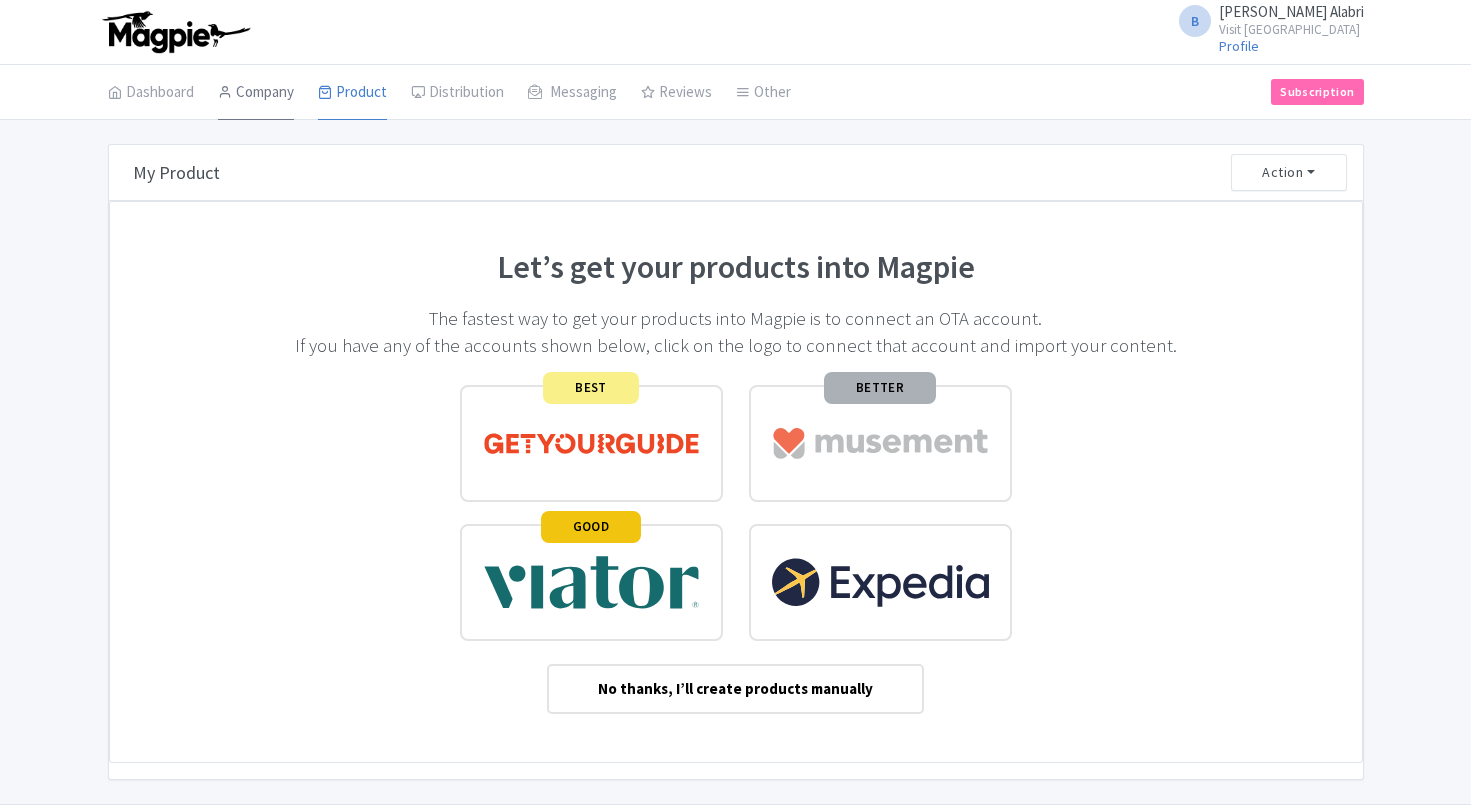 scroll, scrollTop: 0, scrollLeft: 0, axis: both 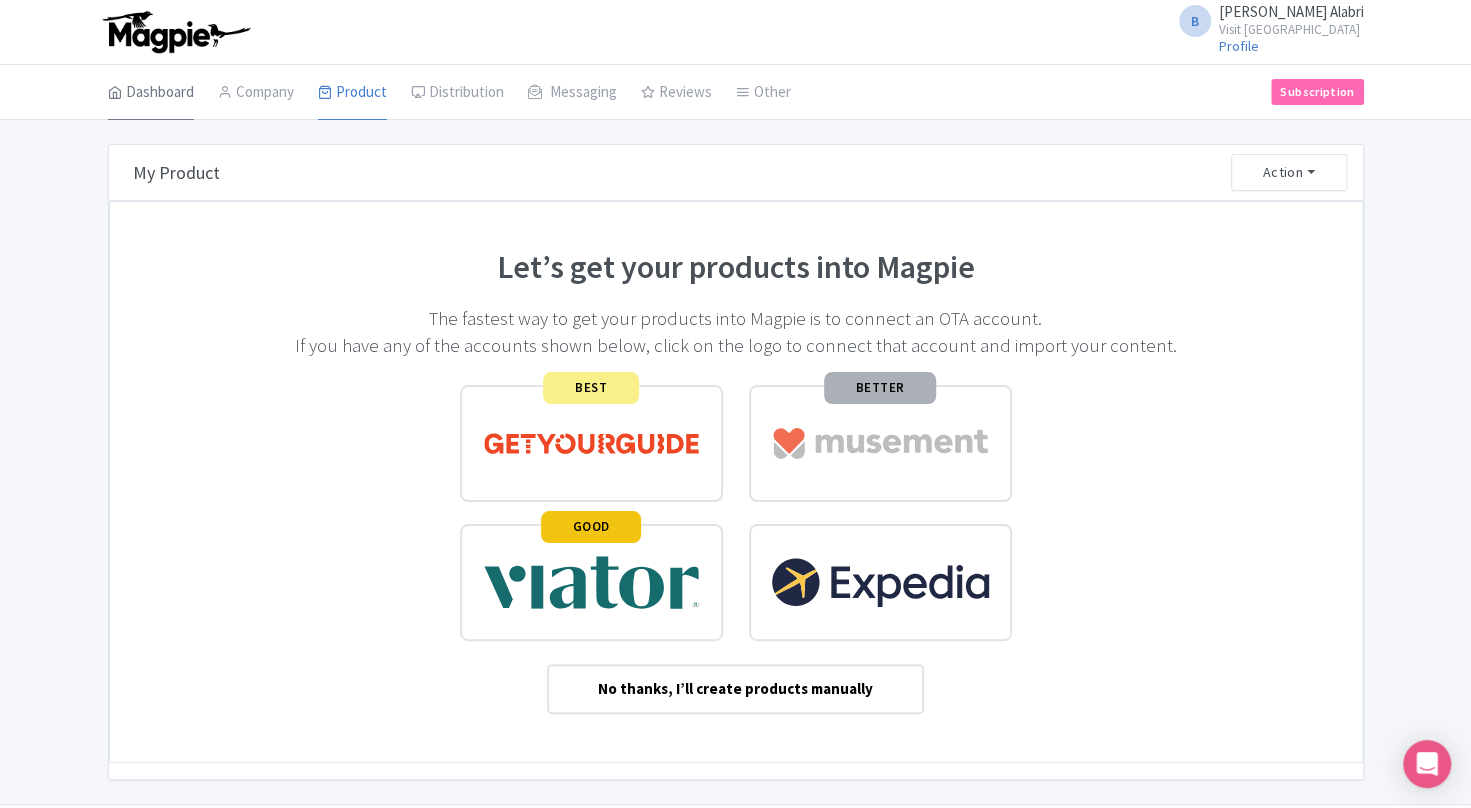 click on "Dashboard" at bounding box center (151, 93) 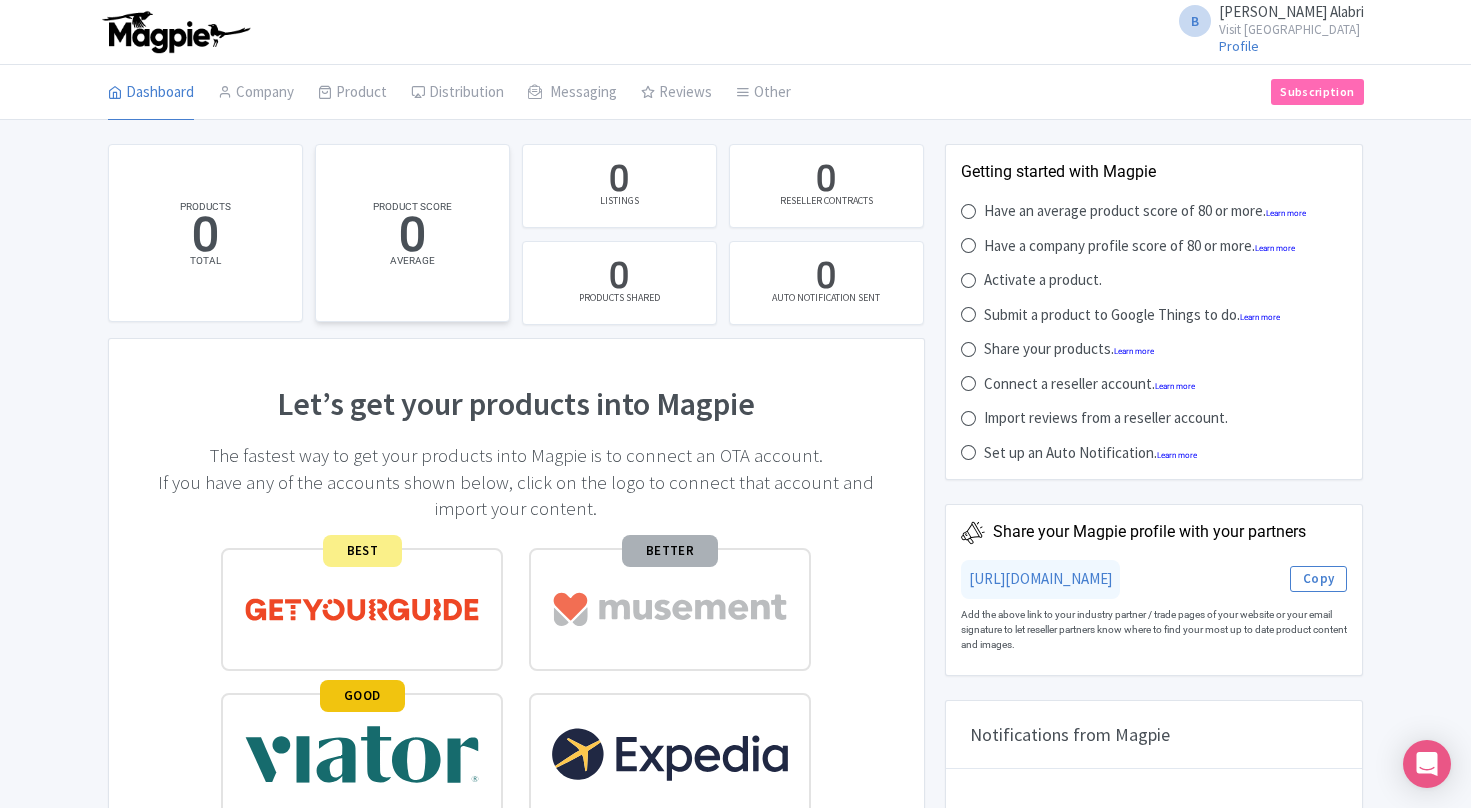 scroll, scrollTop: 0, scrollLeft: 0, axis: both 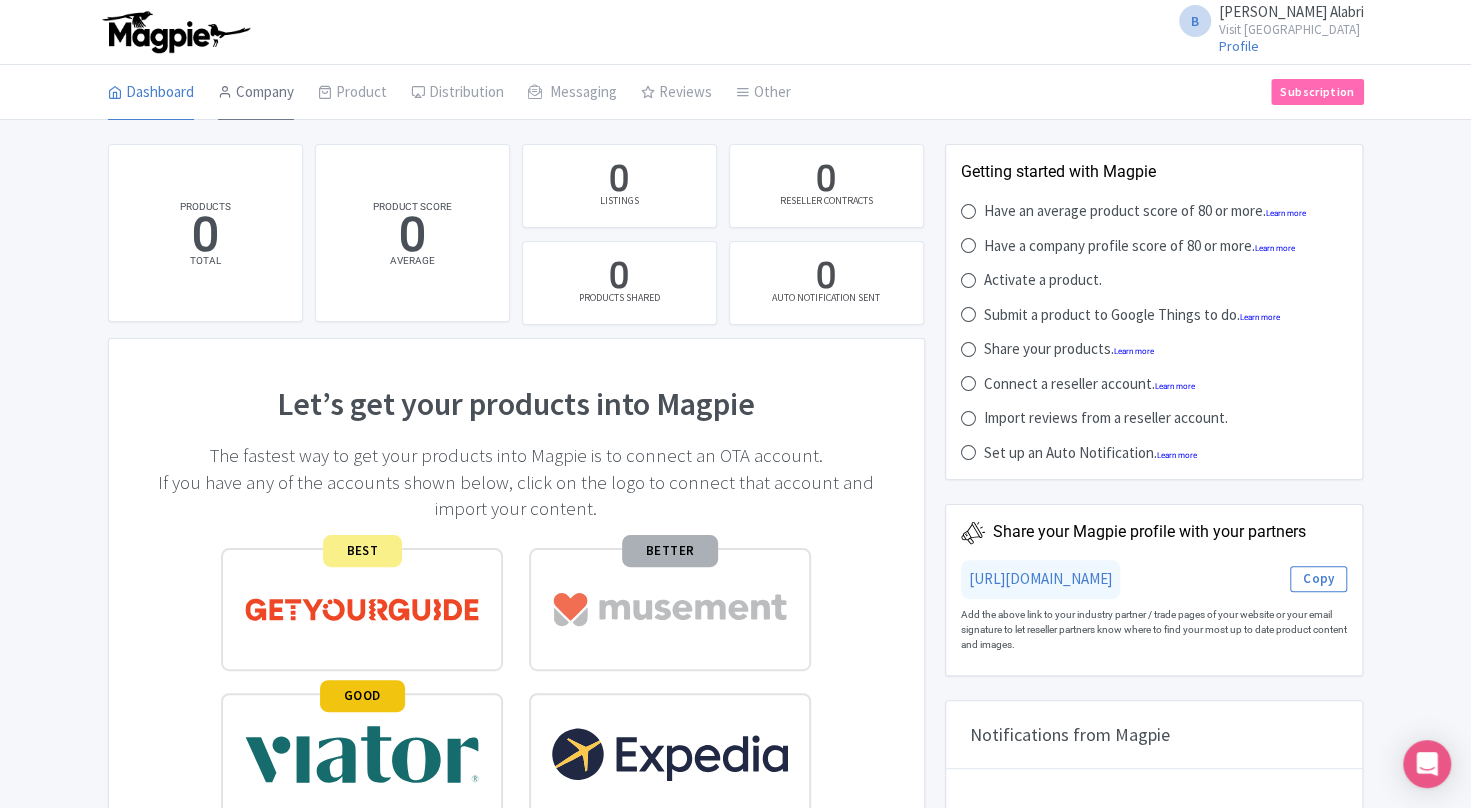 click on "Company" at bounding box center (256, 93) 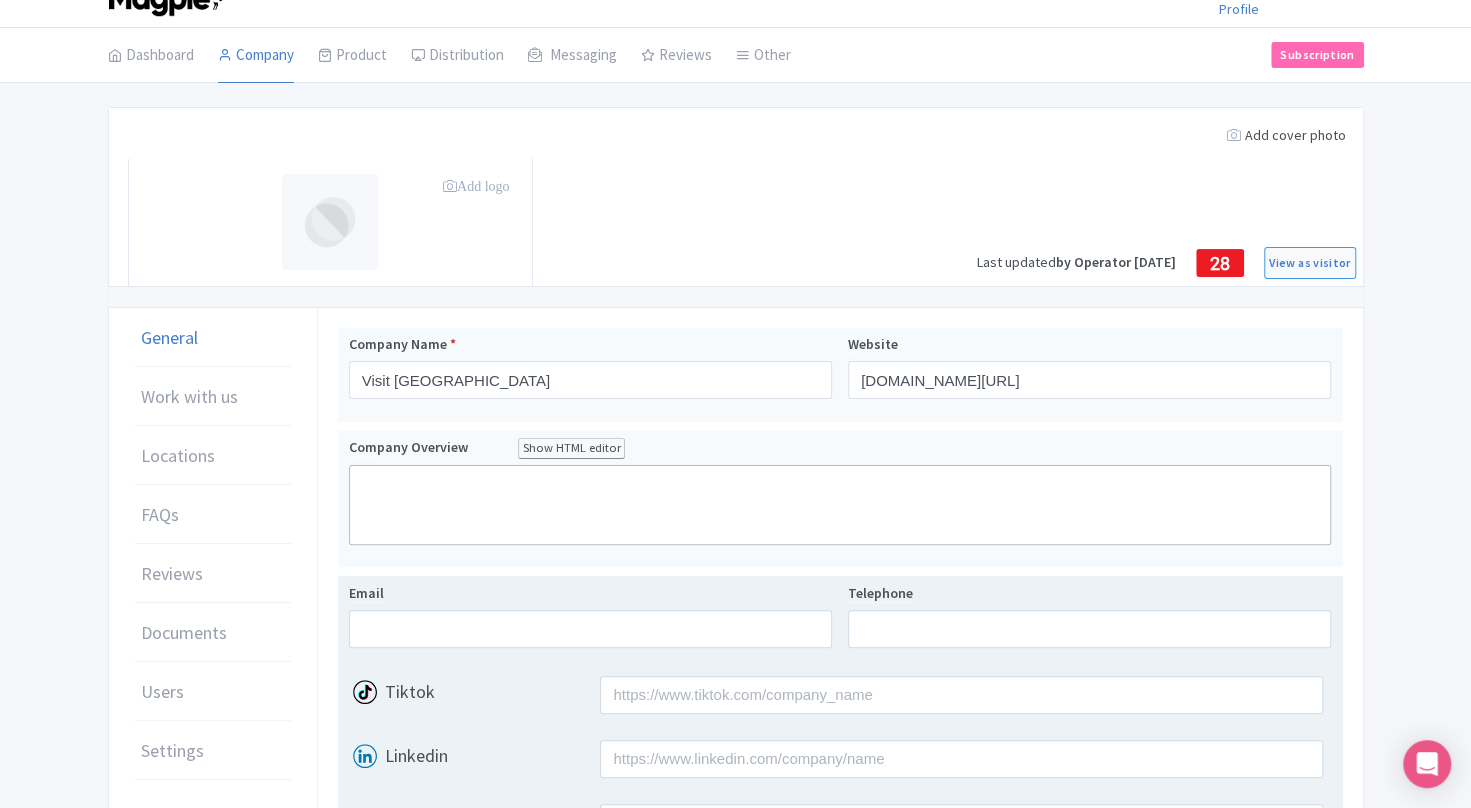 scroll, scrollTop: 0, scrollLeft: 0, axis: both 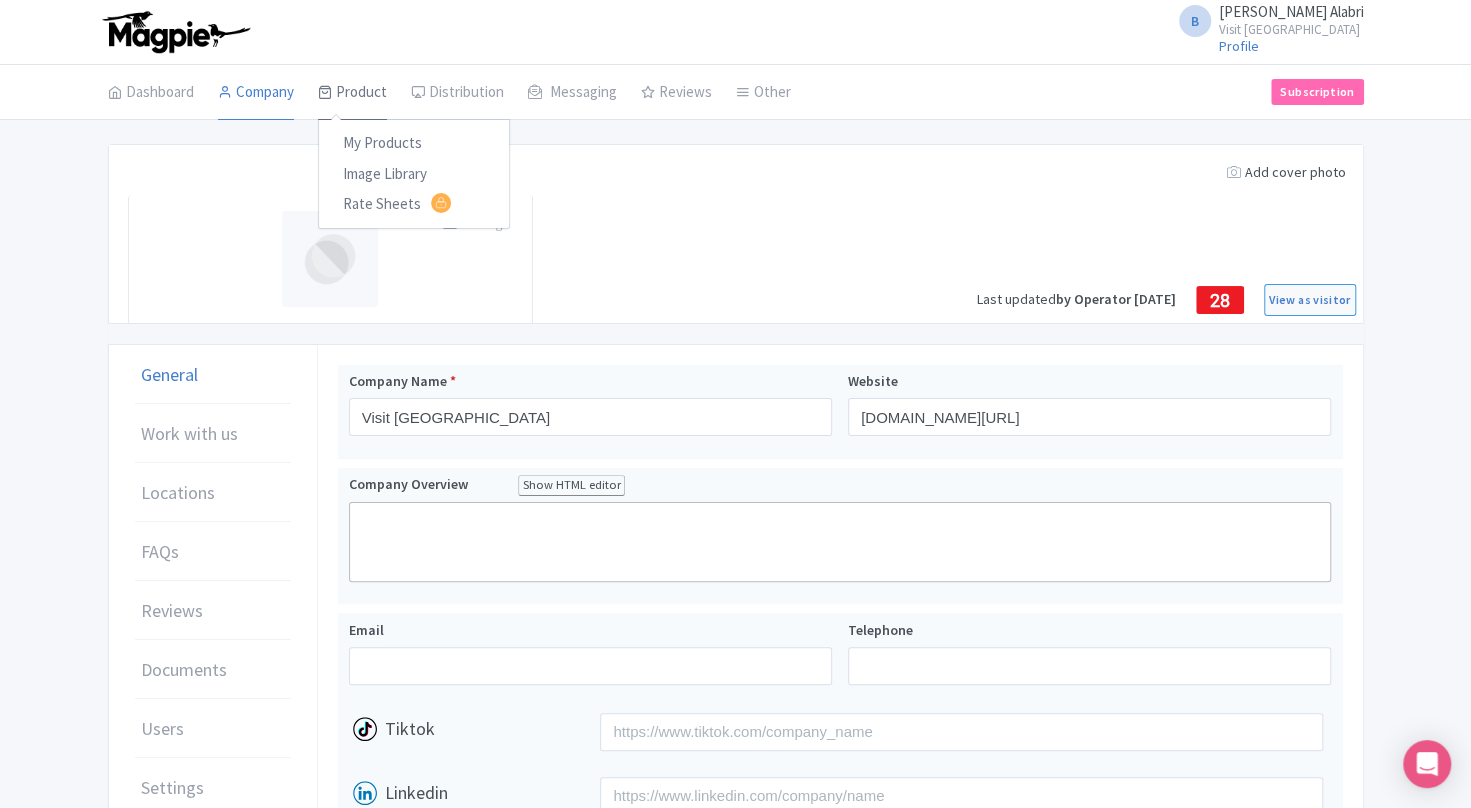 click on "Product" at bounding box center [352, 93] 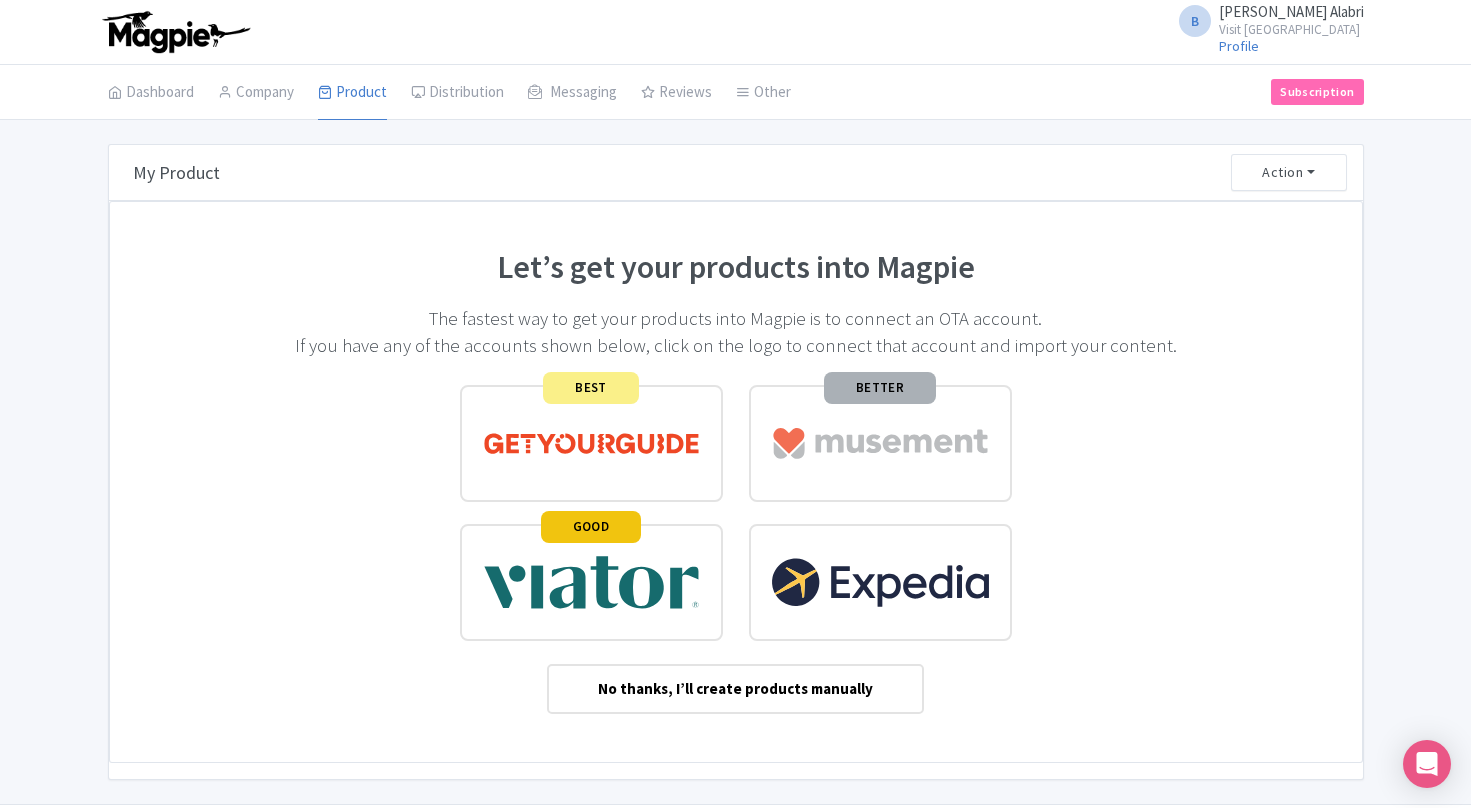 scroll, scrollTop: 0, scrollLeft: 0, axis: both 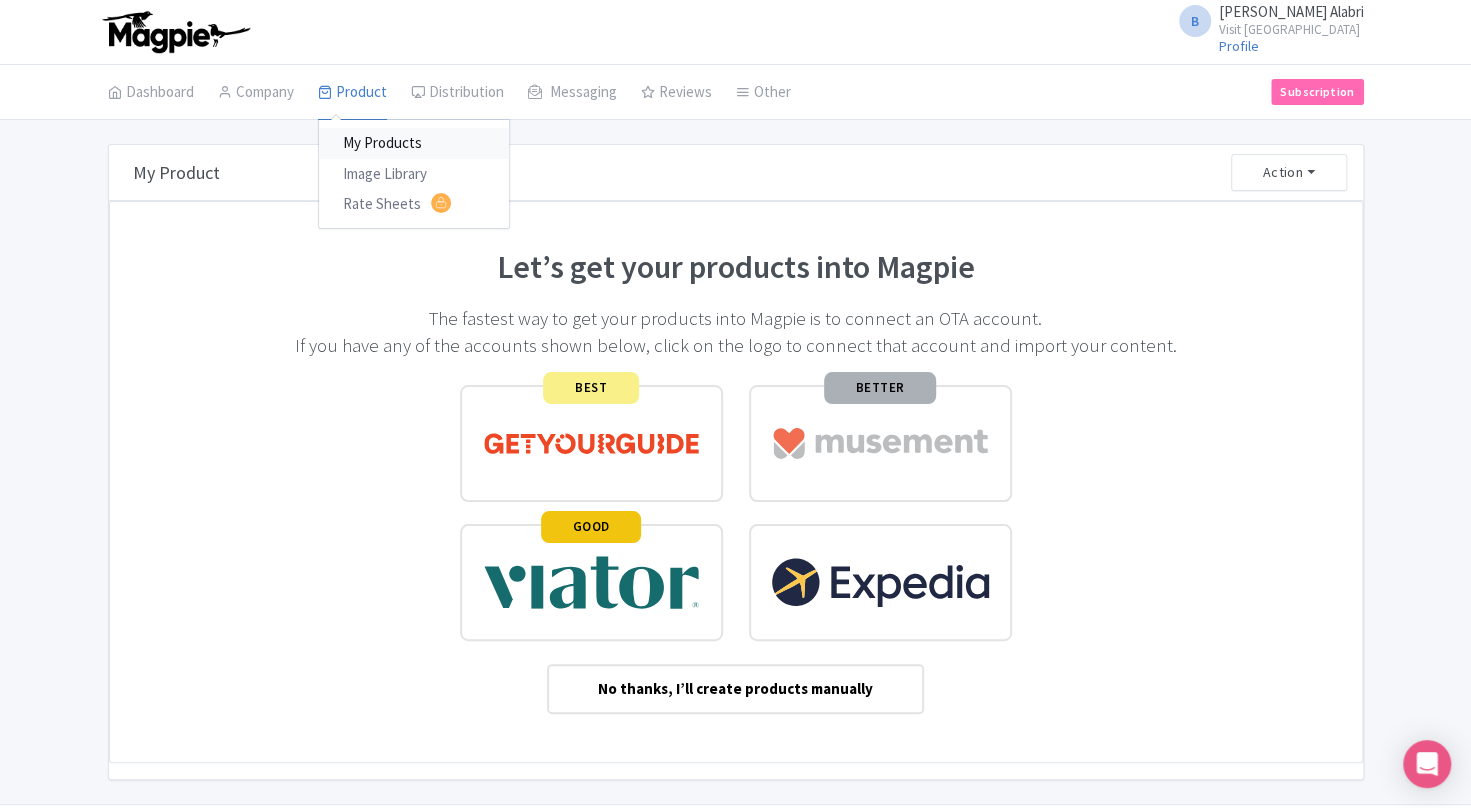 click on "My Products" at bounding box center (414, 143) 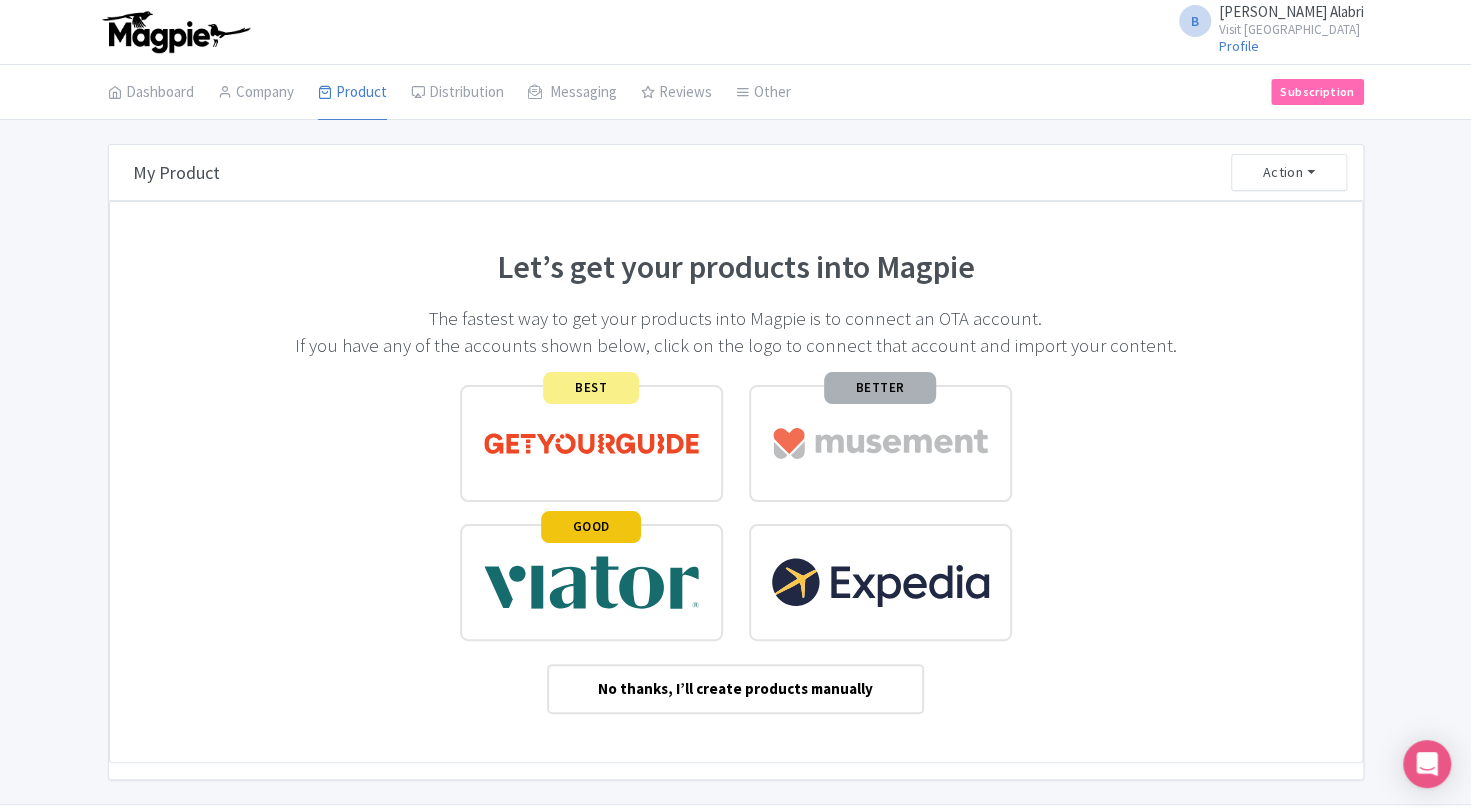 scroll, scrollTop: 54, scrollLeft: 0, axis: vertical 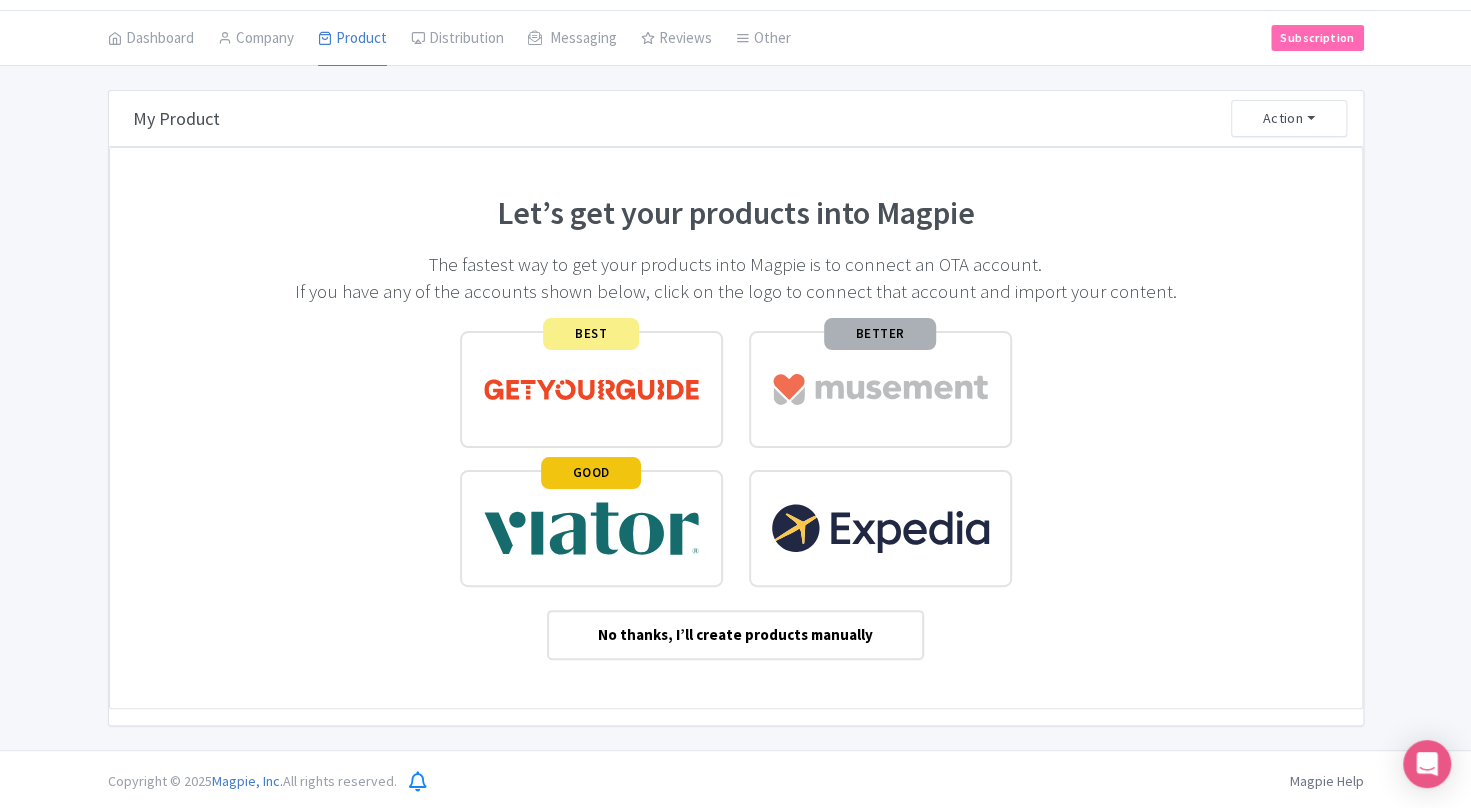 click on "No thanks, I’ll create products manually" at bounding box center (735, 635) 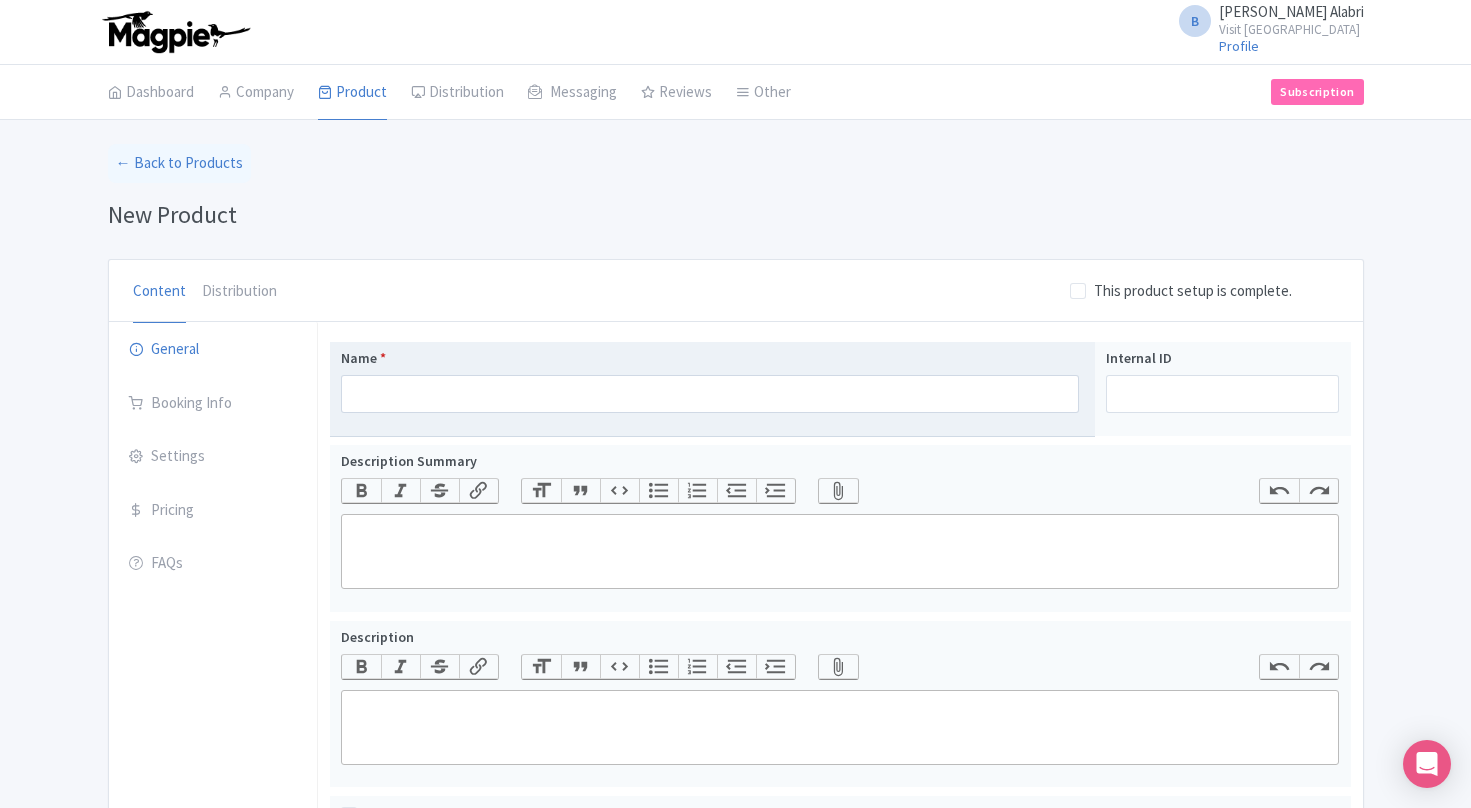 scroll, scrollTop: 0, scrollLeft: 0, axis: both 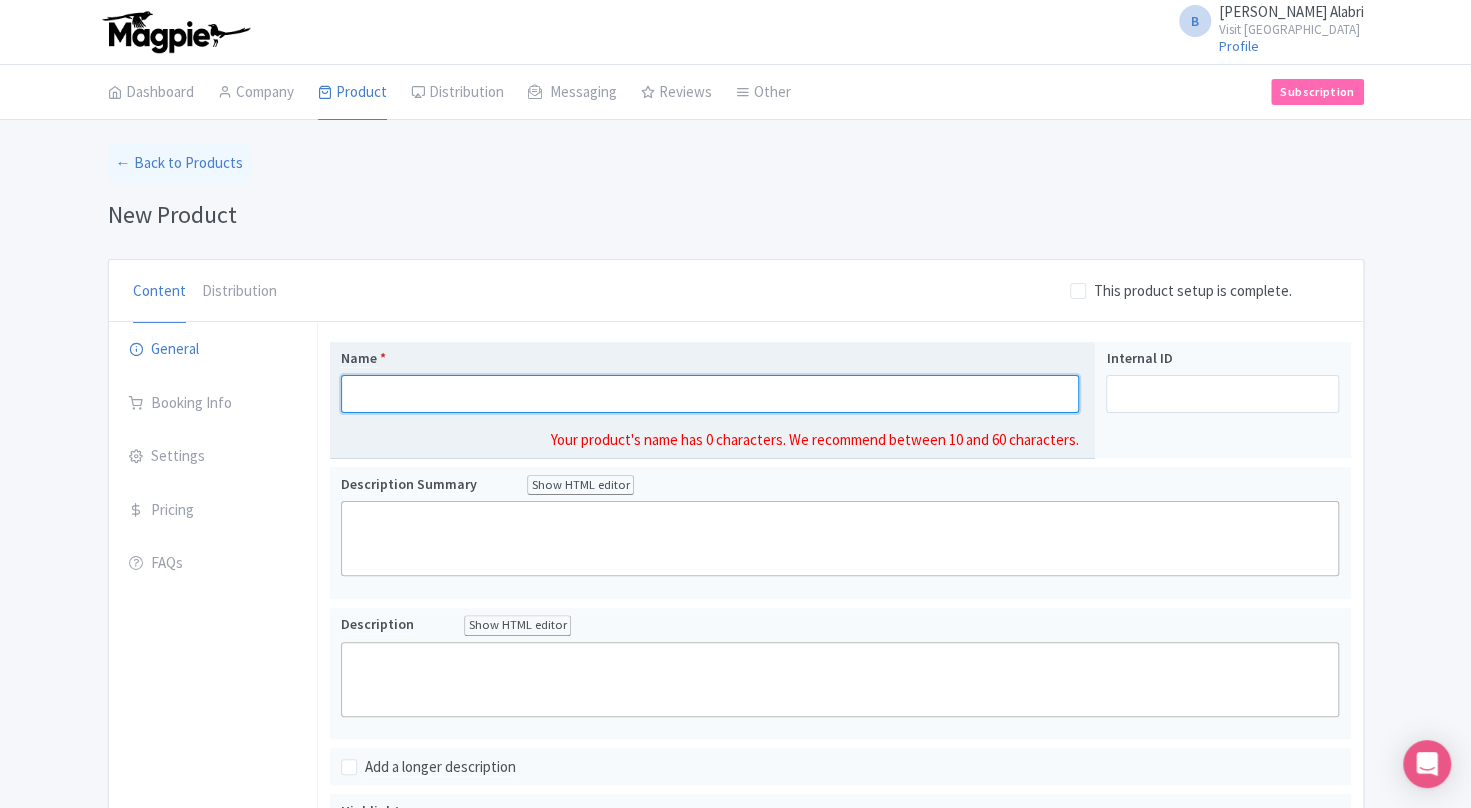click on "Name   *" at bounding box center (710, 394) 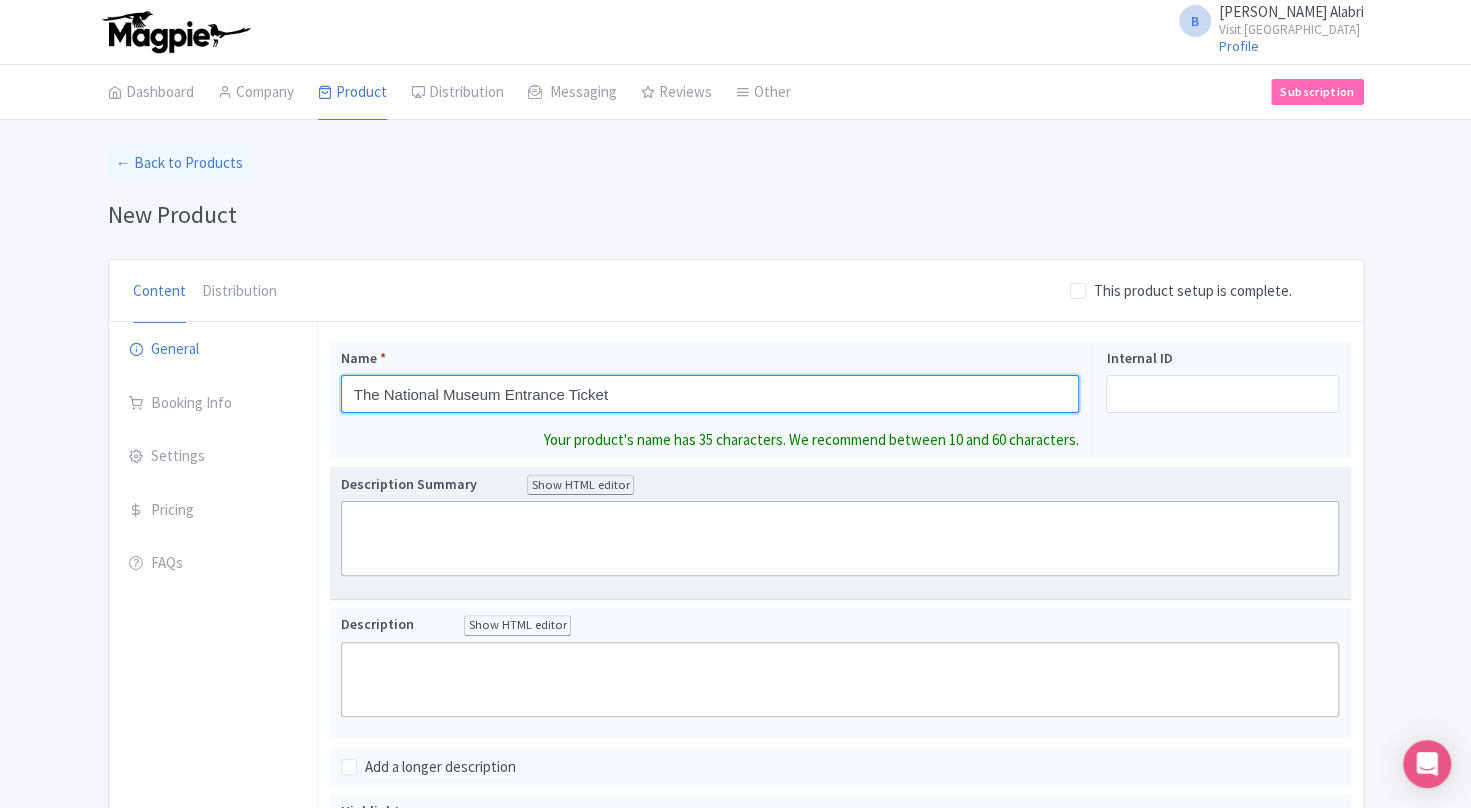 type on "The National Museum Entrance Ticket" 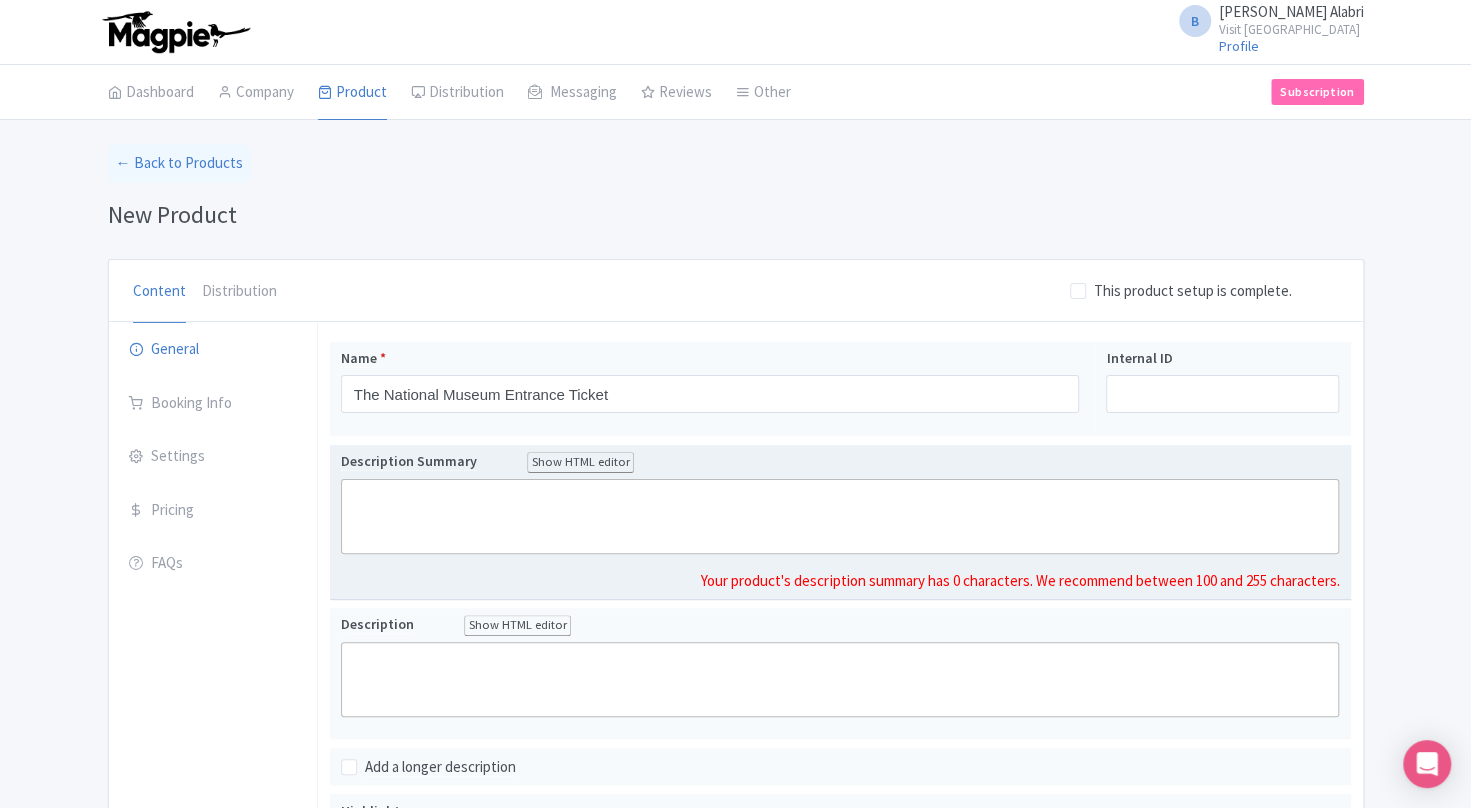 click 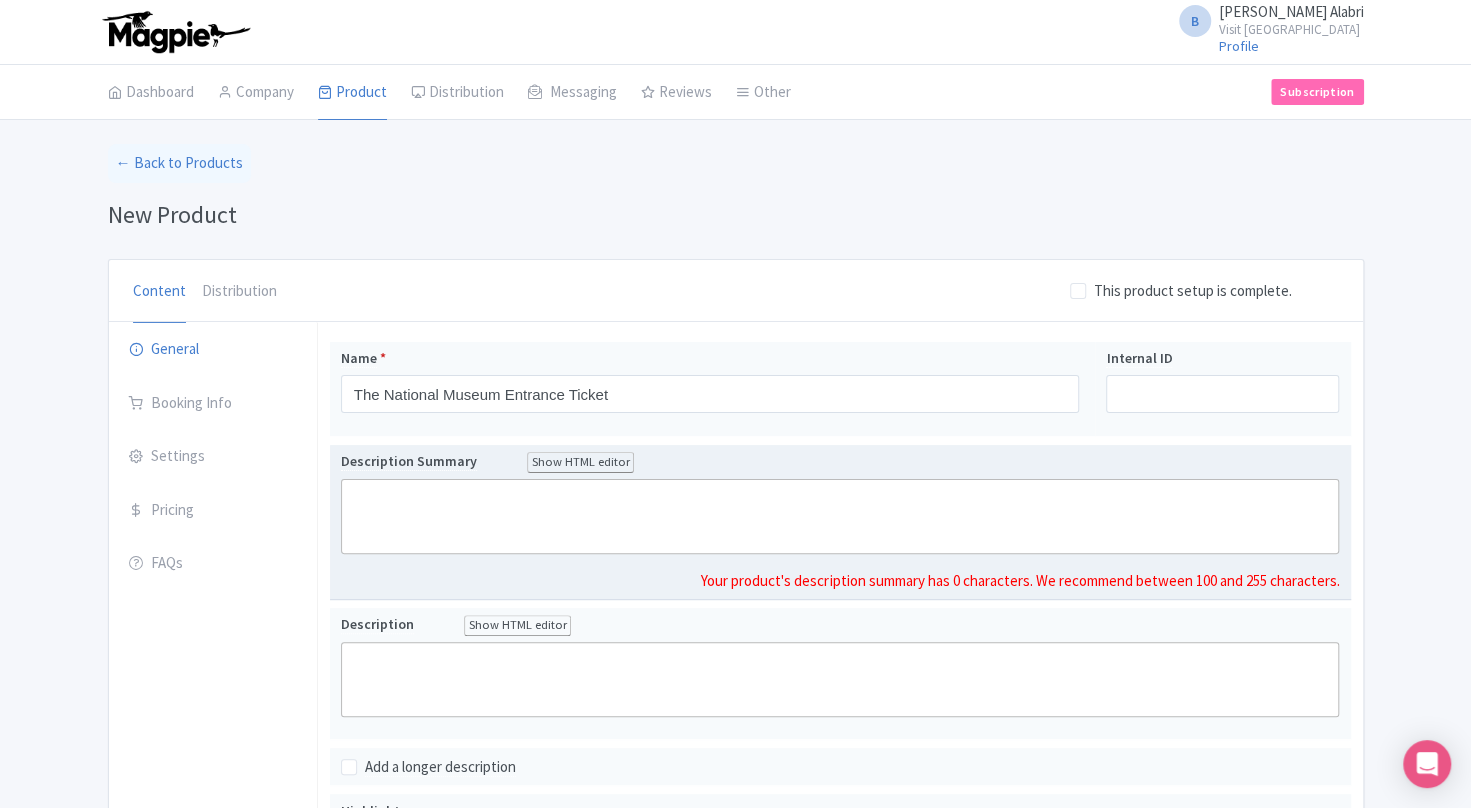 paste on "<div>The journey of the National Museum took its first steps in the early 1970s, when His Majesty Sultan Qaboos bin Said expressed his vision of a flagship repository of Oman’s cultural heritage. Decades of planning ensued, growing from tentative discussions to drawn up plans. Gradually, this vision transformed into a remarkable reality in which we take immense pride.</div>" 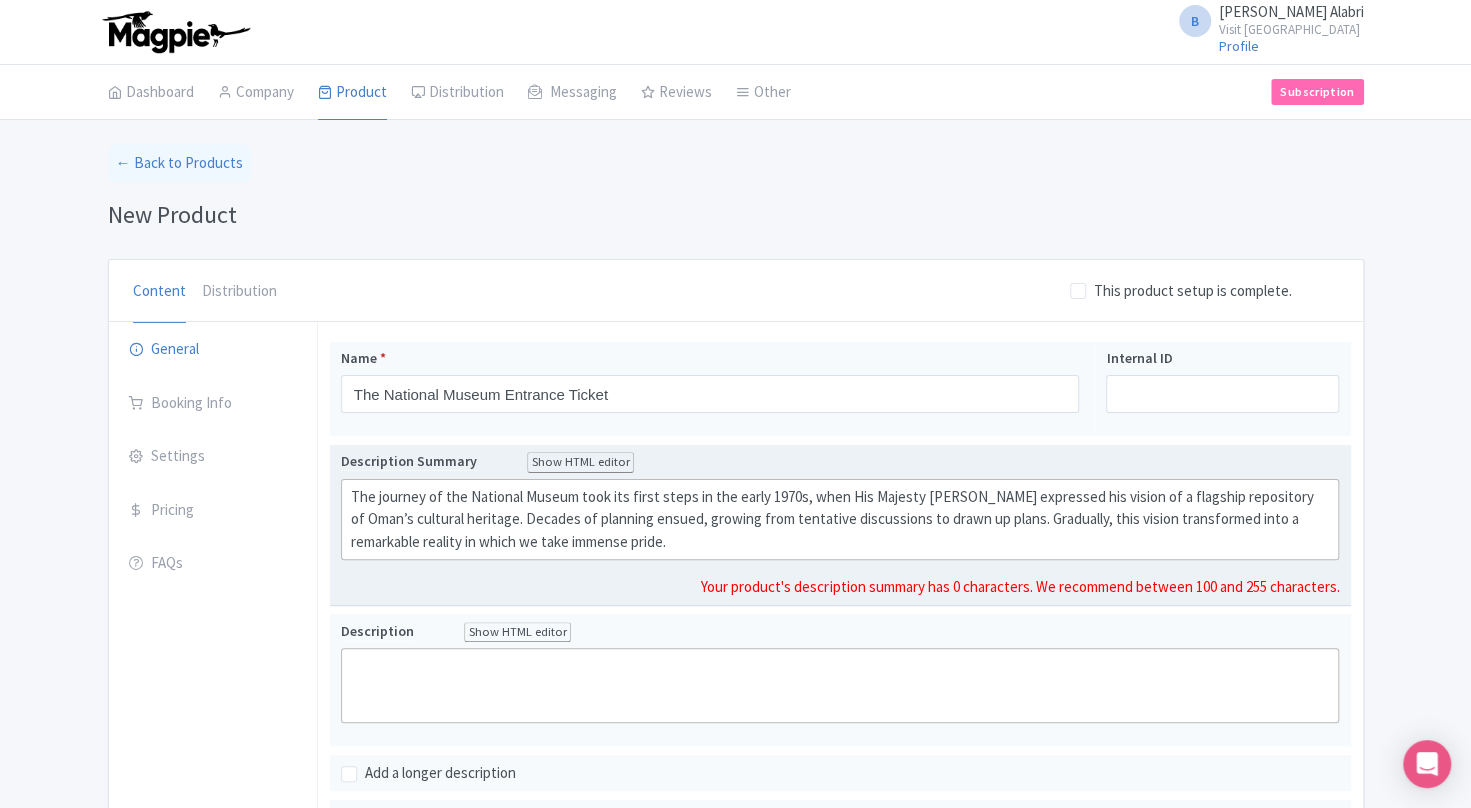 type on "<div>The journey of the National Museum took its first steps in the early 1970s, when His Majesty Sultan Qaboos bin Said expressed his vision of a flagship repository of Oman’s cultural heritage. Decades of planning ensued, growing from tentative discussions to drawn up plans. Gradually, this vision transformed into a remarkable reality in which we take immense pride.</div>" 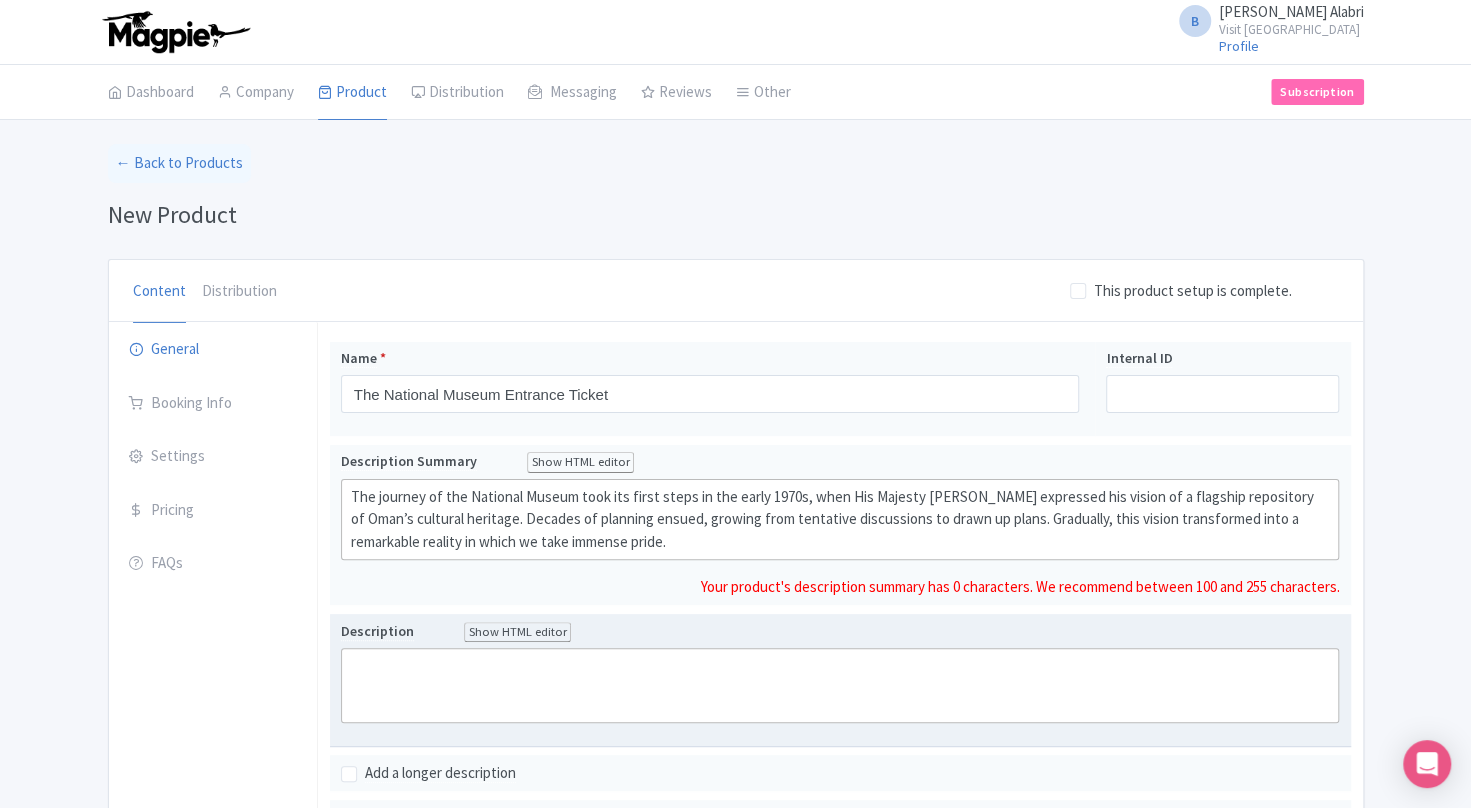 click 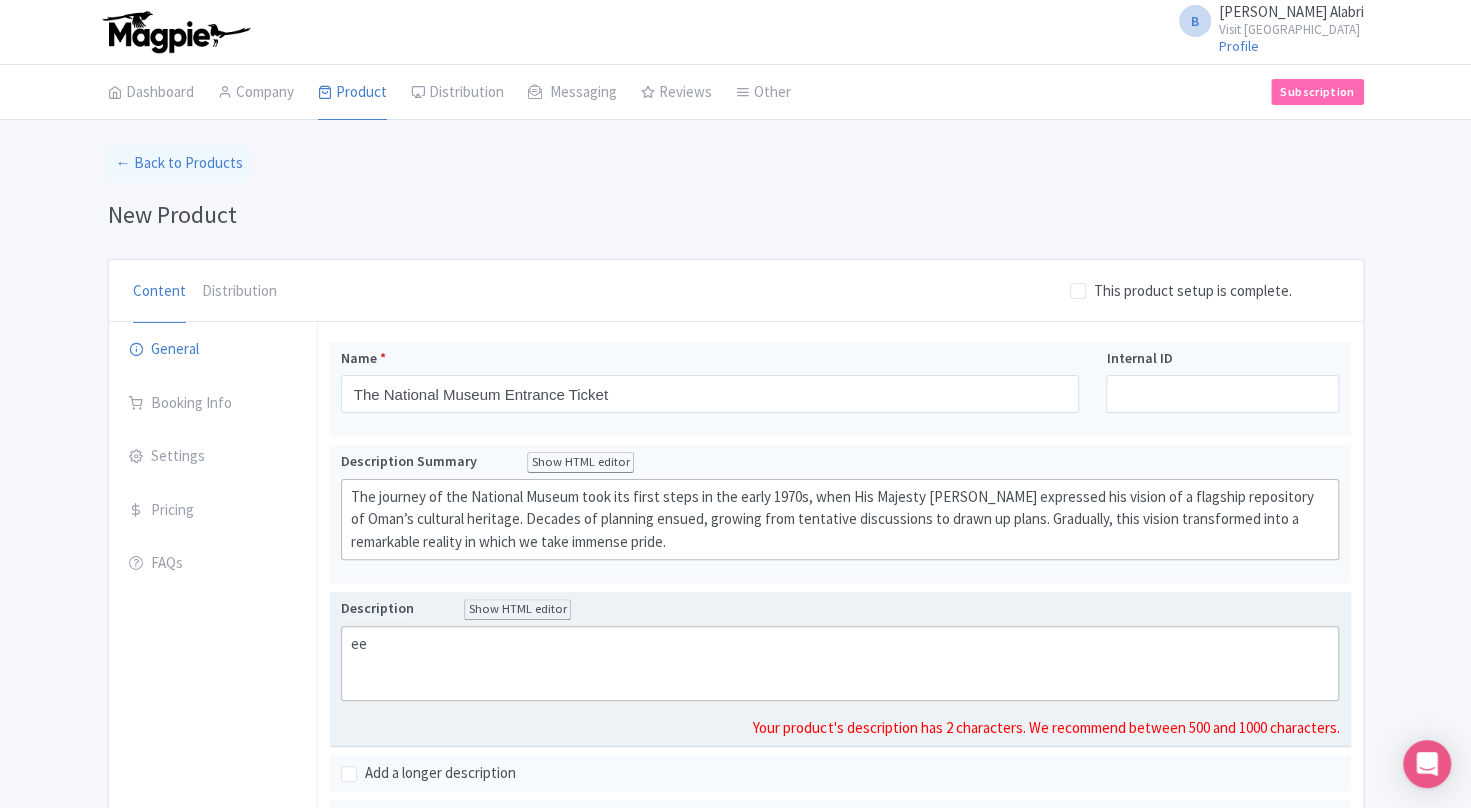 type on "<div>e</div>" 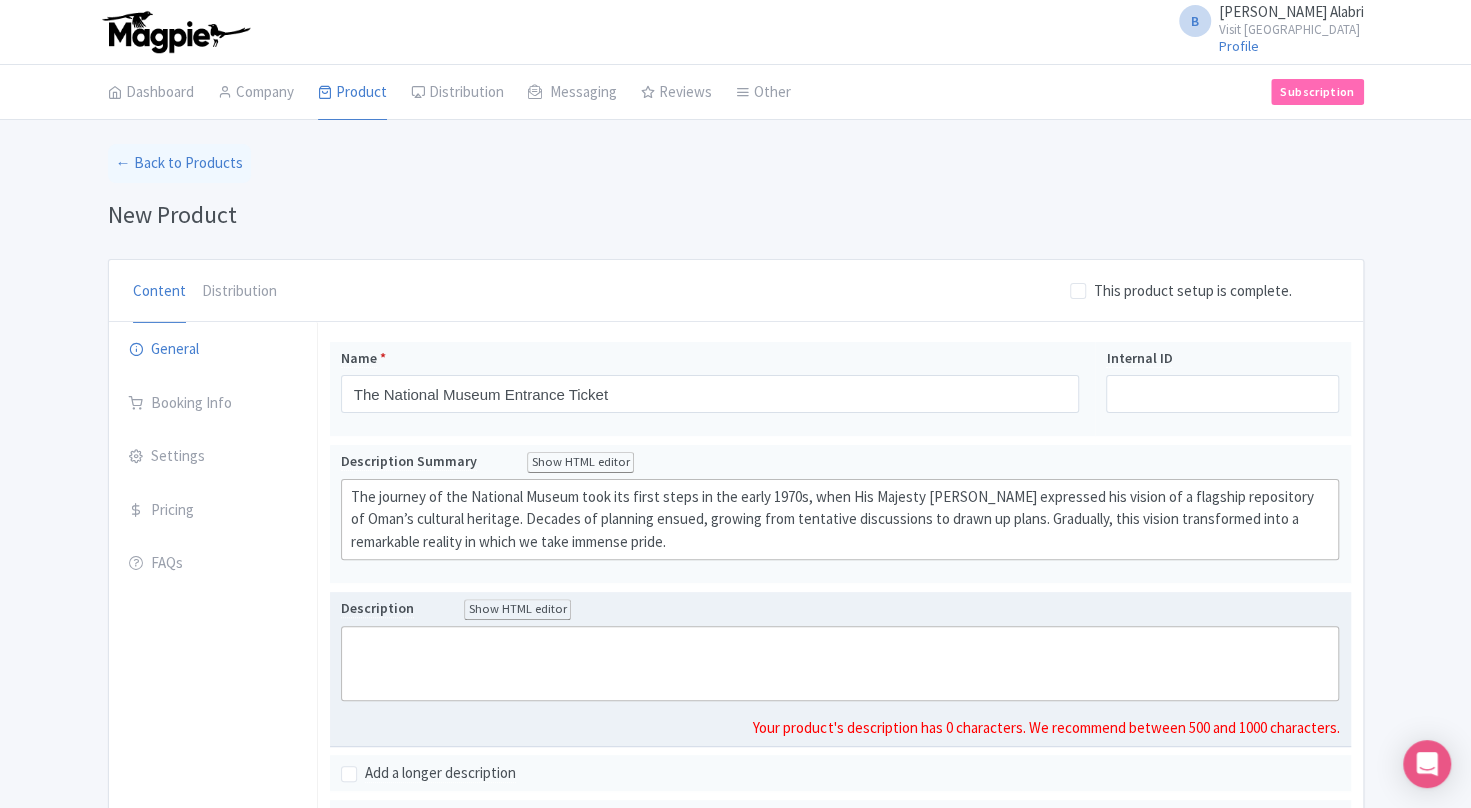 type on "<div>t</div>" 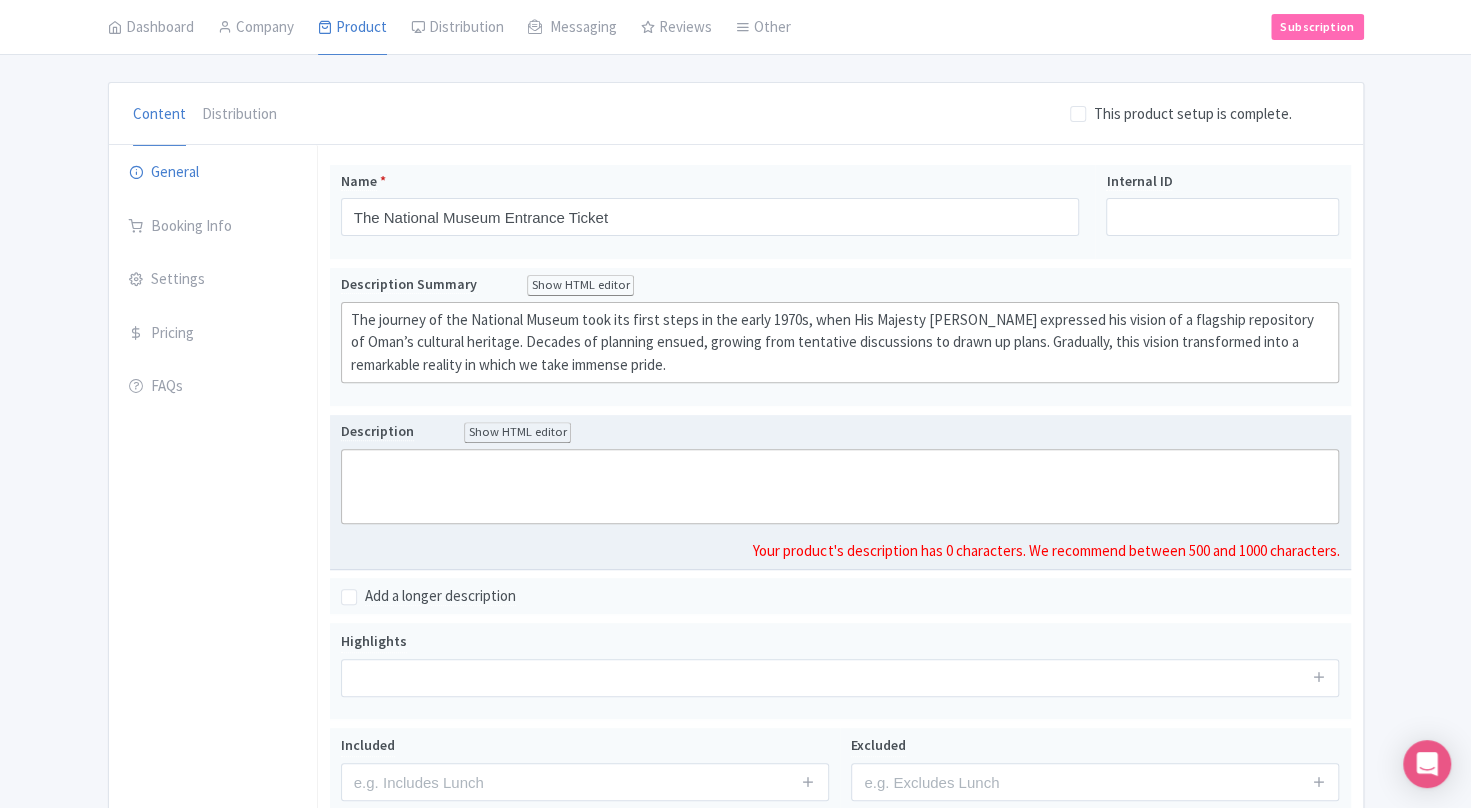 scroll, scrollTop: 178, scrollLeft: 0, axis: vertical 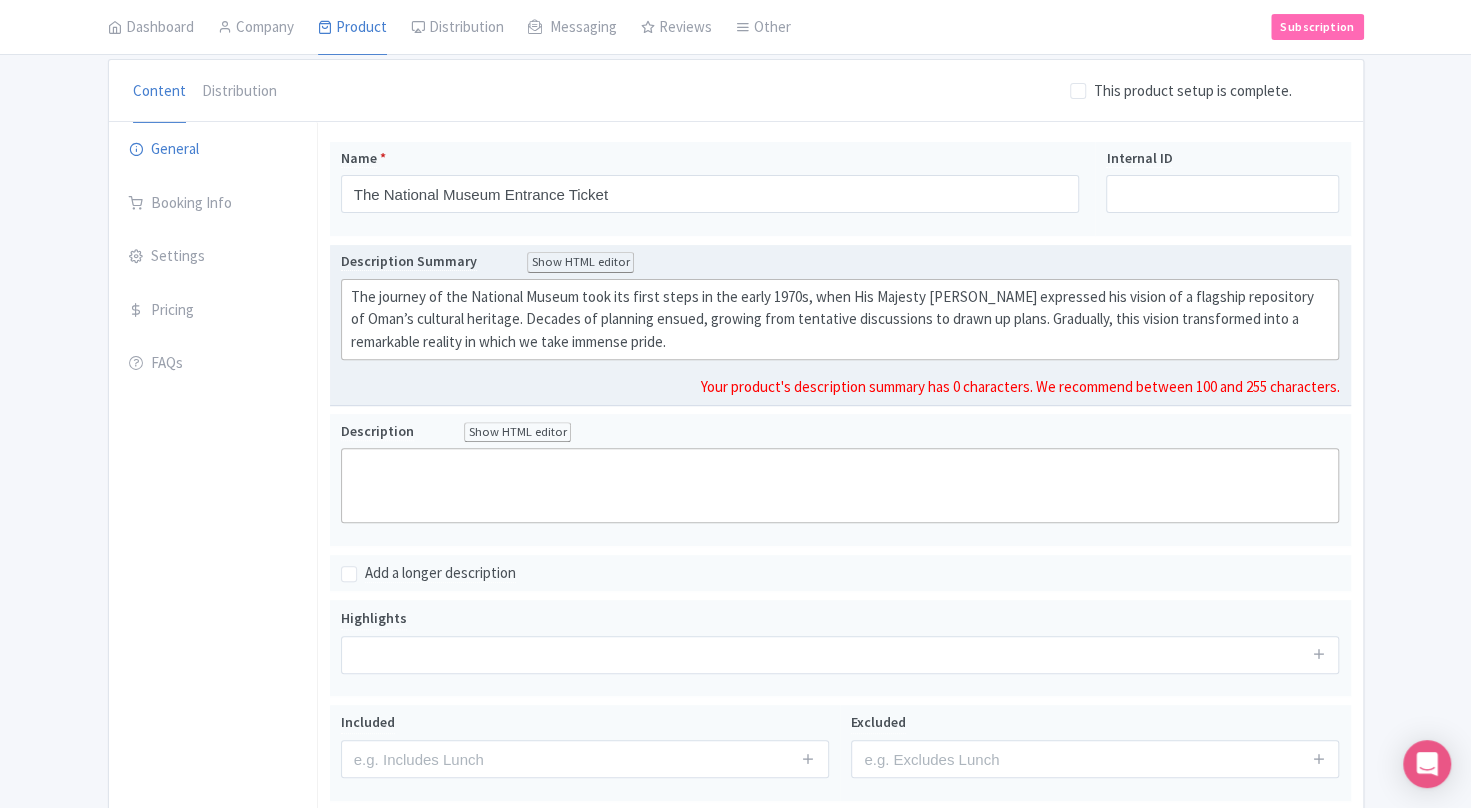 drag, startPoint x: 734, startPoint y: 368, endPoint x: 344, endPoint y: 290, distance: 397.7235 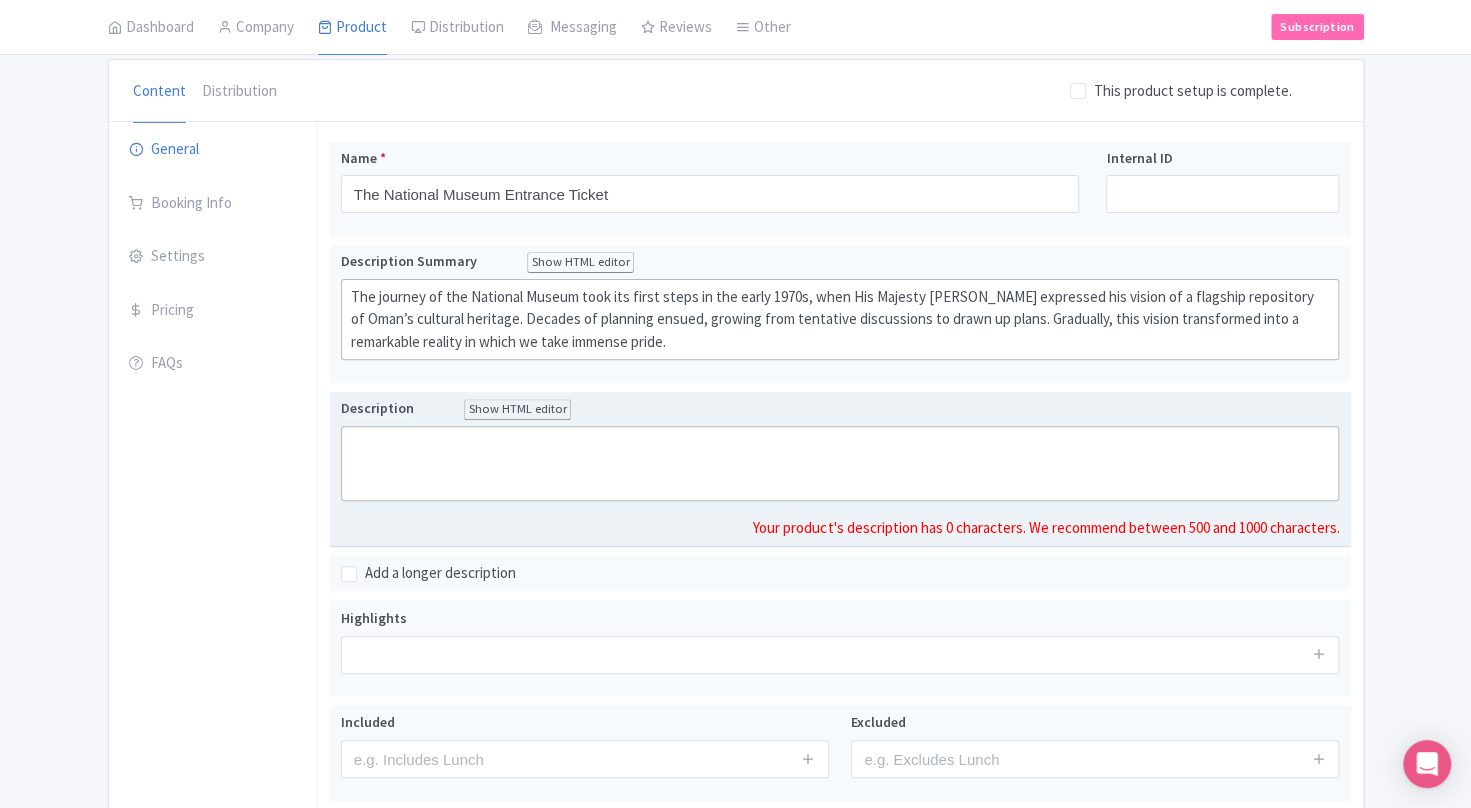 click 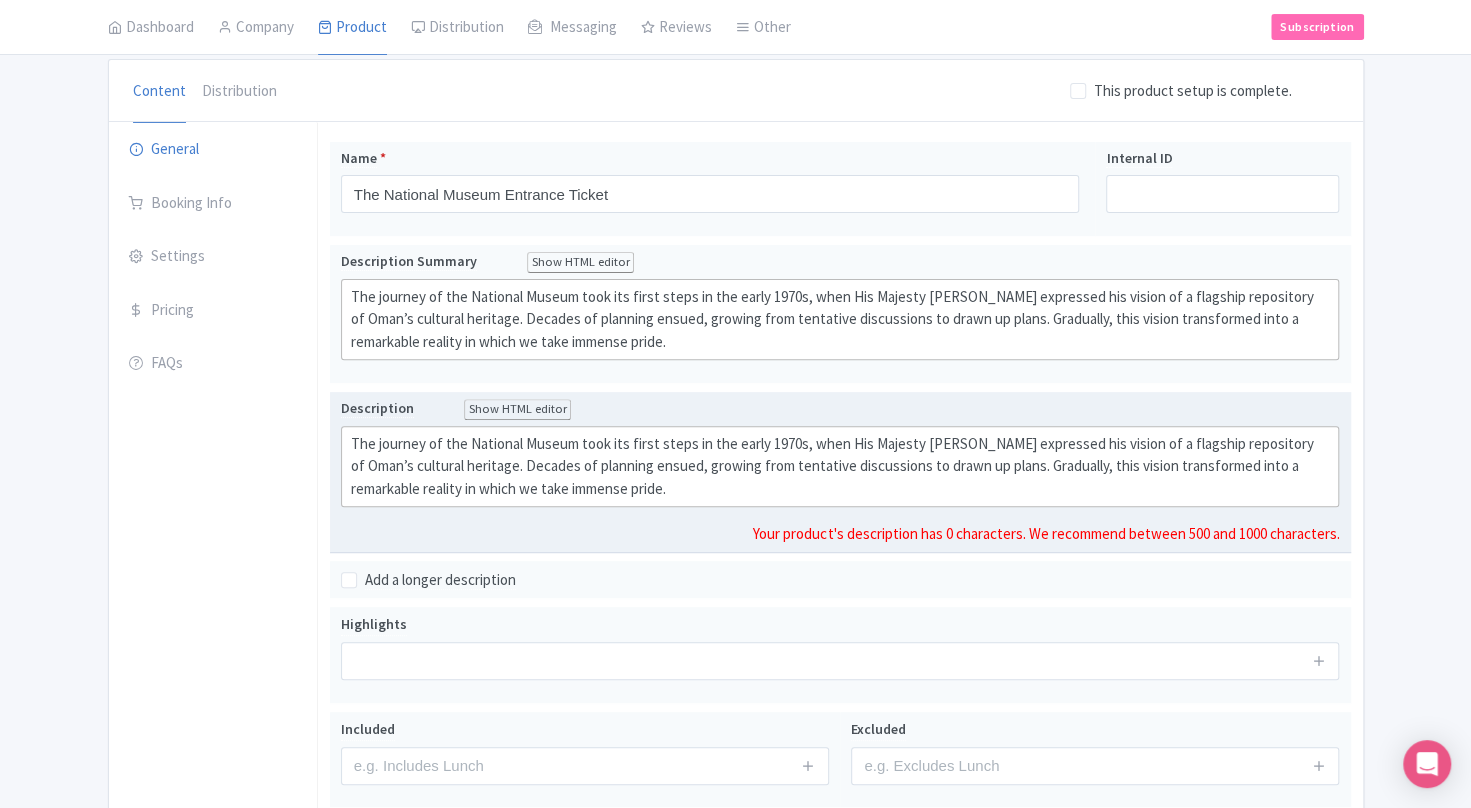 type on "<div>The journey of the National Museum took its first steps in the early 1970s, when His Majesty Sultan Qaboos bin Said expressed his vision of a flagship repository of Oman’s cultural heritage. Decades of planning ensued, growing from tentative discussions to drawn up plans. Gradually, this vision transformed into a remarkable reality in which we take immense pride.</div>" 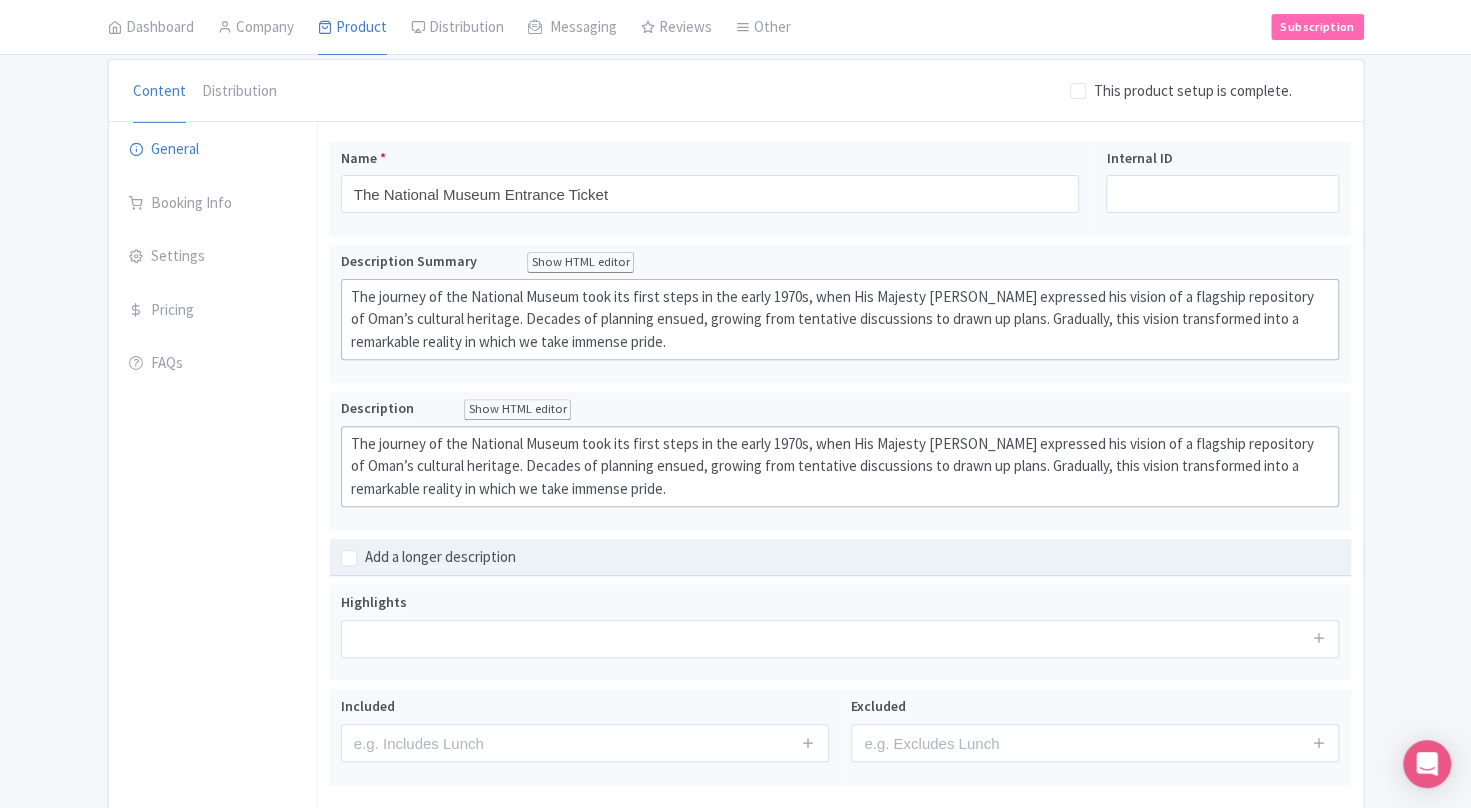 click on "Name   * The National Museum Entrance Ticket
Your product's name has 35 characters. We recommend between 10 and 60 characters.
Internal ID
Description Summary Show HTML editor
Bold
Italic
Strikethrough
Link
Heading
Quote
Code
Bullets
Numbers
Decrease Level
Increase Level
Attach Files
Undo
Redo
Link
Unlink
The journey of the National Museum took its first steps in the early 1970s, when His Majesty Sultan Qaboos bin Said expressed his vision of a flagship repository of Oman’s cultural heritage. Decades of planning ensued, growing from tentative discussions to drawn up plans. Gradually, this vision transformed into a remarkable reality in which we take immense pride.
Your product's description summary has 0 characters. We recommend between 100 and 255 characters." at bounding box center [840, 411] 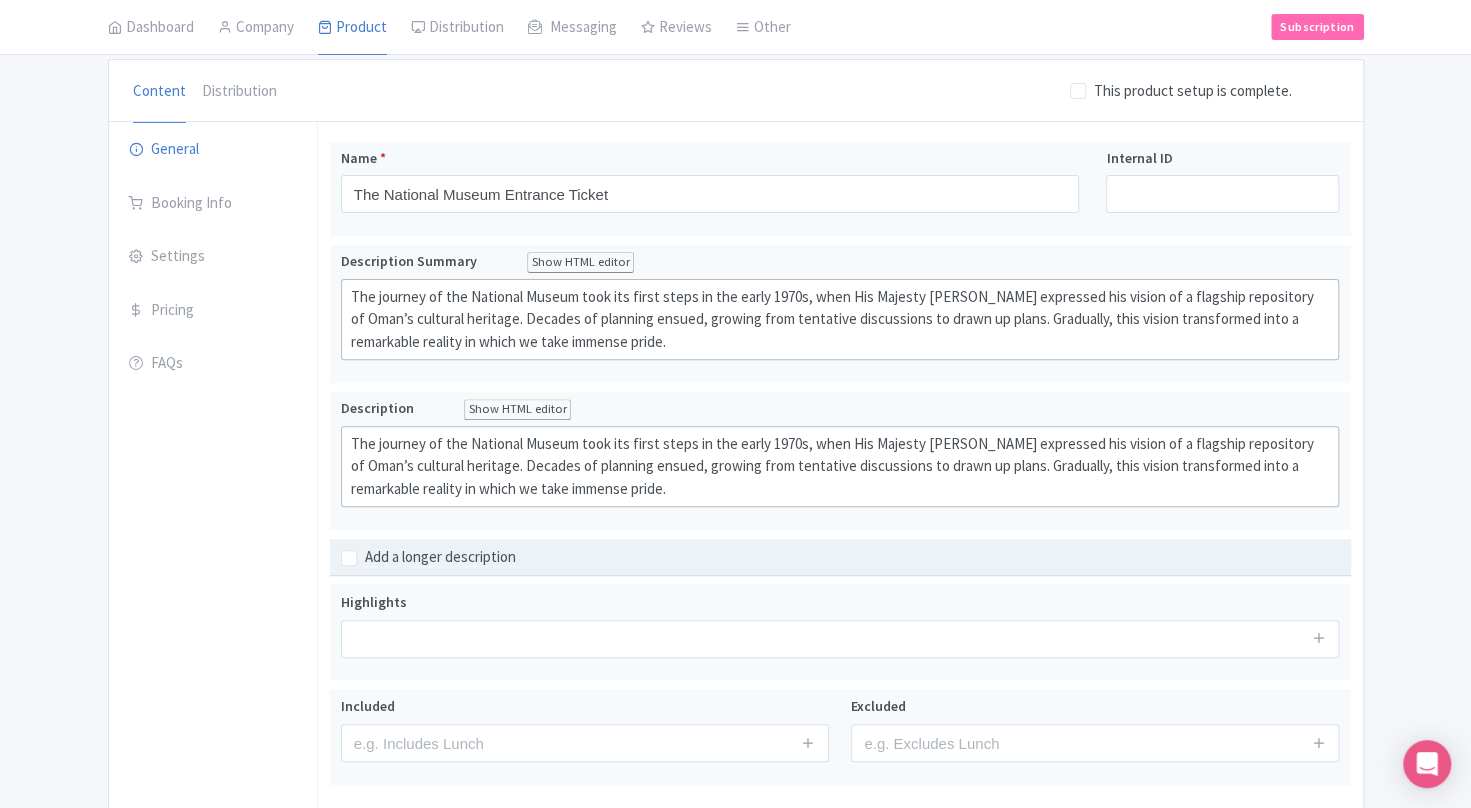 click on "Add a longer description" at bounding box center (440, 557) 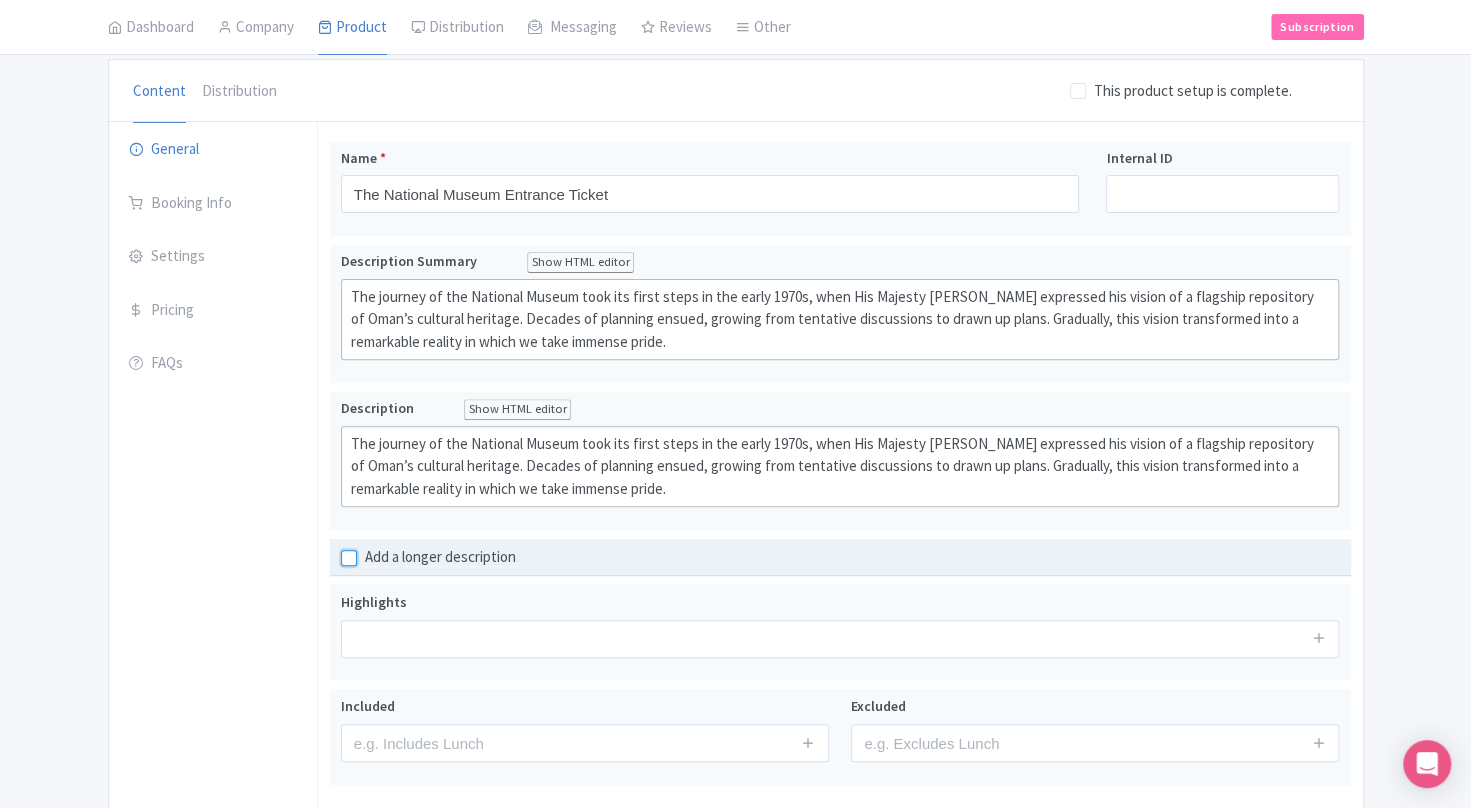 click on "Add a longer description" at bounding box center (371, 551) 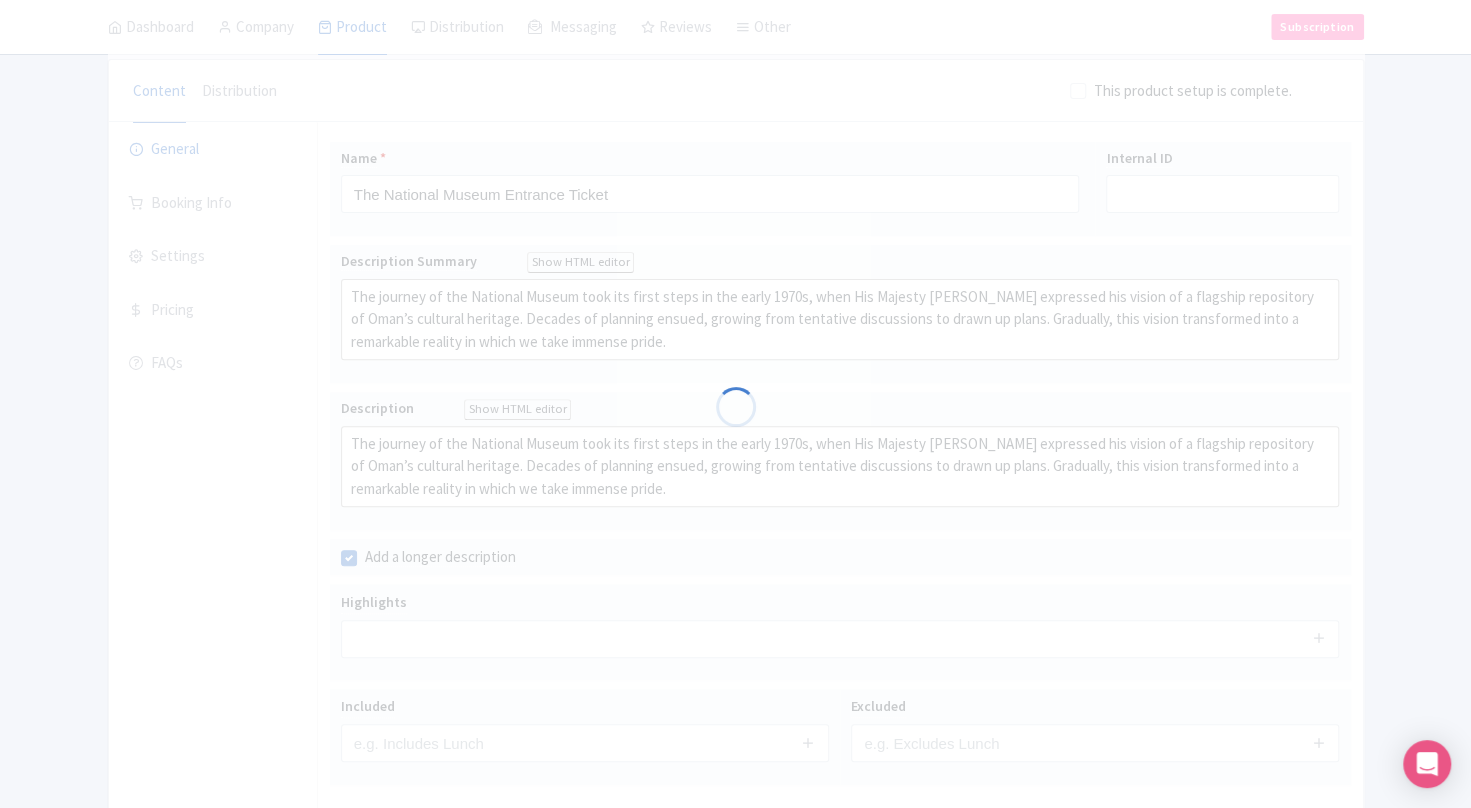 scroll, scrollTop: 0, scrollLeft: 0, axis: both 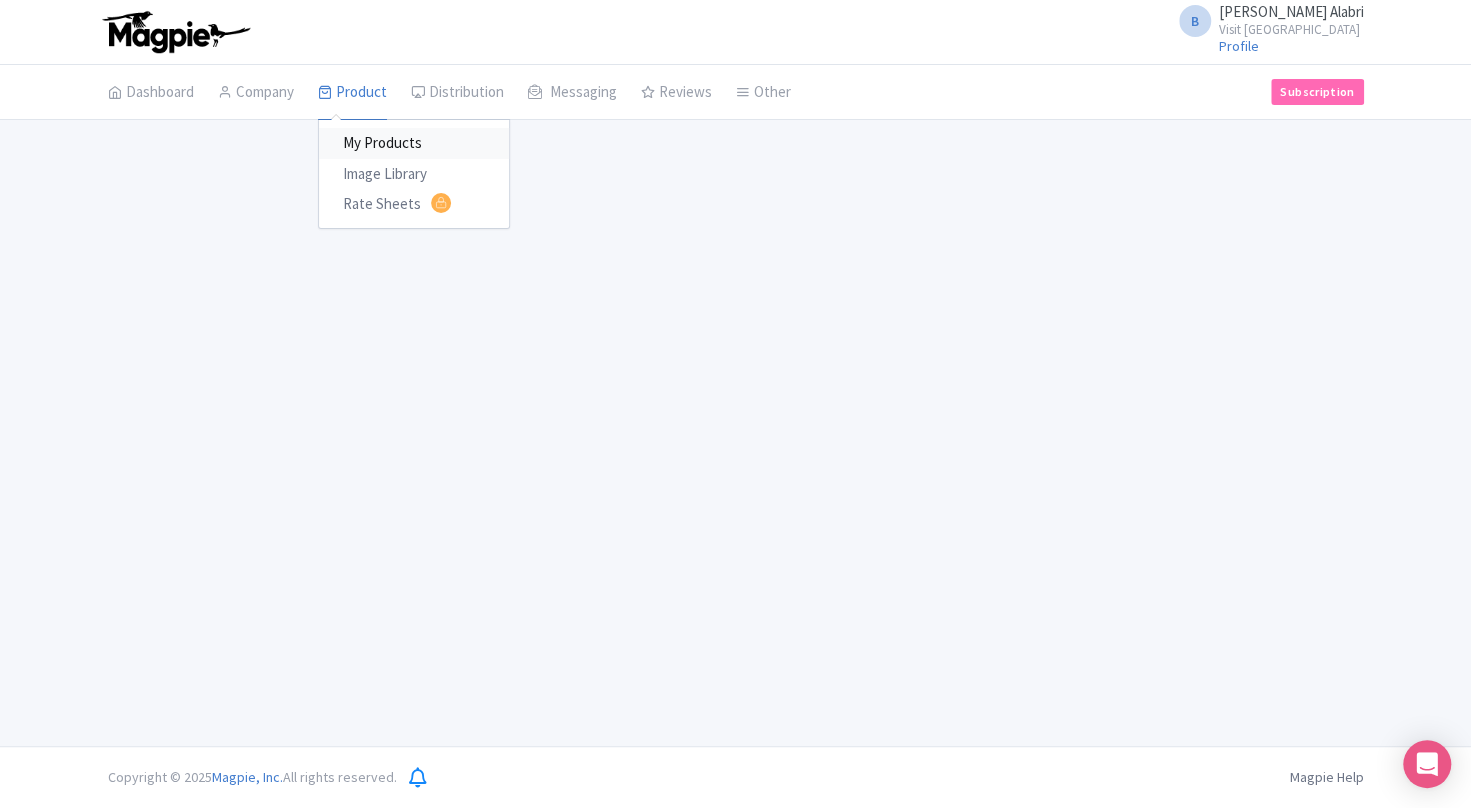 click on "My Products" at bounding box center [414, 143] 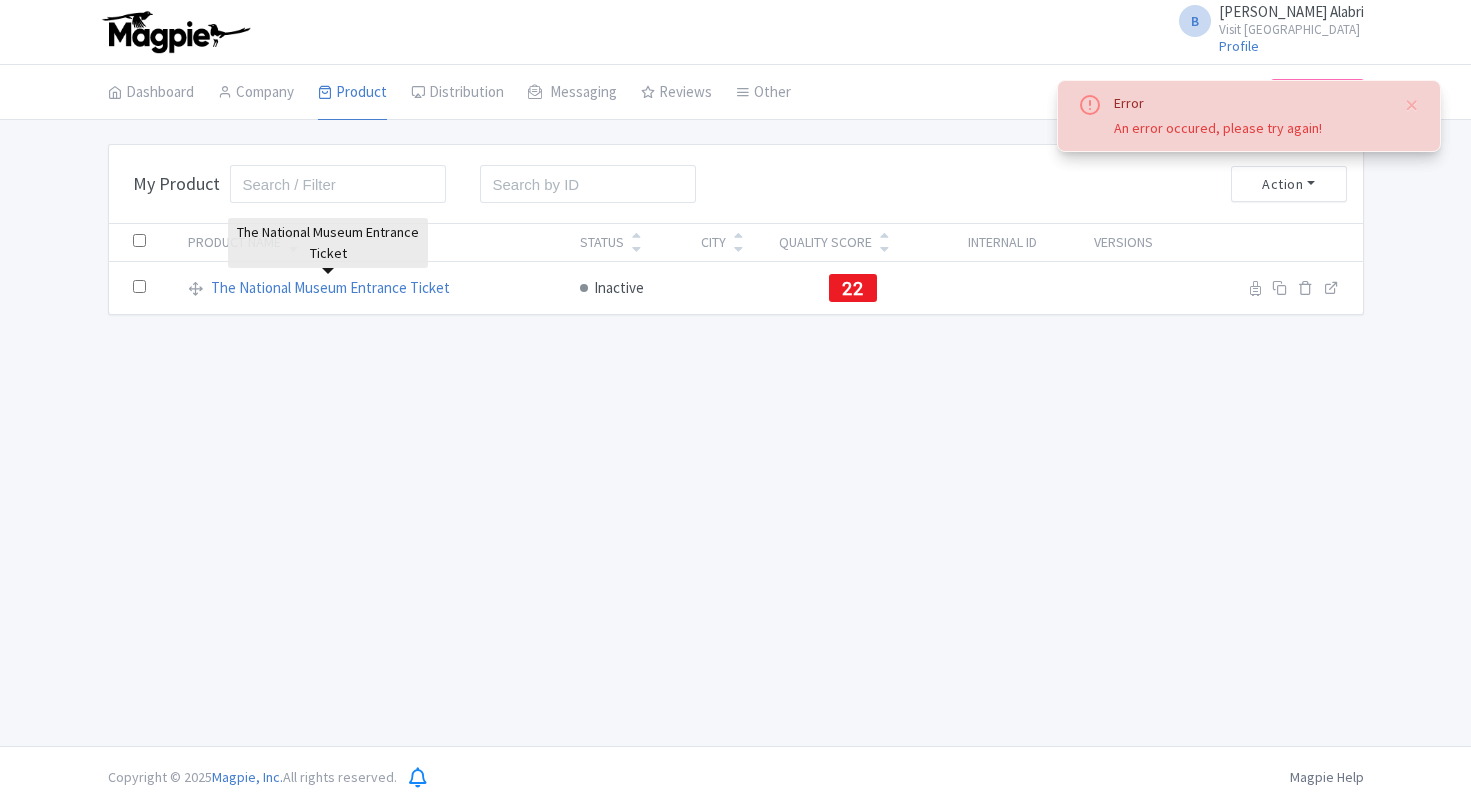 scroll, scrollTop: 0, scrollLeft: 0, axis: both 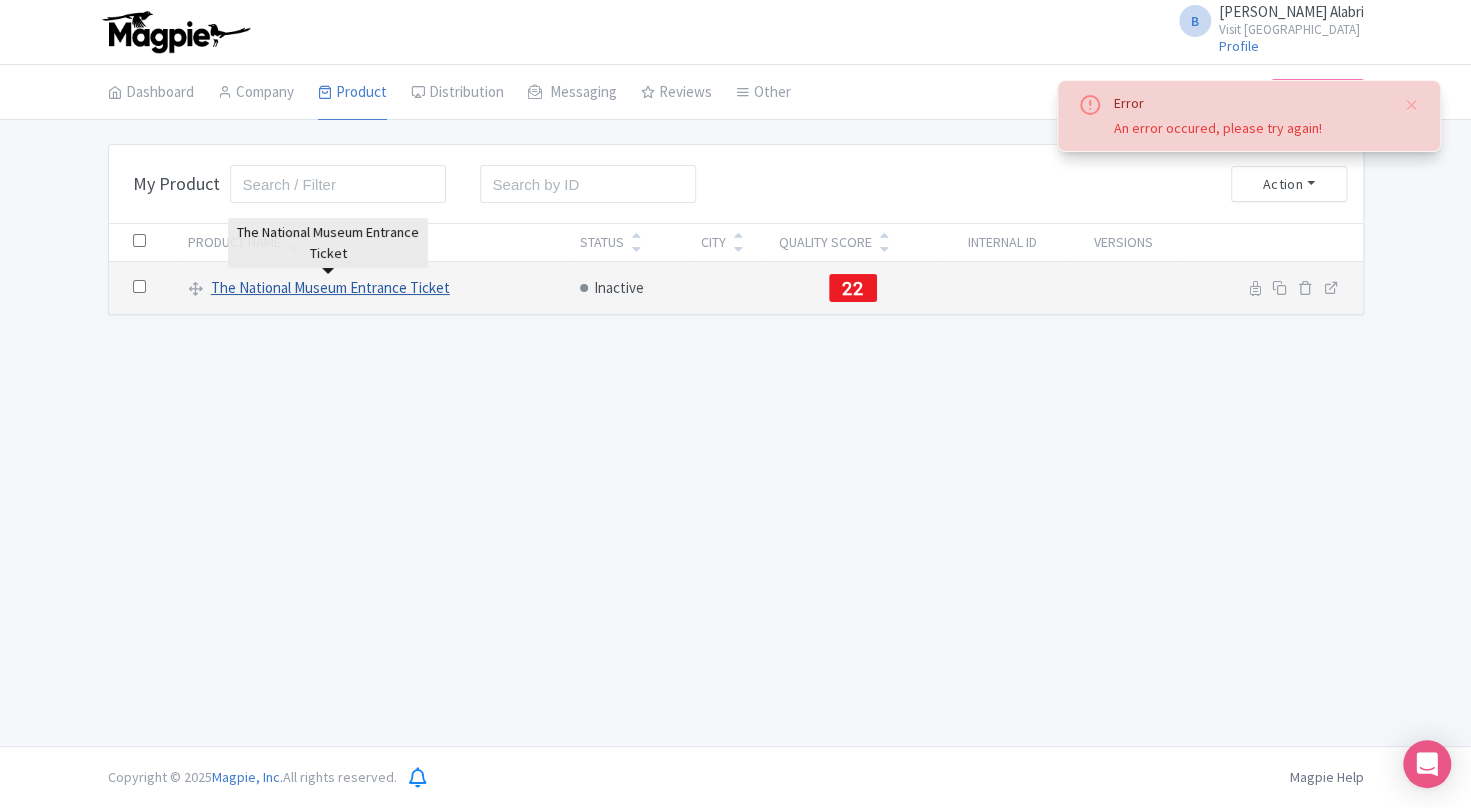 click on "The National Museum Entrance Ticket" at bounding box center [330, 288] 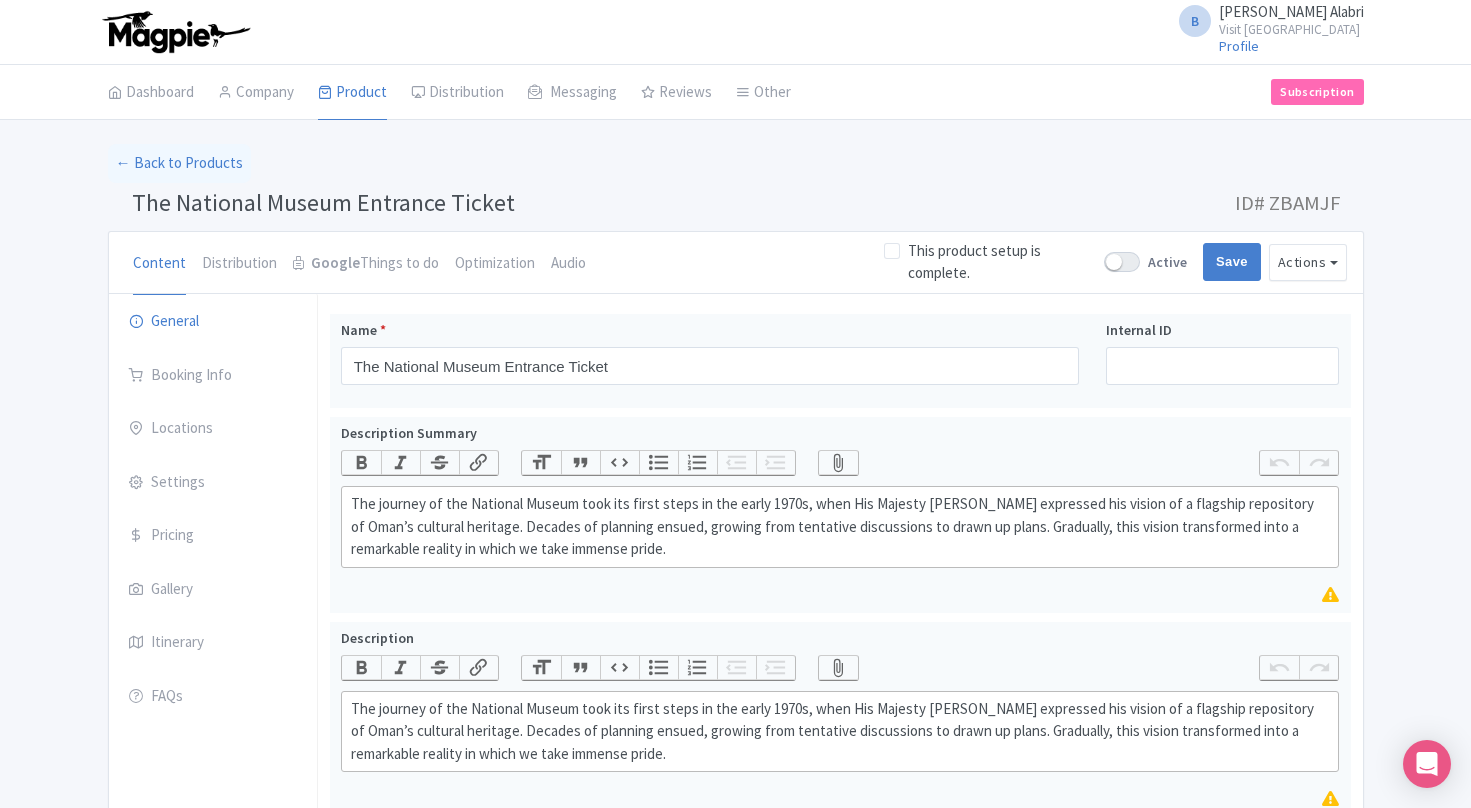 scroll, scrollTop: 0, scrollLeft: 0, axis: both 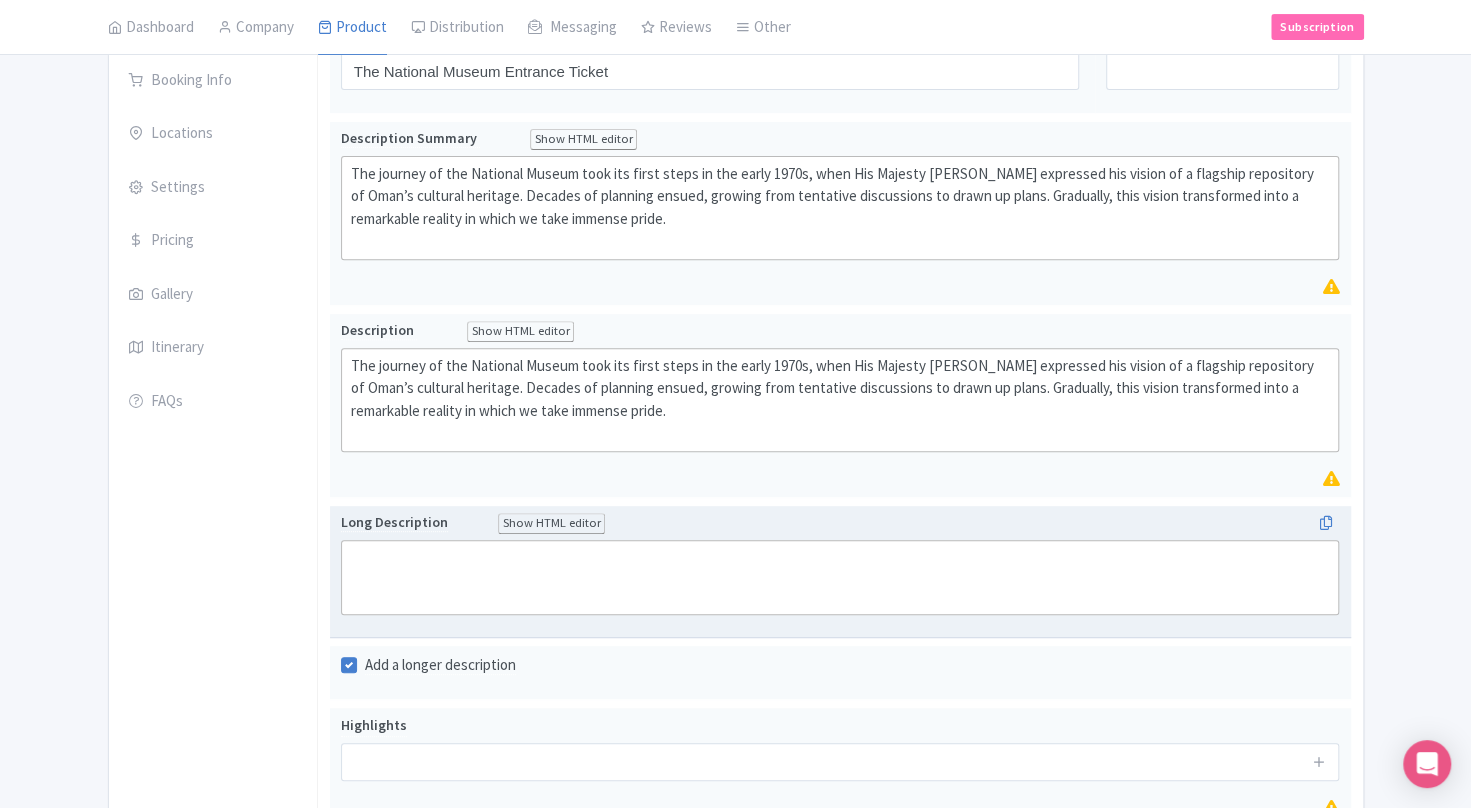 click 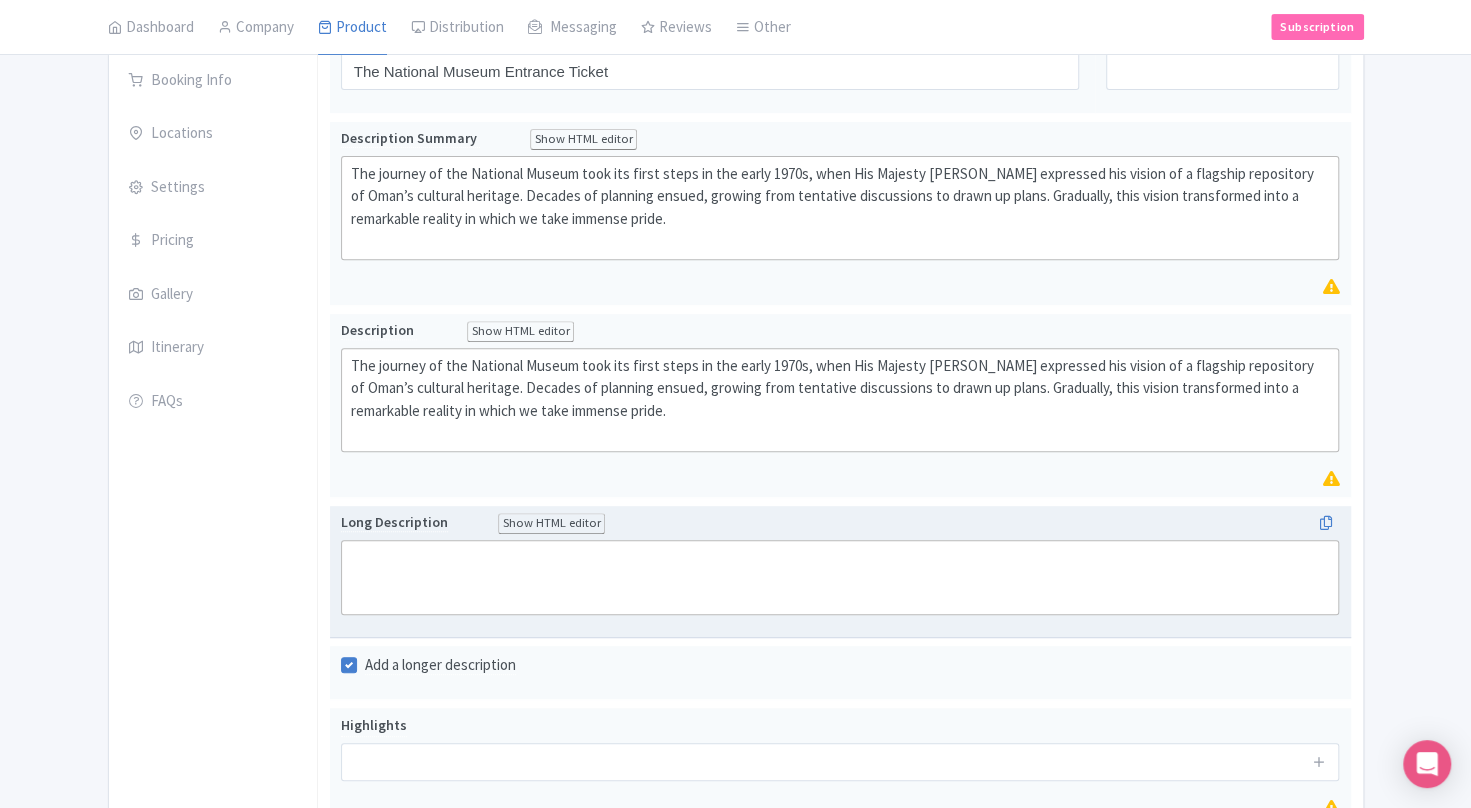 paste on "<div>The journey of the National Museum took its first steps in the early 1970s, when His Majesty Sultan Qaboos bin Said expressed his vision of a flagship repository of Oman’s cultural heritage. Decades of planning ensued, growing from tentative discussions to drawn up plans. Gradually, this vision transformed into a remarkable reality in which we take immense pride.<br><br>The planning, design and construction of the museum we see today involved an enormous number of moving parts, experts from Oman and around the world convened both in the Sultanate and abroad to begin creating something we knew to be ambitious. We strived to establish an institution par excellence for education and community outreach, and for scientific and historical research. Above all, we strived to create a memorable and authentic experience for Omanis, residents and visitors alike.<br><br>That experience tells the story of our nation. It reaches far back into its prehistory, leading us seamlessly into the present day culminating in..." 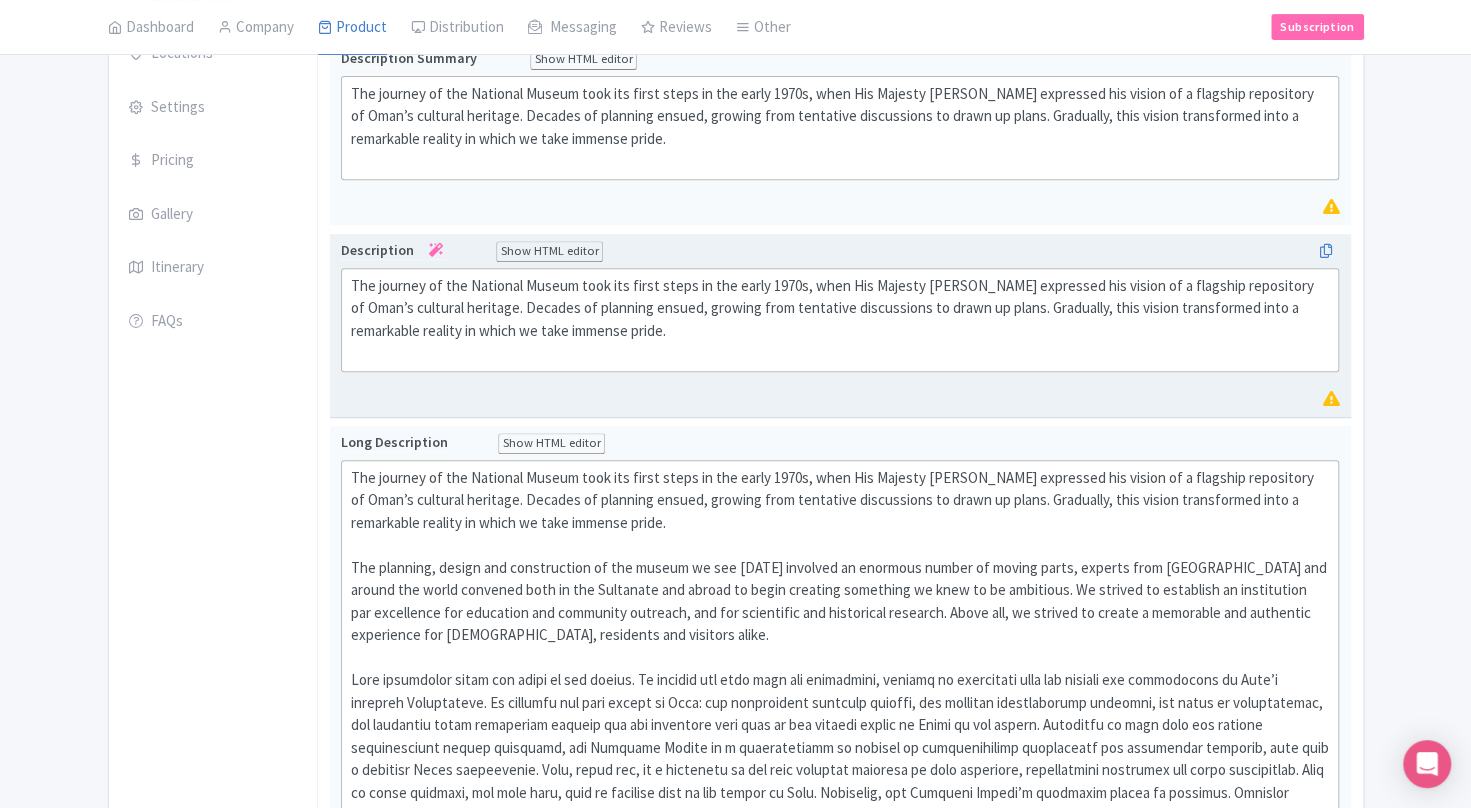 scroll, scrollTop: 183, scrollLeft: 0, axis: vertical 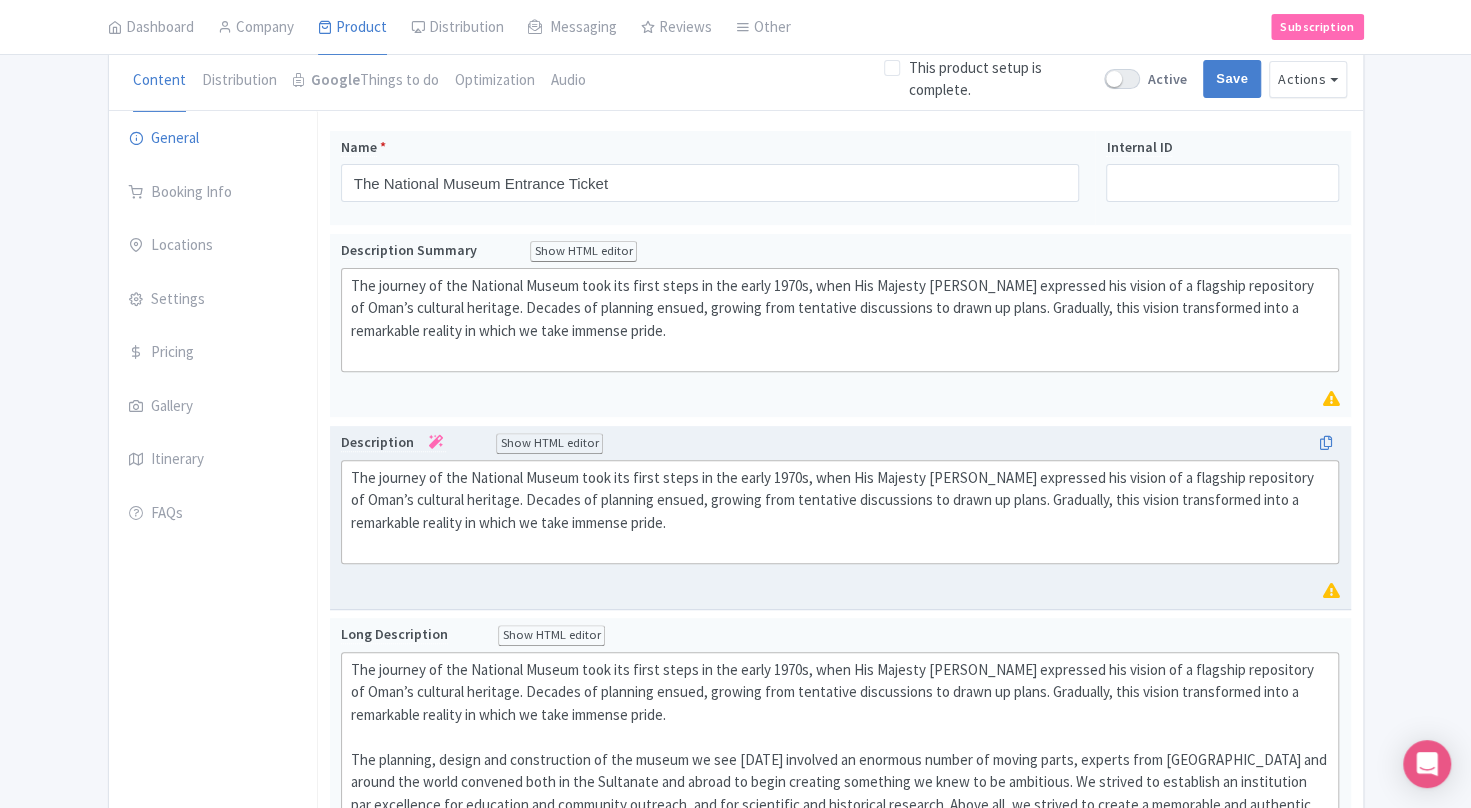 click on "Description
Show HTML editor" at bounding box center [840, 443] 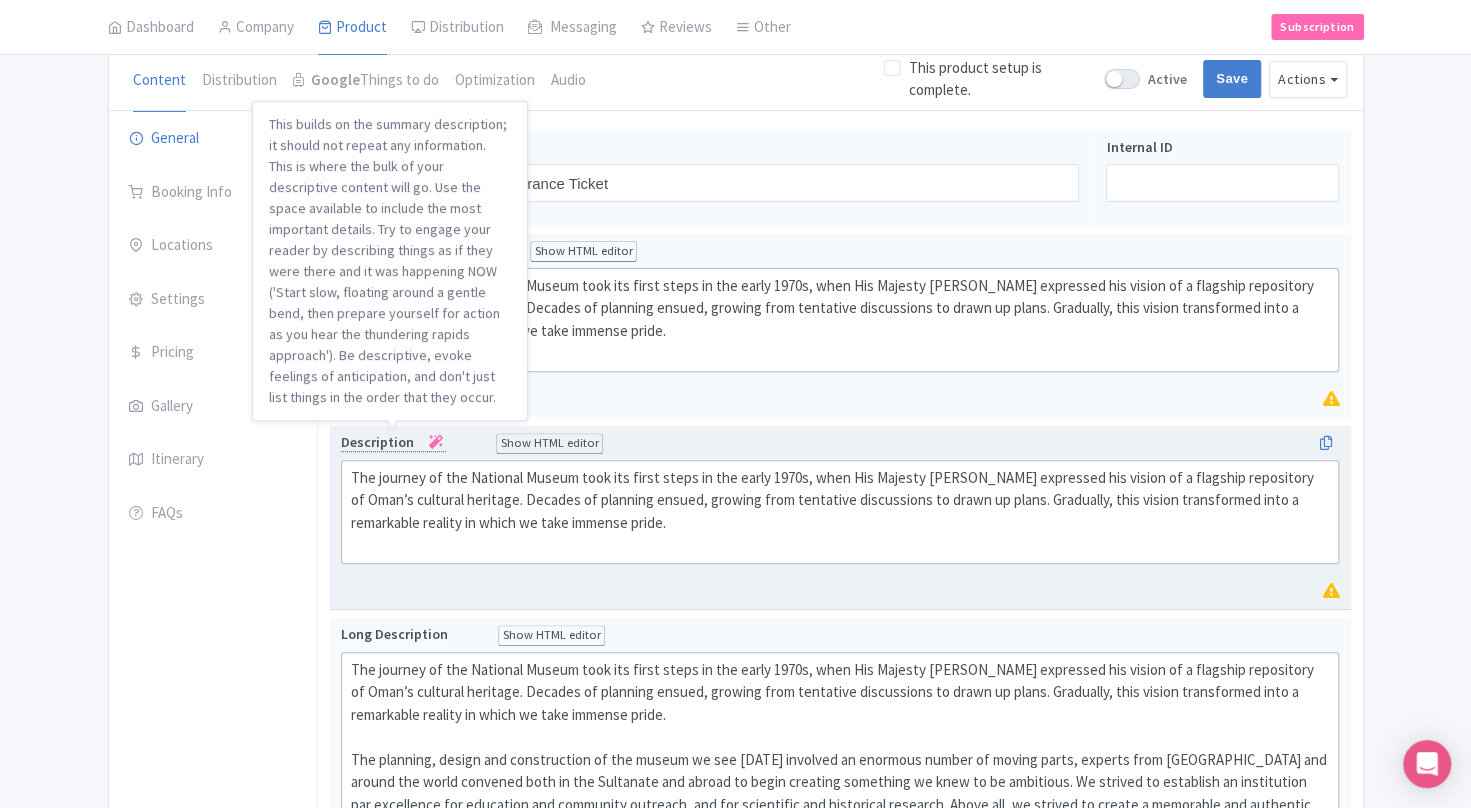 click at bounding box center [436, 442] 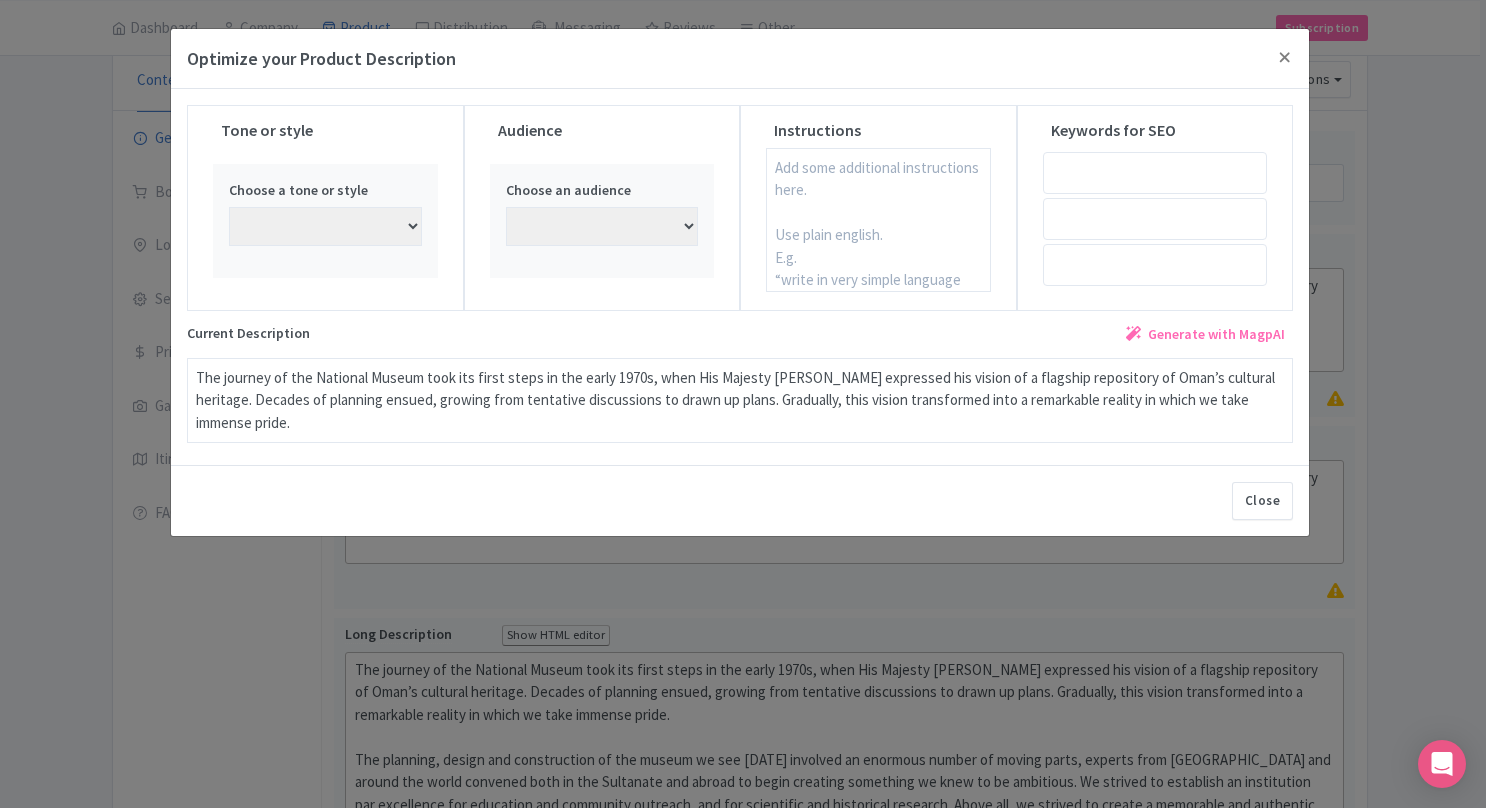 click on "Generate with MagpAI" at bounding box center (1216, 334) 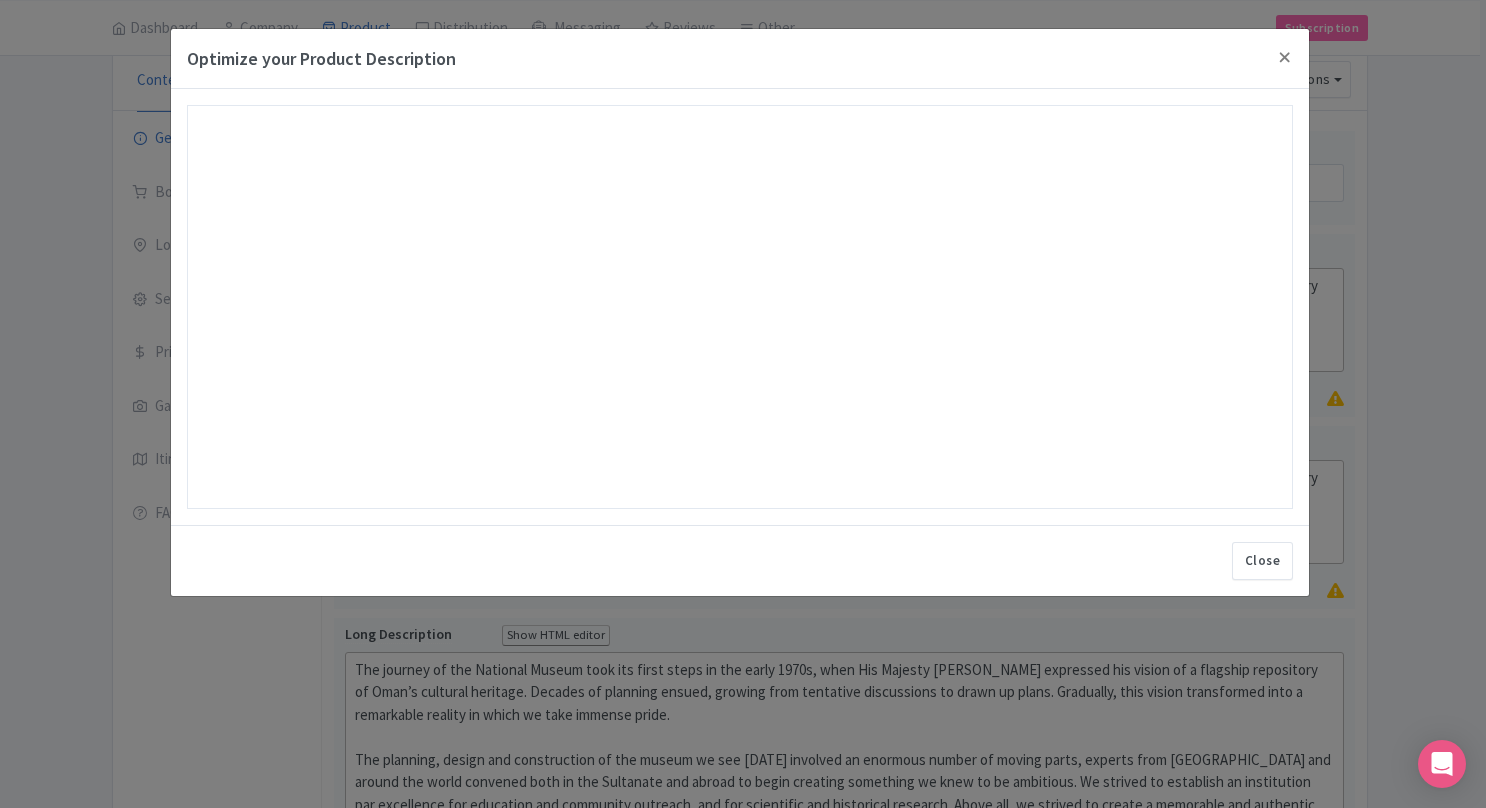 type on "Discover Oman’s rich heritage with the National Museum Entrance Ticket. Established from the visionary idea of His Majesty Sultan Qaboos bin Said in the early 1970s, the National Museum elegantly showcases the nation’s storied past and vibrant culture. This flagship institution is the culmination of decades of meticulous planning, standing today as a testament to Oman’s commitment to preserving its legacy. Wander through captivating galleries featuring priceless artifacts, immersive exhibits, and interactive displays that reveal the artistry, traditions, and innovation of Omani civilization. Whether you’re a history enthusiast or a curious traveler, the museum offers an unforgettable journey through time, beautifully connecting Oman’s historical roots with its contemporary identity. Secure your entrance ticket now to experience the pride of a nation and embrace the wonders of Oman’s cultural heritage in an inspiring, world-class setting." 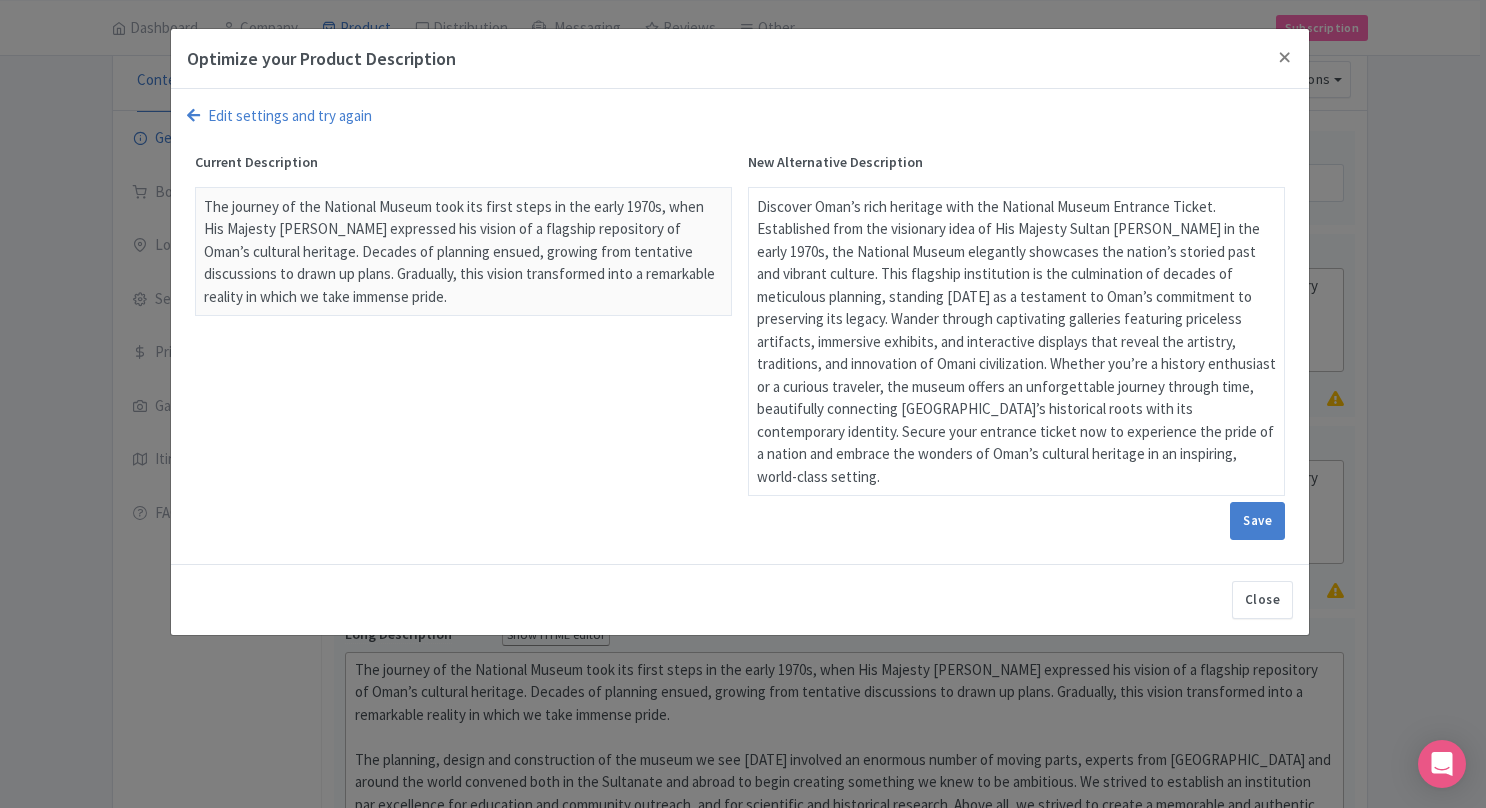 drag, startPoint x: 835, startPoint y: 482, endPoint x: 752, endPoint y: 192, distance: 301.64383 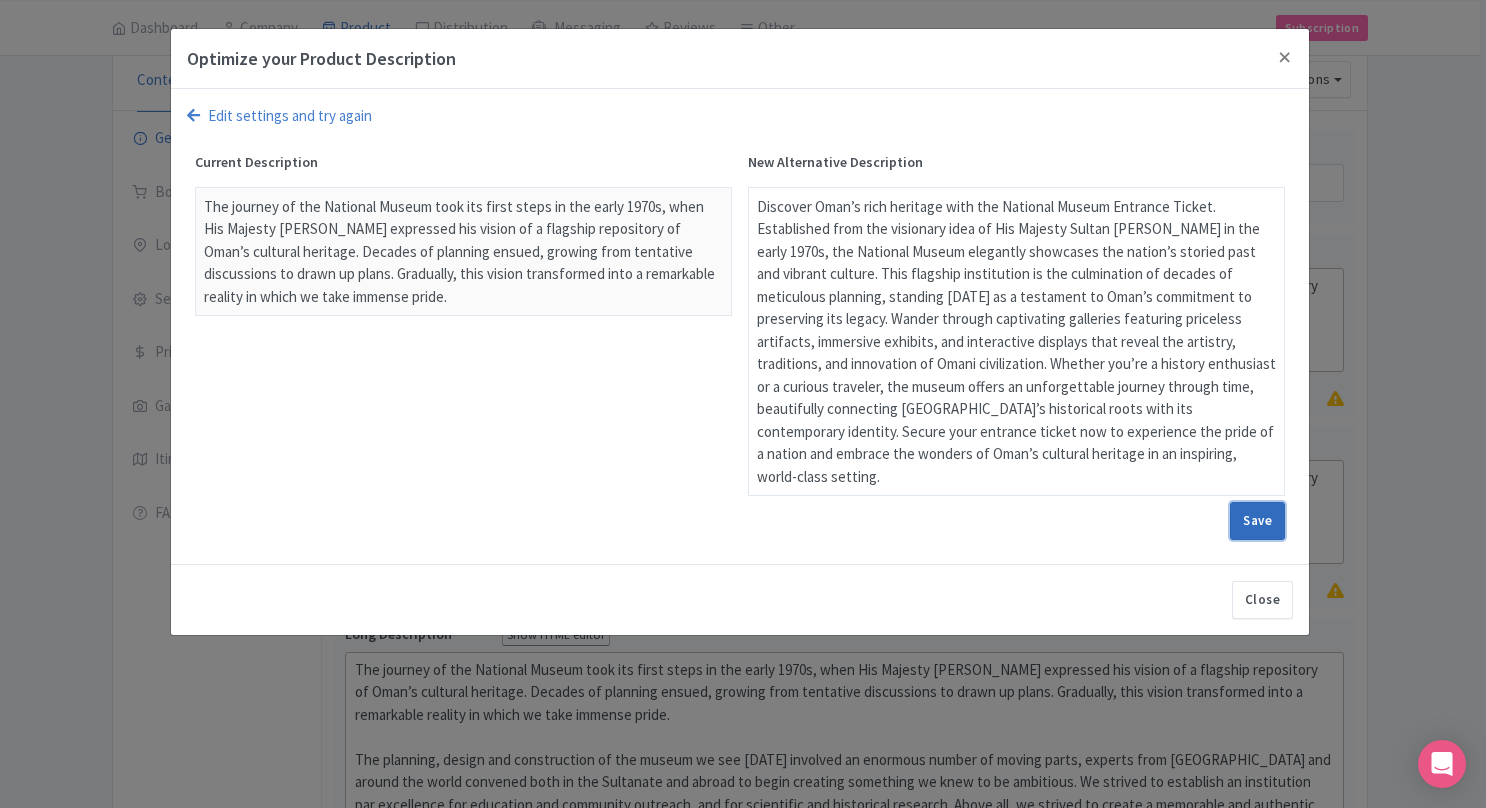 click on "Save" at bounding box center (1257, 521) 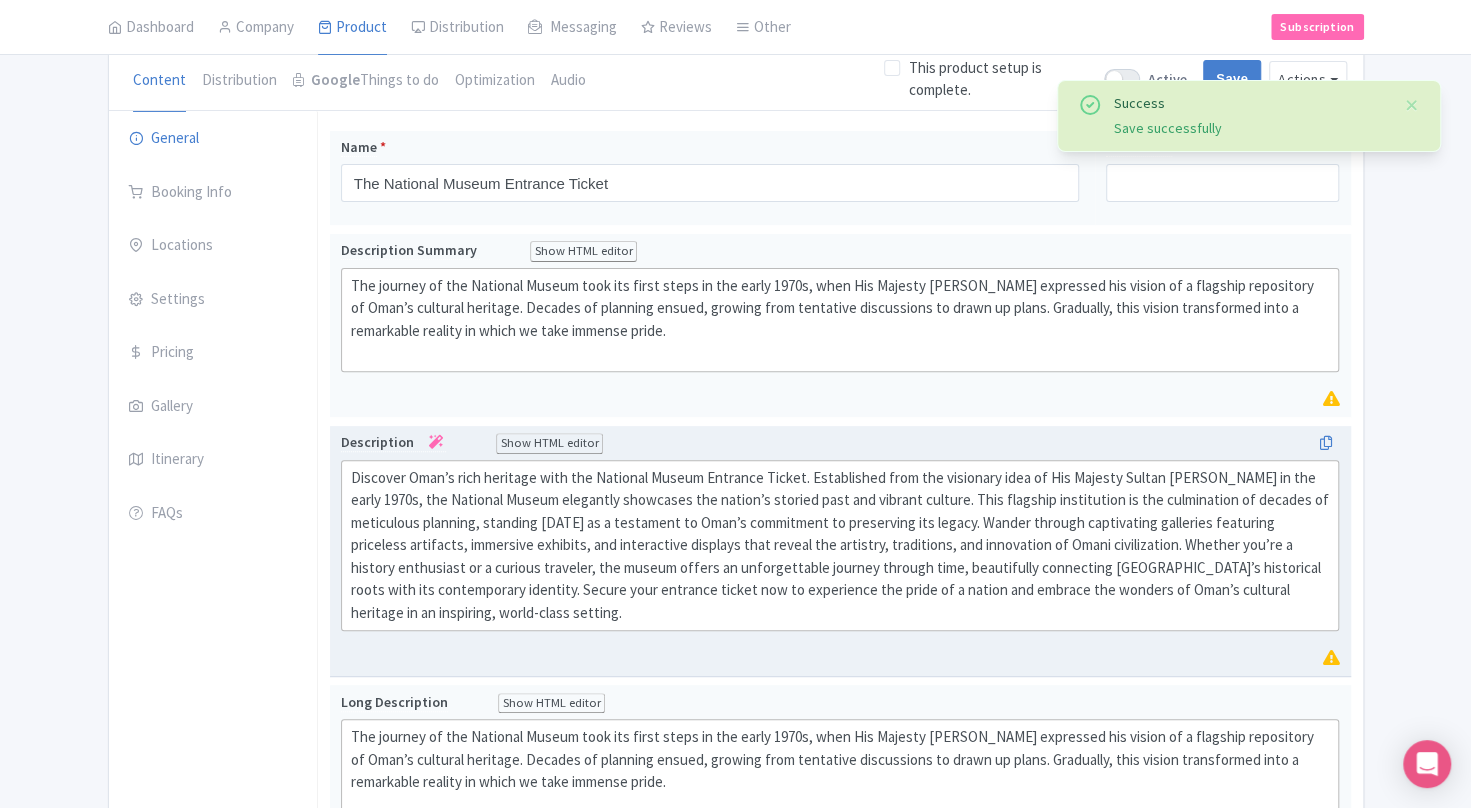 click on "Description
Show HTML editor
Bold
Italic
Strikethrough
Link
Heading
Quote
Code
Bullets
Numbers
Decrease Level
Increase Level
Attach Files
Undo
Redo
Link
Unlink
Your product's description has 365 characters. We recommend between 500 and 1000 characters." at bounding box center [840, 551] 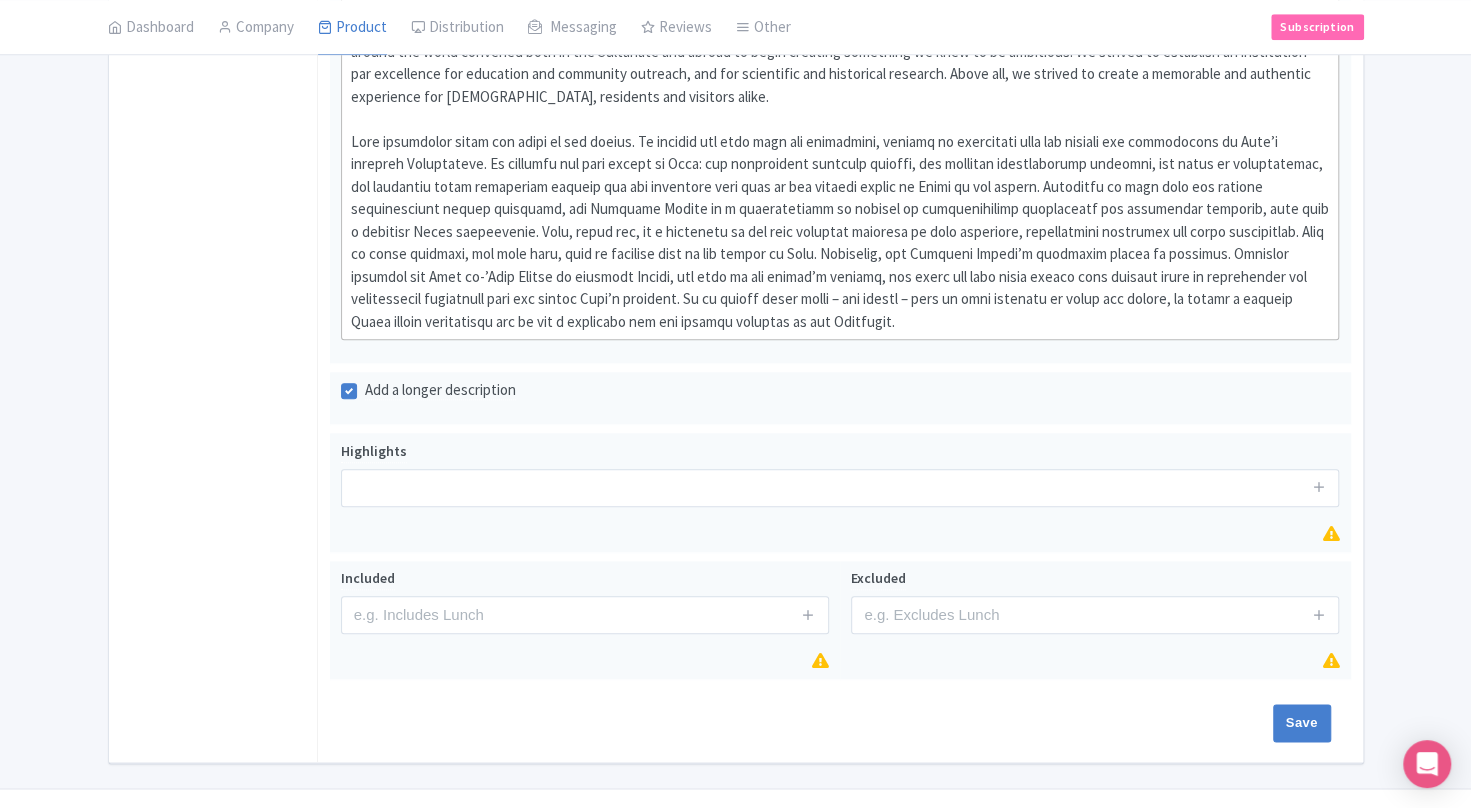 scroll, scrollTop: 1001, scrollLeft: 0, axis: vertical 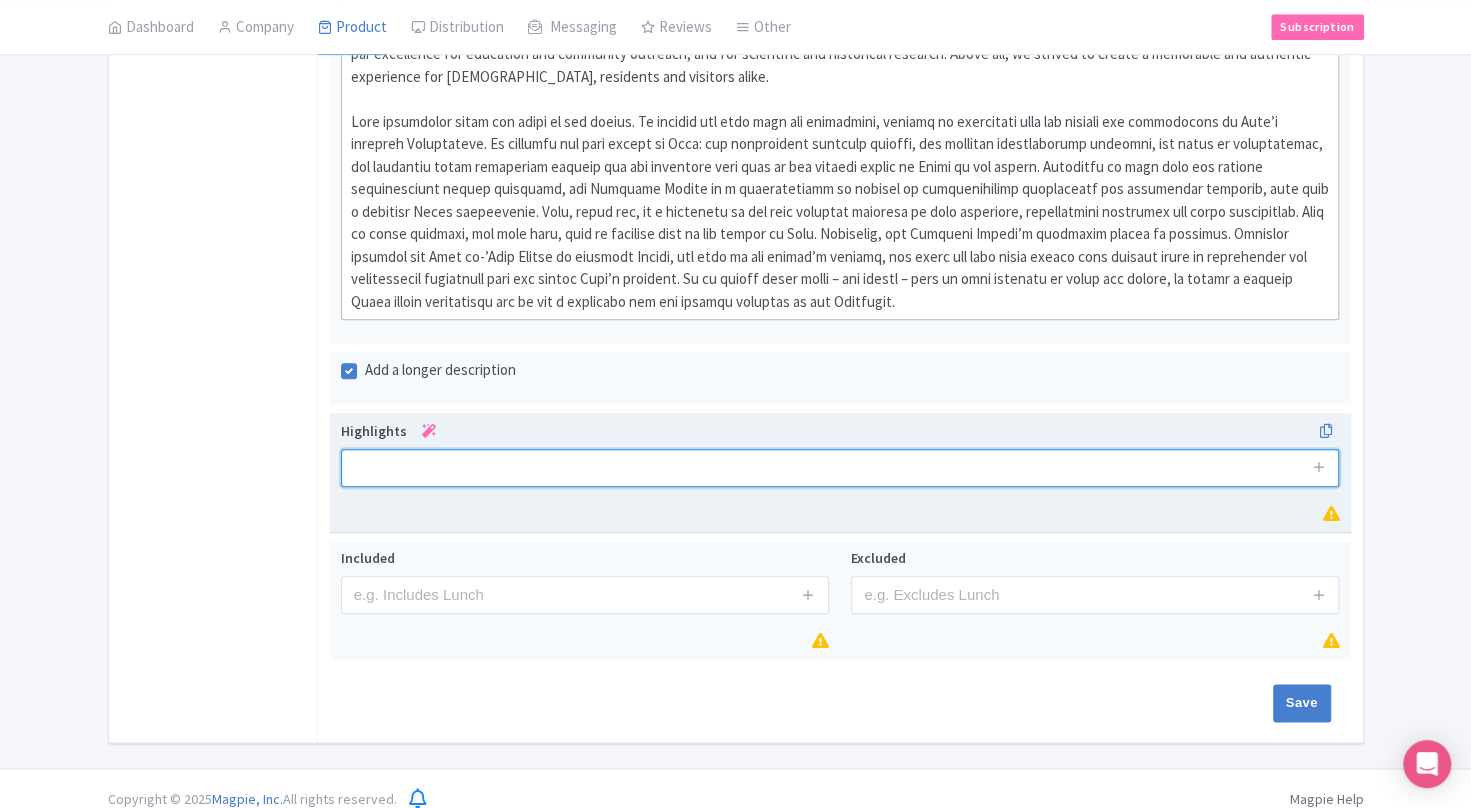 click at bounding box center [840, 468] 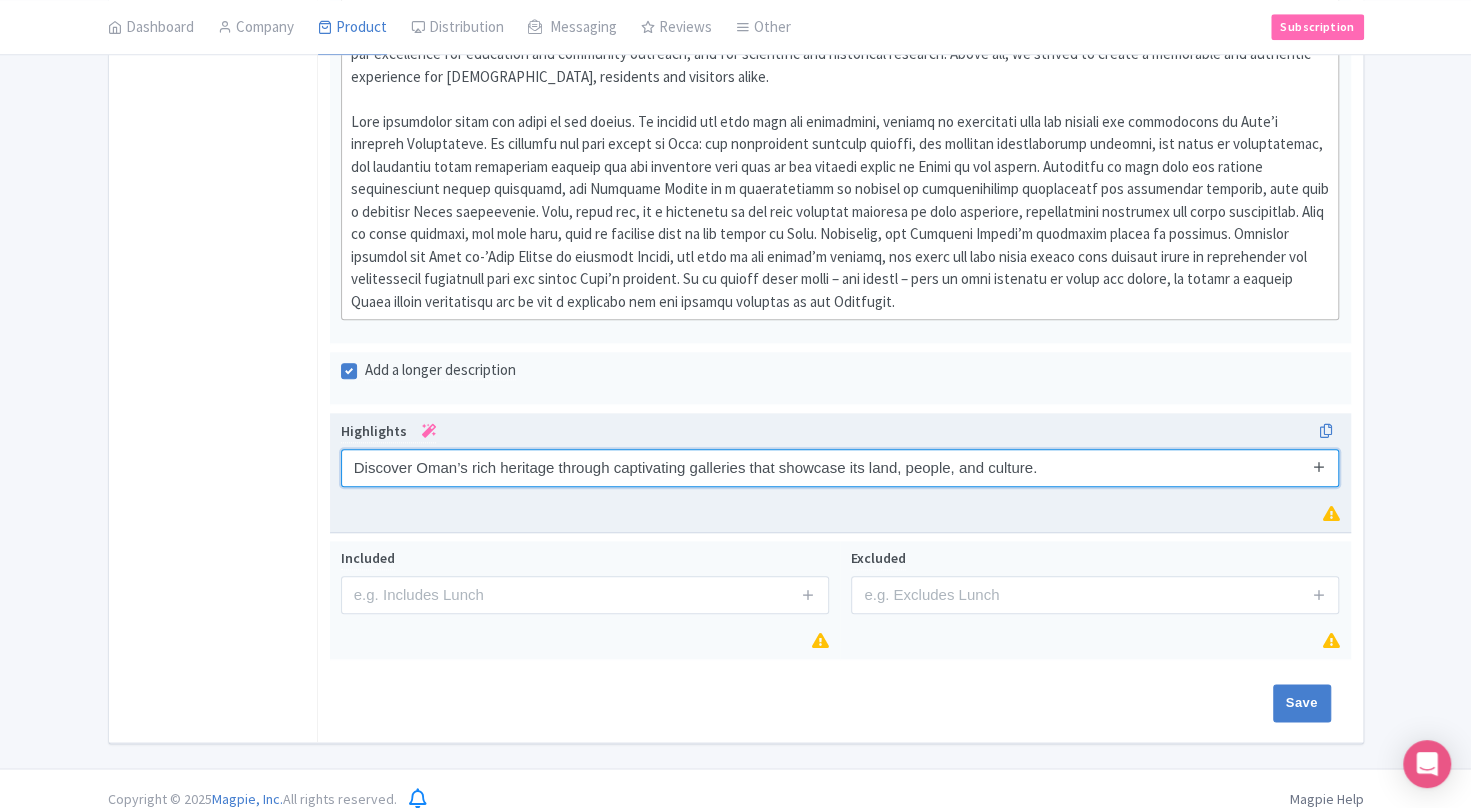 type on "Discover Oman’s rich heritage through captivating galleries that showcase its land, people, and culture." 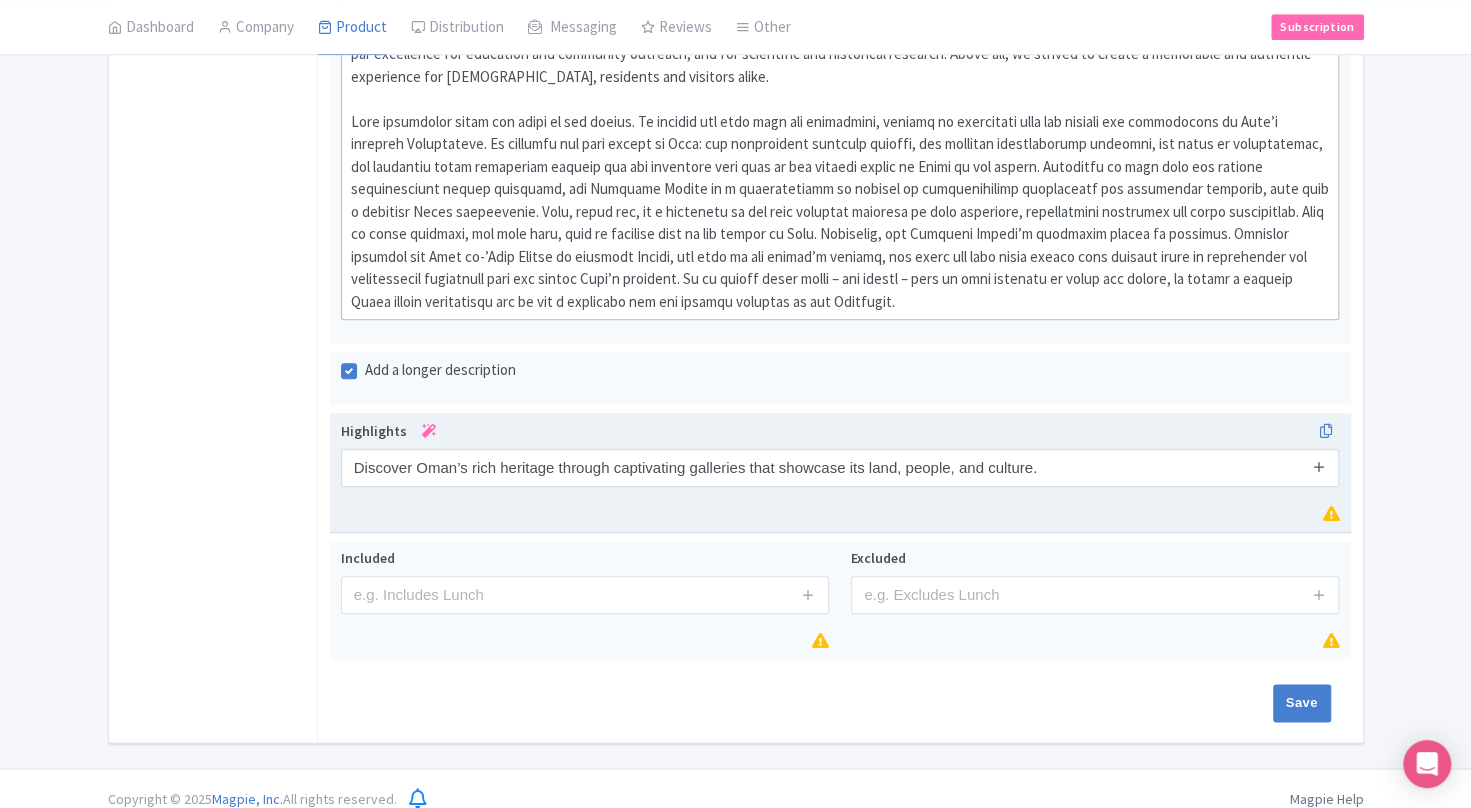 click at bounding box center [1319, 466] 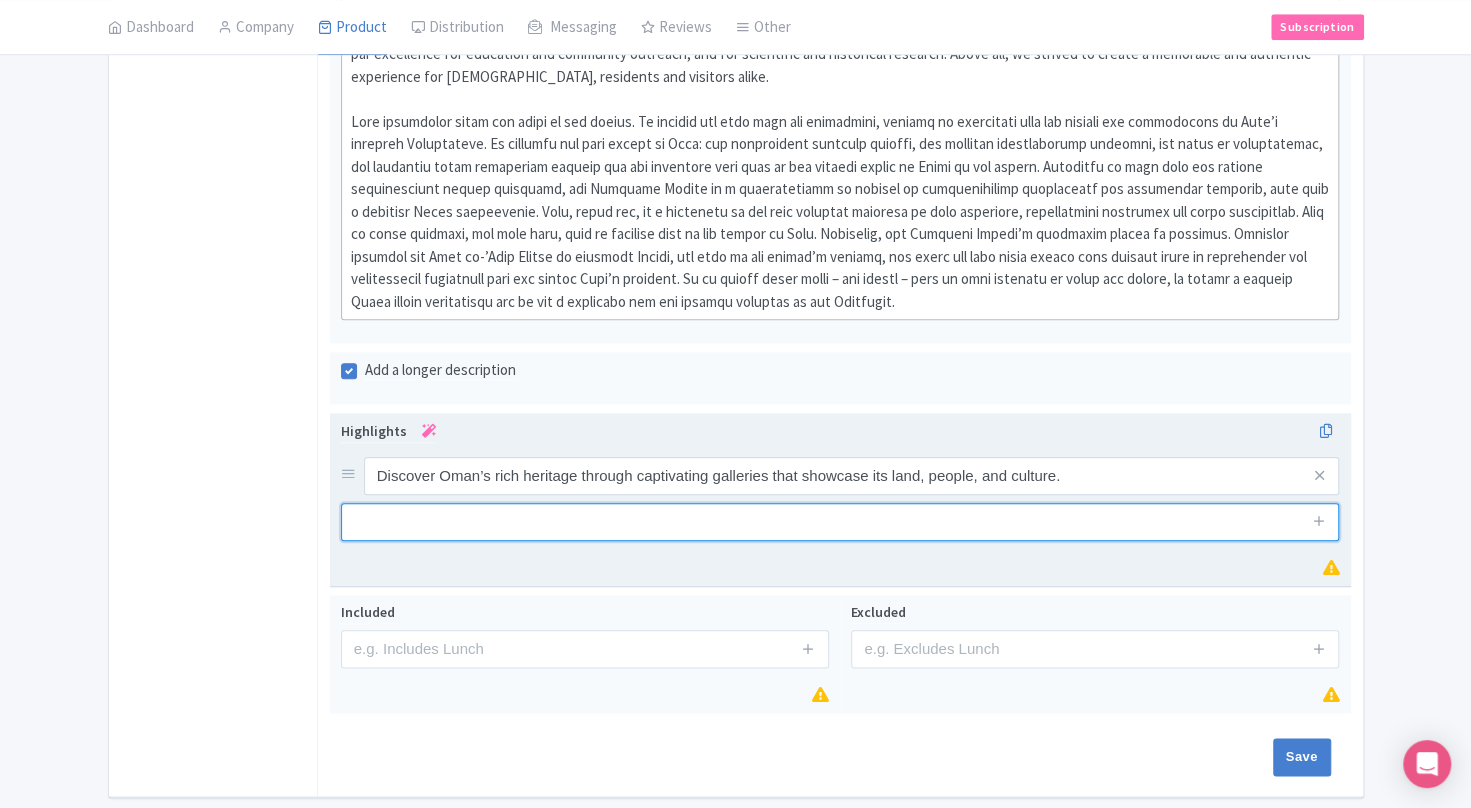 click at bounding box center [840, 522] 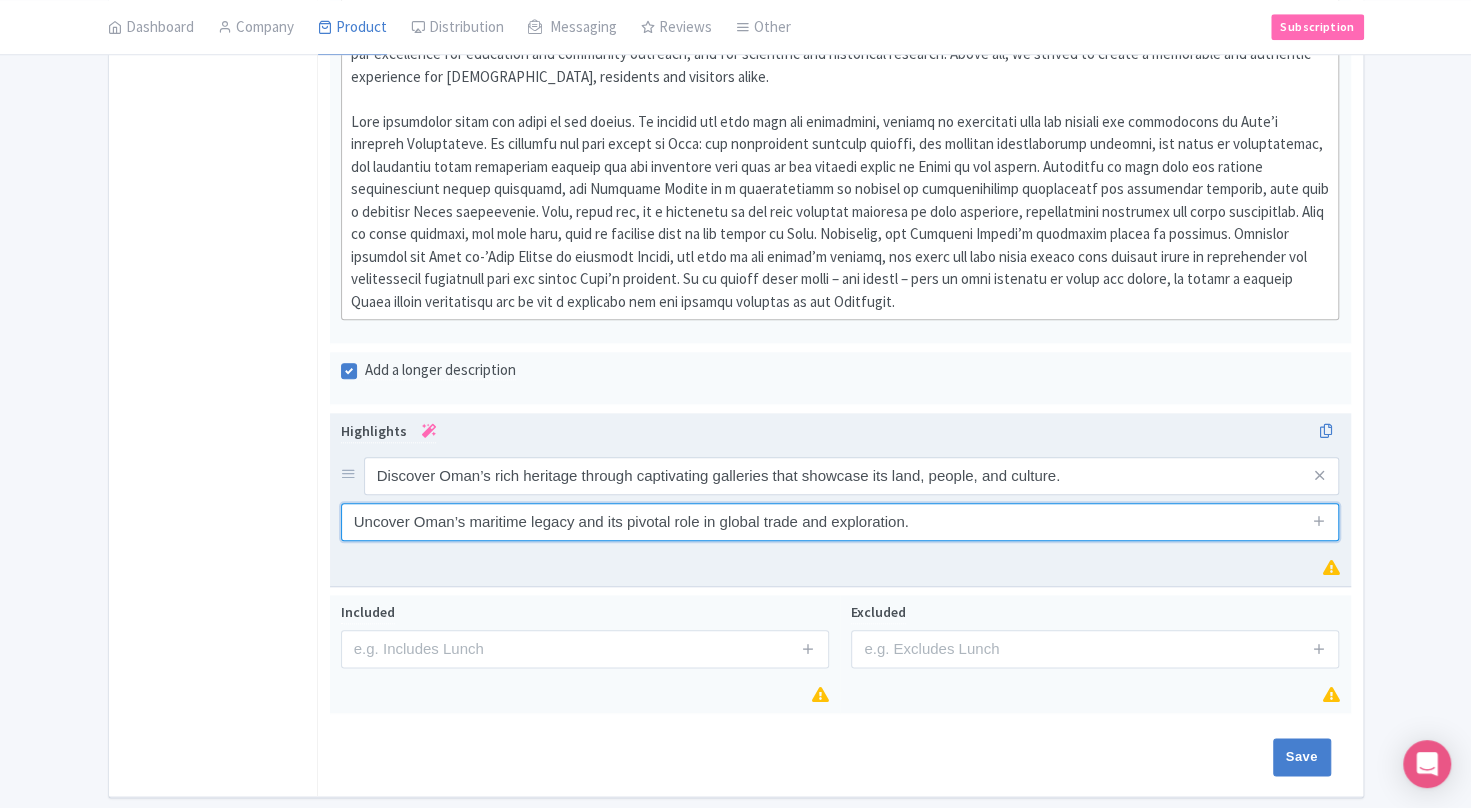 type on "Uncover Oman’s maritime legacy and its pivotal role in global trade and exploration." 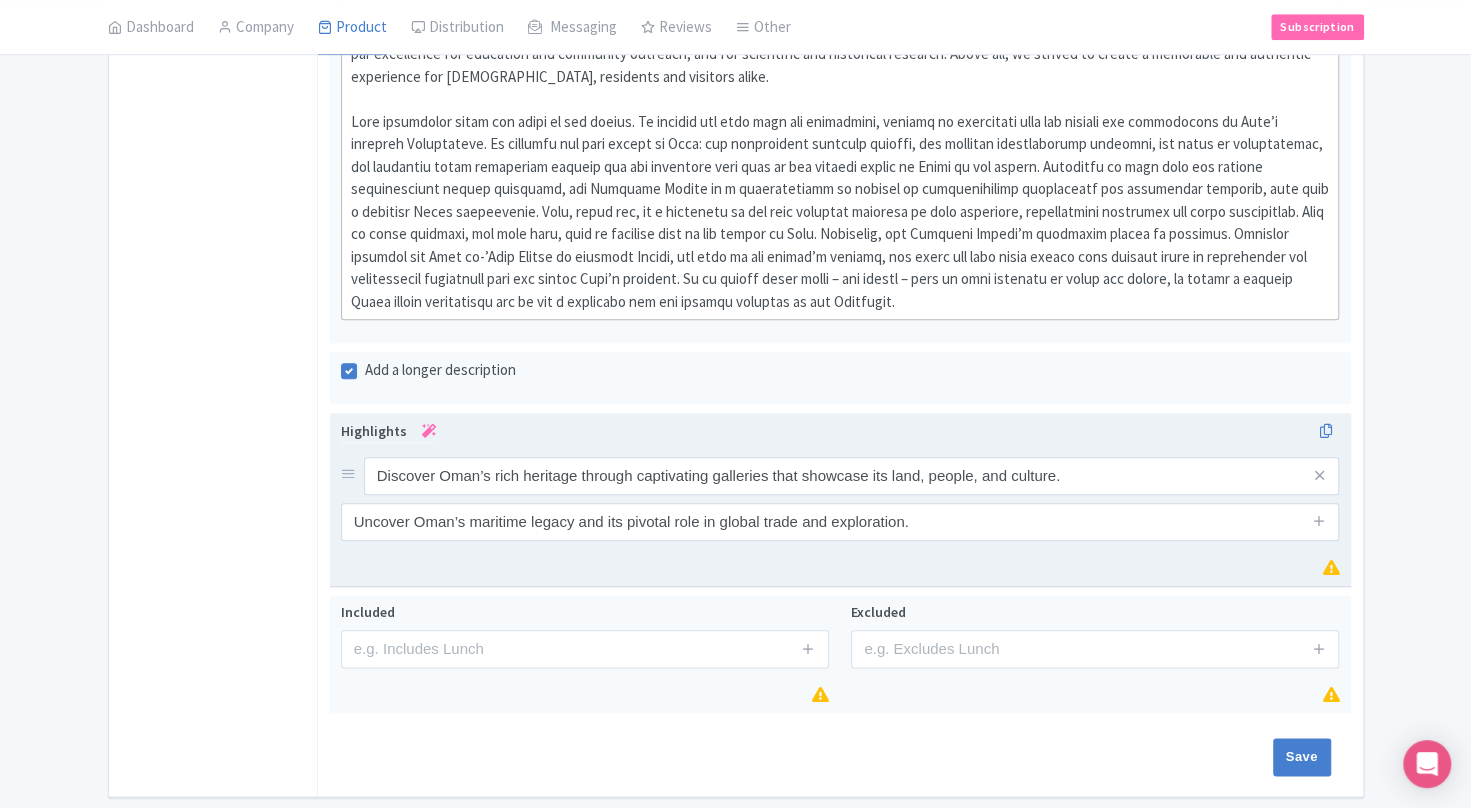 click at bounding box center (1319, 522) 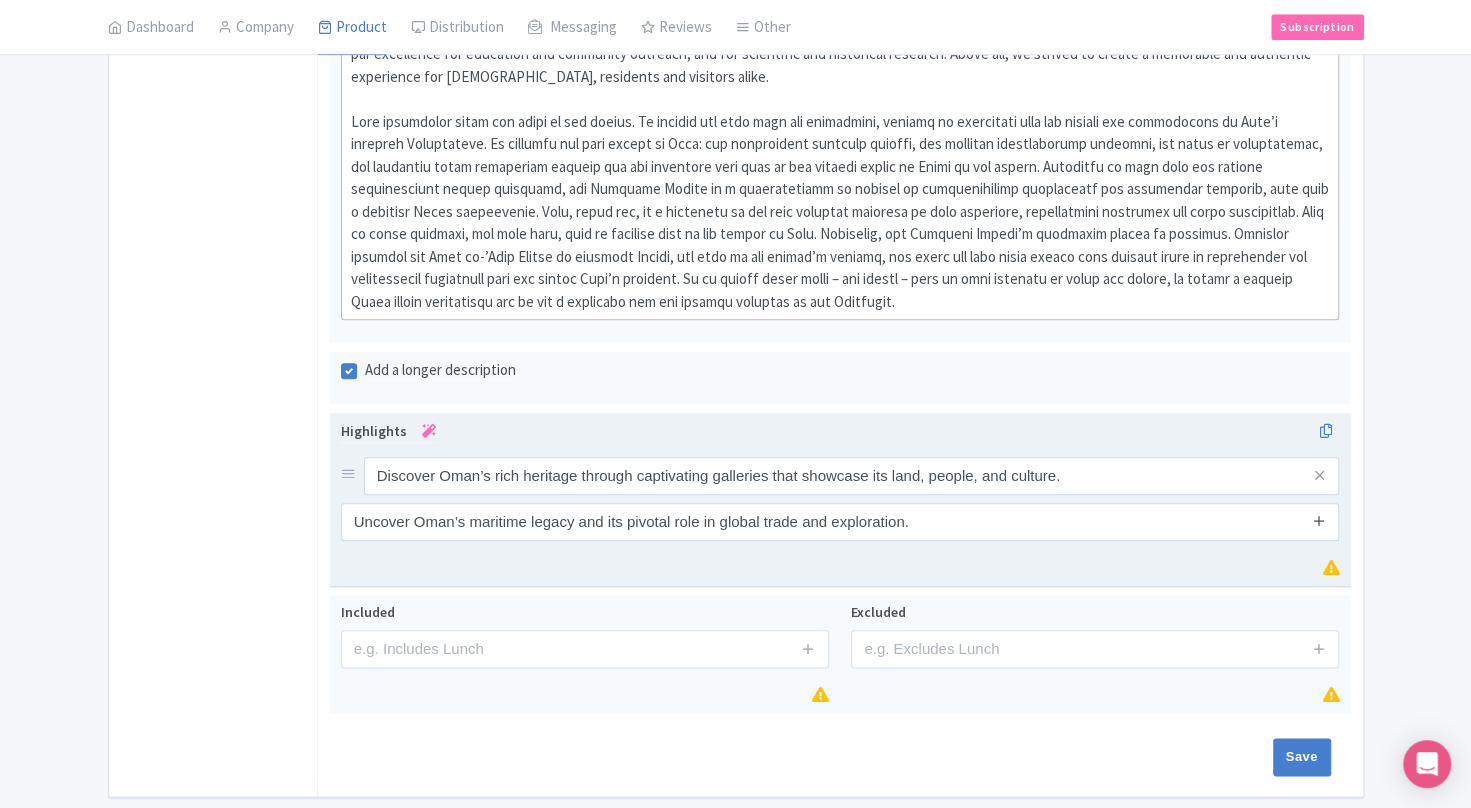 click at bounding box center [1319, 520] 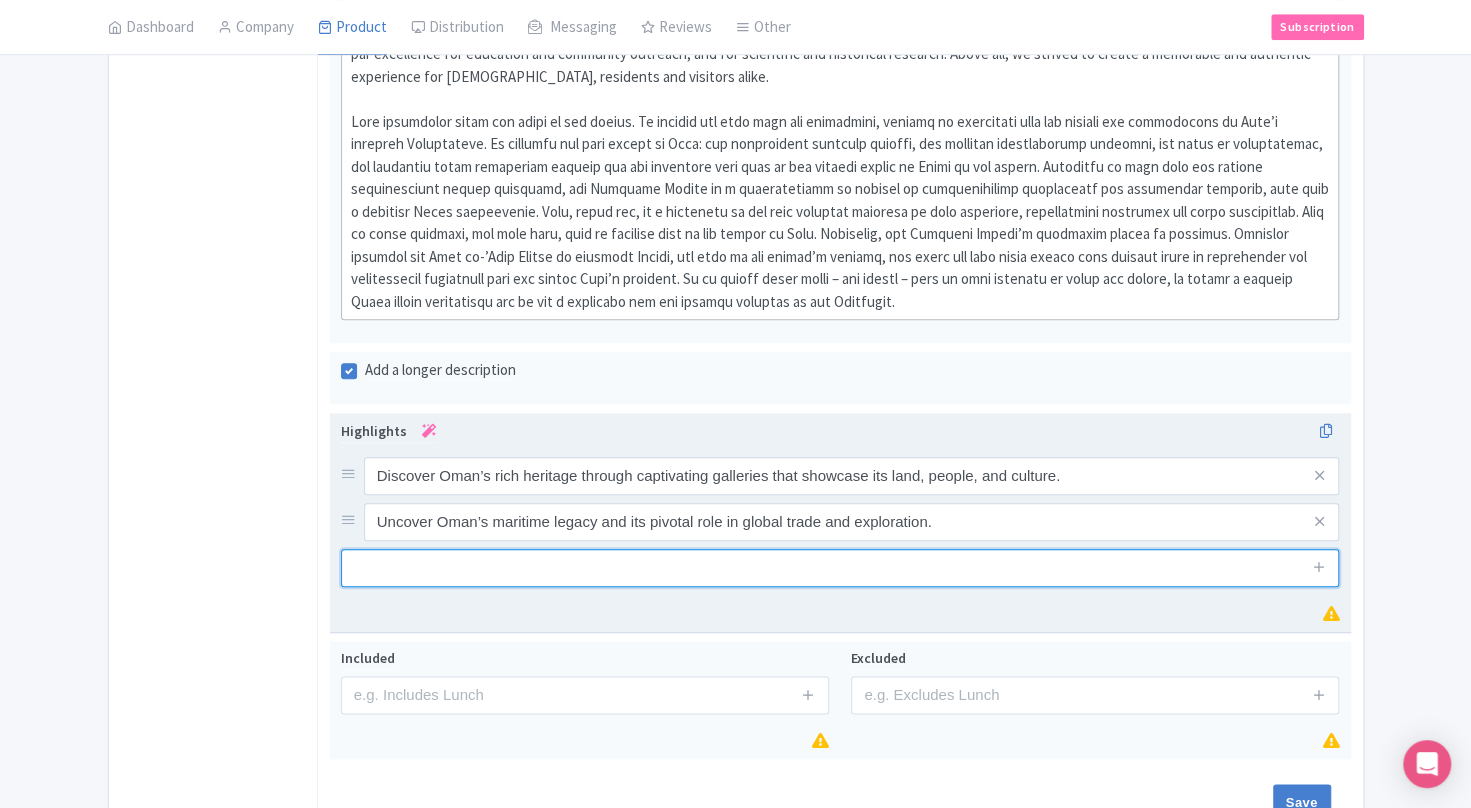 click at bounding box center (840, 568) 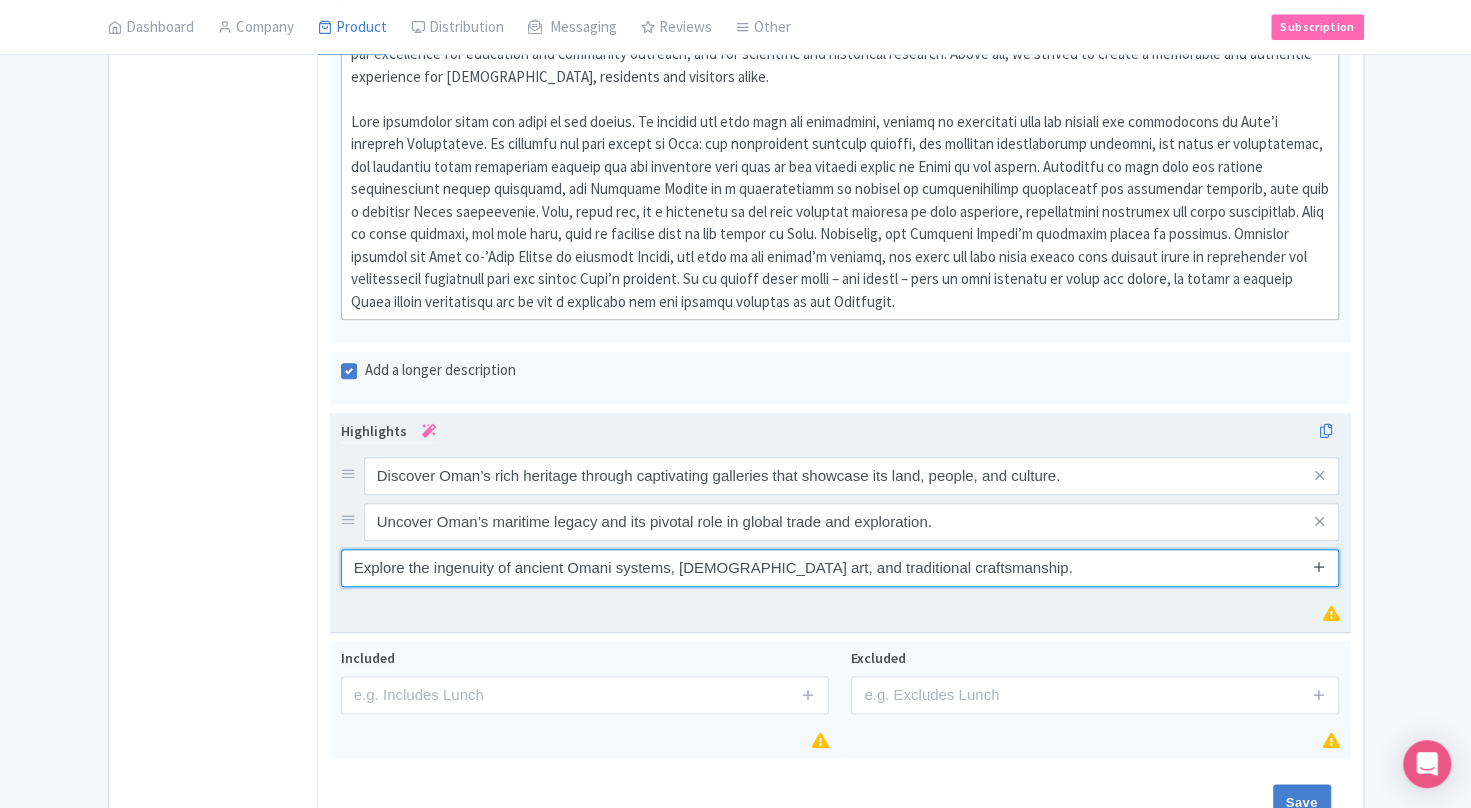 type on "Explore the ingenuity of ancient Omani systems, Islamic art, and traditional craftsmanship." 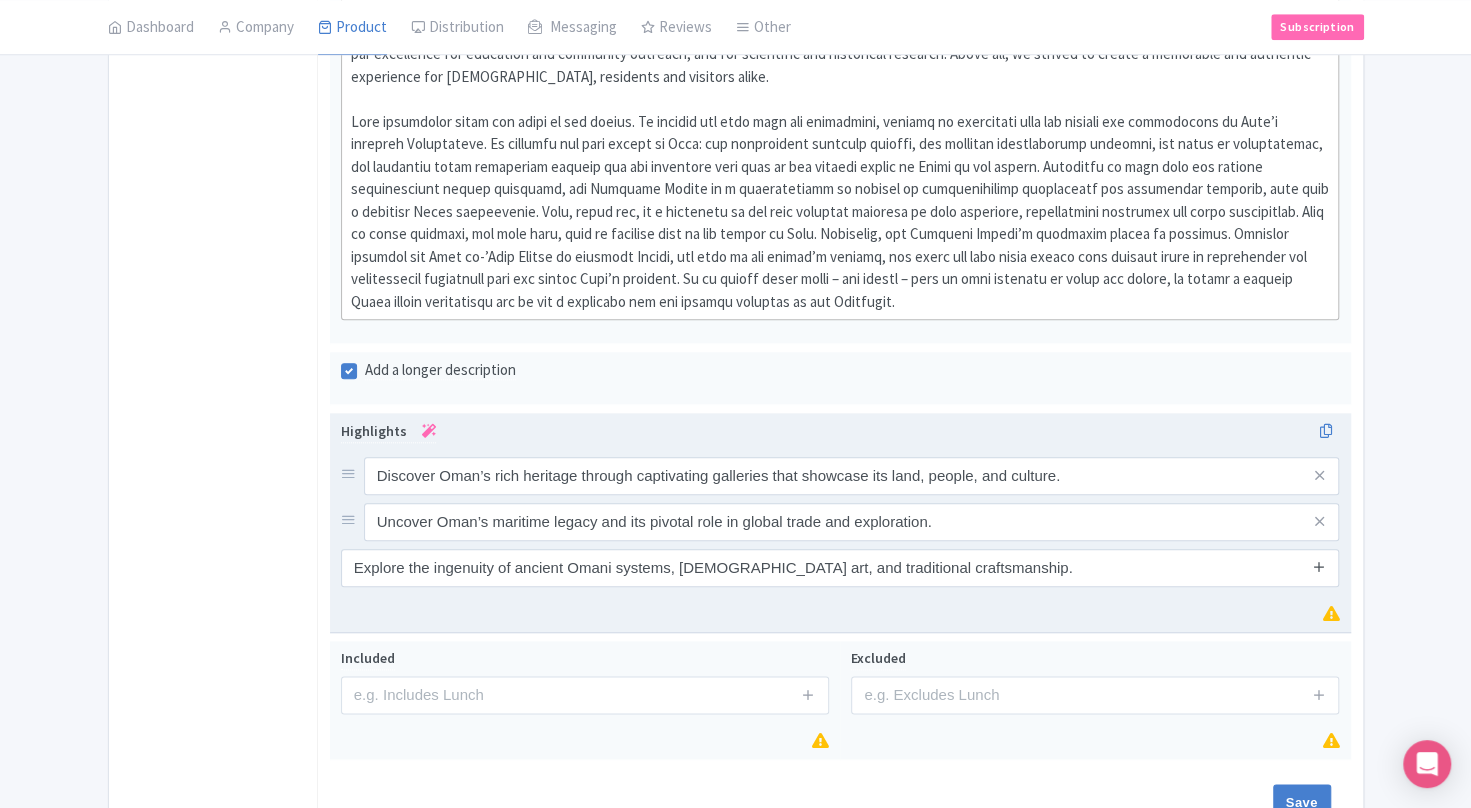 click at bounding box center [1319, 566] 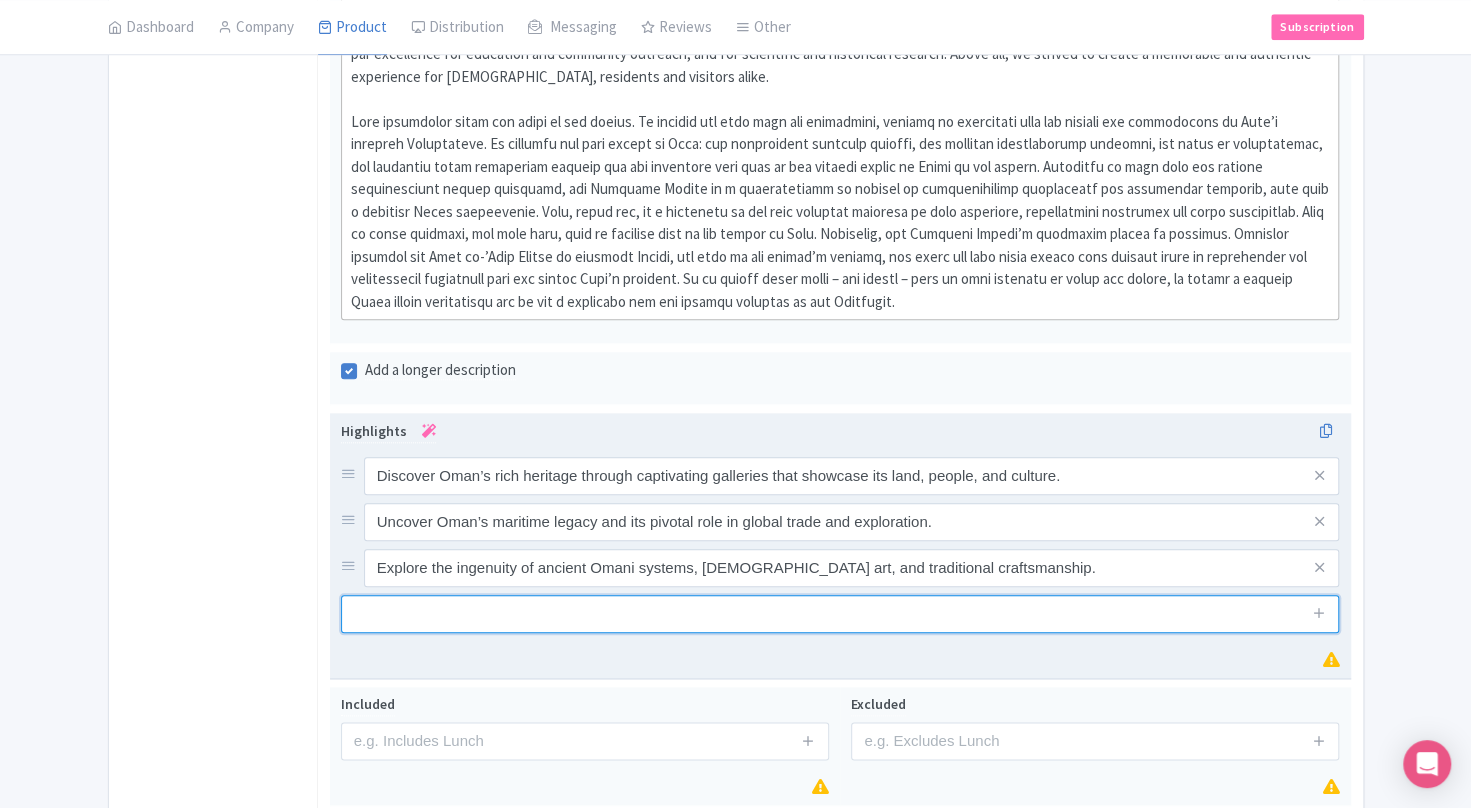 click at bounding box center [840, 614] 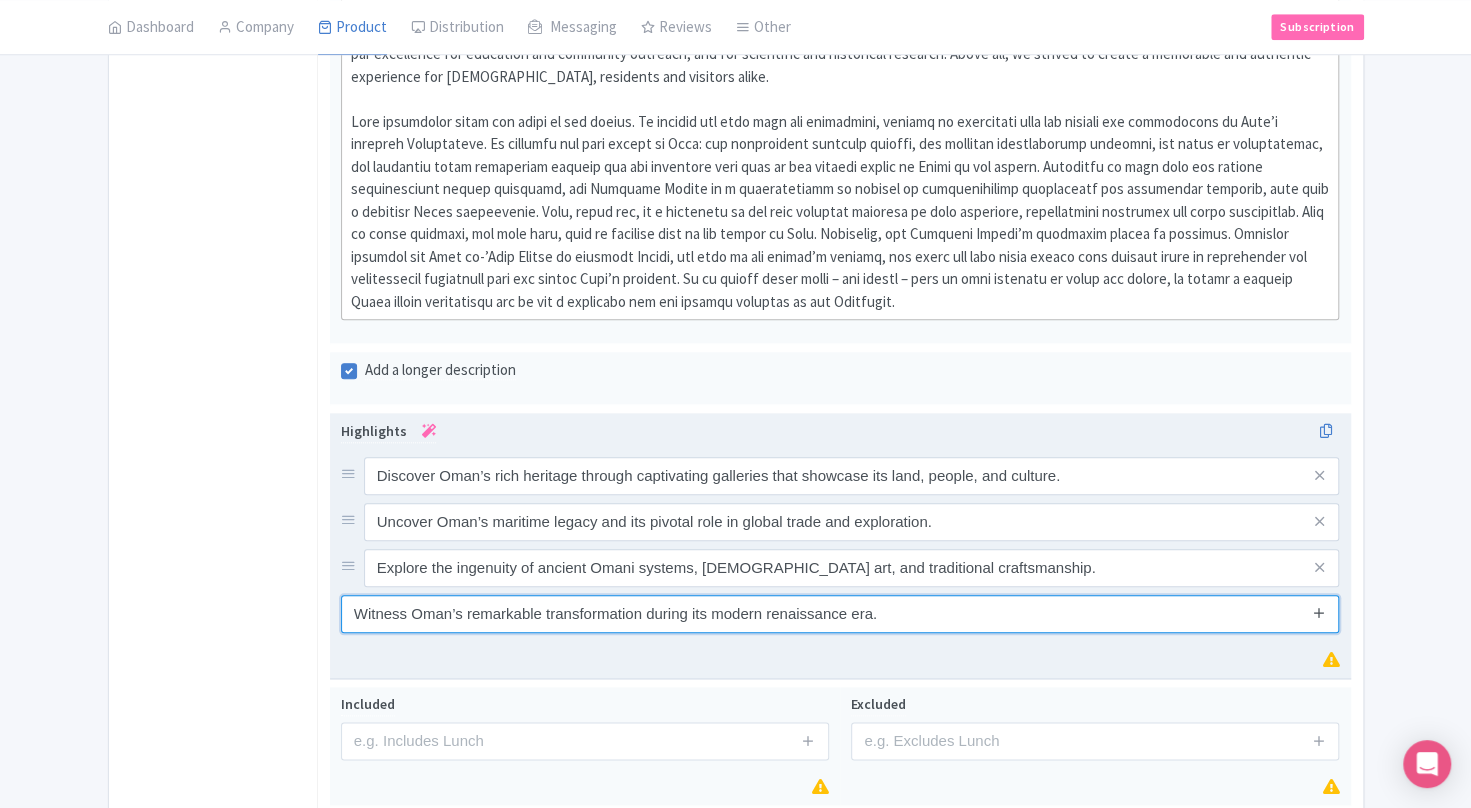 type on "Witness Oman’s remarkable transformation during its modern renaissance era." 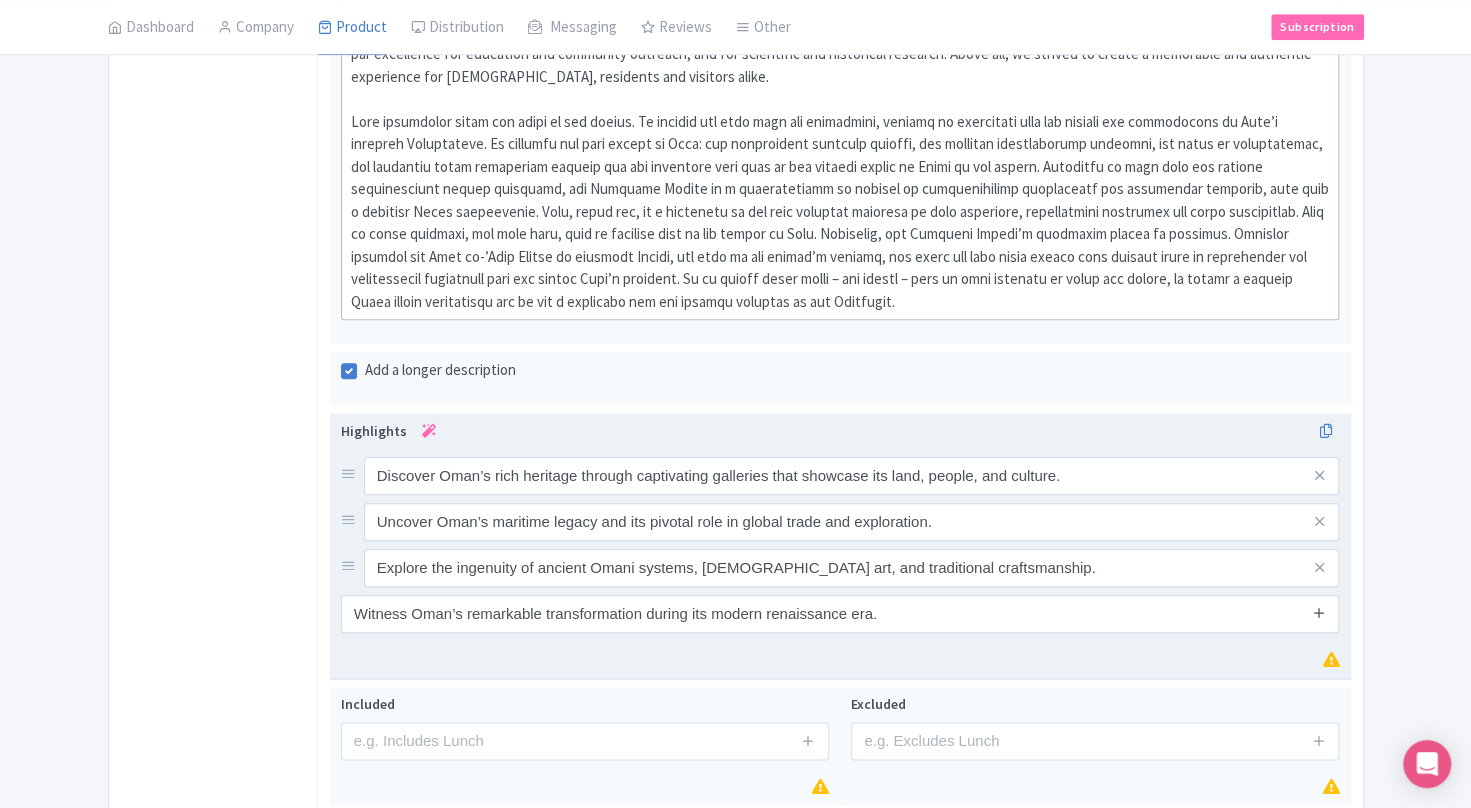 click at bounding box center [1319, 612] 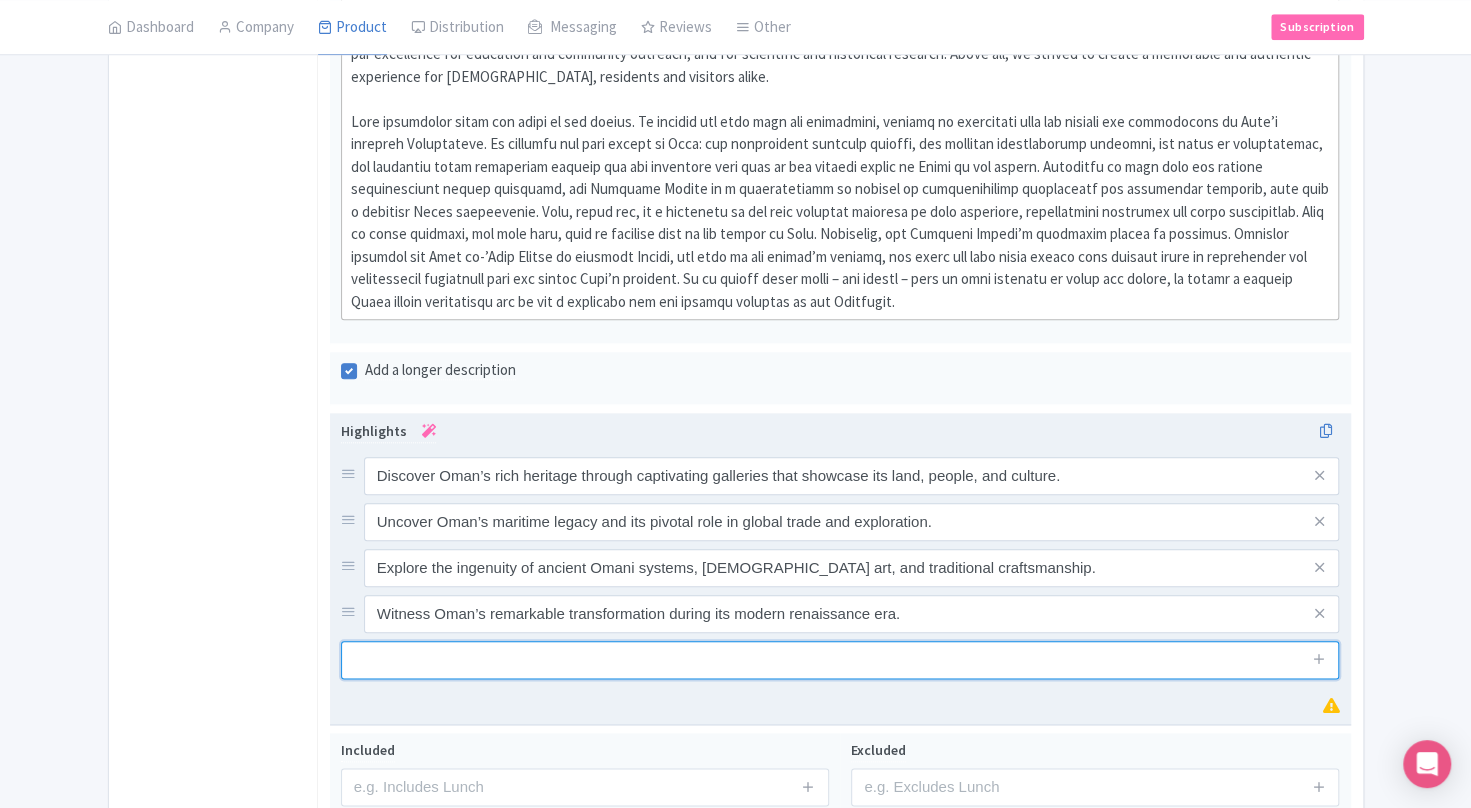 click at bounding box center (840, 660) 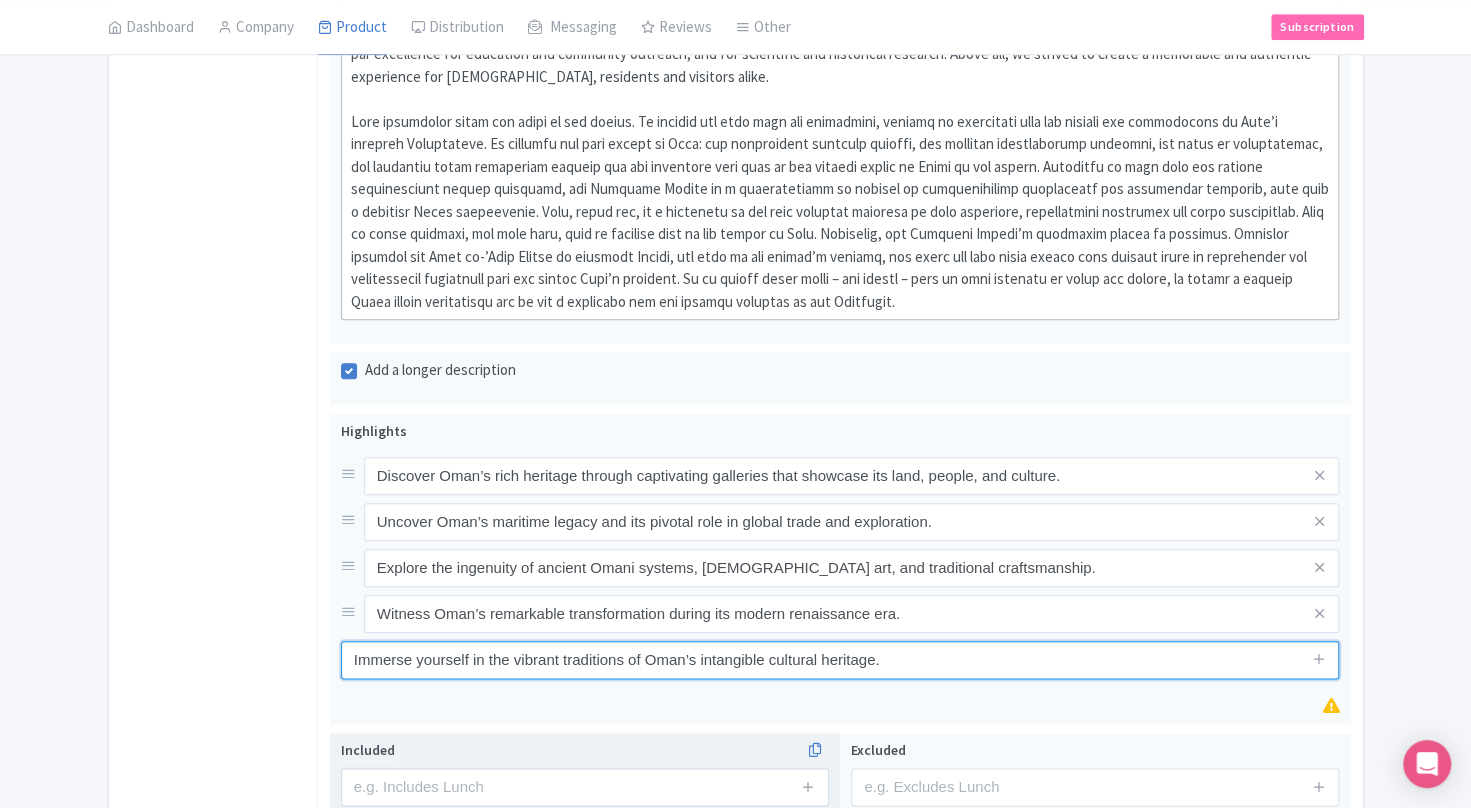 type on "Immerse yourself in the vibrant traditions of Oman’s intangible cultural heritage." 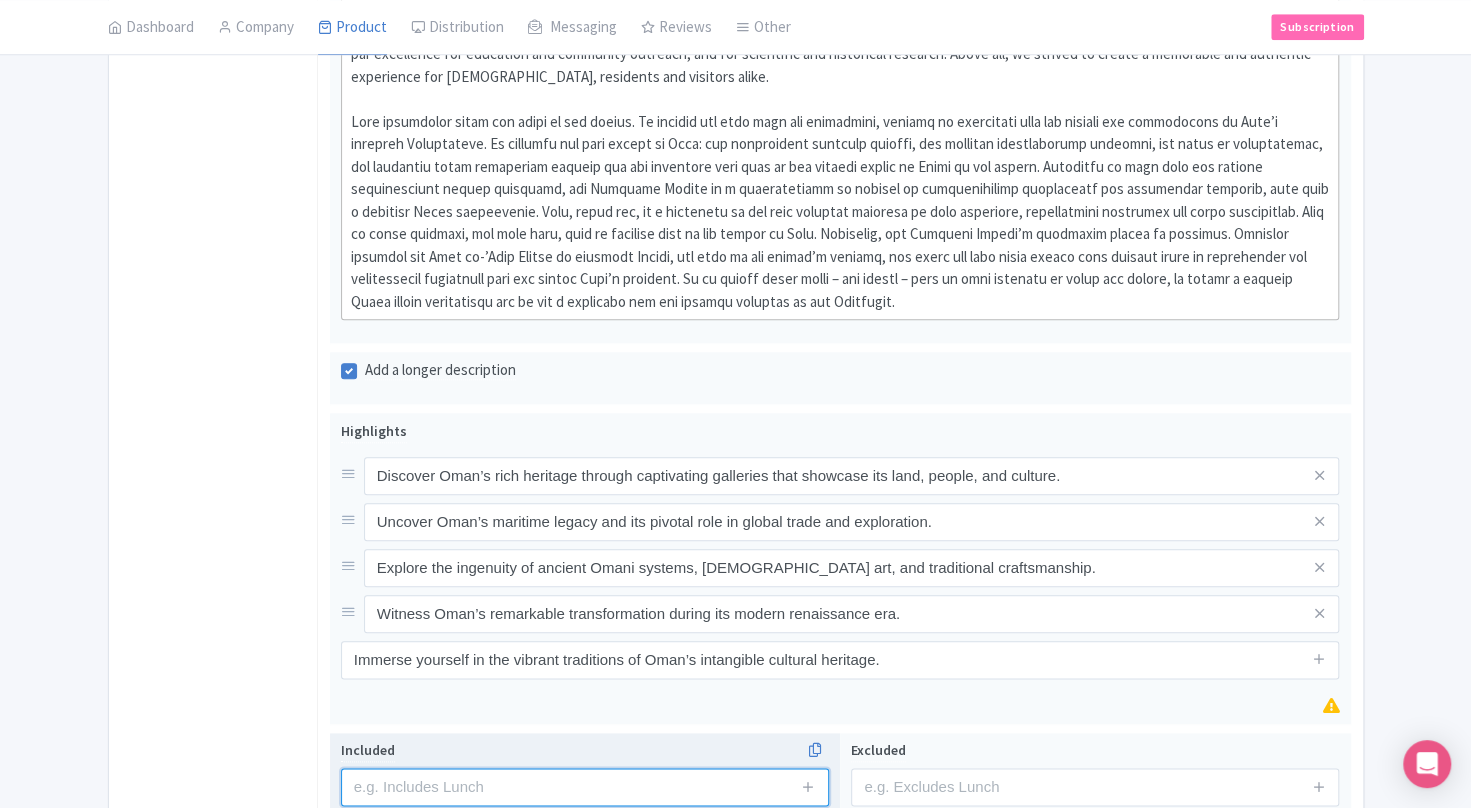 click at bounding box center [585, 787] 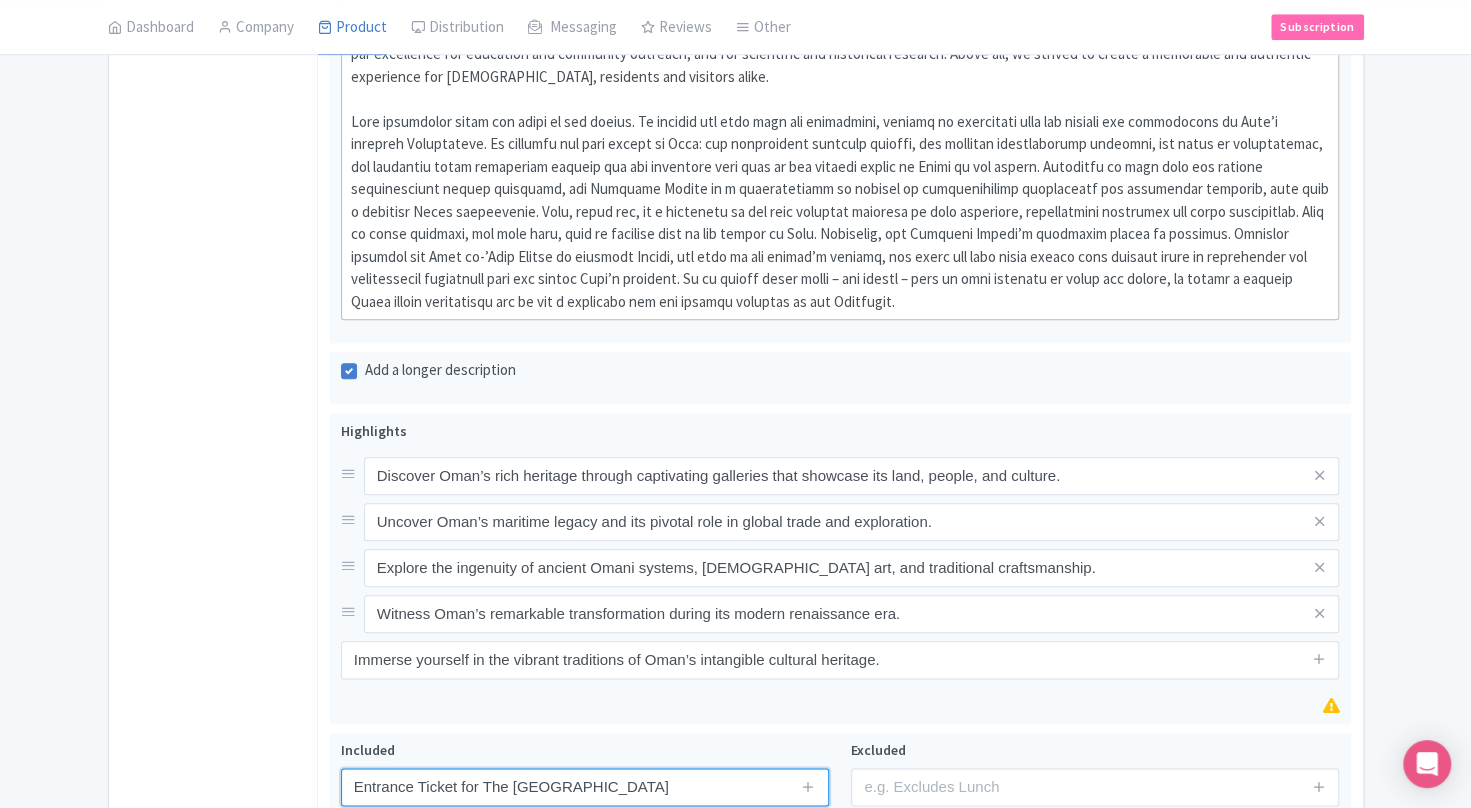 type on "Entrance Ticket for The National Museum" 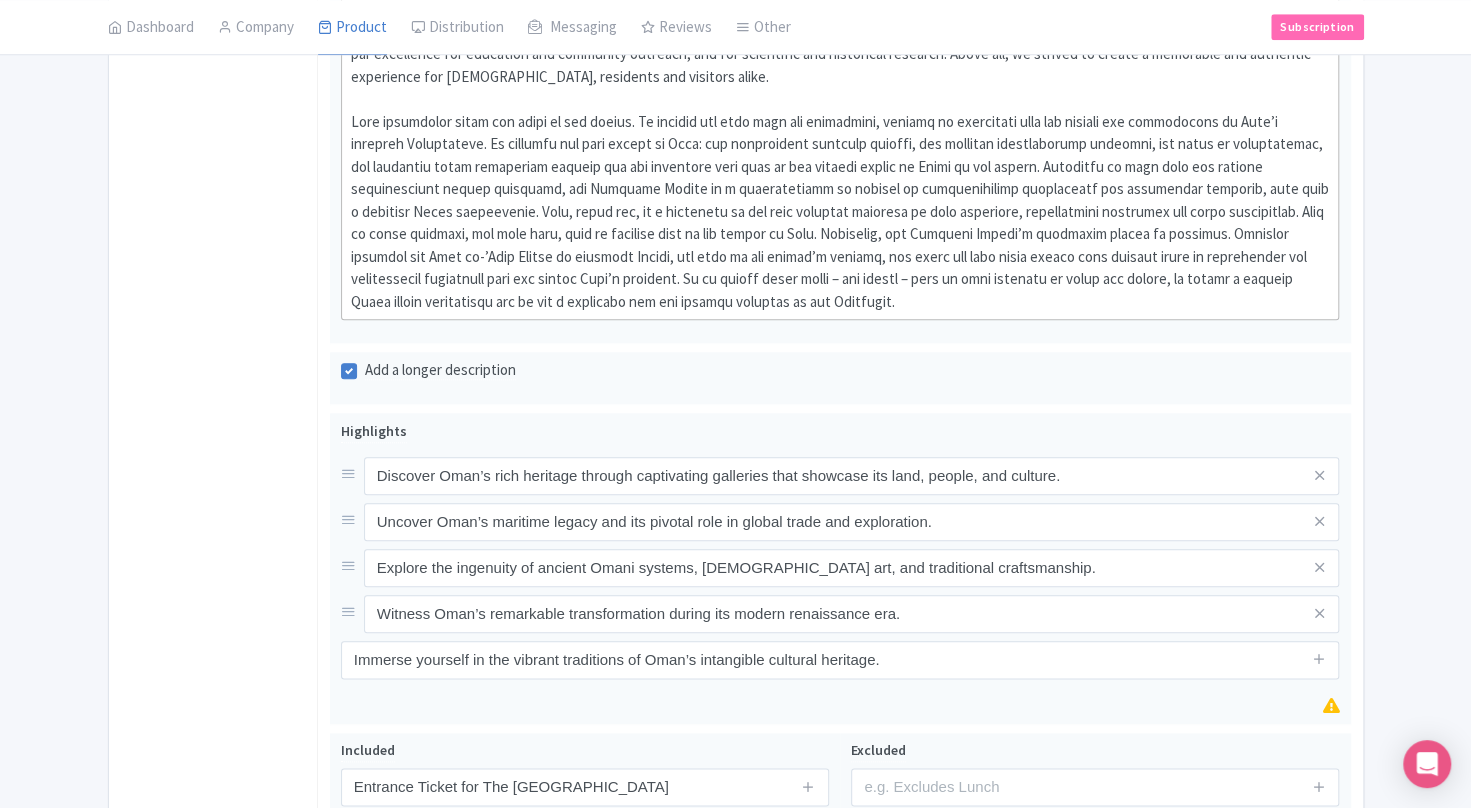 click on "General
Booking Info
Locations
Settings
Pricing
Gallery
Itinerary
FAQs" at bounding box center [213, 113] 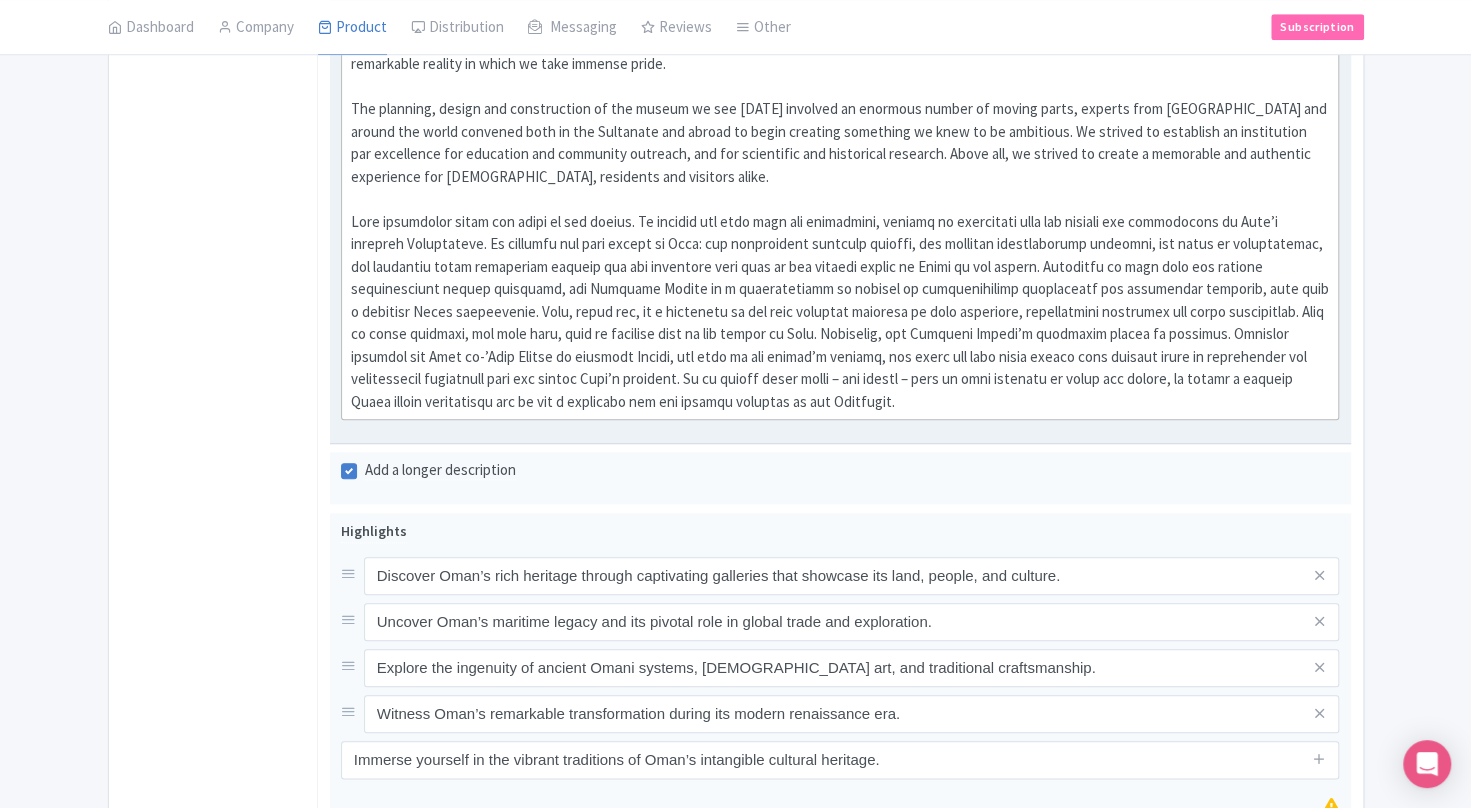 scroll, scrollTop: 1204, scrollLeft: 0, axis: vertical 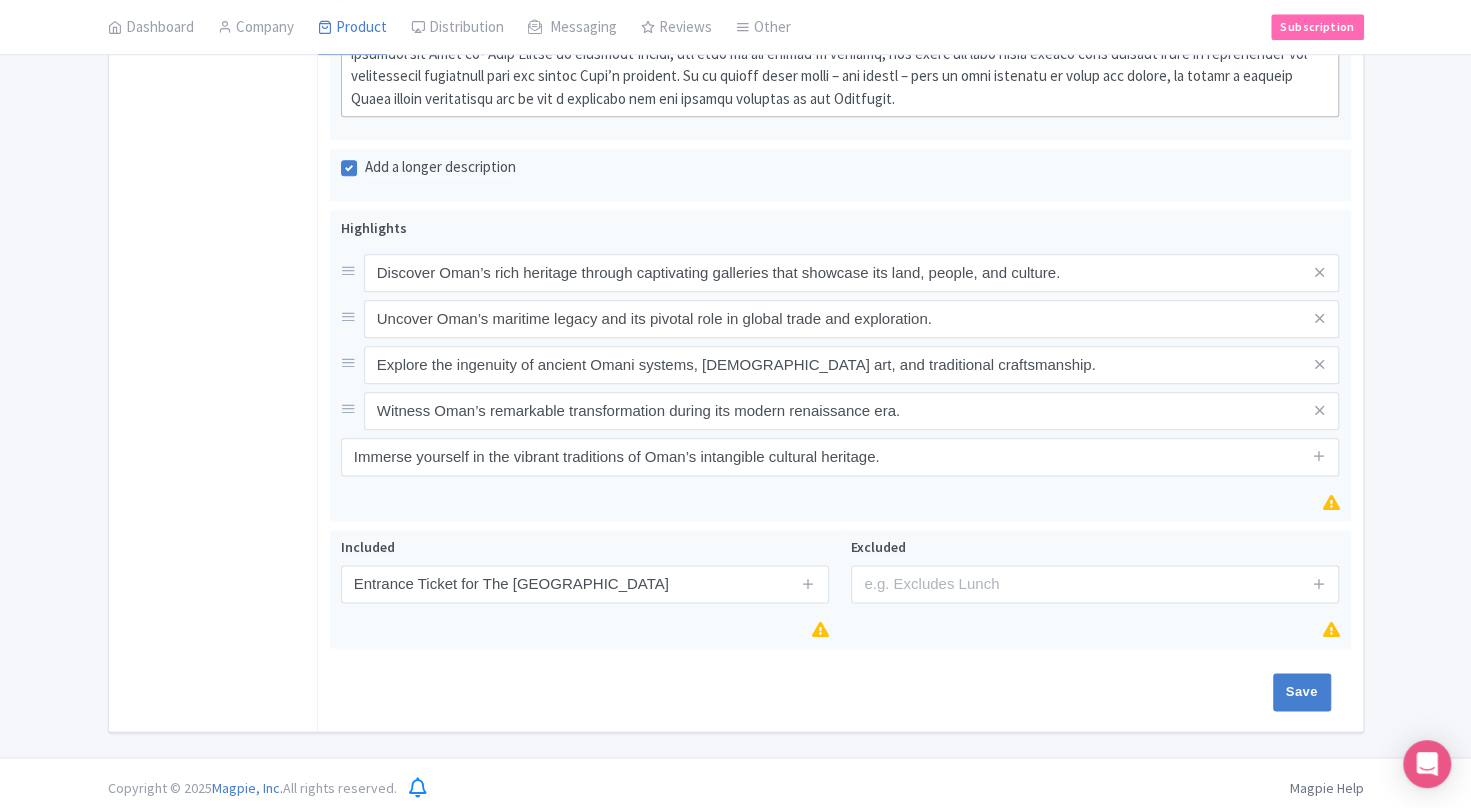 drag, startPoint x: 1160, startPoint y: 182, endPoint x: 0, endPoint y: 150, distance: 1160.4413 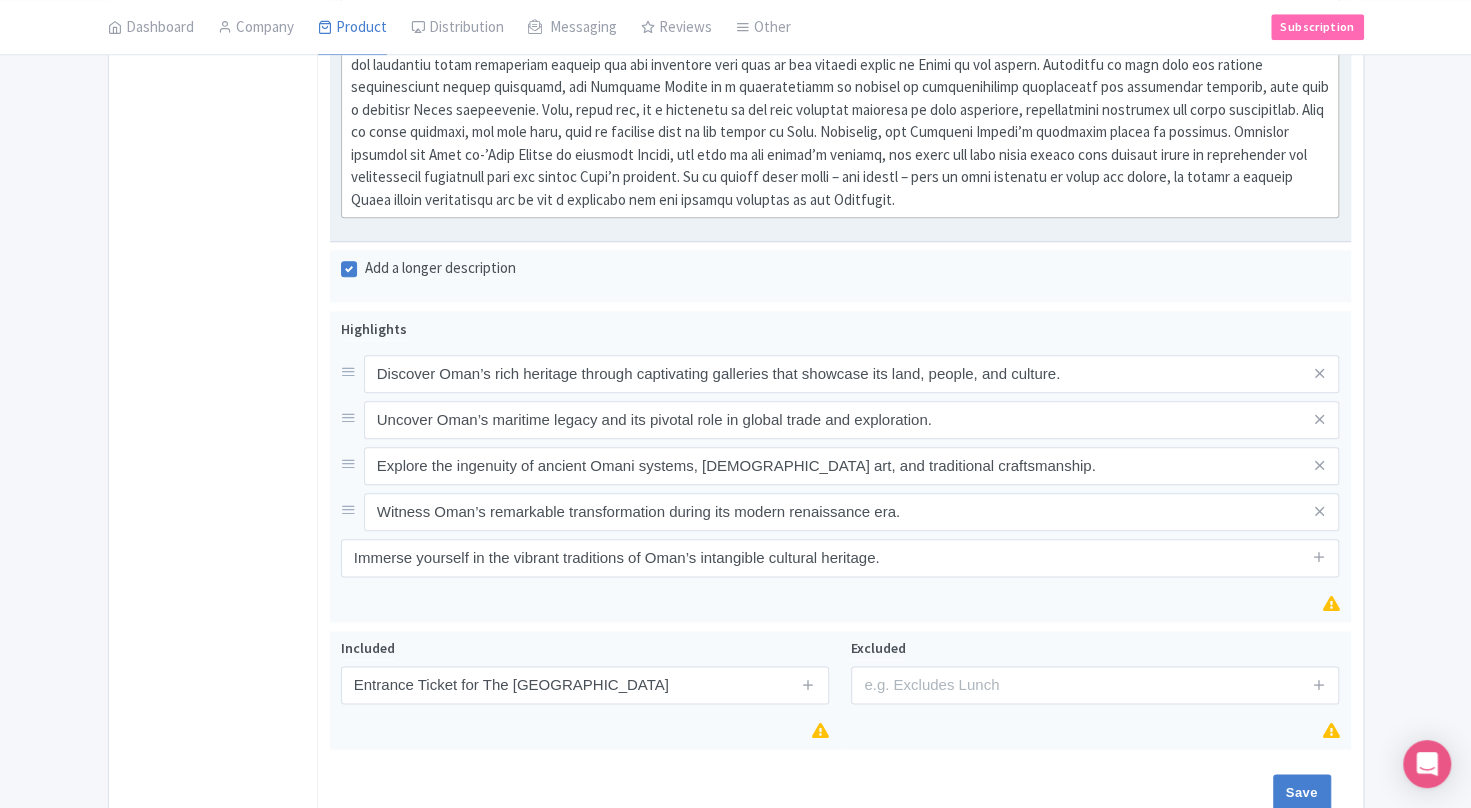 scroll, scrollTop: 1104, scrollLeft: 0, axis: vertical 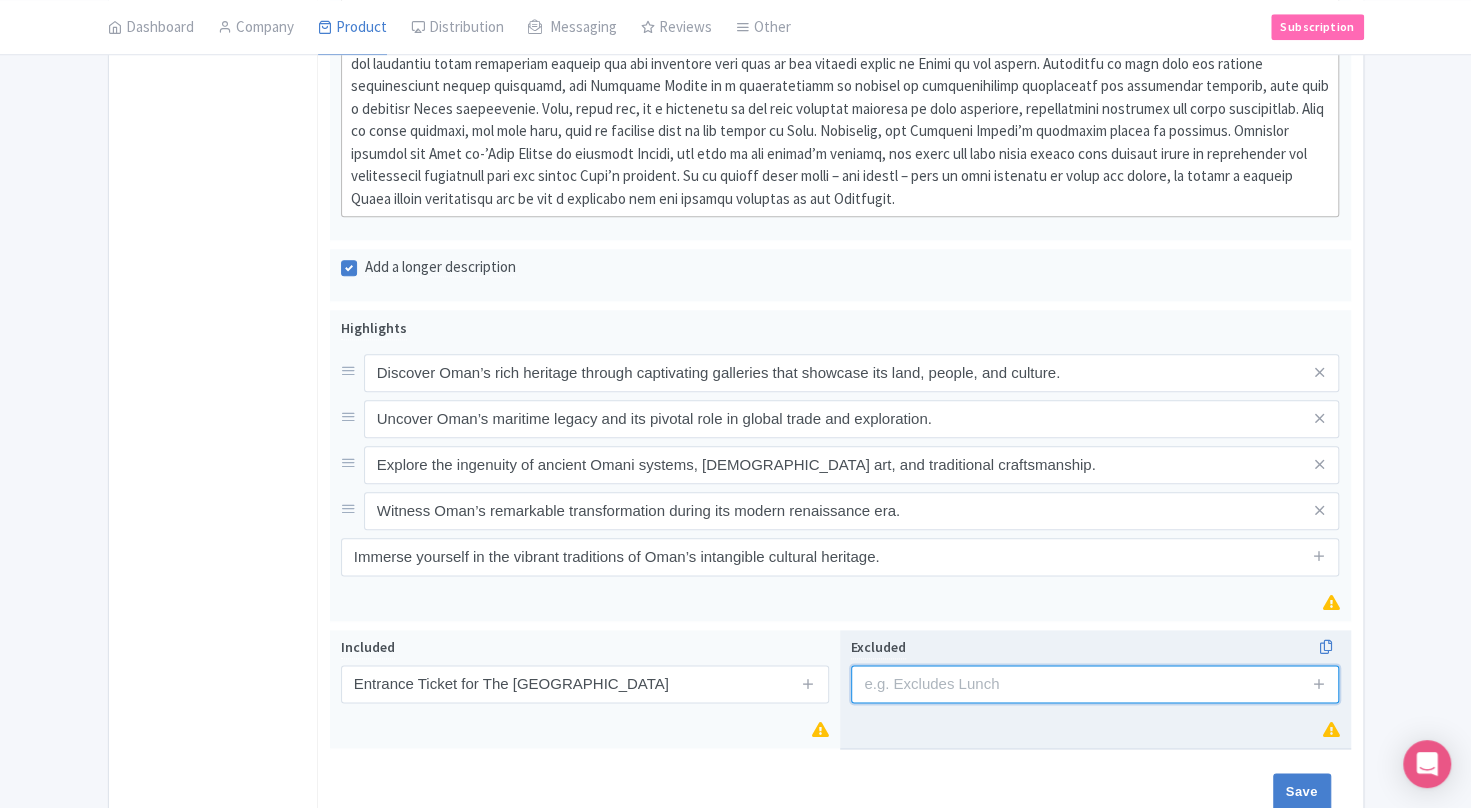 click at bounding box center (1095, 684) 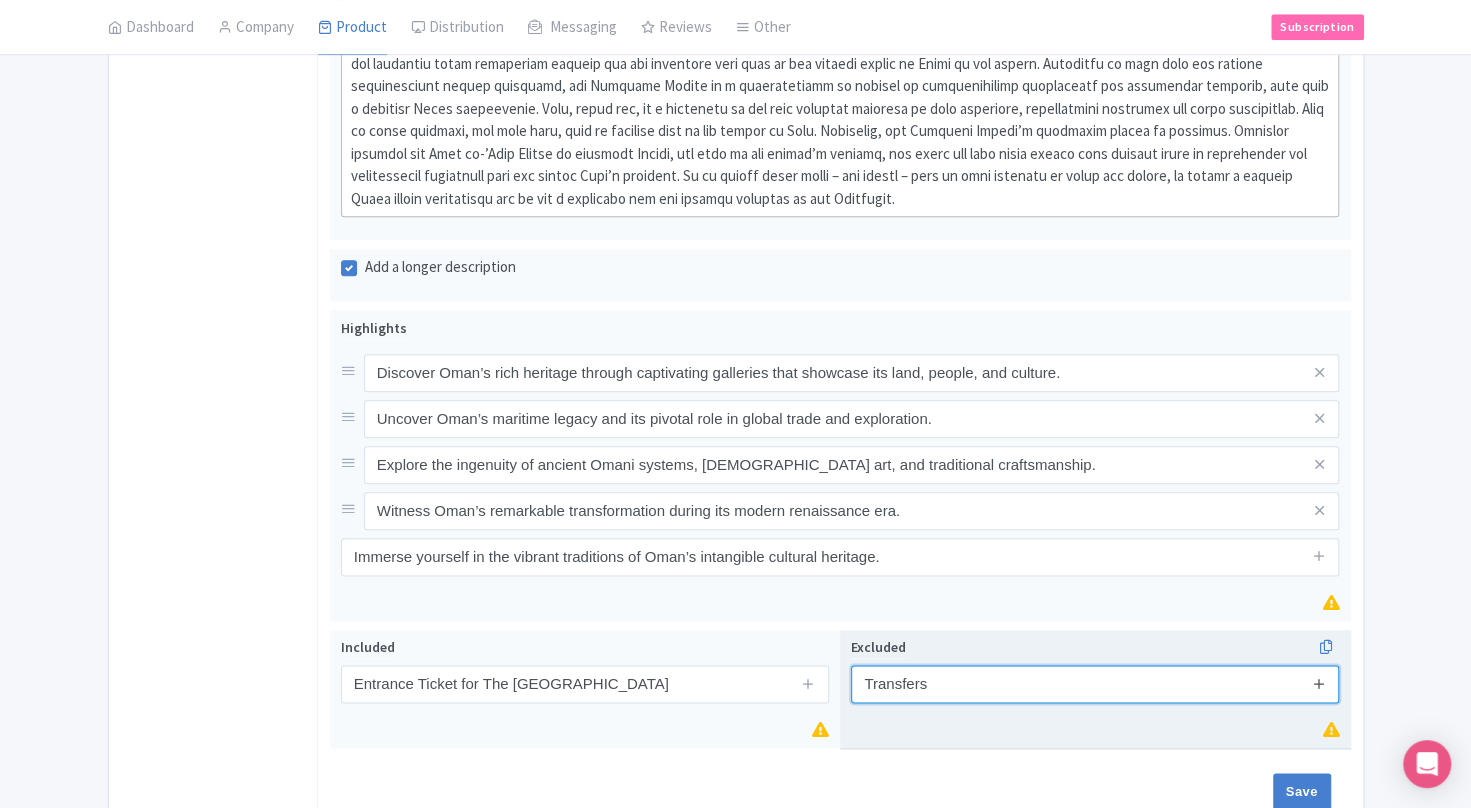 type on "Transfers" 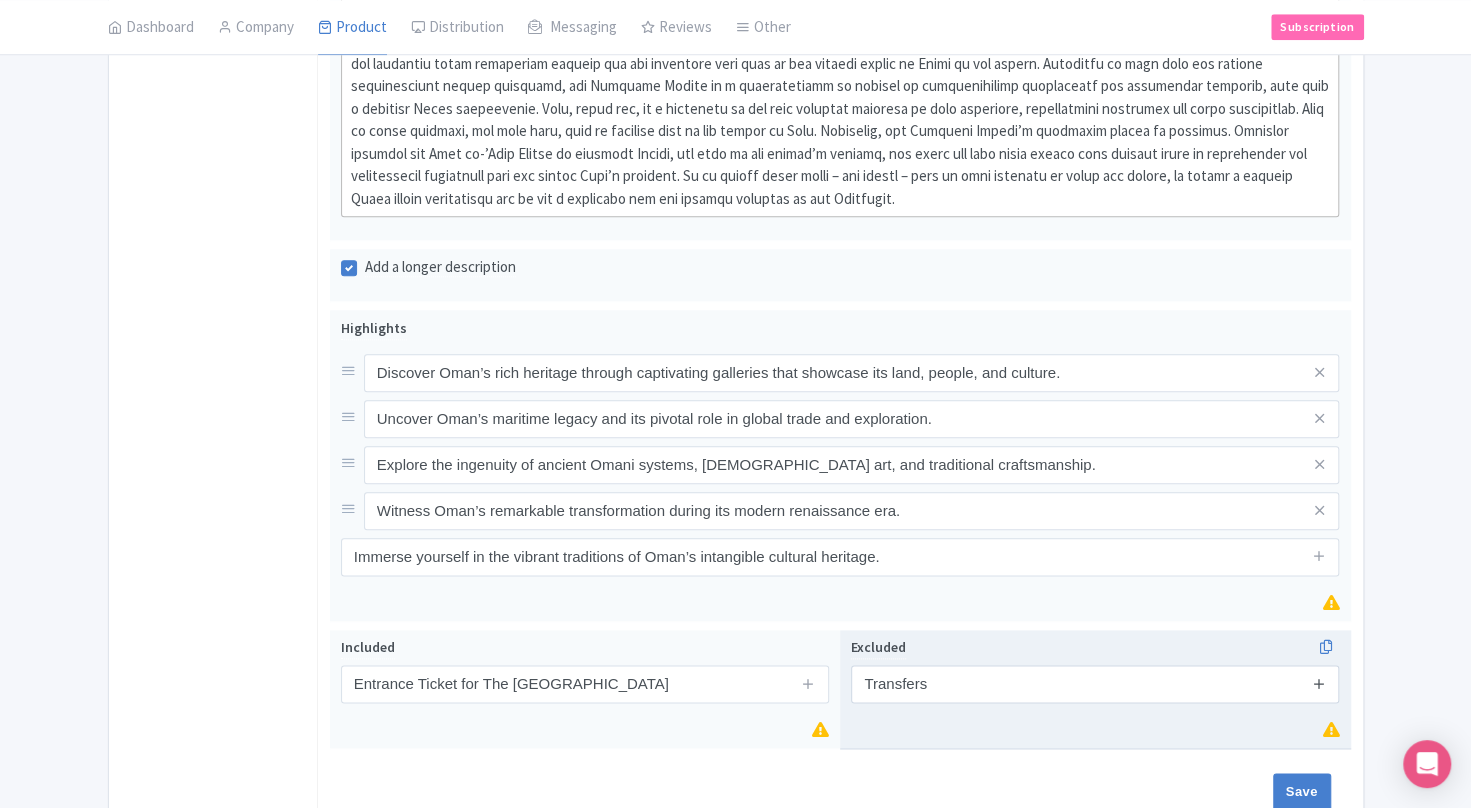 click at bounding box center [1319, 683] 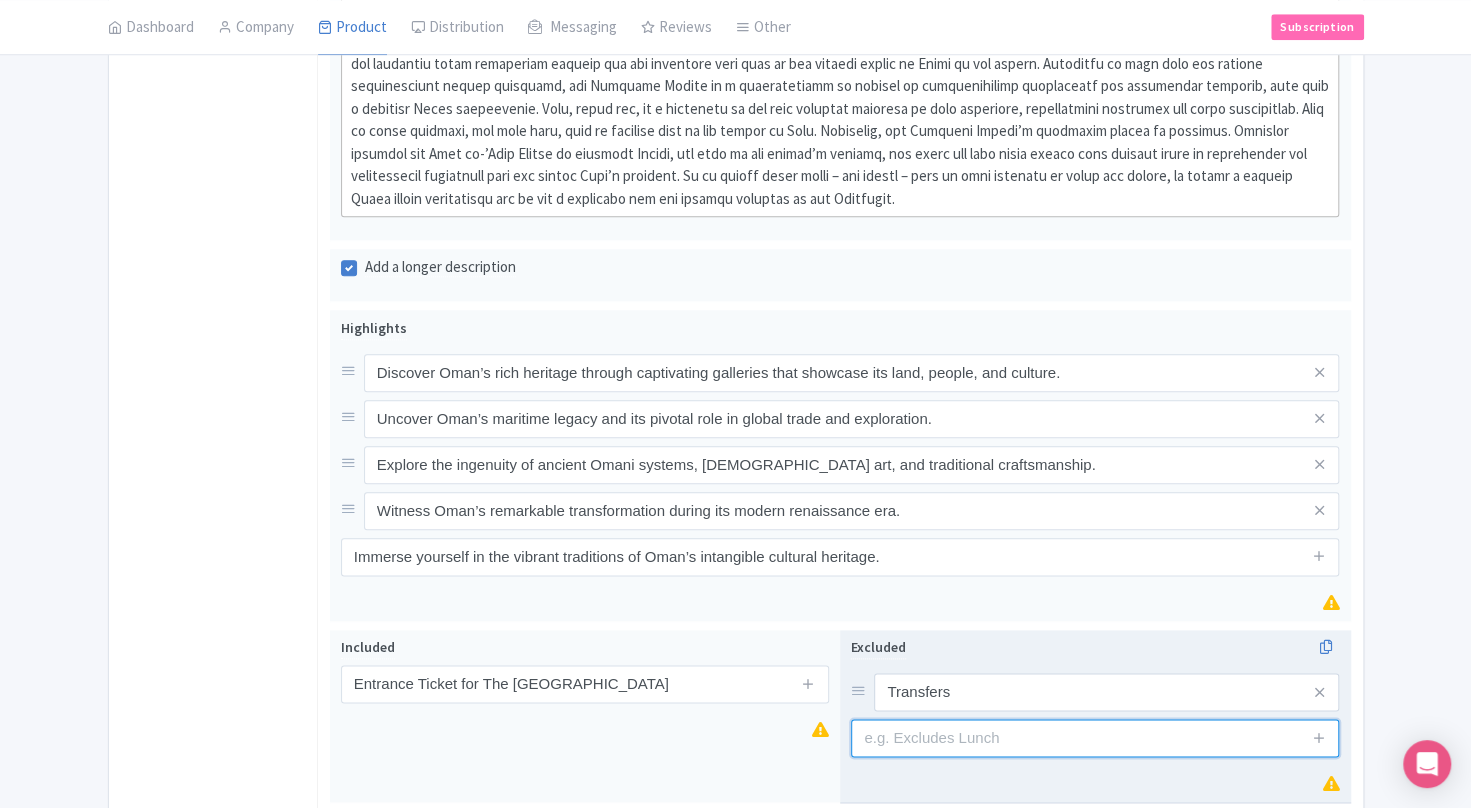 click at bounding box center [1095, 738] 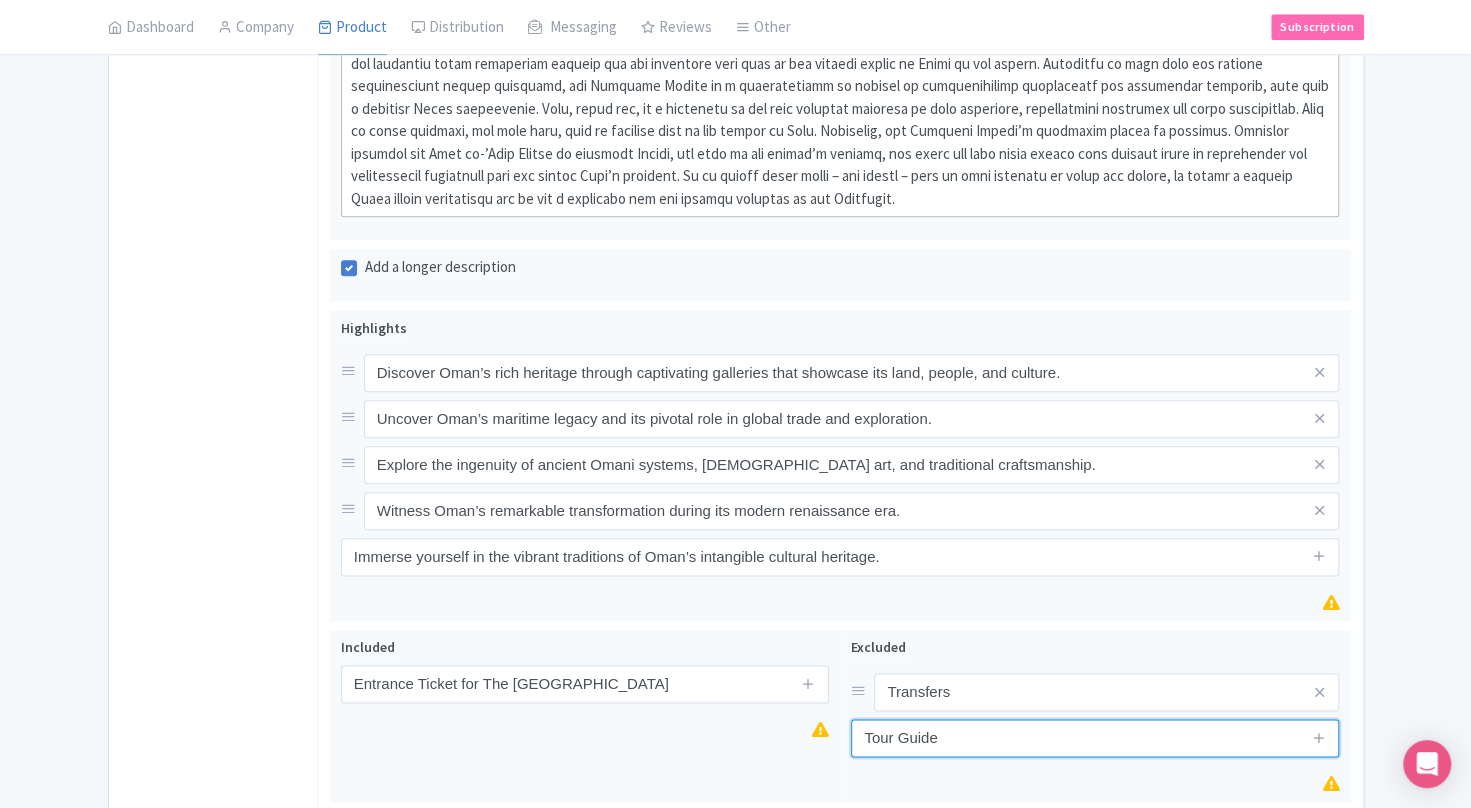 type on "Tour Guide" 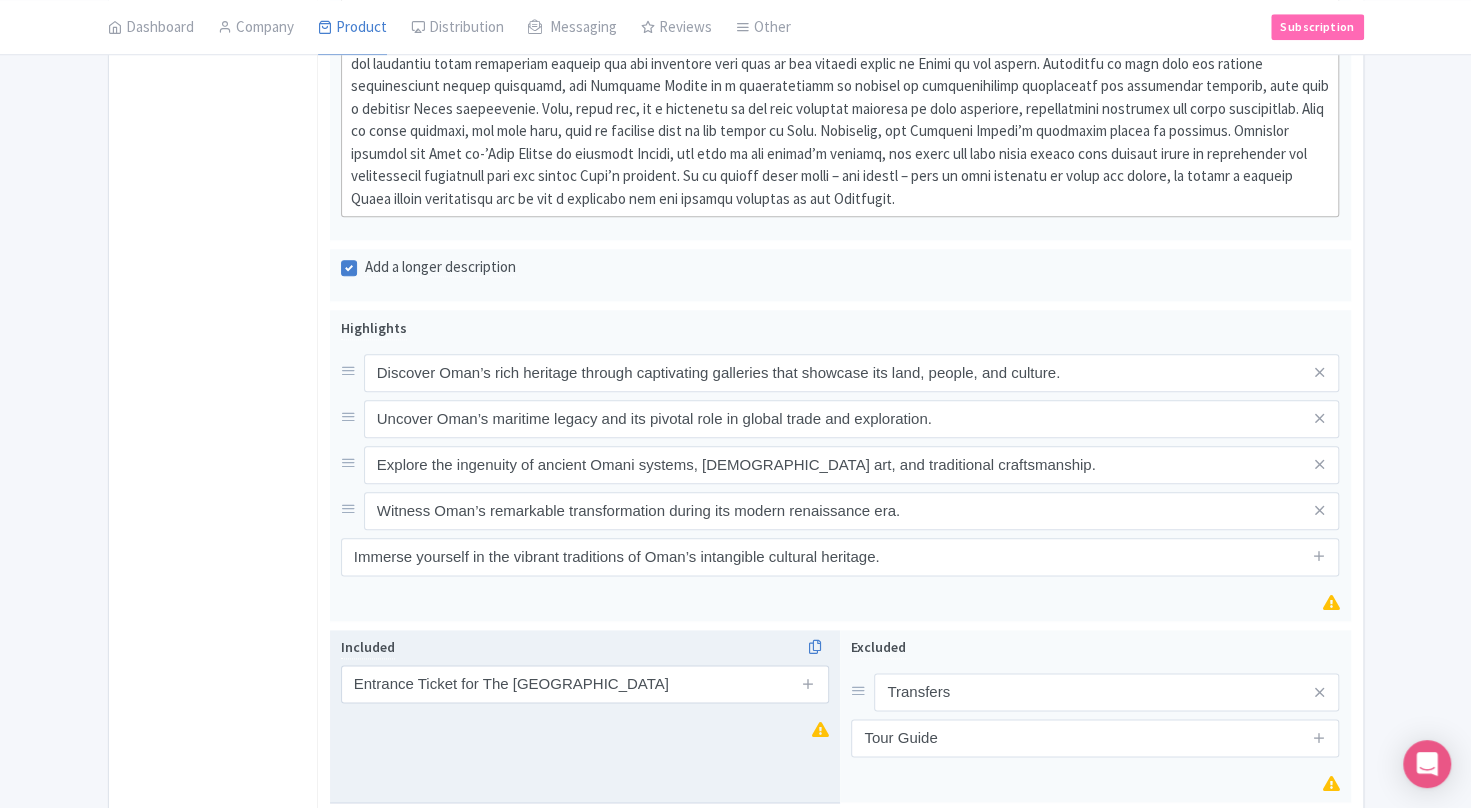 click on "Included Entrance Ticket for The National Museum" at bounding box center [585, 716] 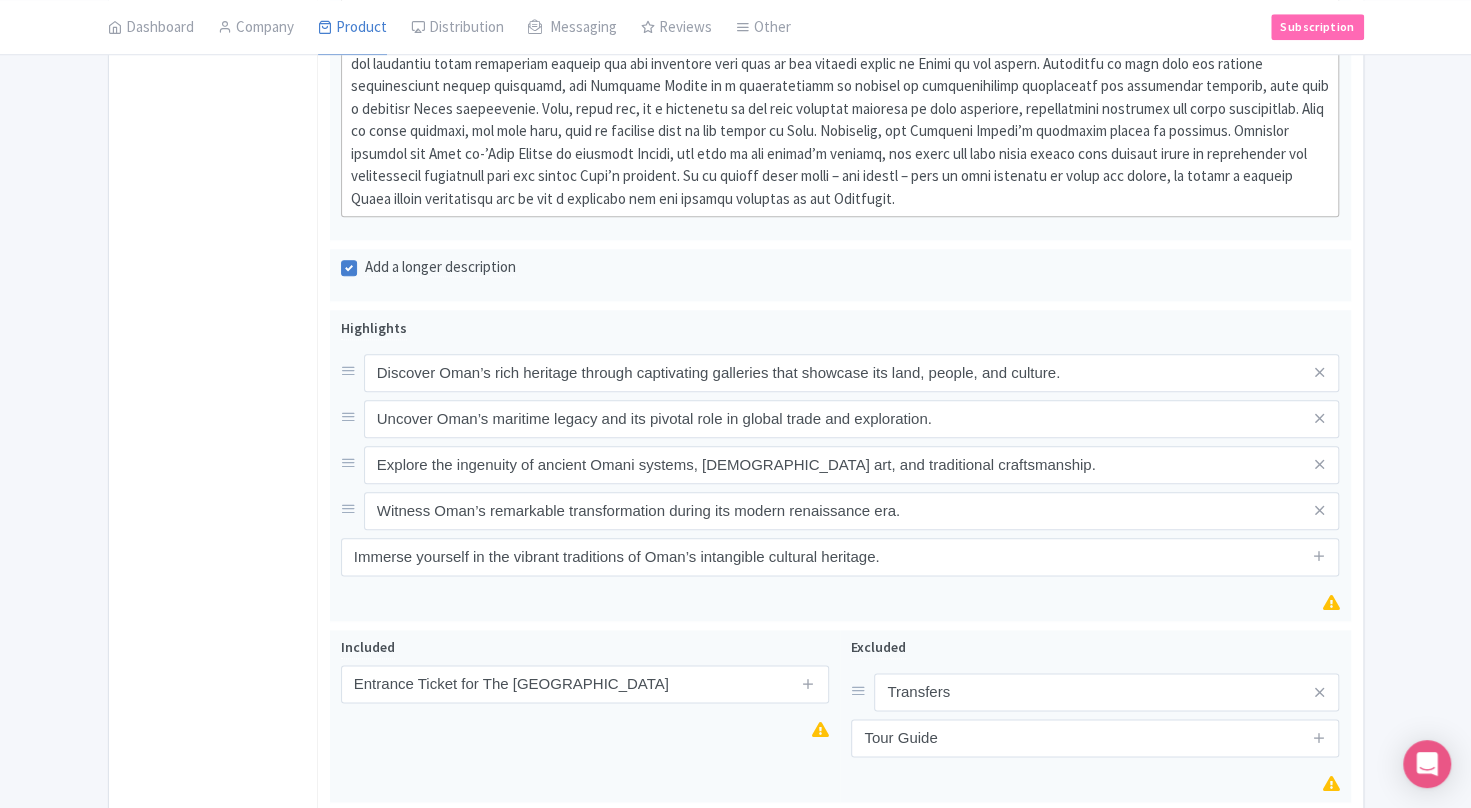 click on "Success
Data saved automatically
← Back to Products
The National Museum Entrance Ticket
ID# ZBAMJF
Content
Distribution
Google  Things to do
Optimization
Audio
This product setup is complete.
Active
Save
Actions
View on Magpie
Customer View
Industry Partner View
Download
Excel
Word
All Images ZIP
Share Products
Delete Product
Create new version
You are currently editing a version of this product: Primary Product
General
Booking Info
Locations
Settings
Pricing
Gallery
Itinerary
FAQs
The National Museum Entrance Ticket" at bounding box center [735, -37] 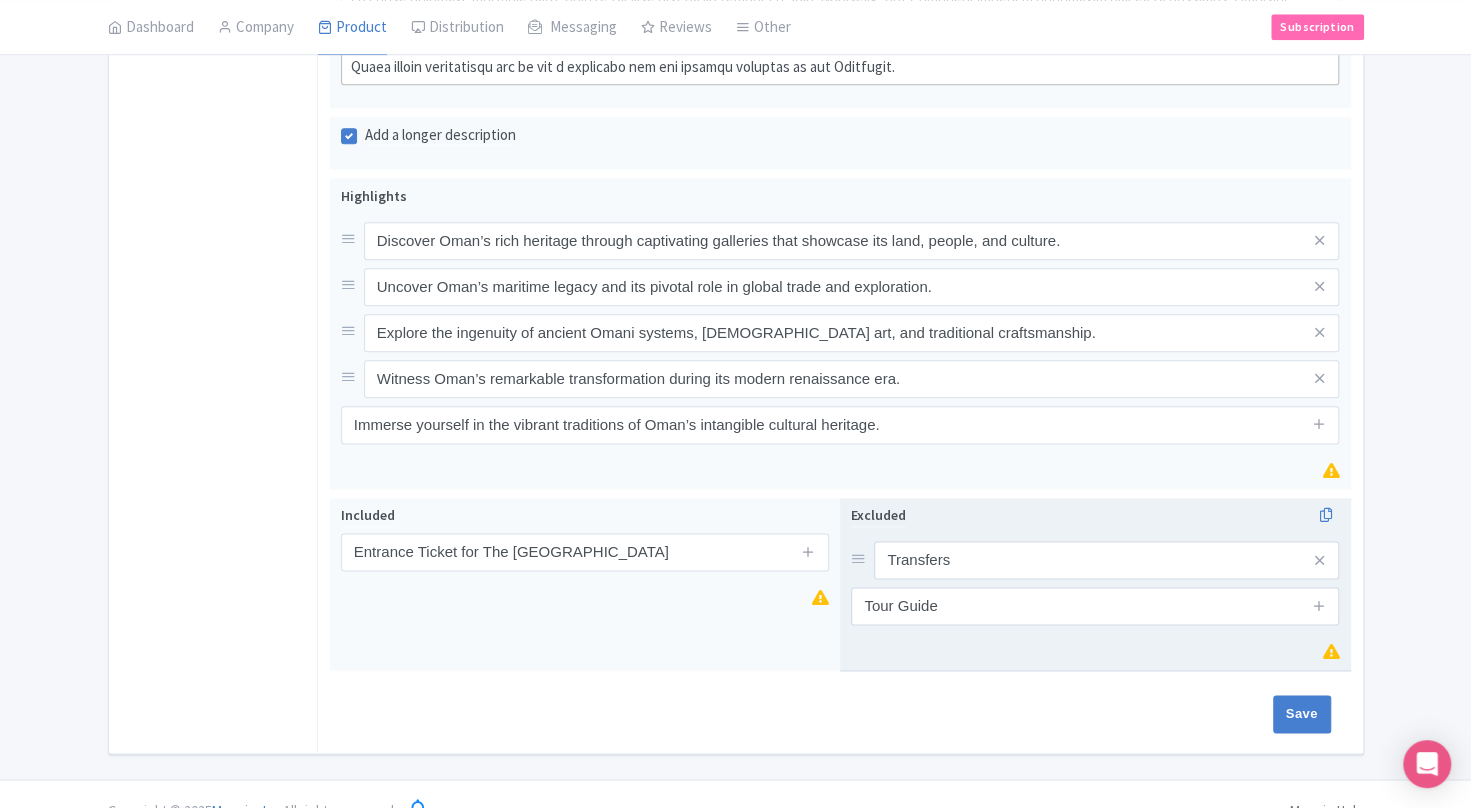 scroll, scrollTop: 1258, scrollLeft: 0, axis: vertical 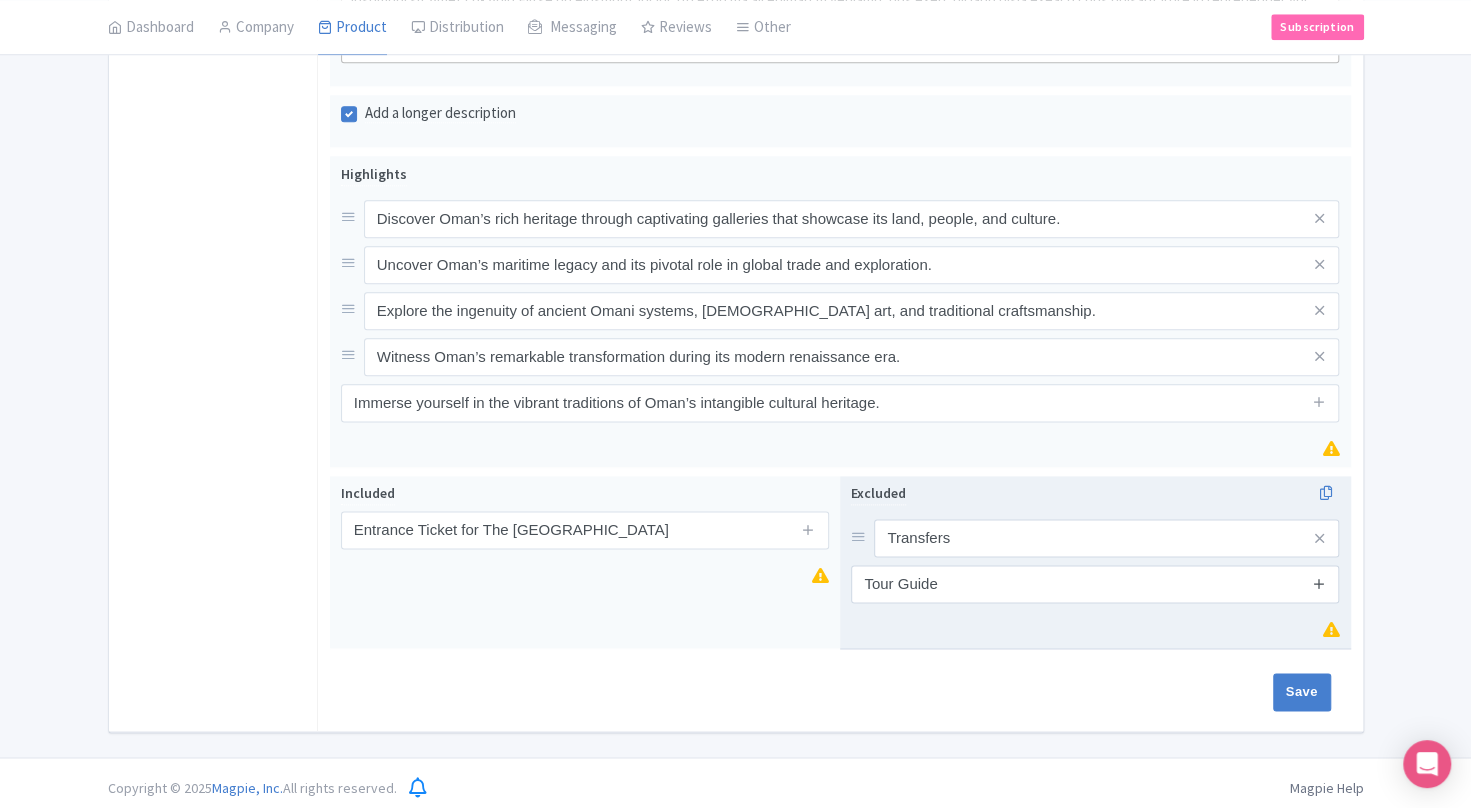click at bounding box center (1319, 583) 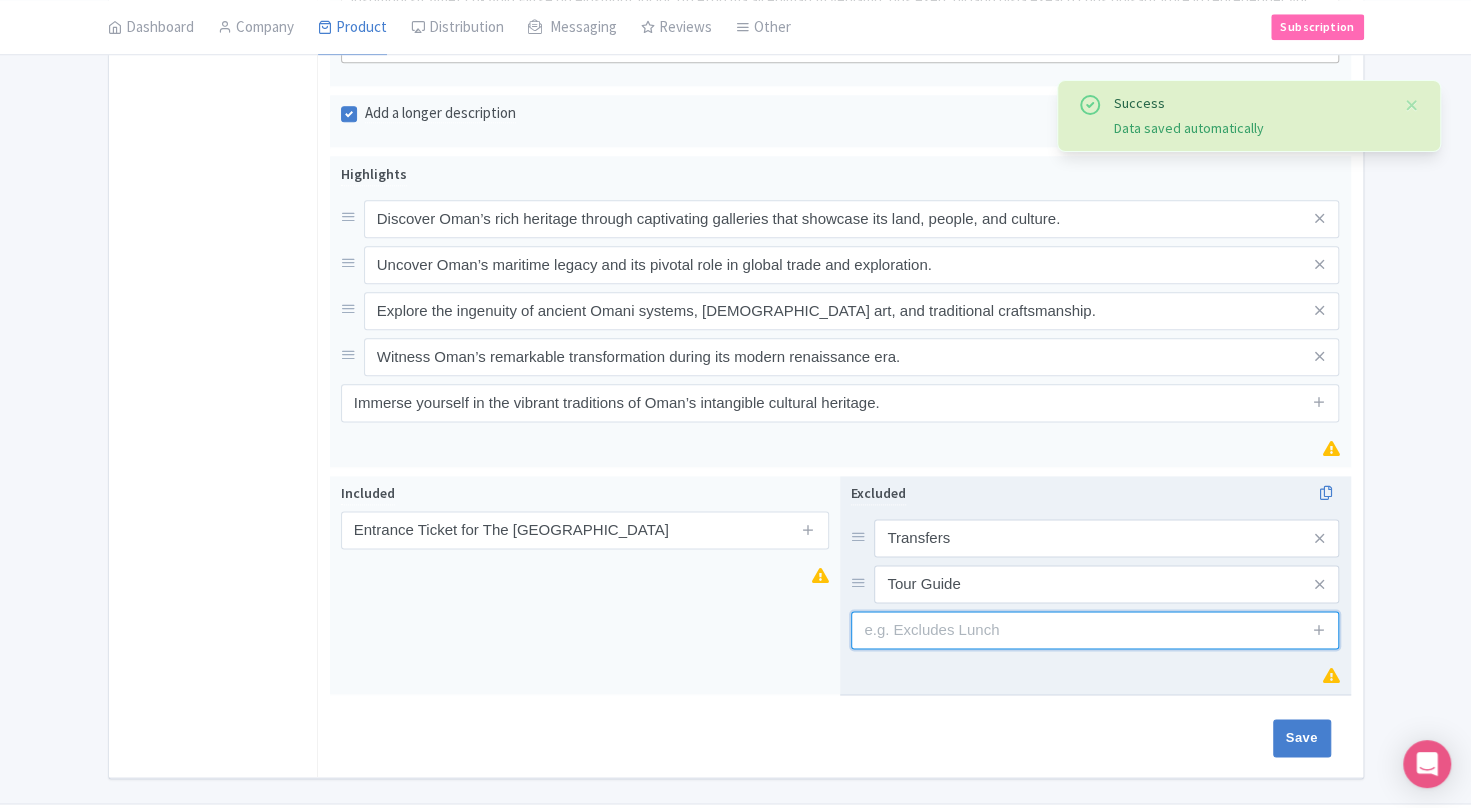 click at bounding box center [1095, 630] 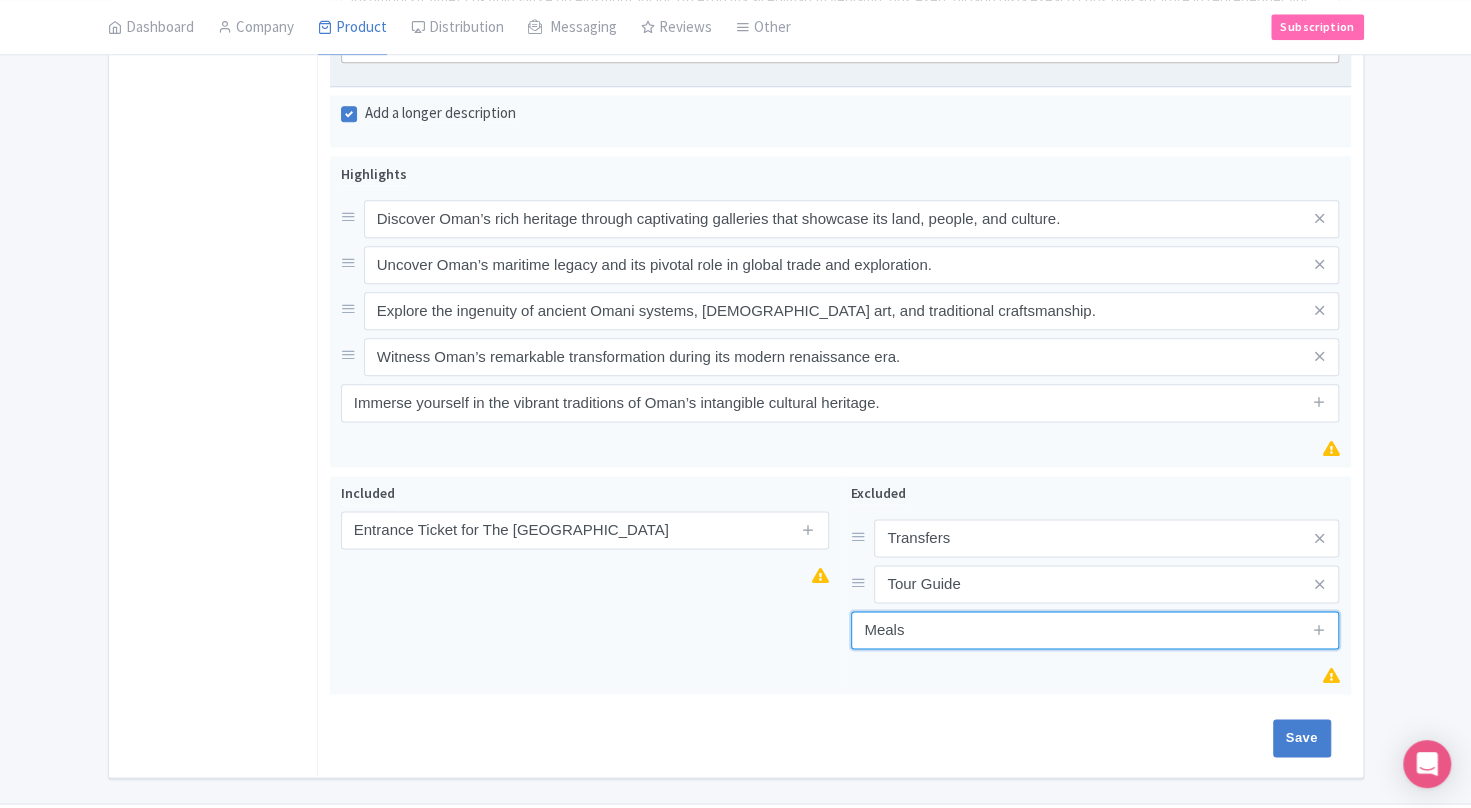 type on "Meals" 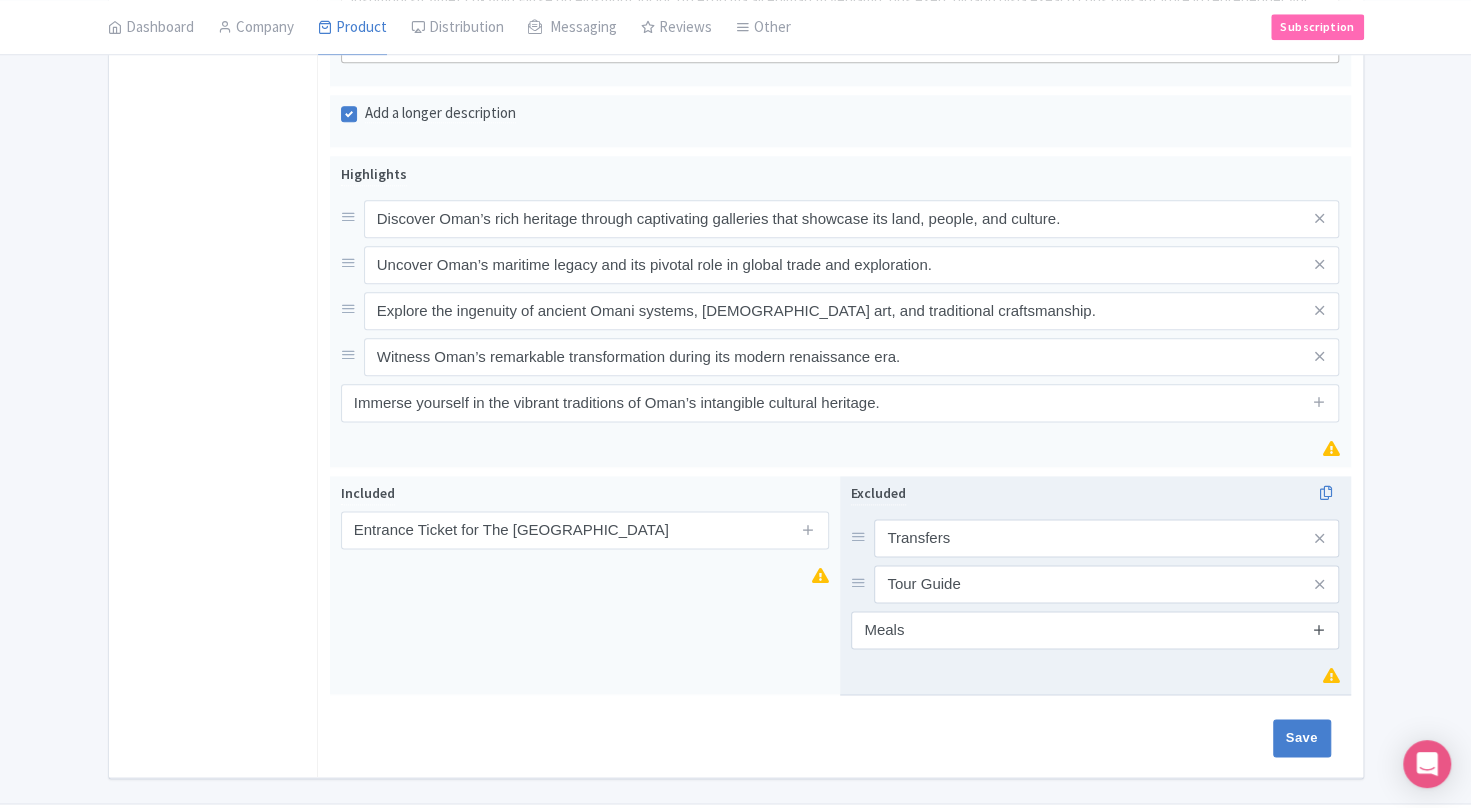 click at bounding box center [1319, 629] 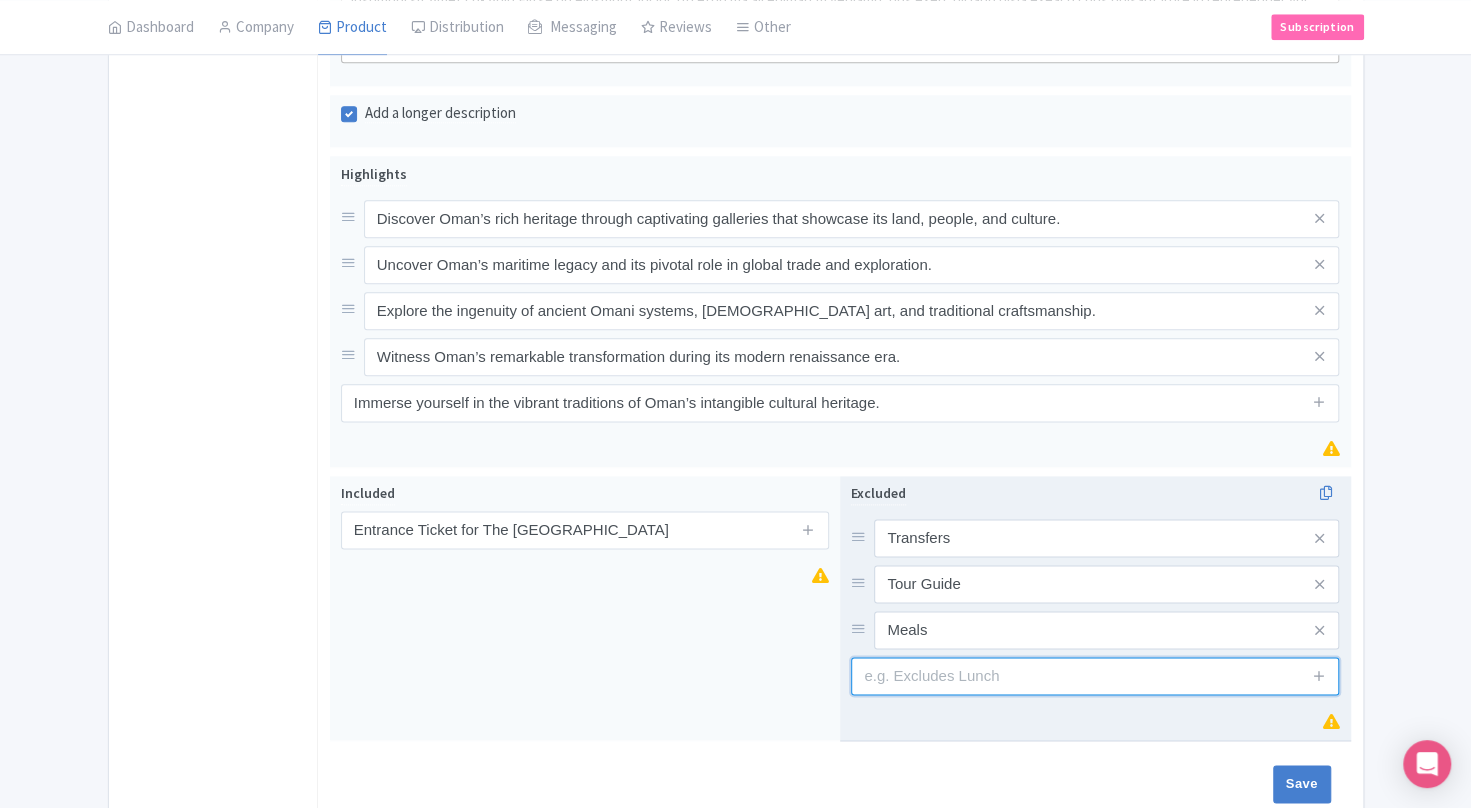 click at bounding box center [1095, 676] 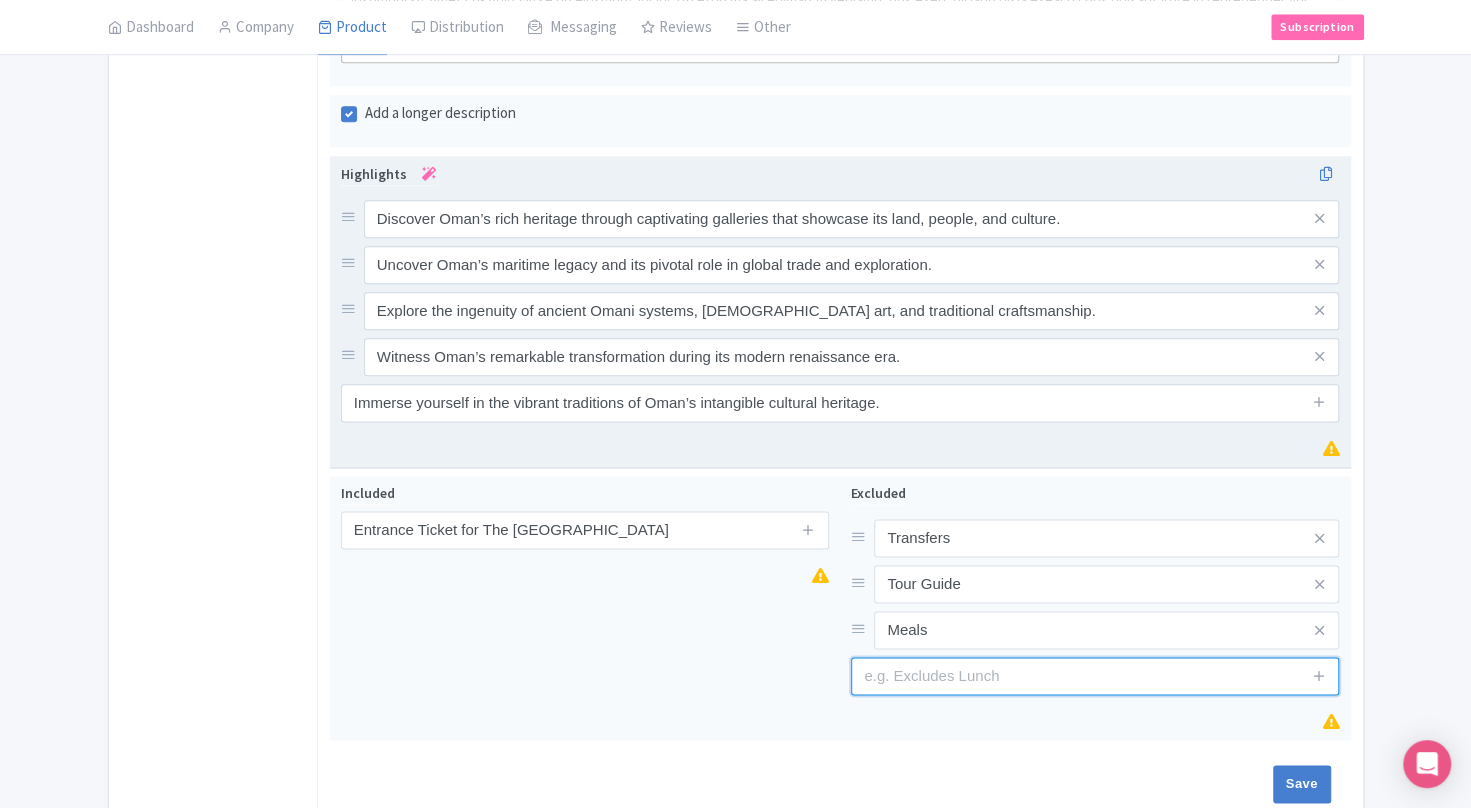 paste on "Tips, Gratuities, and any items personal in nature" 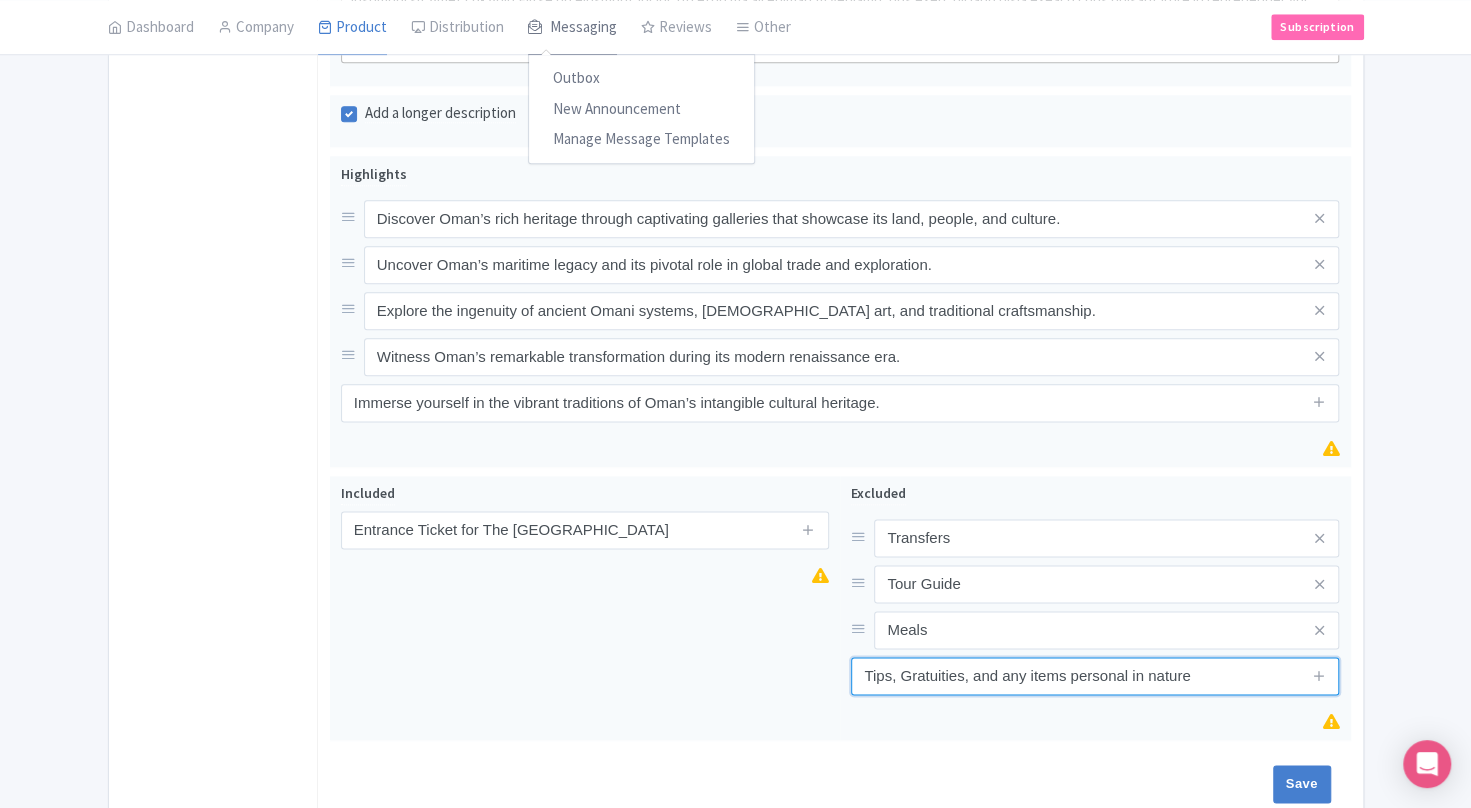 type on "Tips, Gratuities, and any items personal in nature" 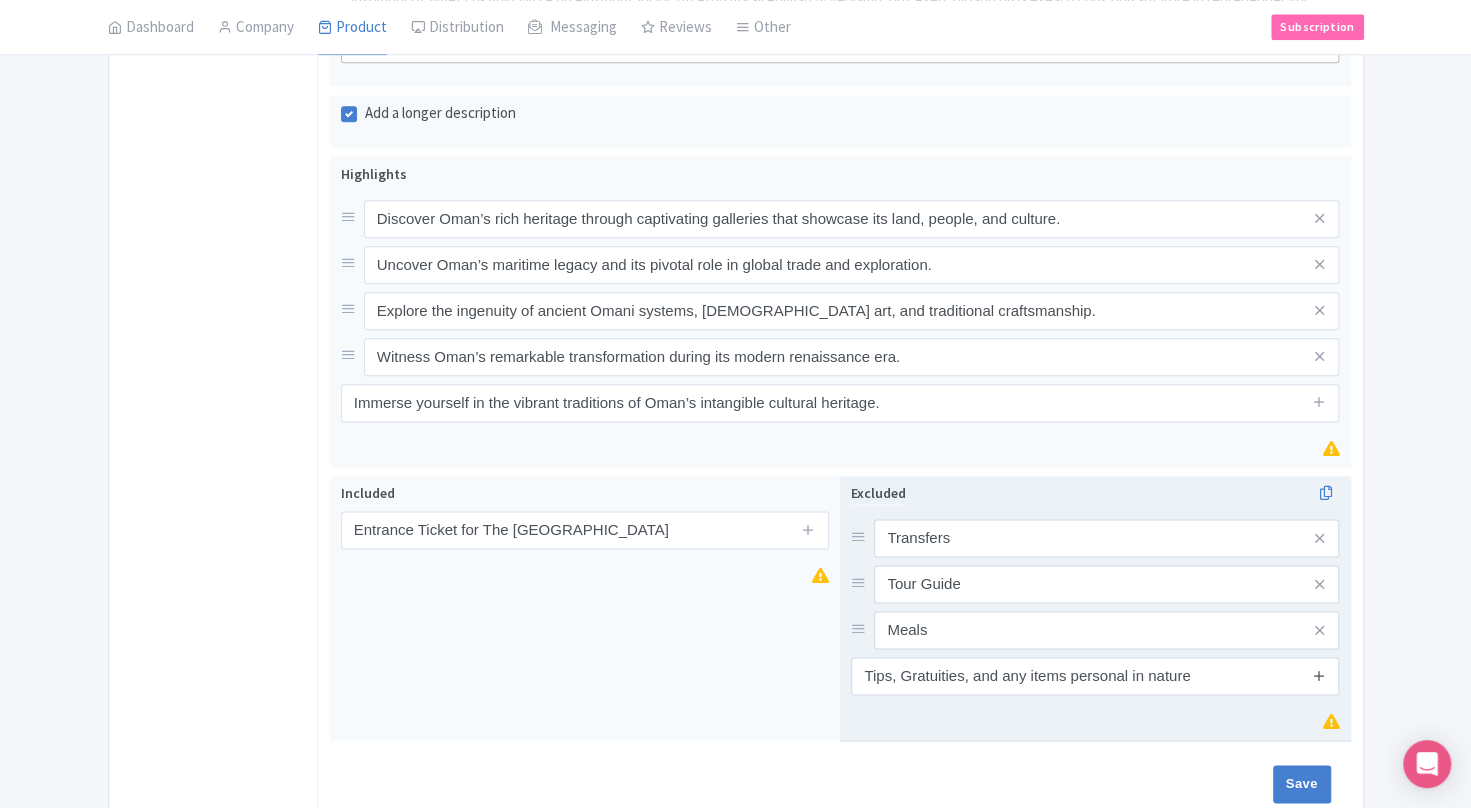 click at bounding box center [1319, 675] 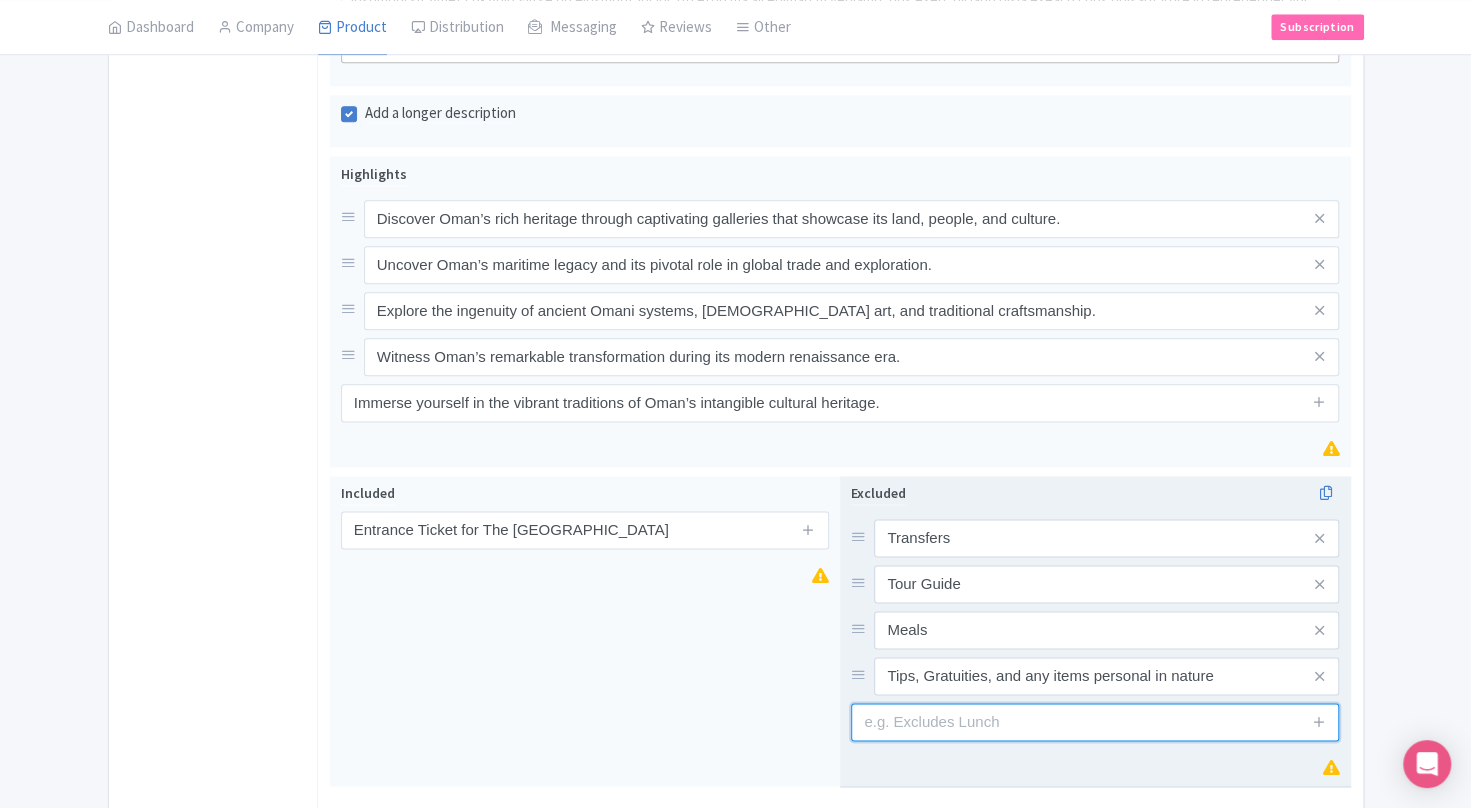 click at bounding box center (1095, 722) 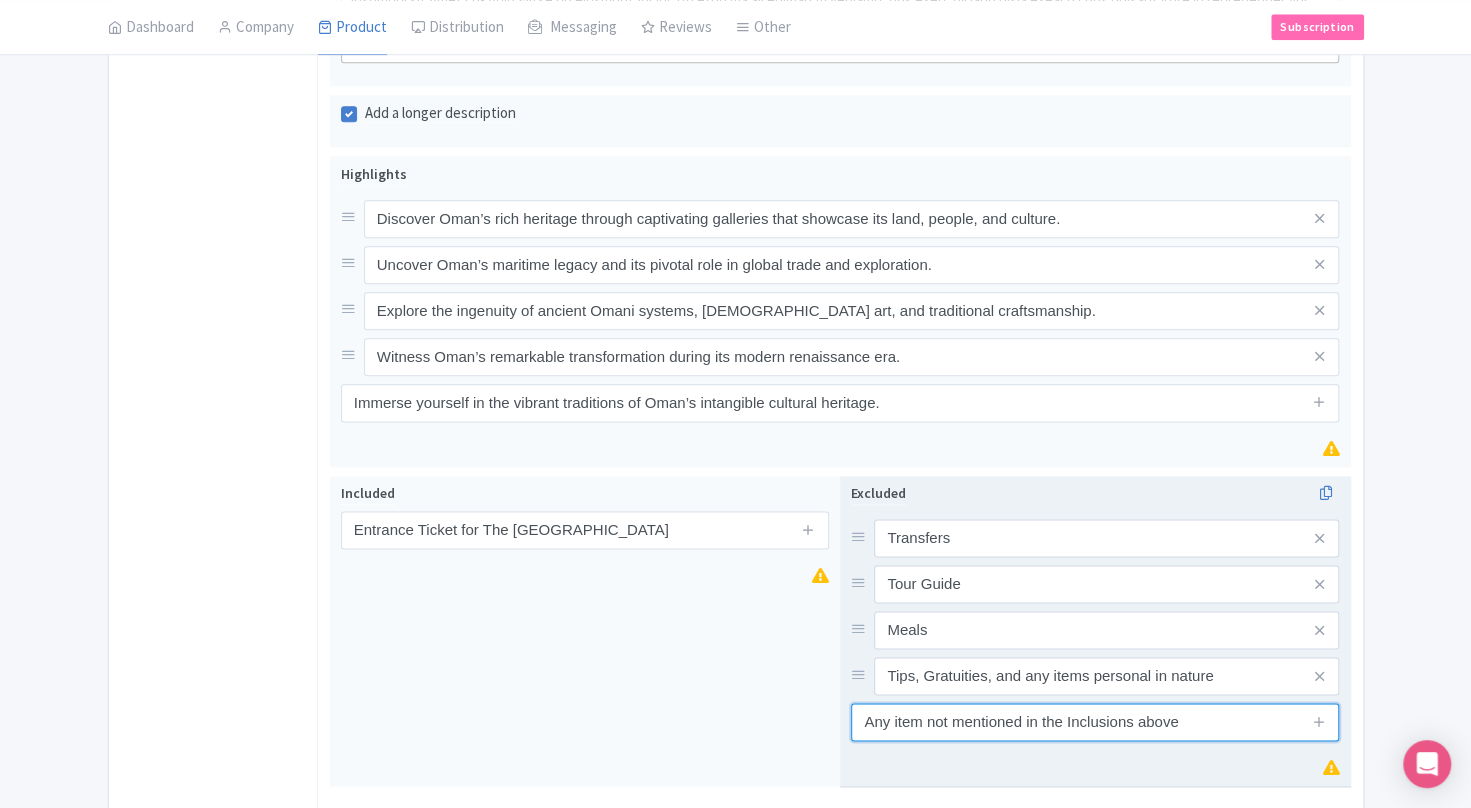 scroll, scrollTop: 1396, scrollLeft: 0, axis: vertical 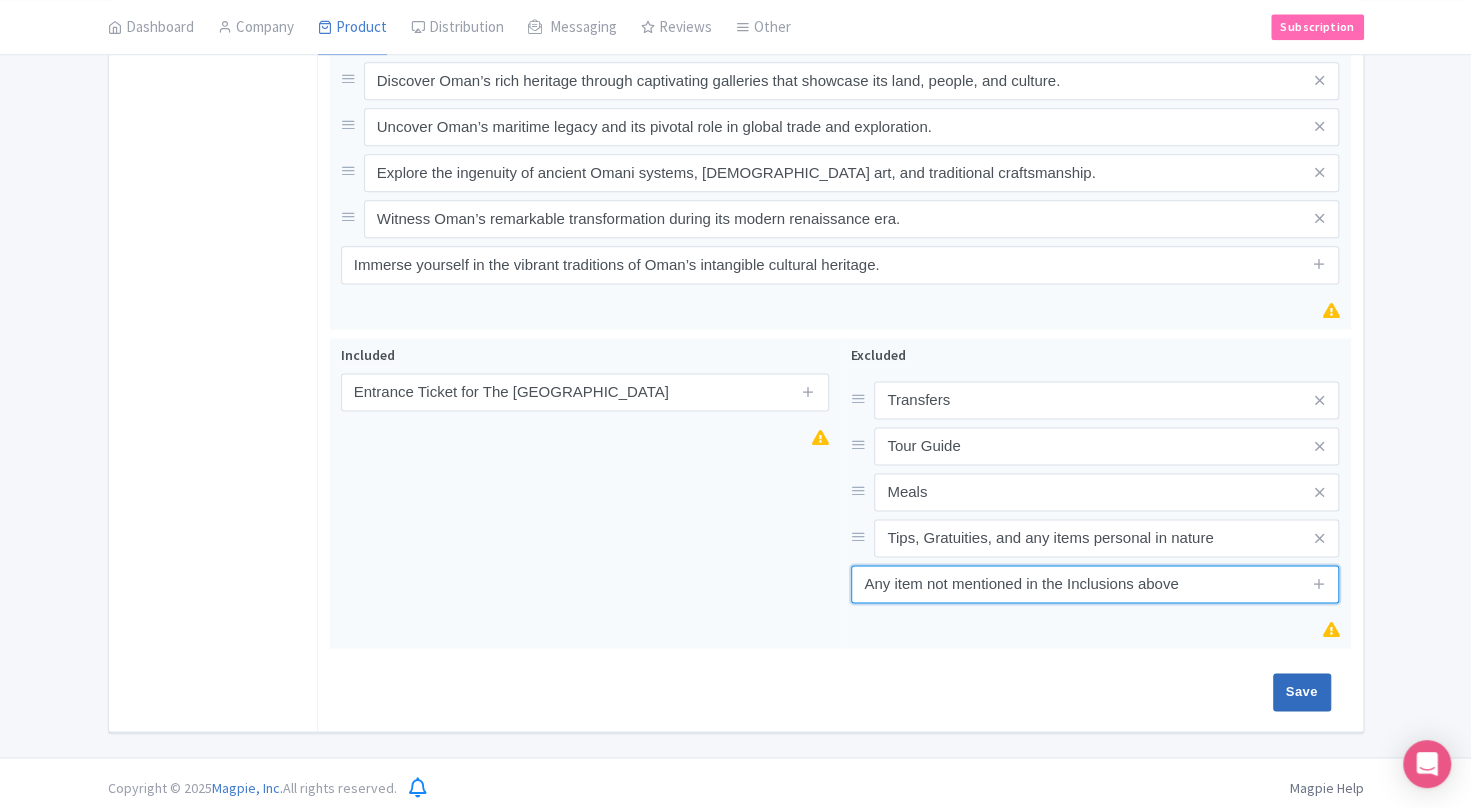 type on "Any item not mentioned in the Inclusions above" 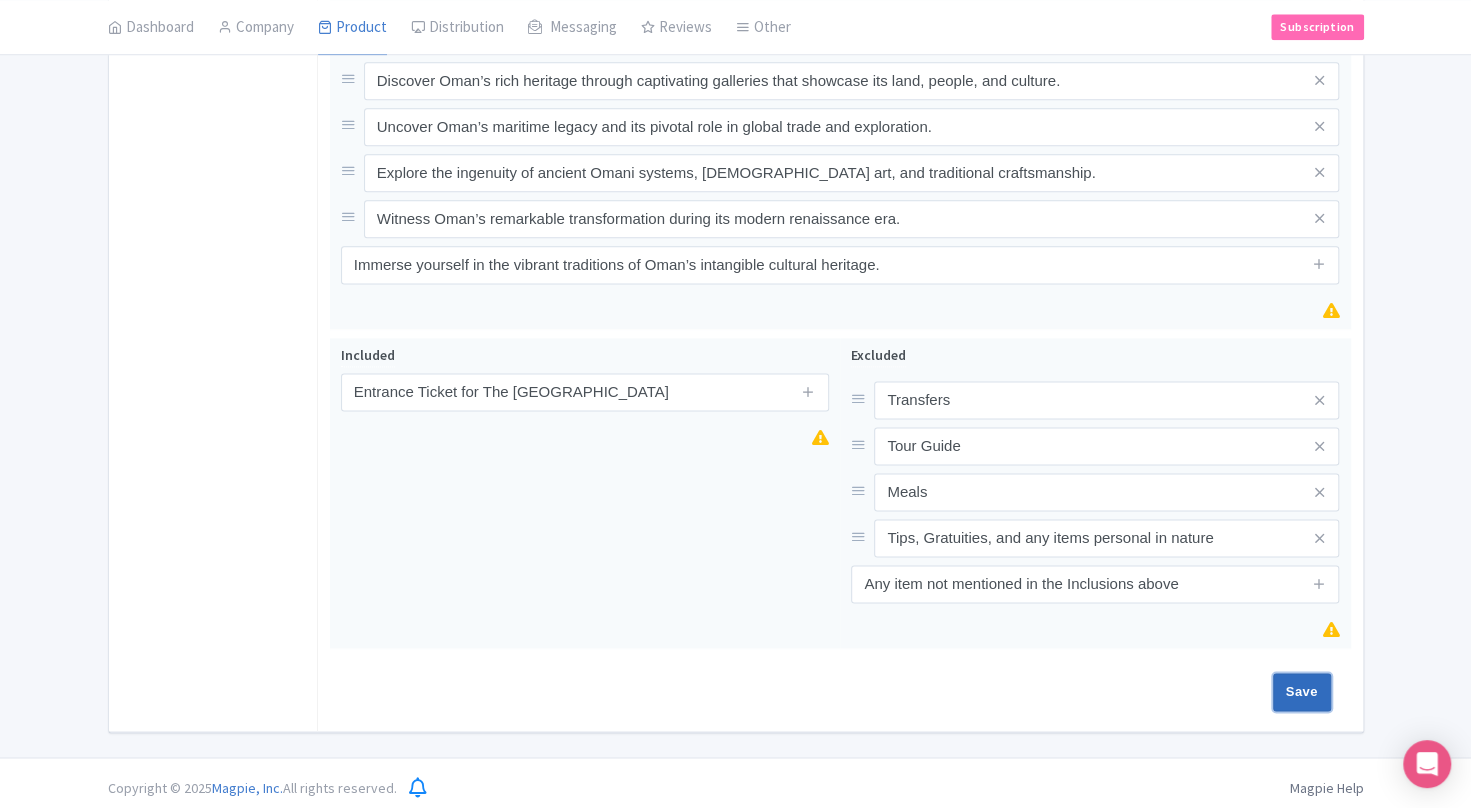 click on "Save" at bounding box center [1302, 692] 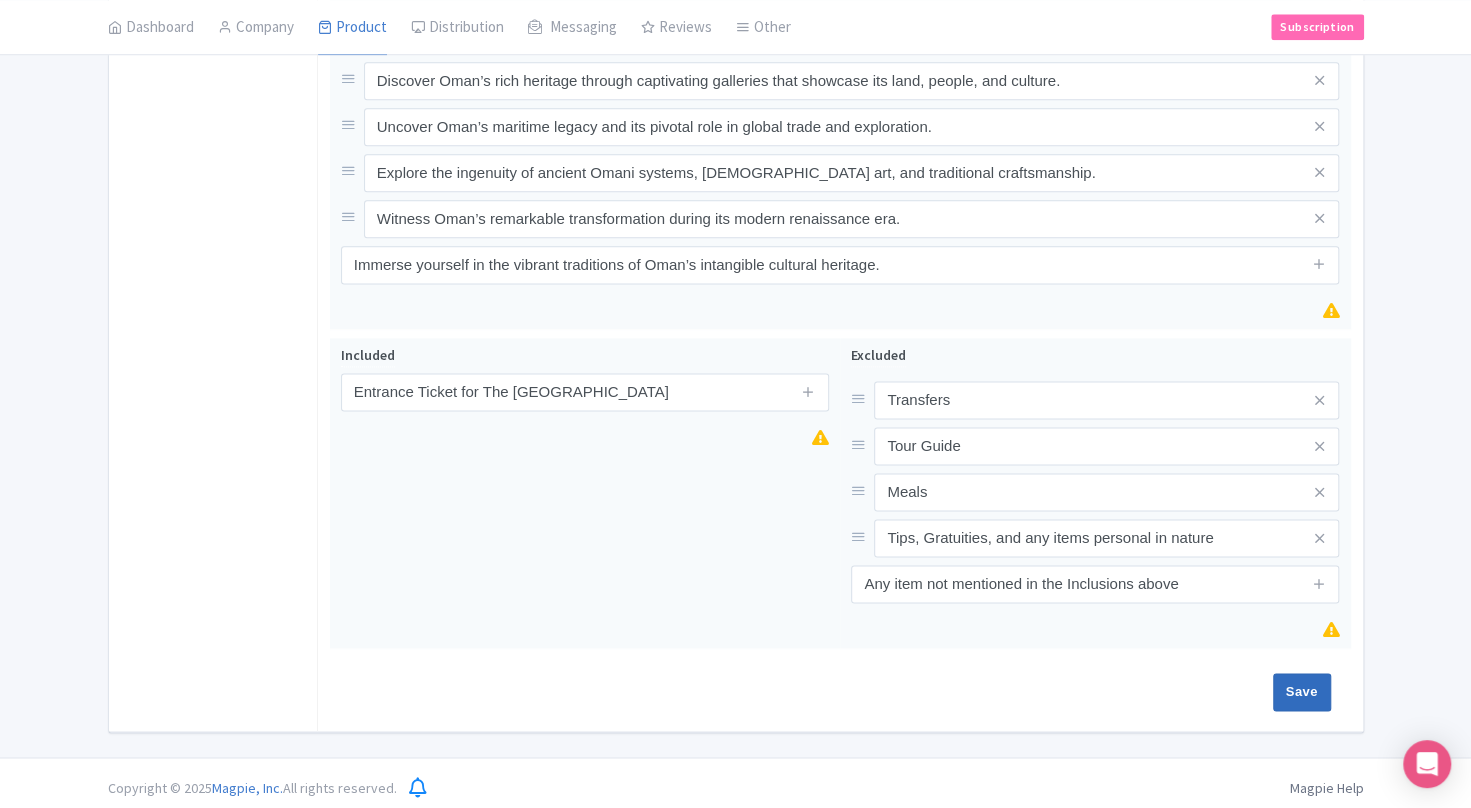 type on "Saving..." 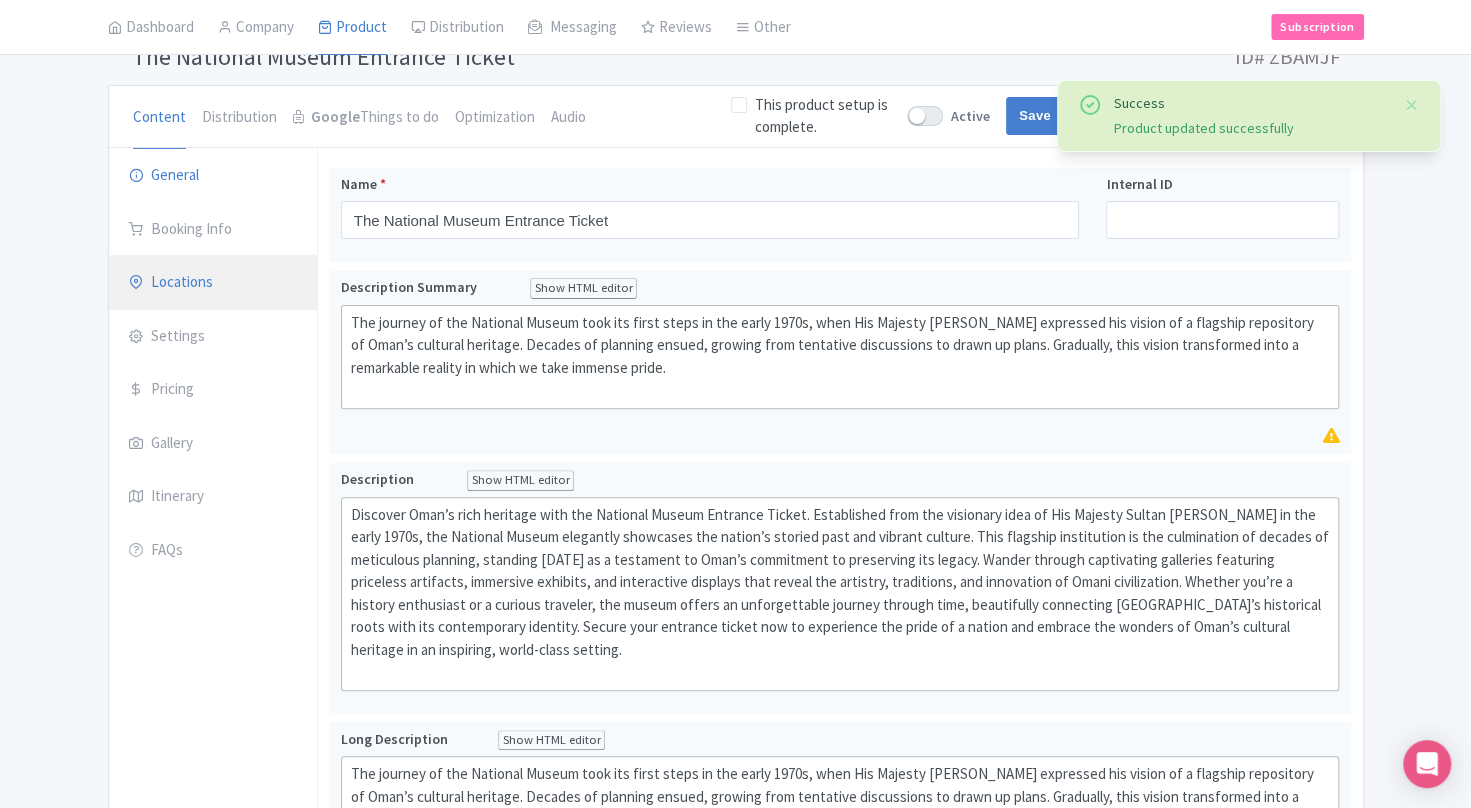 scroll, scrollTop: 12, scrollLeft: 0, axis: vertical 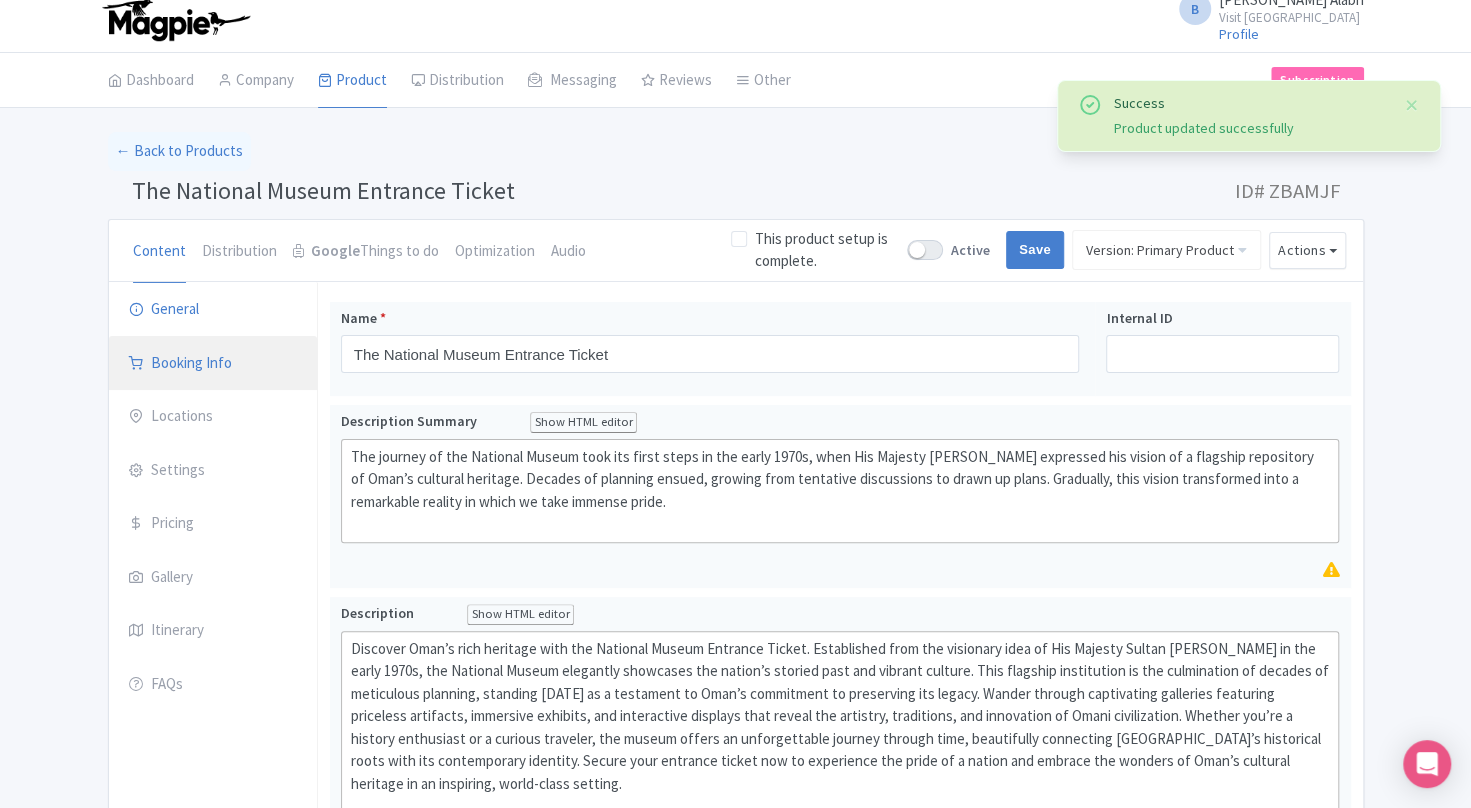 click on "Booking Info" at bounding box center [213, 364] 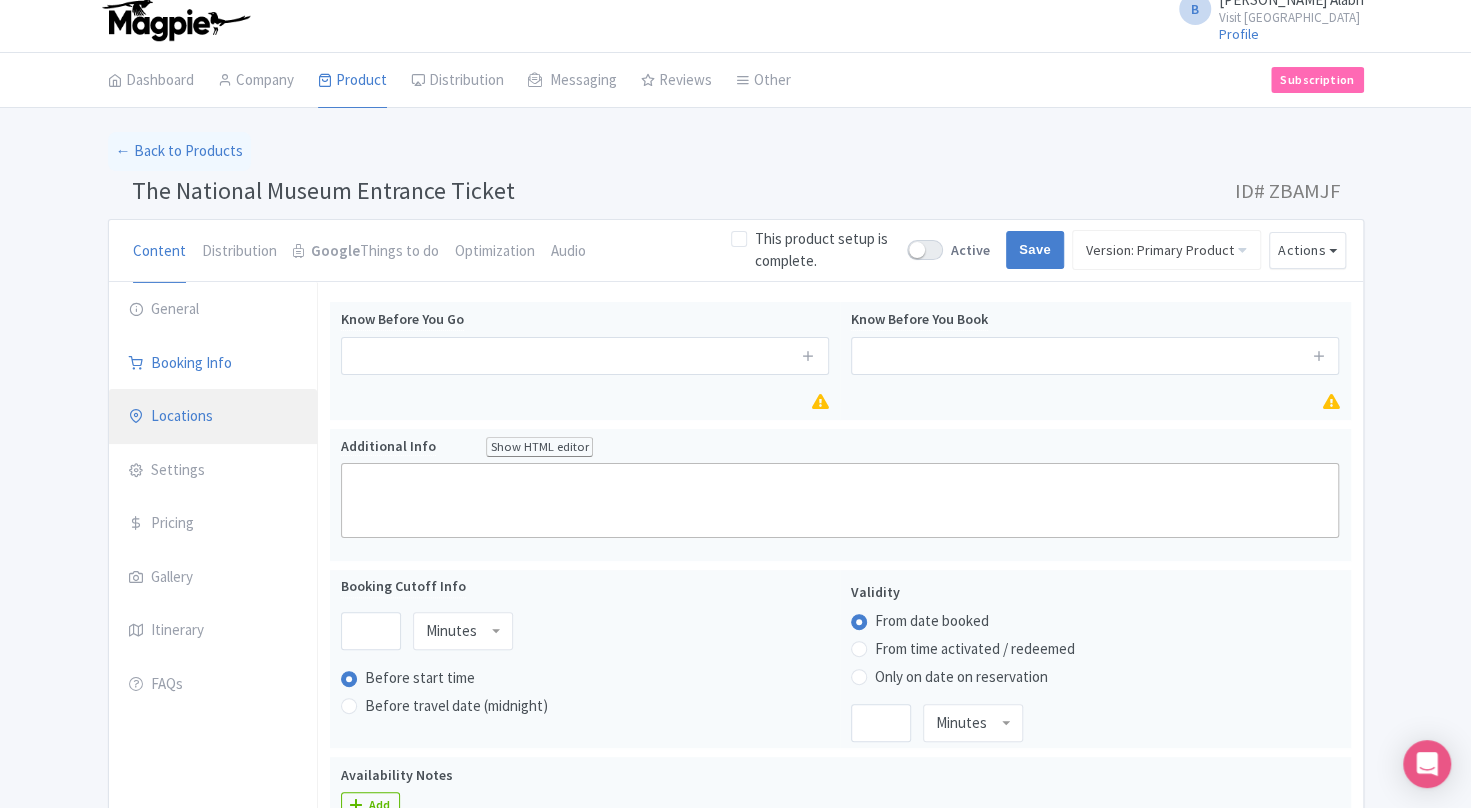 click on "Locations" at bounding box center [213, 417] 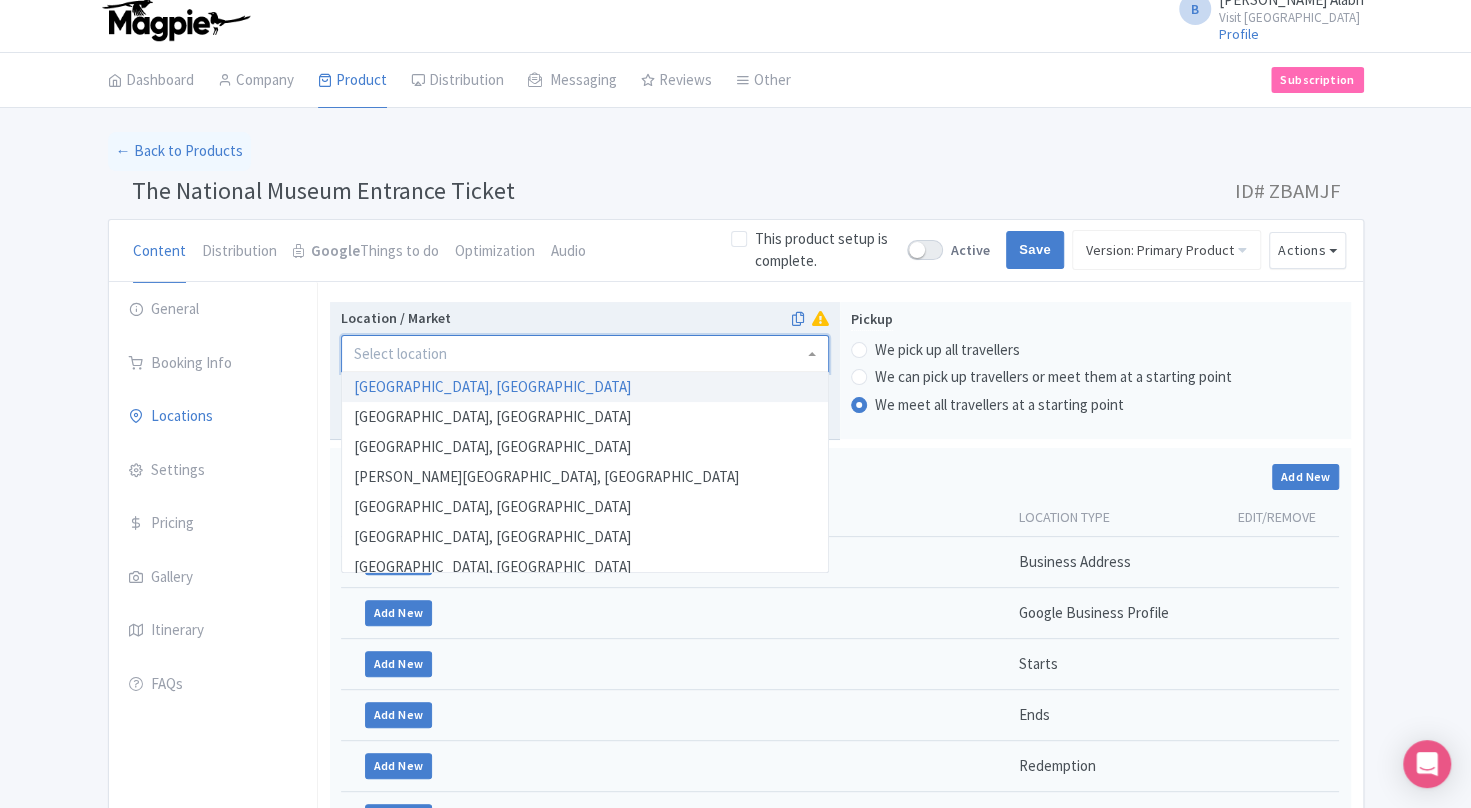 click at bounding box center (585, 354) 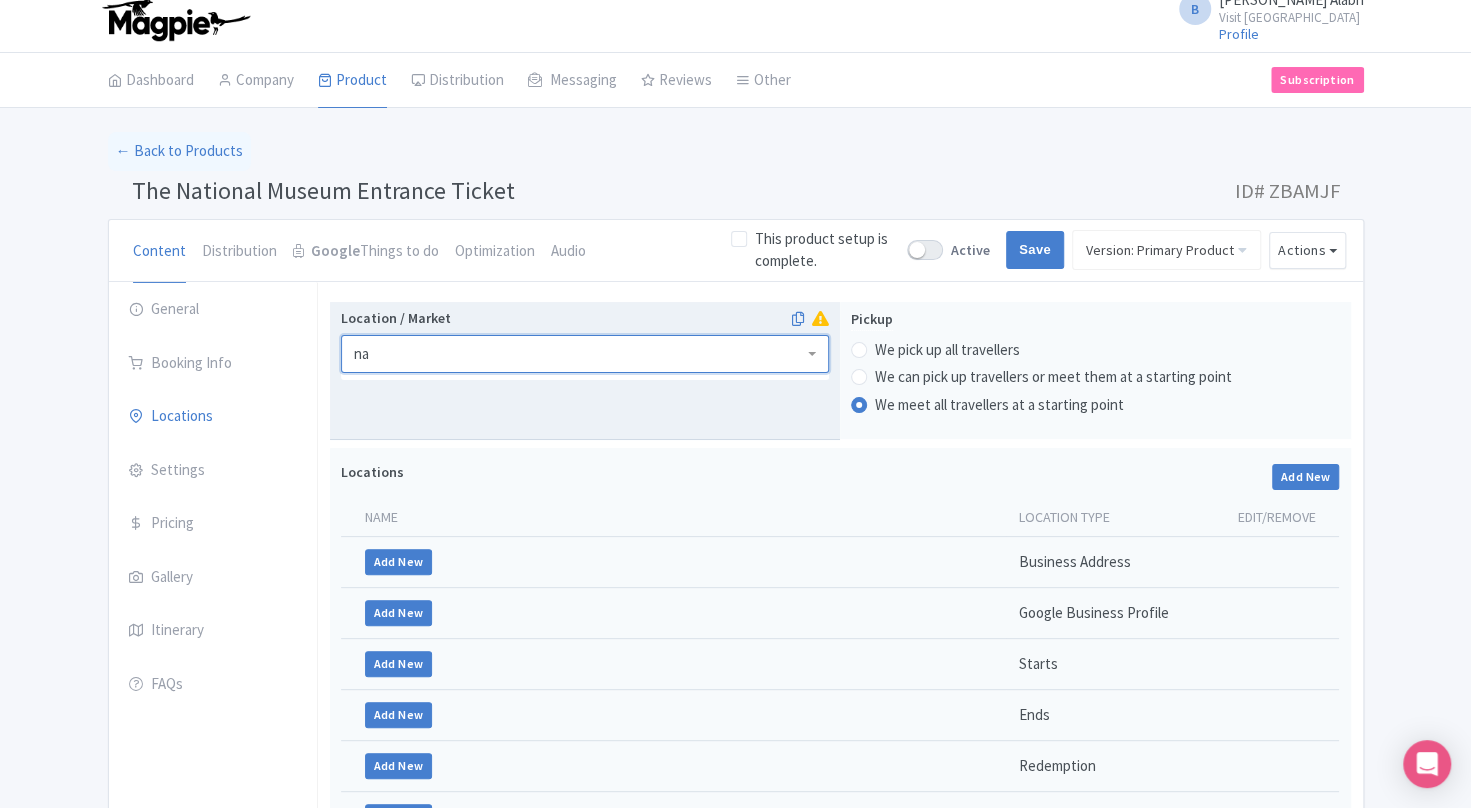 type on "n" 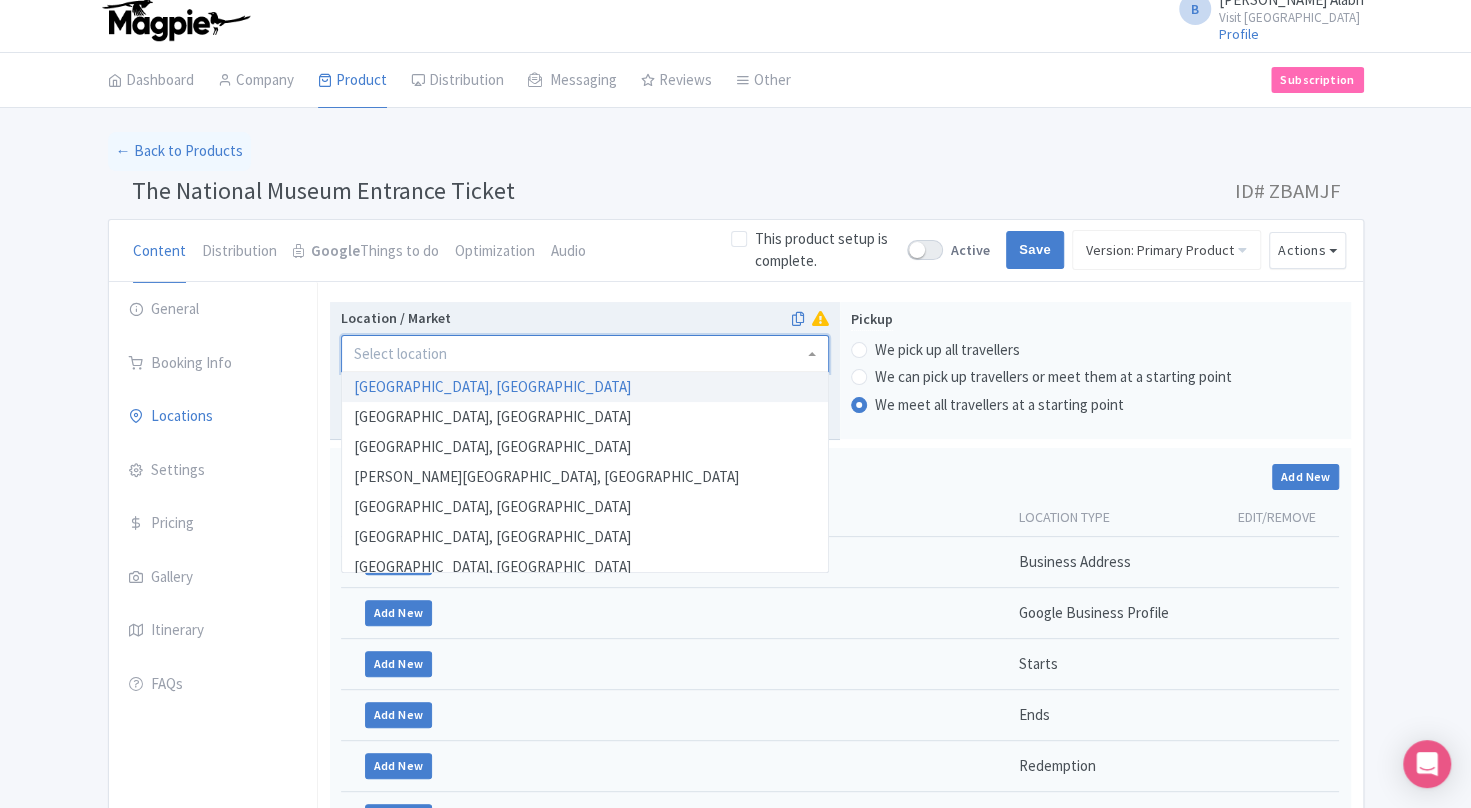 scroll, scrollTop: 0, scrollLeft: 0, axis: both 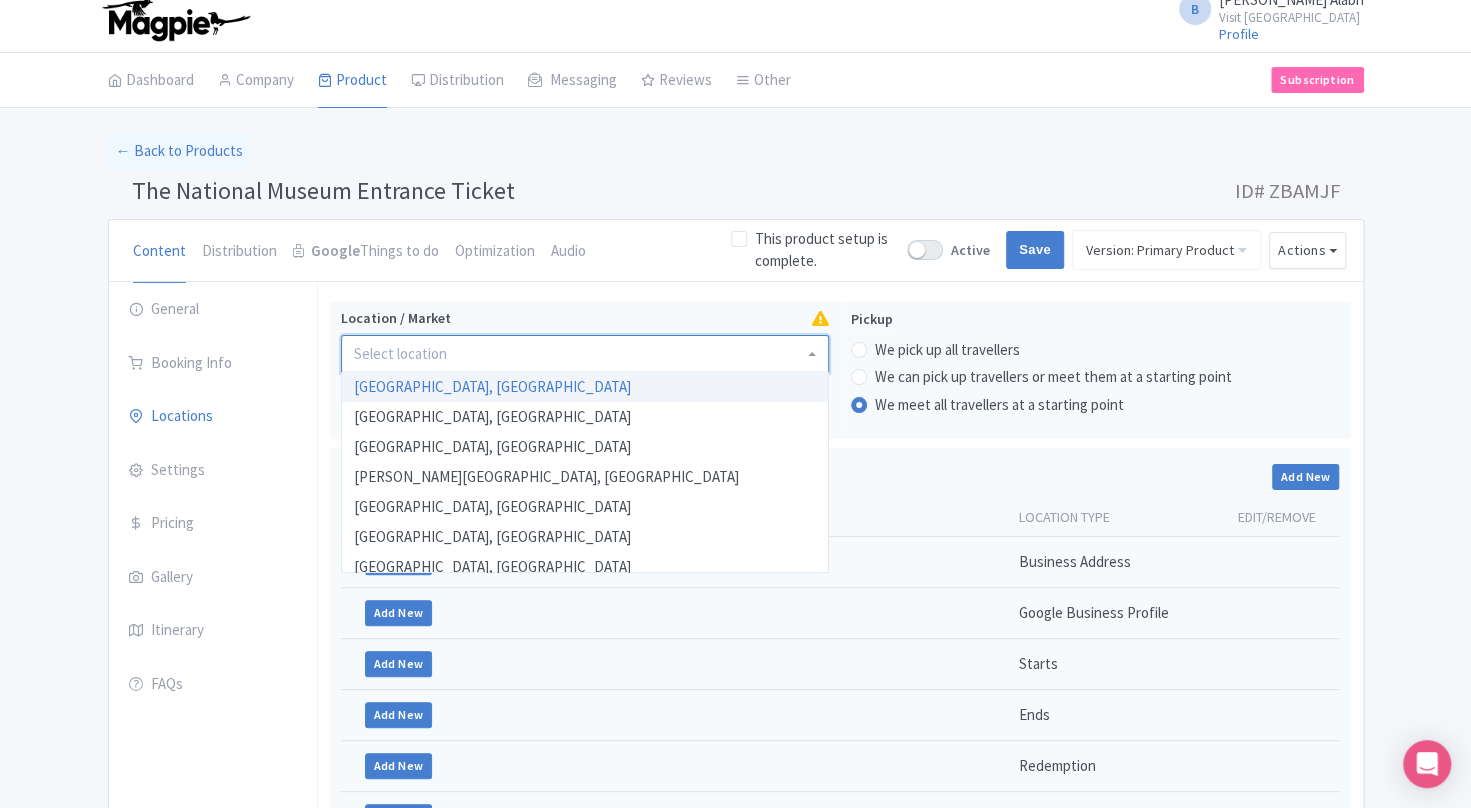 click on "Success
Product updated successfully
← Back to Products
The National Museum Entrance Ticket
ID# ZBAMJF
Content
Distribution
Google  Things to do
Optimization
Audio
This product setup is complete.
Active
Save
Version: Primary Product
Primary Product
Version: Primary Product
Version type   * Primary
Version name   * Primary Product
Version description
Date from
Date to
Select all resellers for version
Share with Resellers:
Done
Actions
View on Magpie
Customer View
Industry Partner View
Download
Excel
Word
All Images ZIP
Share Products
Delete Product
Create new version
You are currently editing a version of this product: Primary Product
General
Booking Info
Locations" at bounding box center [735, 558] 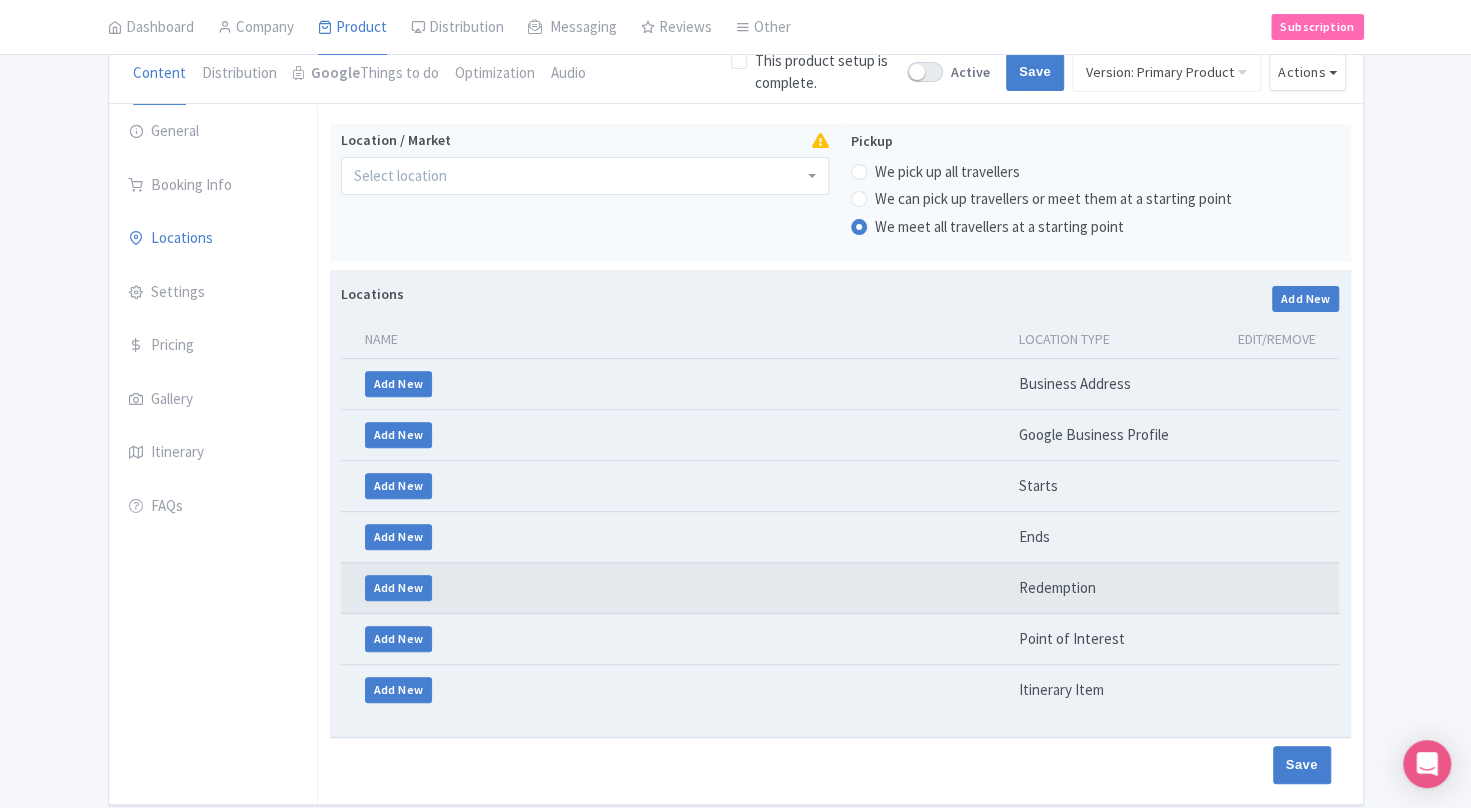 scroll, scrollTop: 162, scrollLeft: 0, axis: vertical 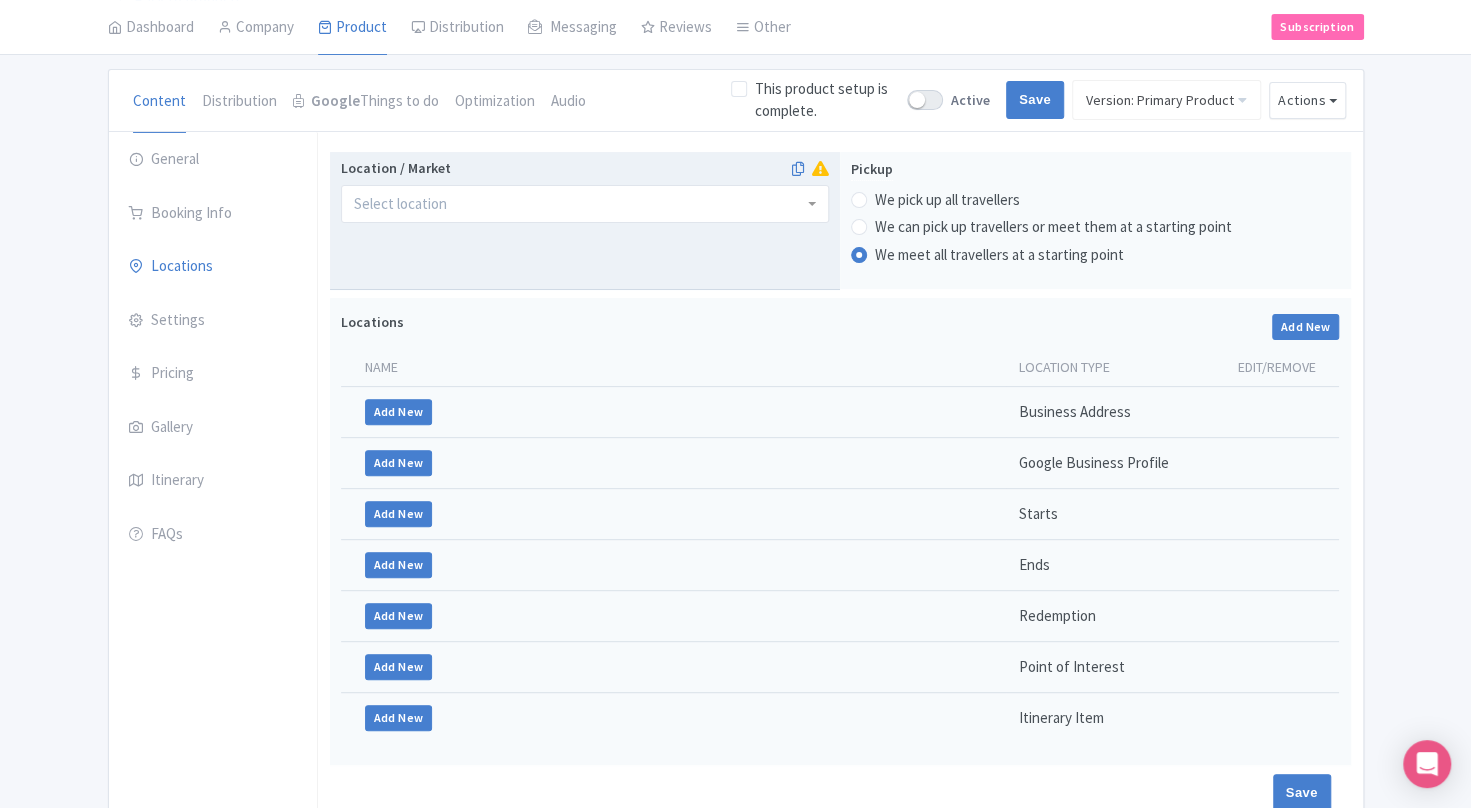 click at bounding box center [585, 204] 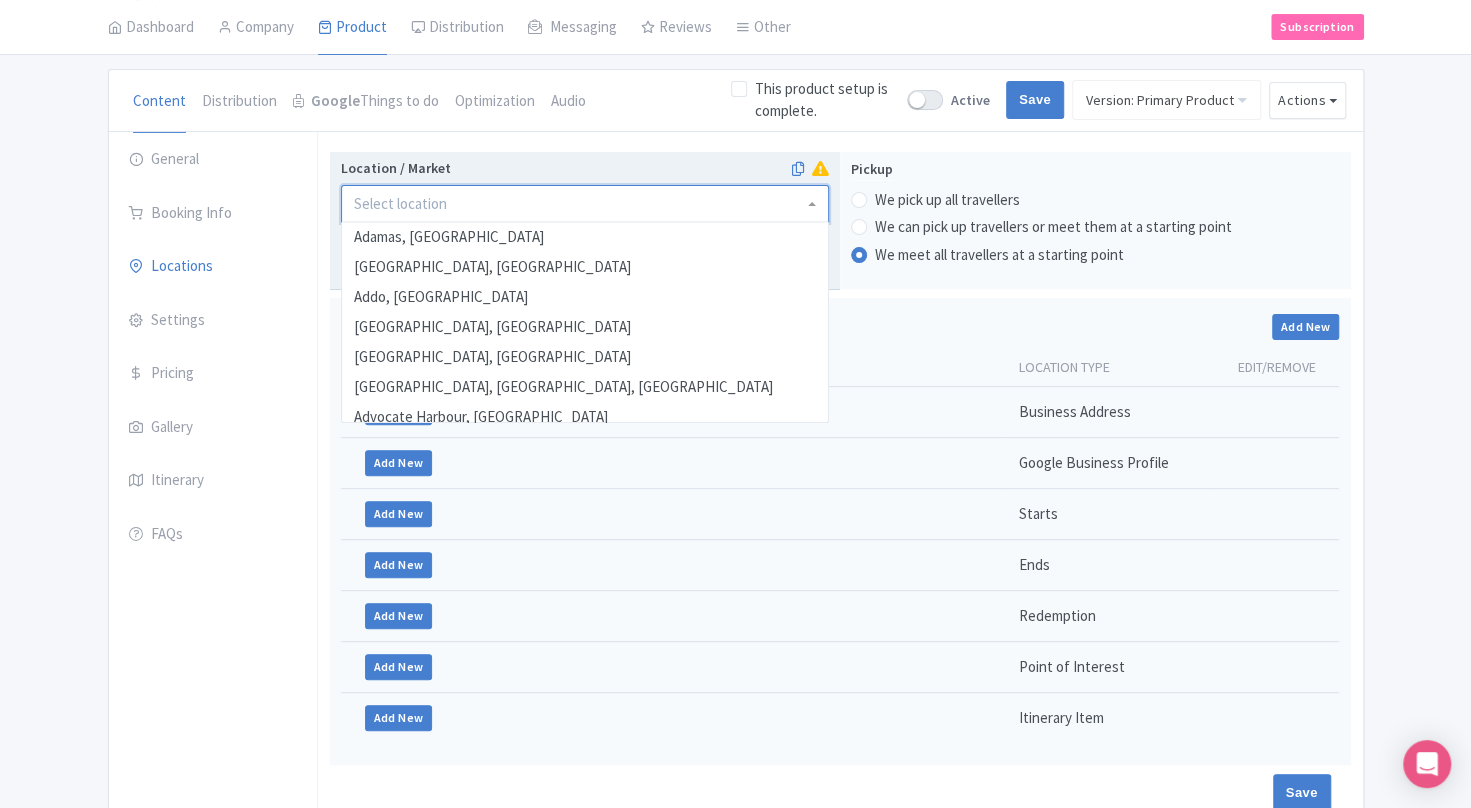 scroll, scrollTop: 1300, scrollLeft: 0, axis: vertical 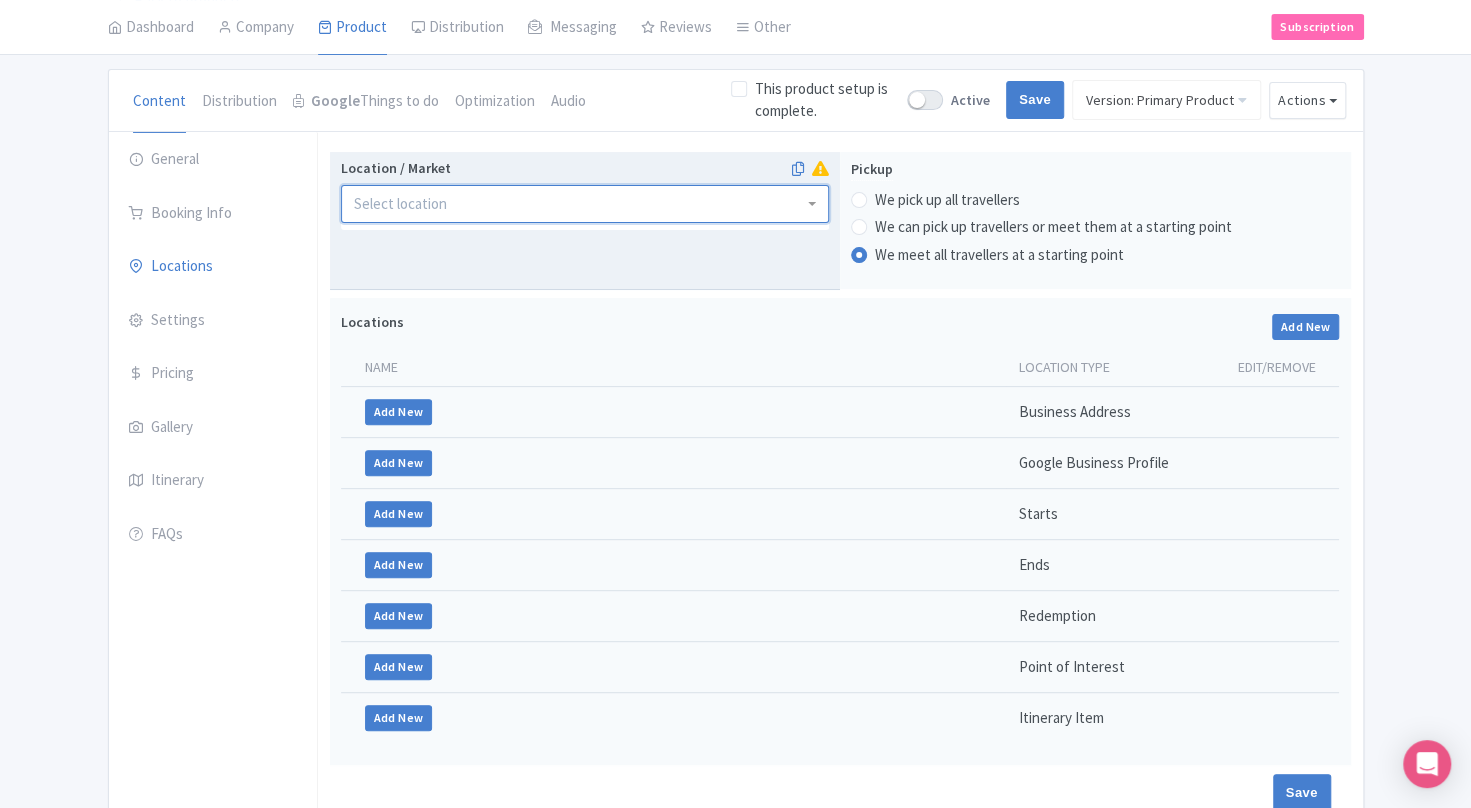 click at bounding box center (585, 204) 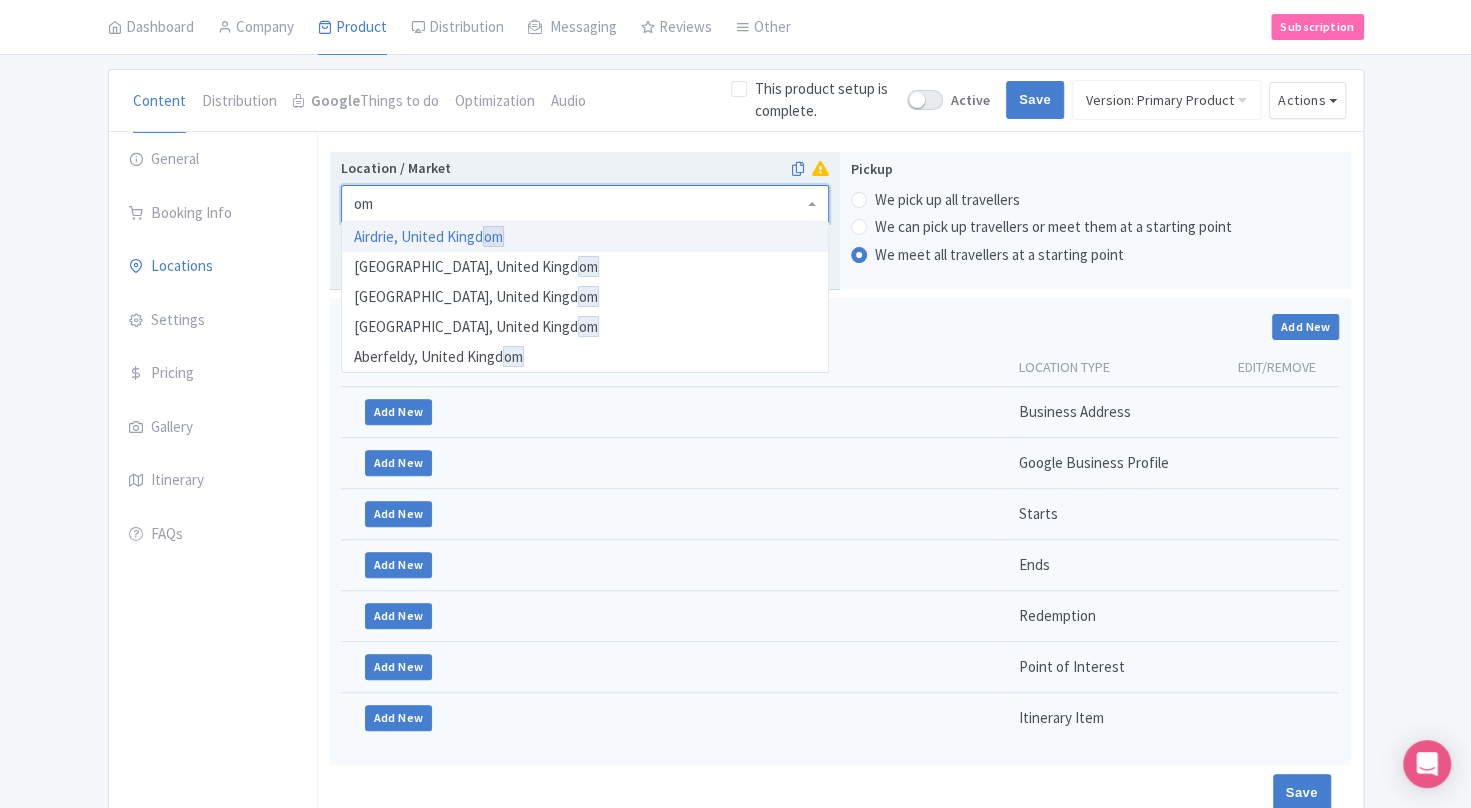 scroll, scrollTop: 490, scrollLeft: 0, axis: vertical 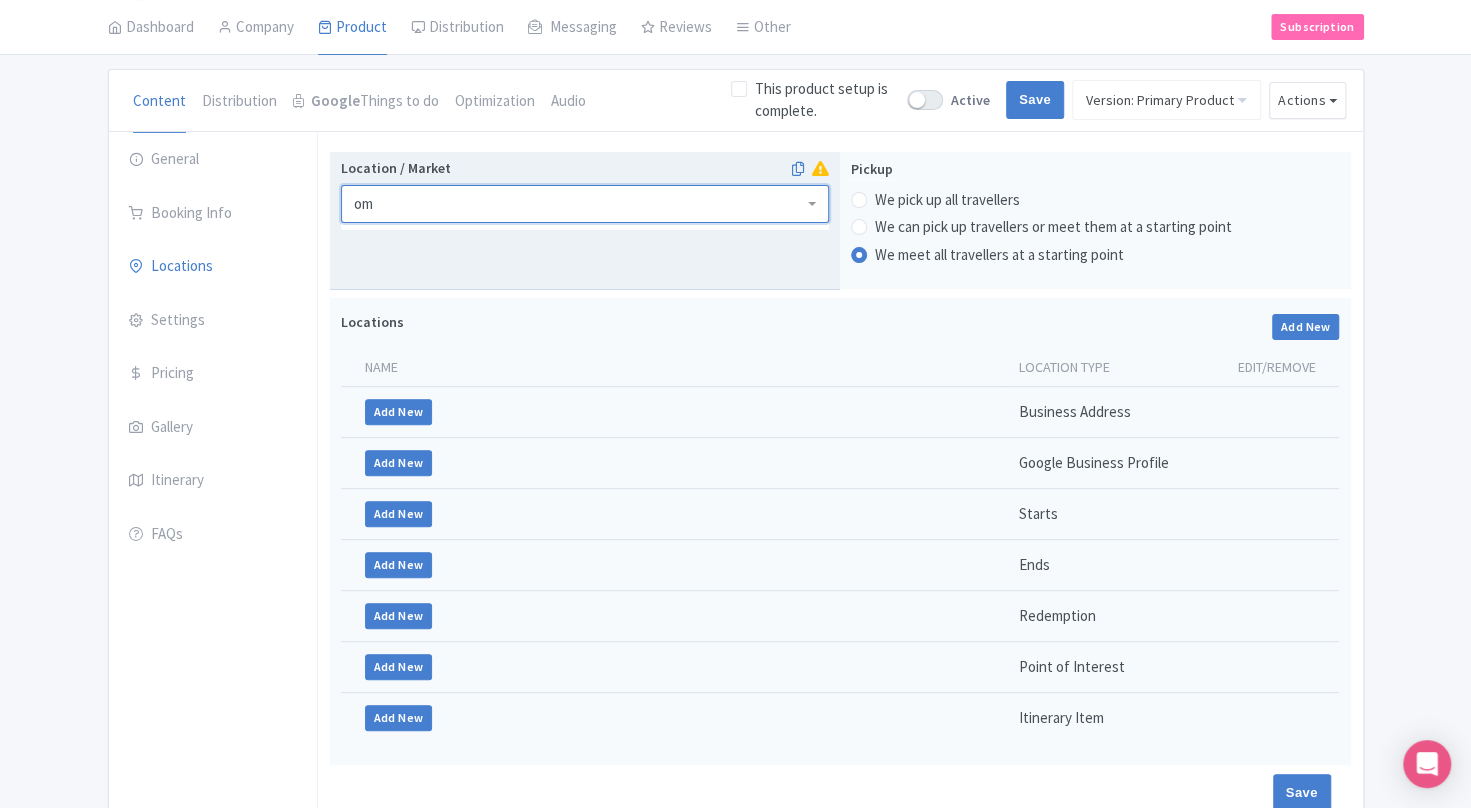 type on "o" 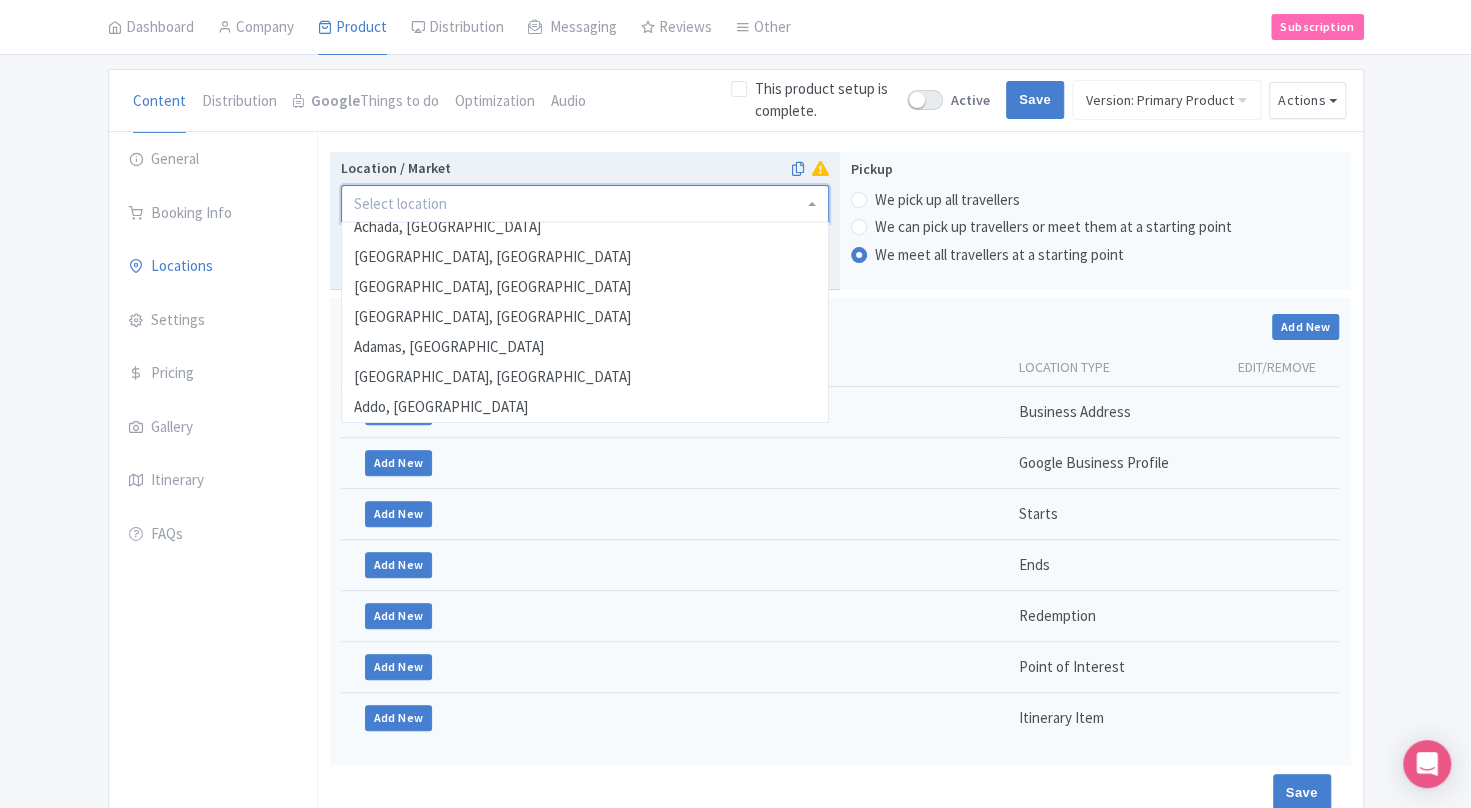 paste on "The National Museum Oman" 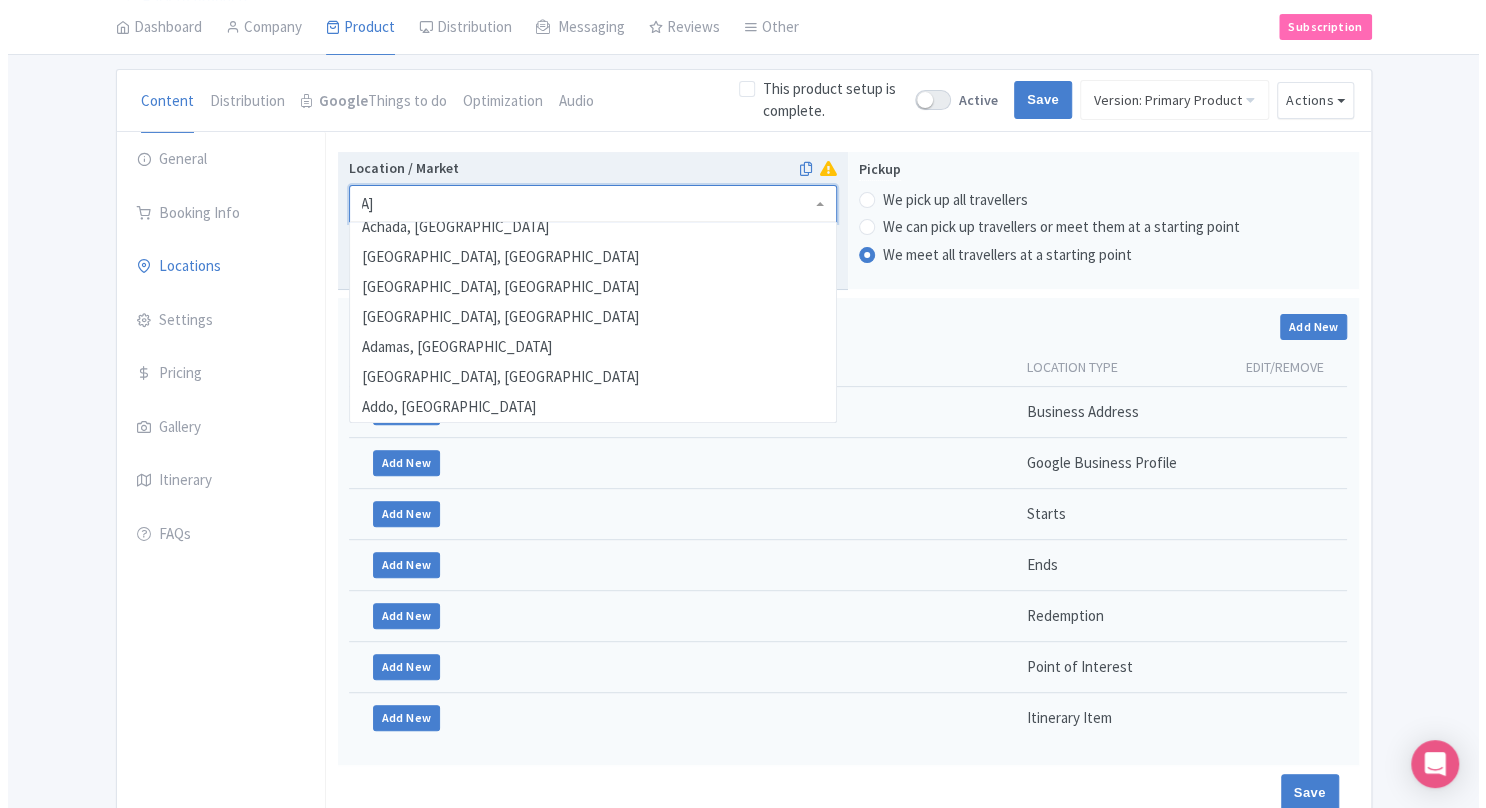 scroll, scrollTop: 0, scrollLeft: 0, axis: both 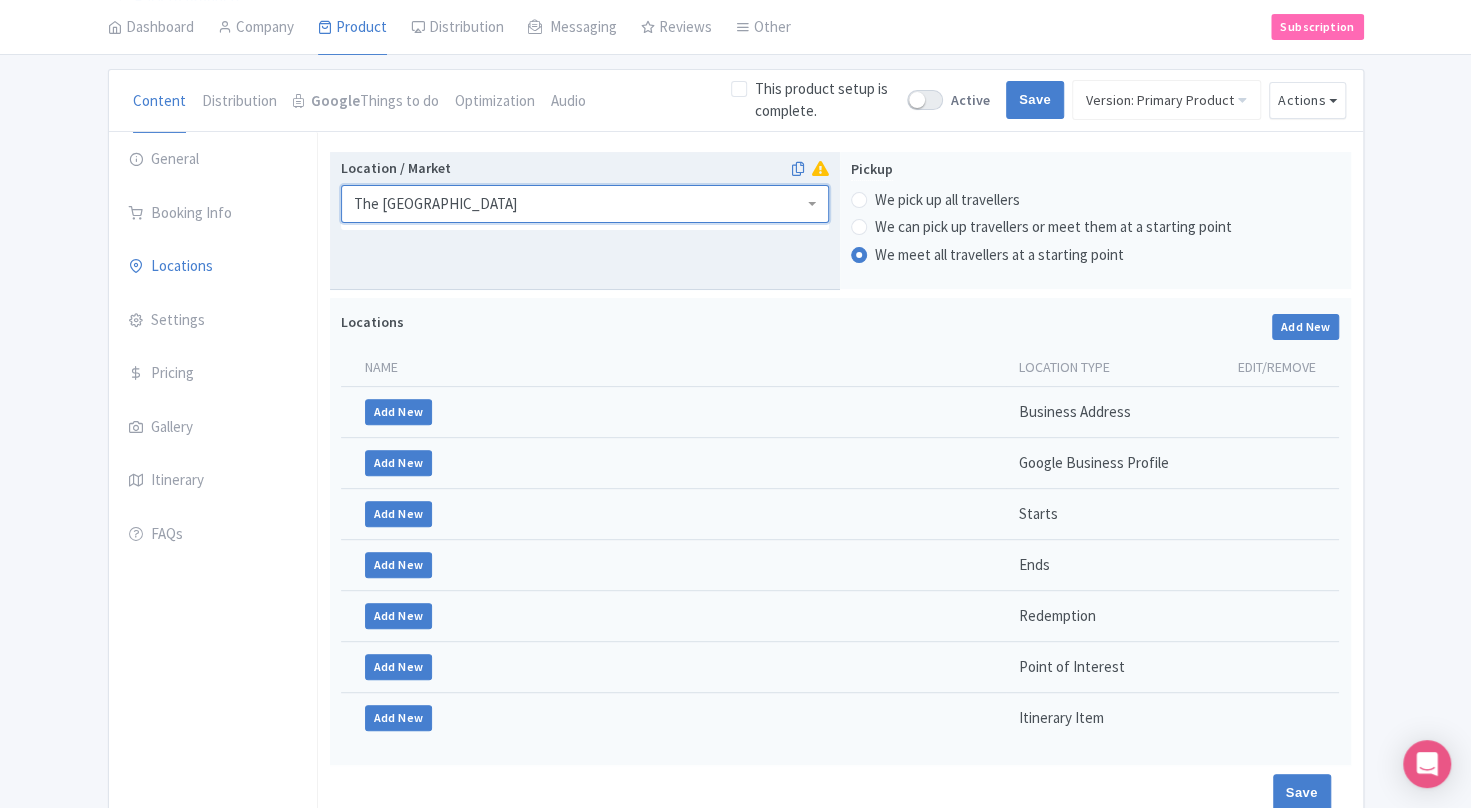 type on "The National Museum Oman" 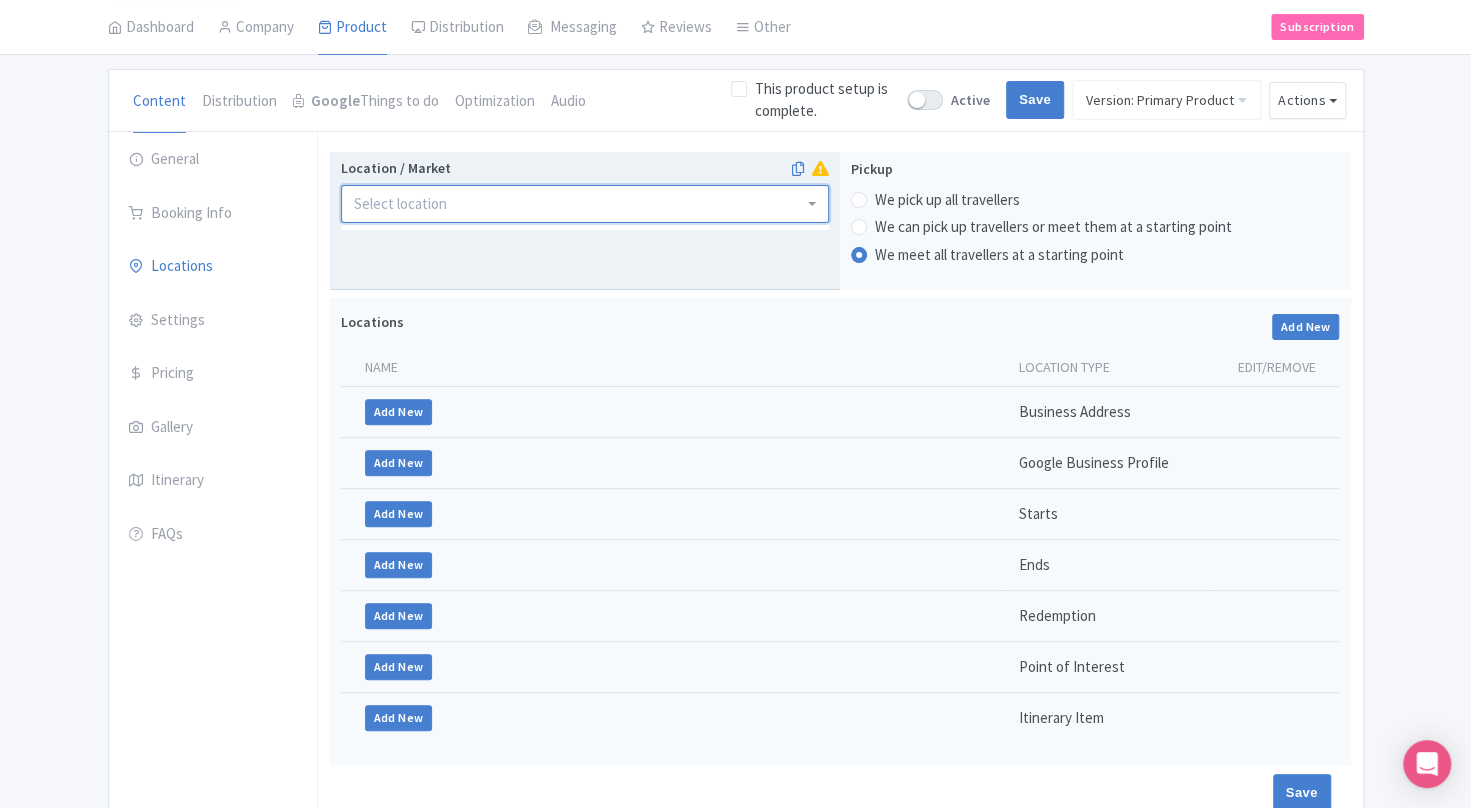 click on "Success
Product updated successfully
← Back to Products
The National Museum Entrance Ticket
ID# ZBAMJF
Content
Distribution
Google  Things to do
Optimization
Audio
This product setup is complete.
Active
Save
Version: Primary Product
Primary Product
Version: Primary Product
Version type   * Primary
Version name   * Primary Product
Version description
Date from
Date to
Select all resellers for version
Share with Resellers:
Done
Actions
View on Magpie
Customer View
Industry Partner View
Download
Excel
Word
All Images ZIP
Share Products
Delete Product
Create new version
You are currently editing a version of this product: Primary Product
General
Booking Info
Locations" at bounding box center [735, 408] 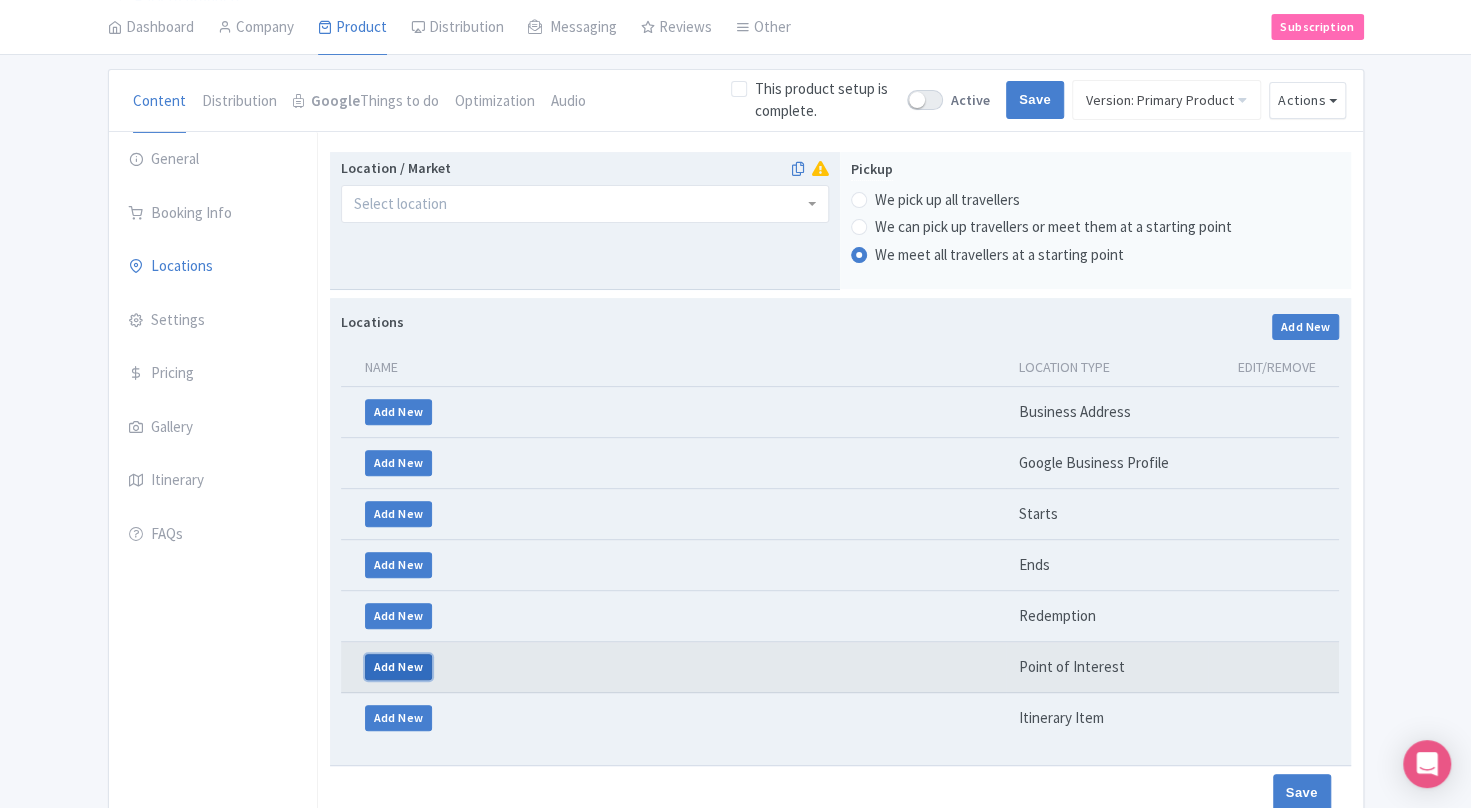 click on "Add New" at bounding box center (399, 667) 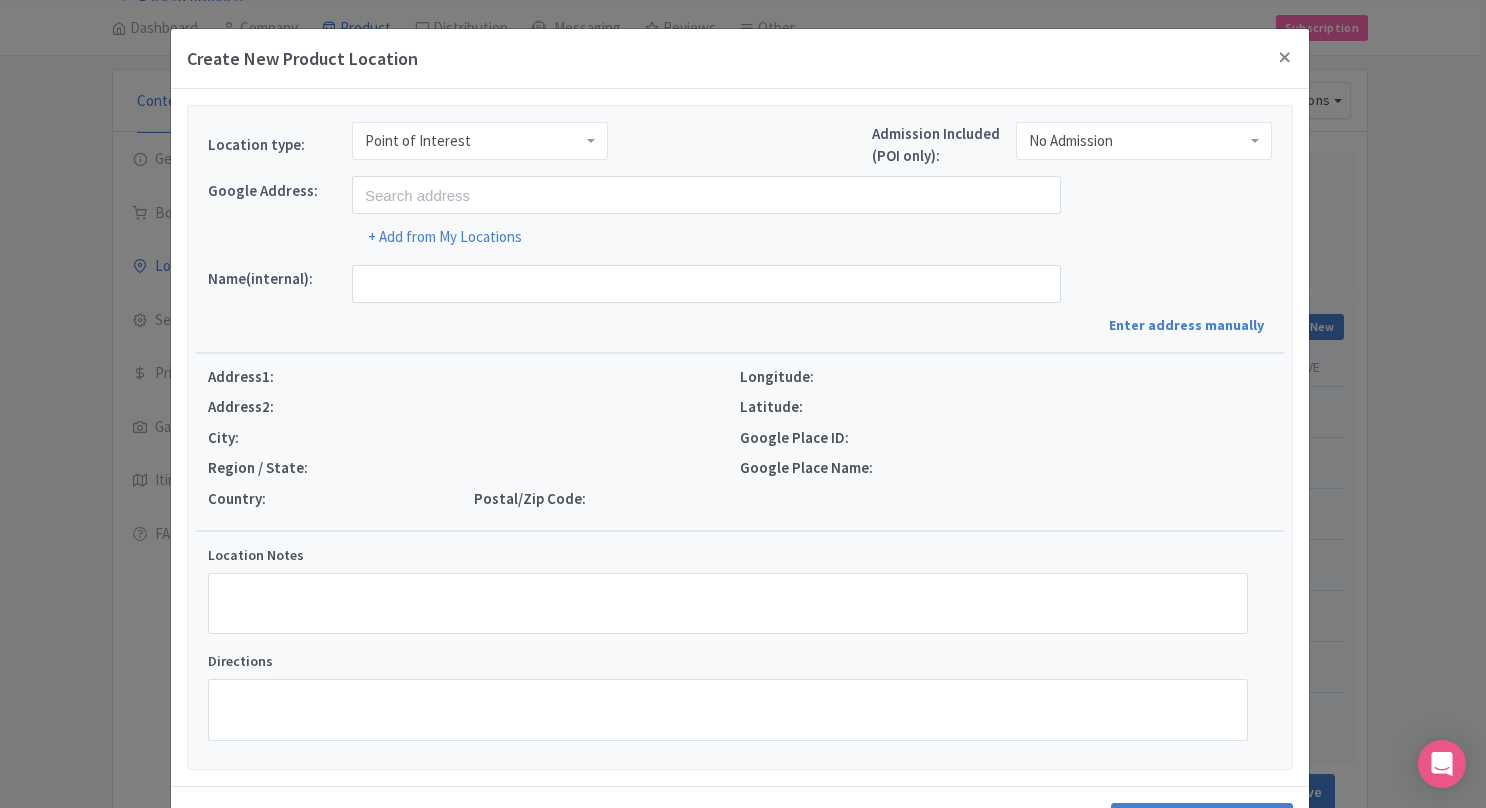 click on "Point of Interest" at bounding box center [480, 141] 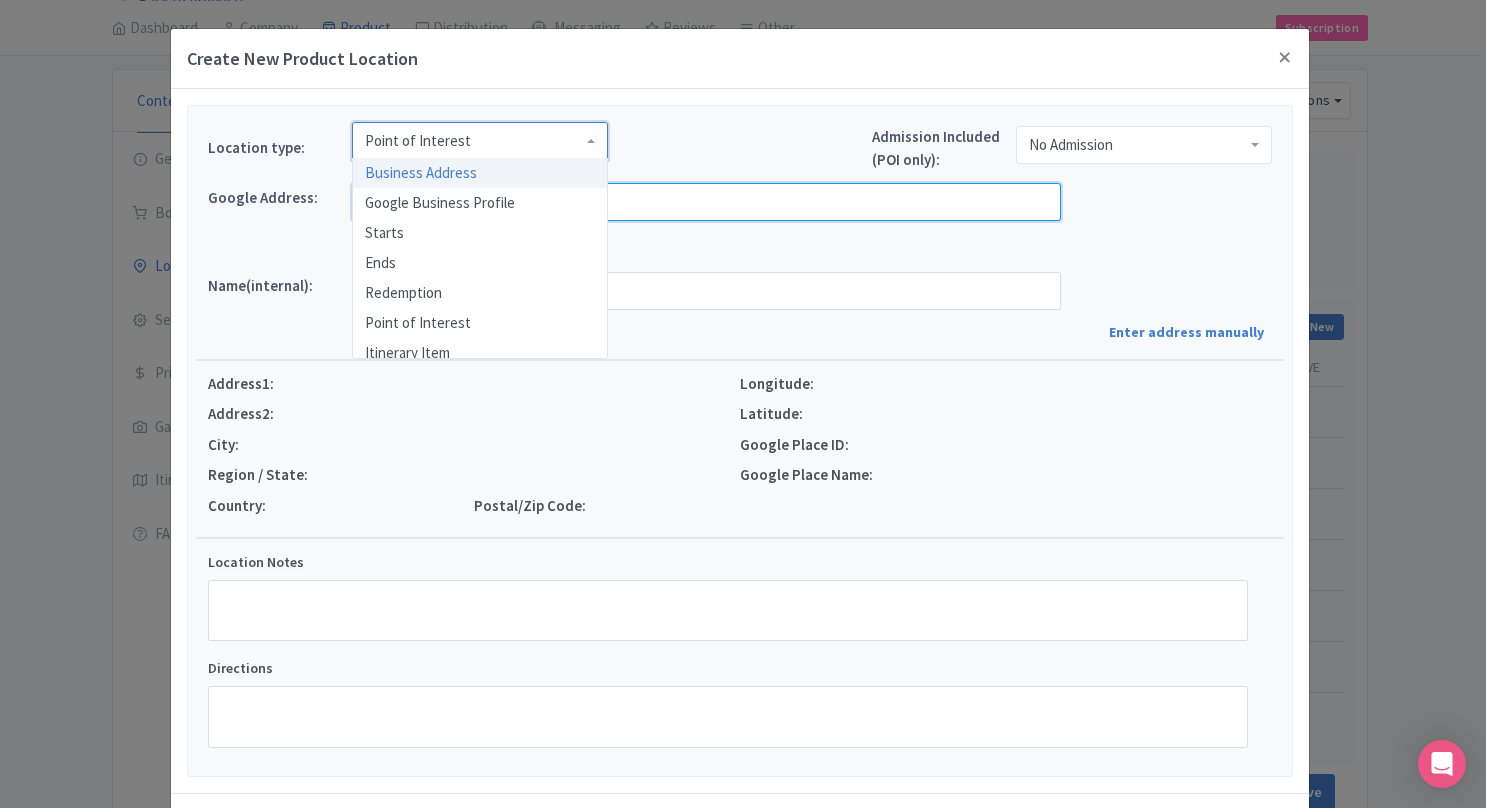 click at bounding box center (706, 202) 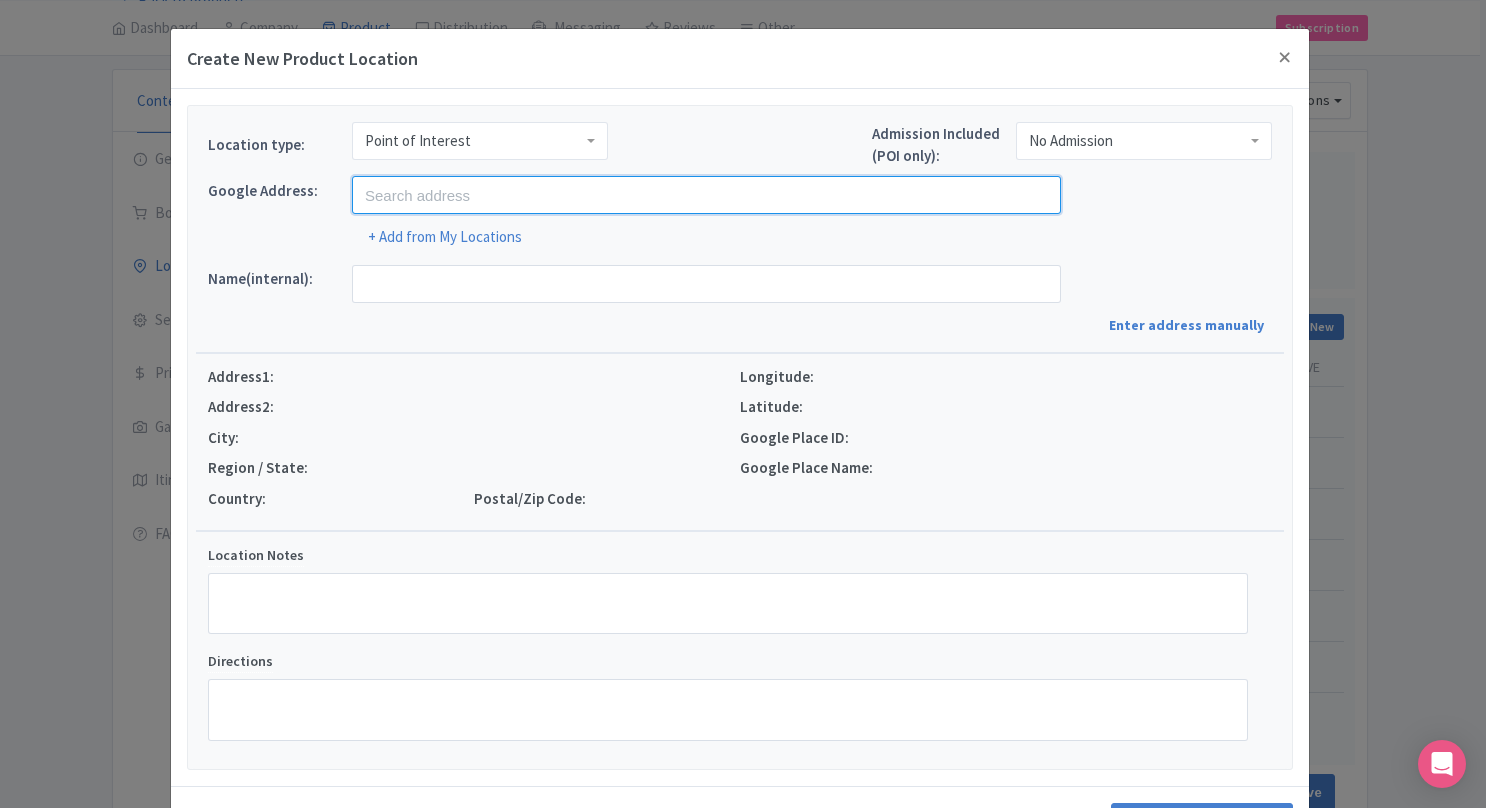 paste on "The National Museum Oman" 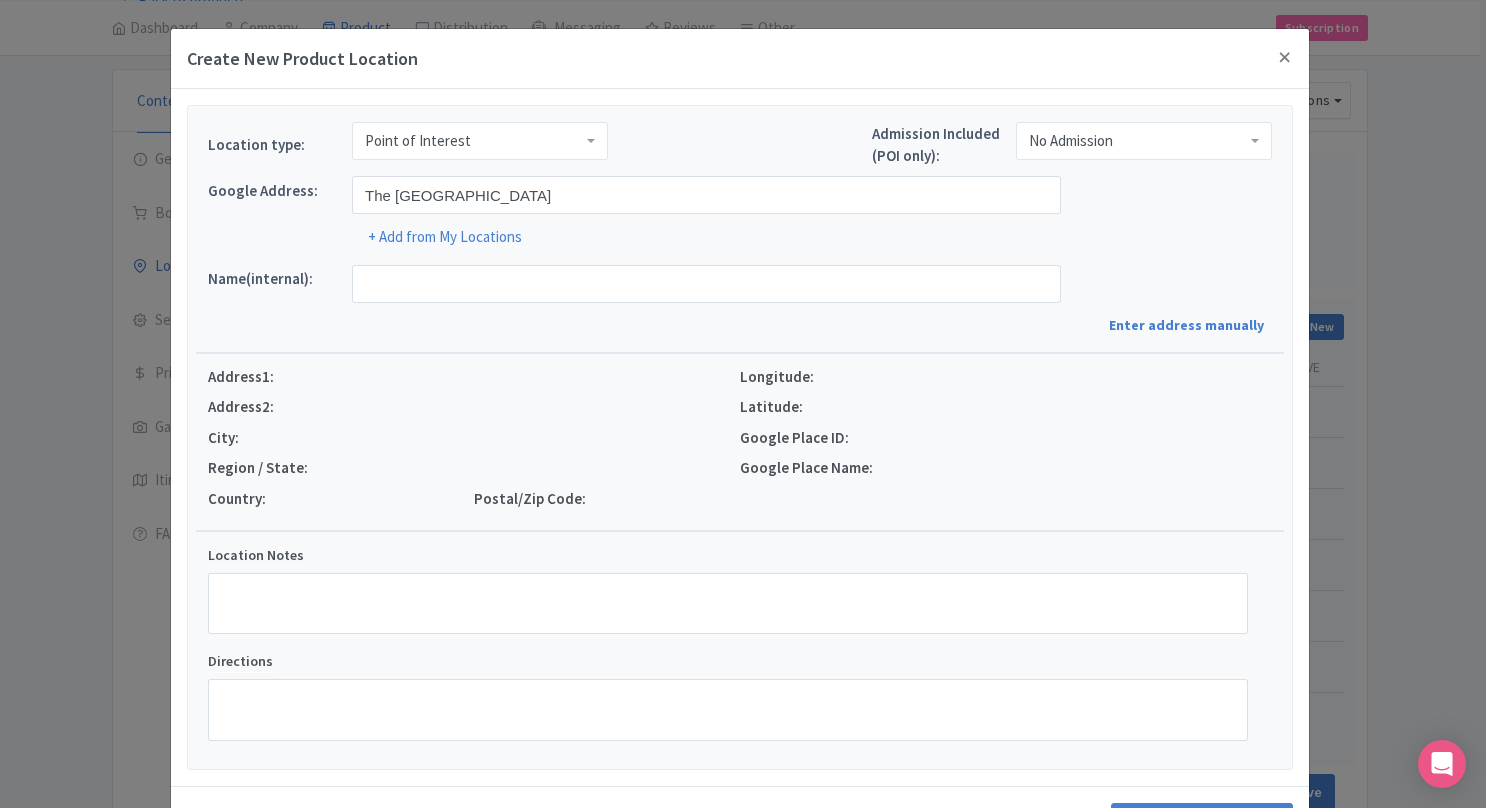 click on "Location type:
Point of Interest Point of Interest Business Address Google Business Profile Starts Ends Redemption Point of Interest Itinerary Item
Admission Included (POI only):
No Admission No Admission
Google place
Google Address:
The National Museum Oman
+ Add from My Locations
Name(internal):
Enter address manually
Address1:
Address2:
City:
Region / State:
Country:
Postal/Zip Code:
Longitude:
Latitude:
Google Place ID:
Google Place Name:
Street Address 1   *
Street Address 2
City
Region / State
Postal/Zip Code
Country
Latitude
Longitude
Location Notes
Directions" at bounding box center (740, 437) 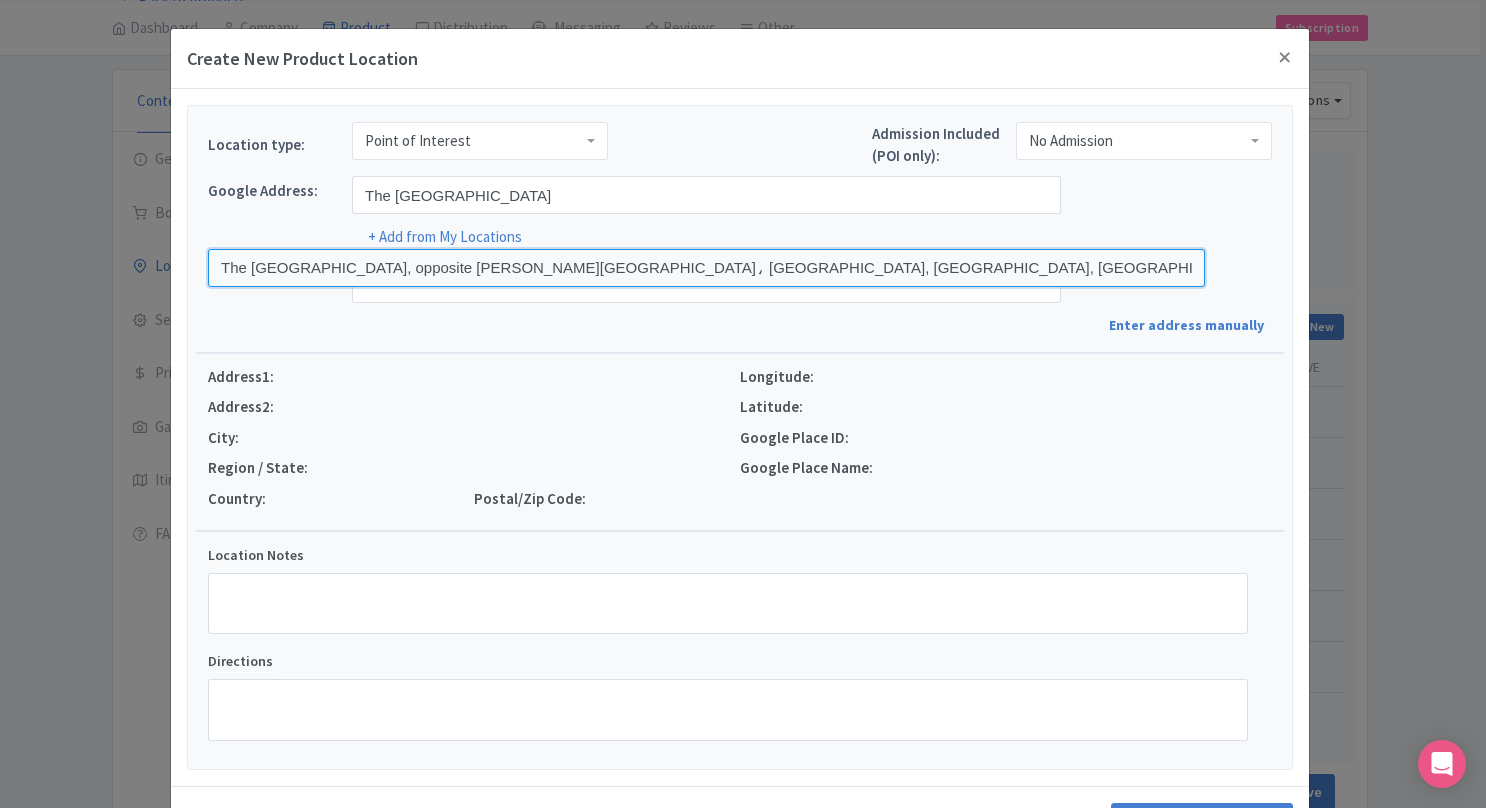 drag, startPoint x: 567, startPoint y: 270, endPoint x: 552, endPoint y: 267, distance: 15.297058 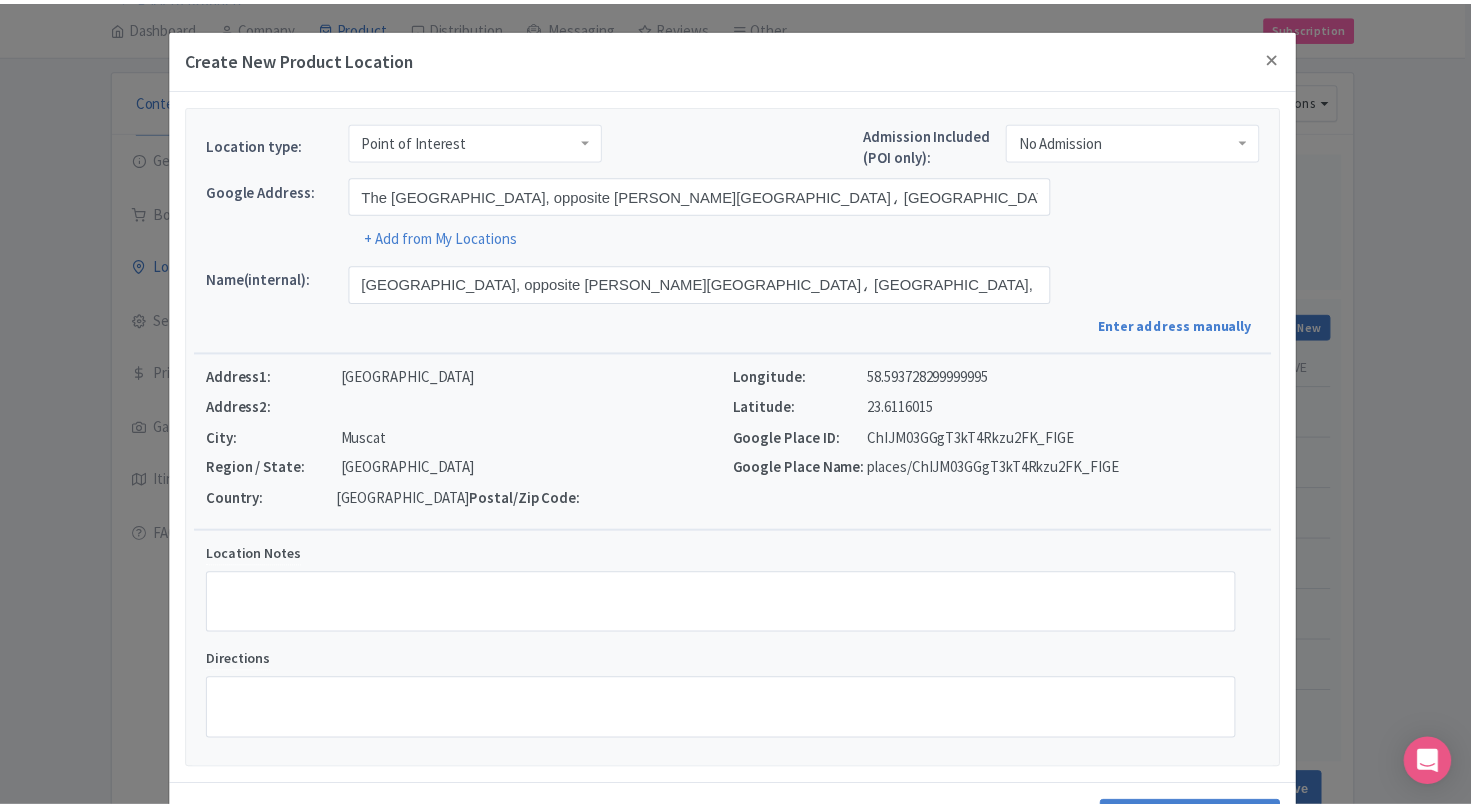 scroll, scrollTop: 73, scrollLeft: 0, axis: vertical 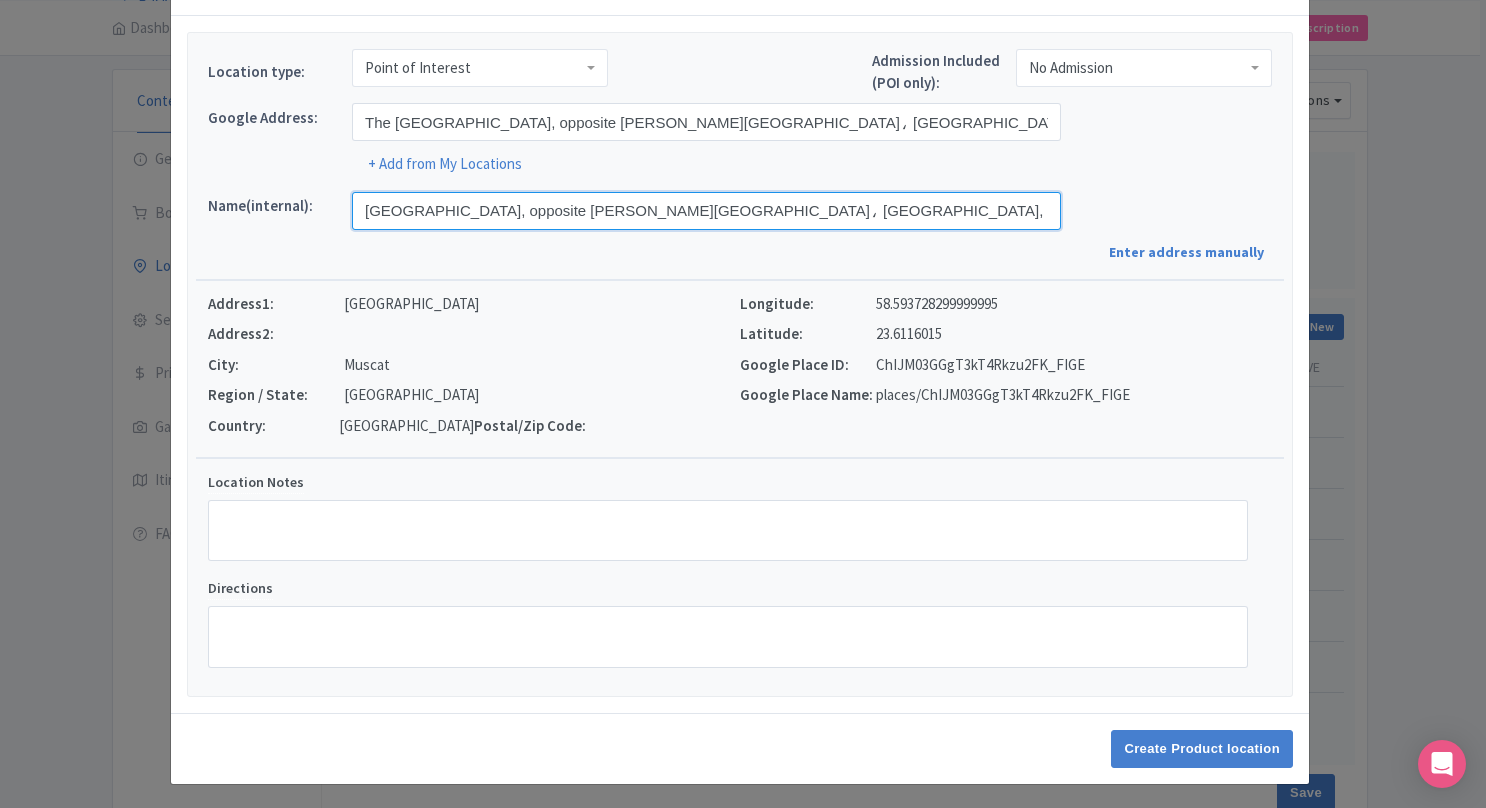 drag, startPoint x: 545, startPoint y: 206, endPoint x: 807, endPoint y: 236, distance: 263.71198 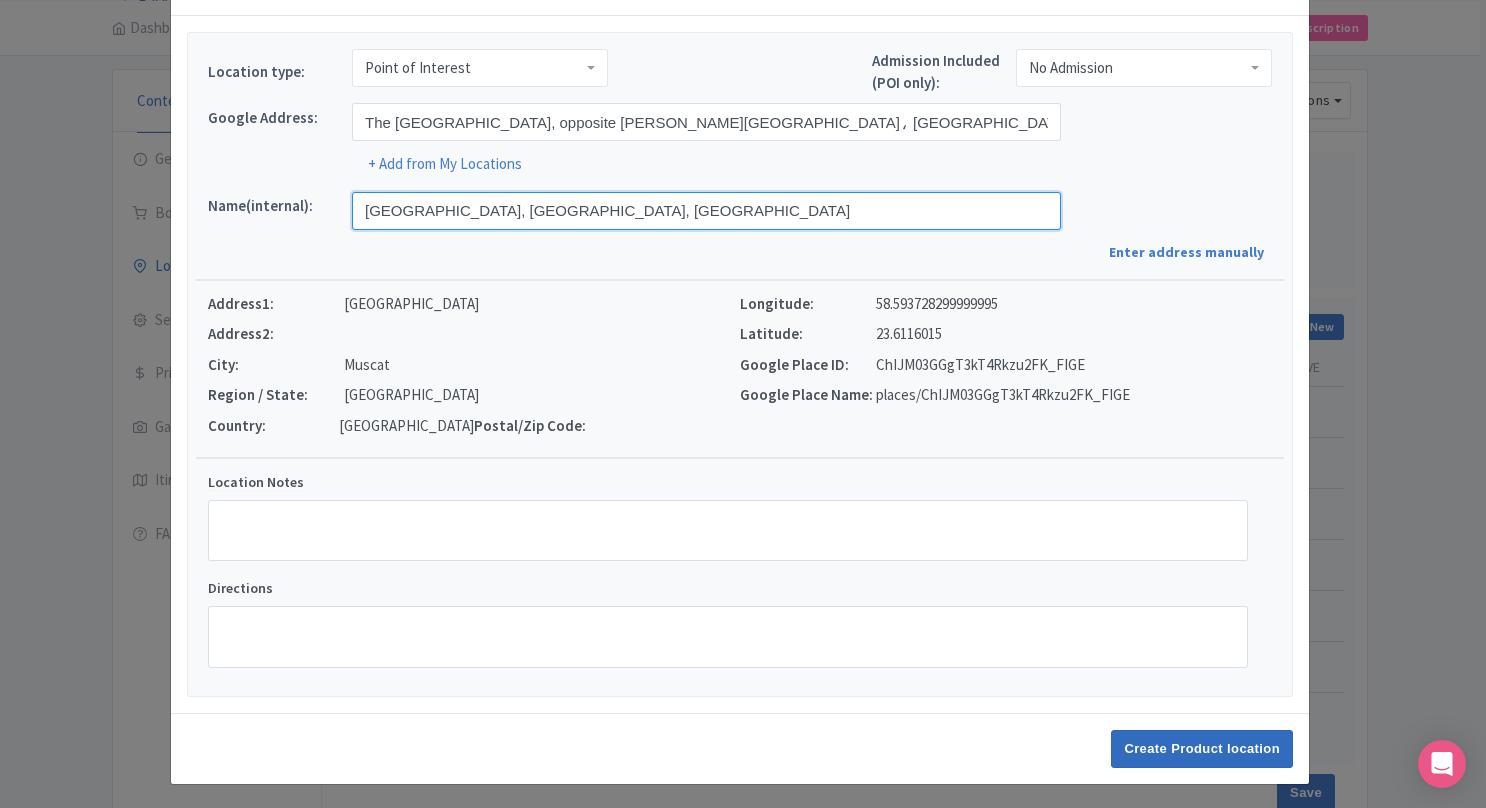 type on "National Museum of Oman, Muscat, Oman" 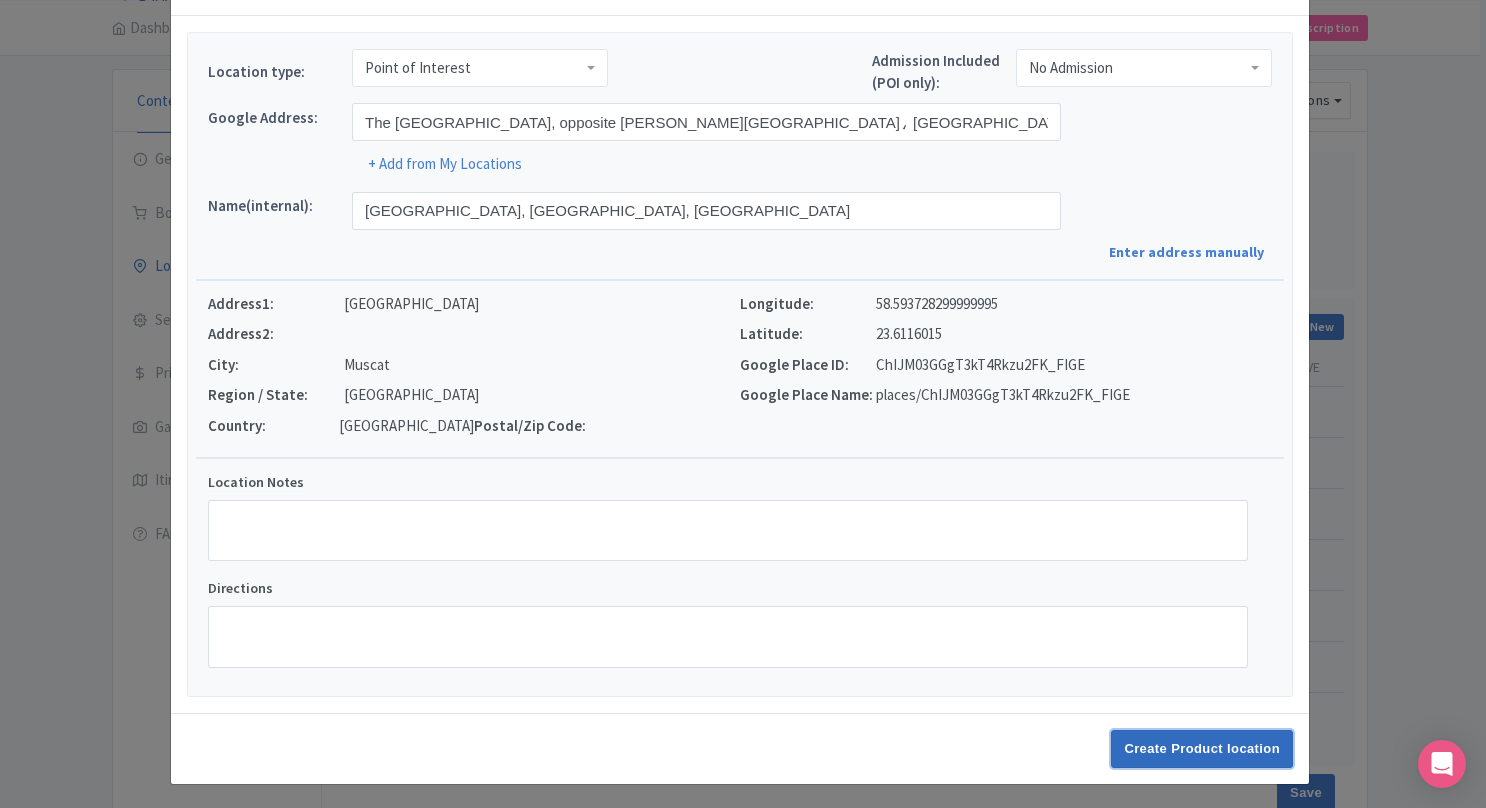 click on "Create Product location" at bounding box center [1202, 749] 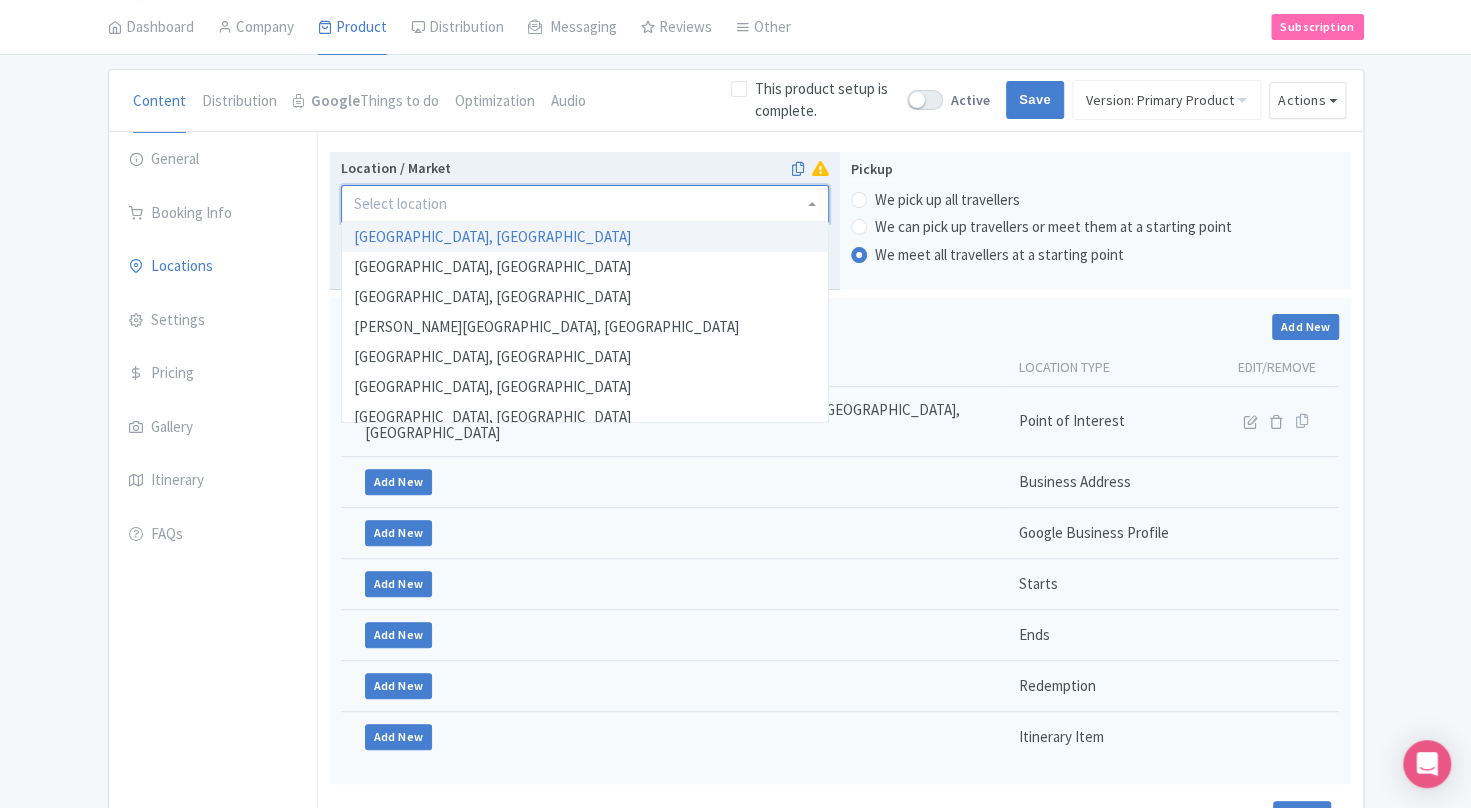 click at bounding box center [585, 204] 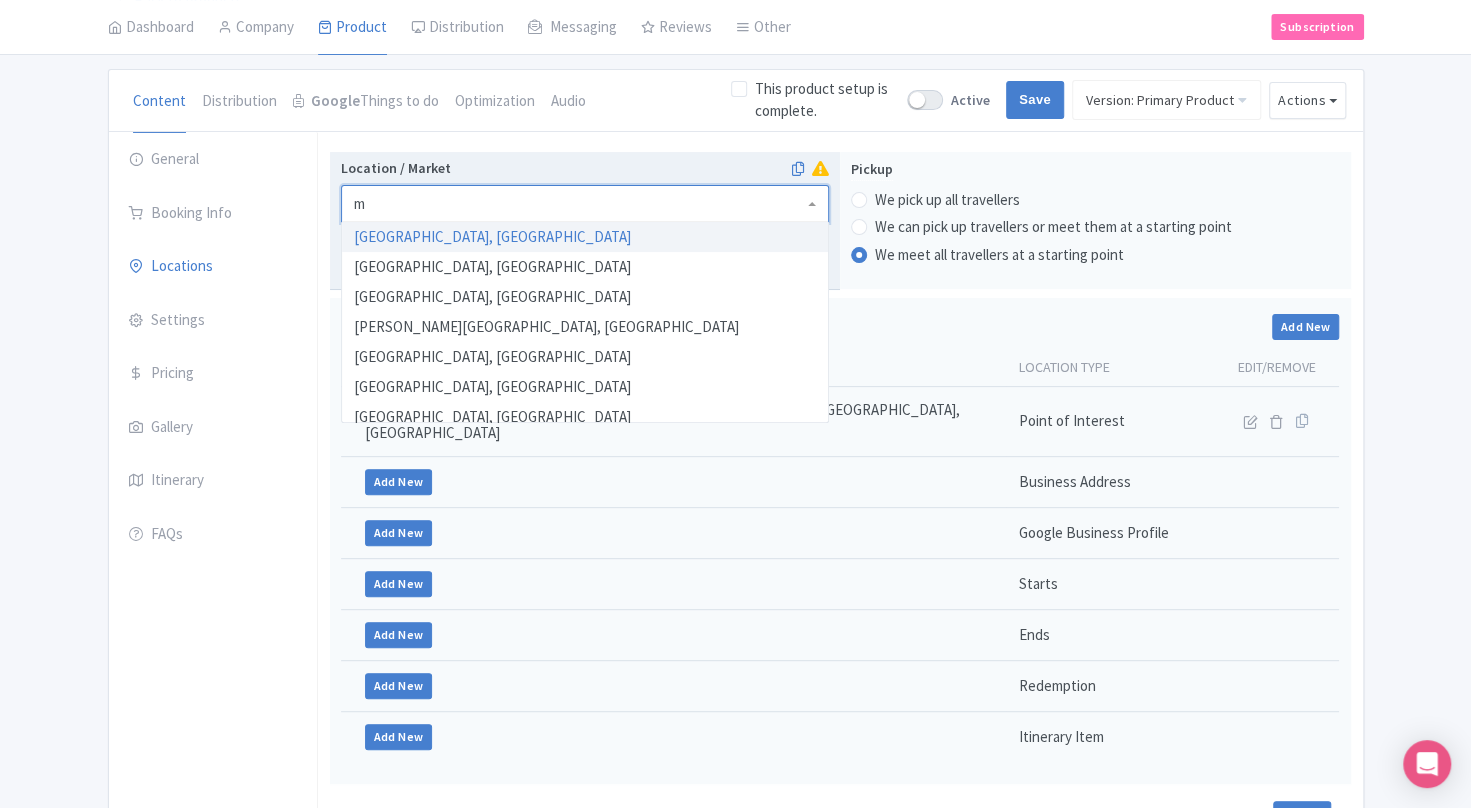 type on "mu" 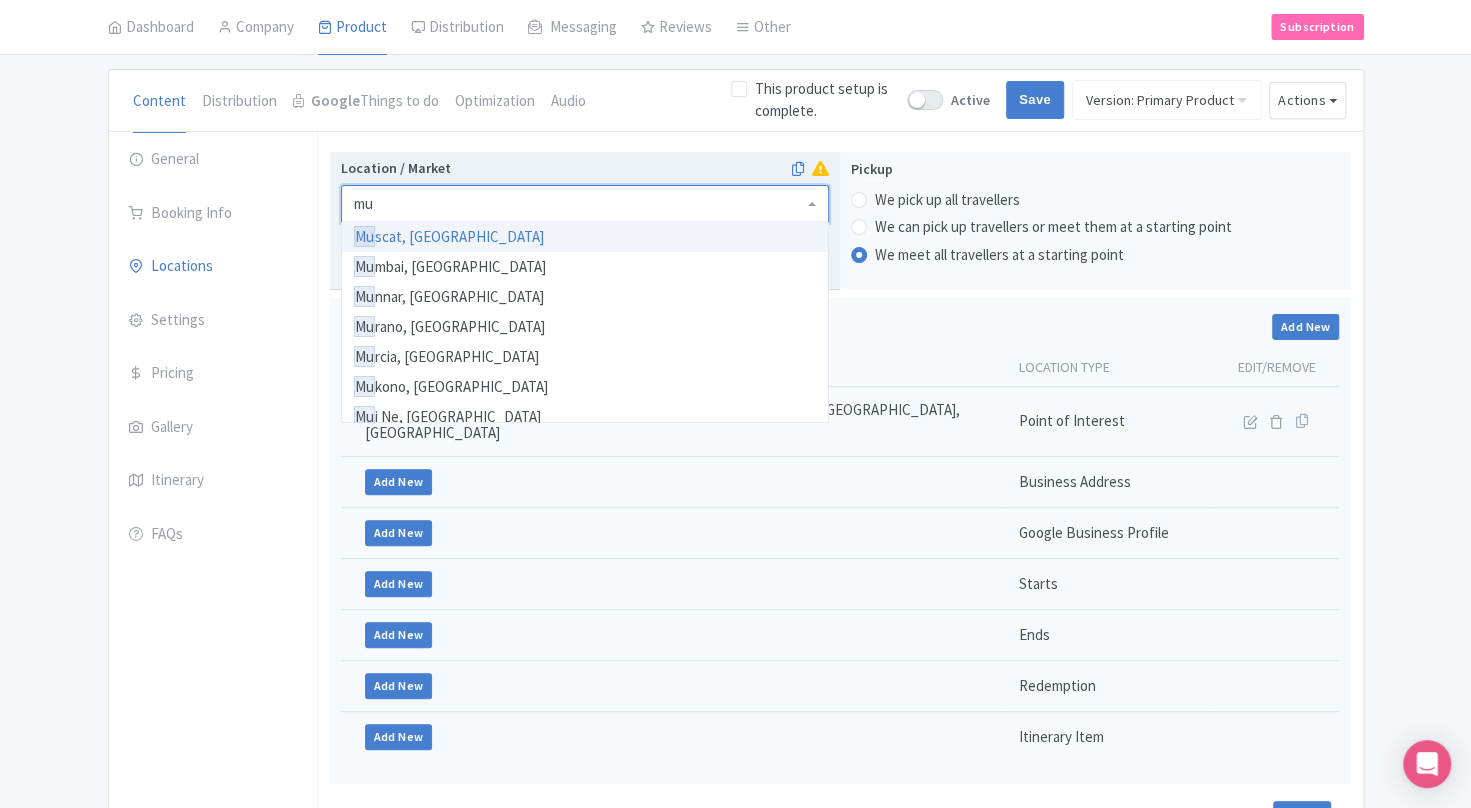 type 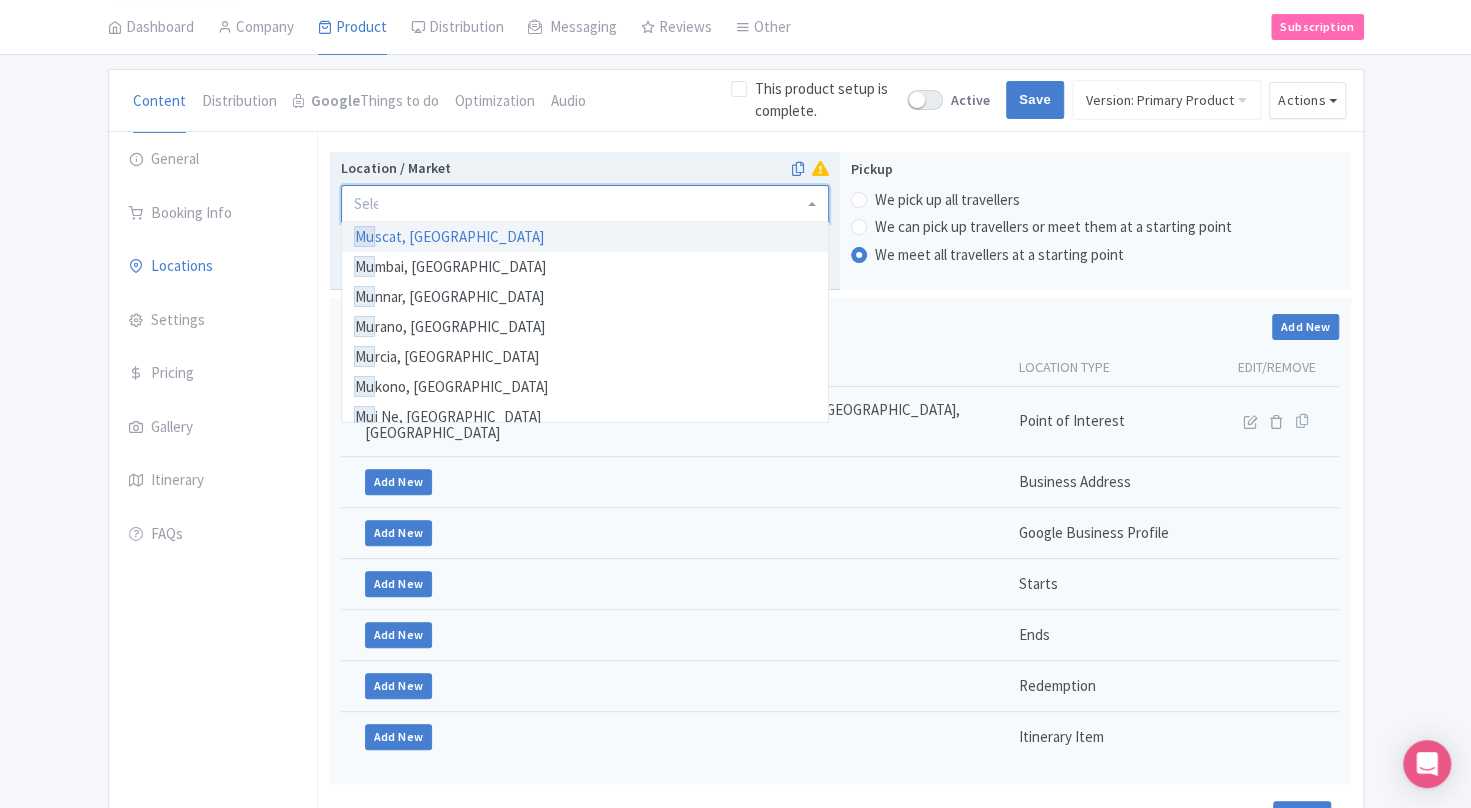 scroll, scrollTop: 0, scrollLeft: 0, axis: both 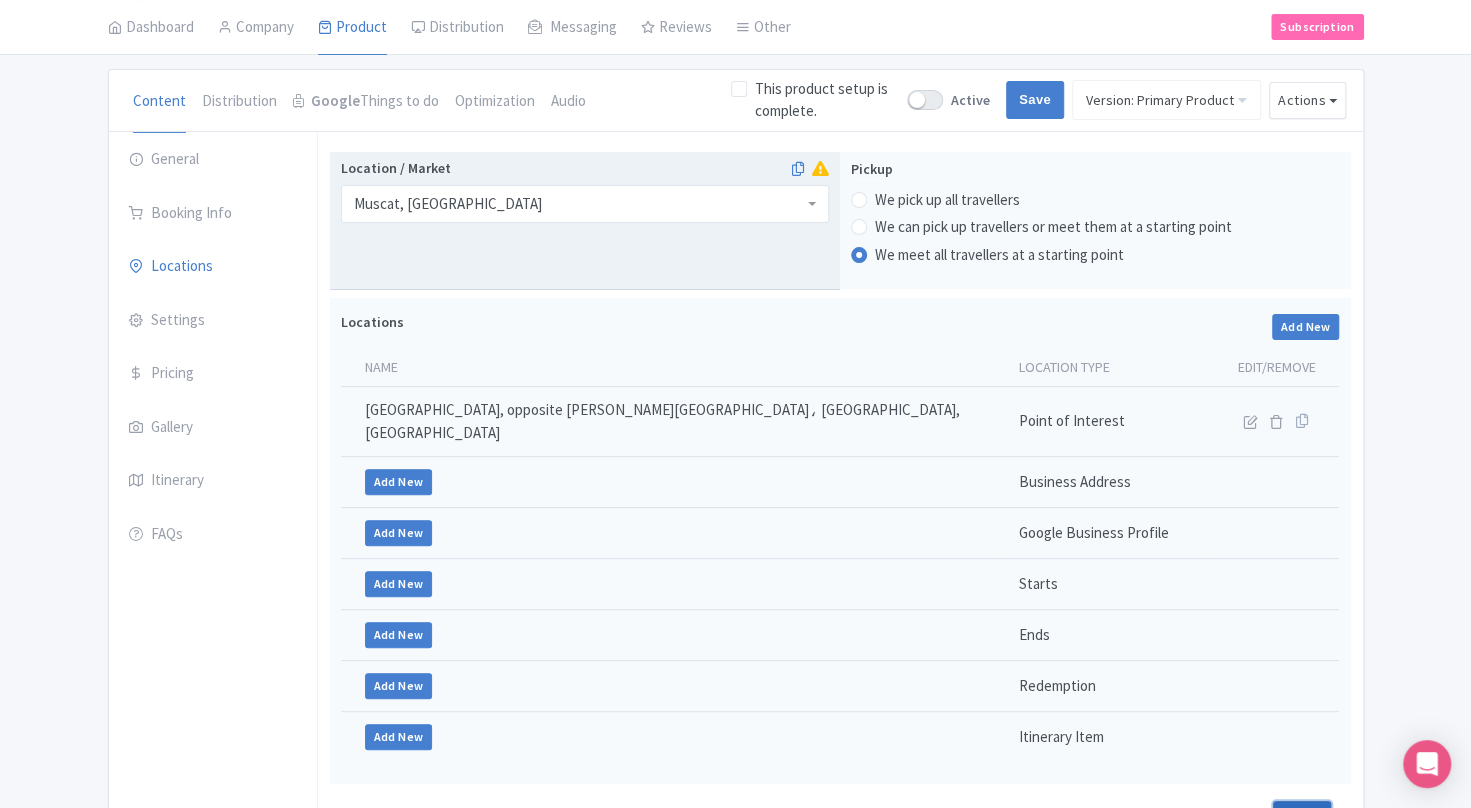 click on "Save" at bounding box center [1302, 820] 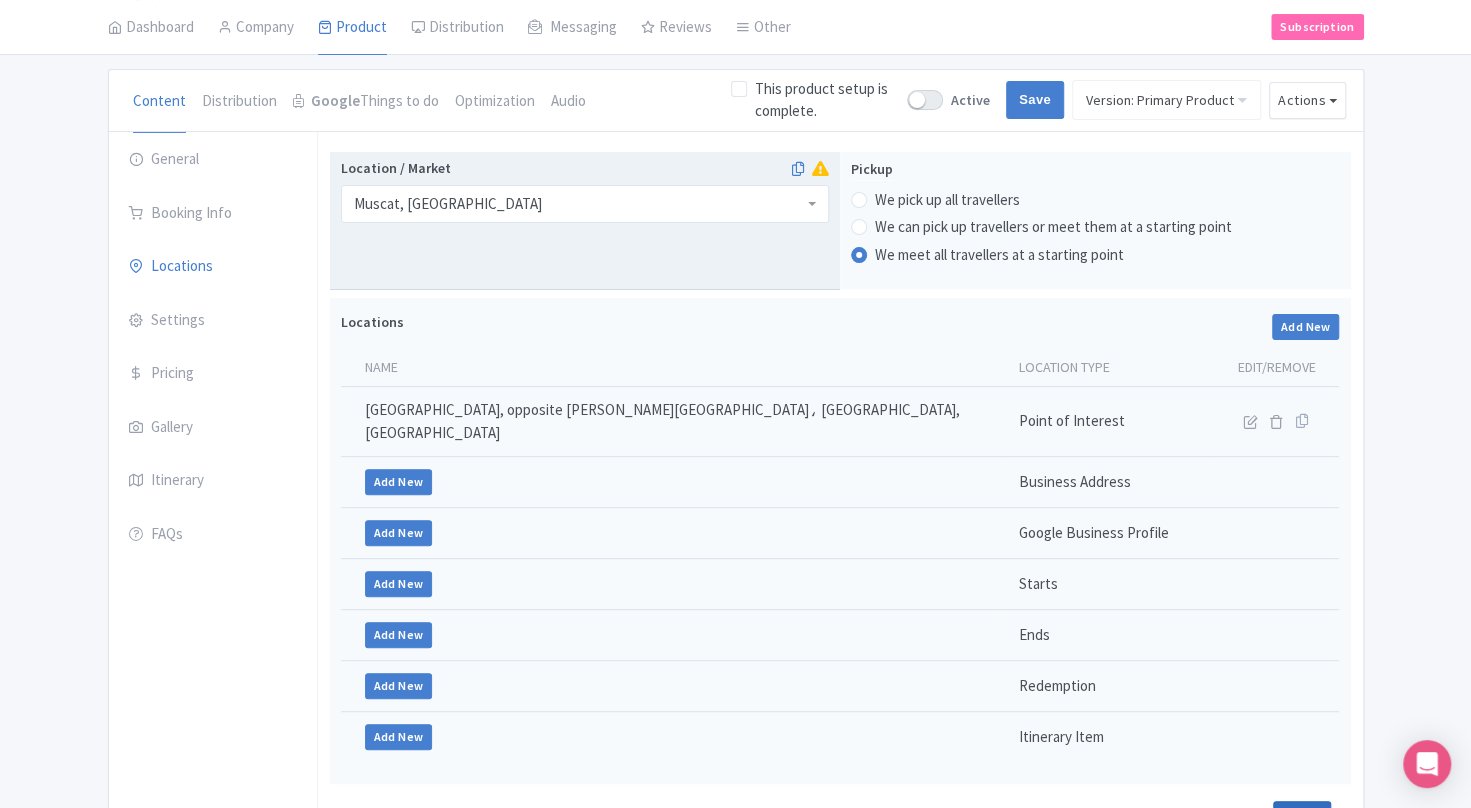 type on "Update Product" 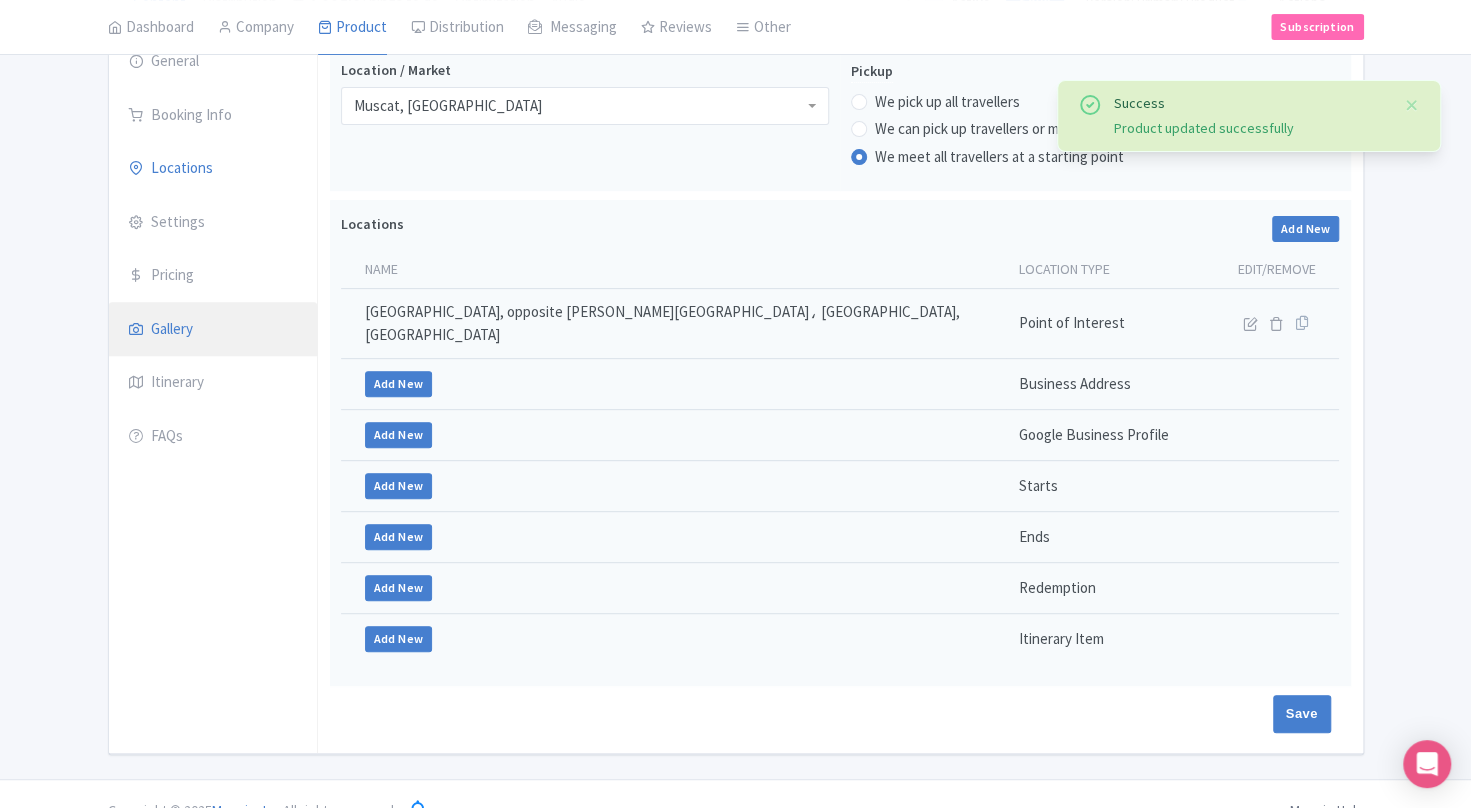 scroll, scrollTop: 160, scrollLeft: 0, axis: vertical 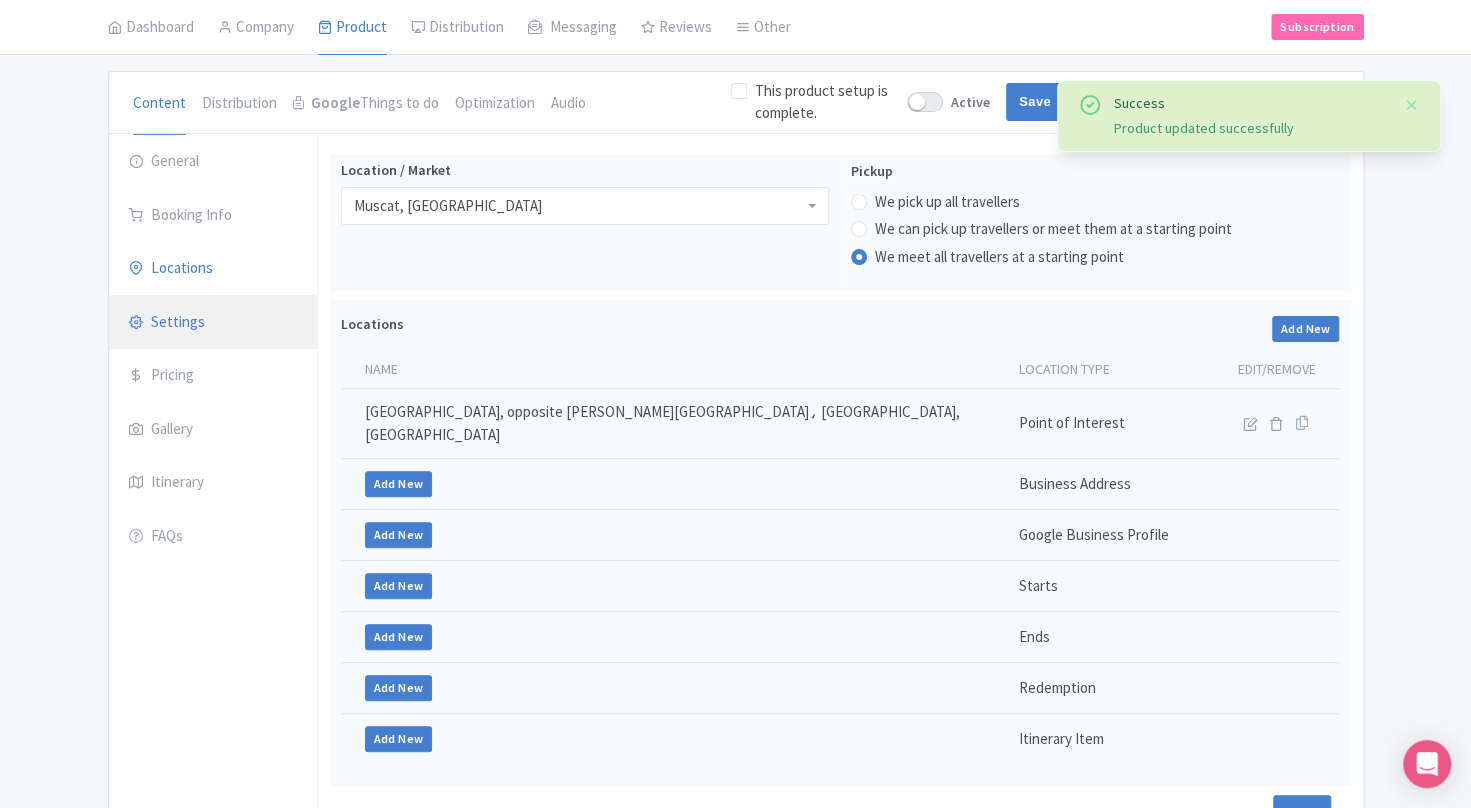 click on "Settings" at bounding box center (213, 323) 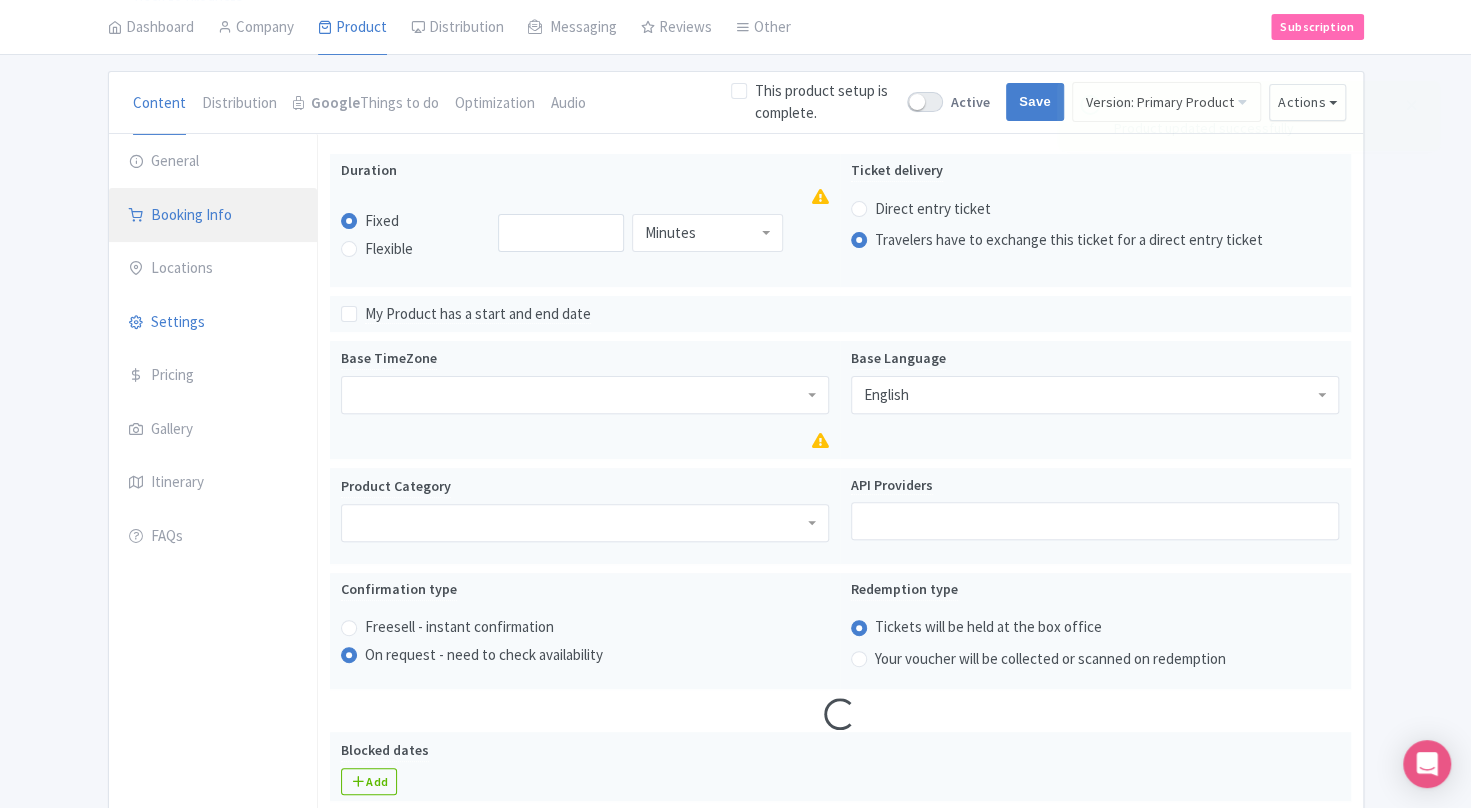click on "Booking Info" at bounding box center (213, 216) 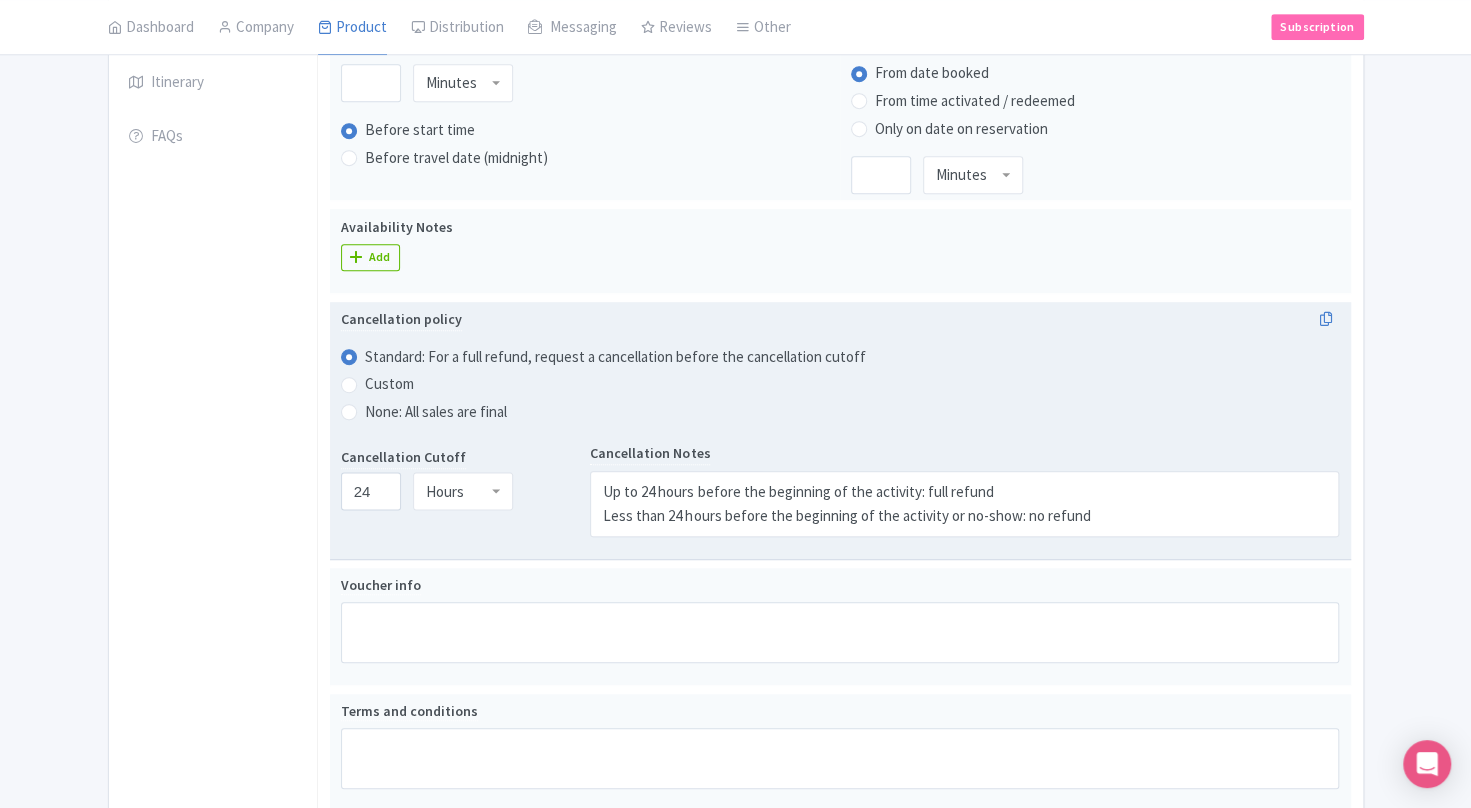 scroll, scrollTop: 360, scrollLeft: 0, axis: vertical 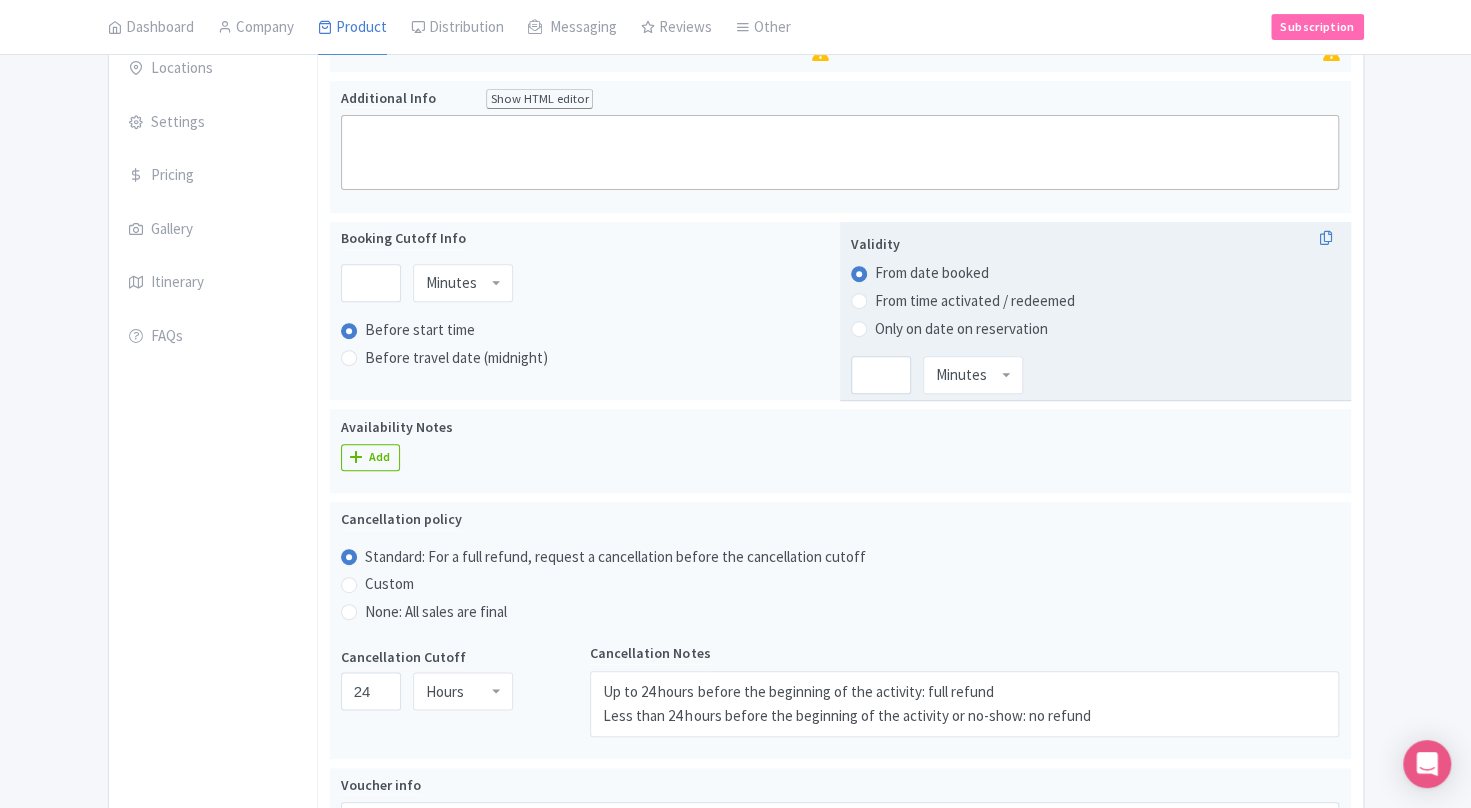 click on "Only on date on reservation" at bounding box center (961, 329) 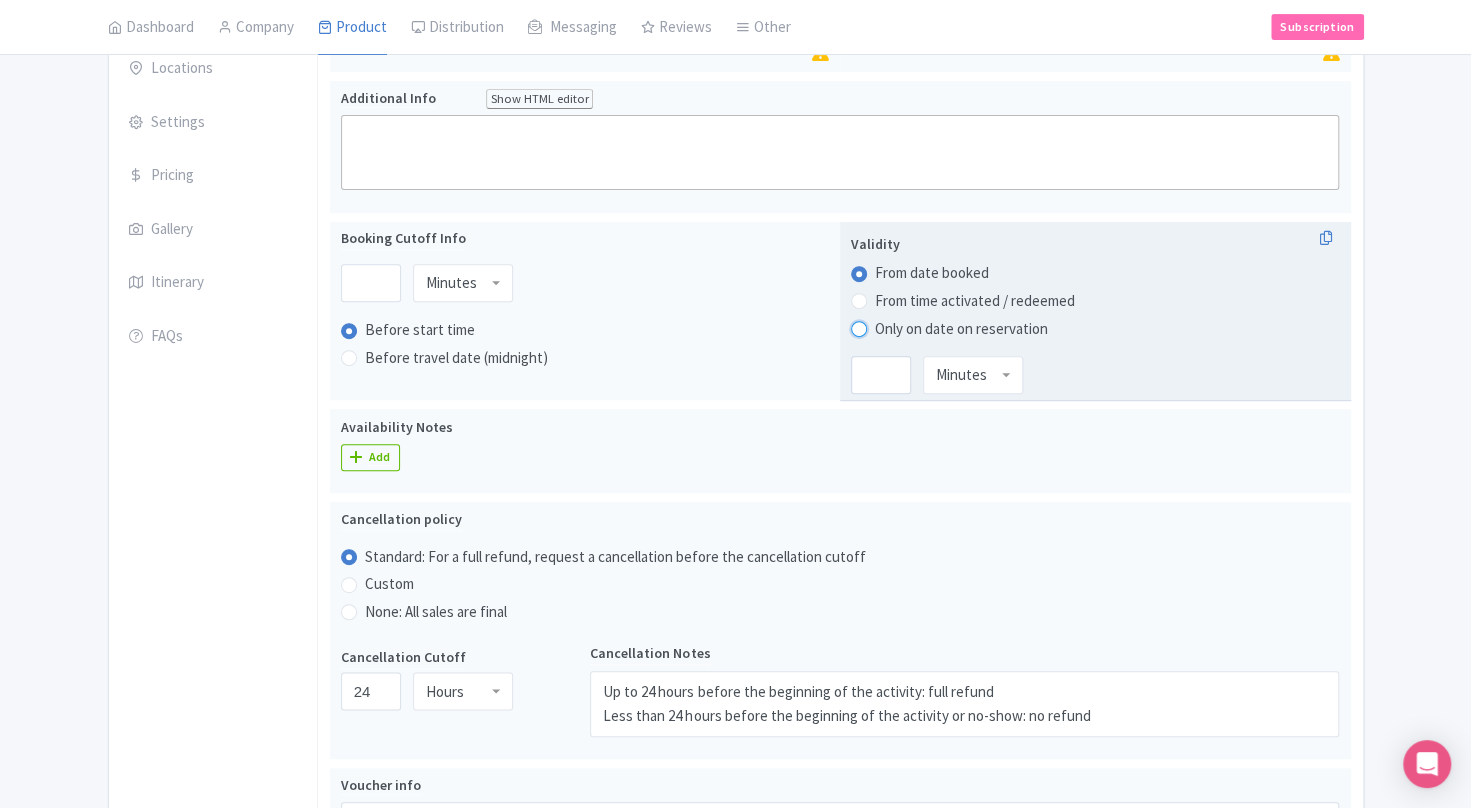 click on "Only on date on reservation" at bounding box center (885, 326) 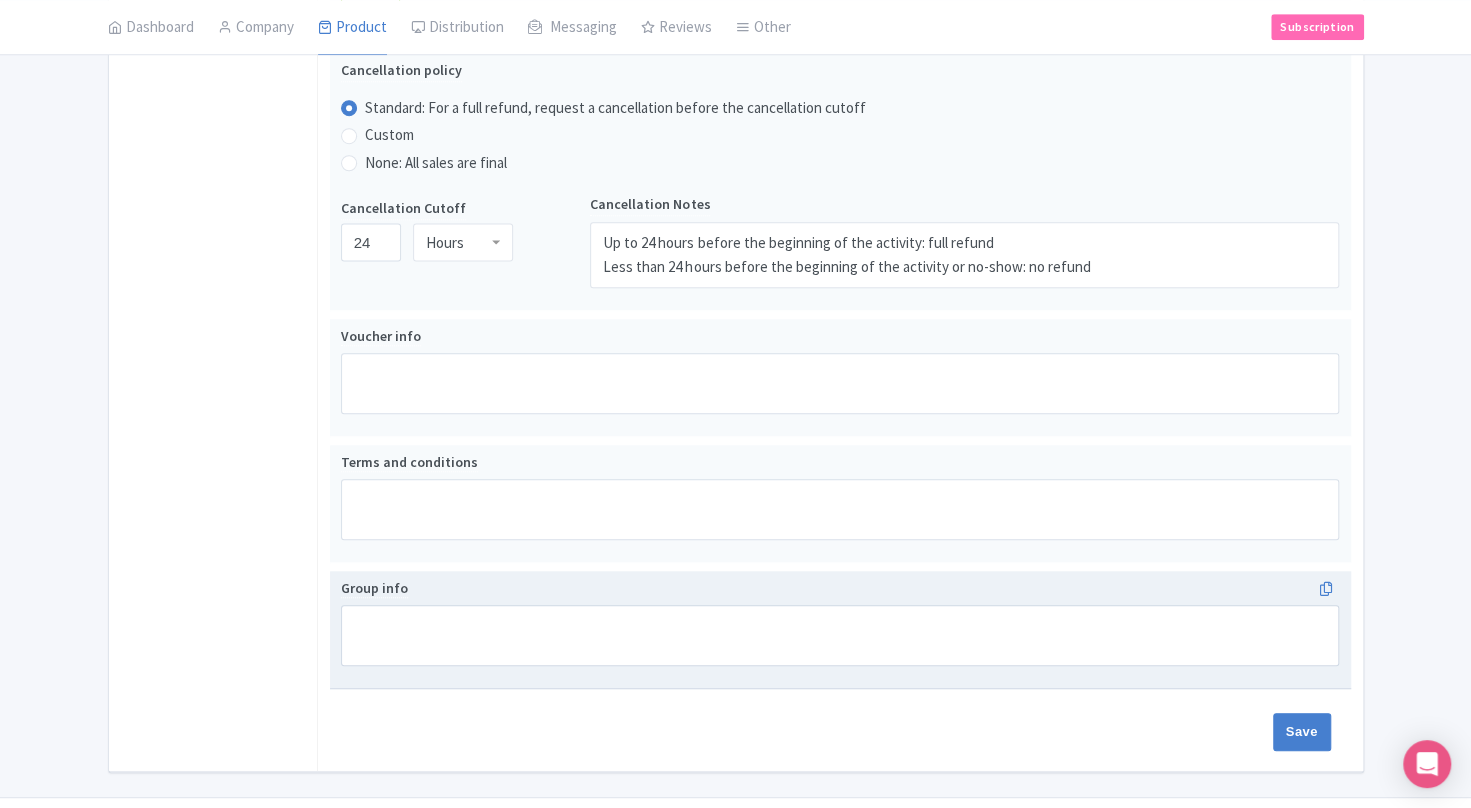 scroll, scrollTop: 851, scrollLeft: 0, axis: vertical 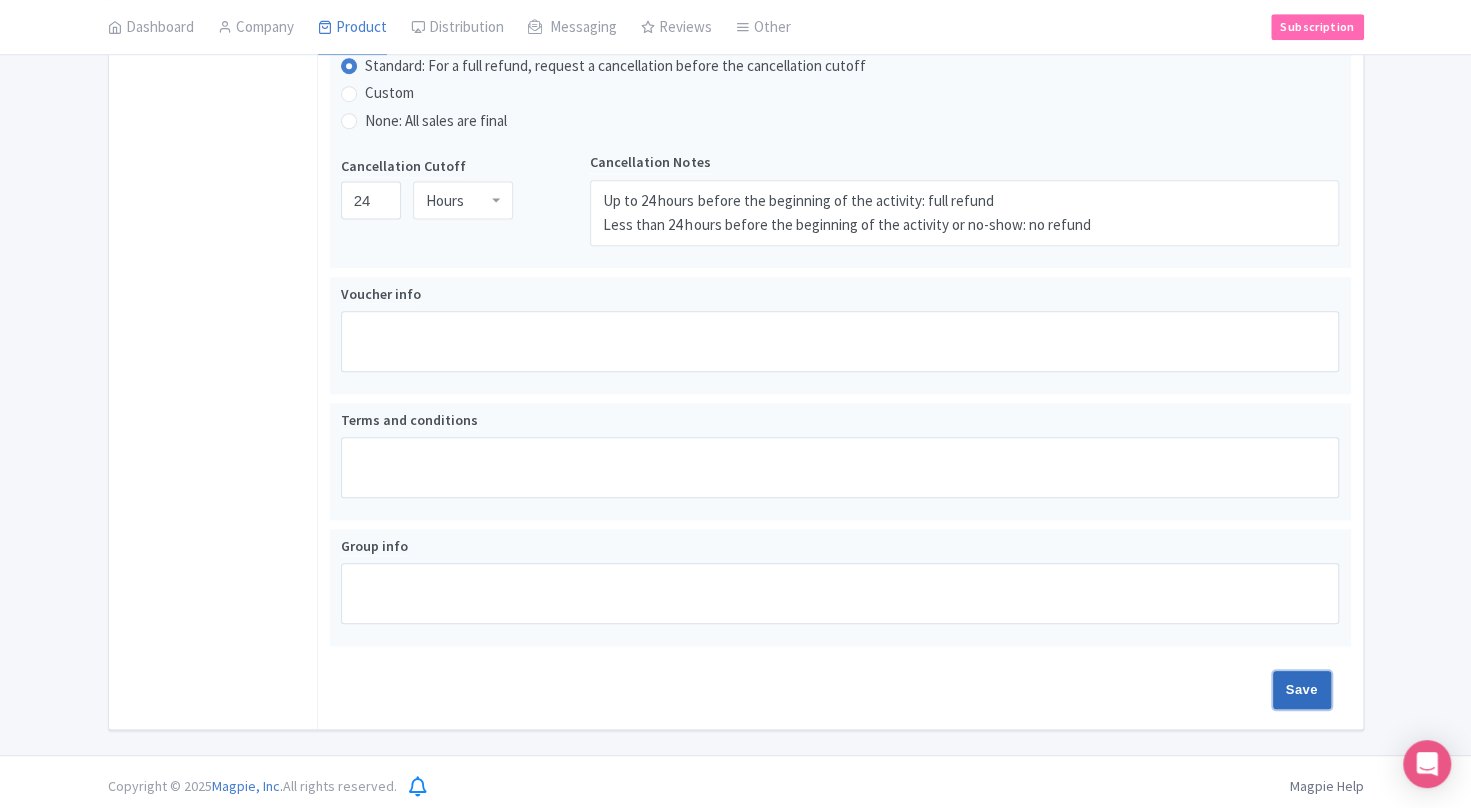click on "Save" at bounding box center (1302, 690) 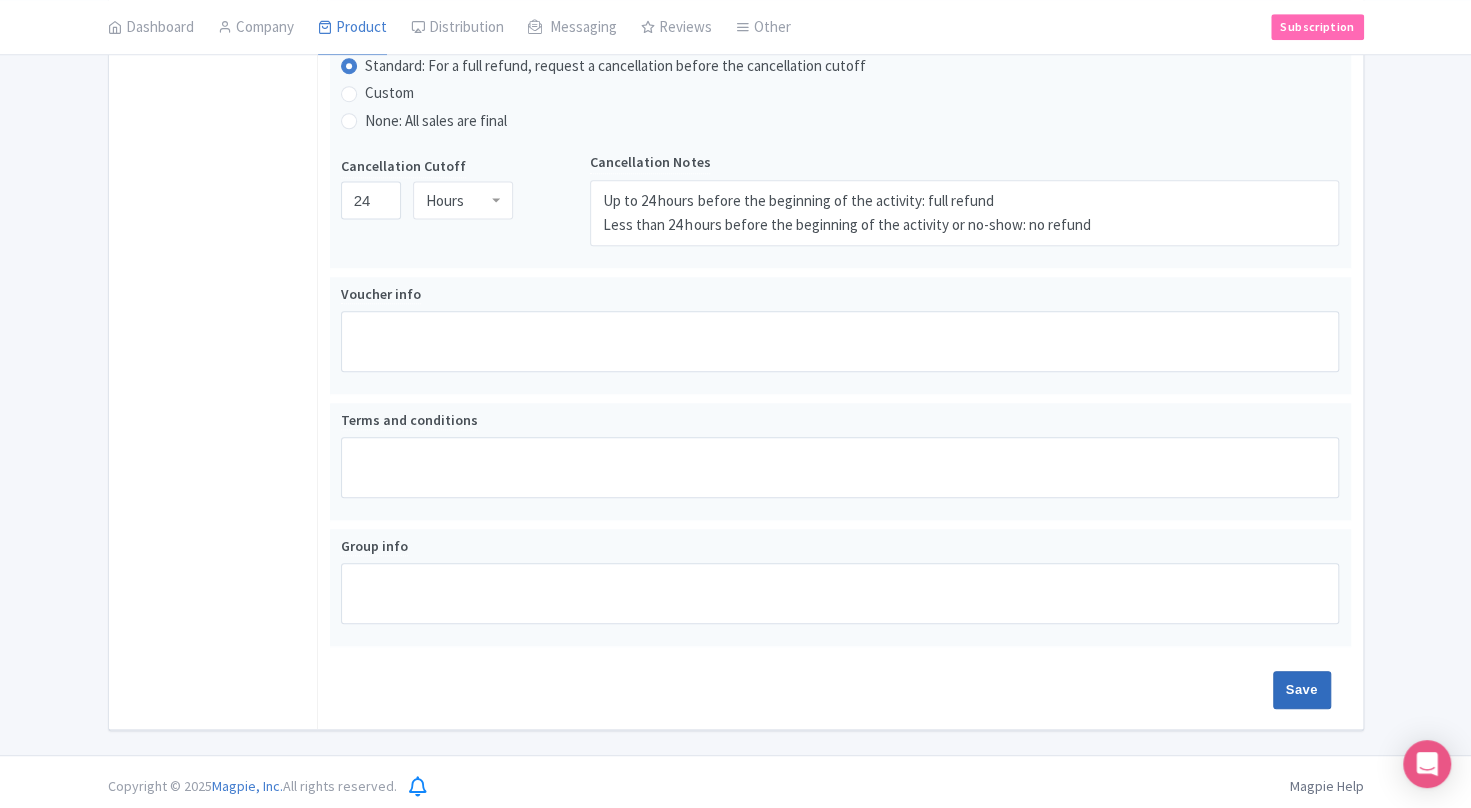 type on "Update Product" 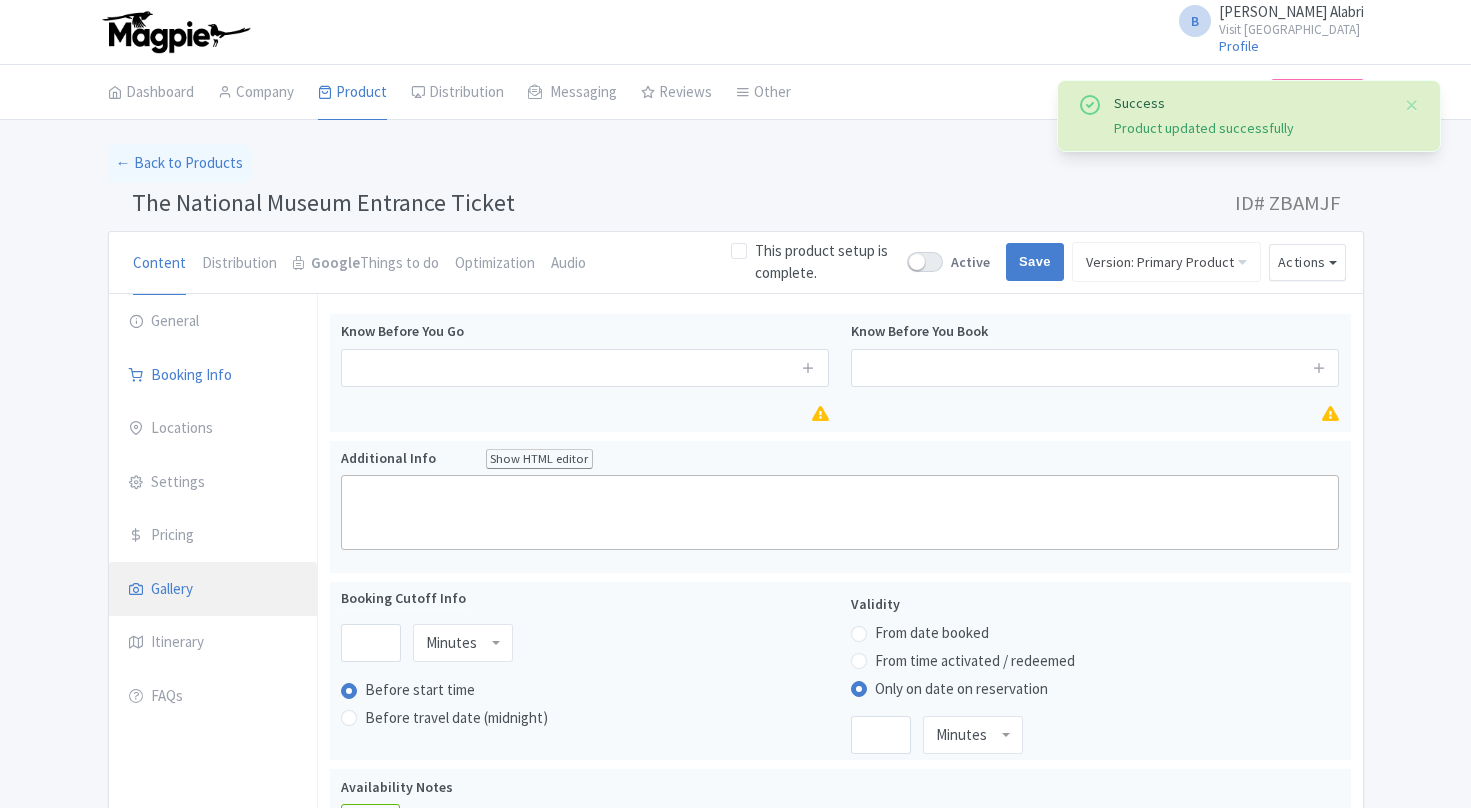 scroll, scrollTop: 312, scrollLeft: 0, axis: vertical 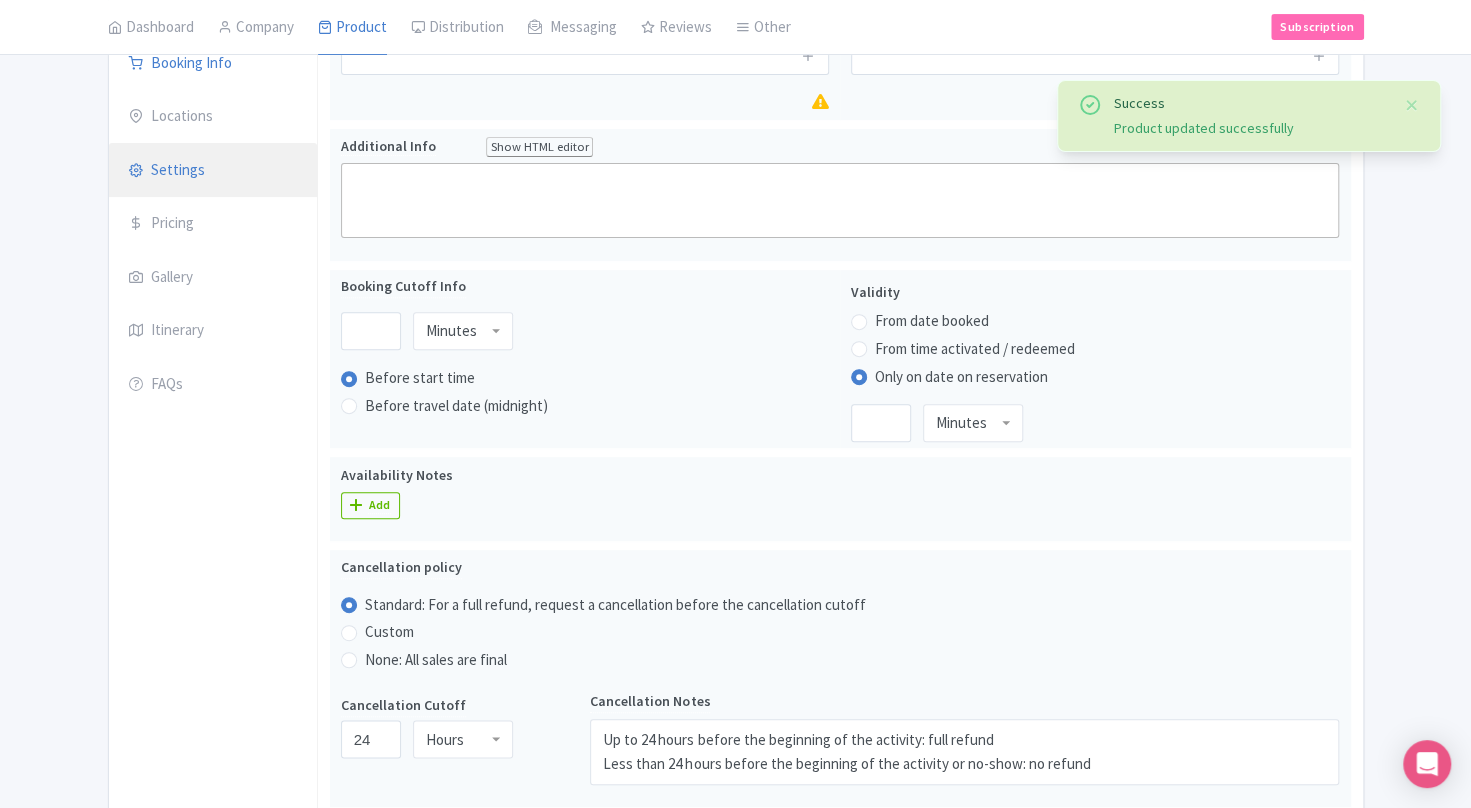 click on "Settings" at bounding box center [213, 171] 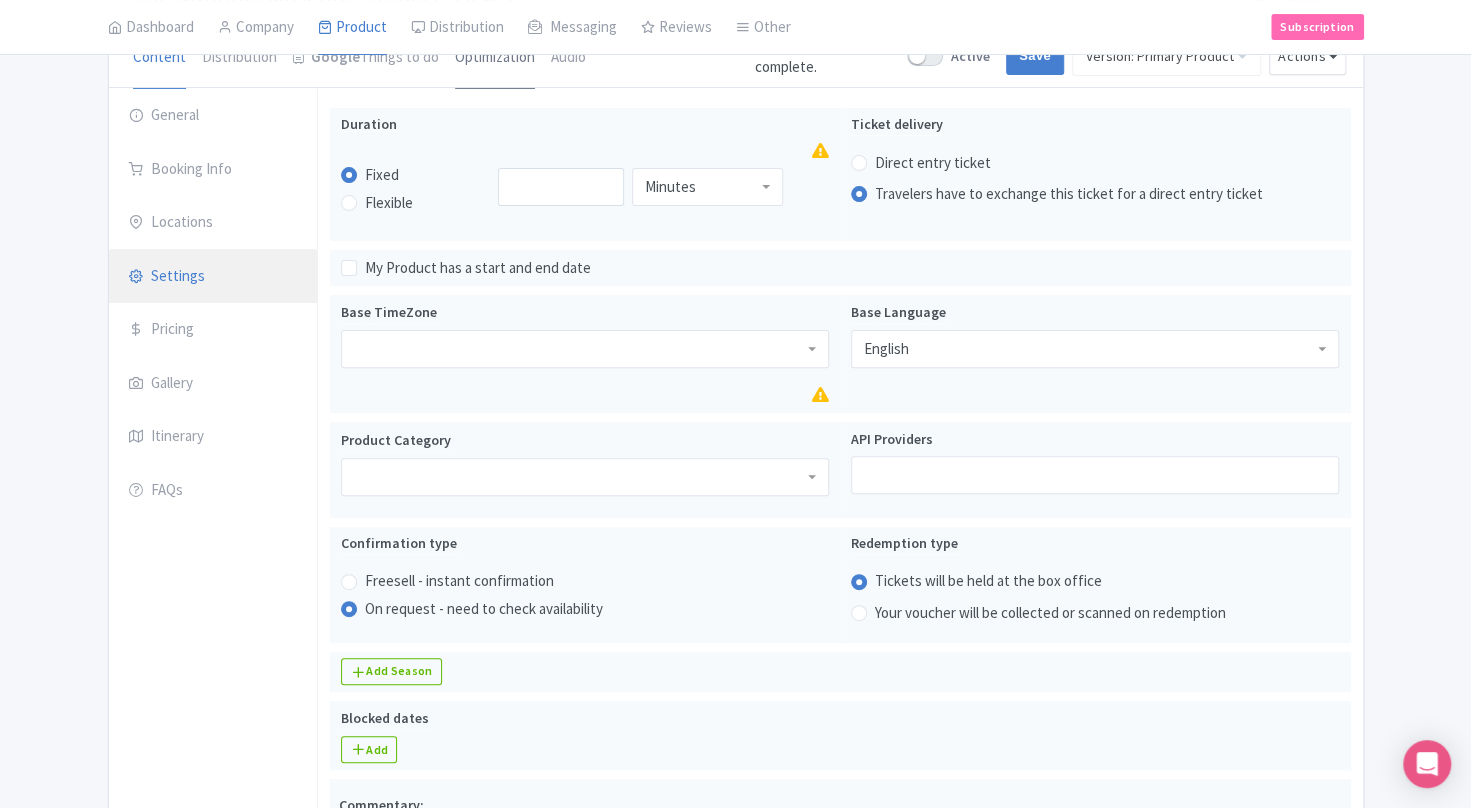scroll, scrollTop: 112, scrollLeft: 0, axis: vertical 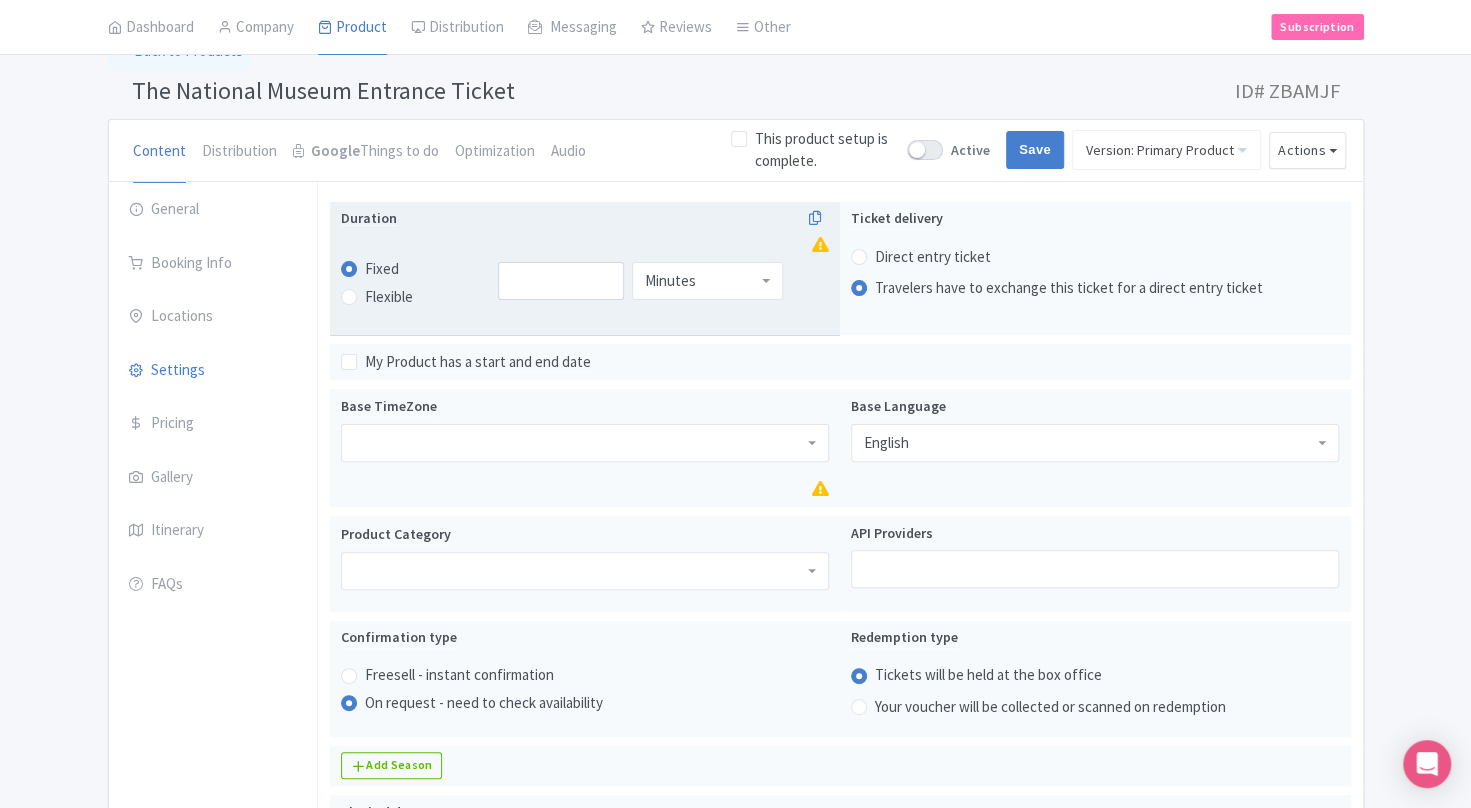 click on "Flexible" at bounding box center [389, 297] 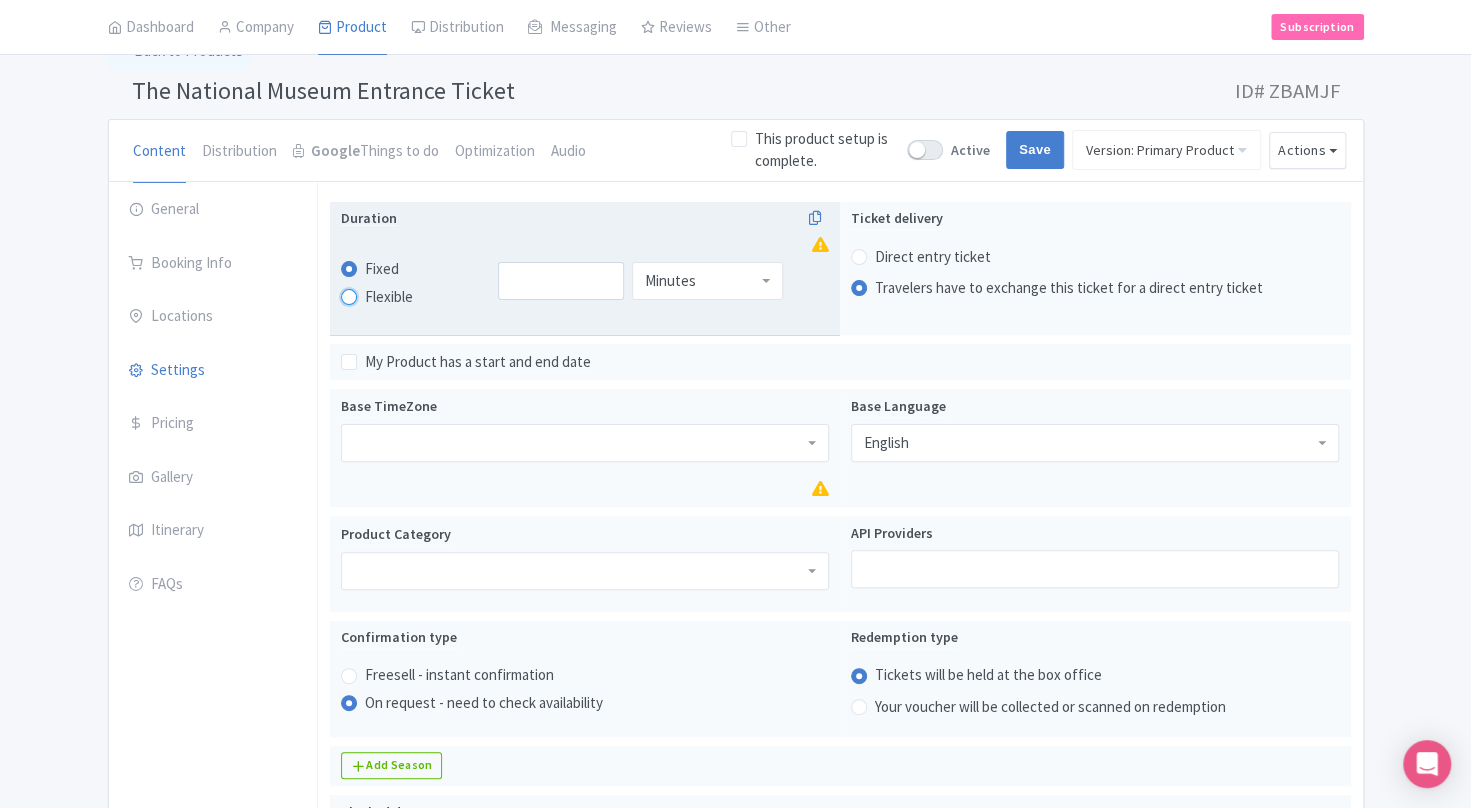 click on "Flexible" at bounding box center [375, 295] 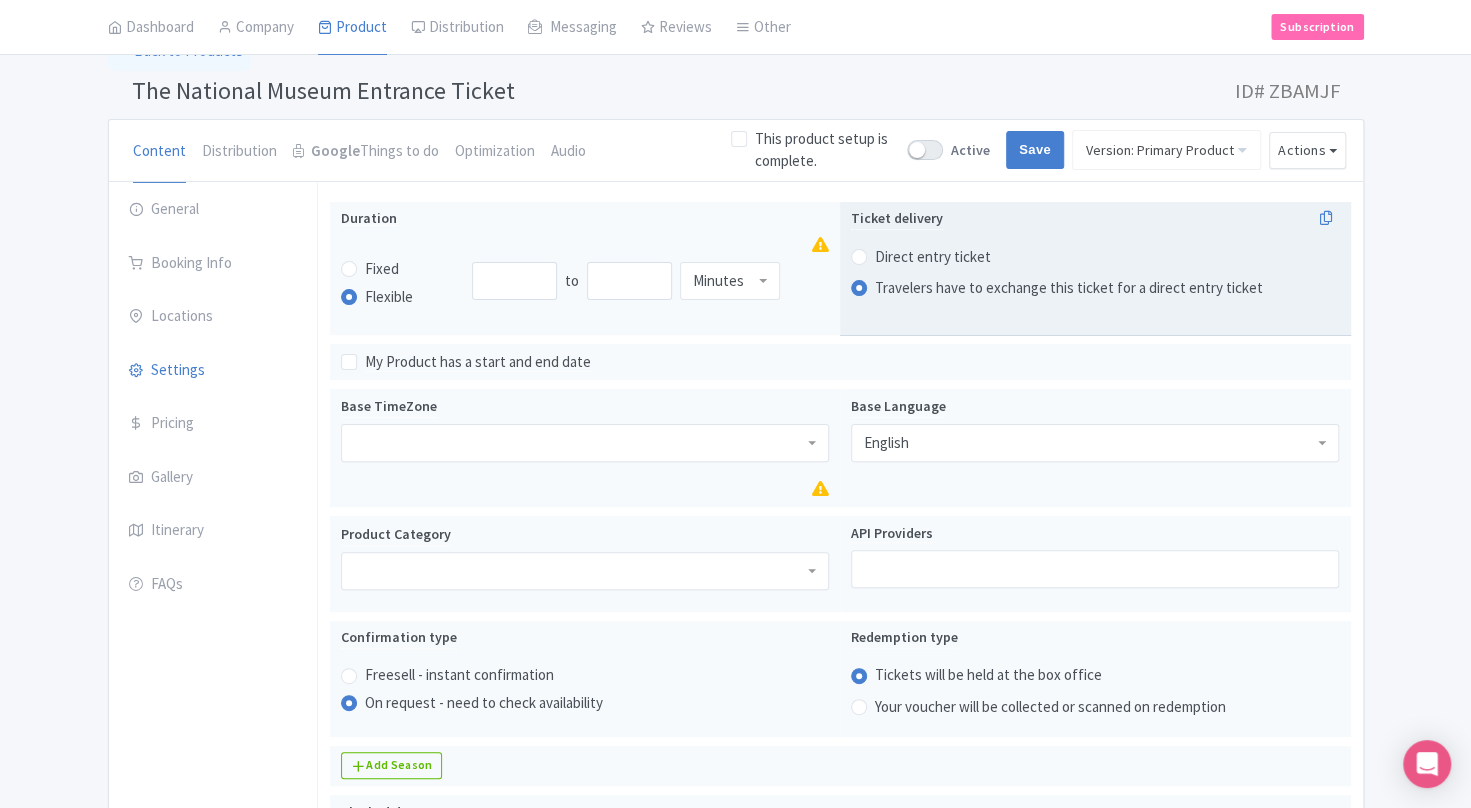 click on "Direct entry ticket" at bounding box center [933, 257] 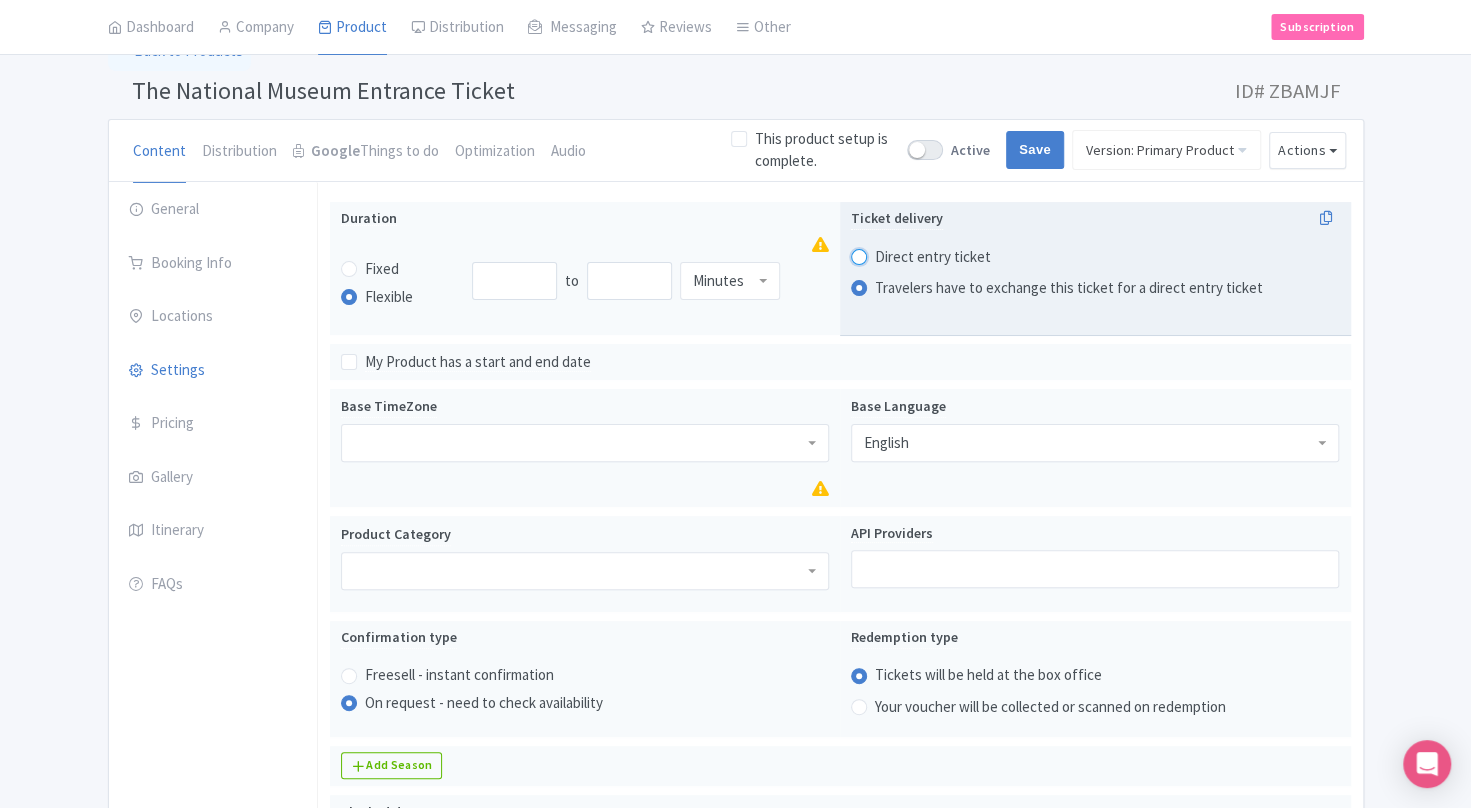 click on "Direct entry ticket" at bounding box center (885, 254) 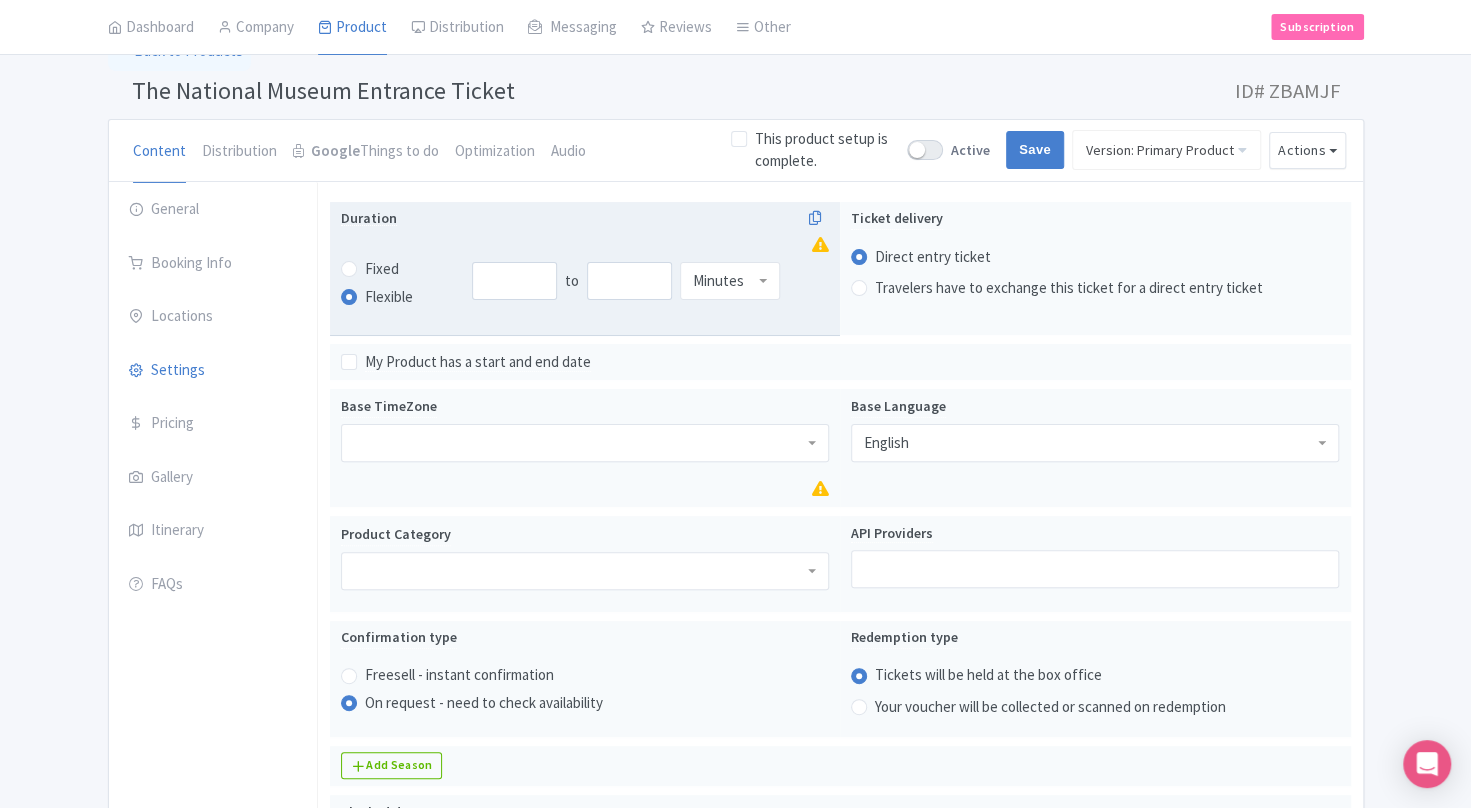 click on "Fixed" at bounding box center (382, 269) 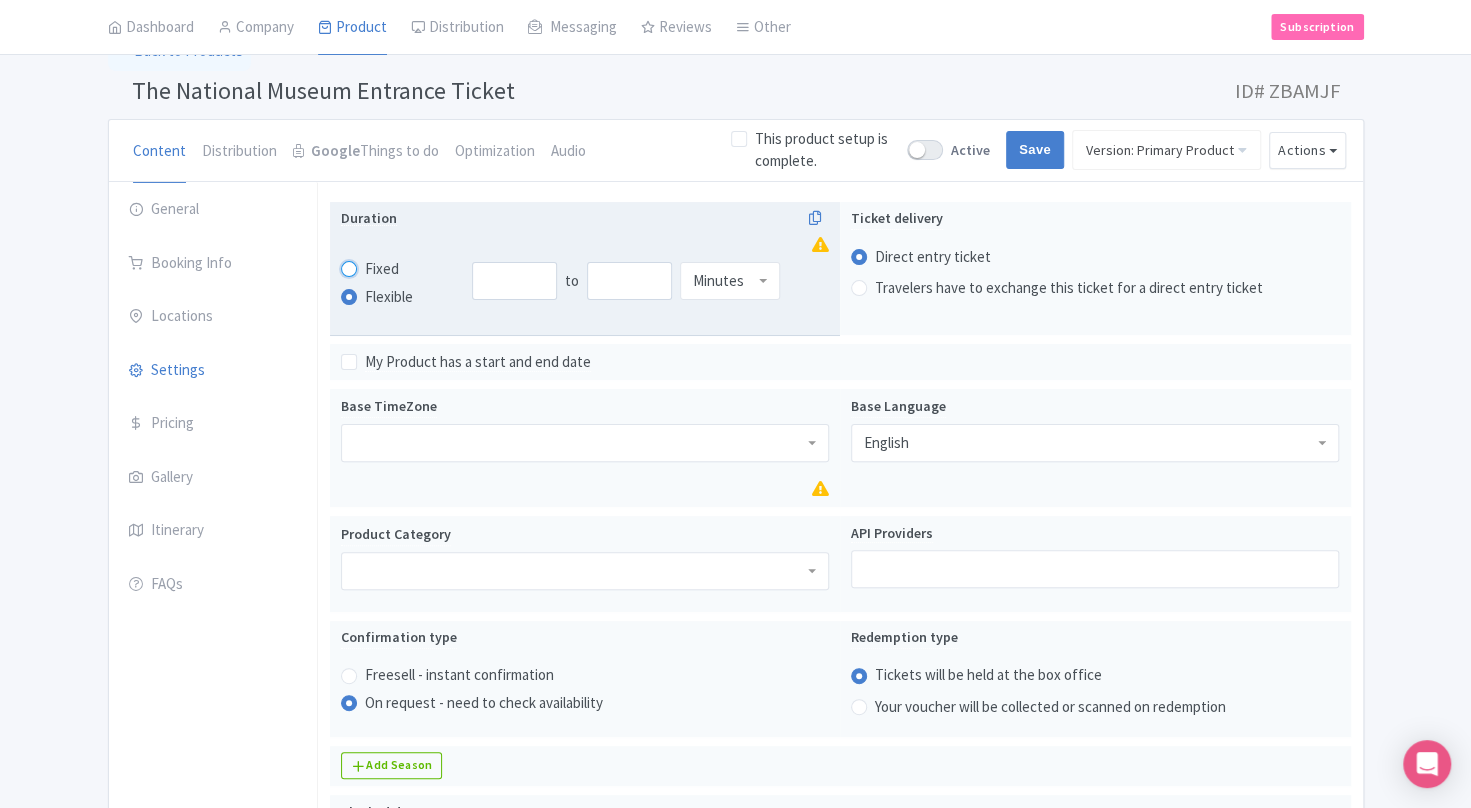 click on "Fixed" at bounding box center (375, 267) 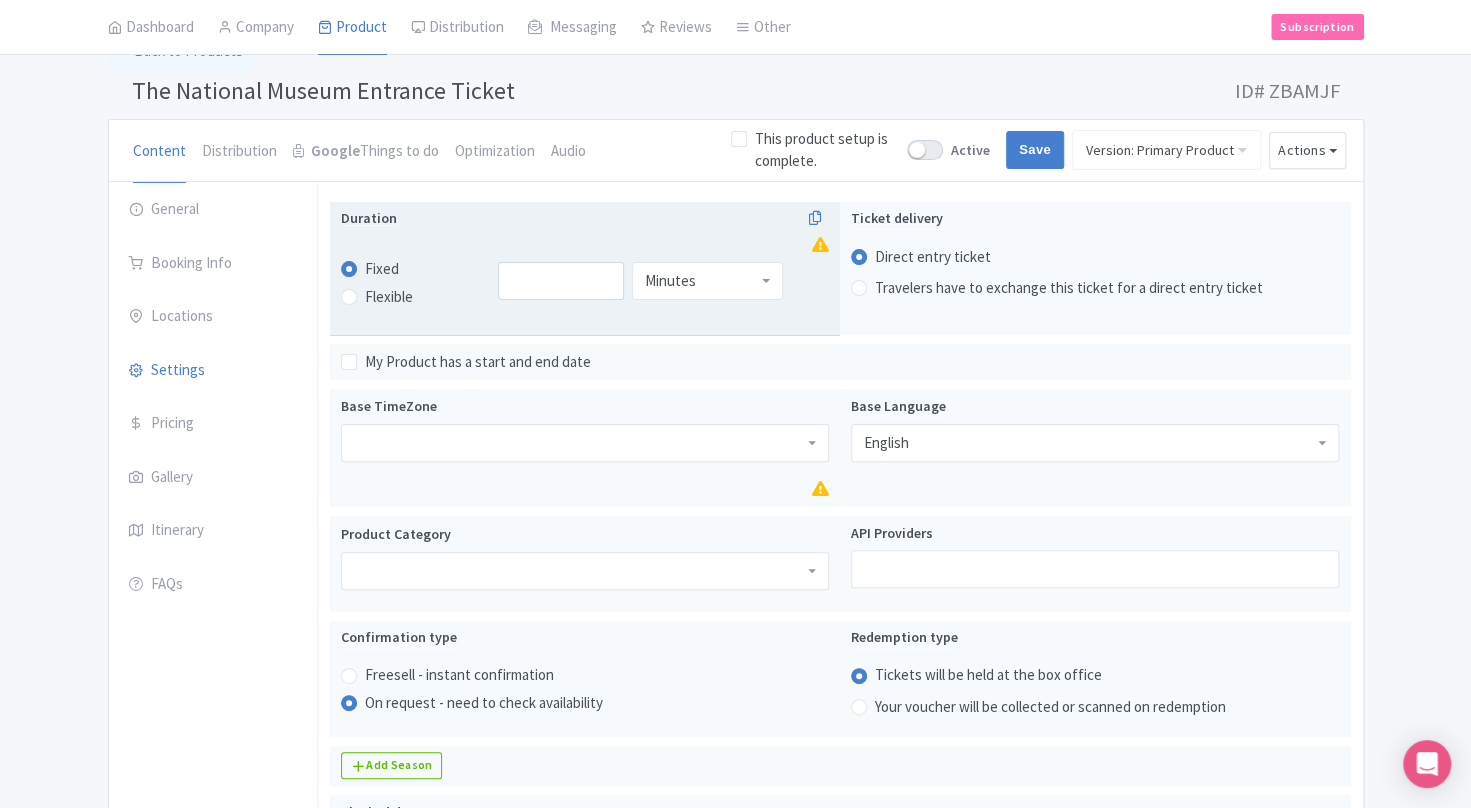 click on "Minutes" at bounding box center [670, 281] 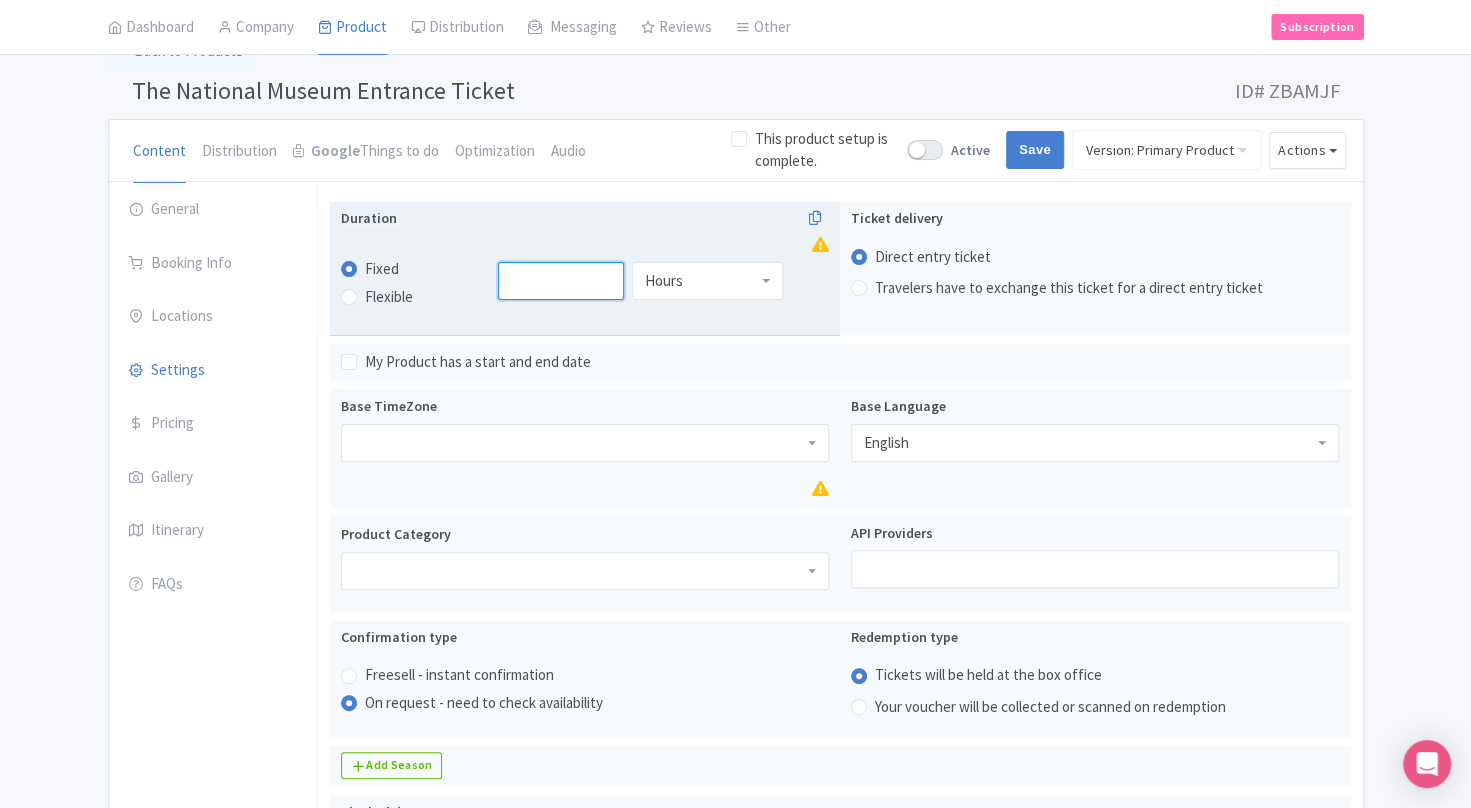 click at bounding box center [561, 281] 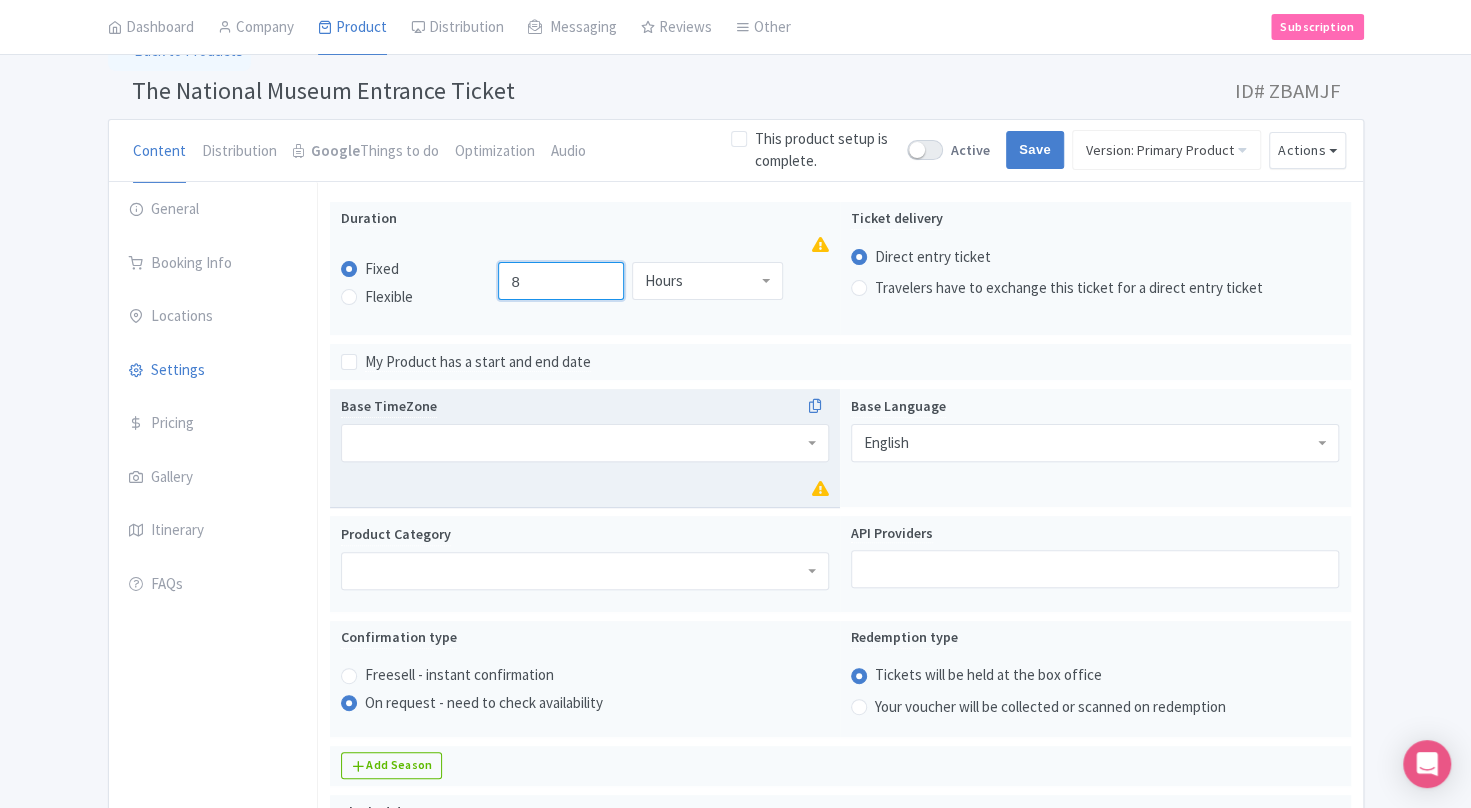 type on "8" 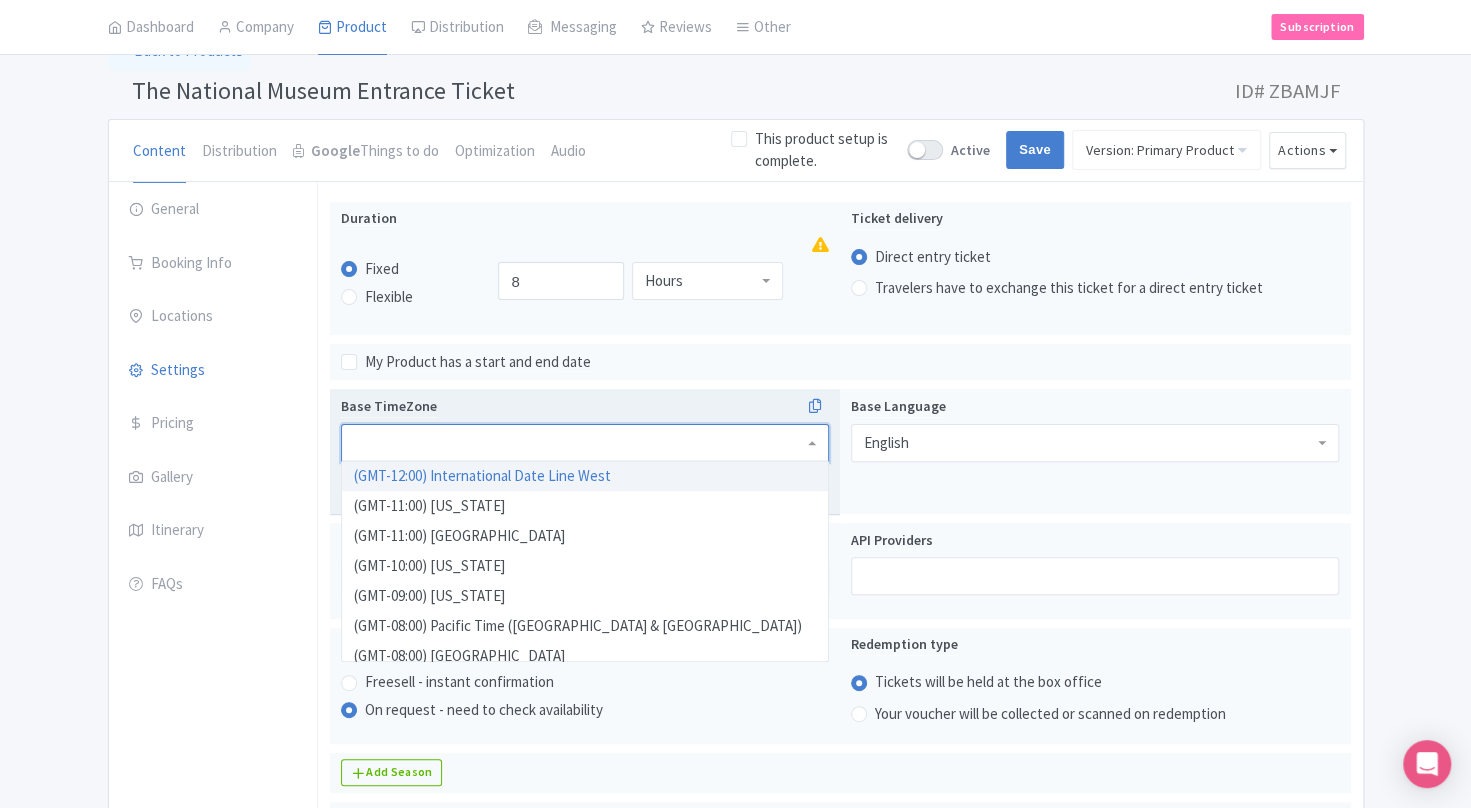 click at bounding box center [585, 443] 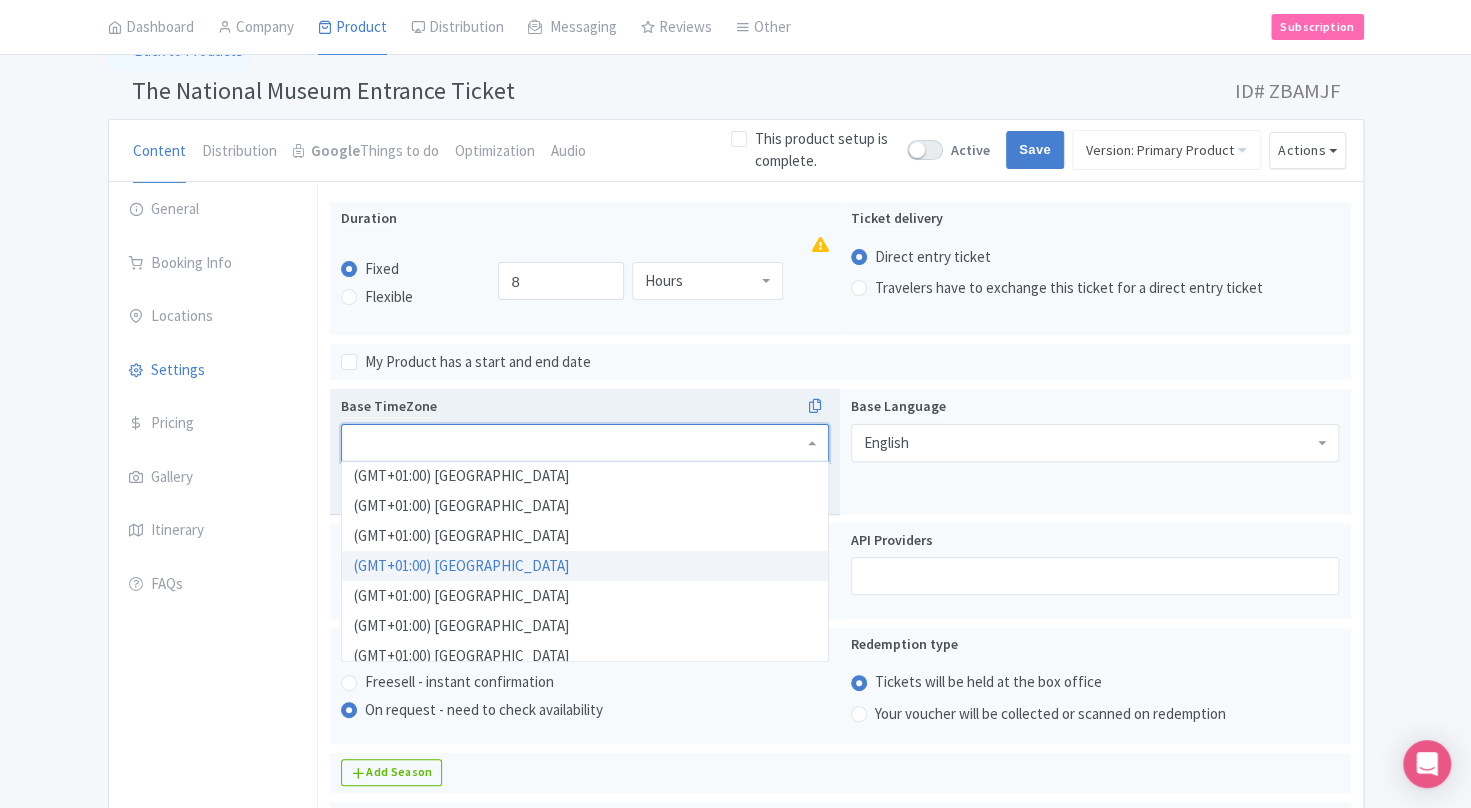 scroll, scrollTop: 1200, scrollLeft: 0, axis: vertical 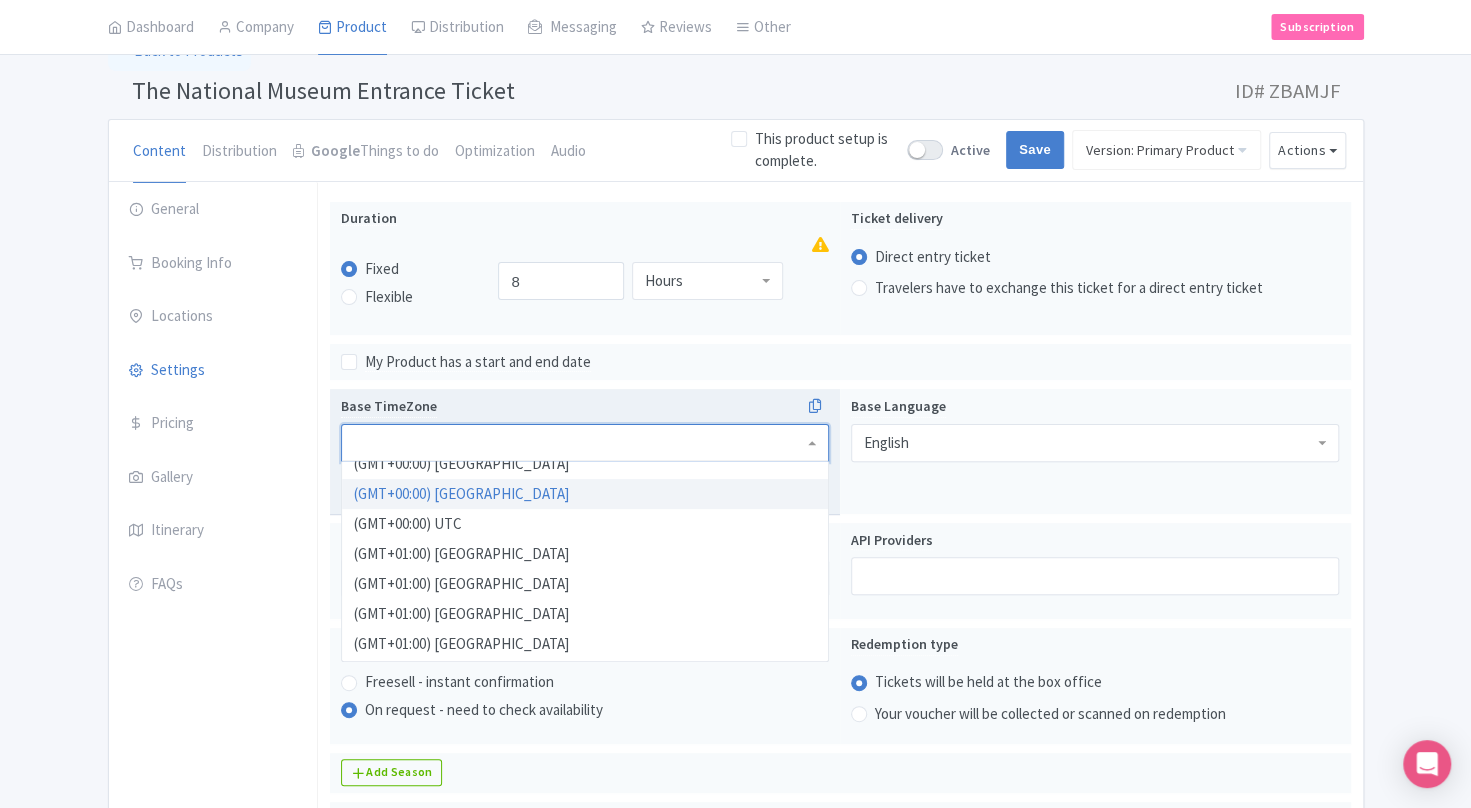 click at bounding box center (585, 443) 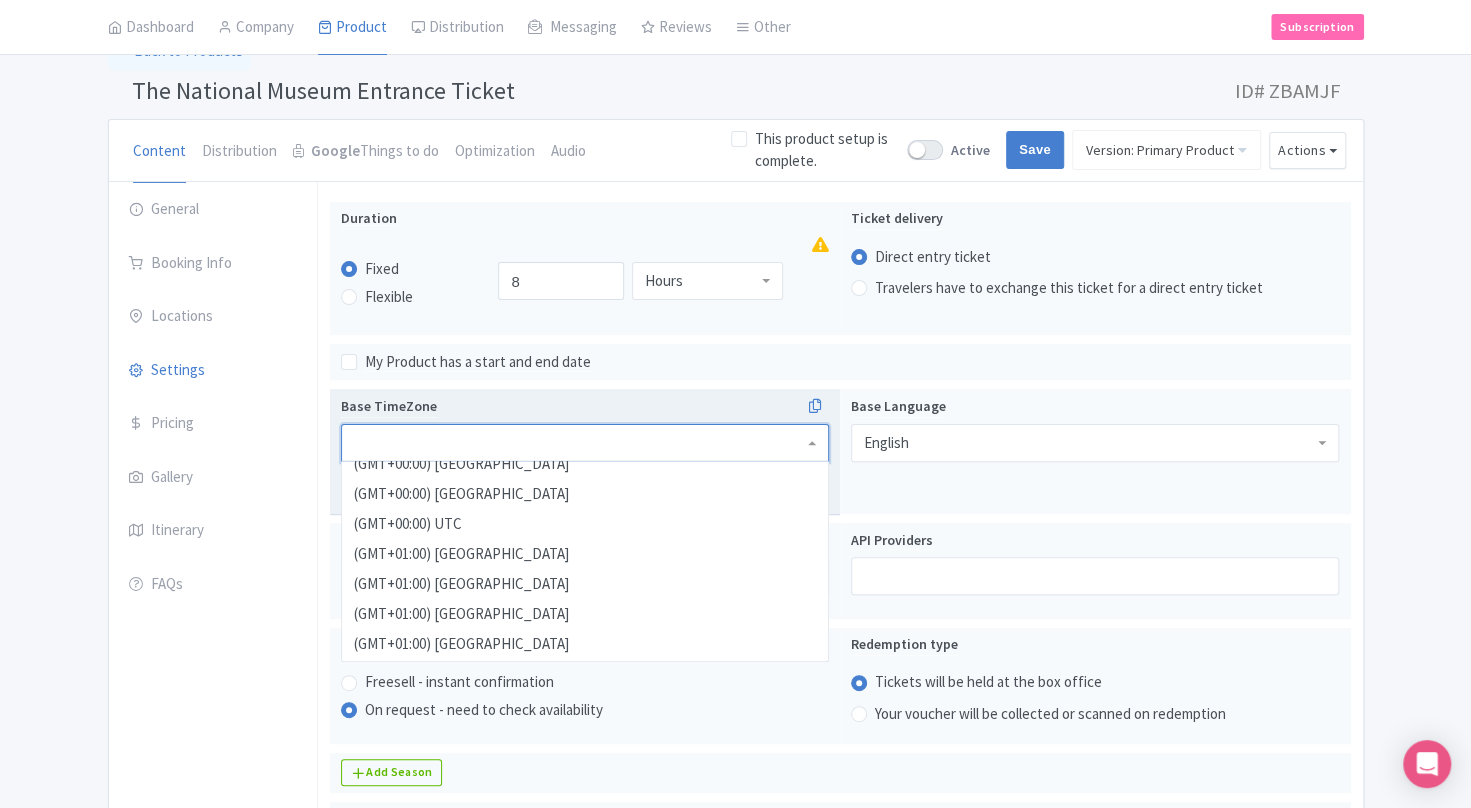 scroll, scrollTop: 0, scrollLeft: 0, axis: both 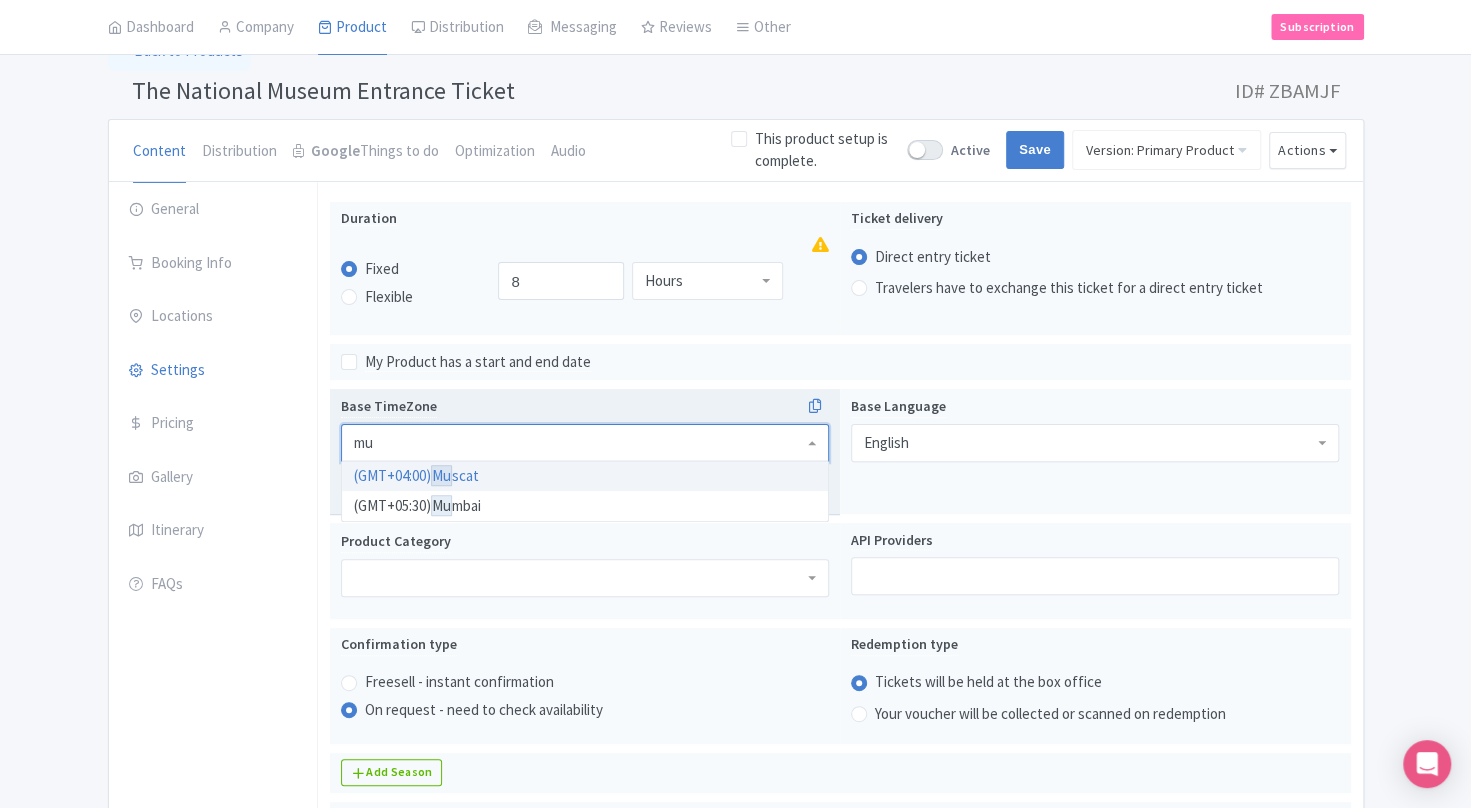type on "mus" 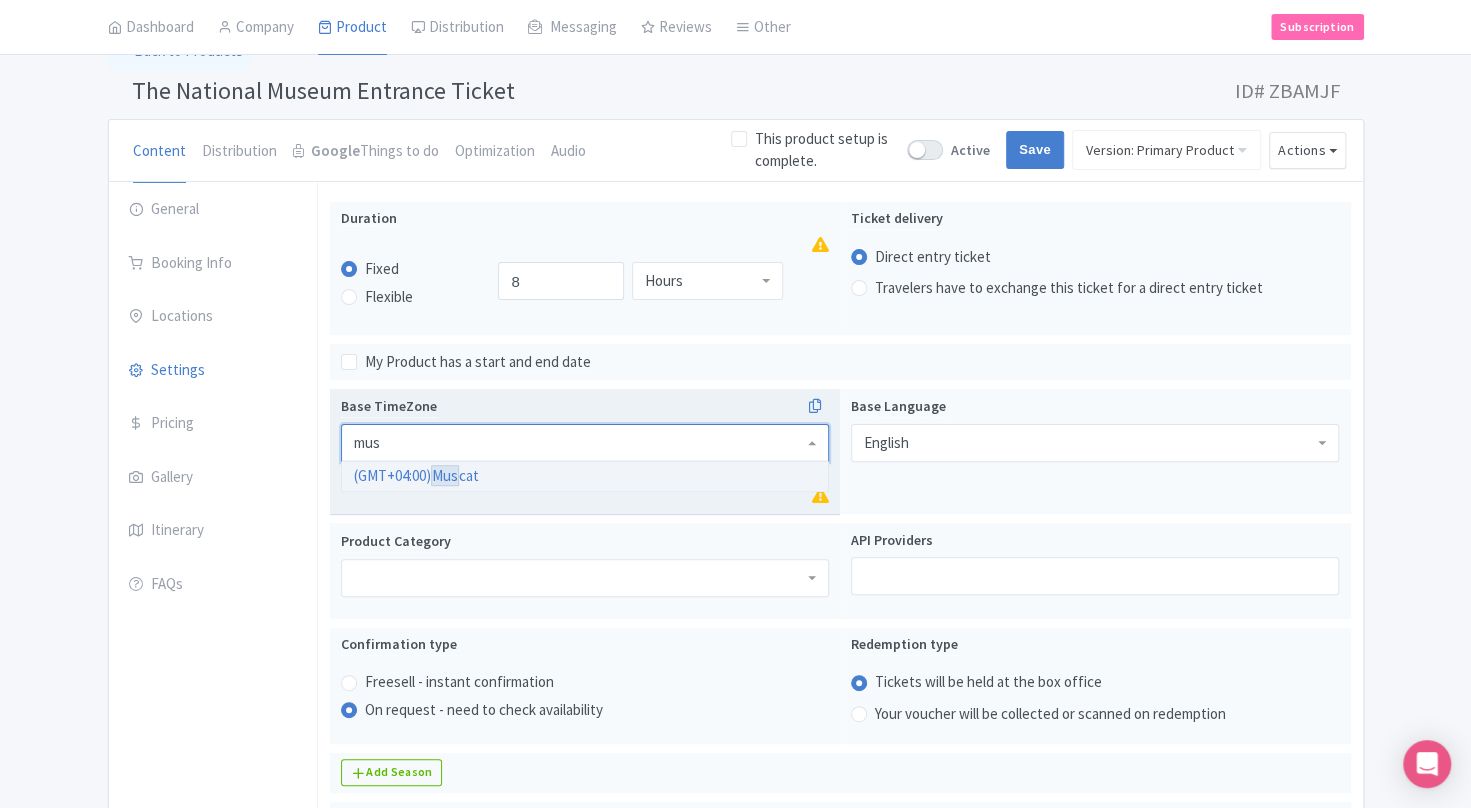 type 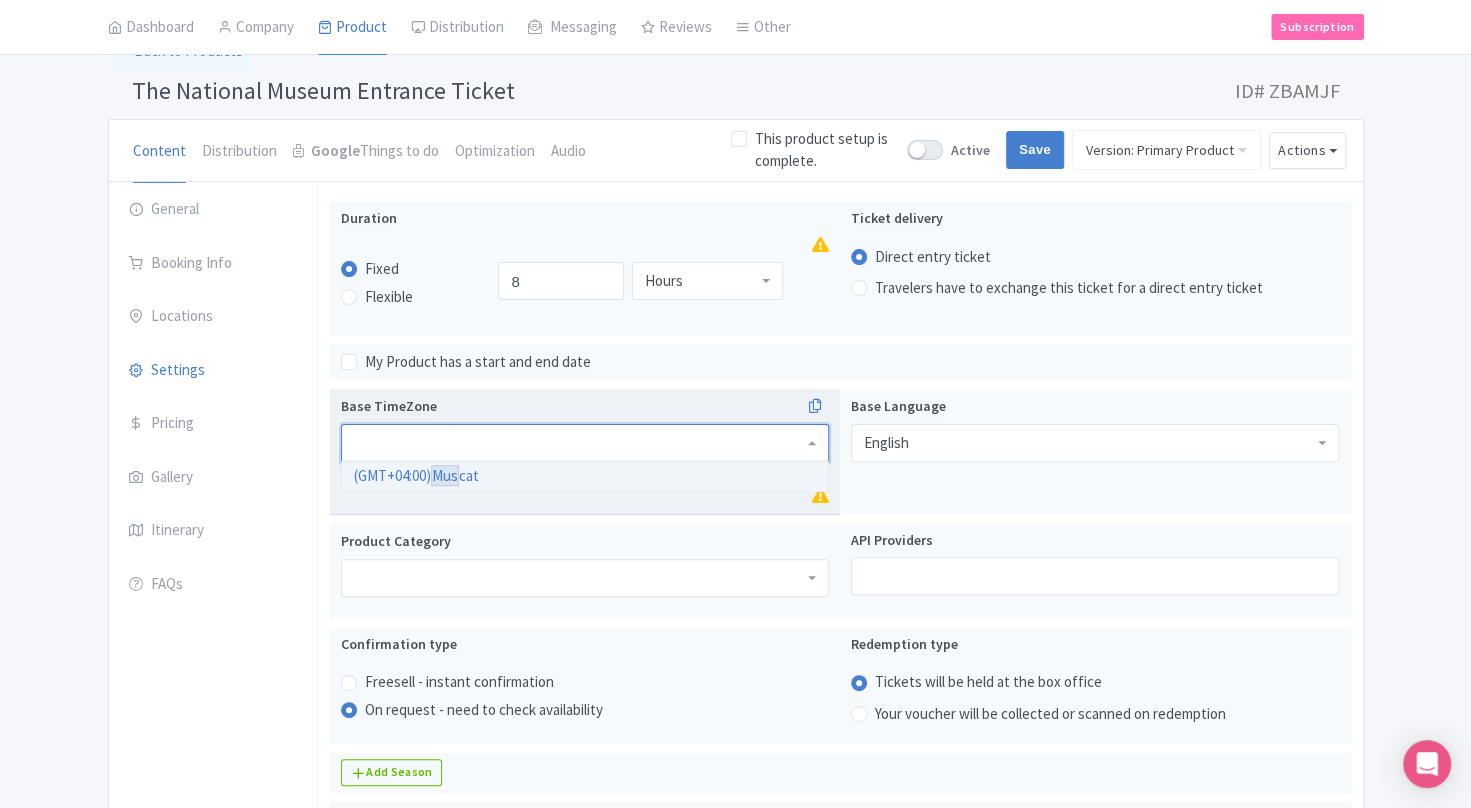 scroll, scrollTop: 0, scrollLeft: 0, axis: both 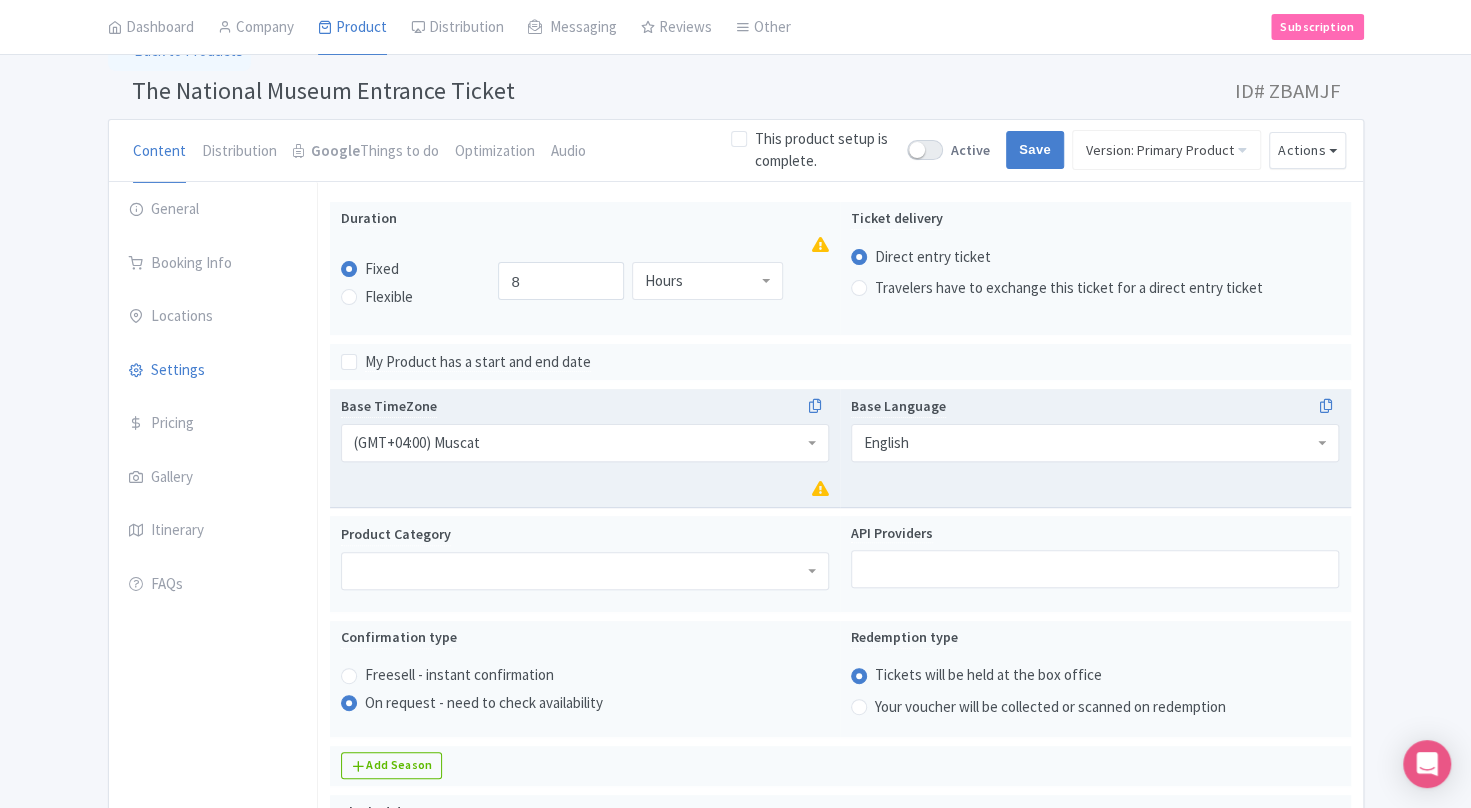 click on "English" at bounding box center (1095, 443) 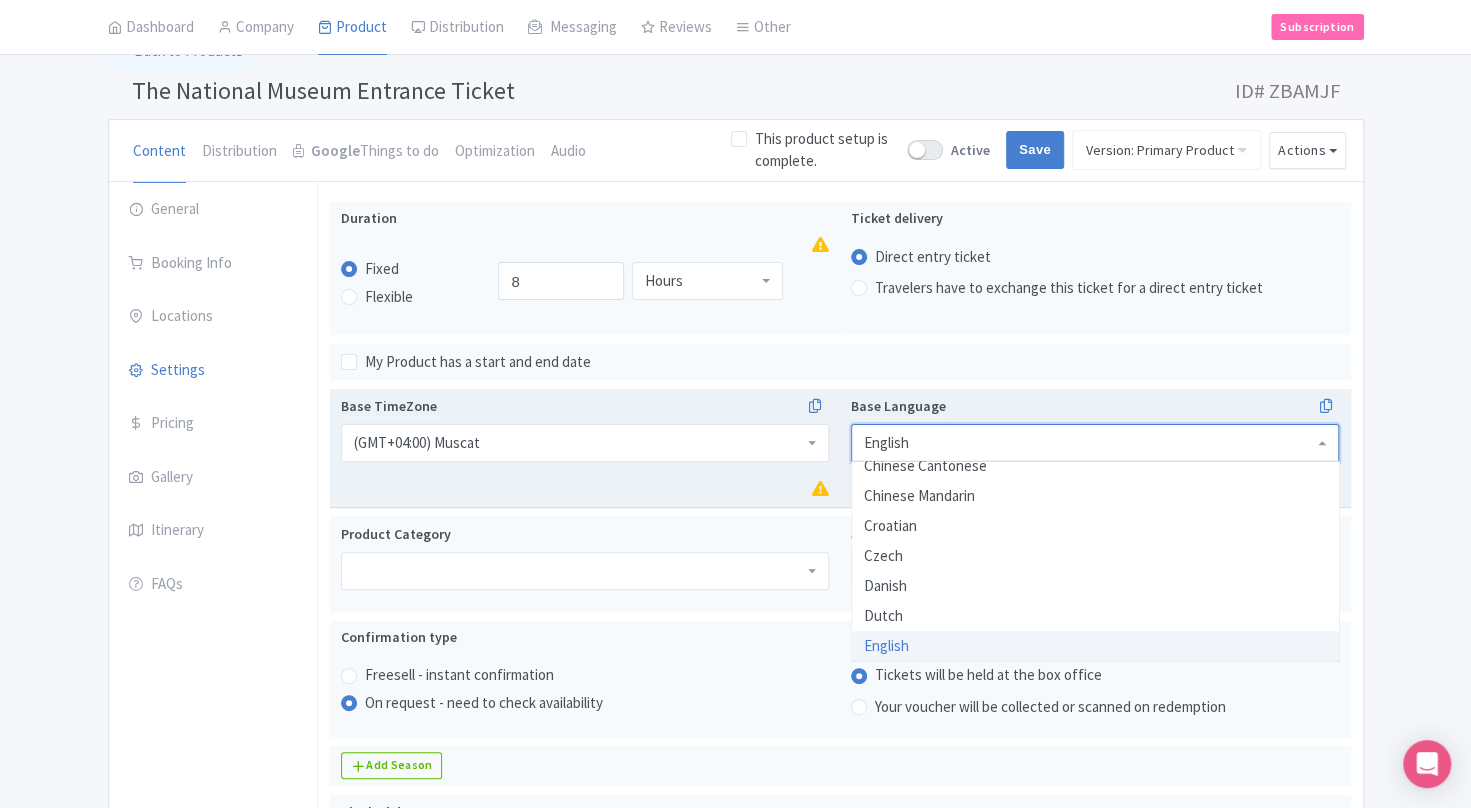 click on "English" at bounding box center (1095, 443) 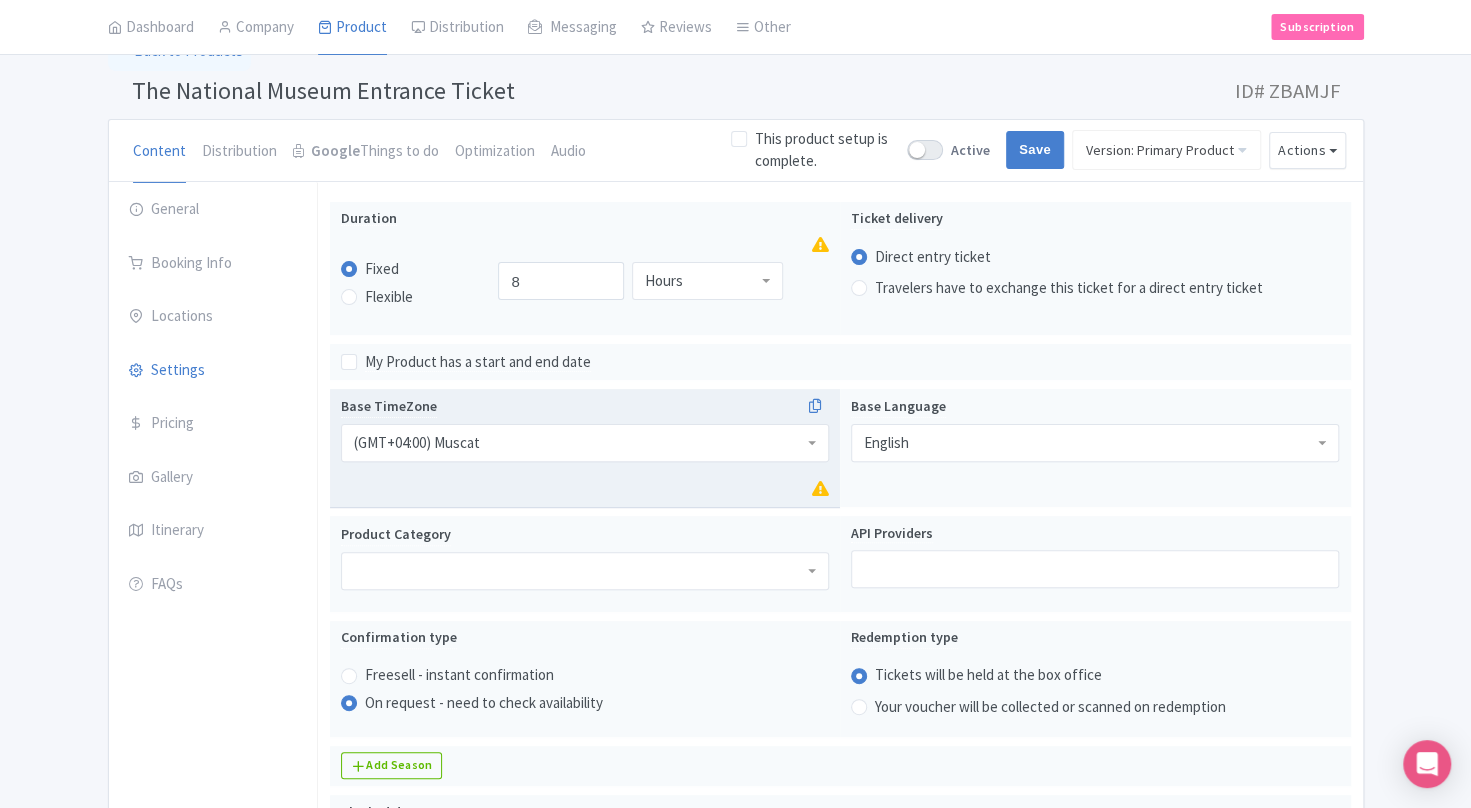 click on "Success
Product has been updated successfully!
← Back to Products
The National Museum Entrance Ticket
ID# ZBAMJF
Content
Distribution
Google  Things to do
Optimization
Audio
This product setup is complete.
Active
Save
Version: Primary Product
Primary Product
Version: Primary Product
Version type   * Primary
Version name   * Primary Product
Version description
Date from
Date to
Select all resellers for version
Share with Resellers:
Done
Actions
View on Magpie
Customer View
Industry Partner View
Download
Excel
Word
All Images ZIP
Share Products
Delete Product
Create new version" at bounding box center [735, 1108] 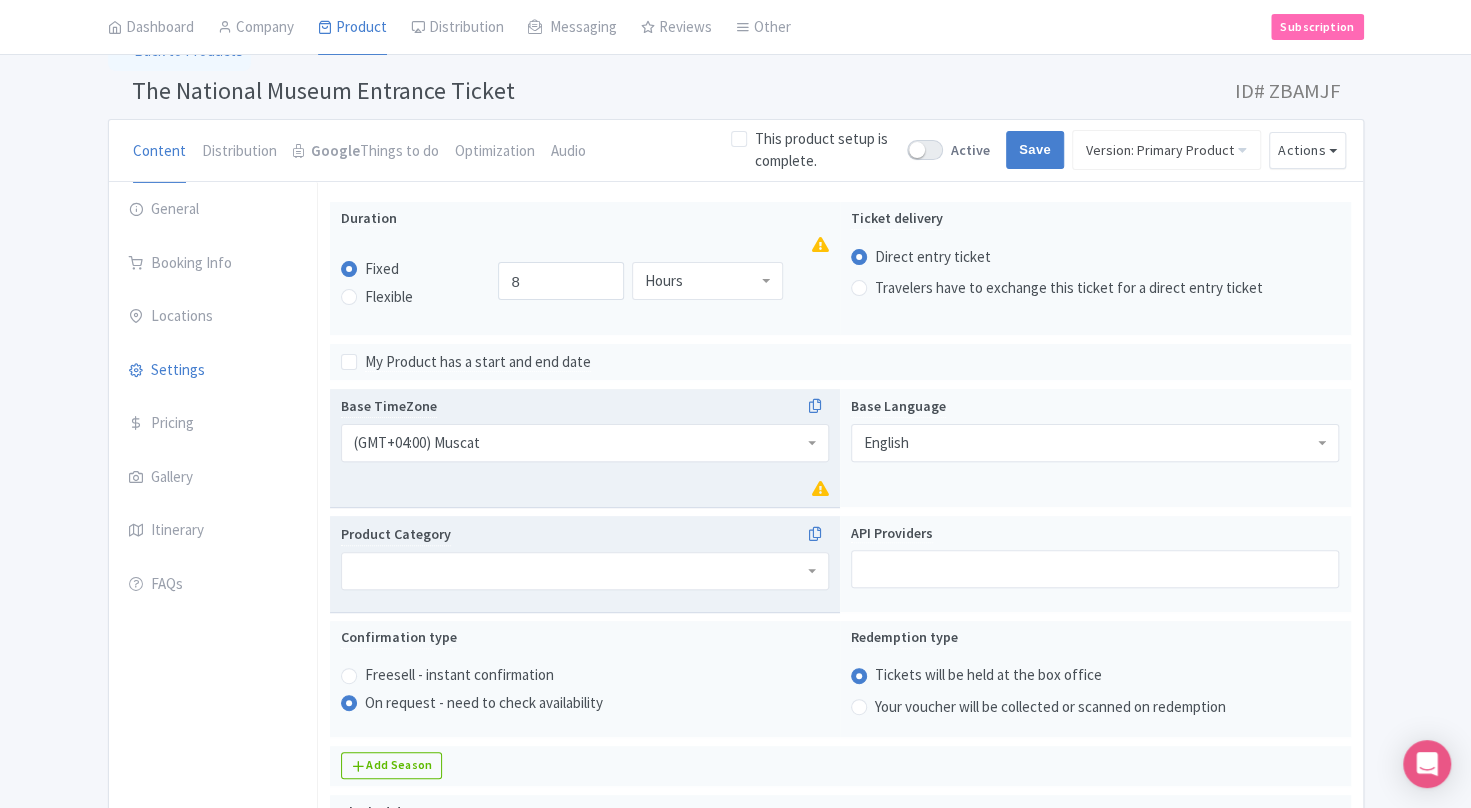 click at bounding box center [585, 571] 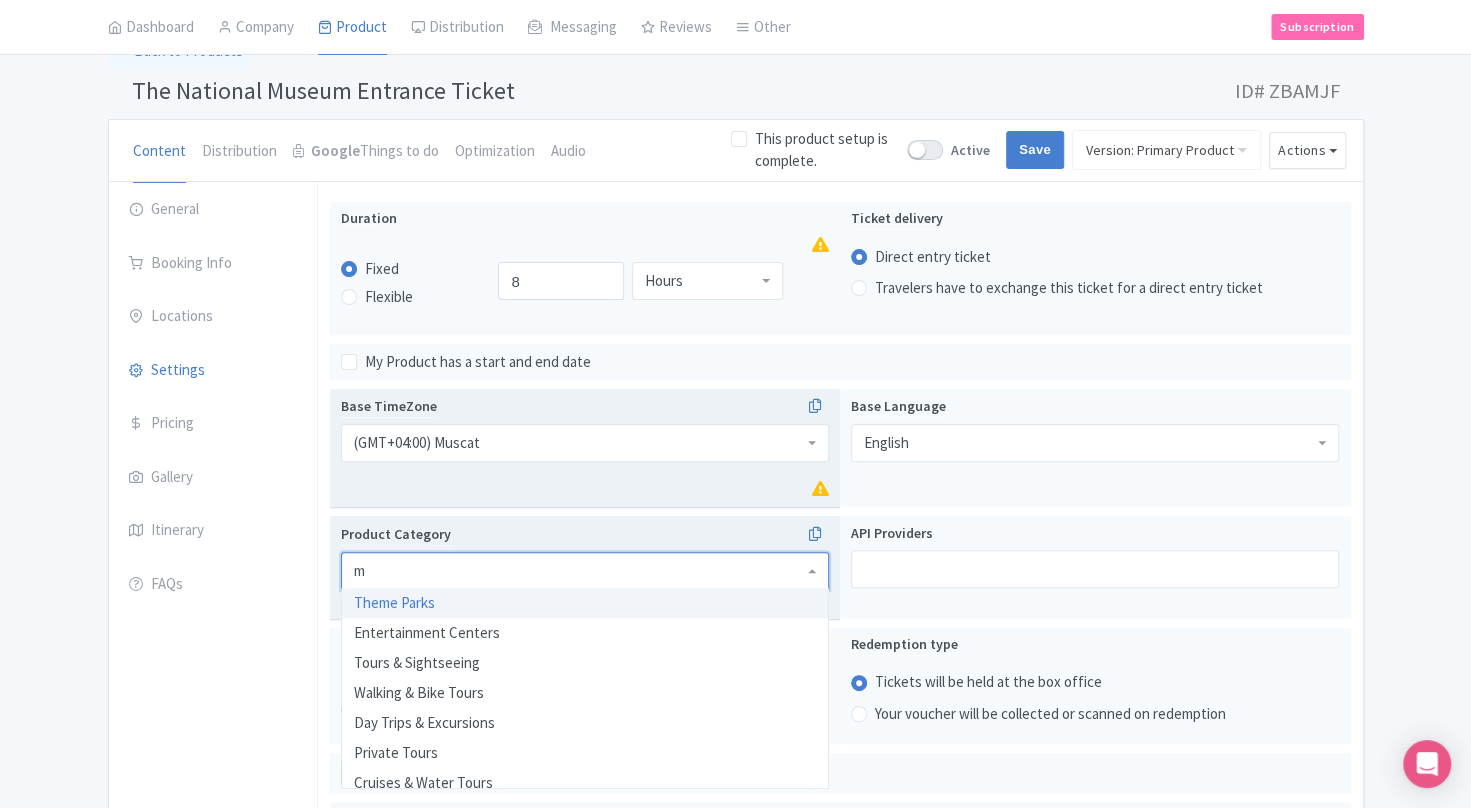 type on "mu" 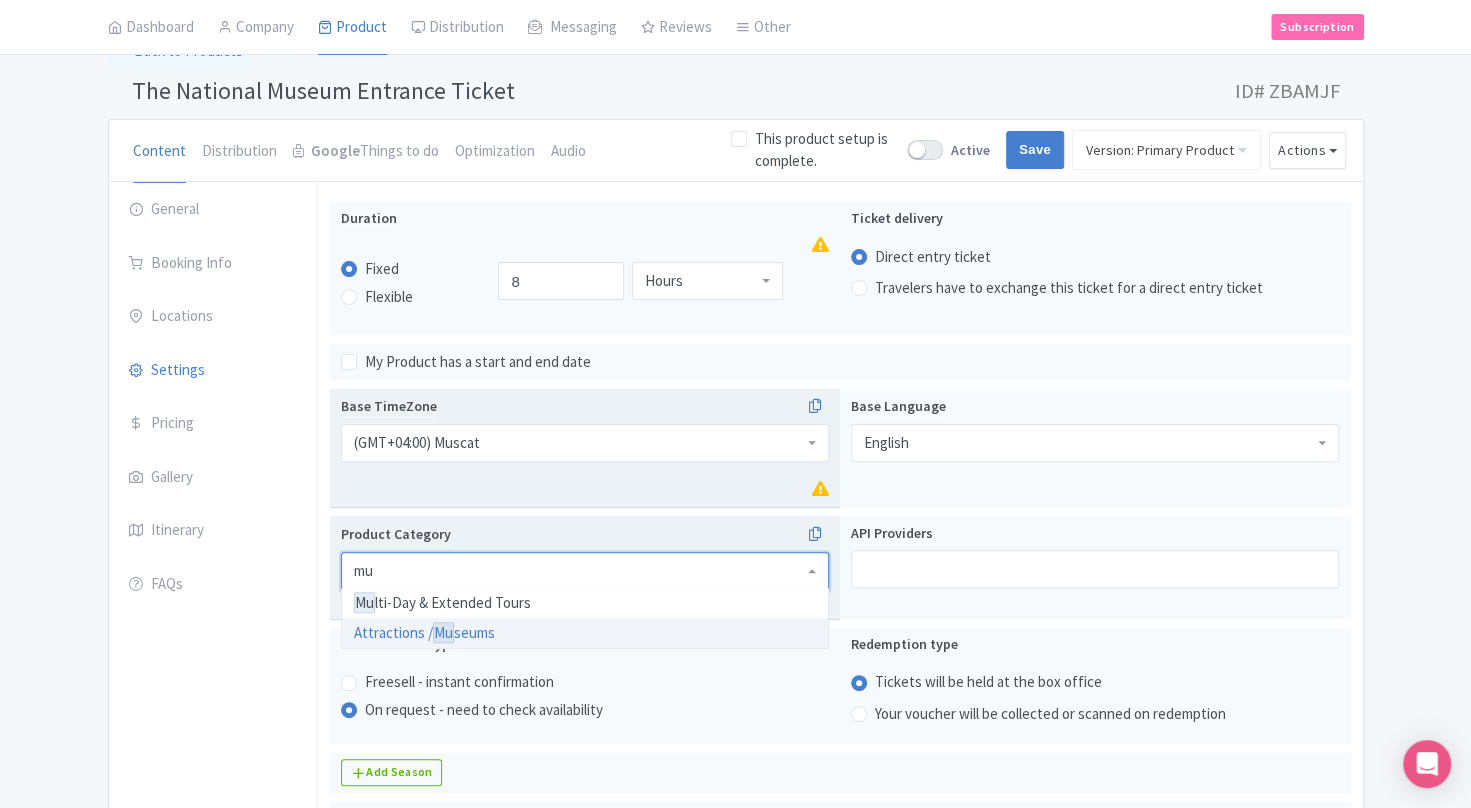 type 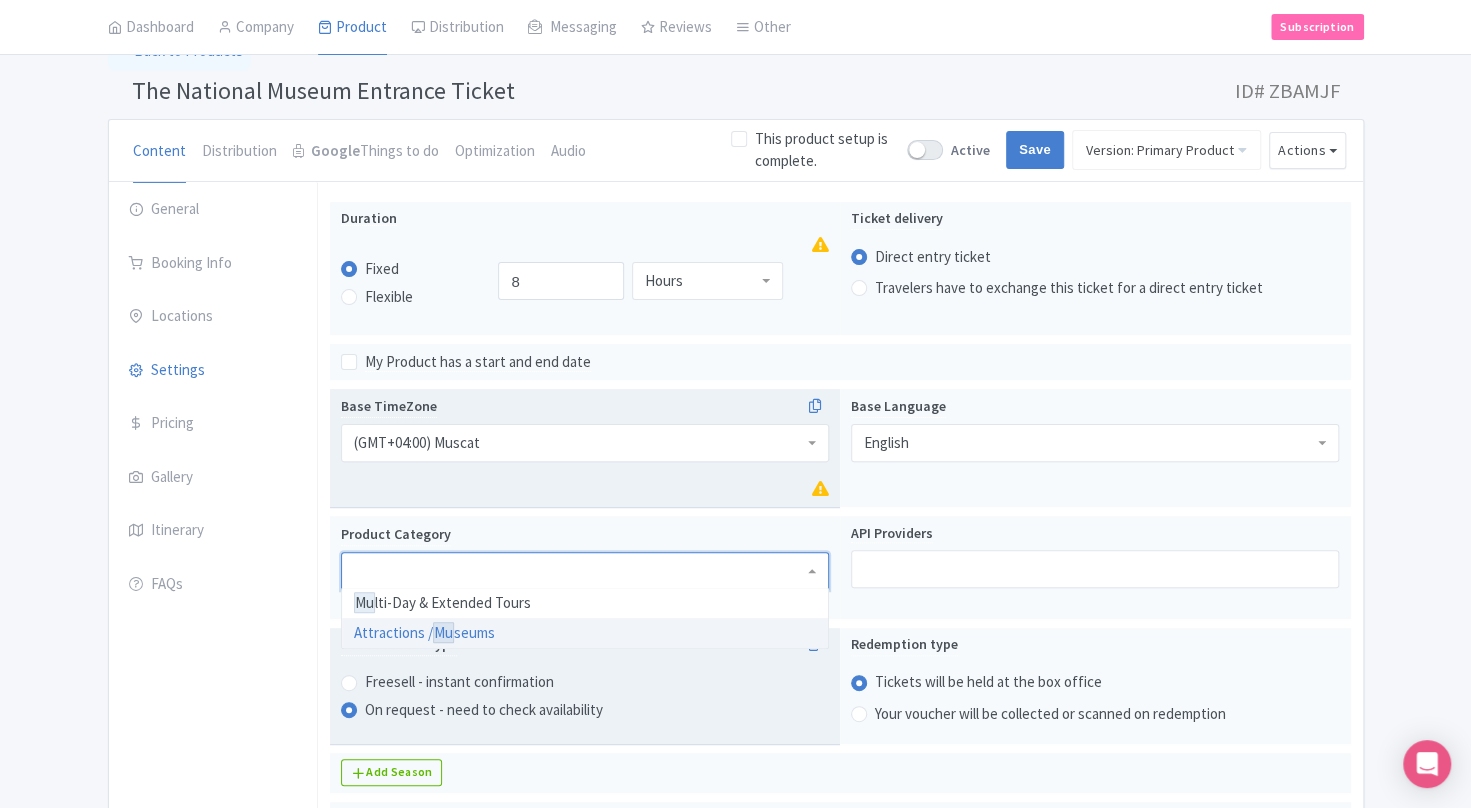 scroll, scrollTop: 0, scrollLeft: 0, axis: both 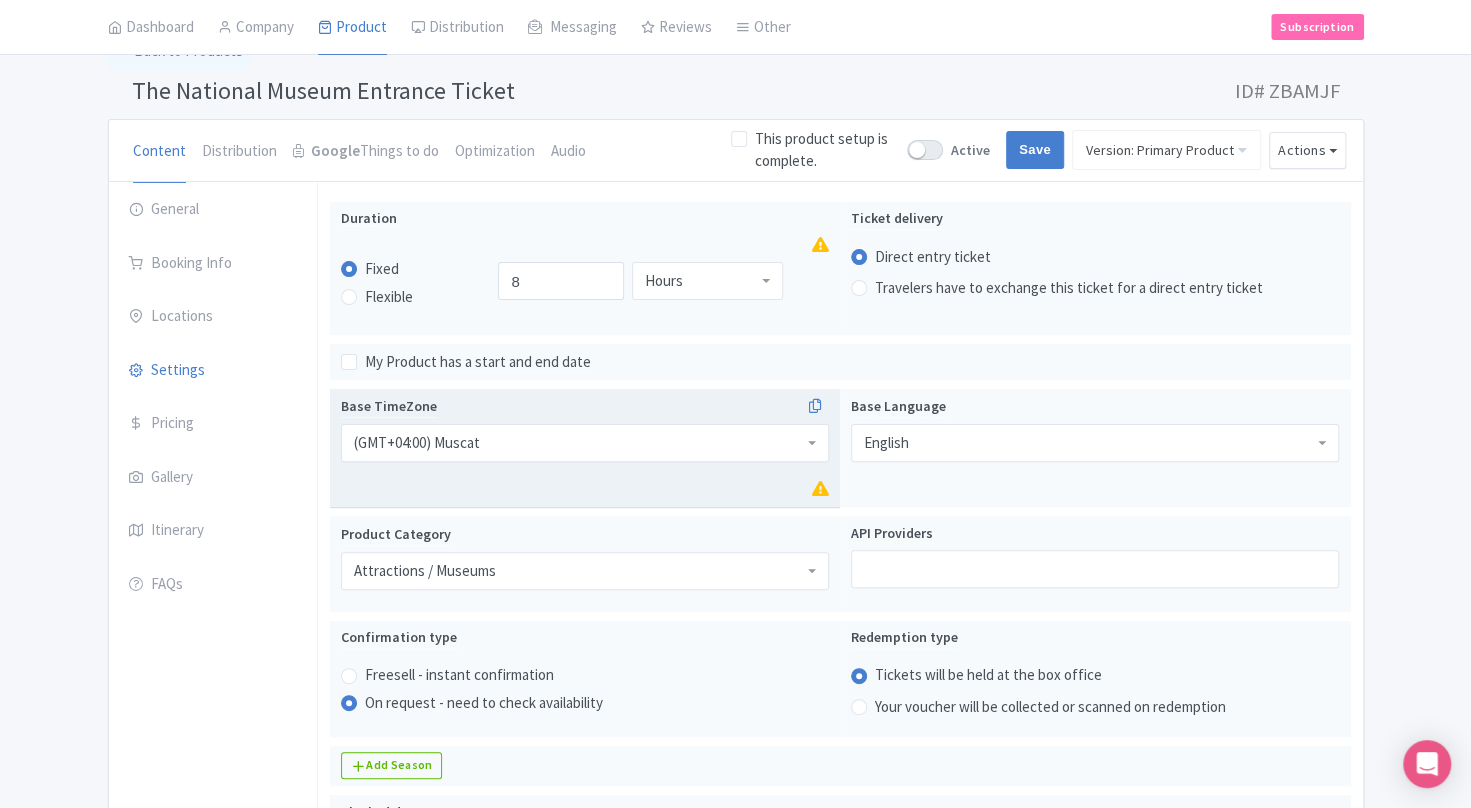 click on "Success
Product has been updated successfully!
← Back to Products
The National Museum Entrance Ticket
ID# ZBAMJF
Content
Distribution
Google  Things to do
Optimization
Audio
This product setup is complete.
Active
Save
Version: Primary Product
Primary Product
Version: Primary Product
Version type   * Primary
Version name   * Primary Product
Version description
Date from
Date to
Select all resellers for version
Share with Resellers:
Done
Actions
View on Magpie
Customer View
Industry Partner View
Download
Excel
Word
All Images ZIP
Share Products
Delete Product
Create new version" at bounding box center [735, 1108] 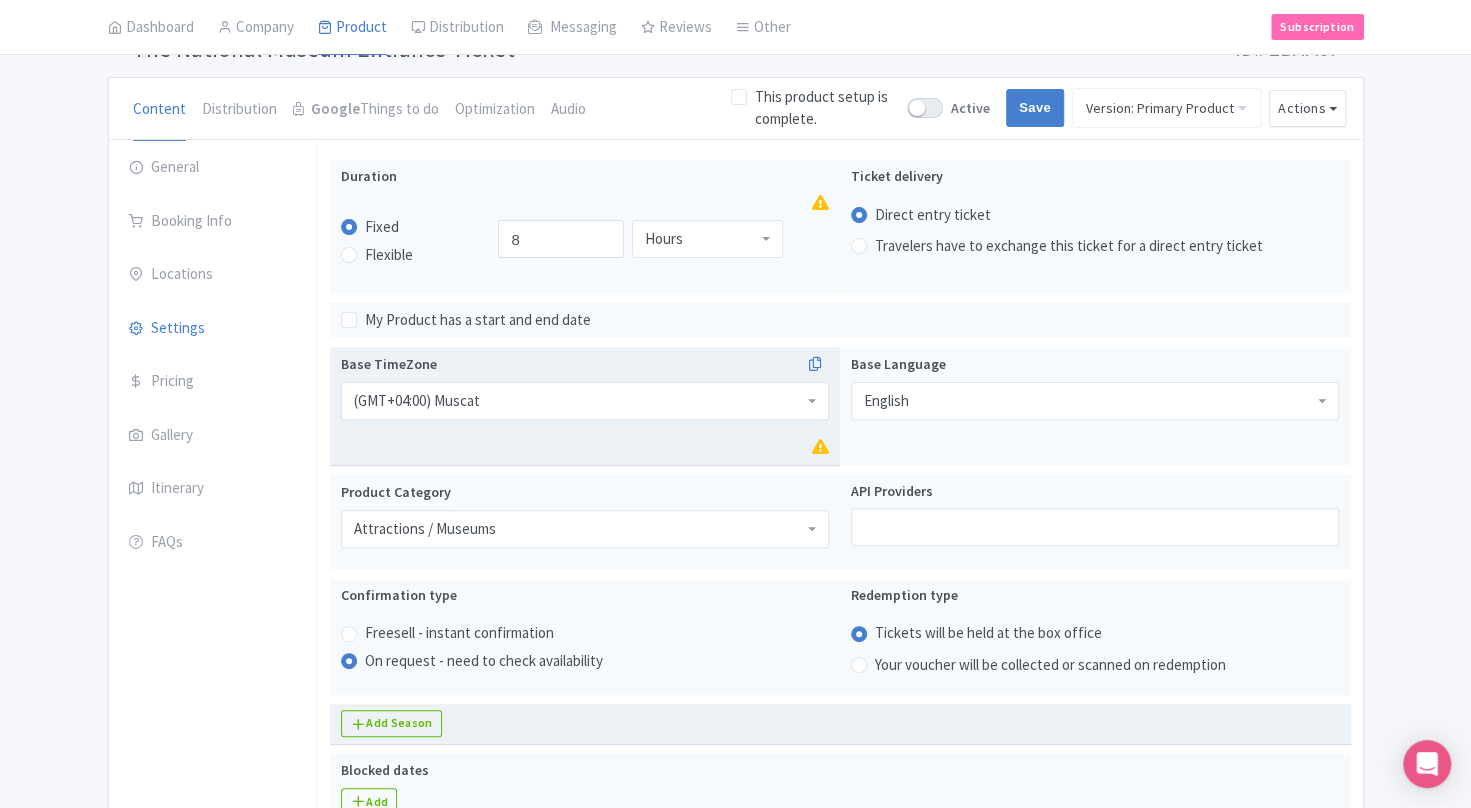 scroll, scrollTop: 0, scrollLeft: 0, axis: both 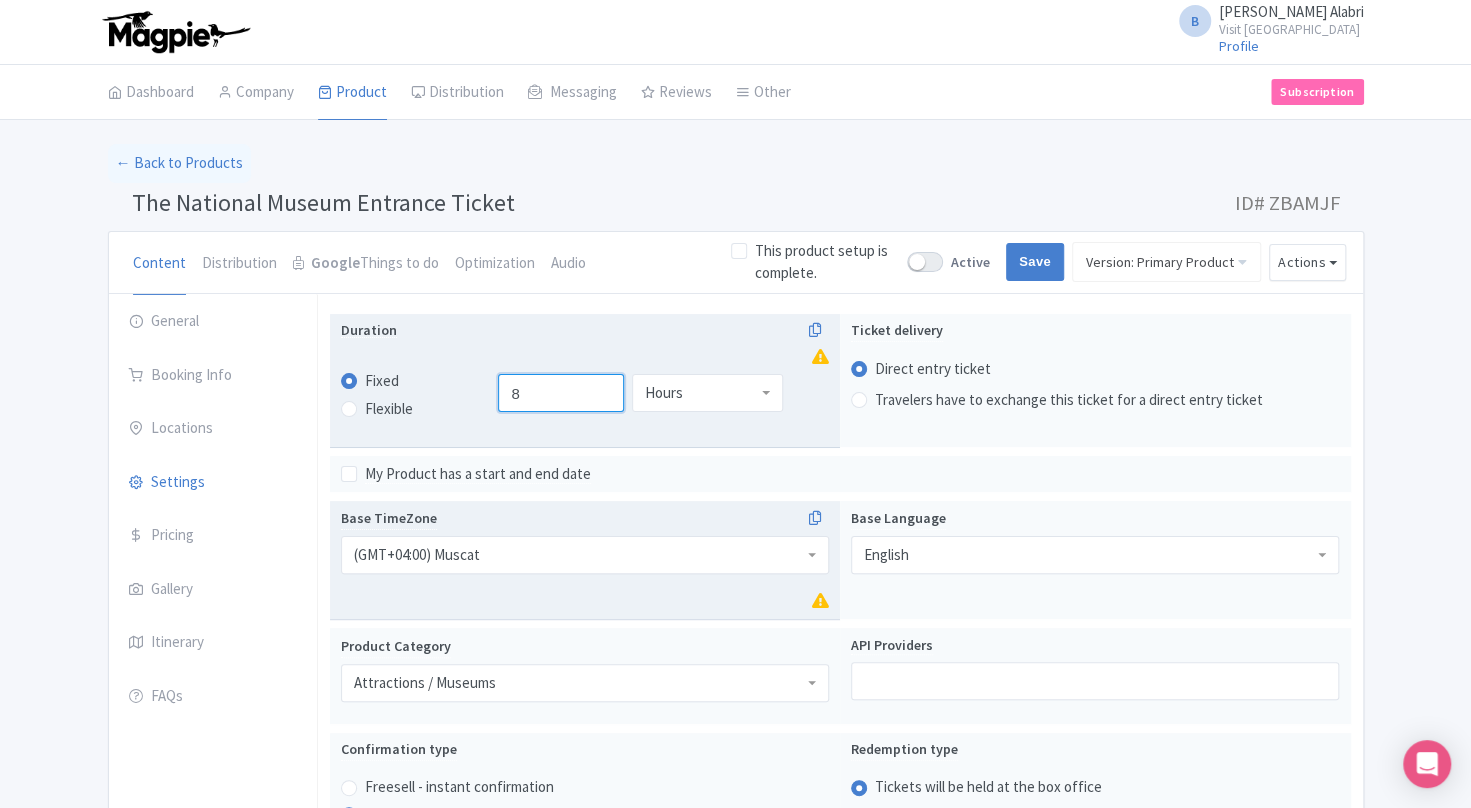 drag, startPoint x: 538, startPoint y: 382, endPoint x: 508, endPoint y: 382, distance: 30 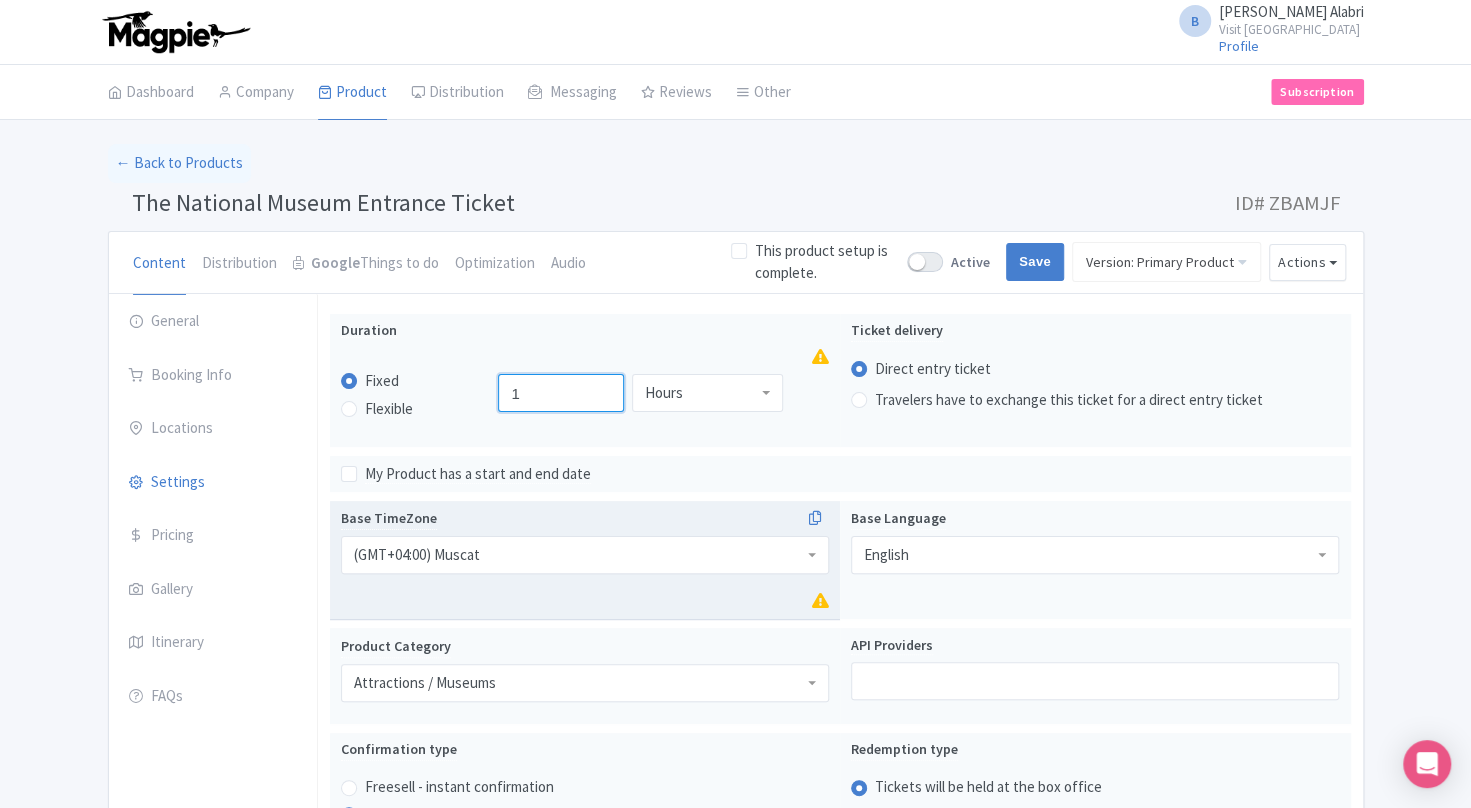 type on "1" 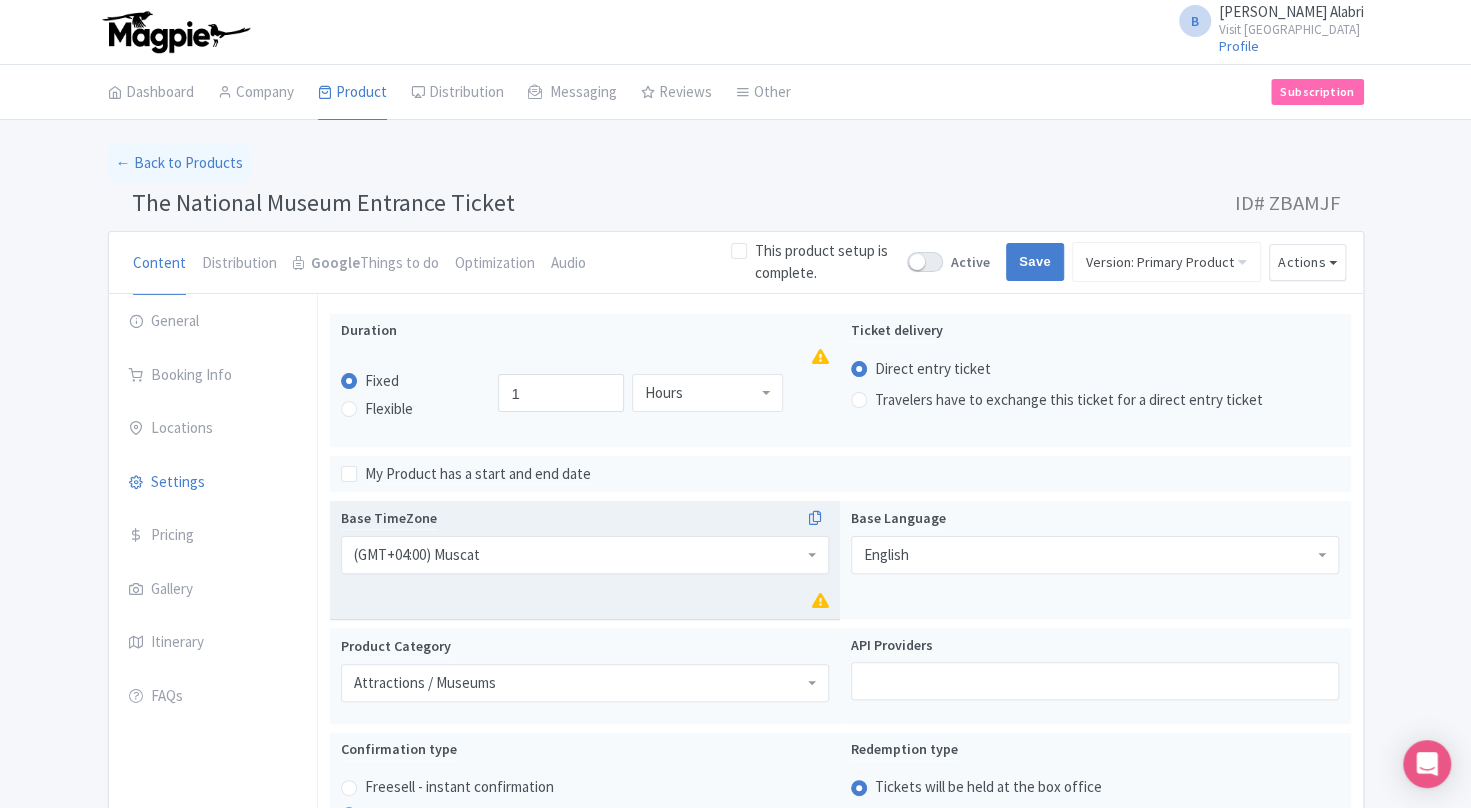 click on "Success
Product has been updated successfully!
← Back to Products
The National Museum Entrance Ticket
ID# ZBAMJF
Content
Distribution
Google  Things to do
Optimization
Audio
This product setup is complete.
Active
Save
Version: Primary Product
Primary Product
Version: Primary Product
Version type   * Primary
Version name   * Primary Product
Version description
Date from
Date to
Select all resellers for version
Share with Resellers:
Done
Actions
View on Magpie
Customer View
Industry Partner View
Download
Excel
Word
All Images ZIP
Share Products
Delete Product
Create new version" at bounding box center (735, 1220) 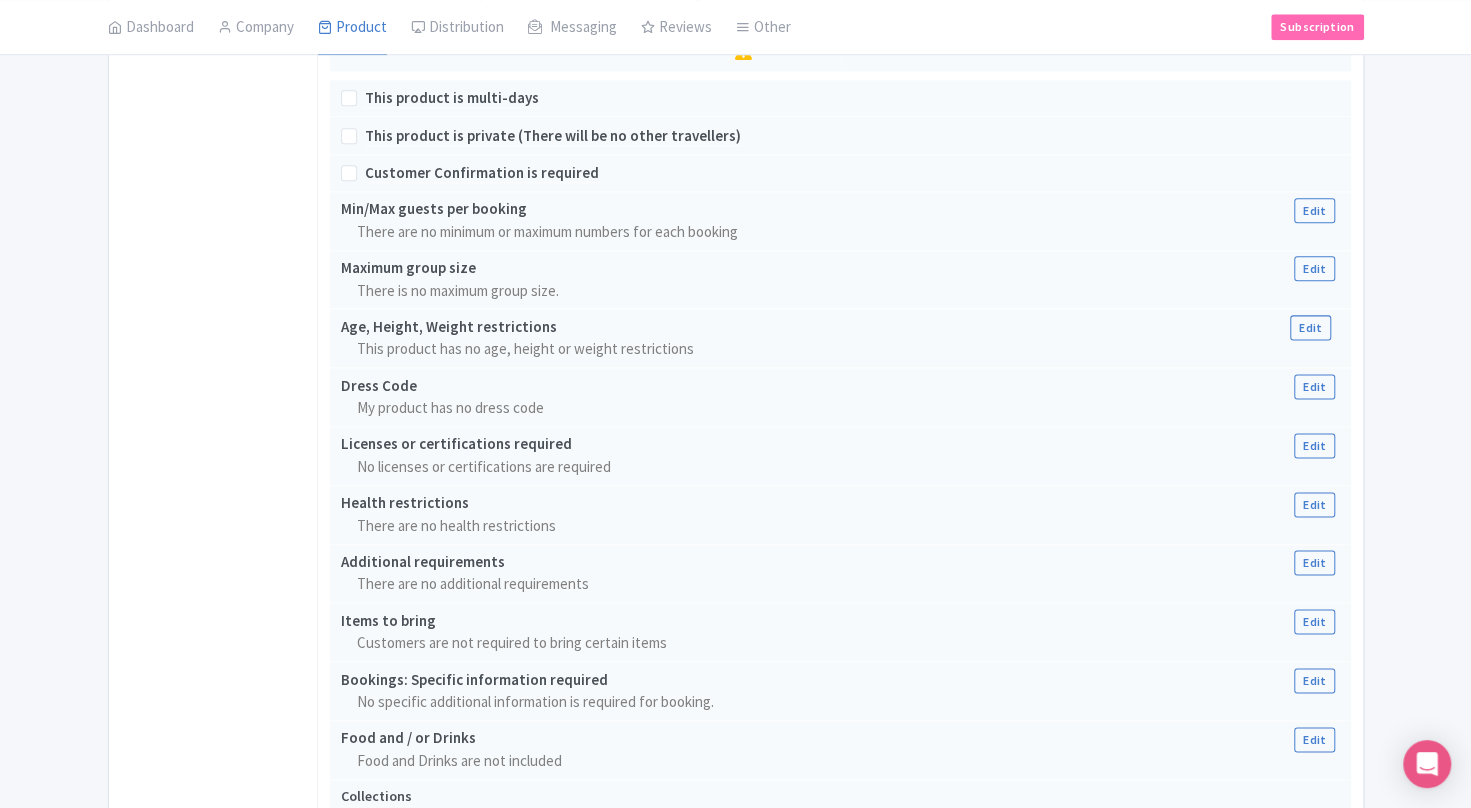 scroll, scrollTop: 1255, scrollLeft: 0, axis: vertical 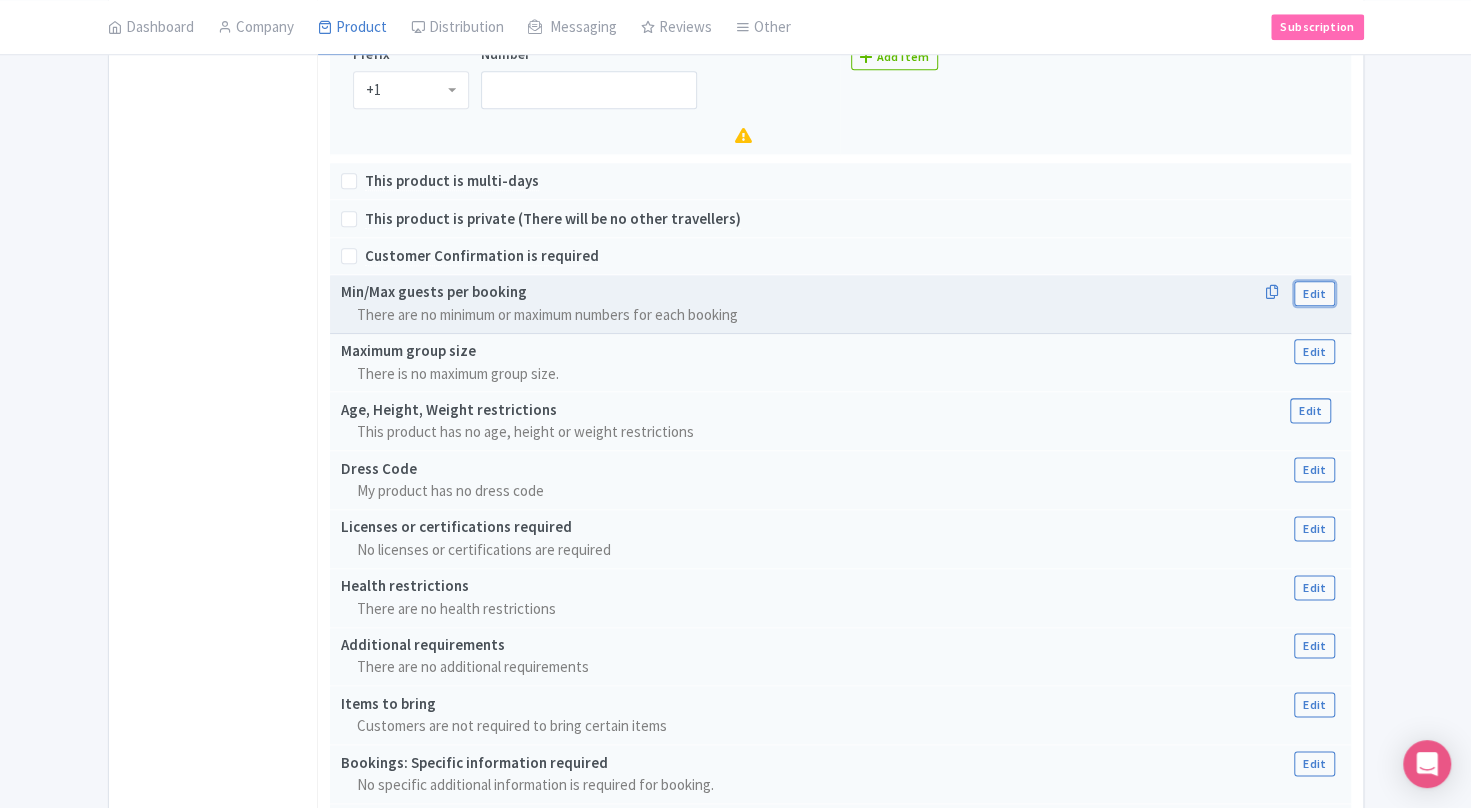 click on "Edit" at bounding box center [1314, 293] 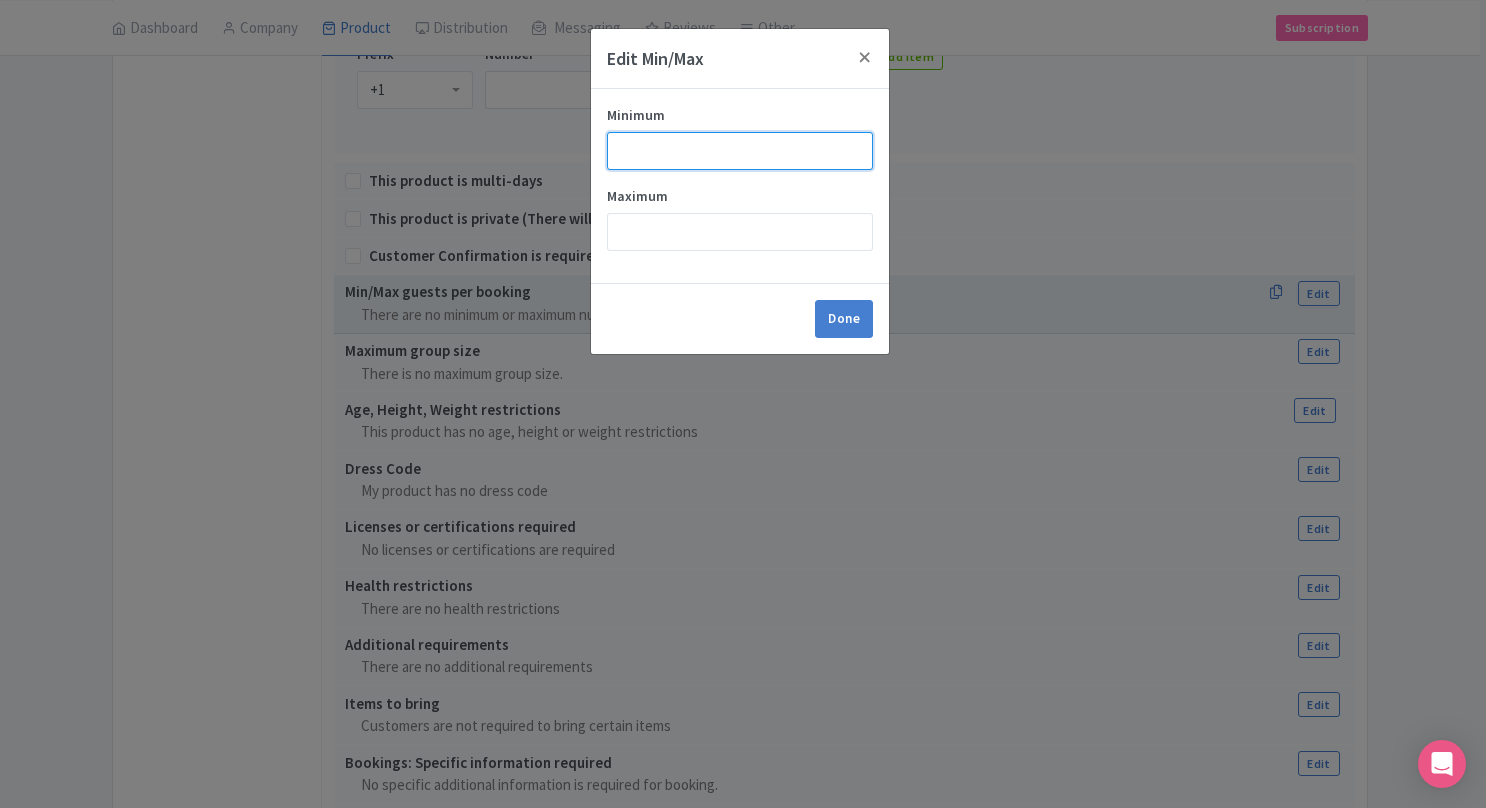 click on "Minimum" at bounding box center (740, 151) 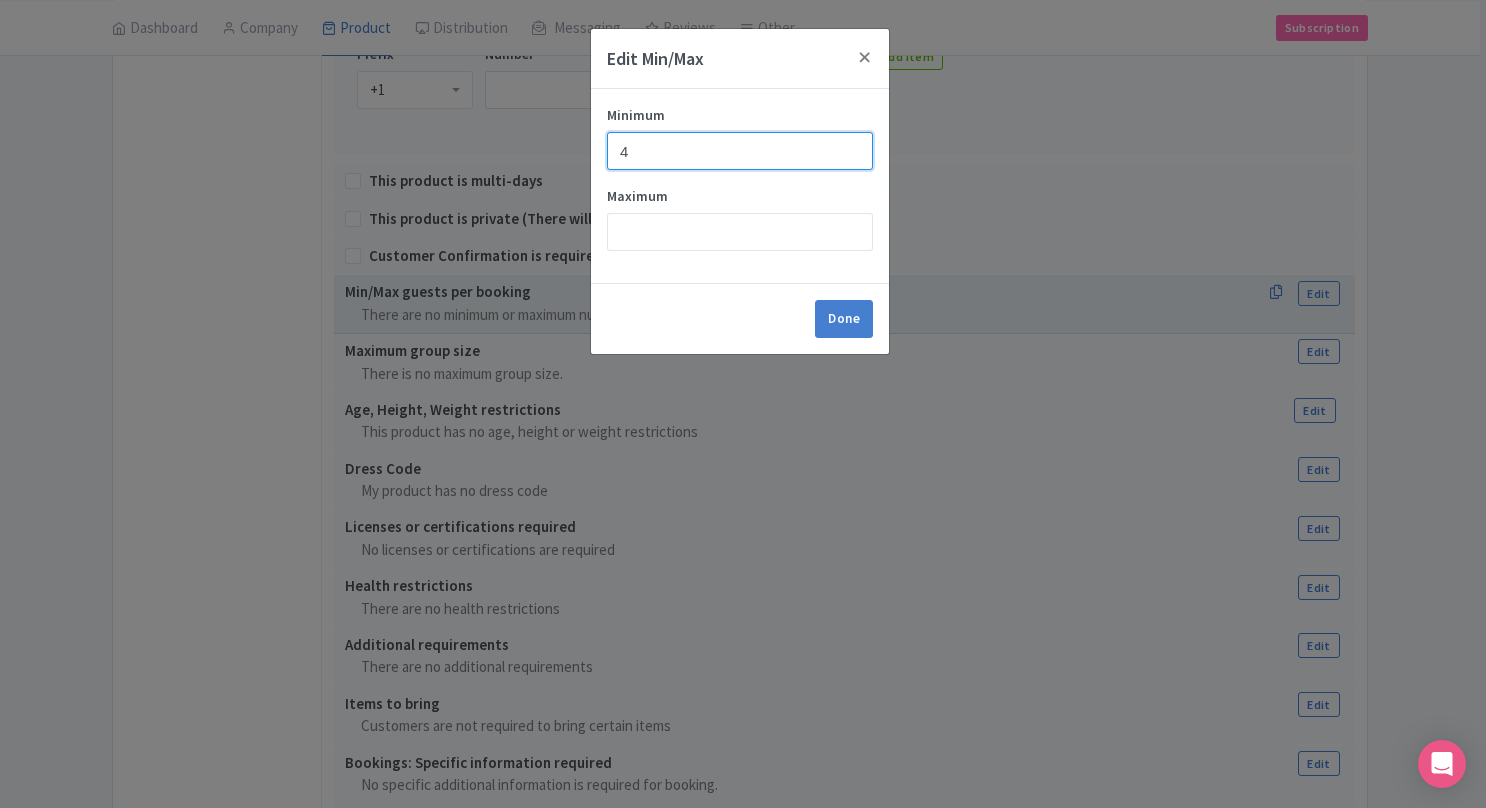 type on "4" 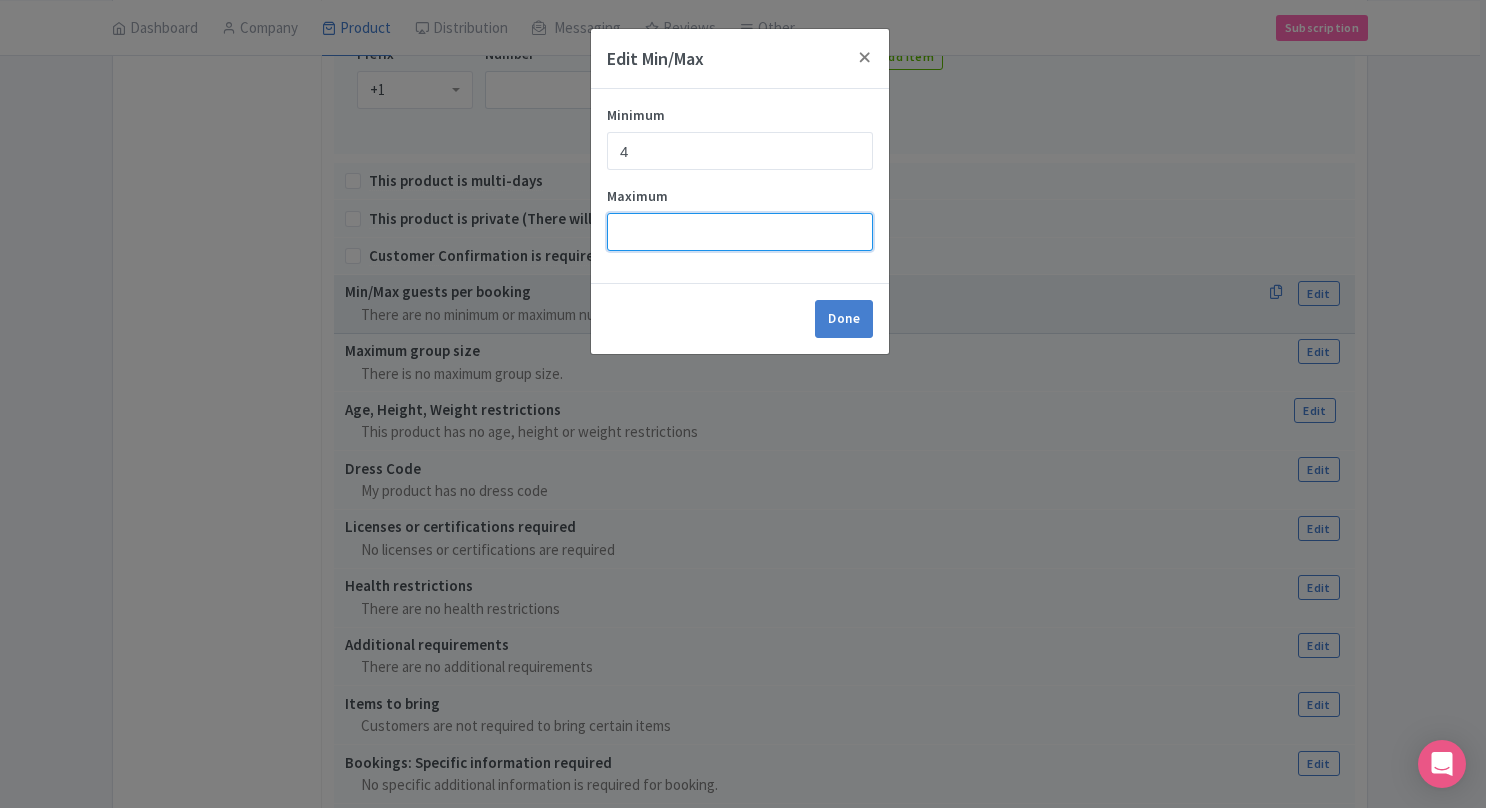 click on "Maximum" at bounding box center (740, 232) 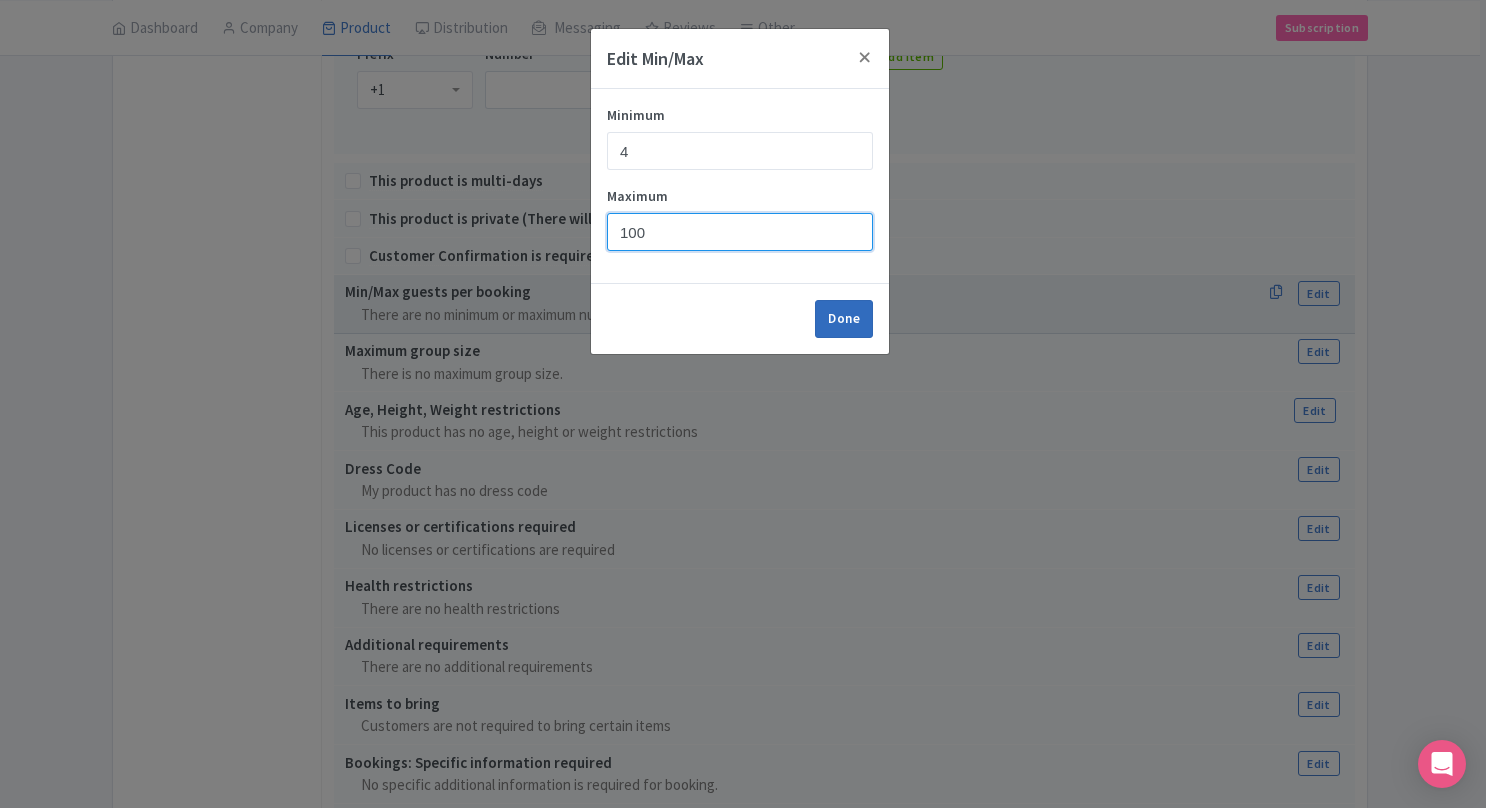 type on "100" 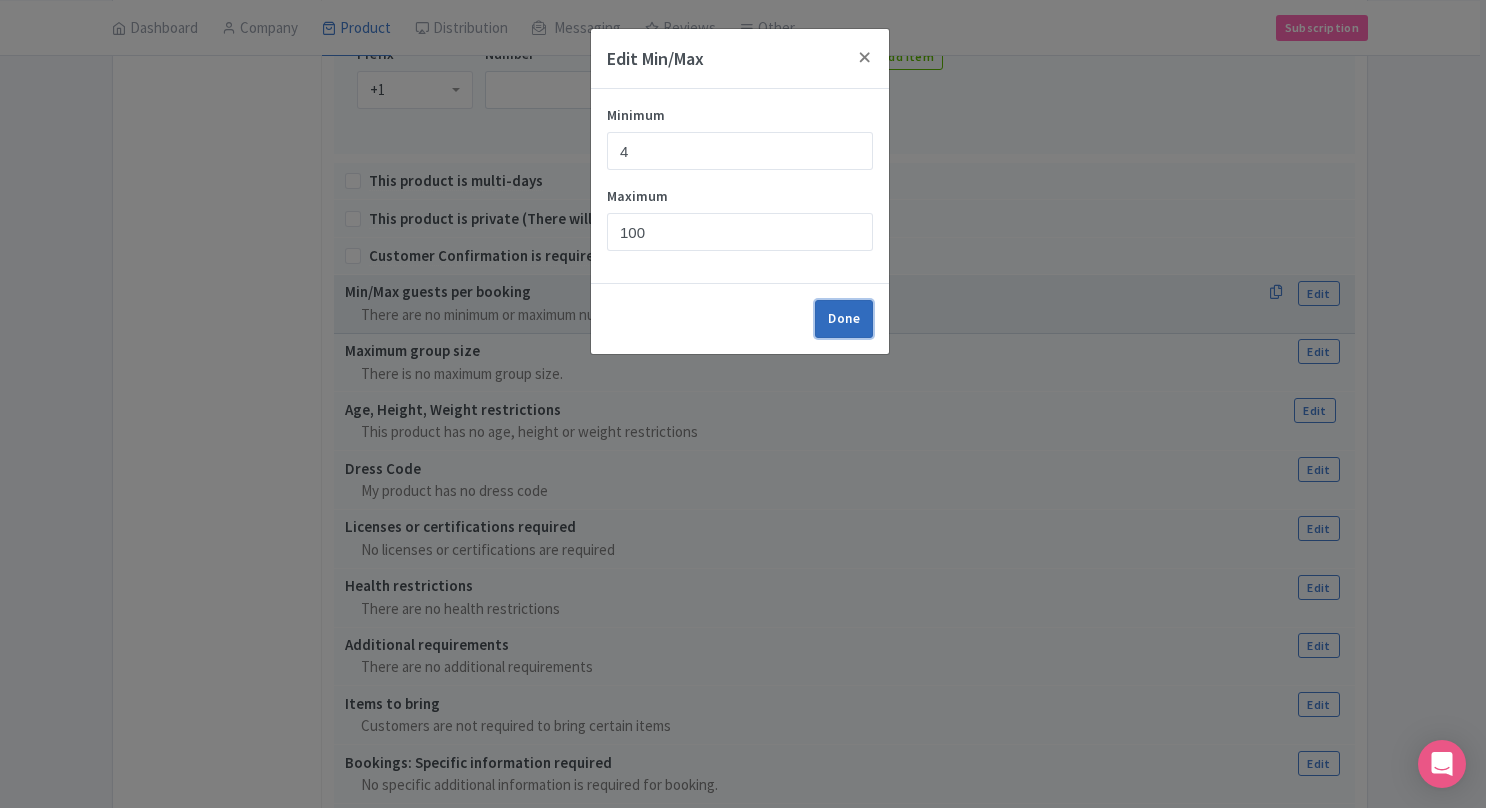 click on "Done" at bounding box center (844, 319) 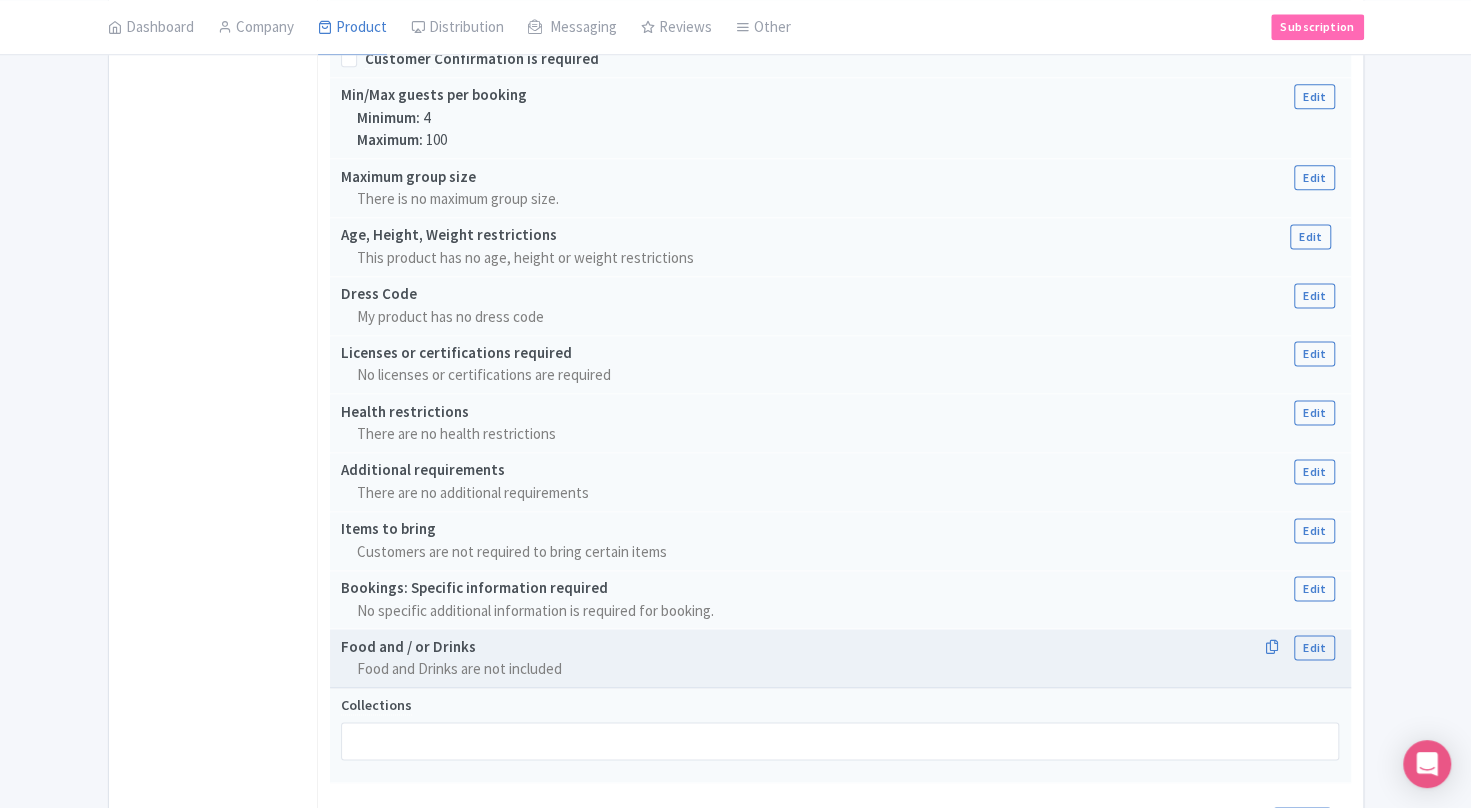 scroll, scrollTop: 1577, scrollLeft: 0, axis: vertical 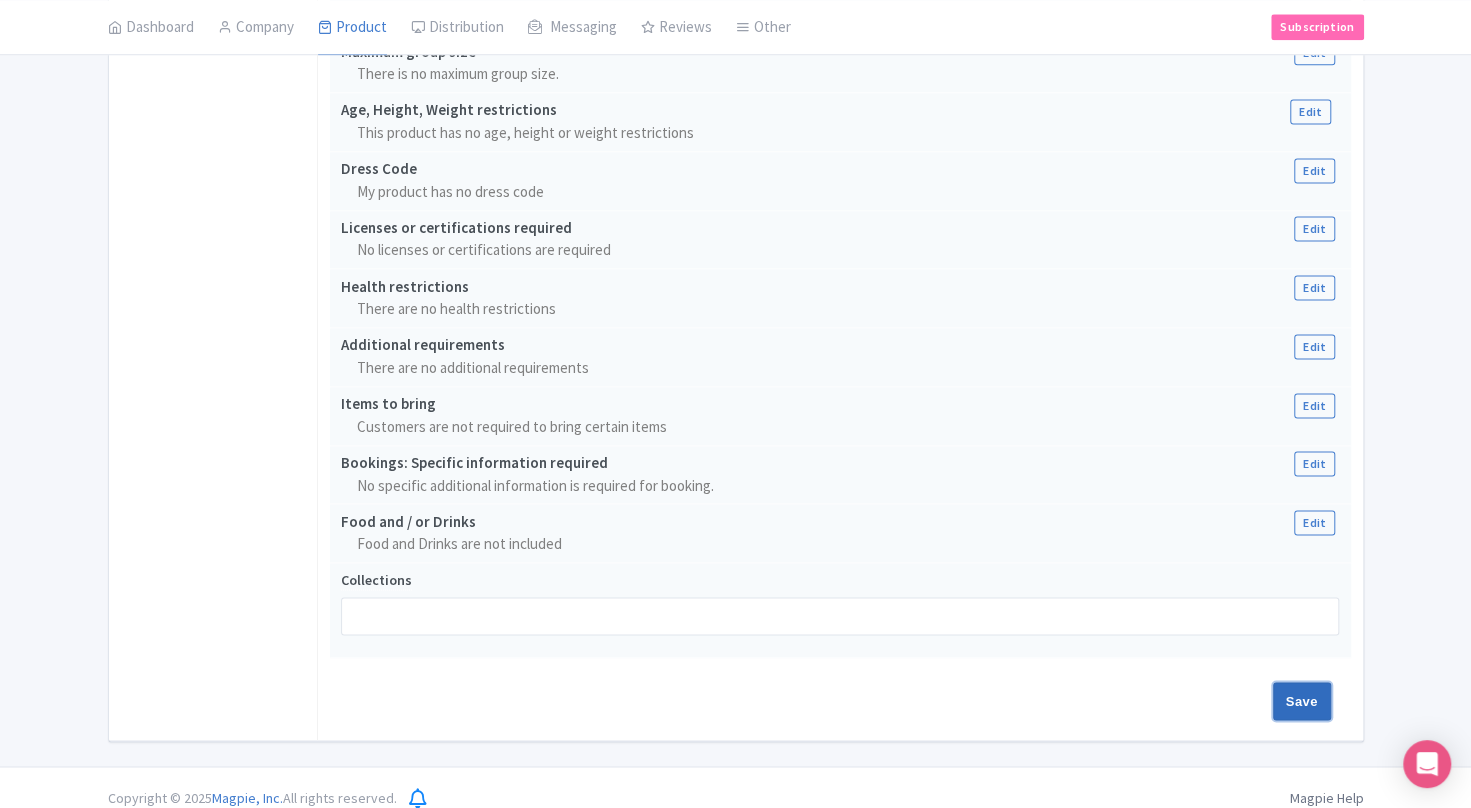 click on "Save" at bounding box center (1302, 701) 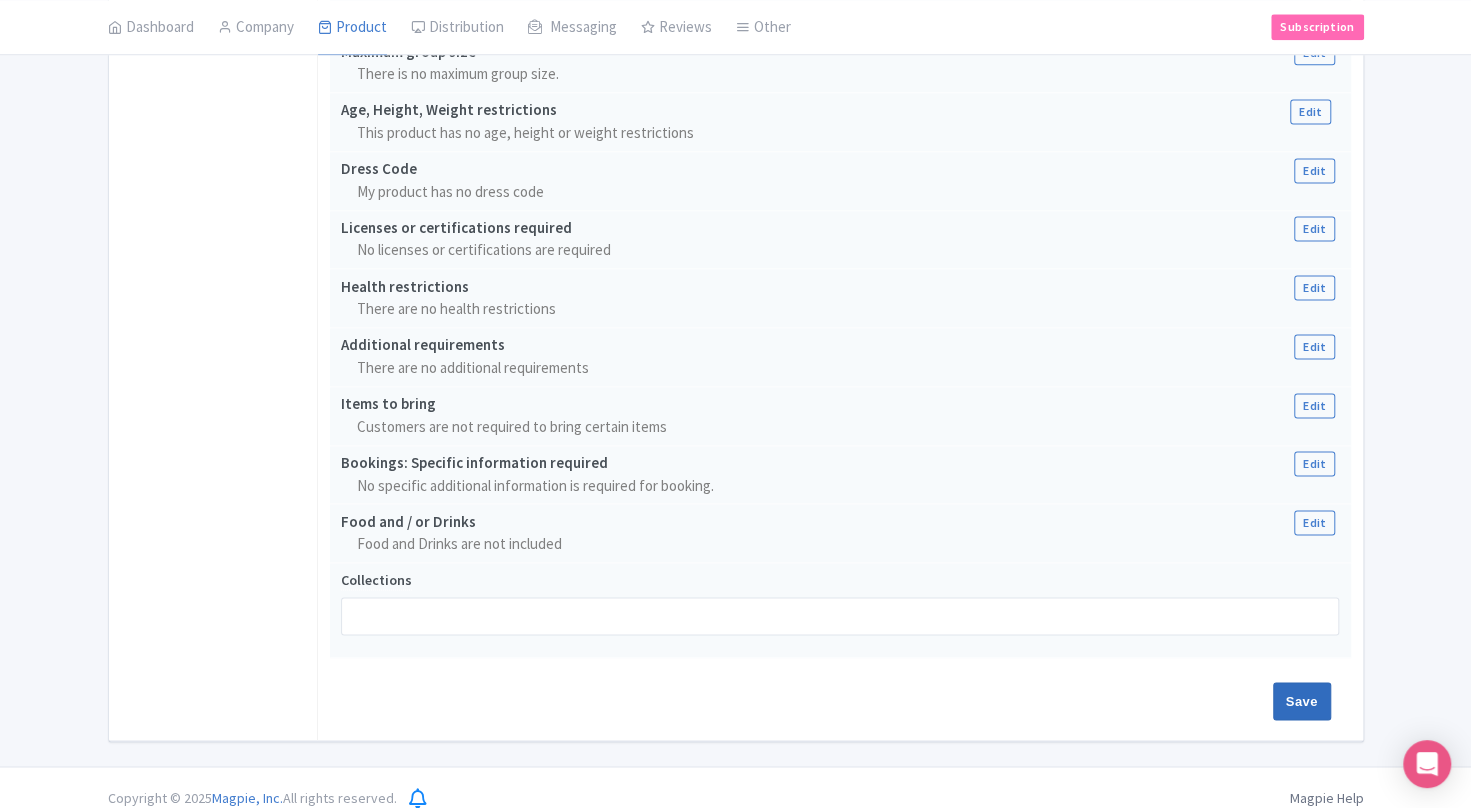 type on "Update Product" 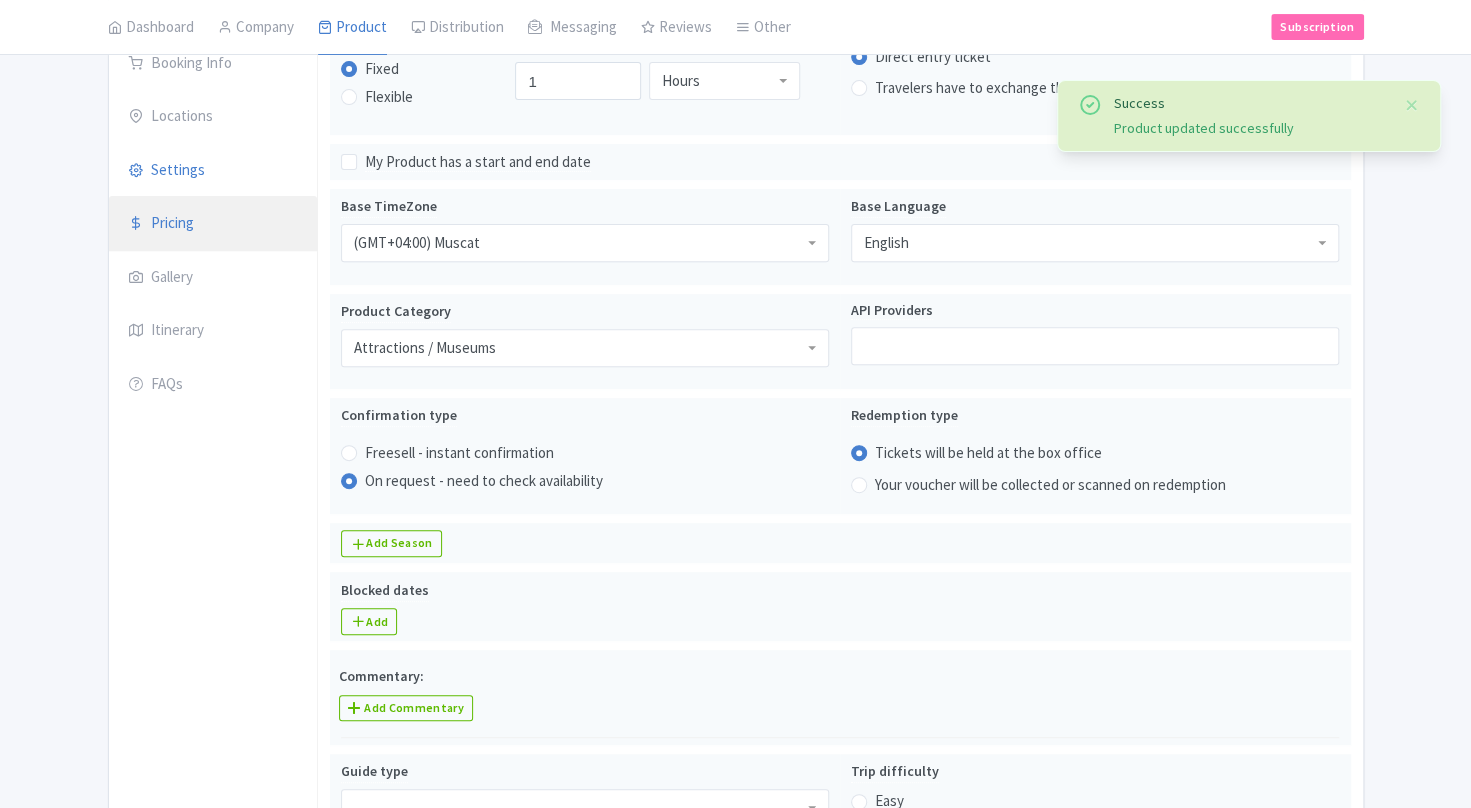click on "Pricing" at bounding box center (213, 224) 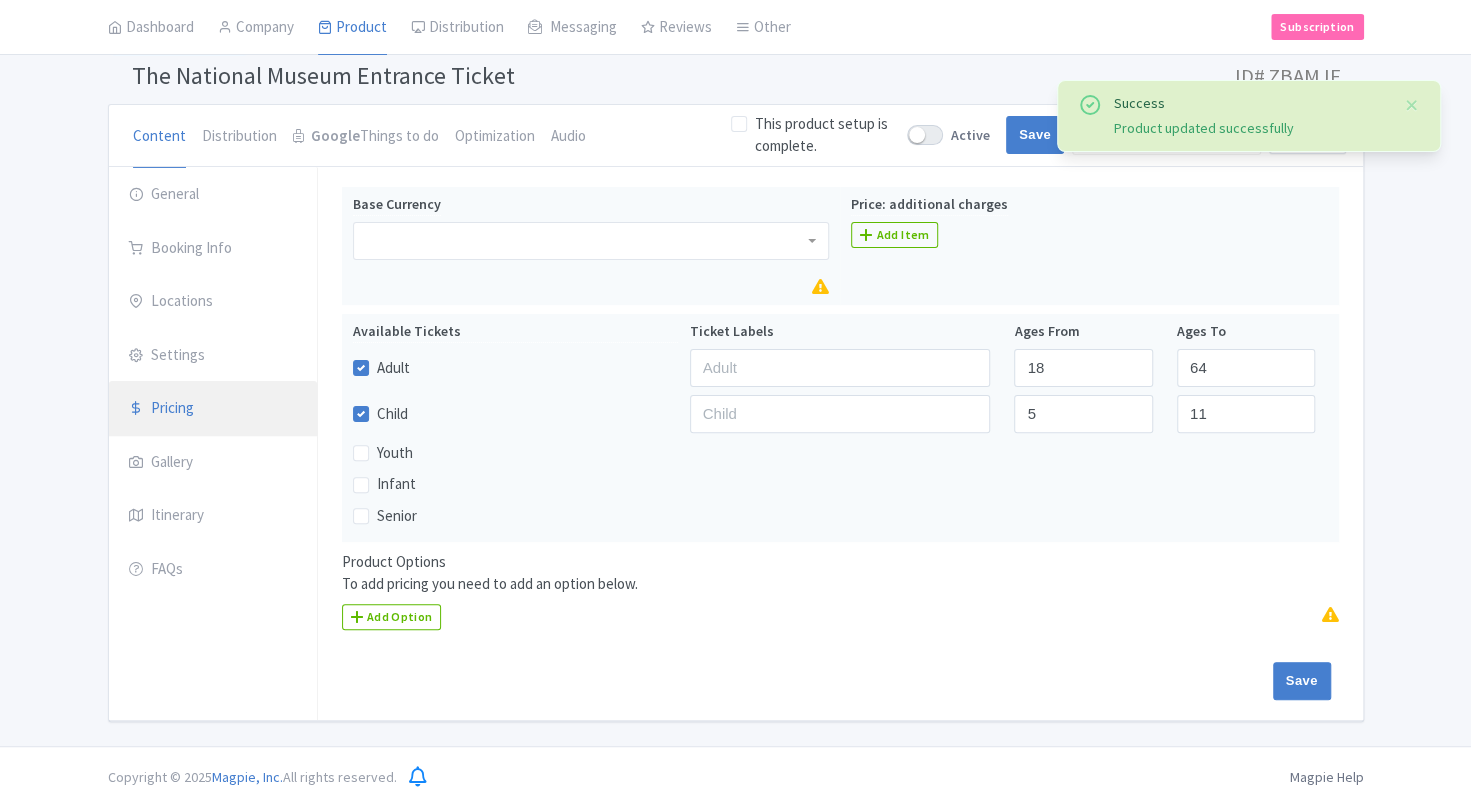 scroll, scrollTop: 120, scrollLeft: 0, axis: vertical 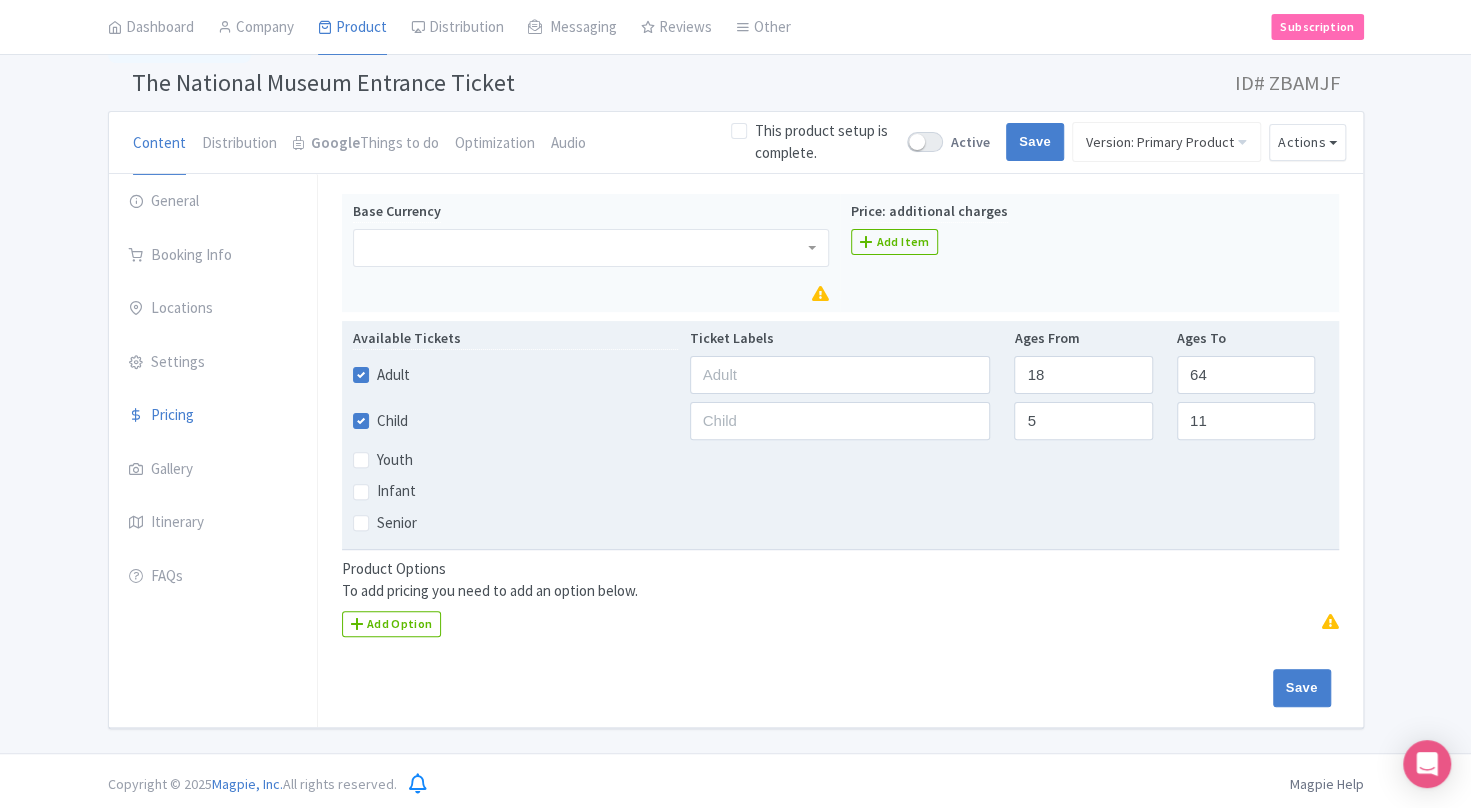 click on "Child" at bounding box center [392, 421] 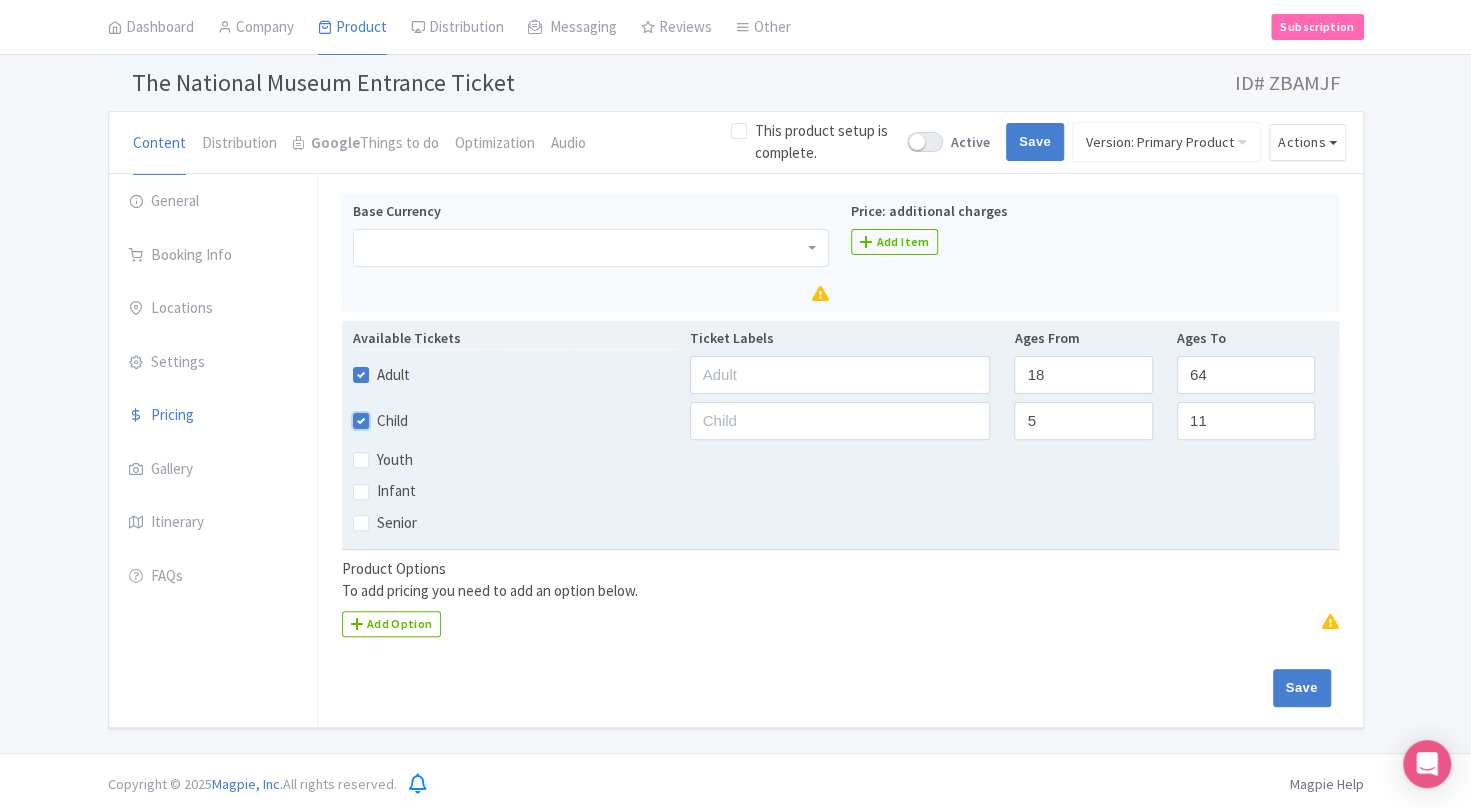 click on "Child" at bounding box center (383, 415) 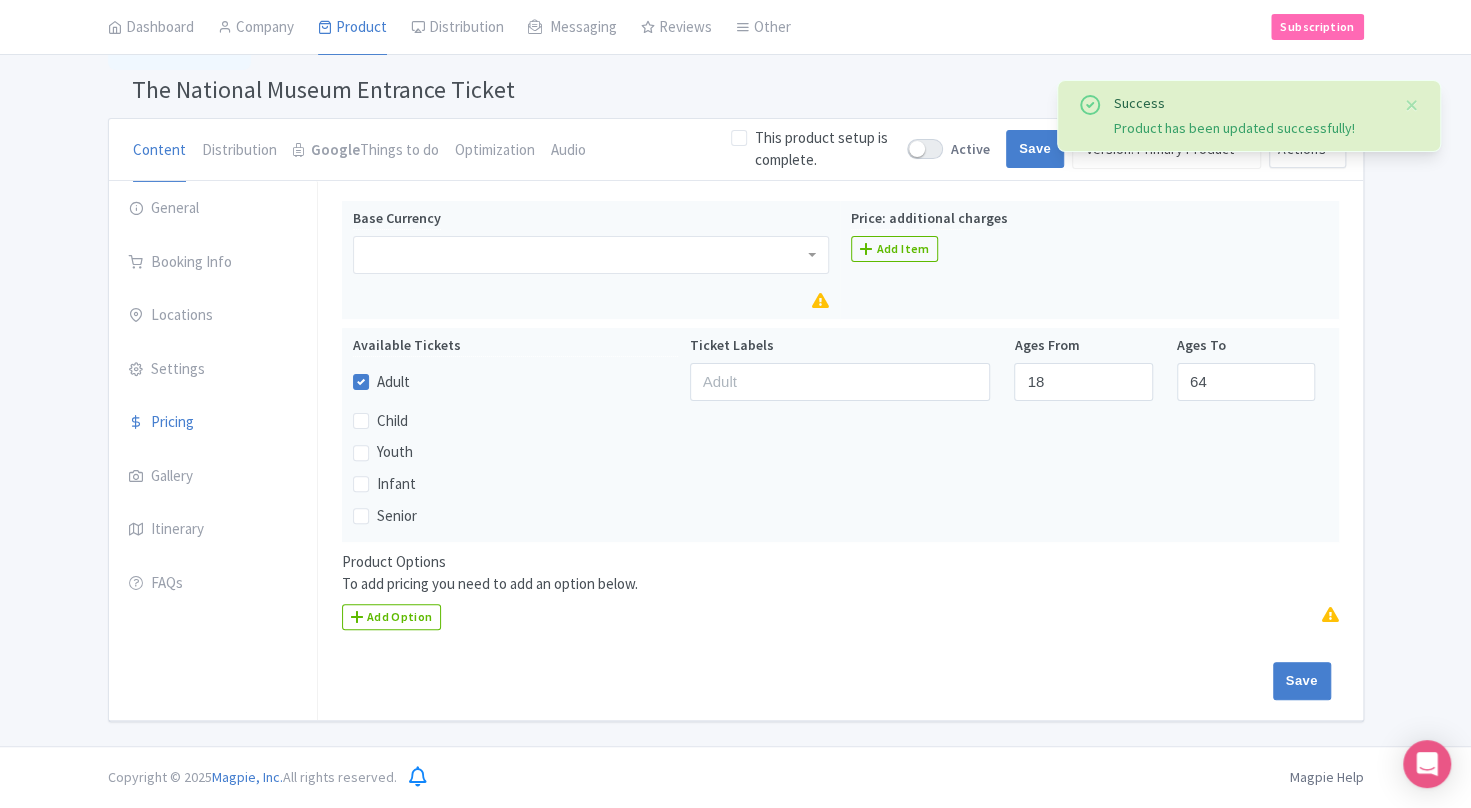scroll, scrollTop: 106, scrollLeft: 0, axis: vertical 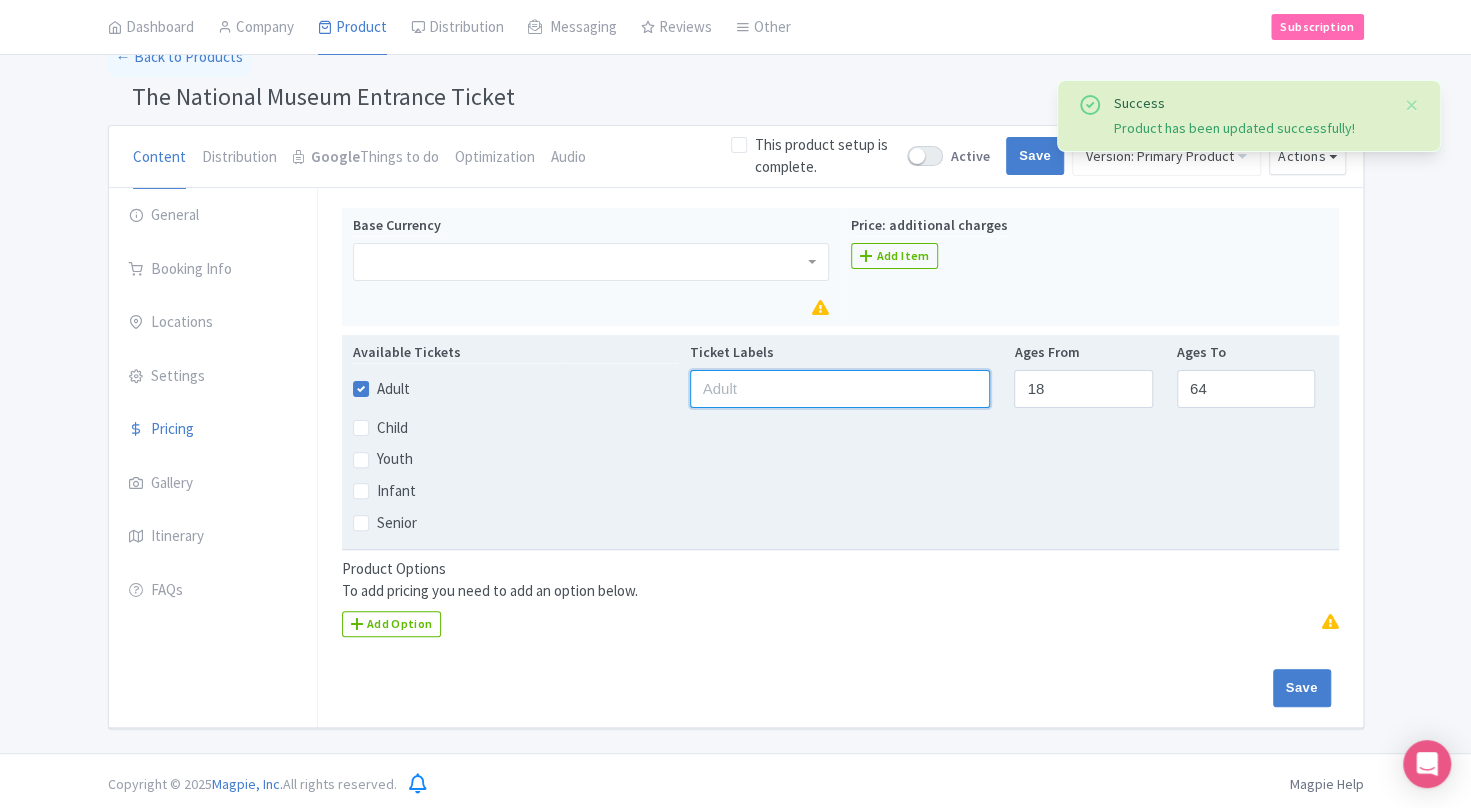 click at bounding box center [840, 389] 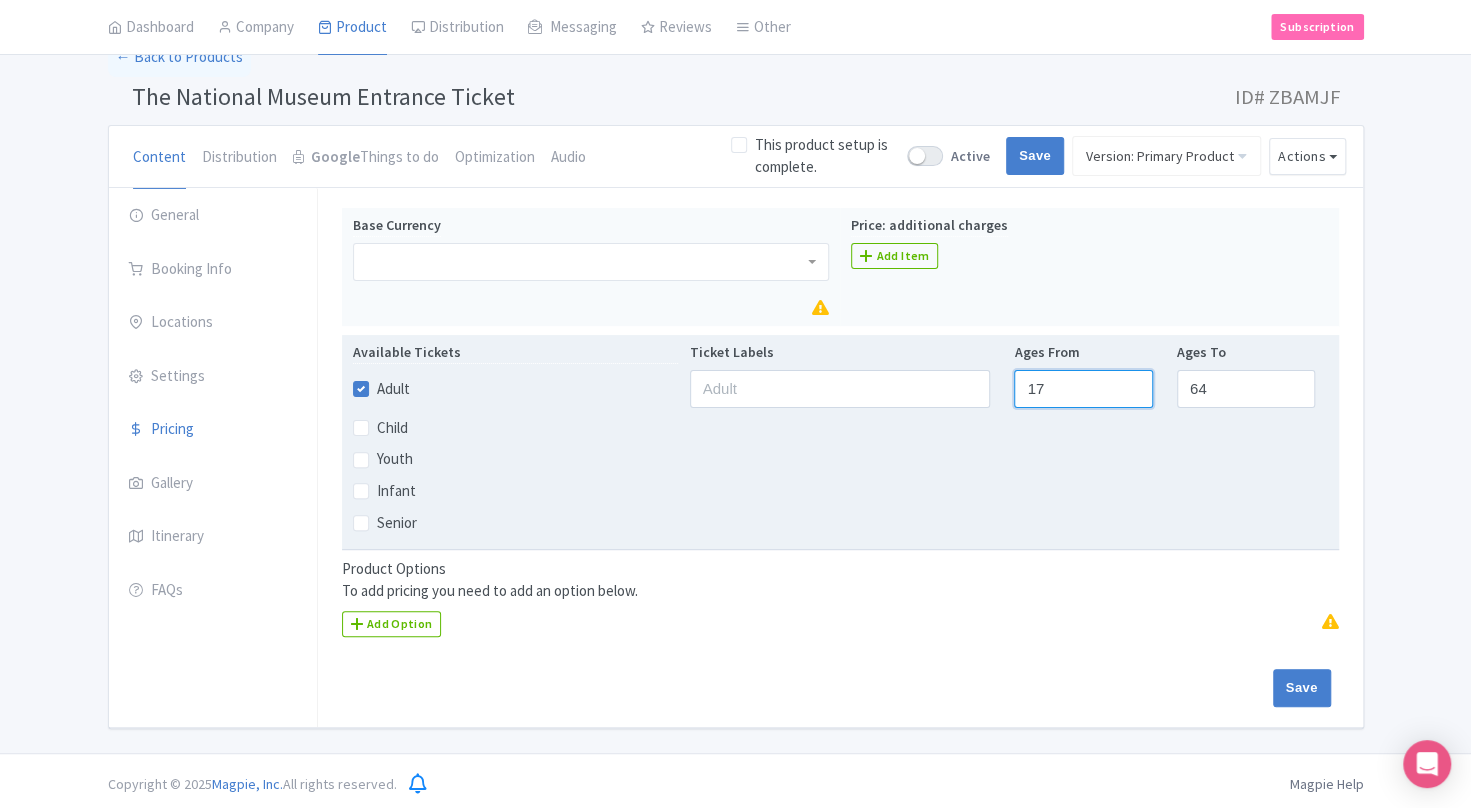click on "17" at bounding box center [1083, 389] 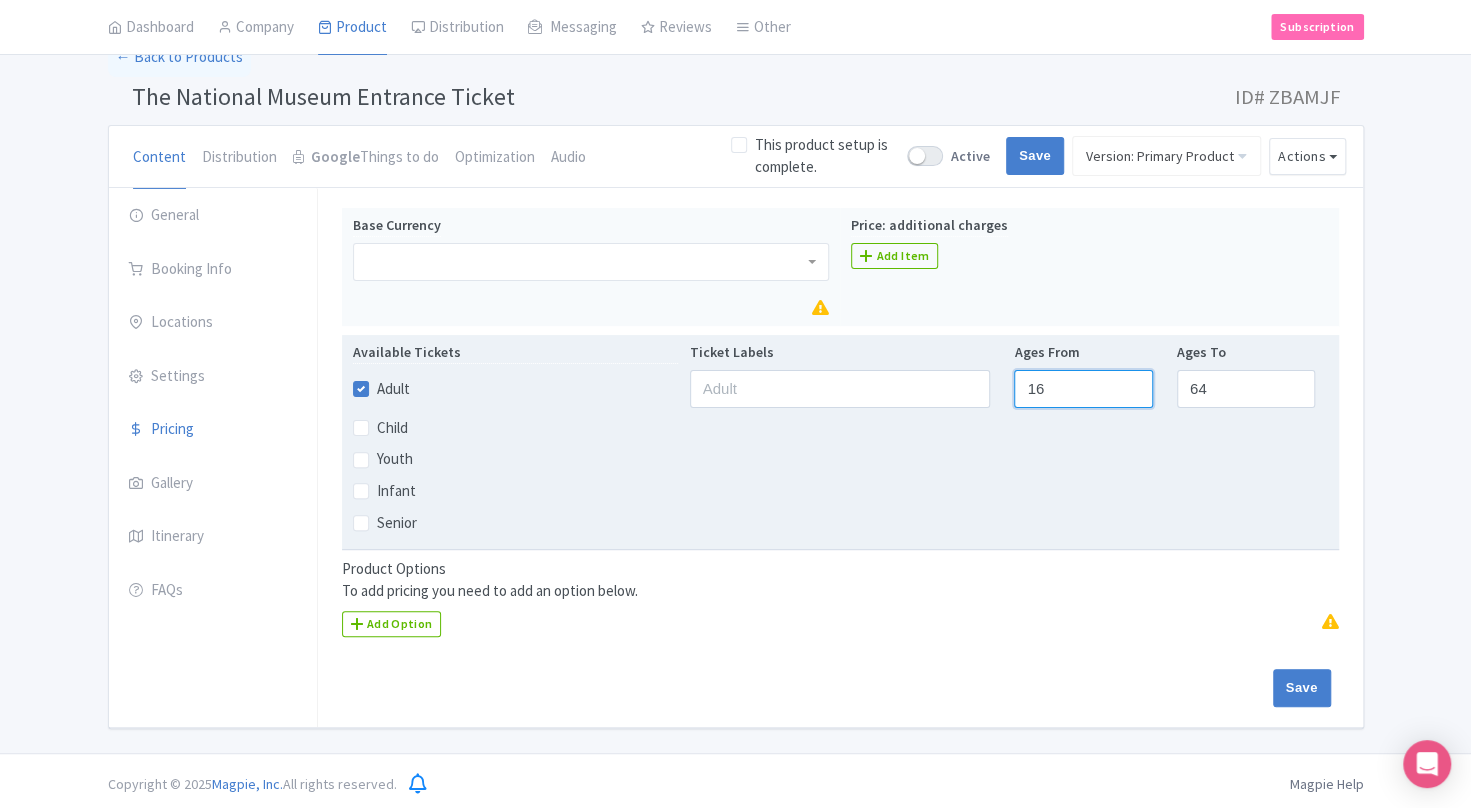 click on "16" at bounding box center [1083, 389] 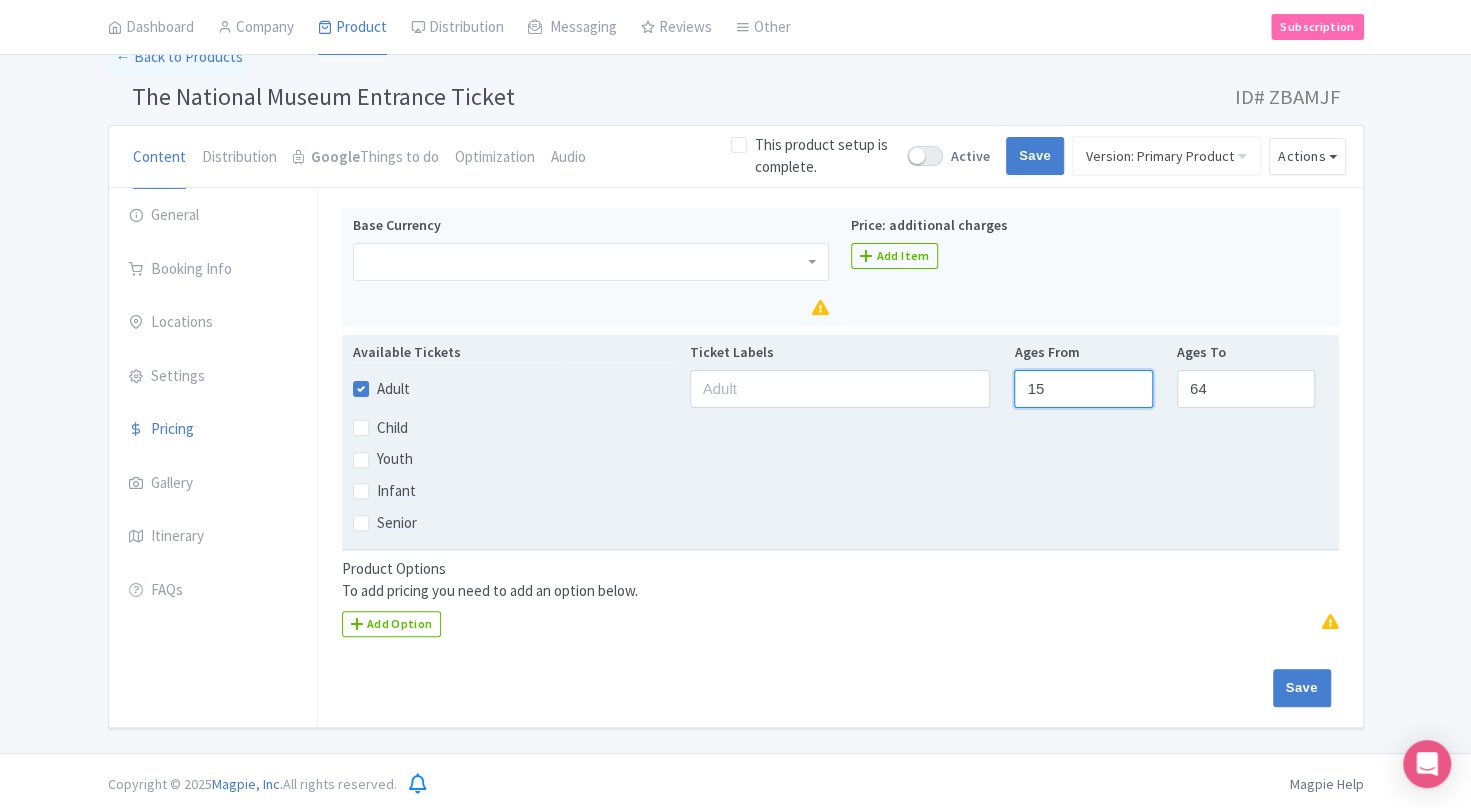 click on "15" at bounding box center [1083, 389] 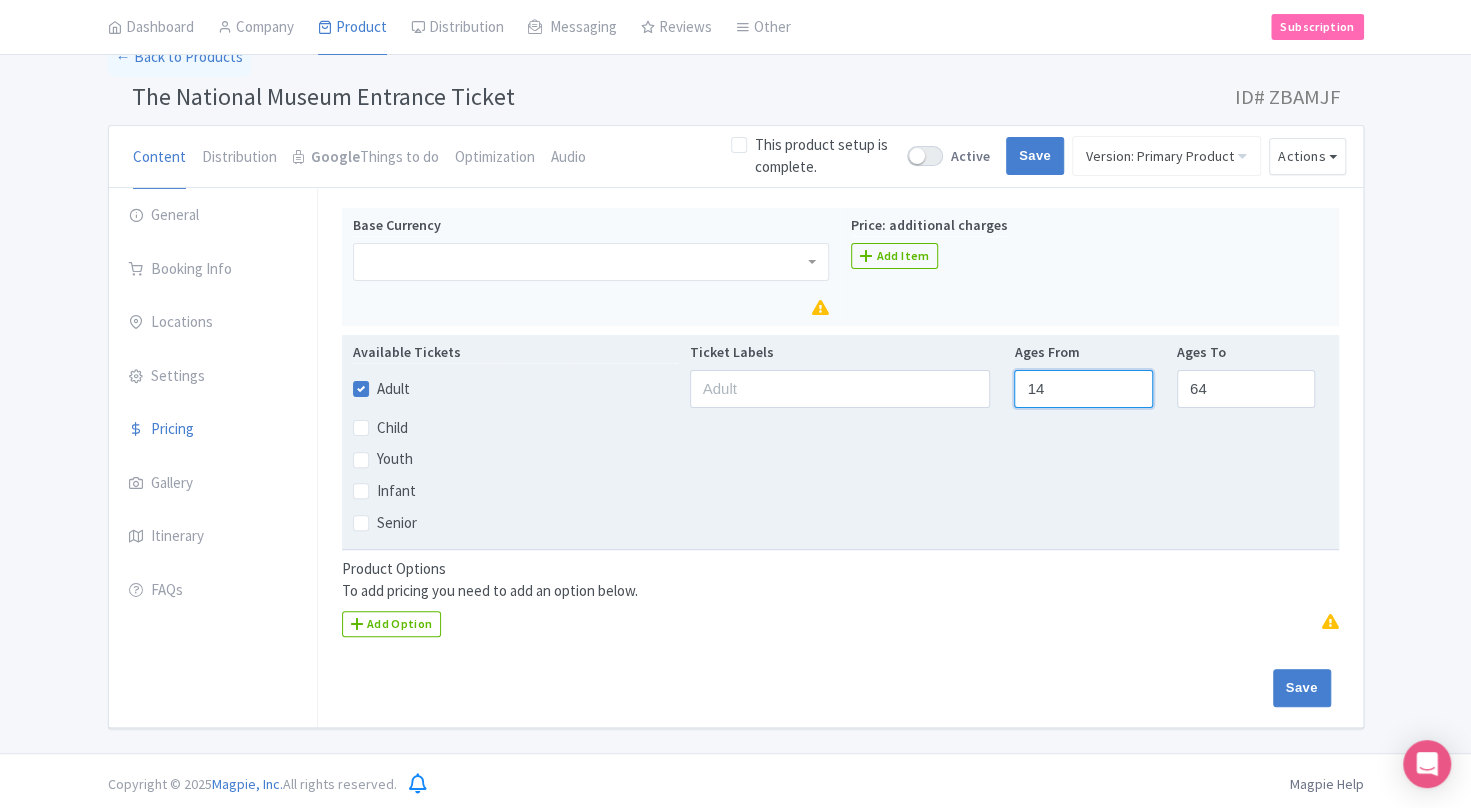 click on "14" at bounding box center [1083, 389] 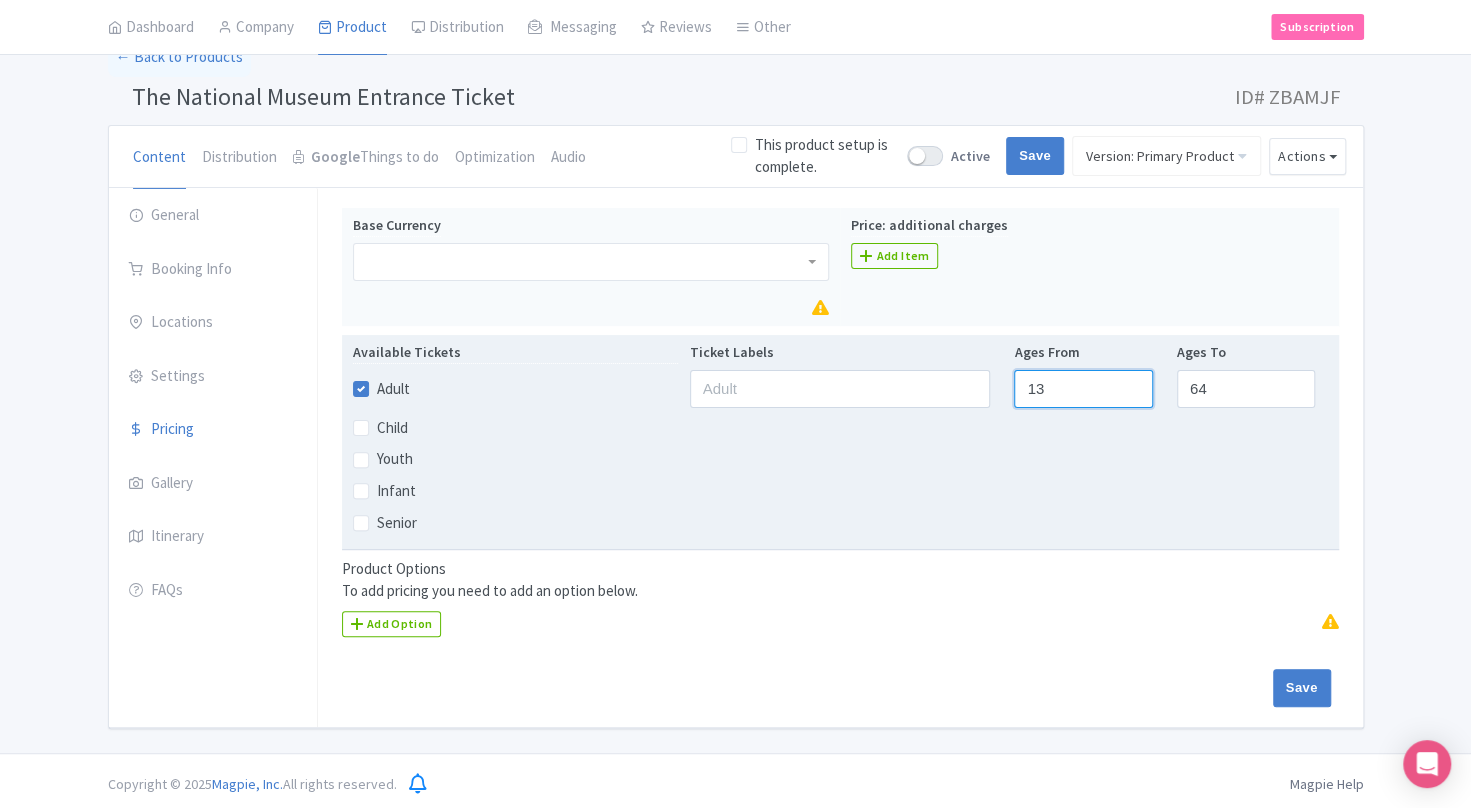 click on "13" at bounding box center [1083, 389] 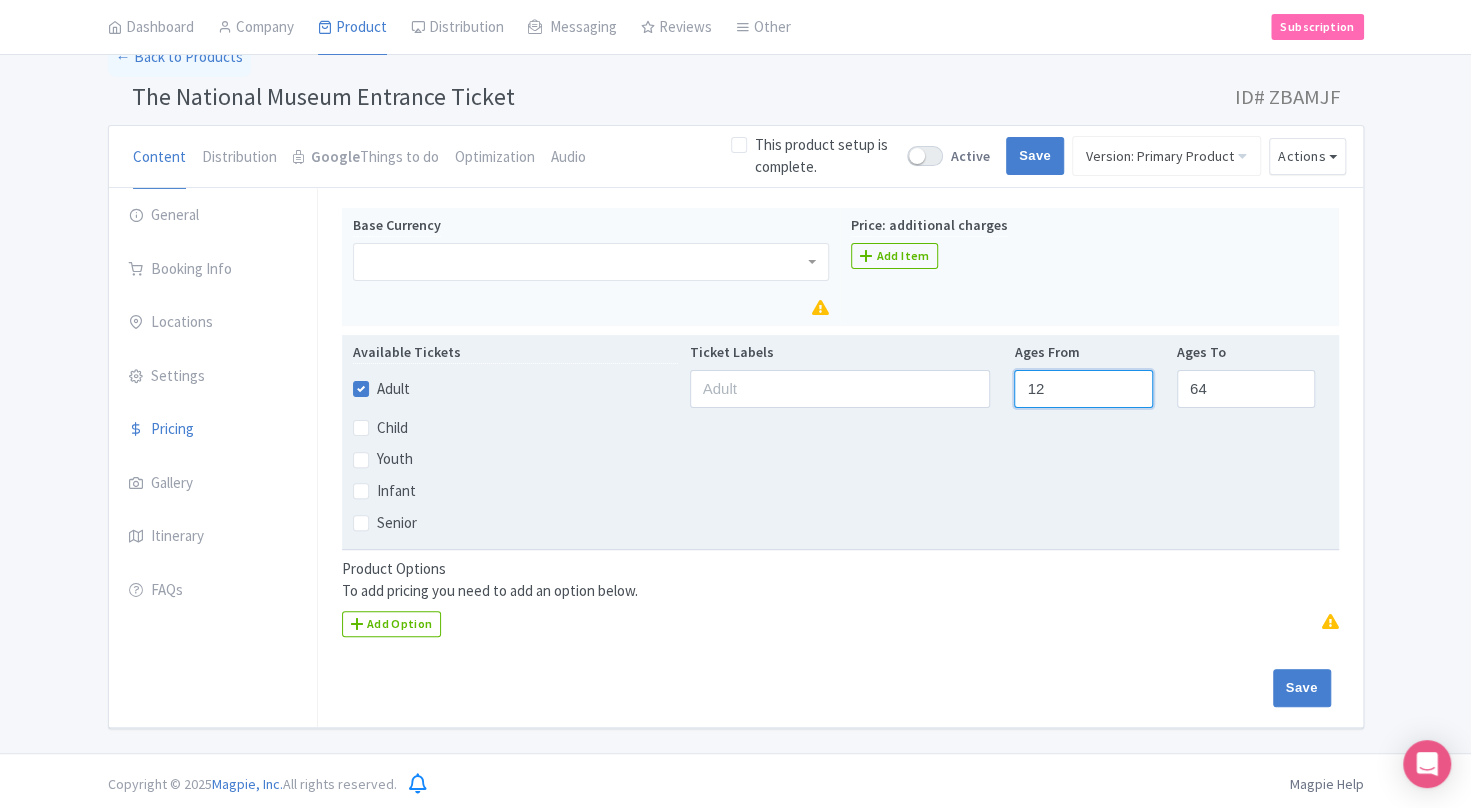 type on "12" 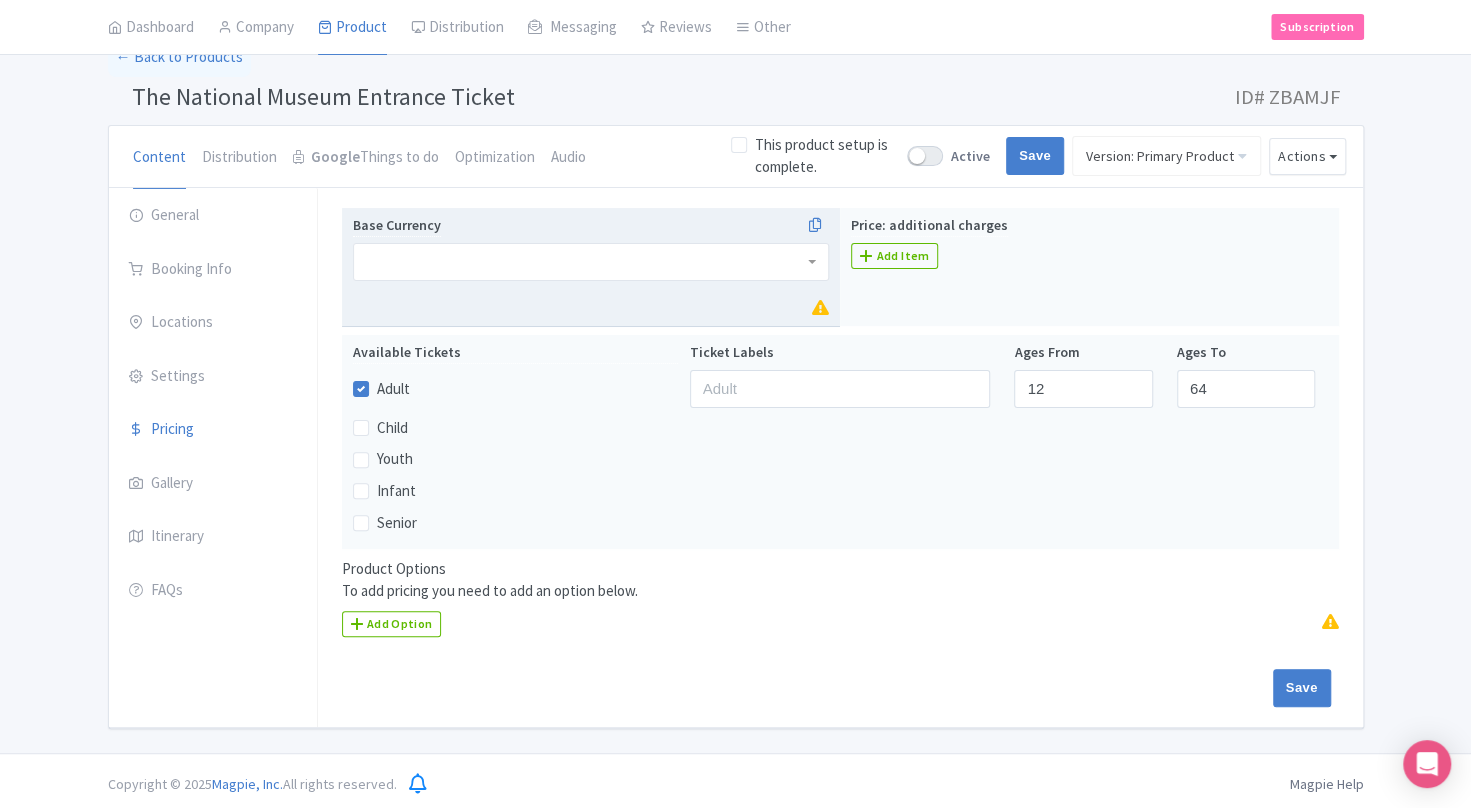 click at bounding box center [591, 262] 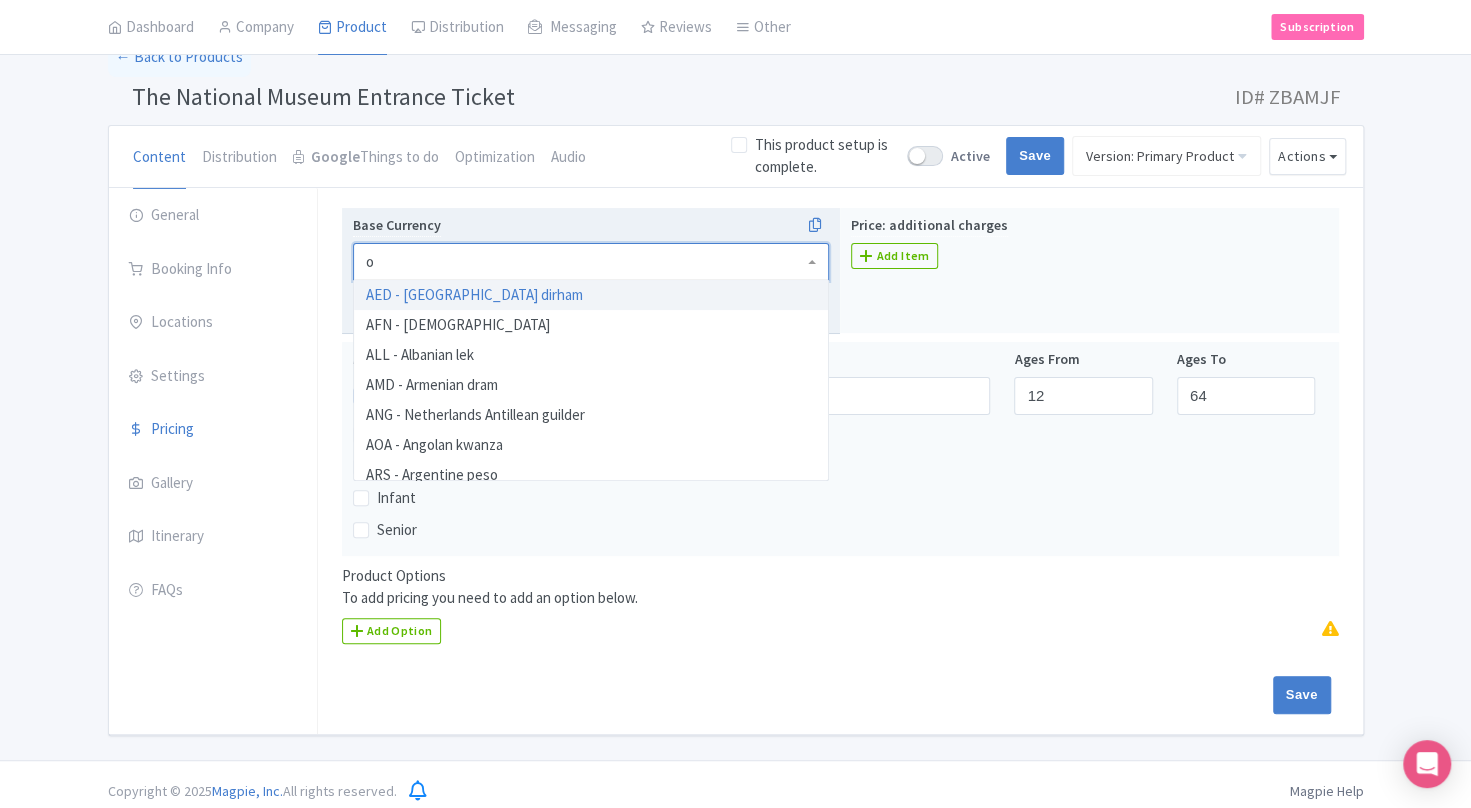 type on "om" 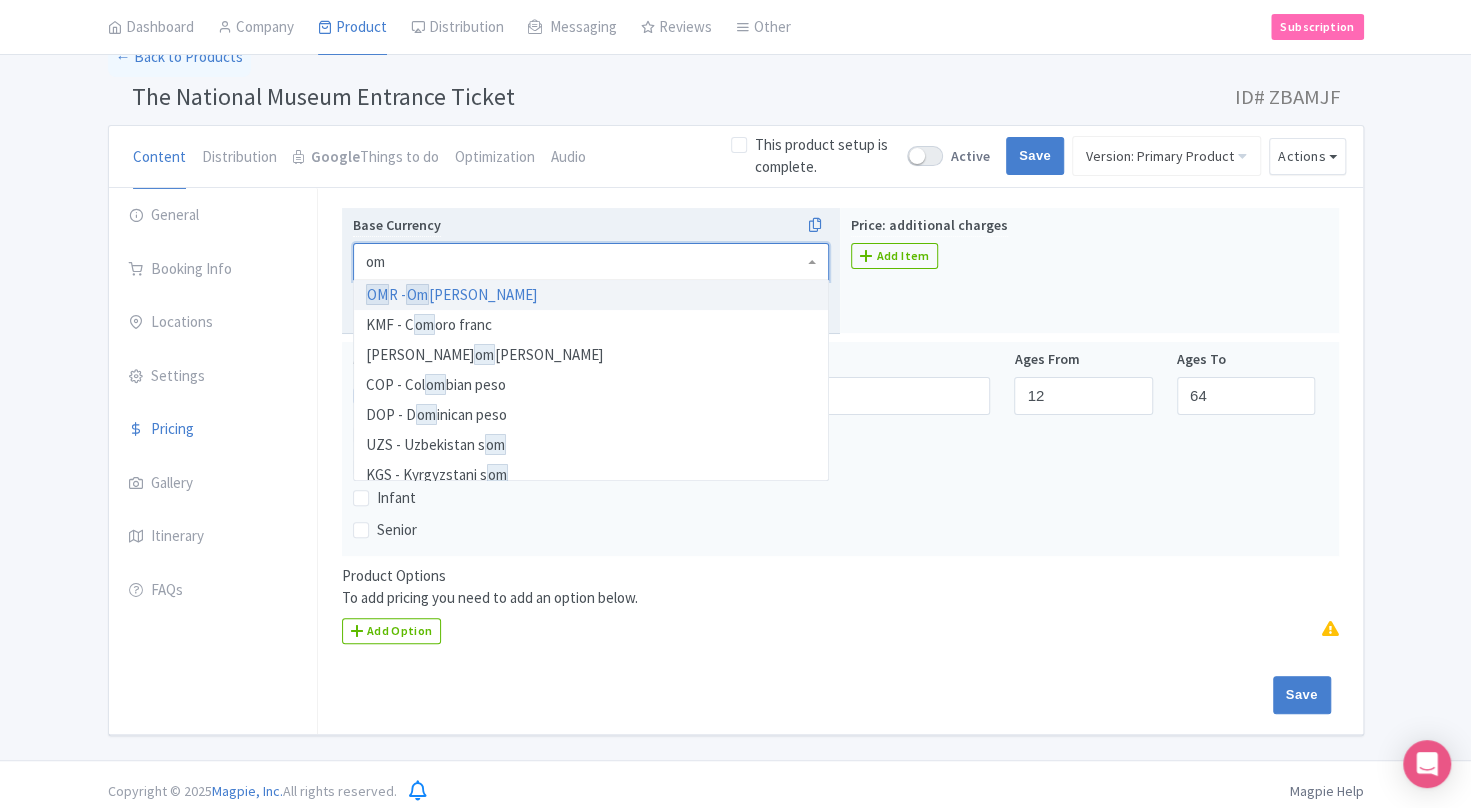 type 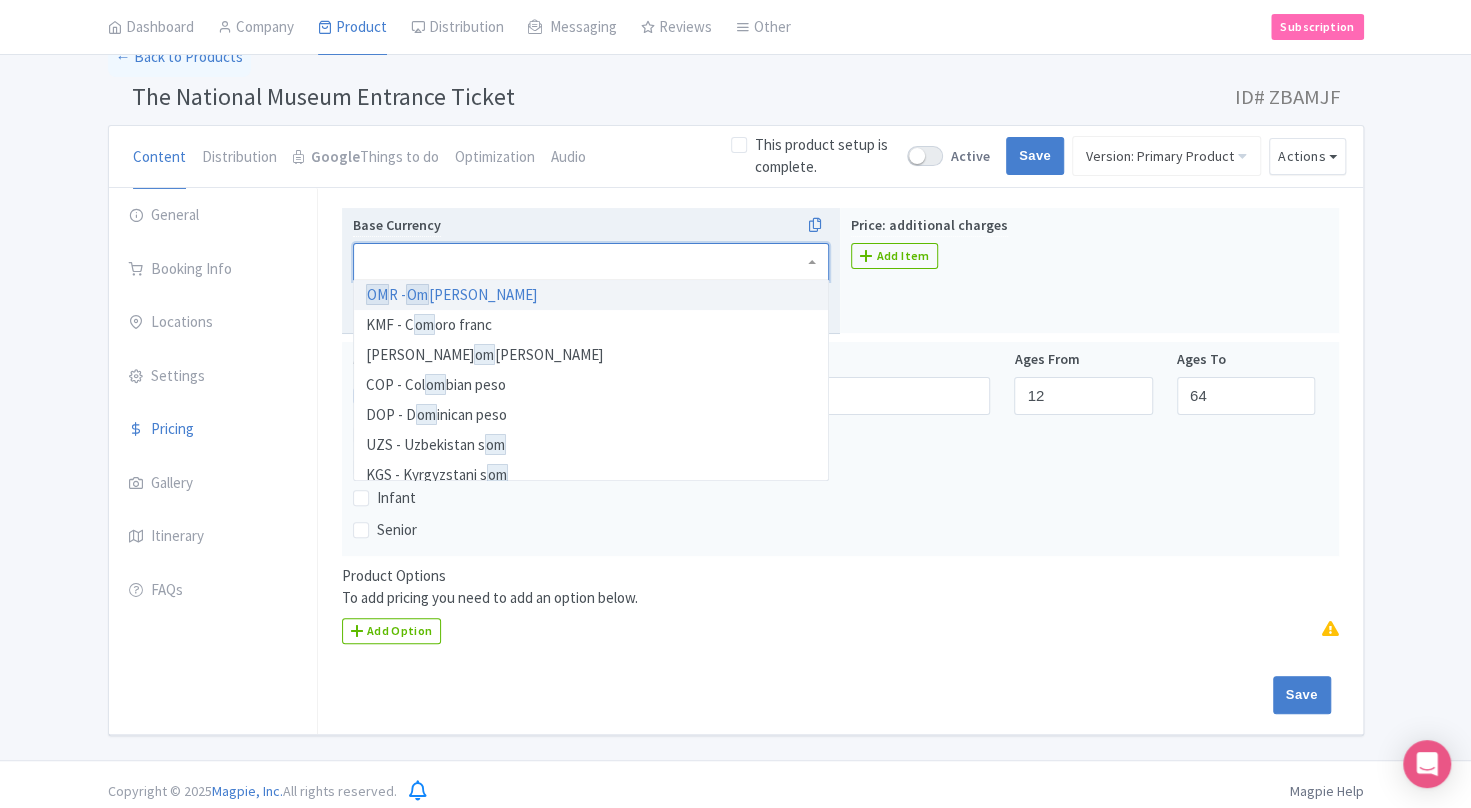 scroll, scrollTop: 0, scrollLeft: 0, axis: both 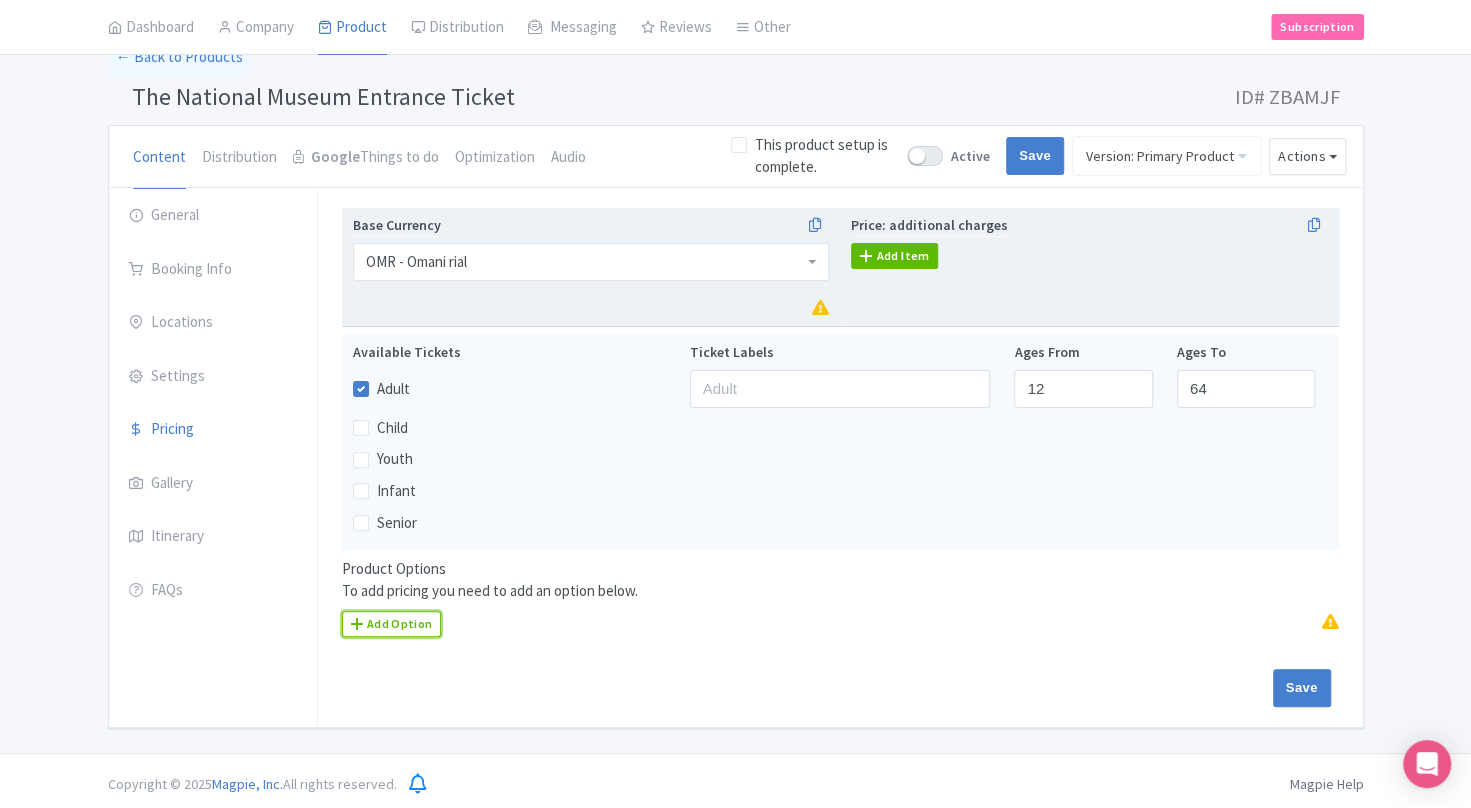 click on "Add Option" at bounding box center (392, 624) 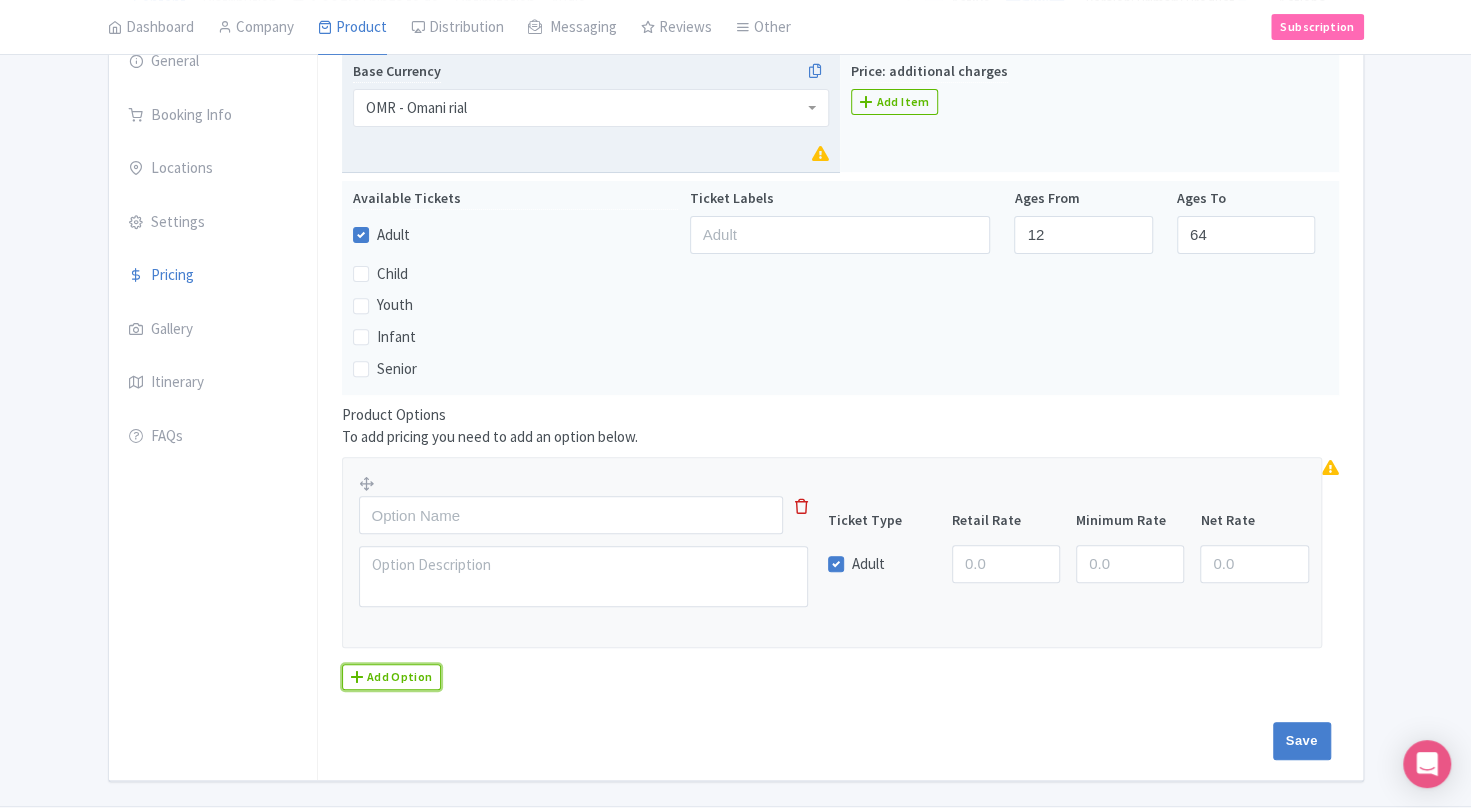 scroll, scrollTop: 306, scrollLeft: 0, axis: vertical 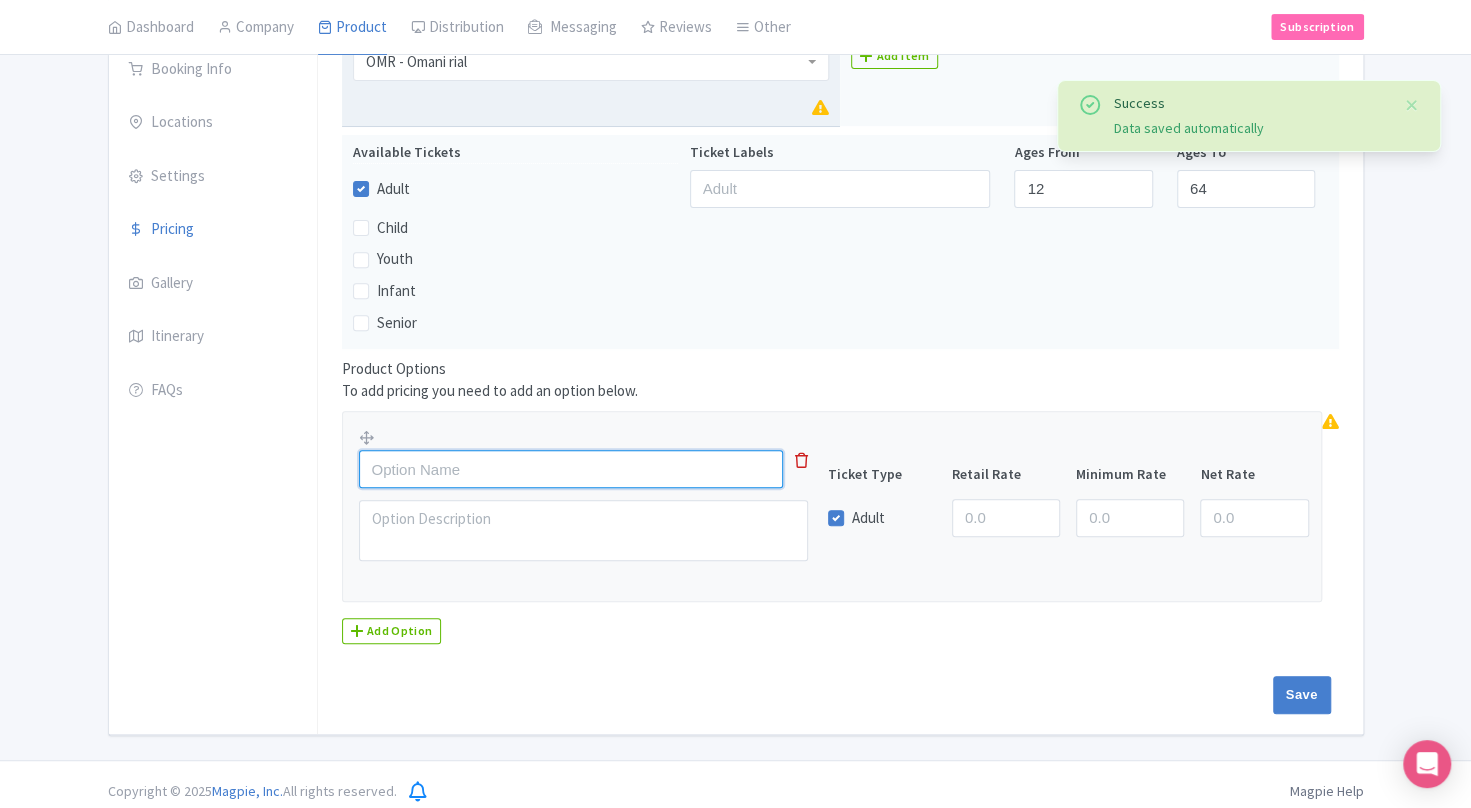 click at bounding box center [571, 469] 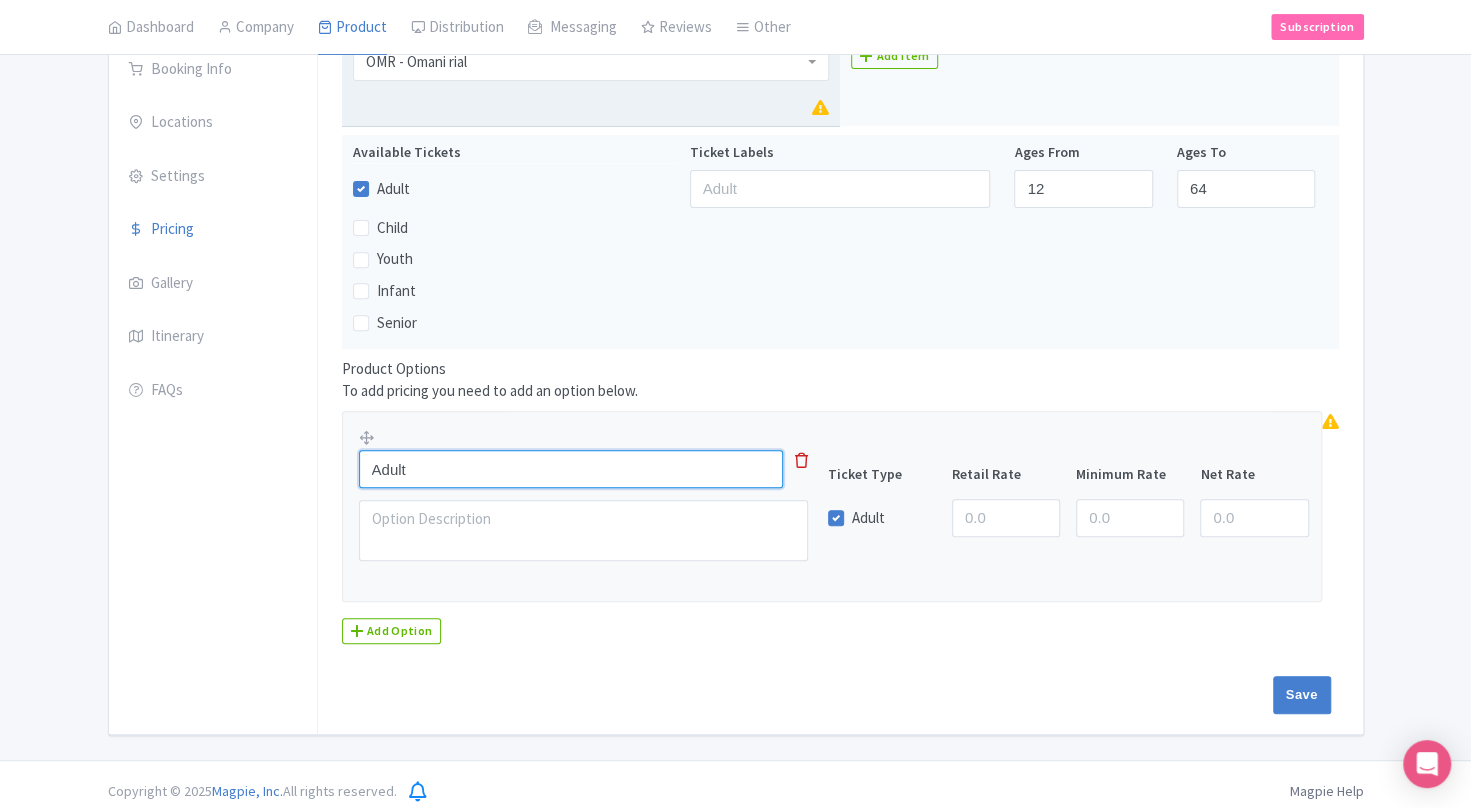 type on "Adult" 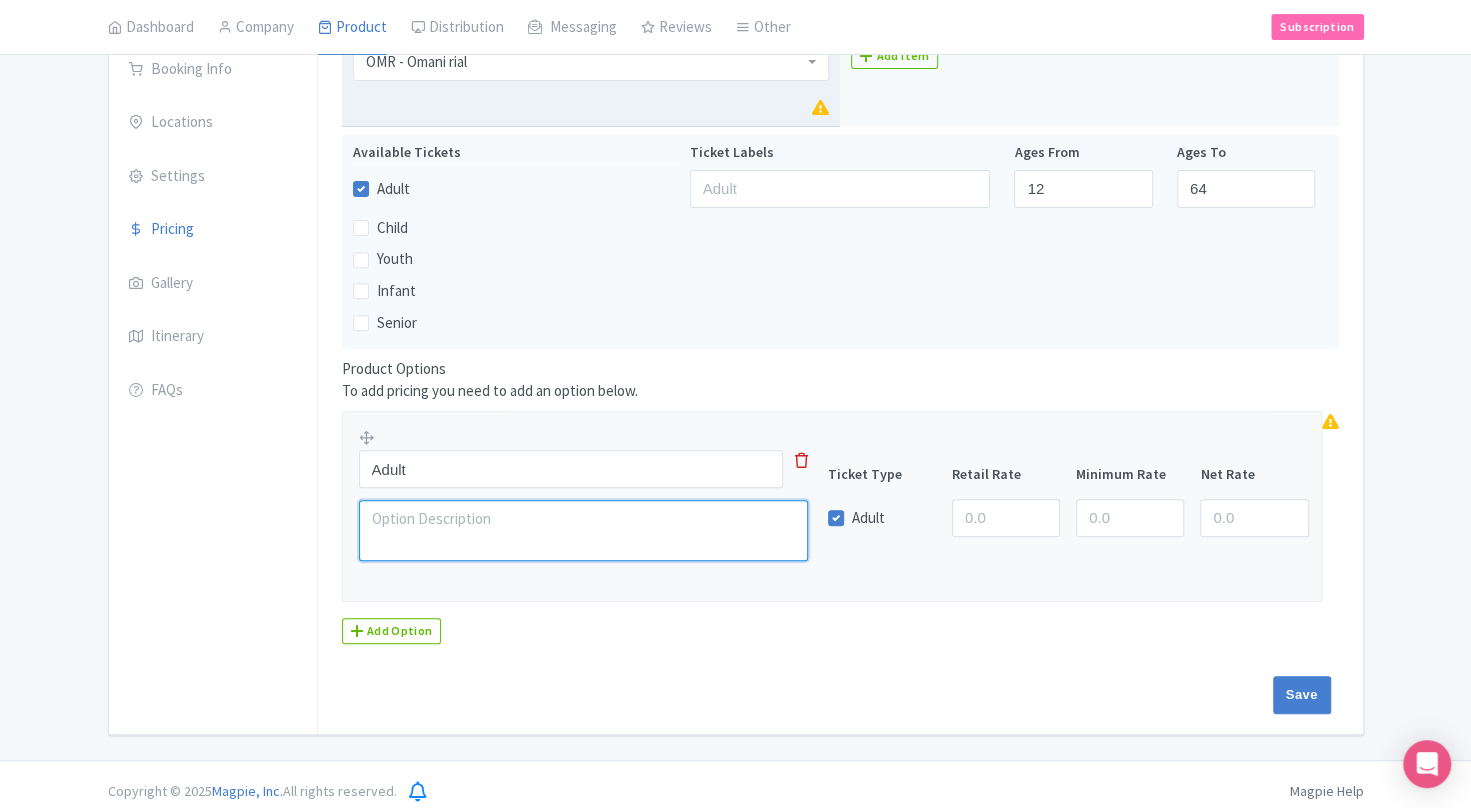 click at bounding box center [583, 530] 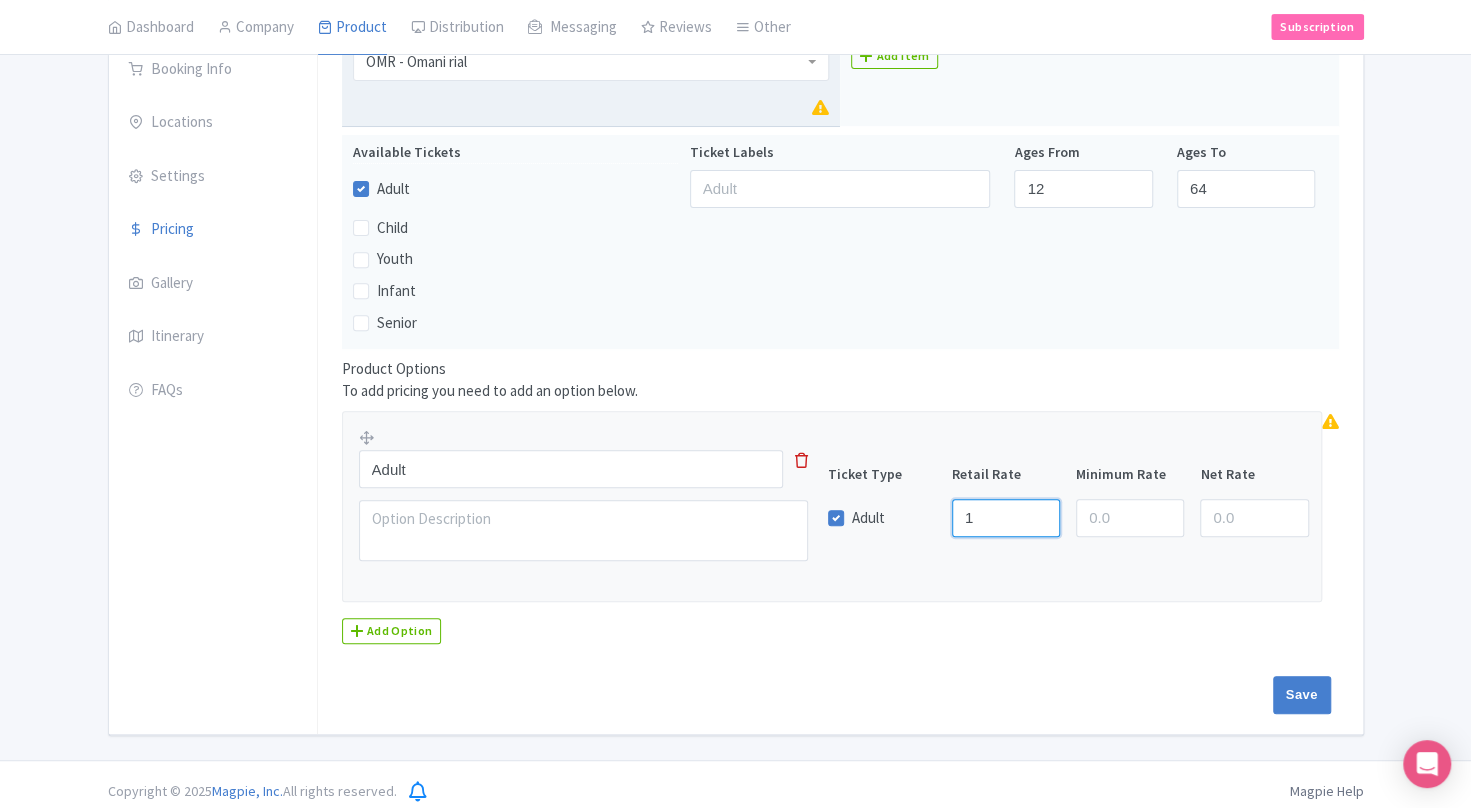 click on "1" at bounding box center [1006, 518] 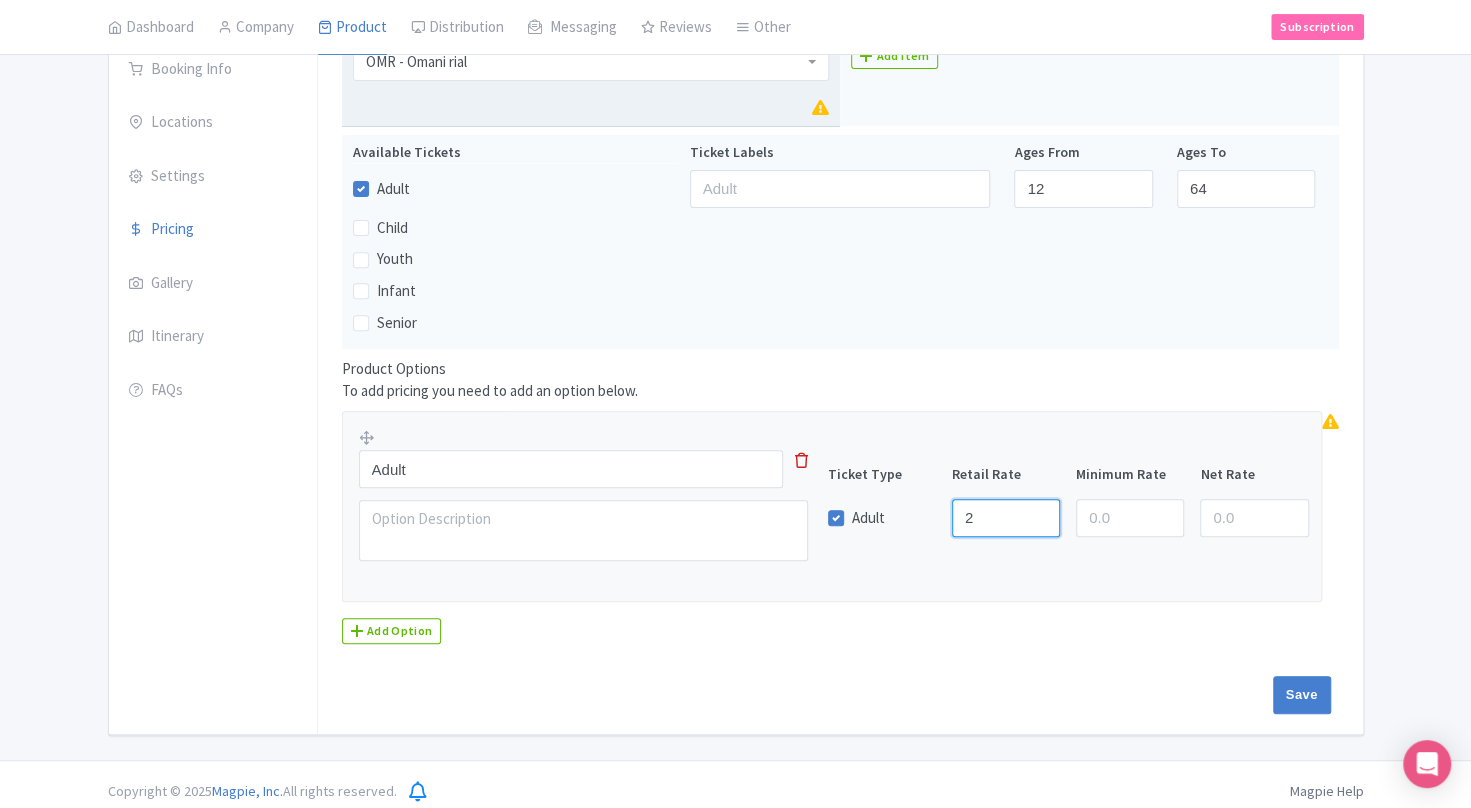 click on "2" at bounding box center (1006, 518) 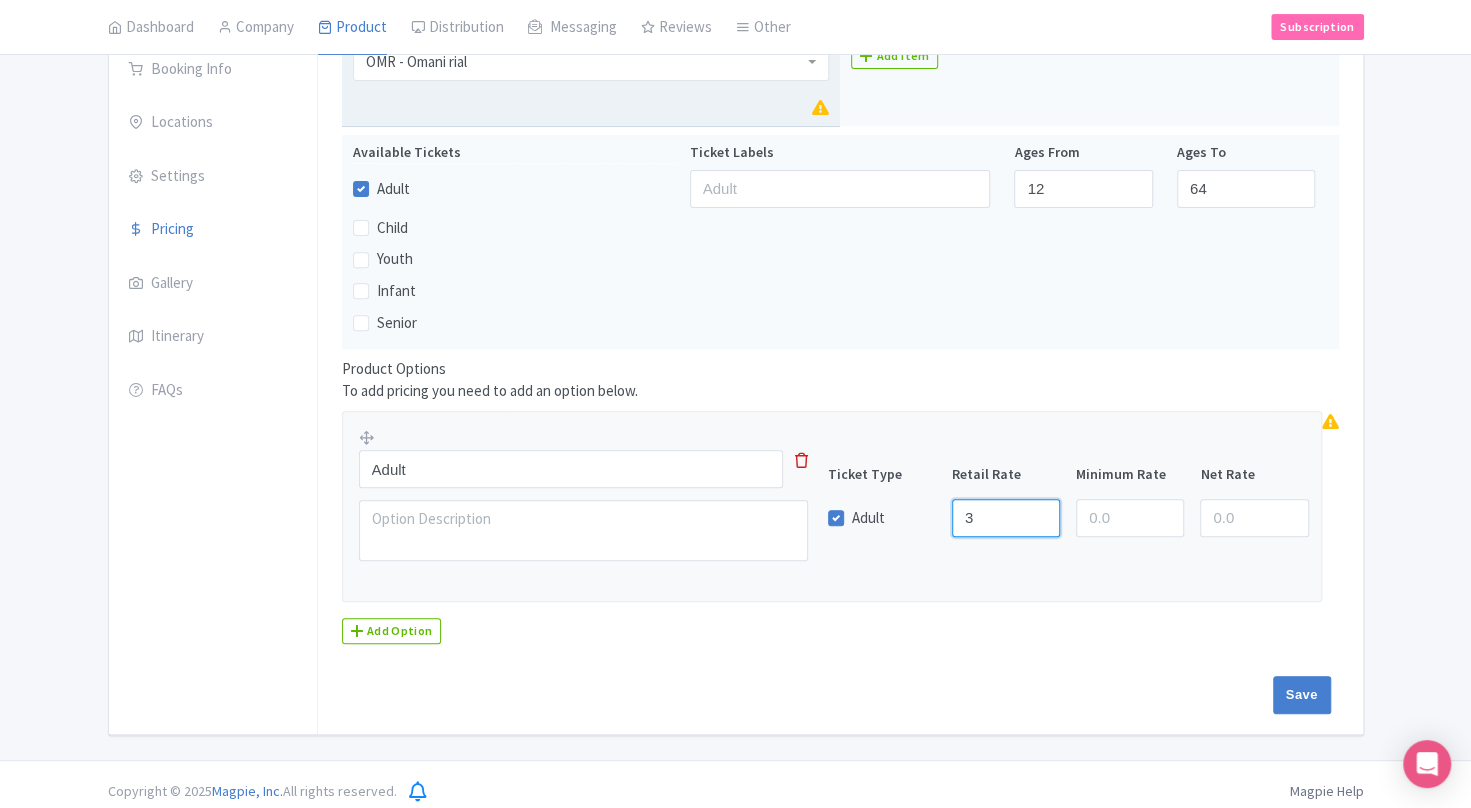 click on "3" at bounding box center (1006, 518) 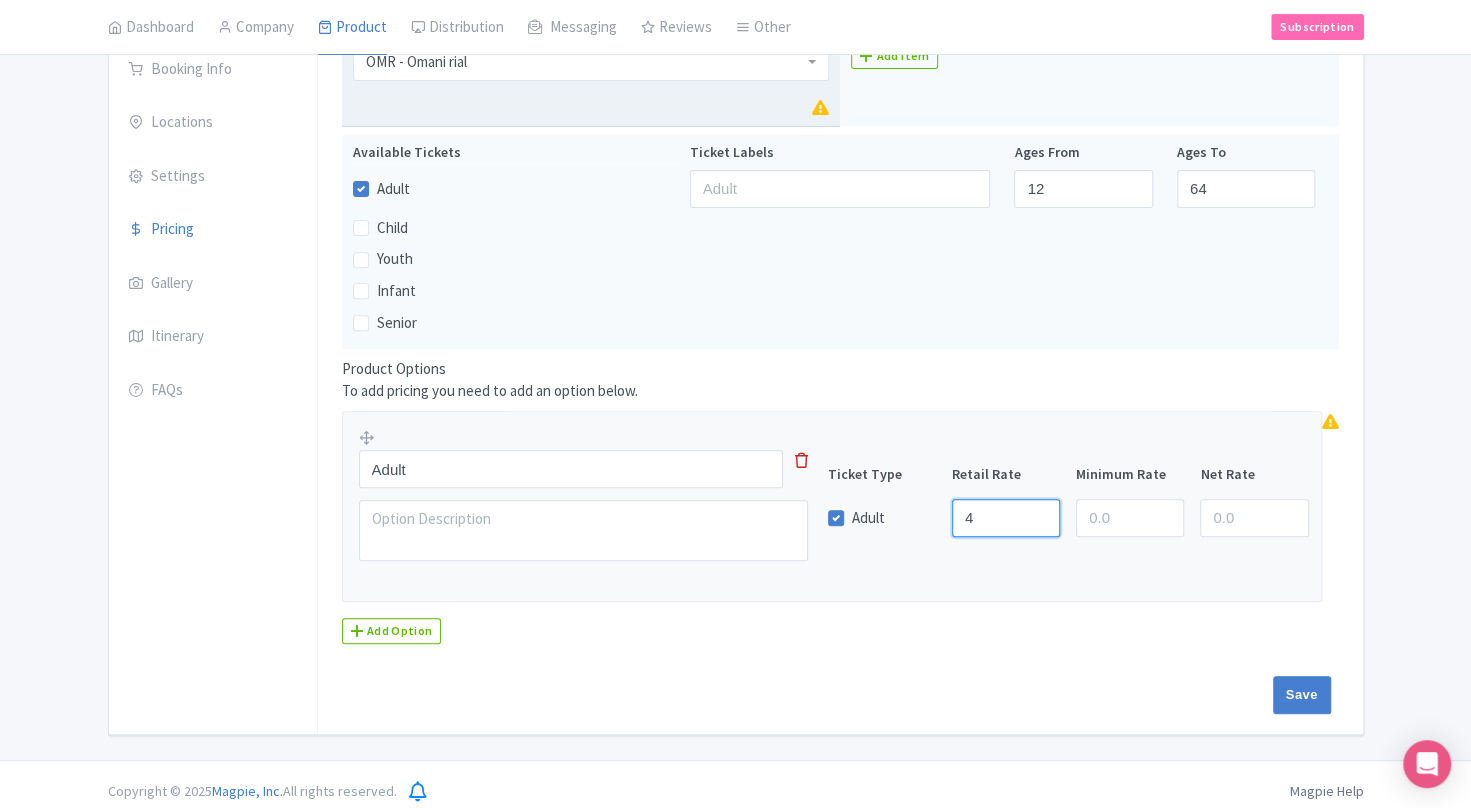 click on "4" at bounding box center (1006, 518) 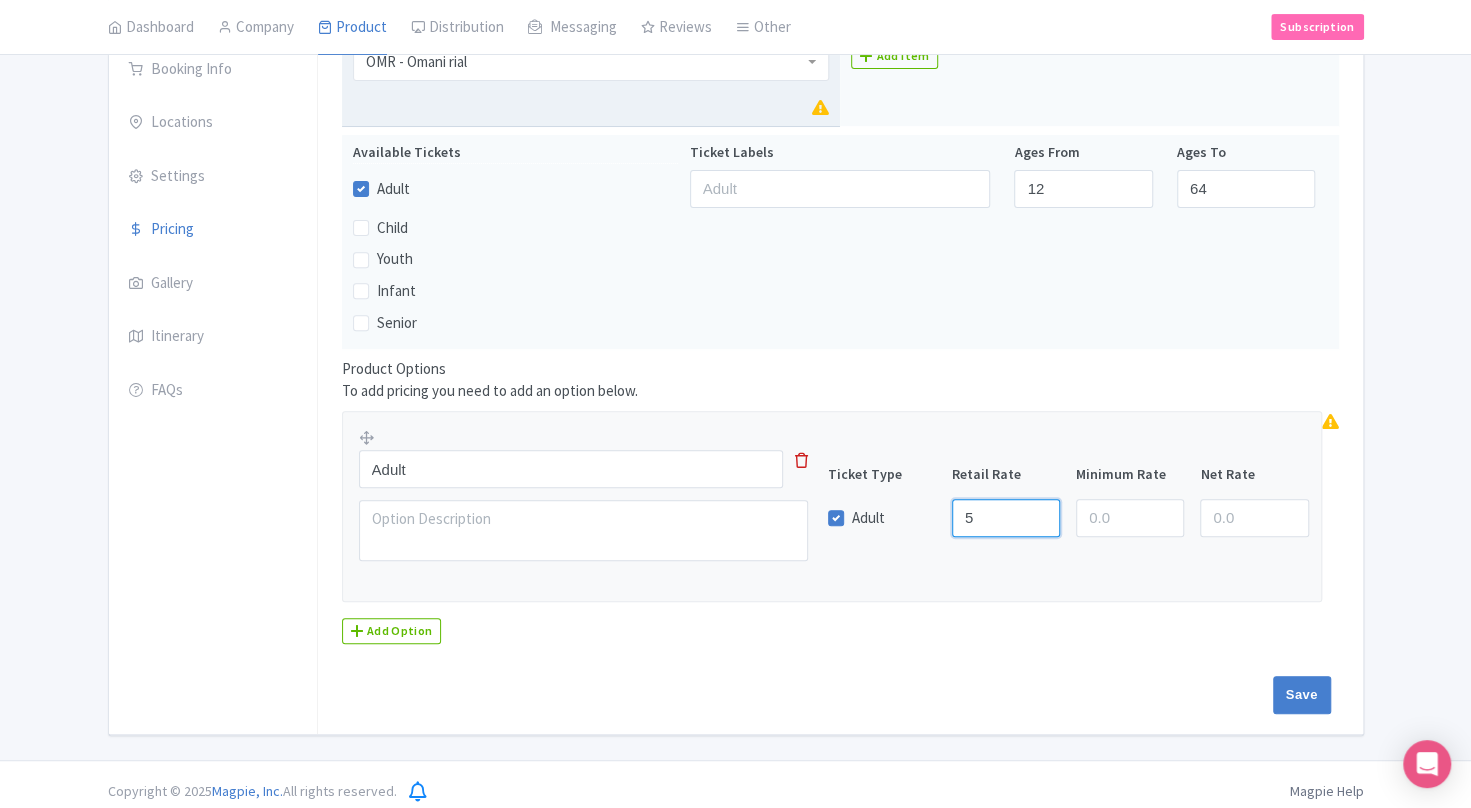 click on "5" at bounding box center (1006, 518) 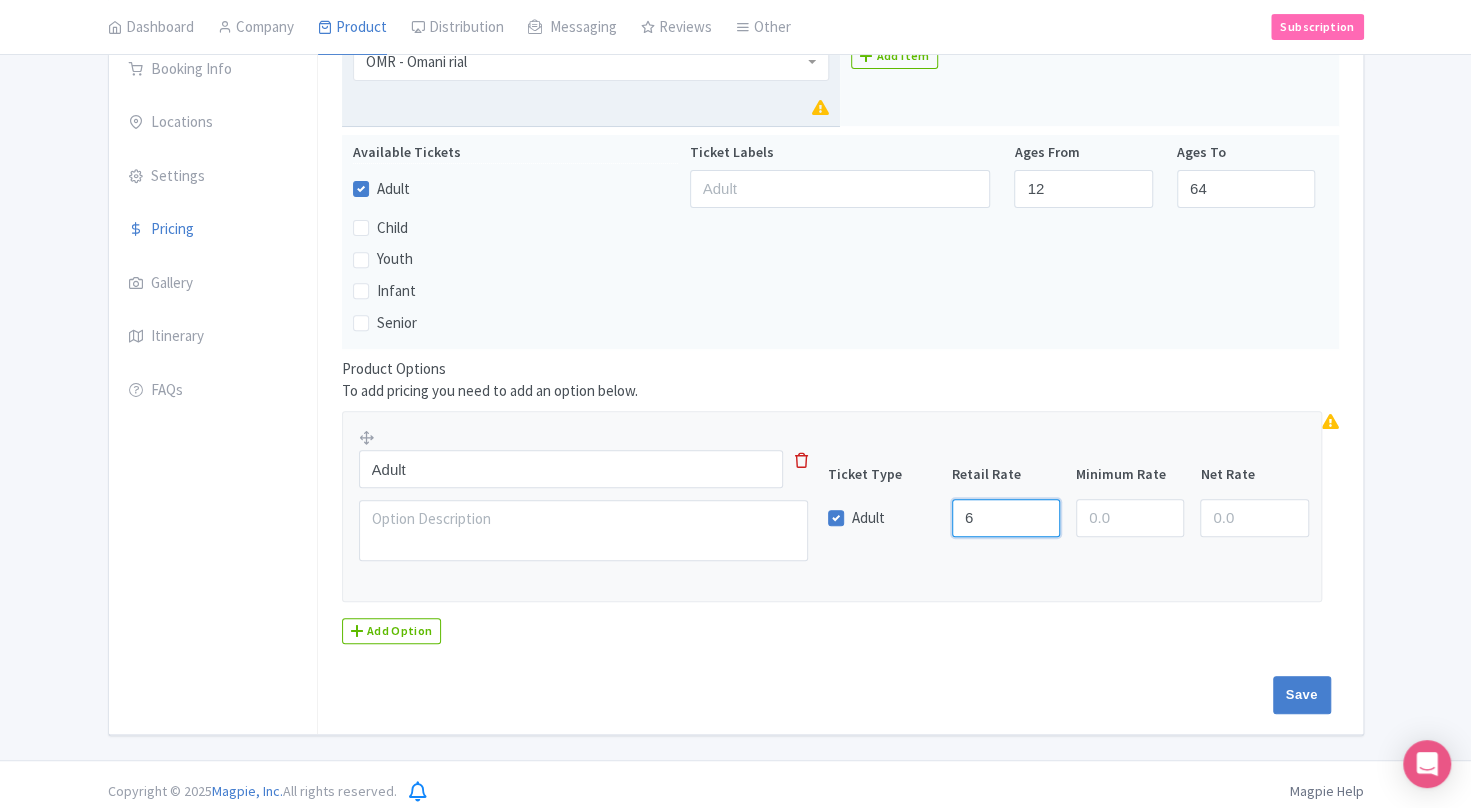 type on "6" 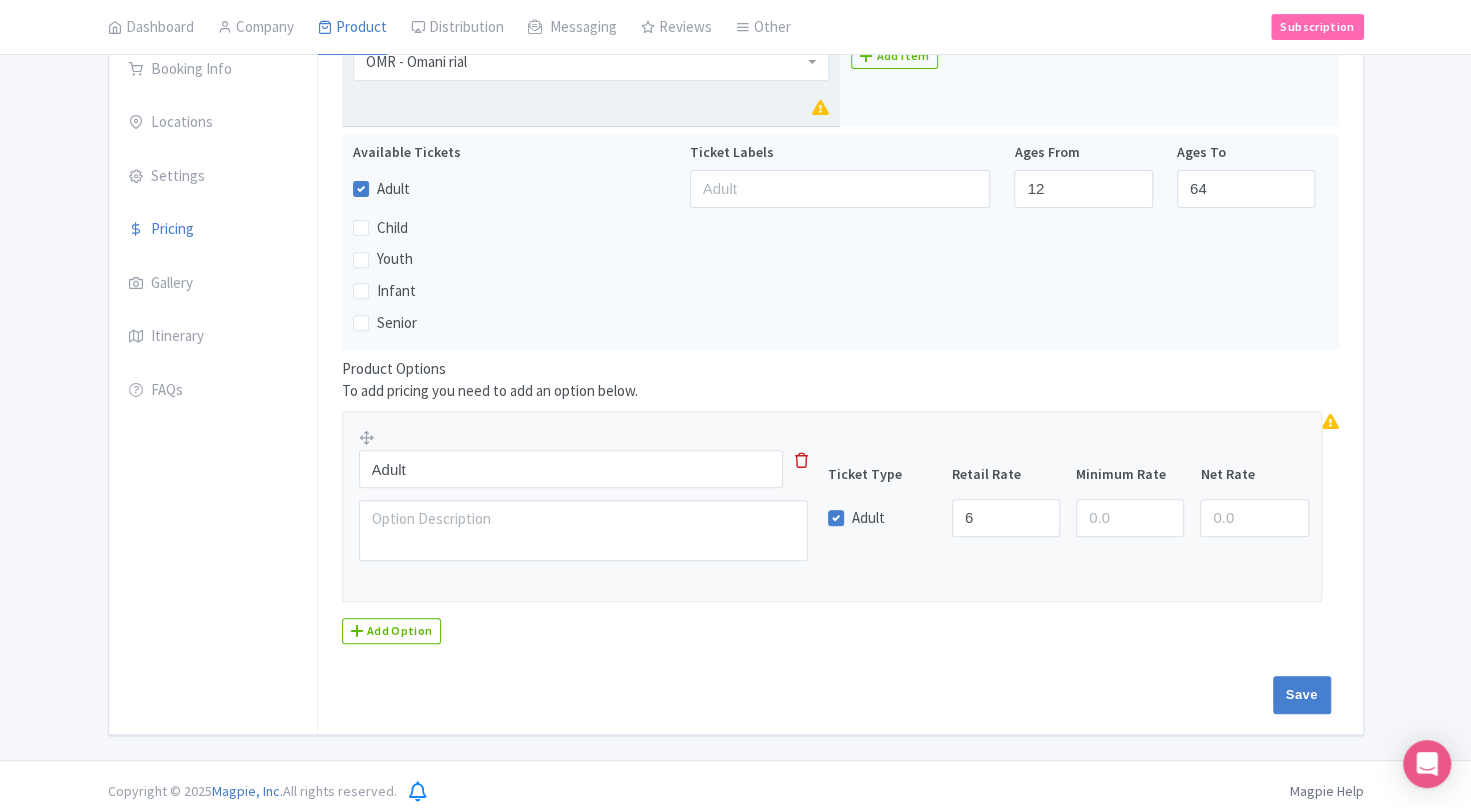 click on "Adult
Ticket Type
Retail Rate
Minimum Rate
Net Rate
Adult
6" at bounding box center (832, 501) 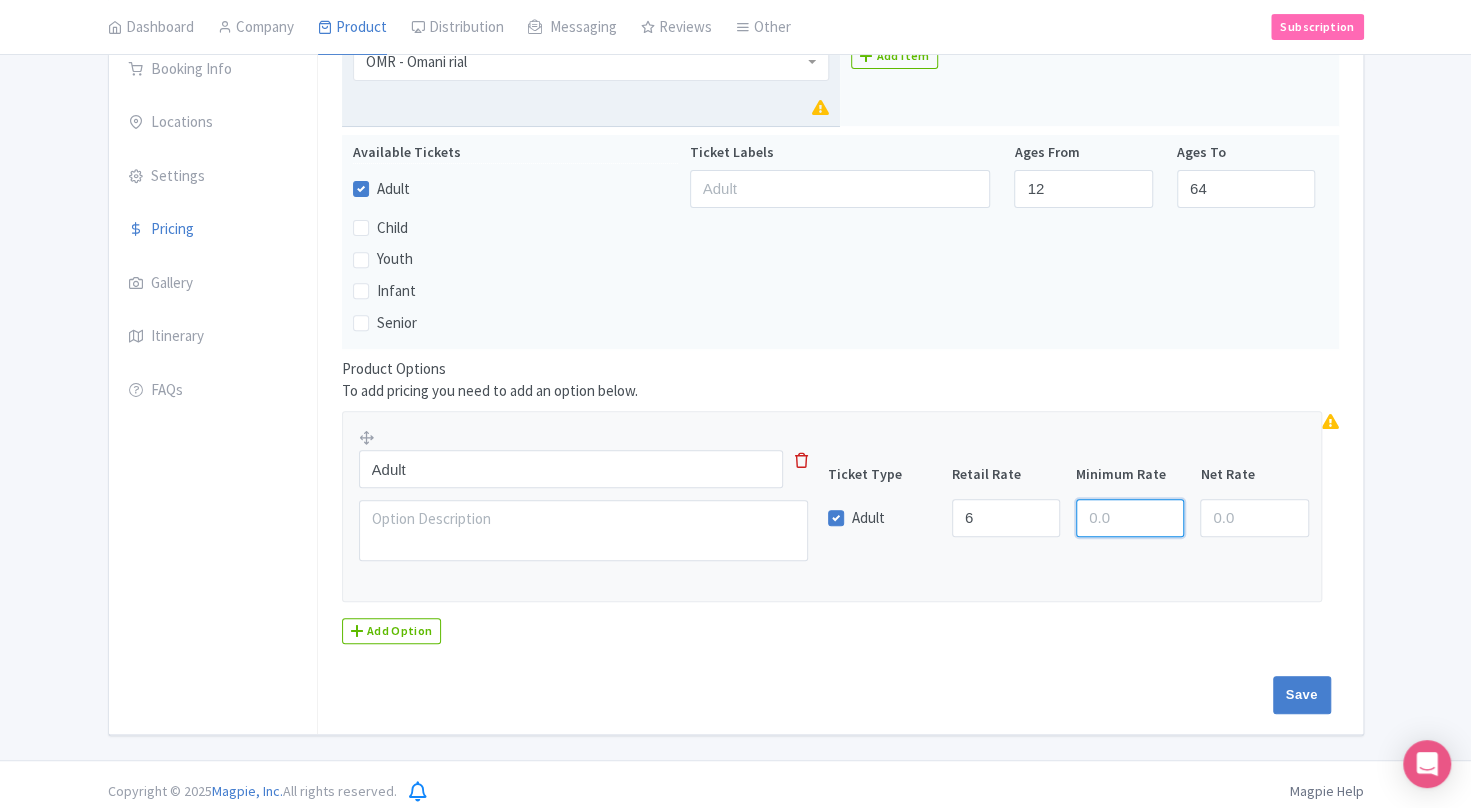 click at bounding box center [1130, 518] 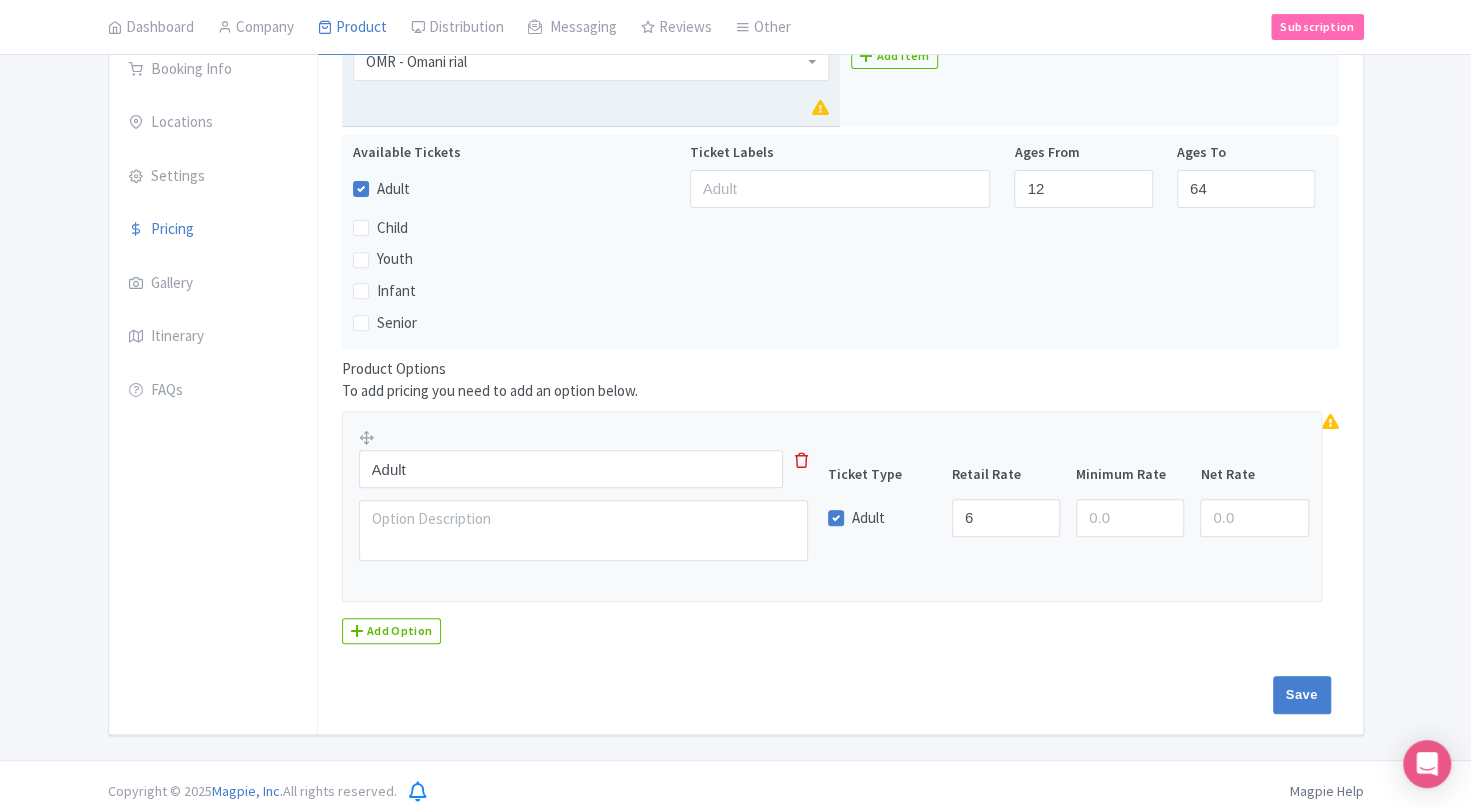 click on "Adult
Ticket Type
Retail Rate
Minimum Rate
Net Rate
Adult
6" at bounding box center (832, 507) 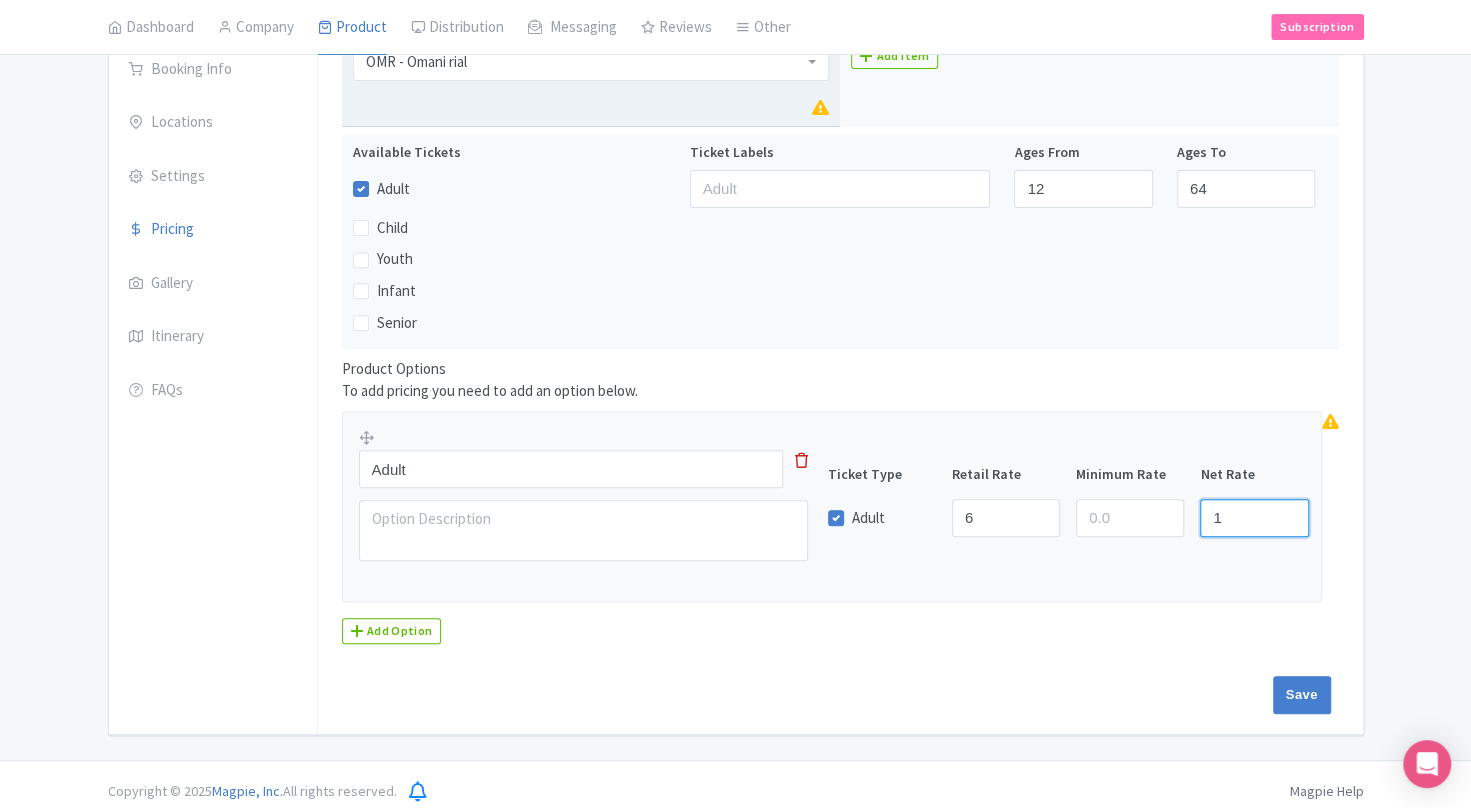 click on "1" at bounding box center (1254, 518) 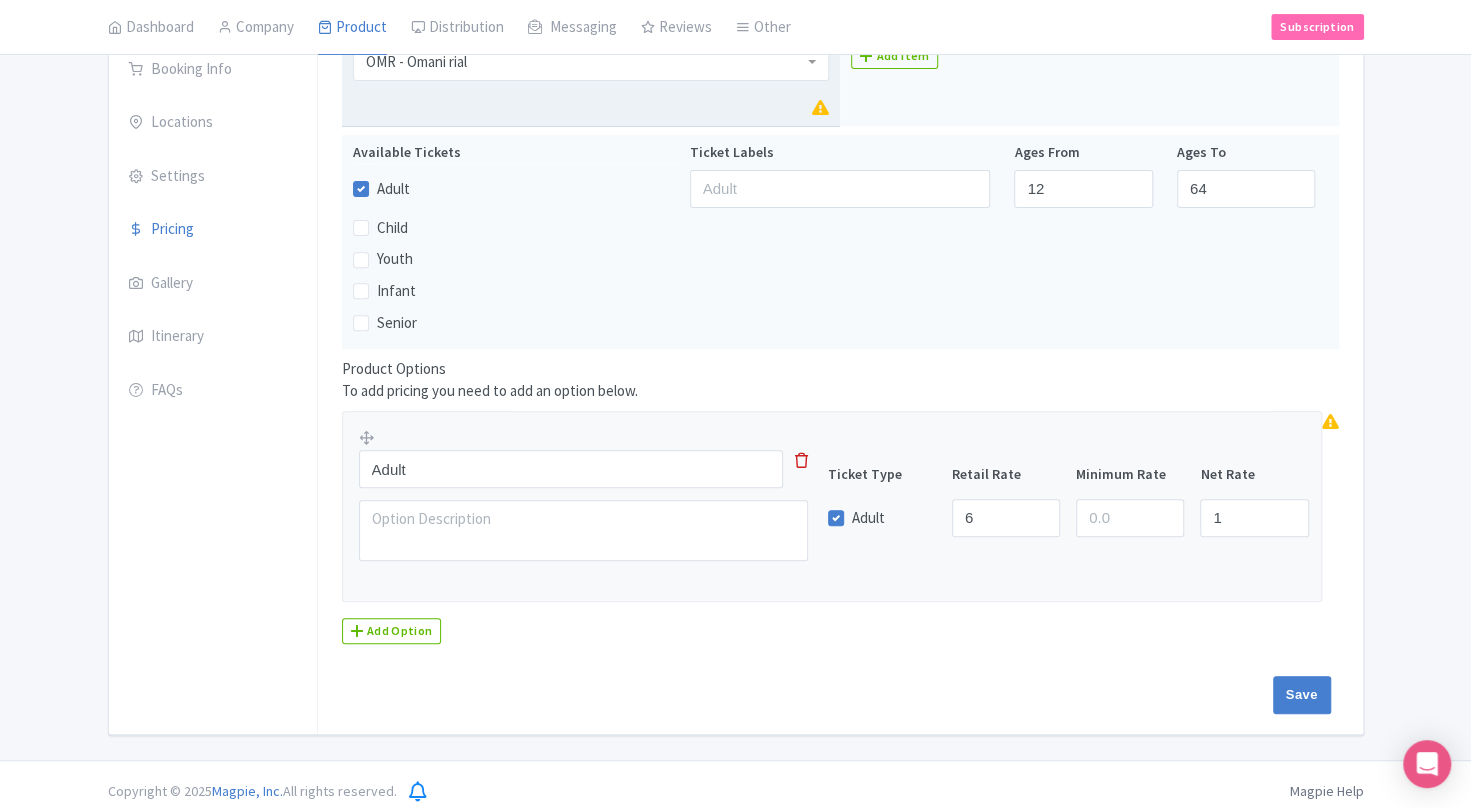 click on "Adult
Ticket Type
Retail Rate
Minimum Rate
Net Rate
Adult
6
1" at bounding box center (832, 507) 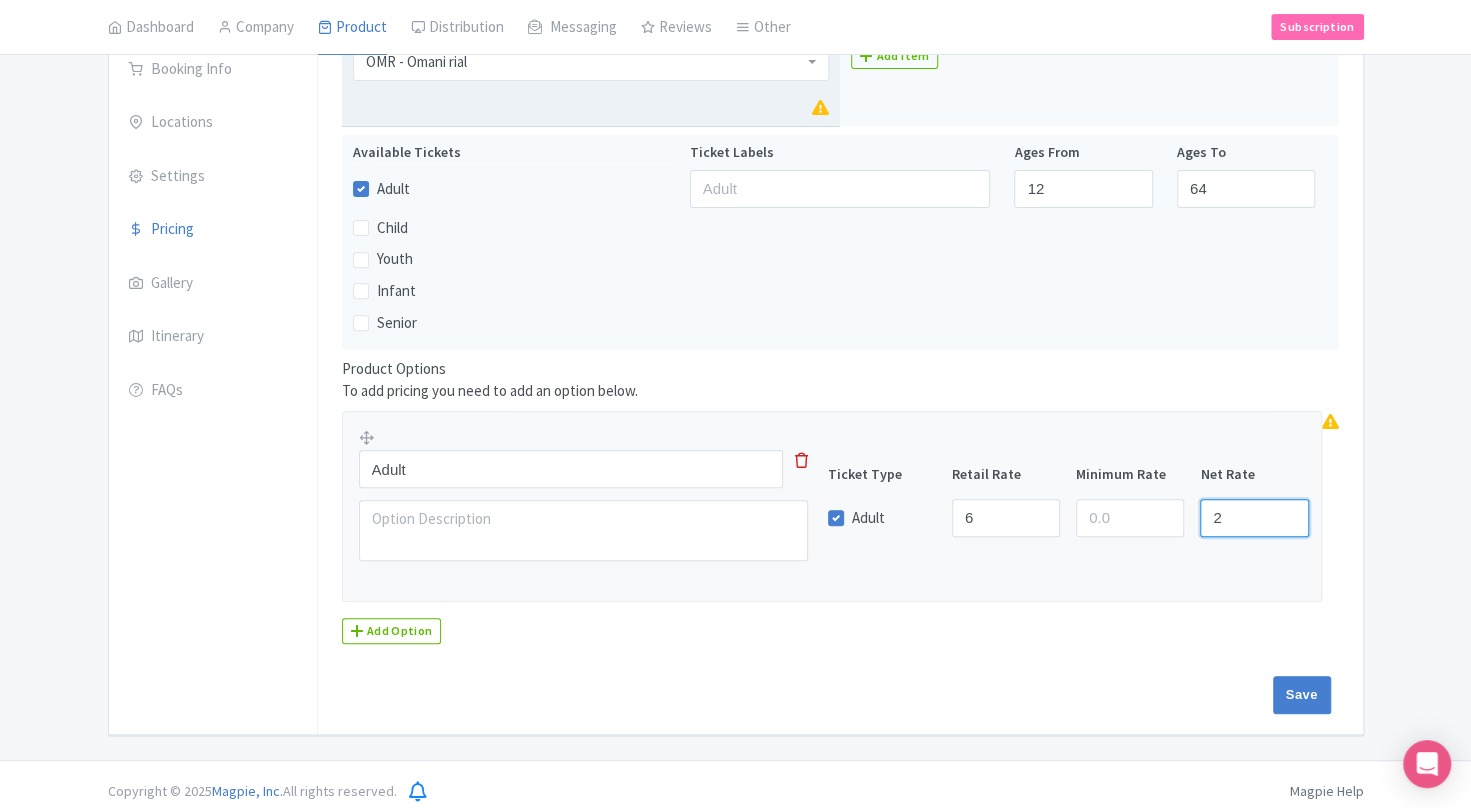 click on "2" at bounding box center [1254, 518] 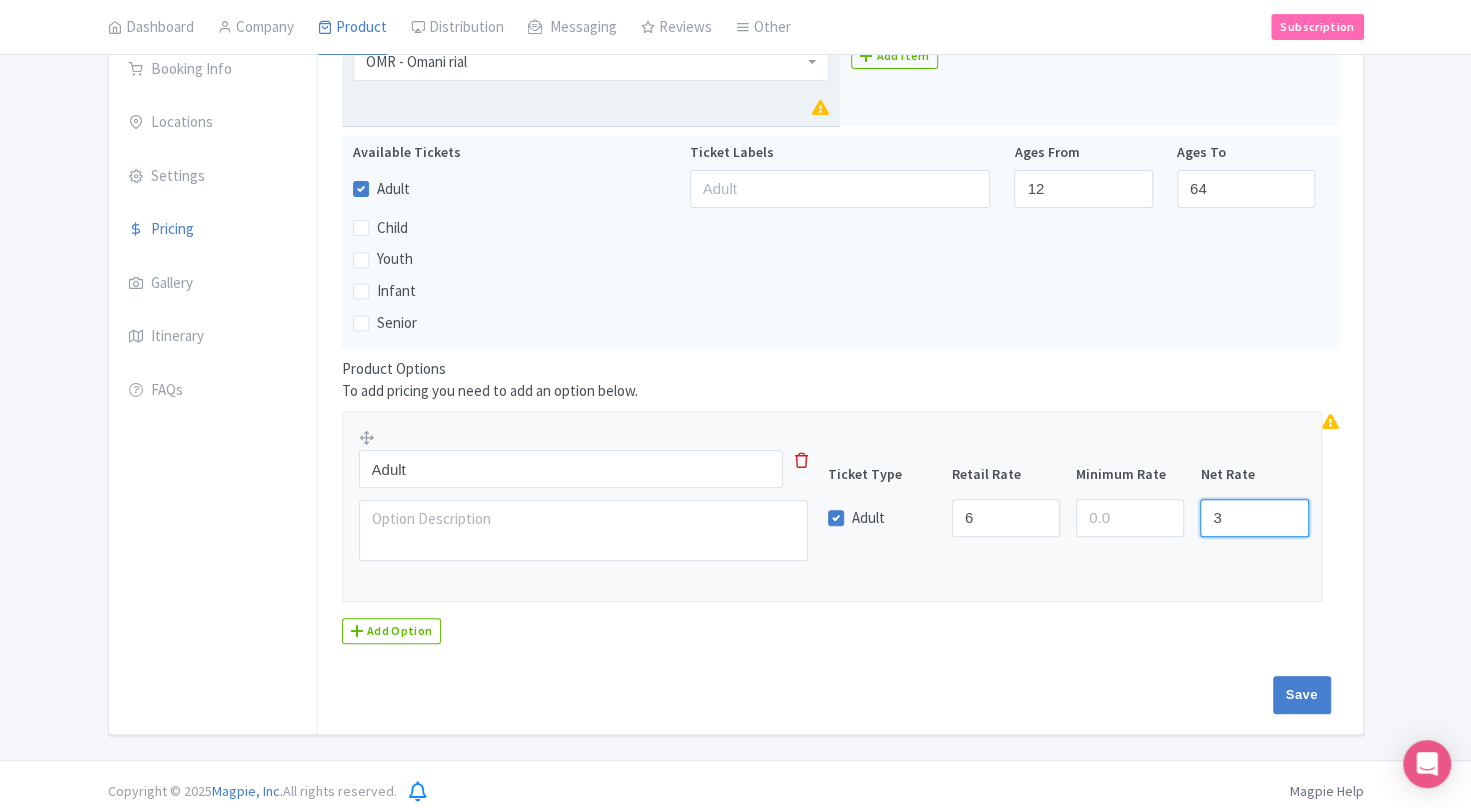 click on "3" at bounding box center (1254, 518) 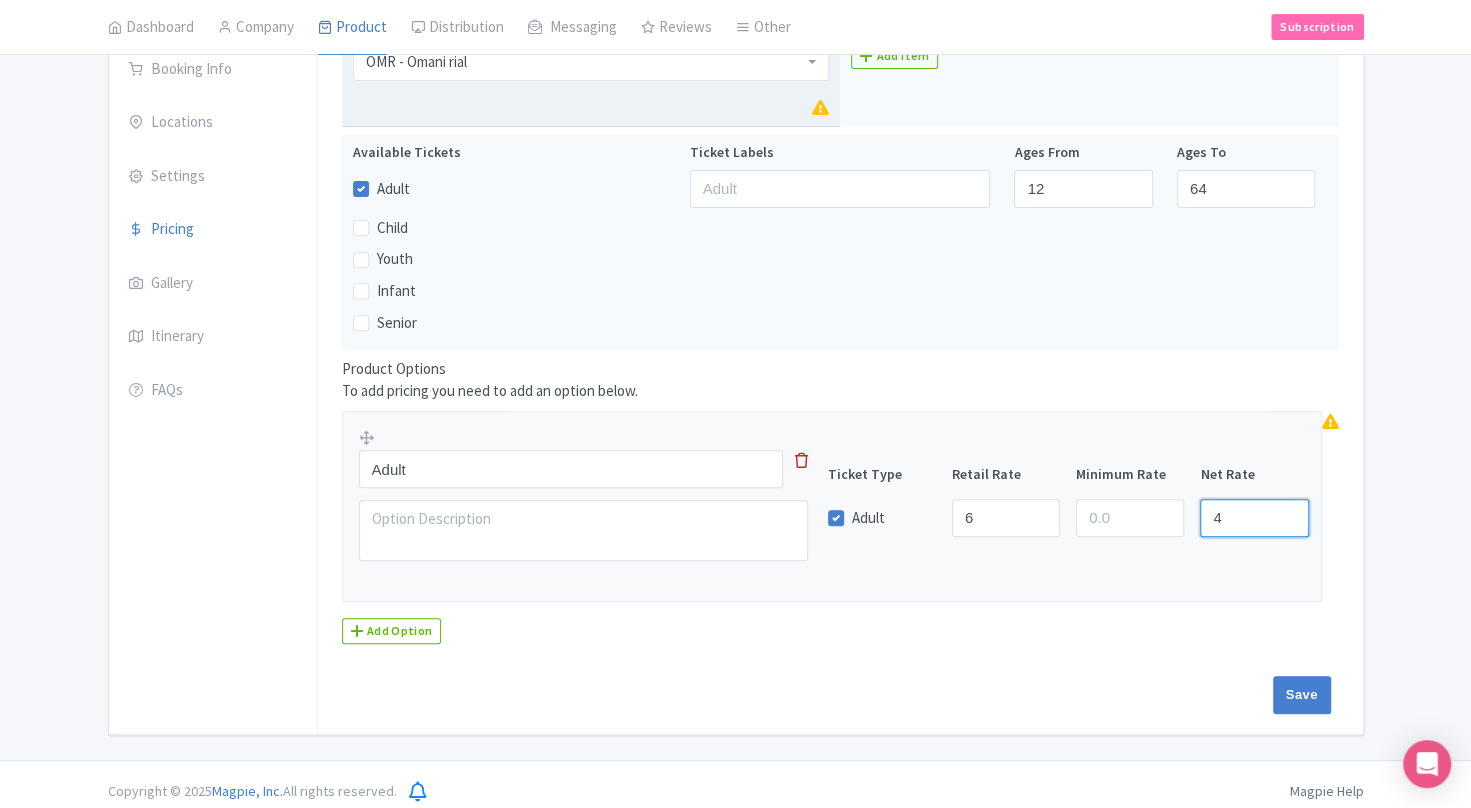 click on "4" at bounding box center (1254, 518) 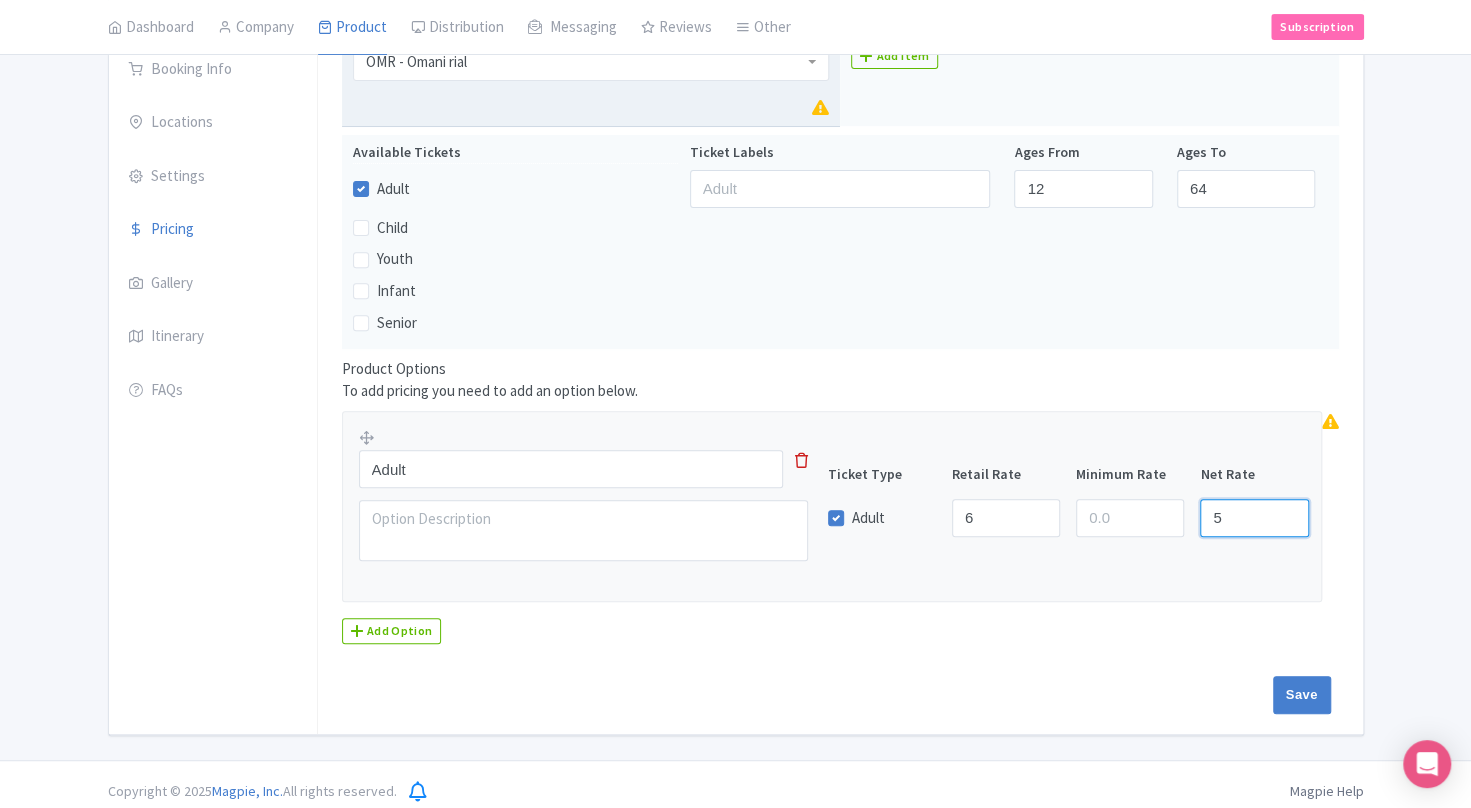 click on "5" at bounding box center [1254, 518] 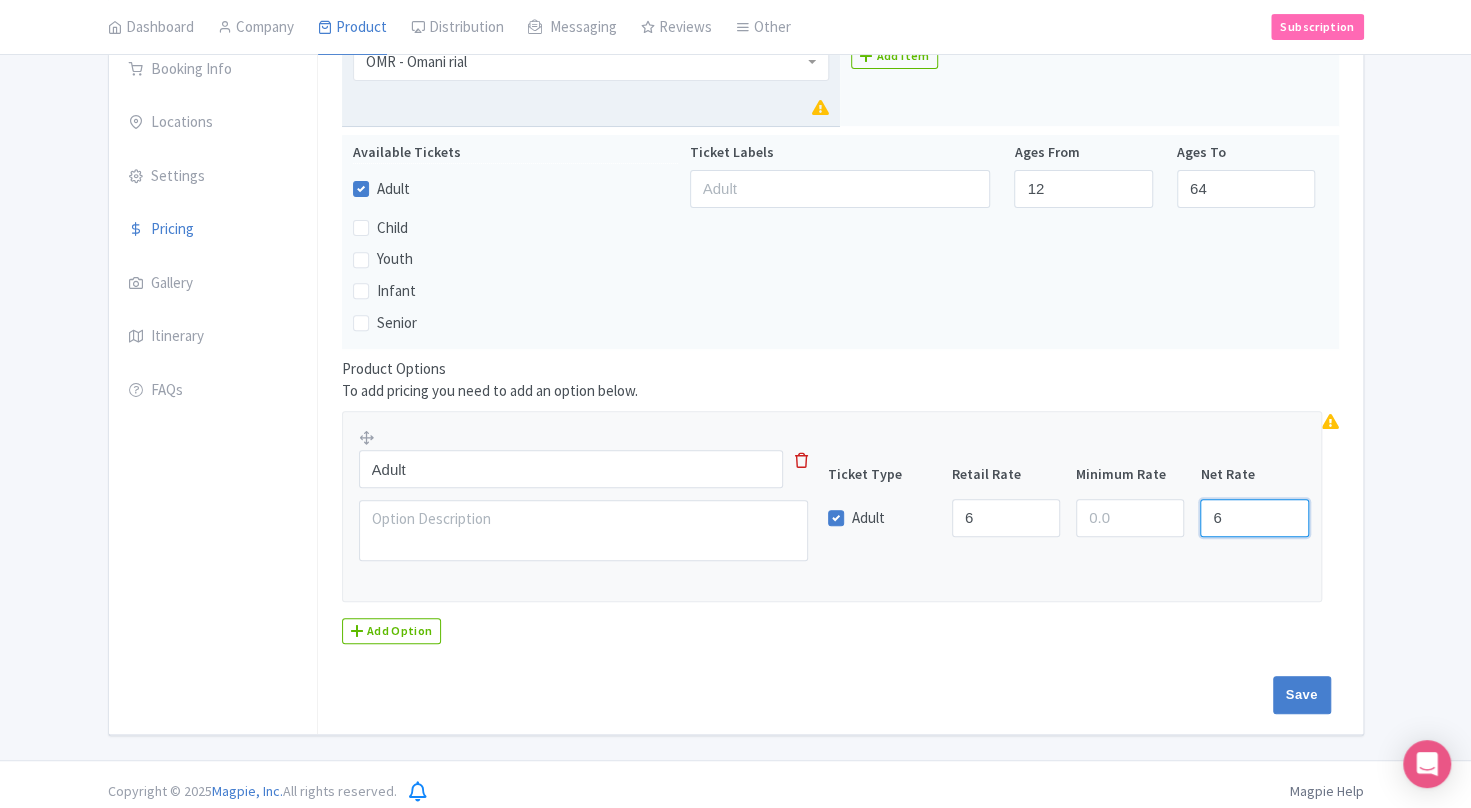 type on "6" 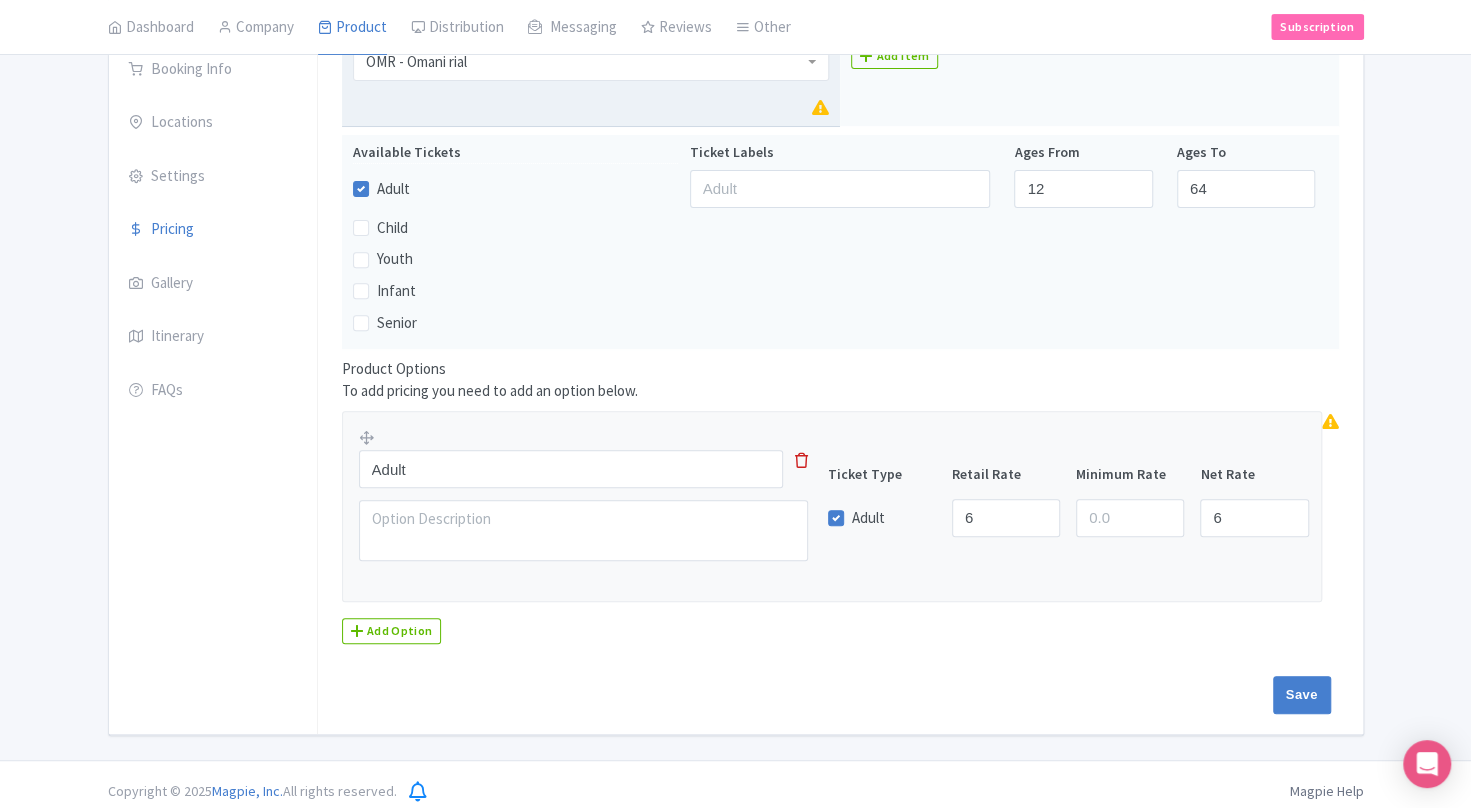 click on "Adult
Ticket Type
Retail Rate
Minimum Rate
Net Rate
Adult
6
6" at bounding box center (832, 507) 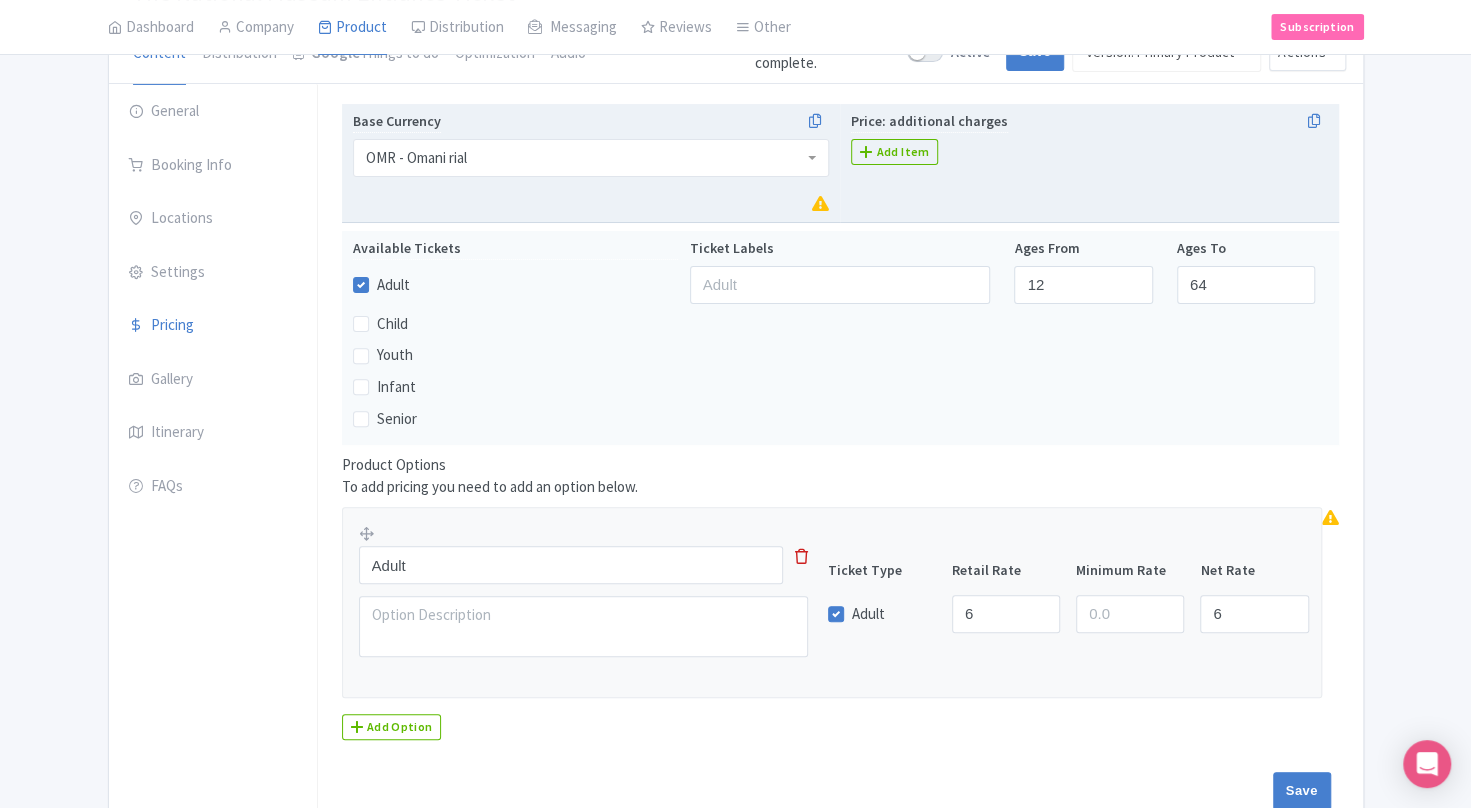 click on "Know Before You Go
Know Before You Book
Additional Info Show HTML editor
Bold
Italic
Strikethrough
Link
Heading
Quote
Code
Bullets
Numbers
Decrease Level
Increase Level
Attach Files
Undo
Redo
Link
Unlink
Booking Cutoff Info
Minutes Minutes
Before start time Before travel date (midnight)
Validity From date booked From time activated / redeemed Only on date on reservation
Minutes Minutes
Availability Notes
Add
Cancellation policy
Standard: For a full refund, request a cancellation before the cancellation cutoff Custom None: All sales are final
Cancellation Cutoff
24
Hours Hours
Cancellation Notes
Voucher info
Terms and conditions" at bounding box center [840, 457] 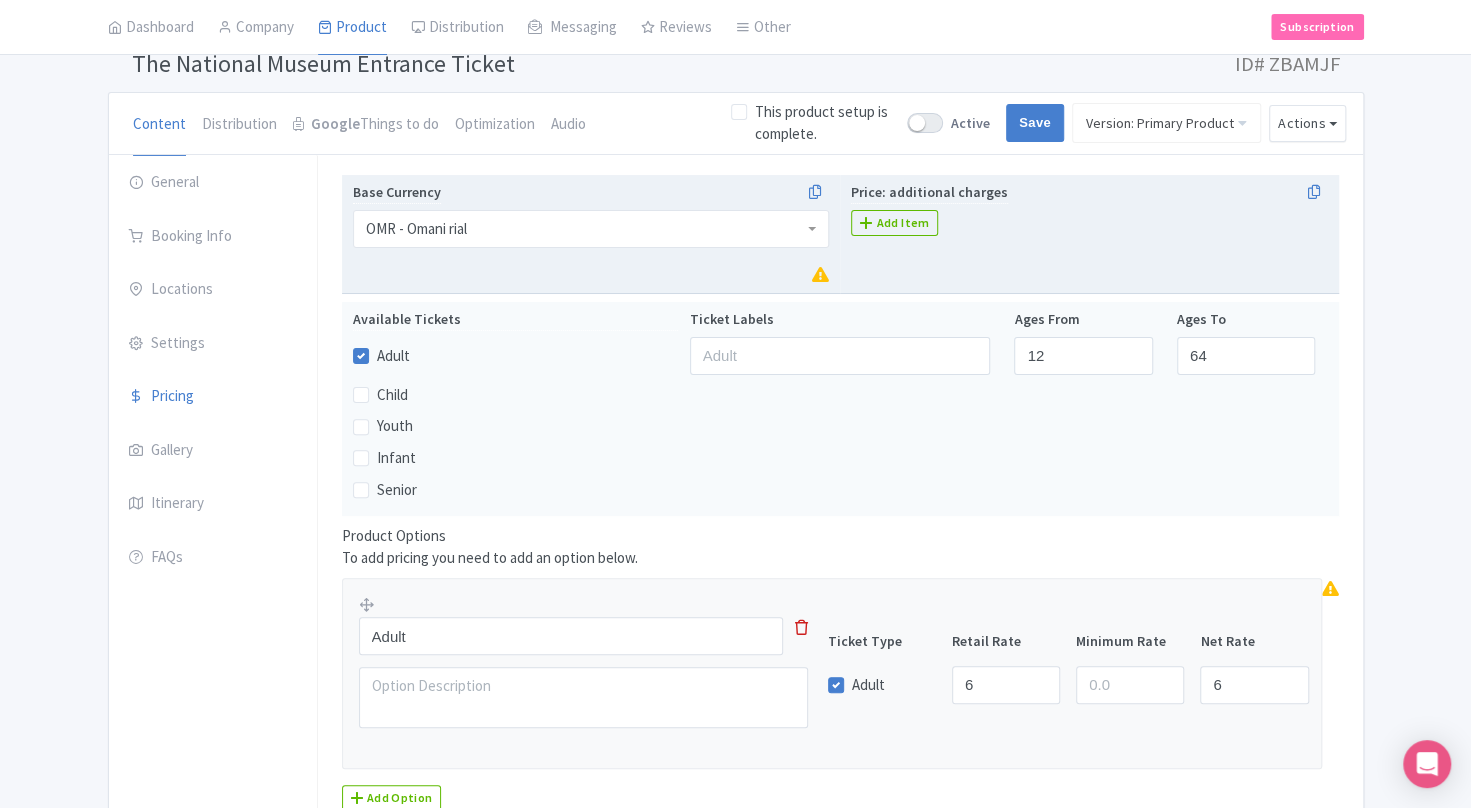 scroll, scrollTop: 106, scrollLeft: 0, axis: vertical 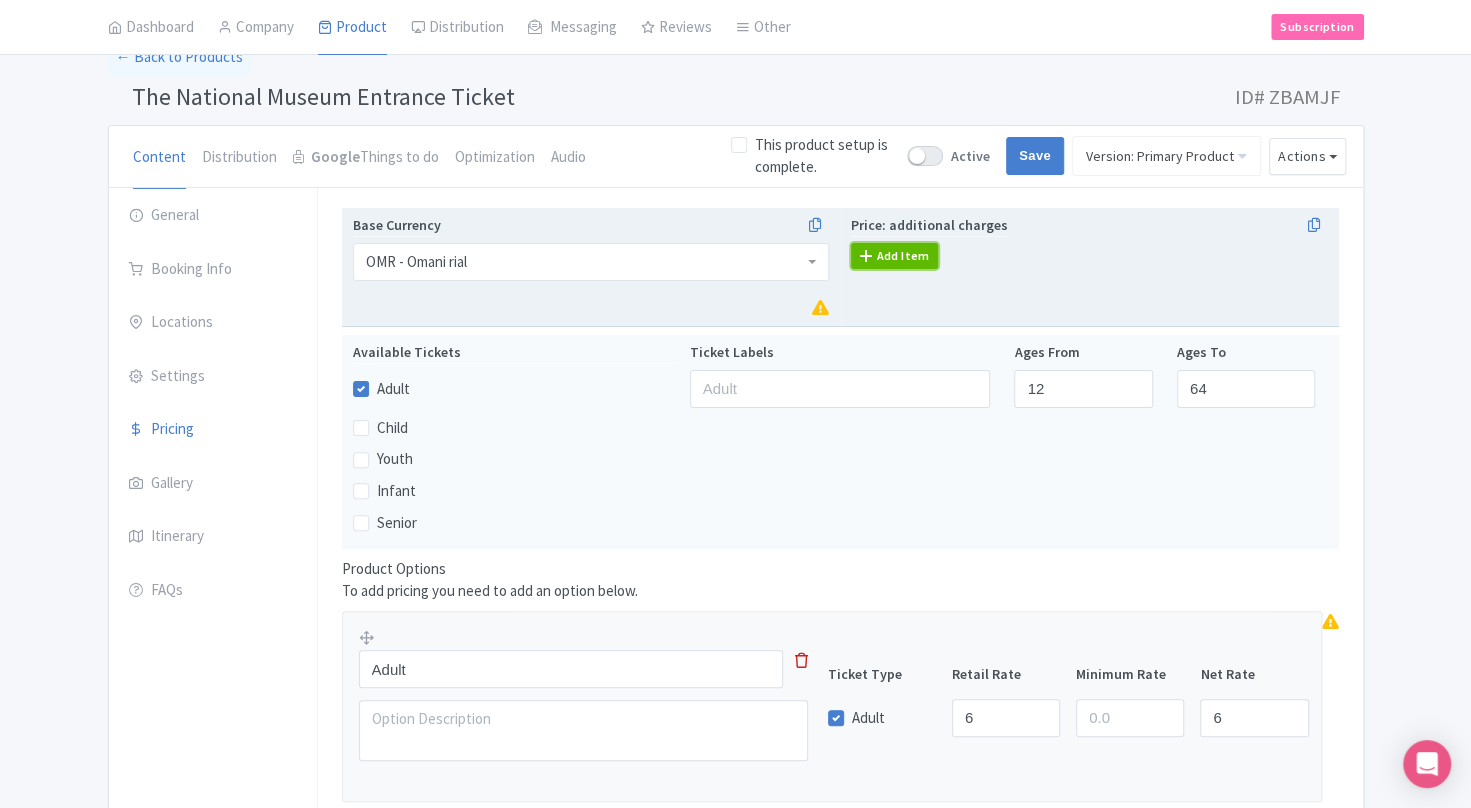click on "Add Item" at bounding box center [894, 256] 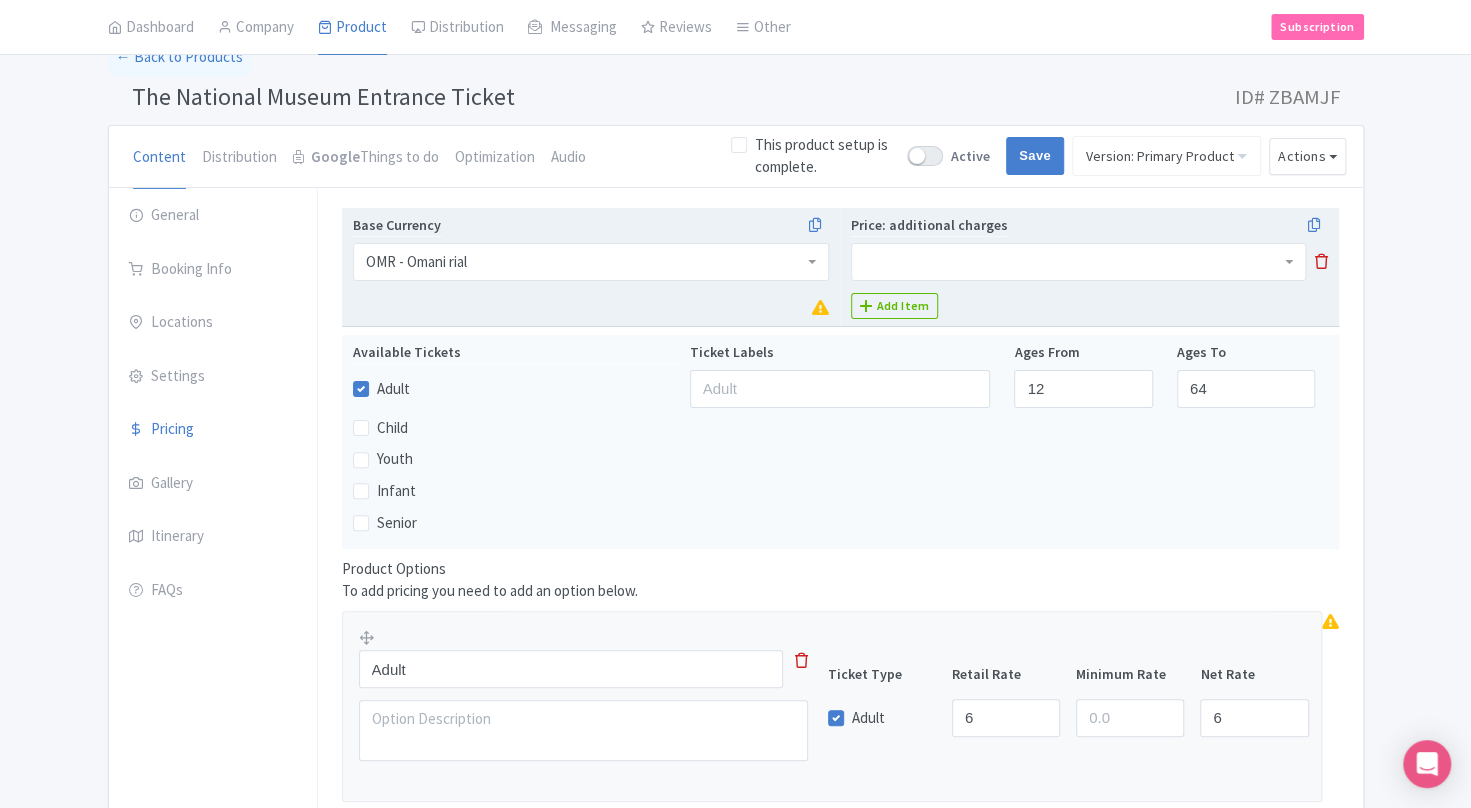 click at bounding box center (1078, 262) 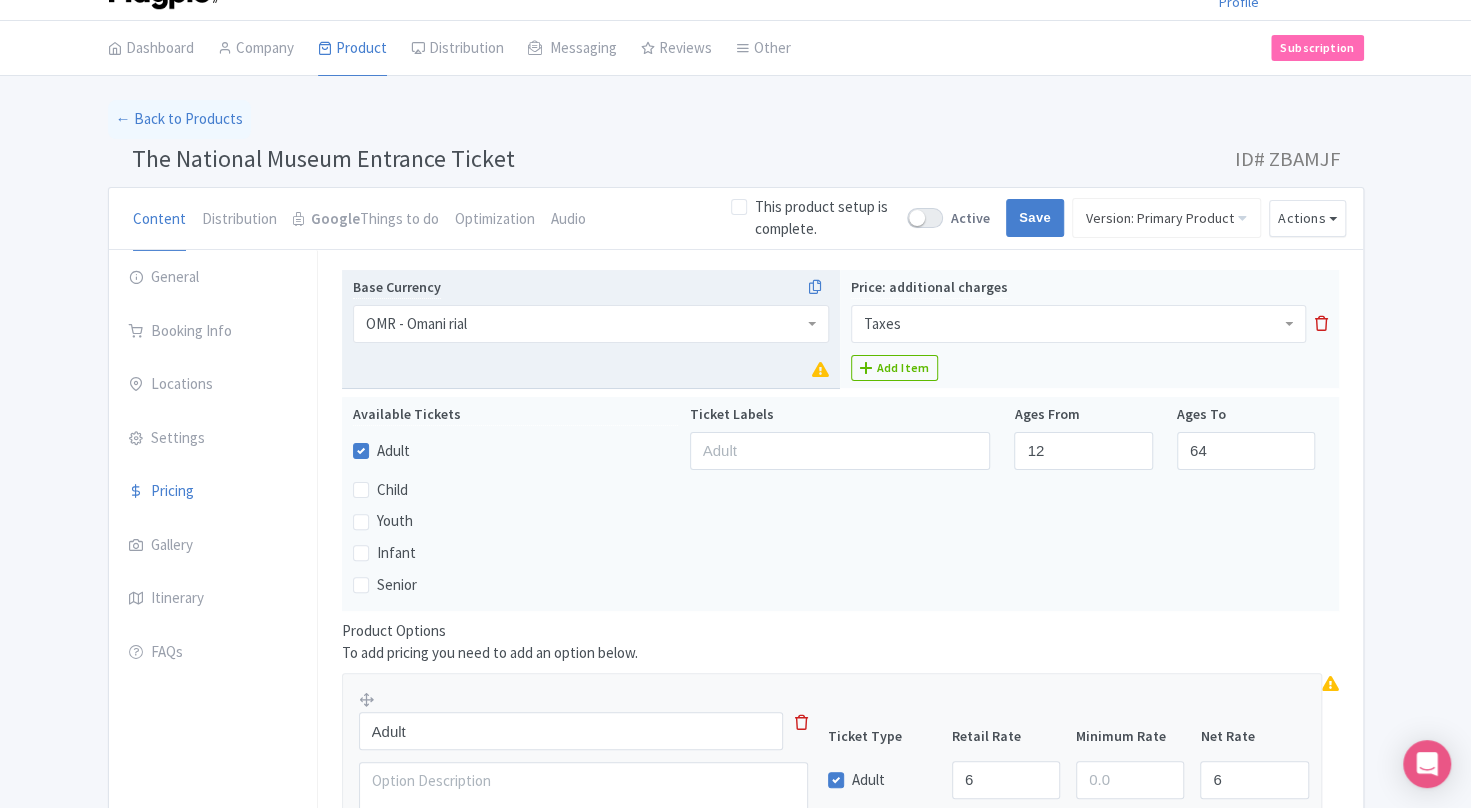 scroll, scrollTop: 13, scrollLeft: 0, axis: vertical 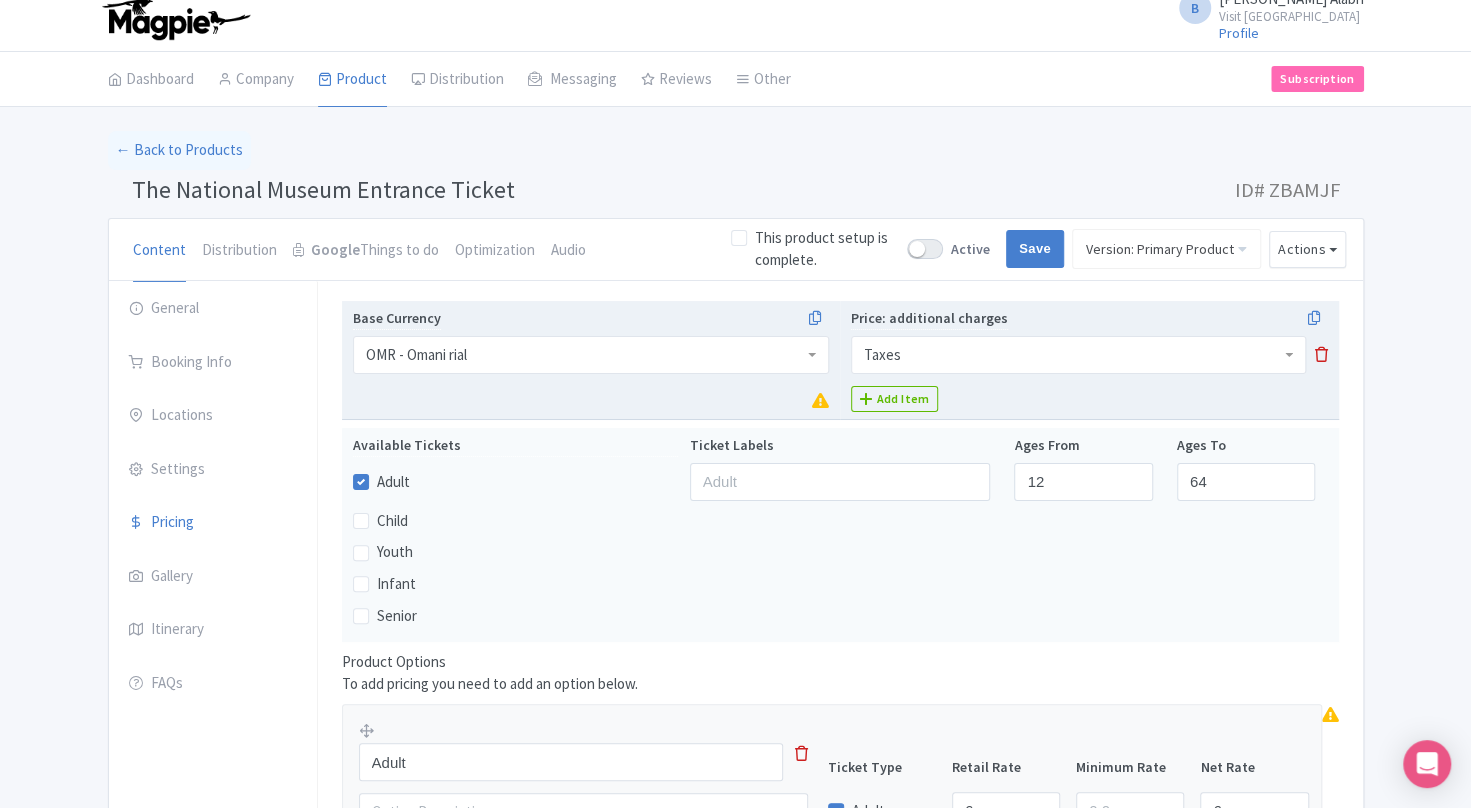 click at bounding box center [1320, 354] 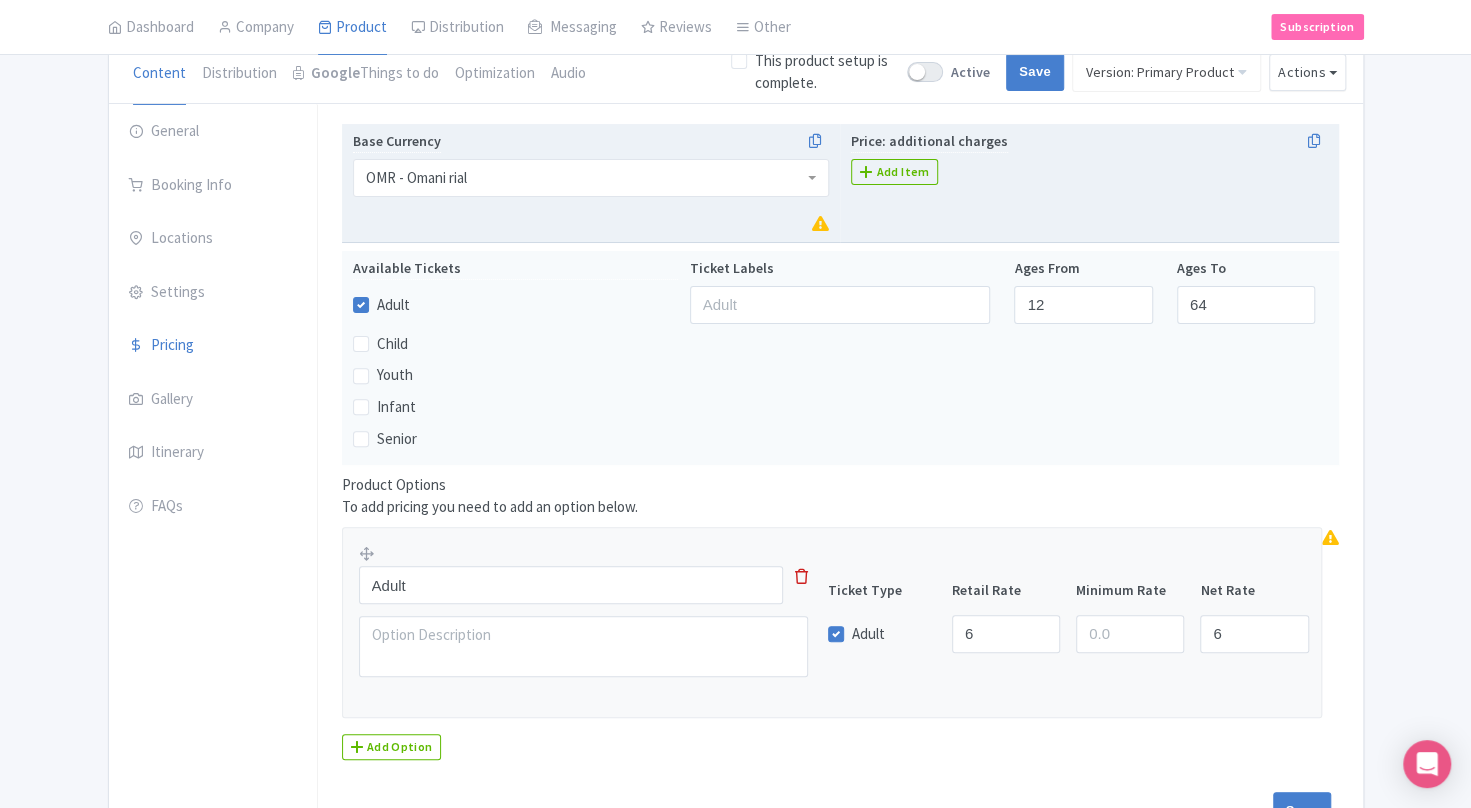 scroll, scrollTop: 313, scrollLeft: 0, axis: vertical 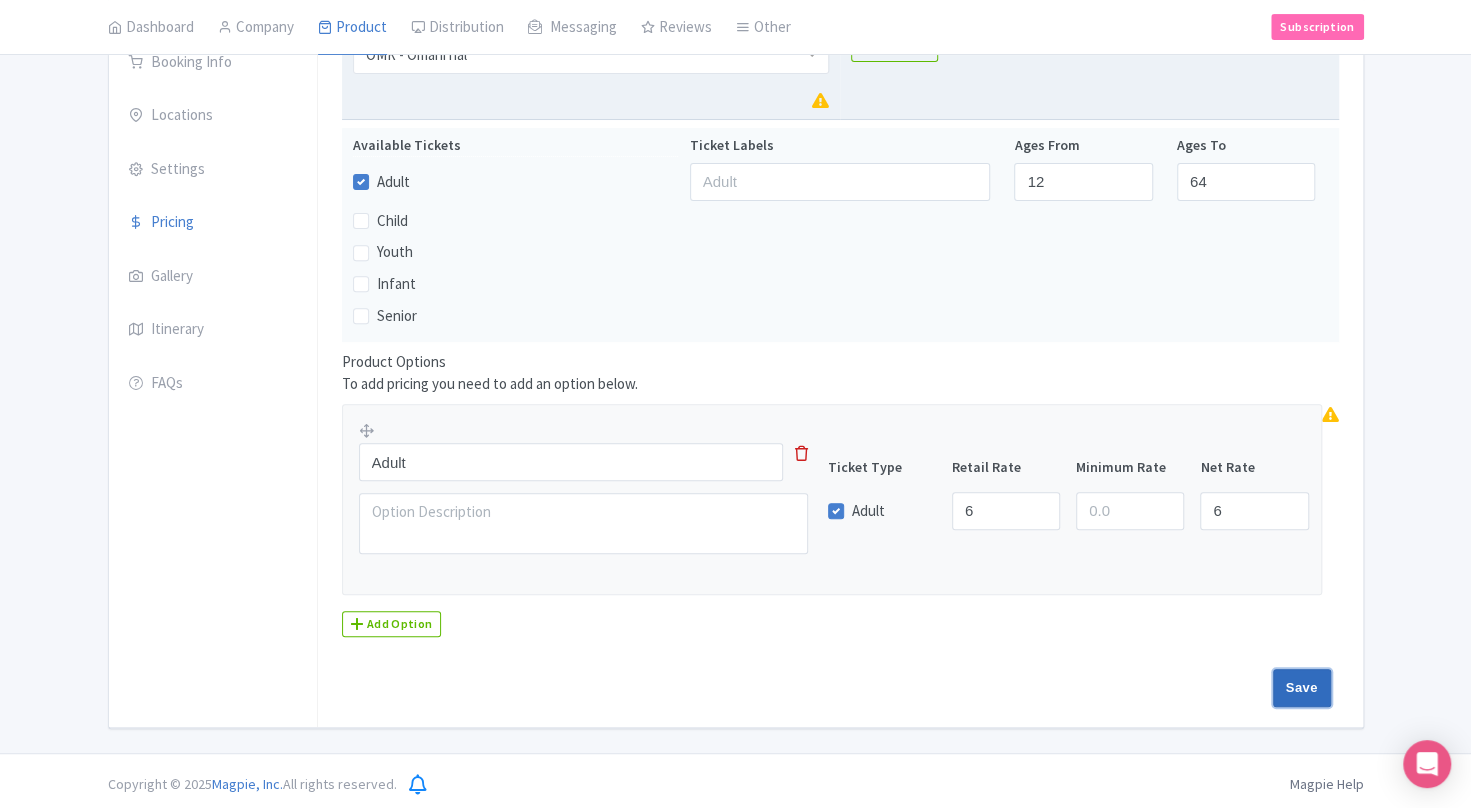 click on "Save" at bounding box center (1302, 688) 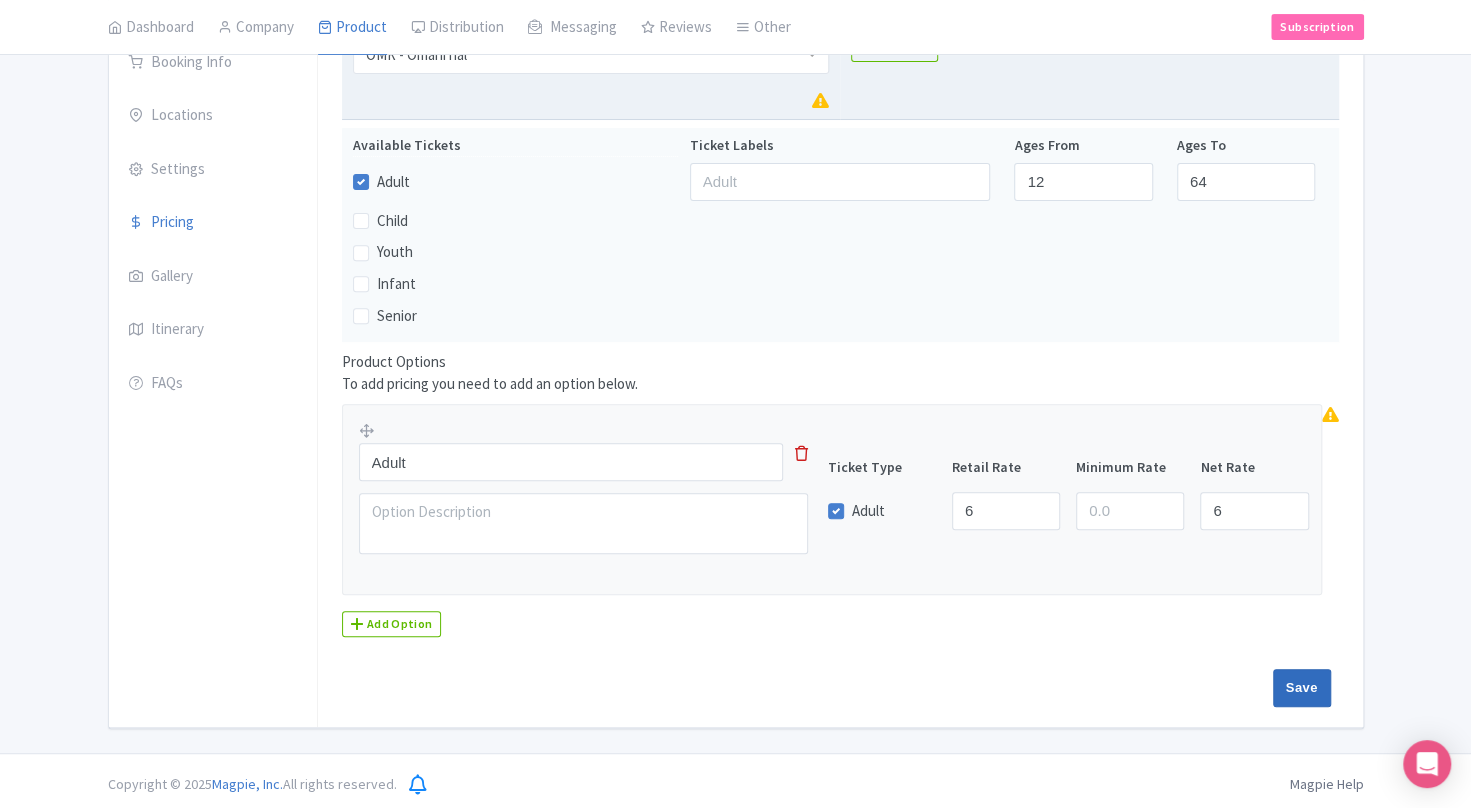 type on "Update Product" 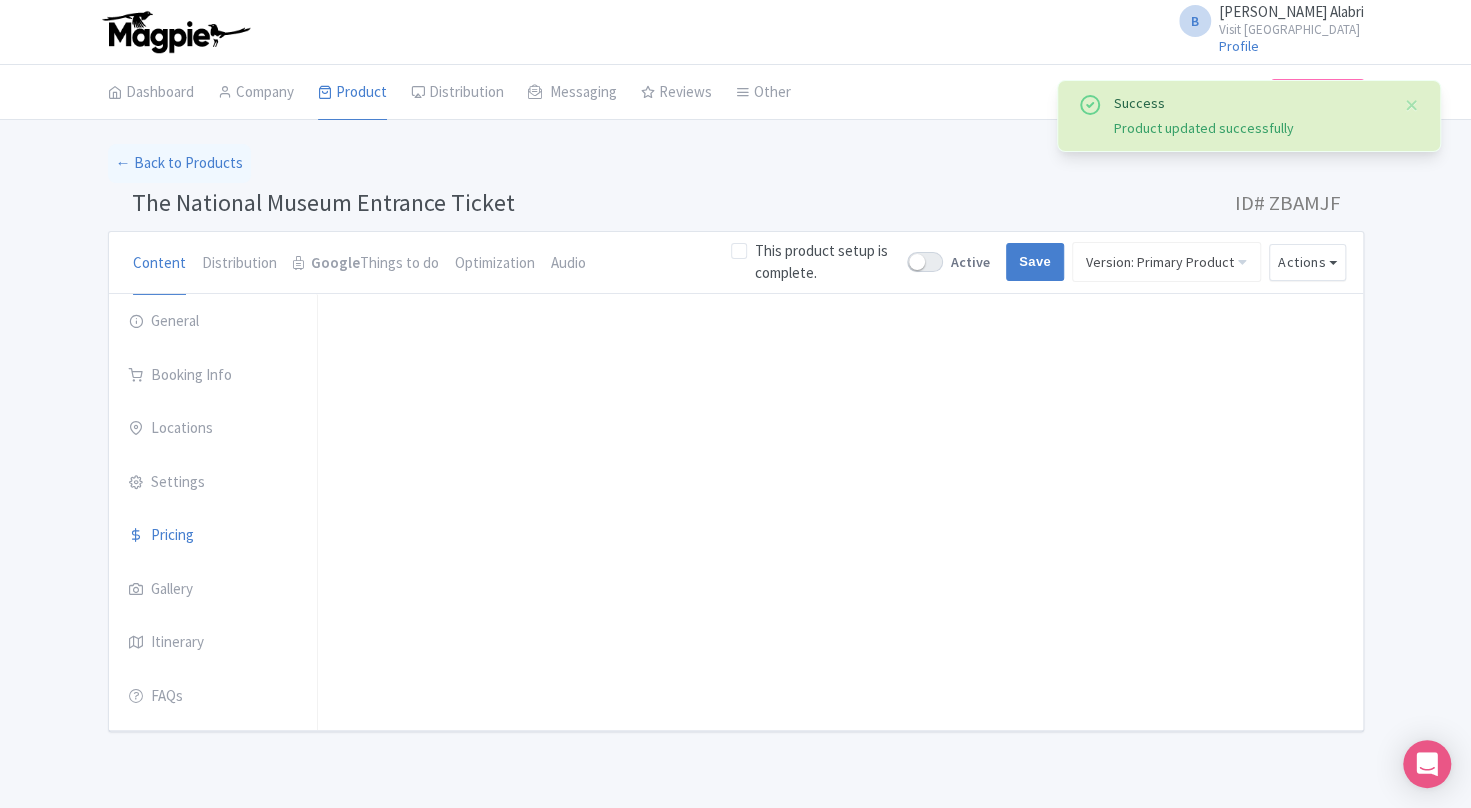 scroll, scrollTop: 260, scrollLeft: 0, axis: vertical 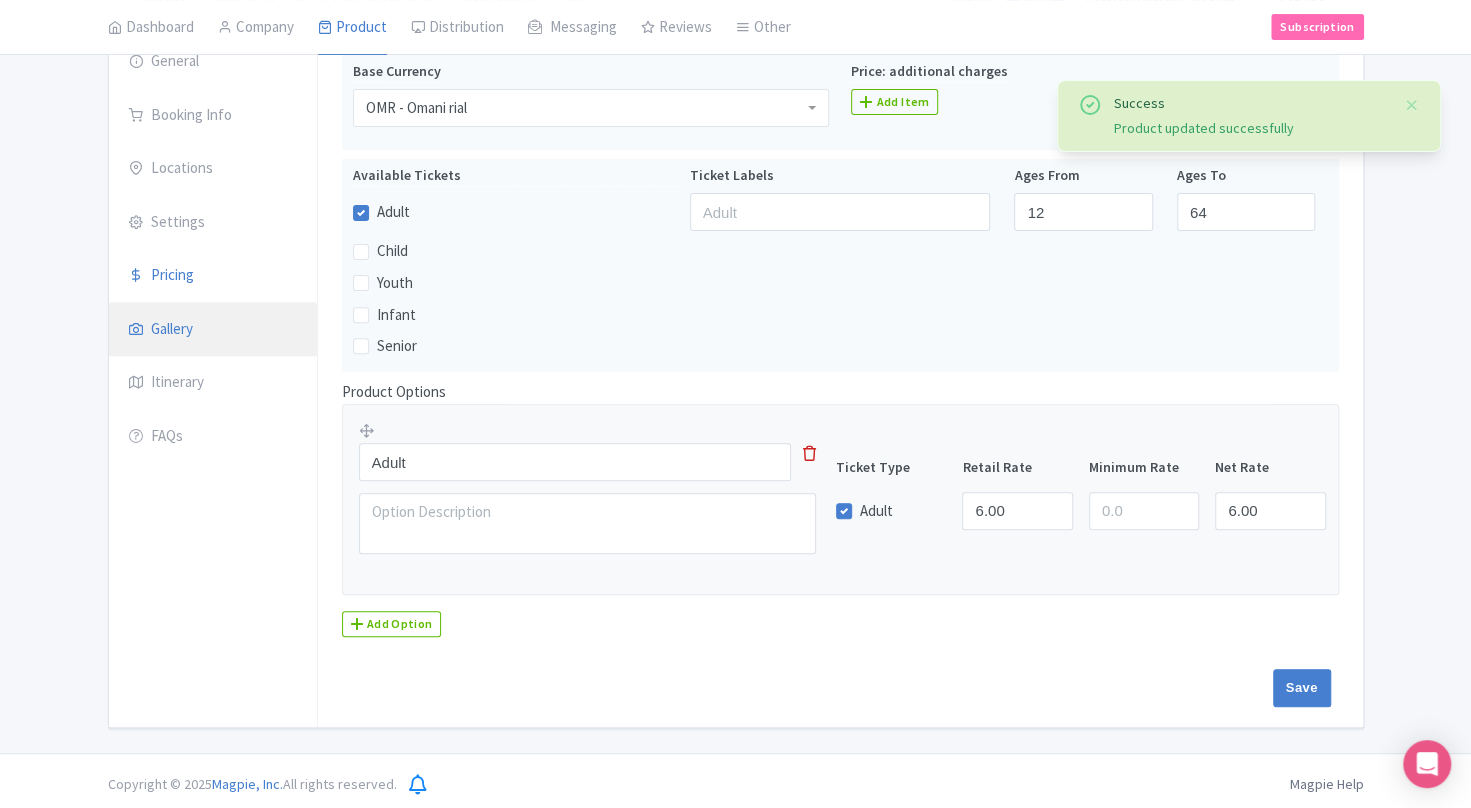 click on "Gallery" at bounding box center (213, 330) 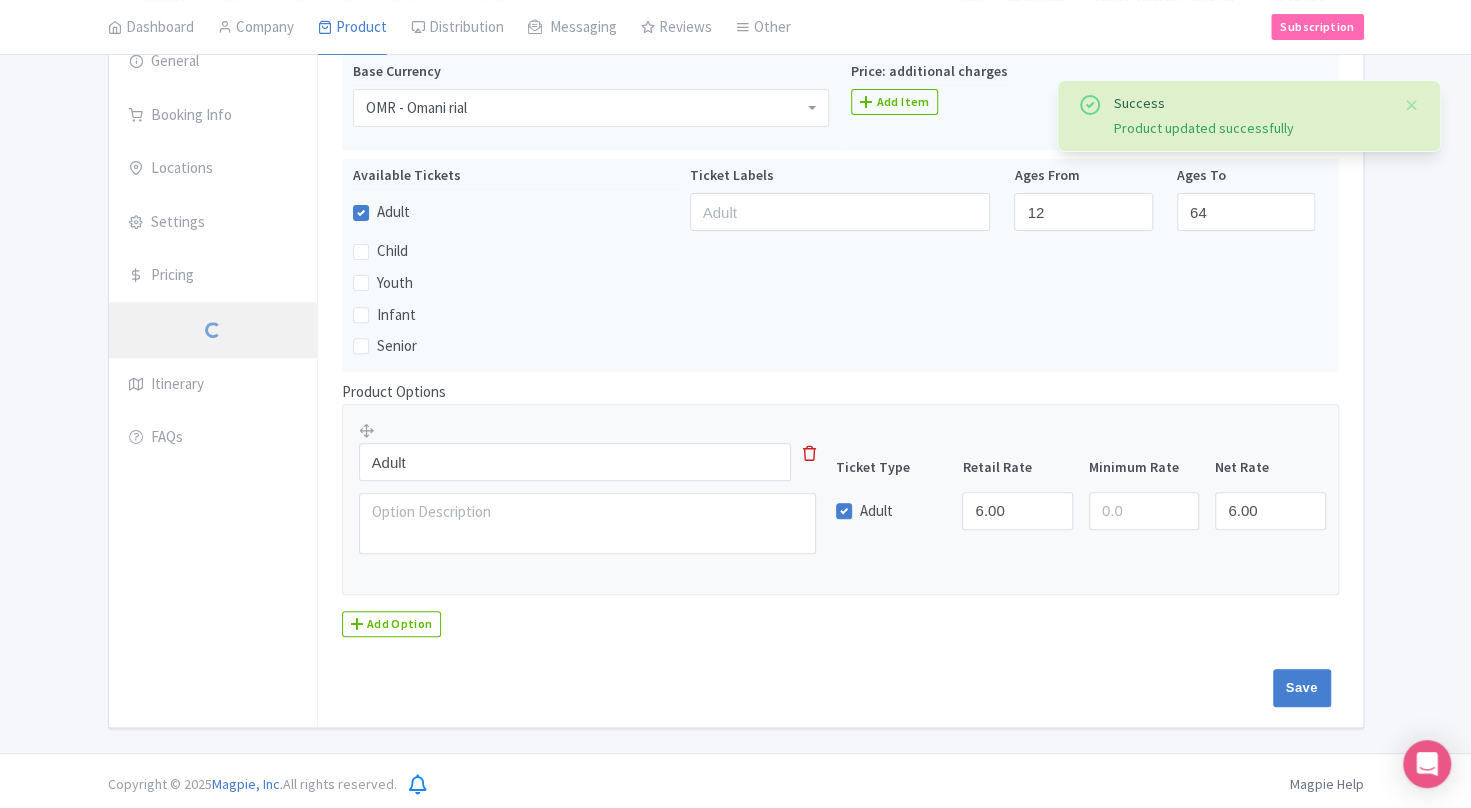 scroll, scrollTop: 4, scrollLeft: 0, axis: vertical 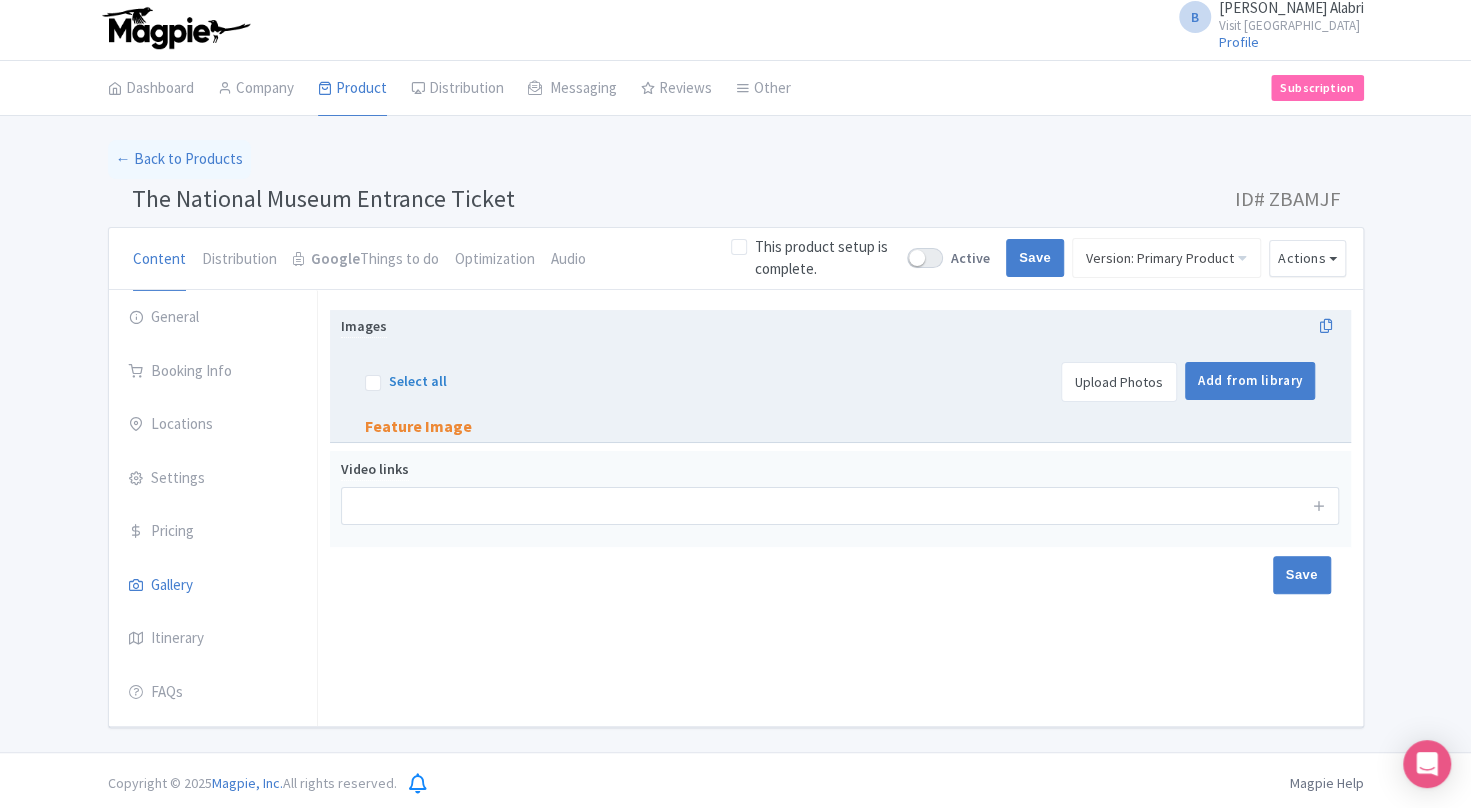 click on "Upload Photos" at bounding box center [1119, 382] 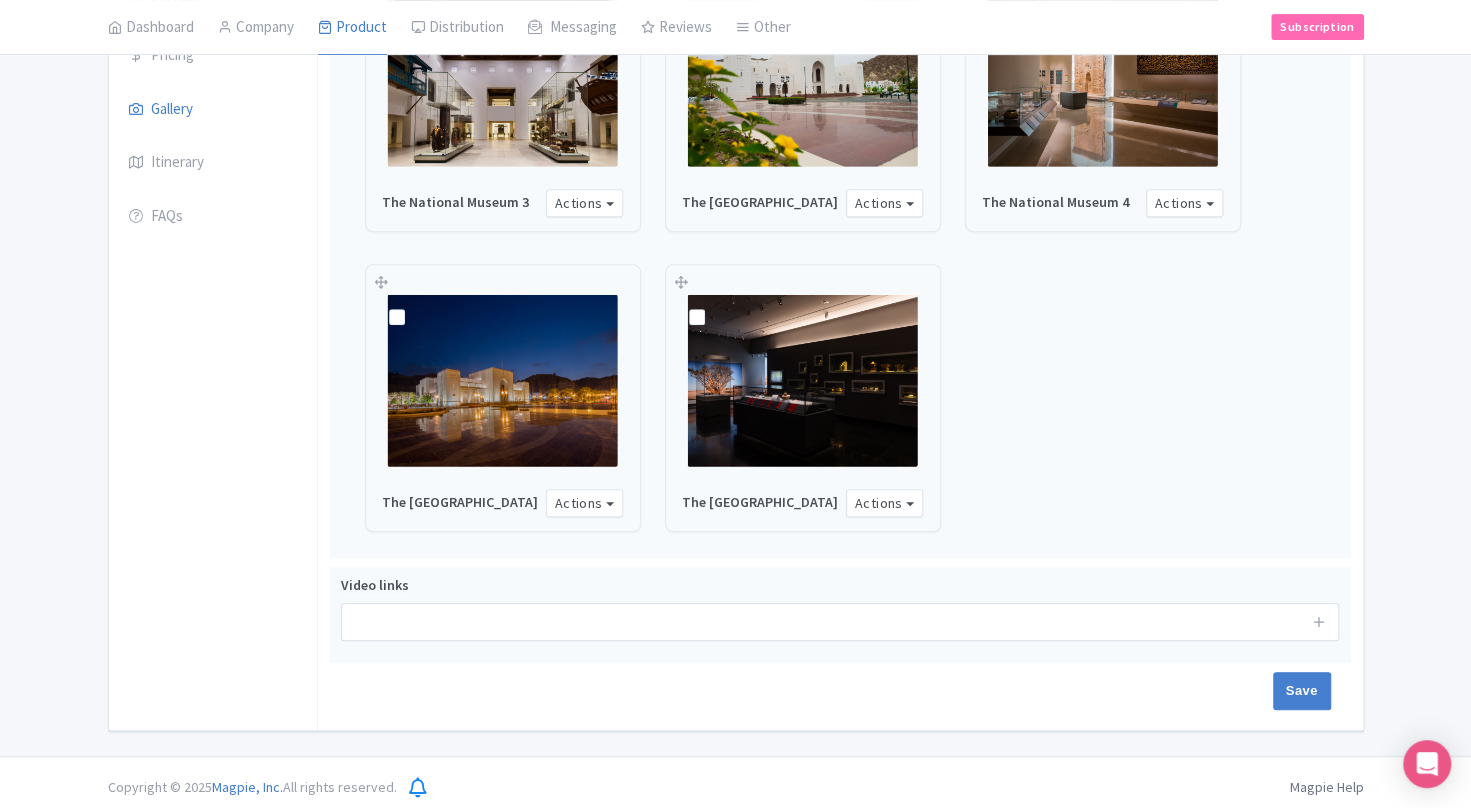scroll, scrollTop: 482, scrollLeft: 0, axis: vertical 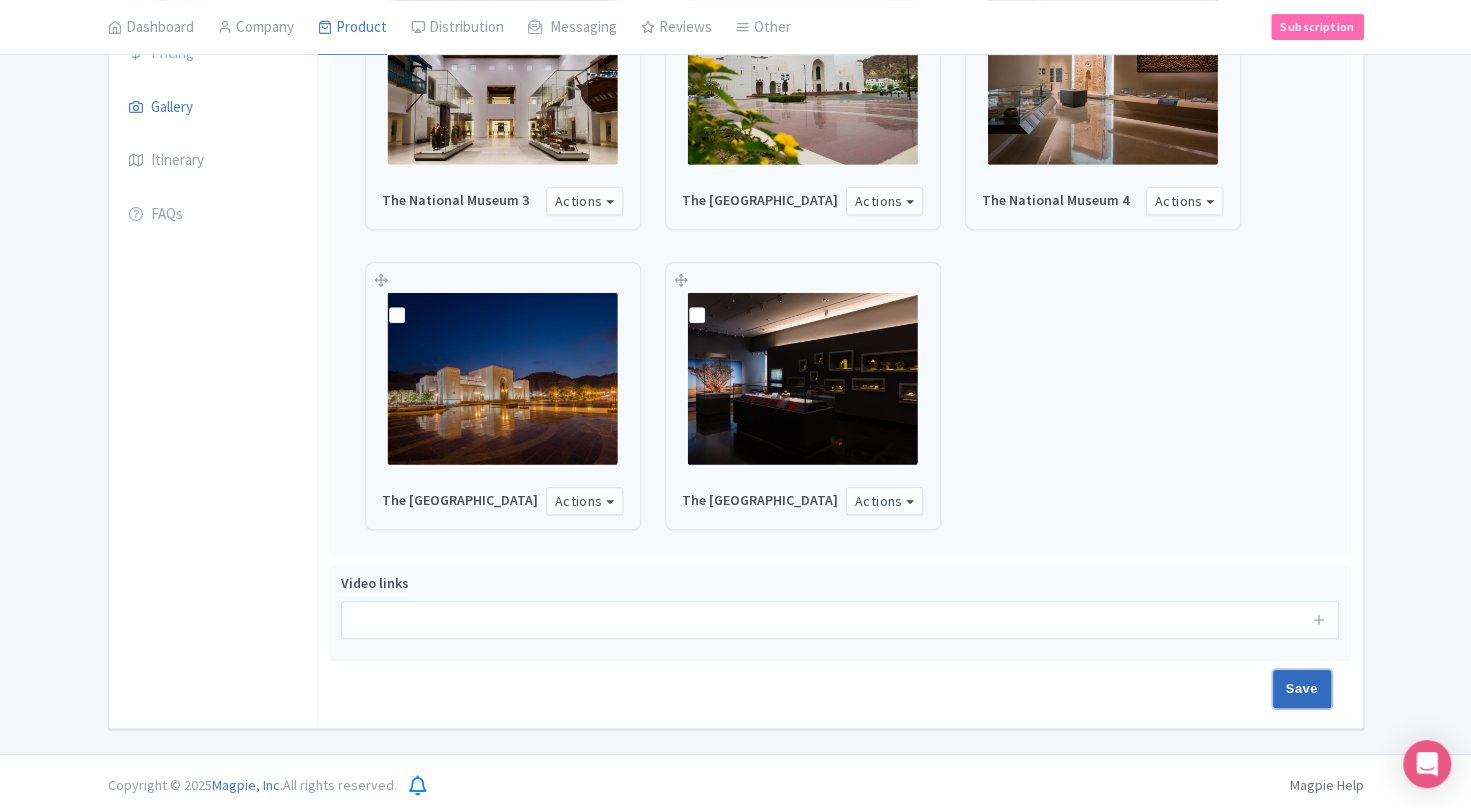 click on "Save" at bounding box center (1302, 689) 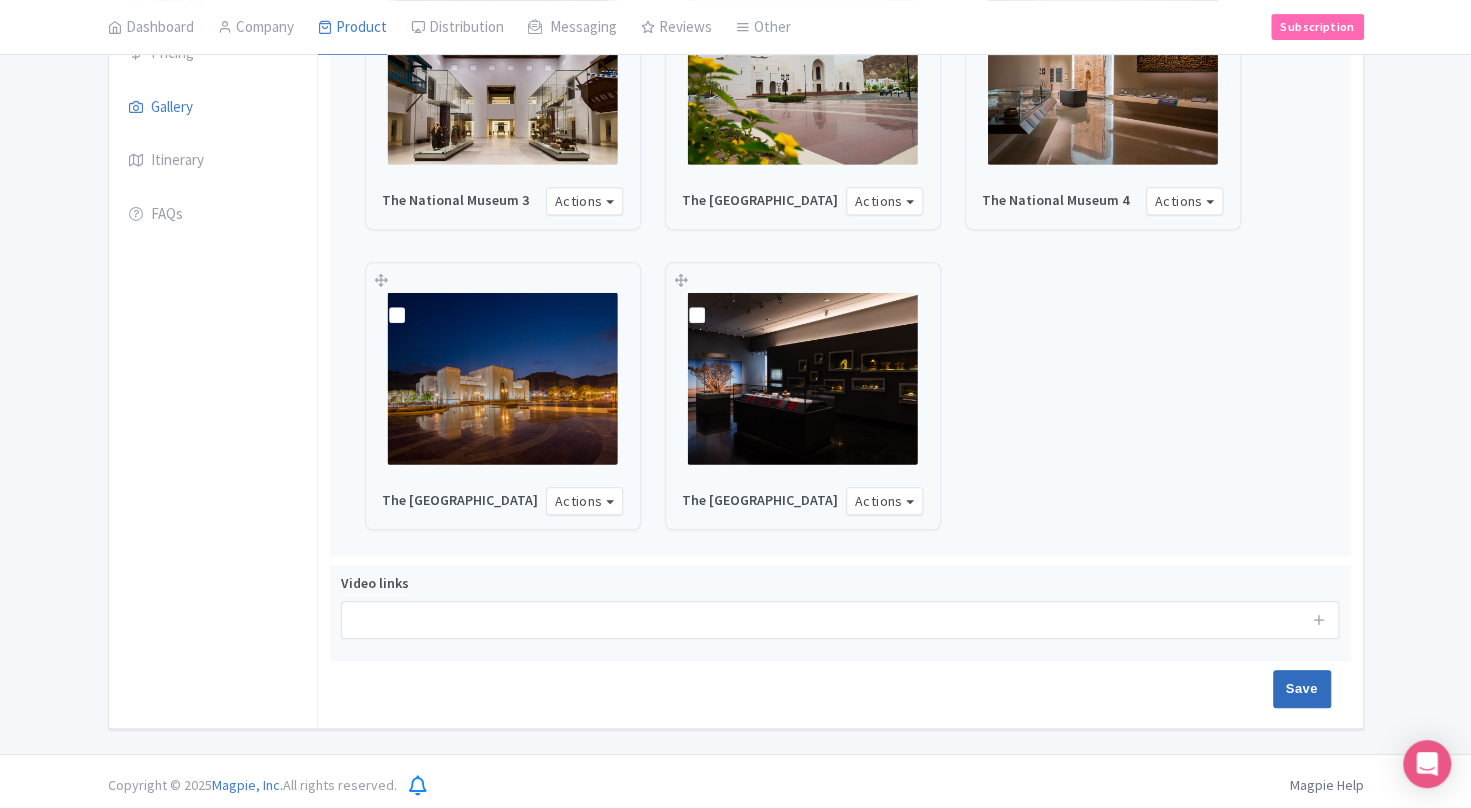 type on "Saving..." 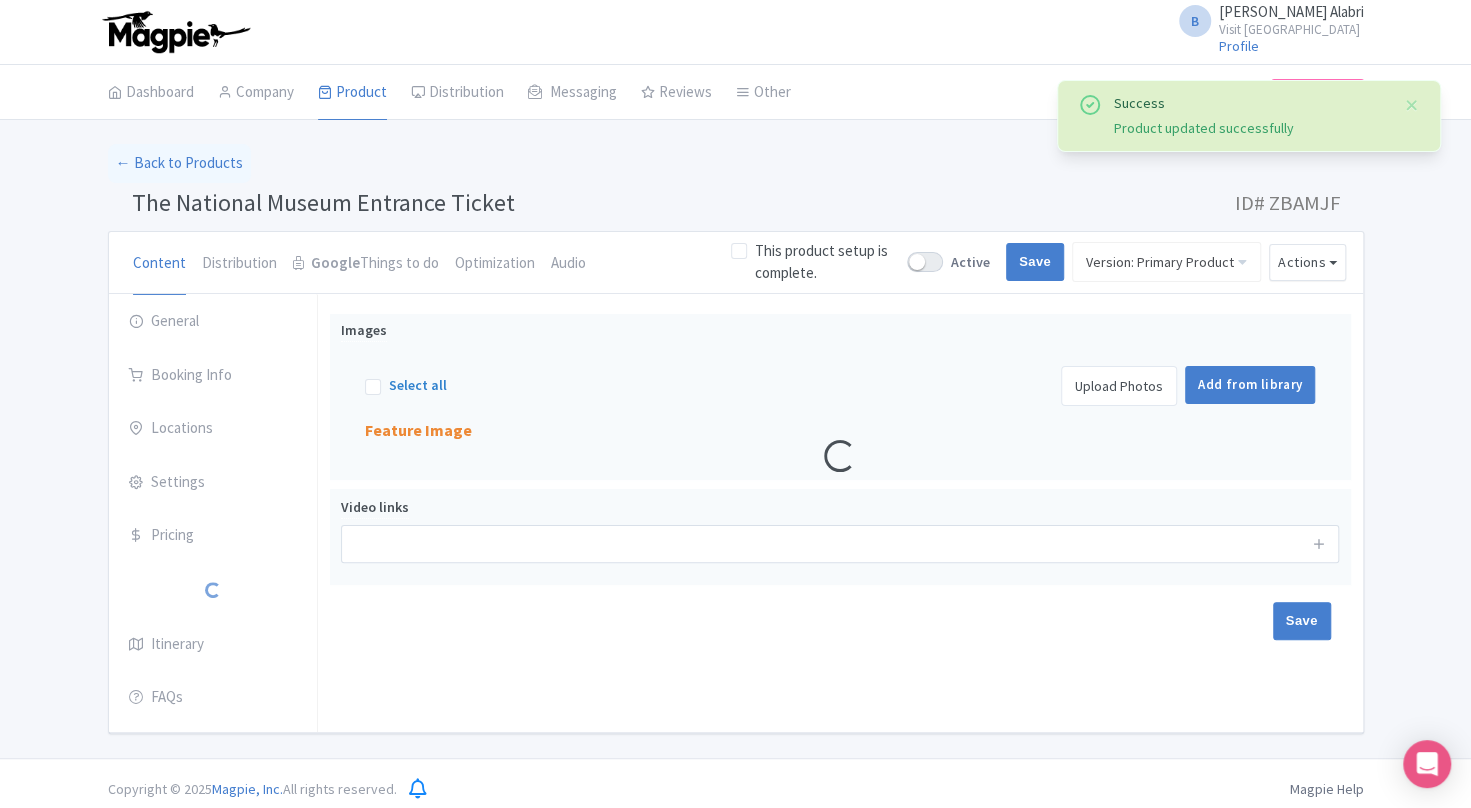scroll, scrollTop: 4, scrollLeft: 0, axis: vertical 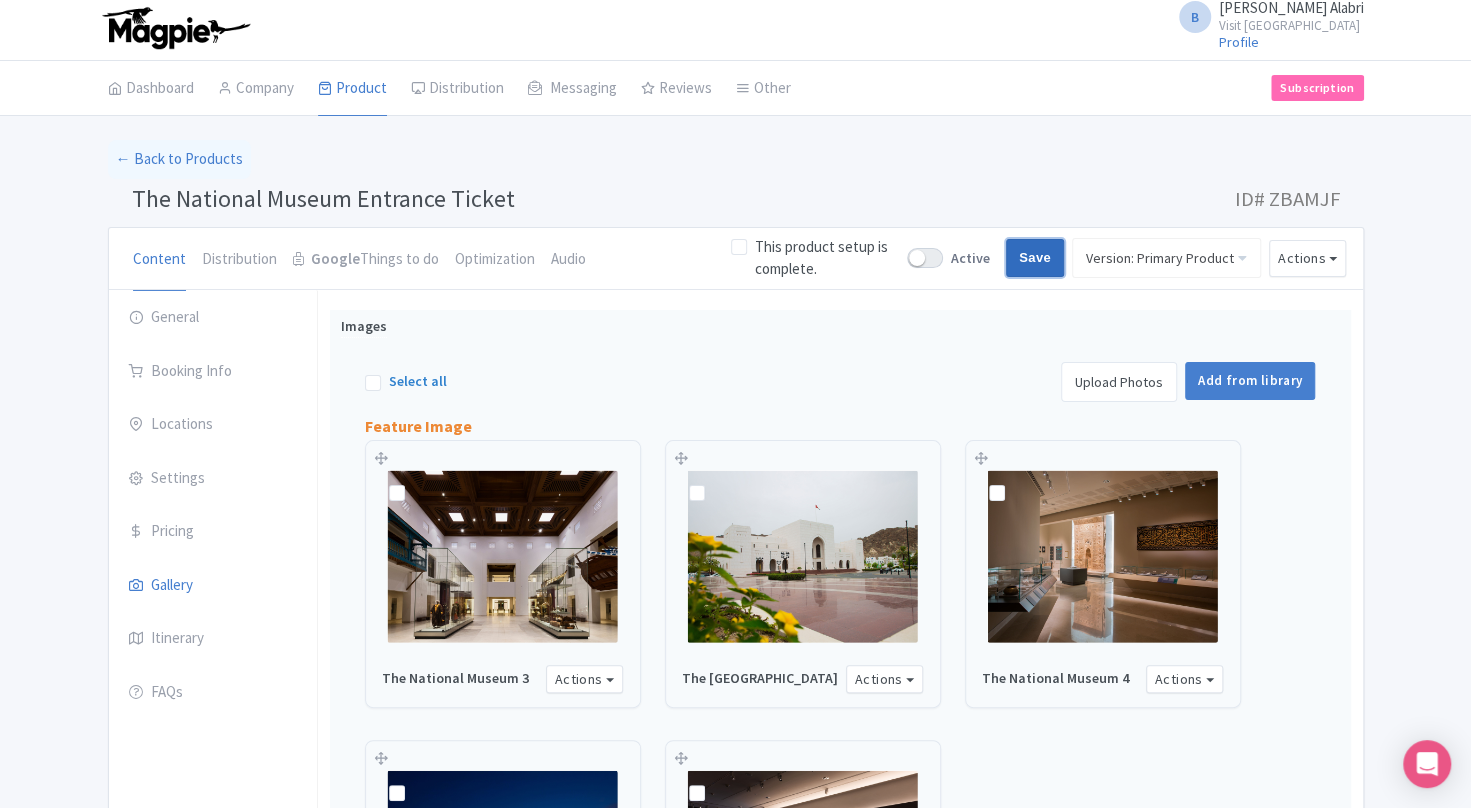 click on "Save" at bounding box center [1035, 258] 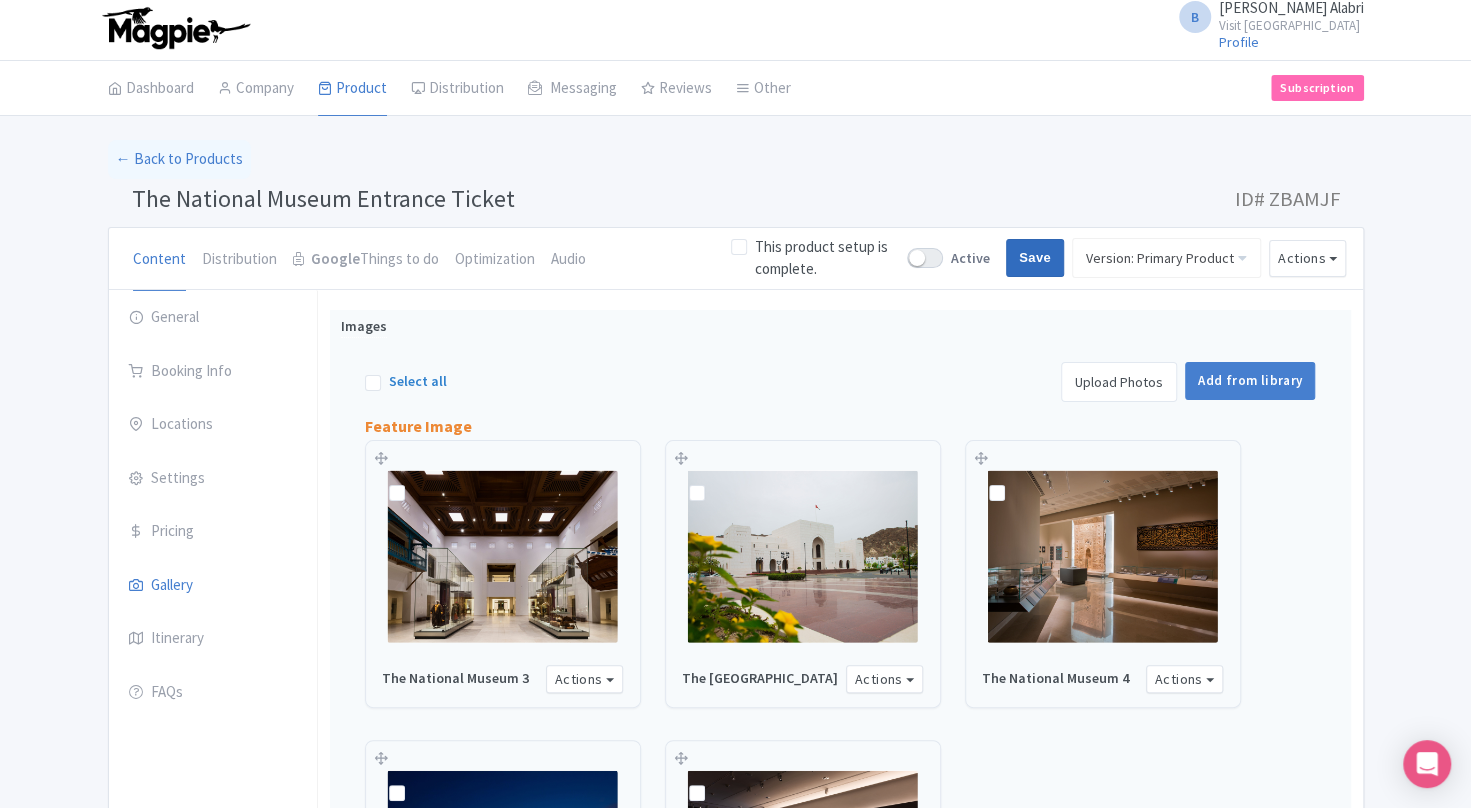 type on "Saving..." 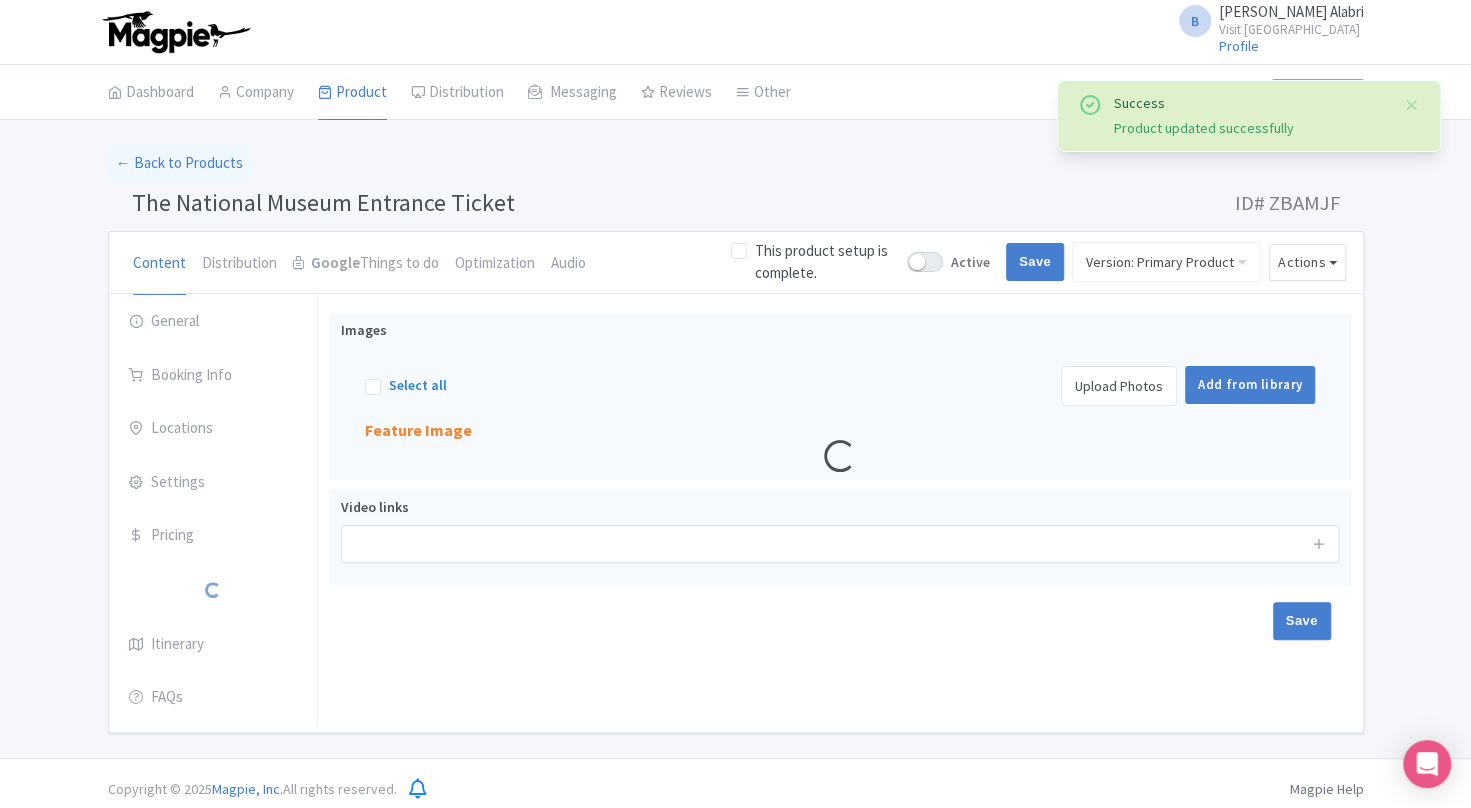 scroll, scrollTop: 4, scrollLeft: 0, axis: vertical 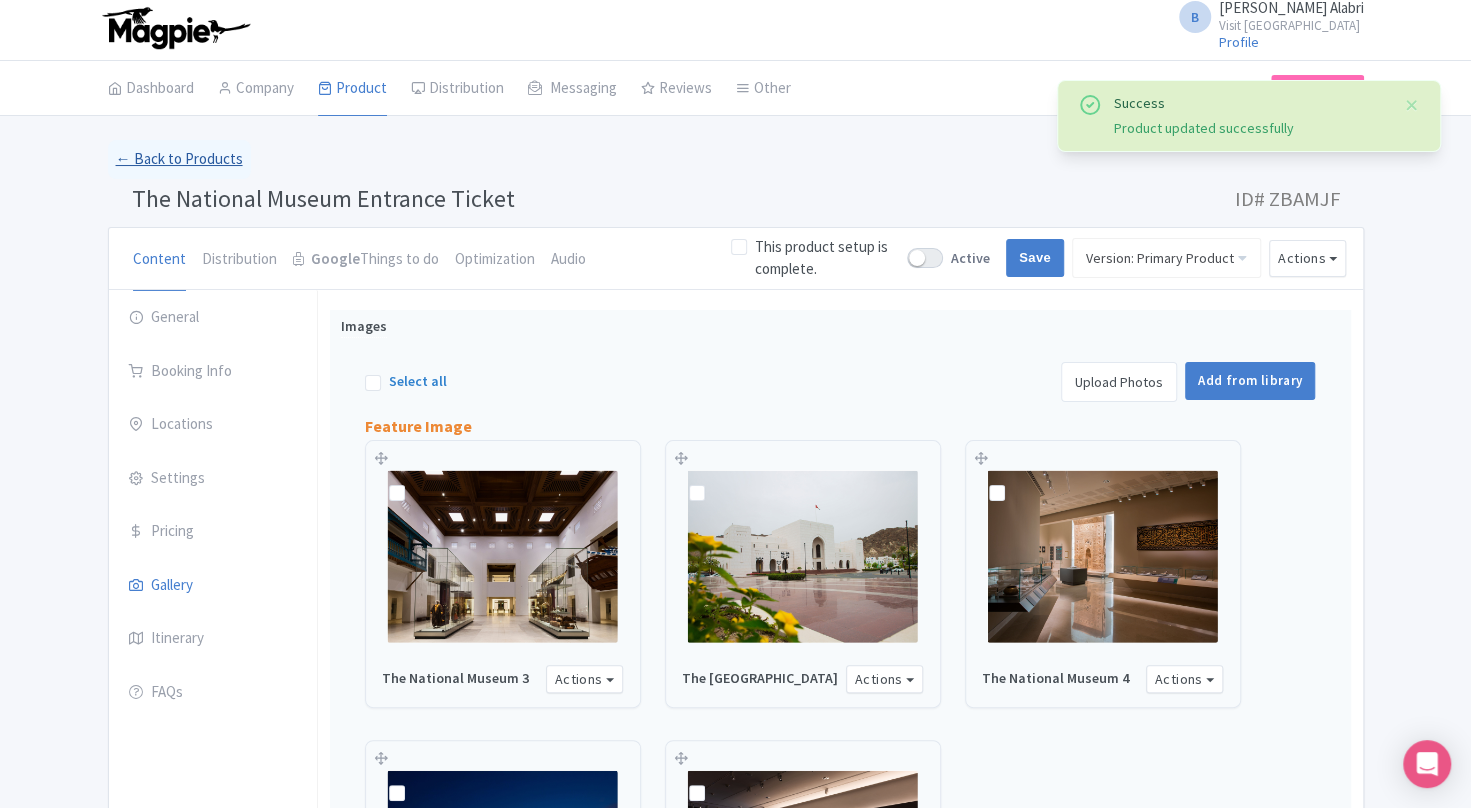 click on "← Back to Products" at bounding box center [179, 159] 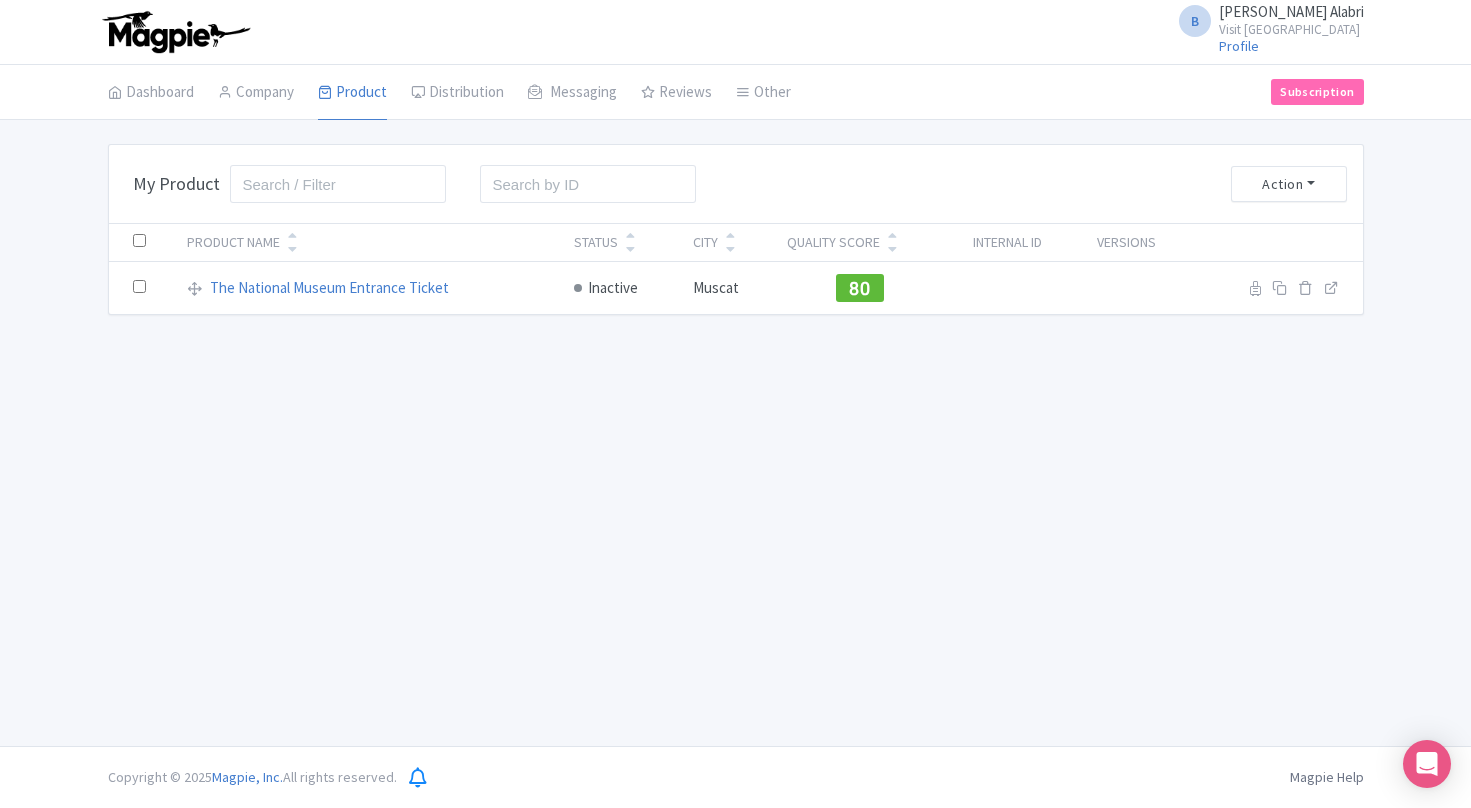scroll, scrollTop: 0, scrollLeft: 0, axis: both 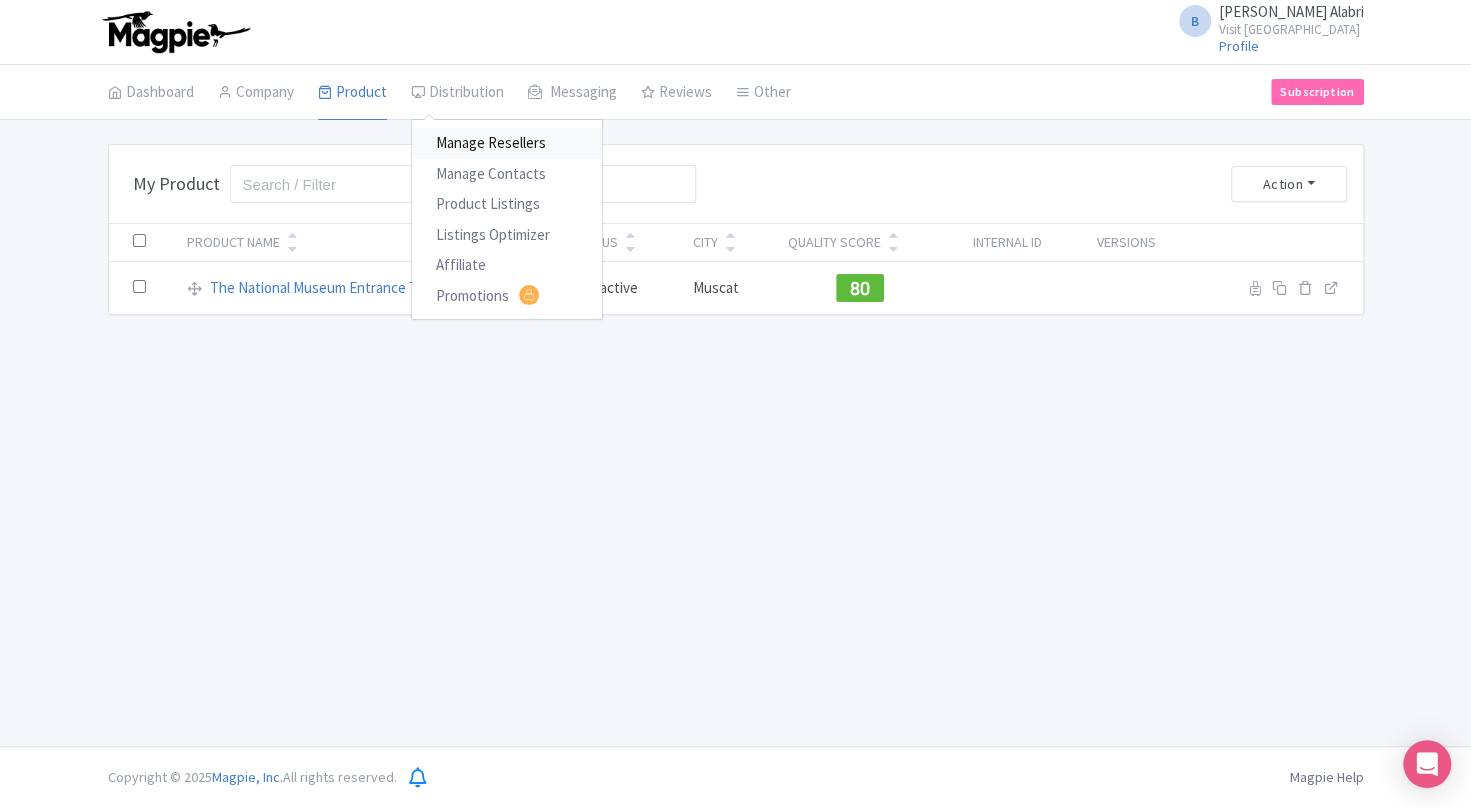 click on "Manage Resellers" at bounding box center [507, 143] 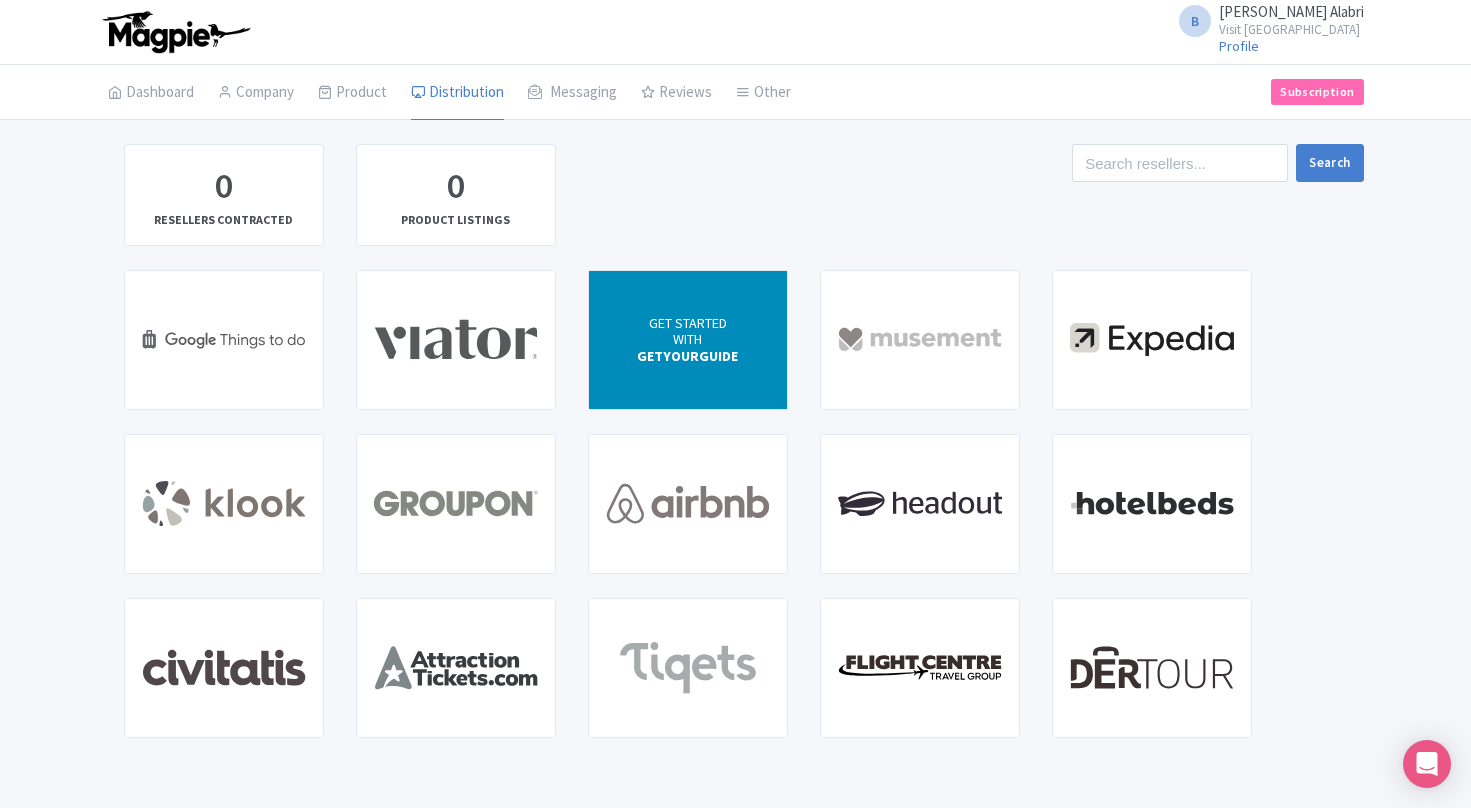 scroll, scrollTop: 0, scrollLeft: 0, axis: both 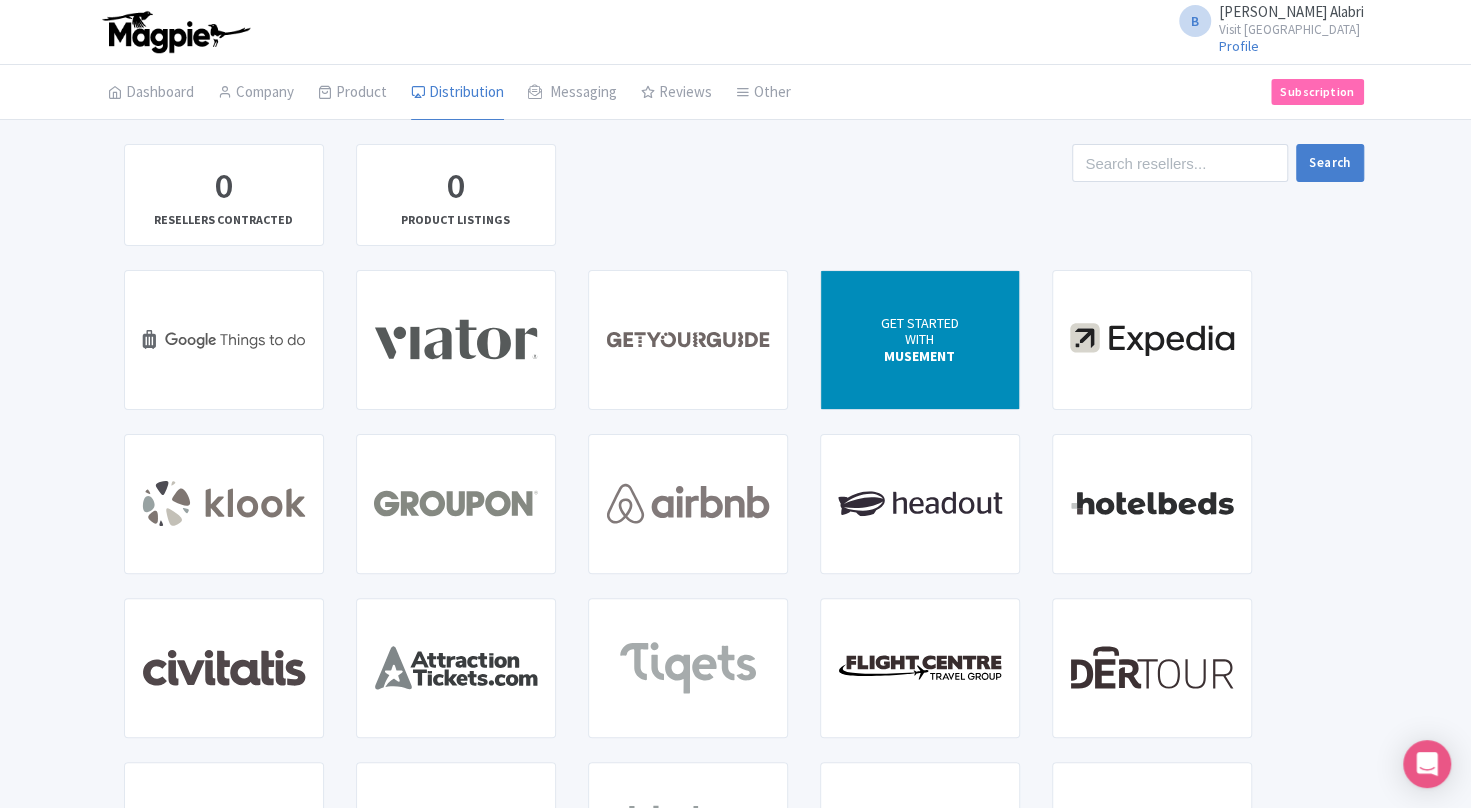 click on "GET STARTED" at bounding box center (920, 322) 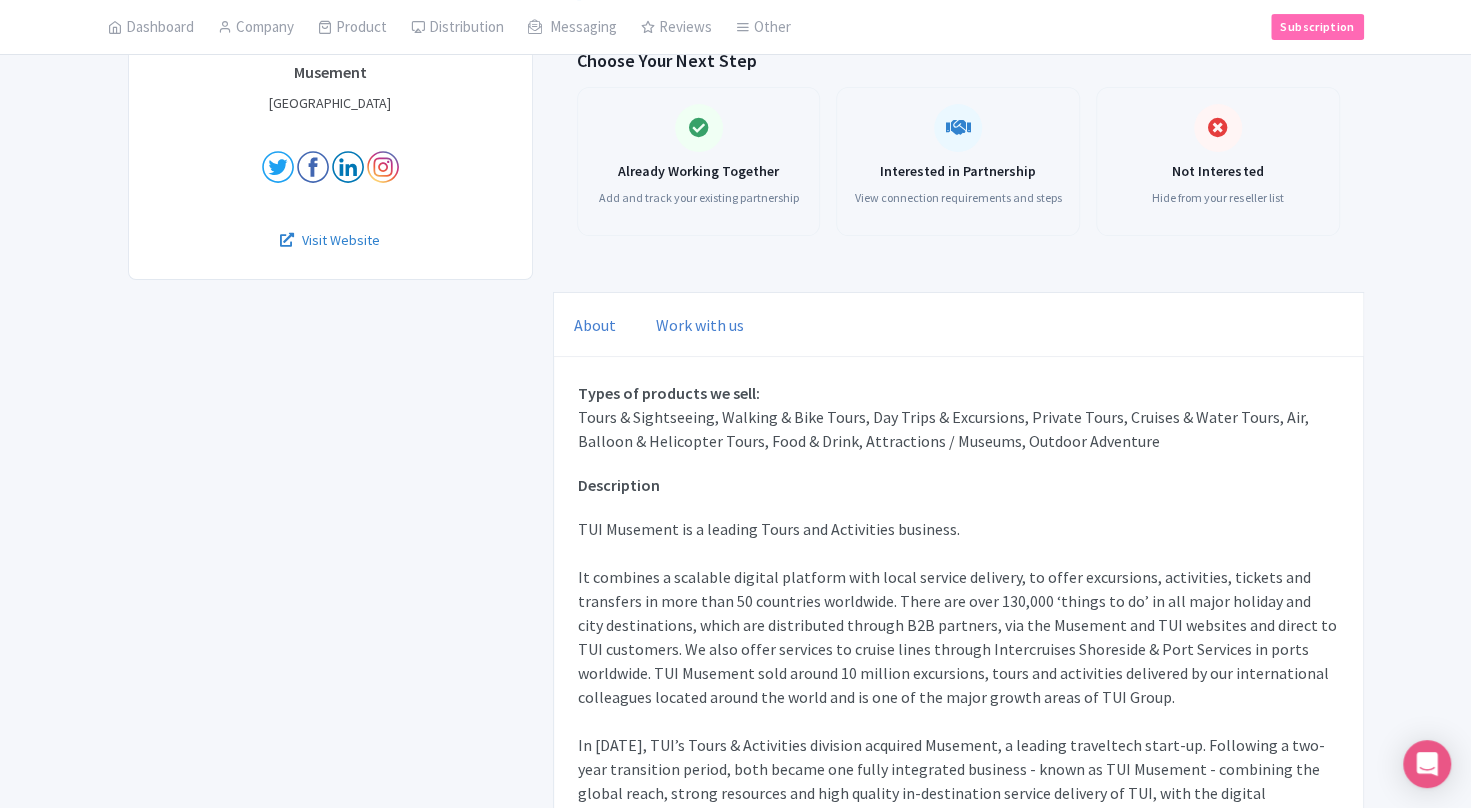 scroll, scrollTop: 104, scrollLeft: 0, axis: vertical 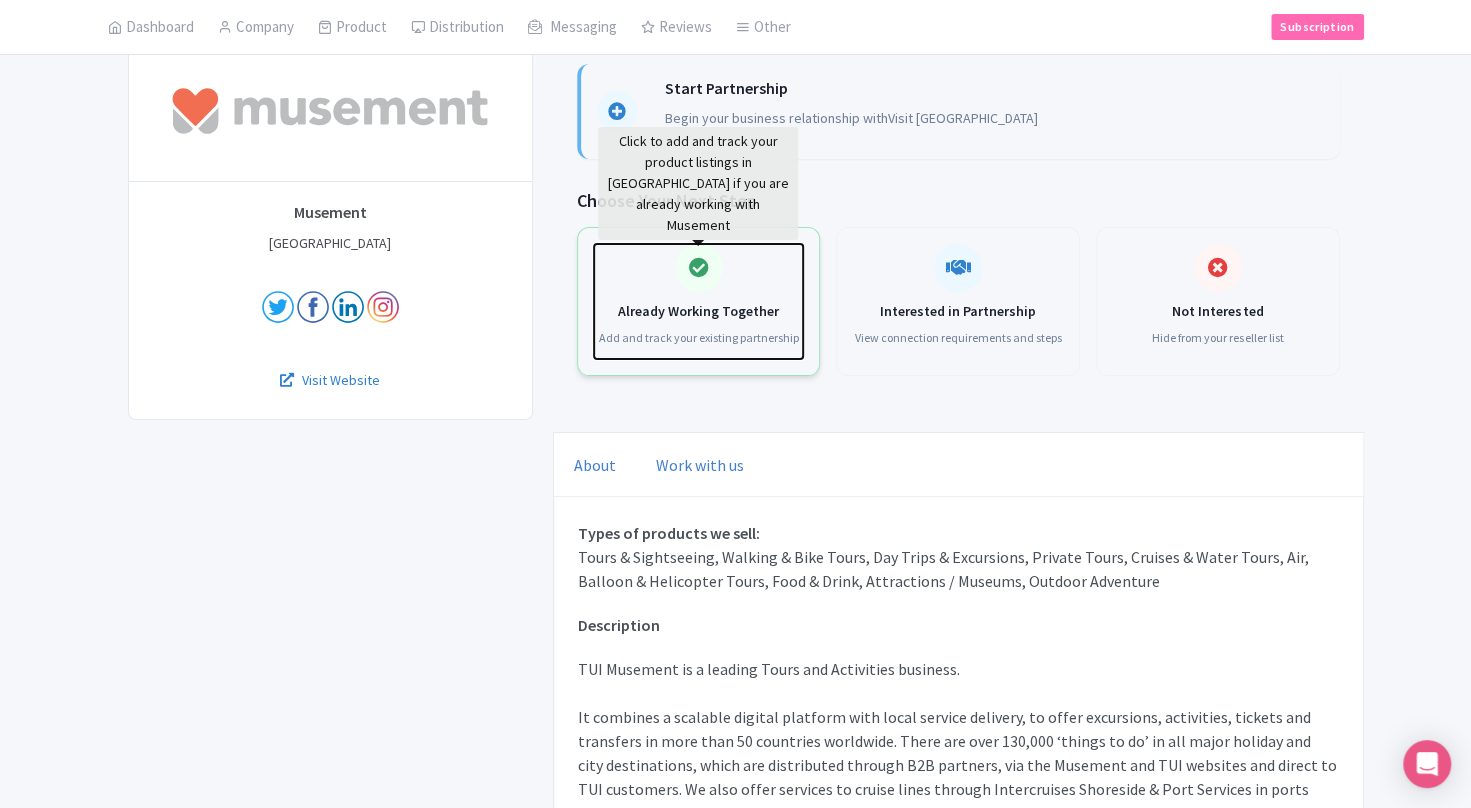 click on "Already Working Together
Add and track your existing partnership" at bounding box center (699, 331) 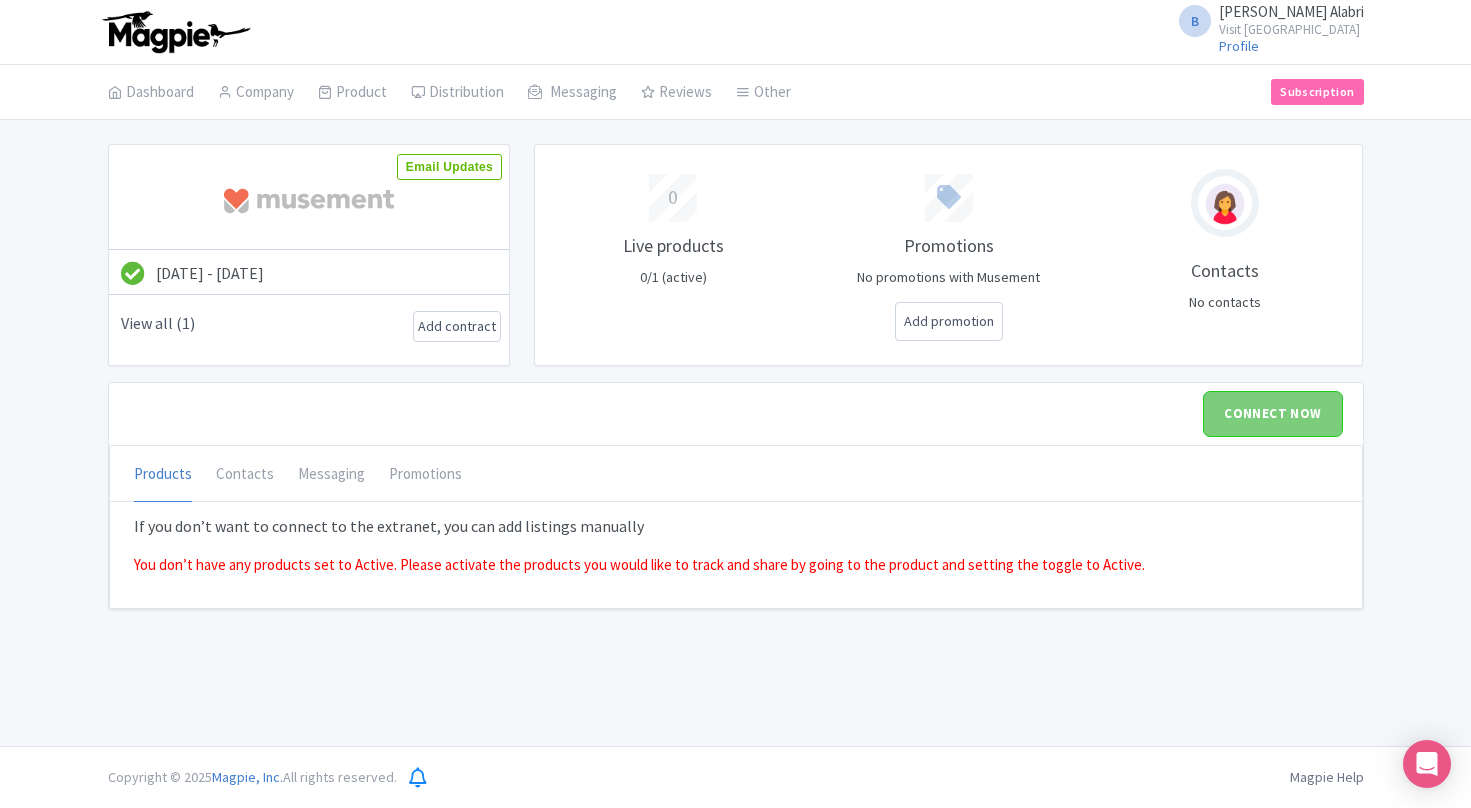 scroll, scrollTop: 0, scrollLeft: 0, axis: both 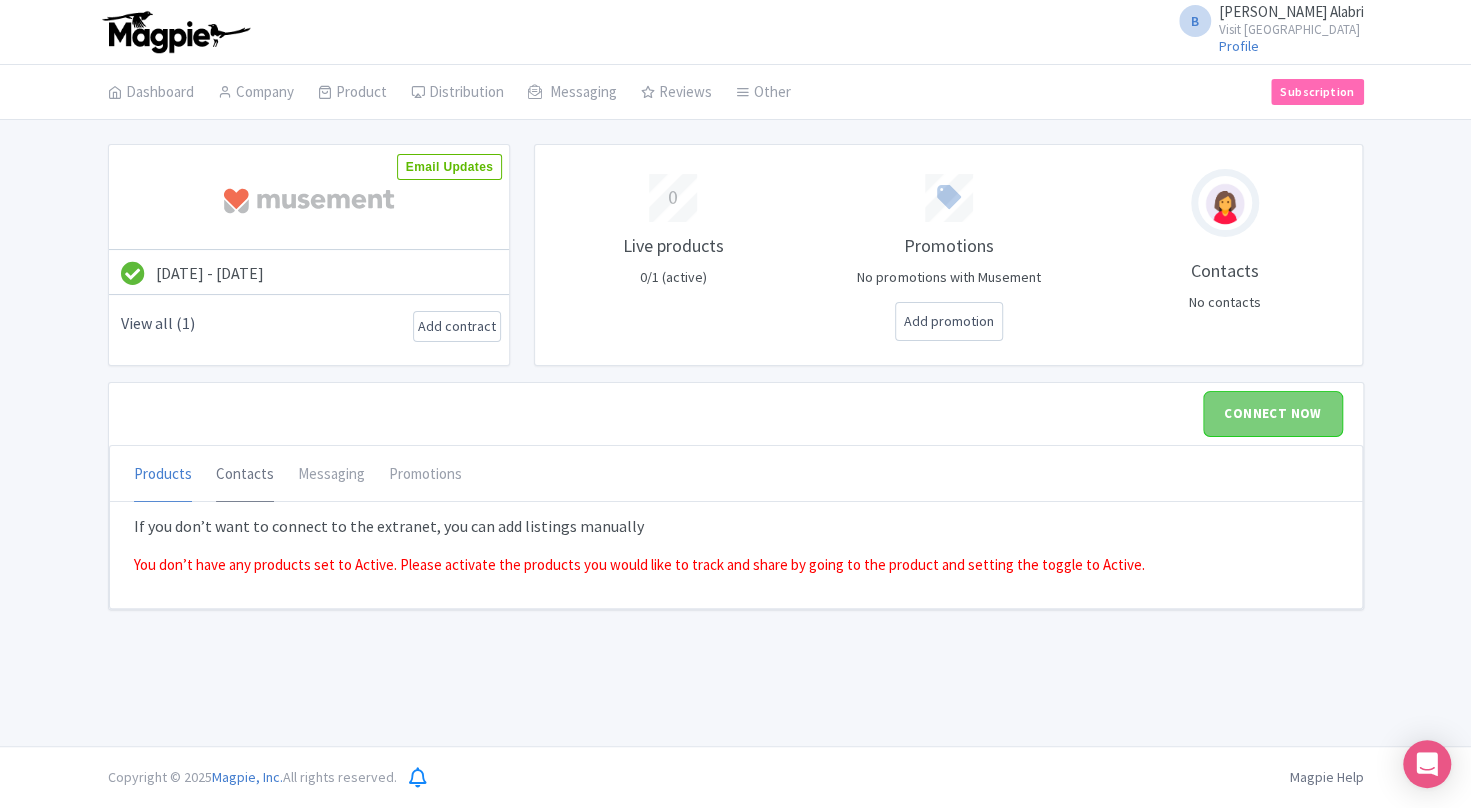 click on "Contacts" at bounding box center (245, 475) 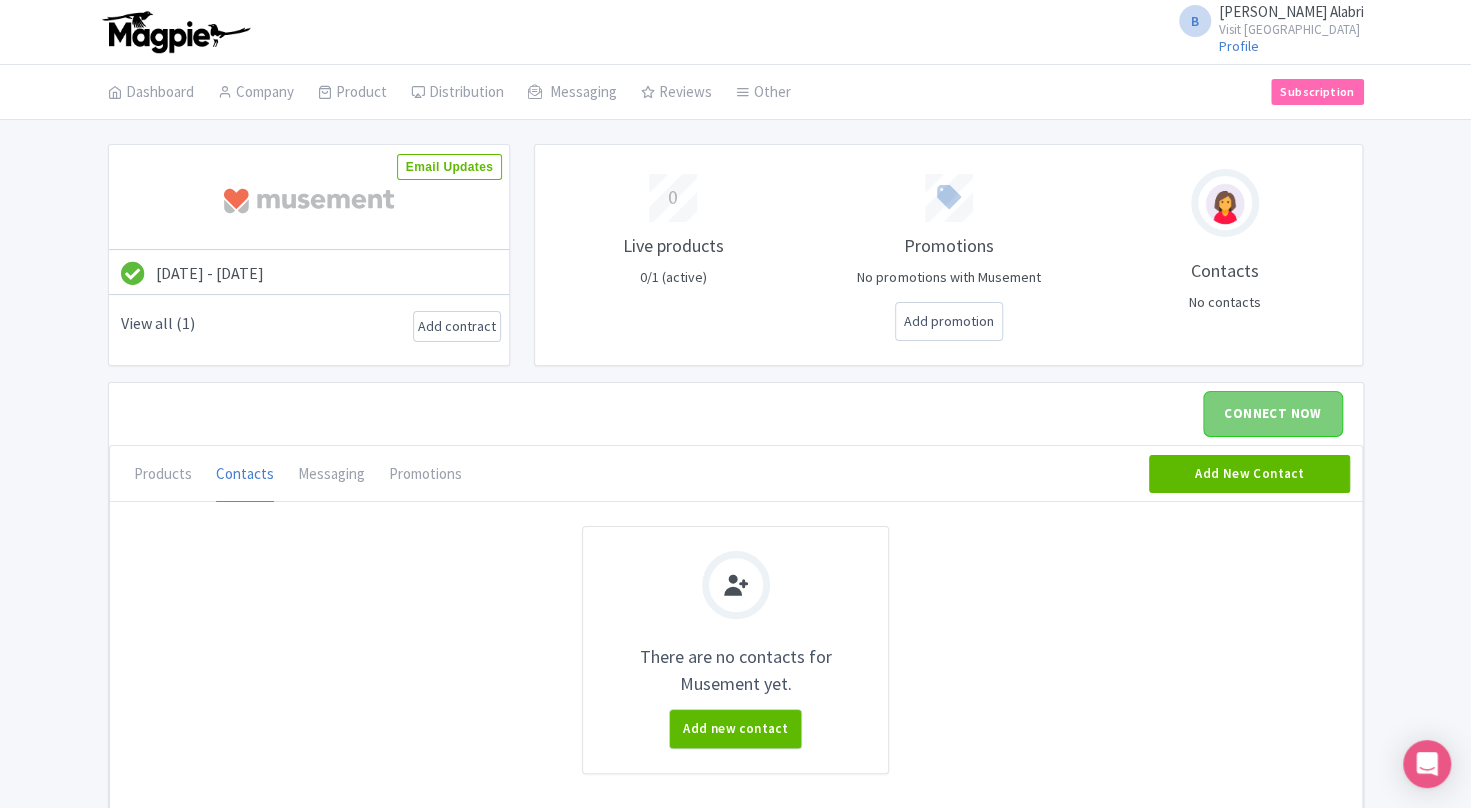 click on "Promotions" at bounding box center (425, 474) 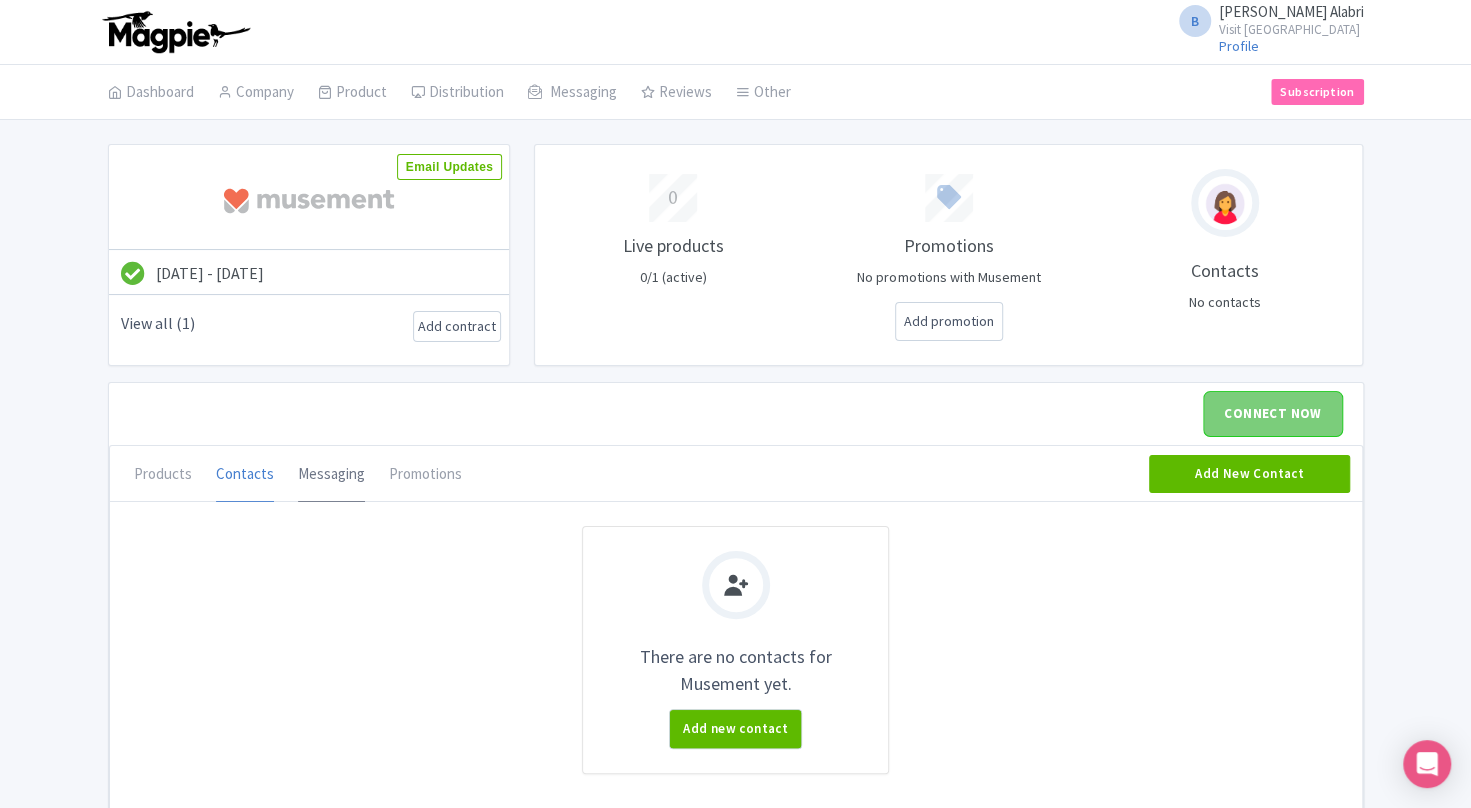 click on "Messaging" at bounding box center (331, 475) 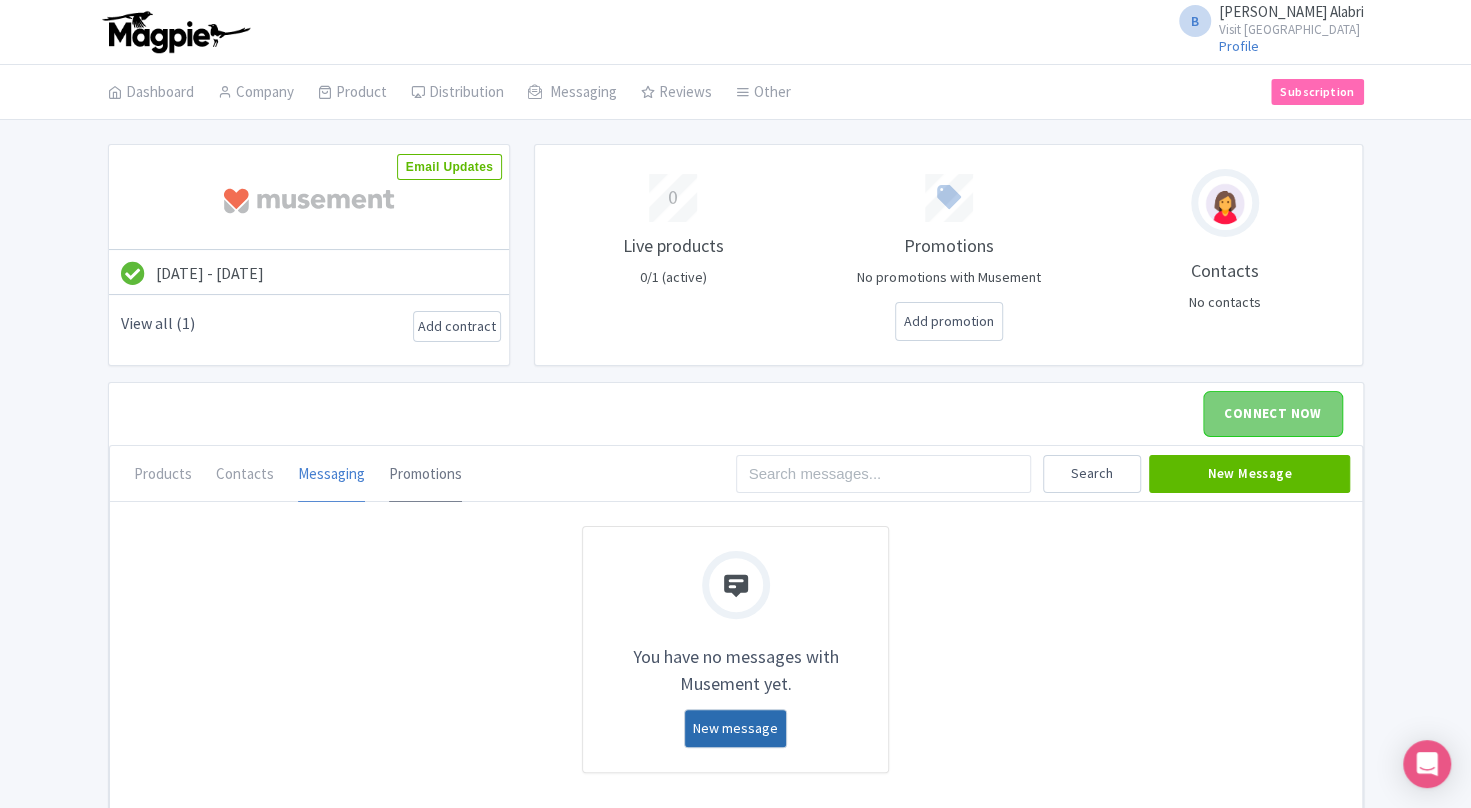 click on "Promotions" at bounding box center (425, 475) 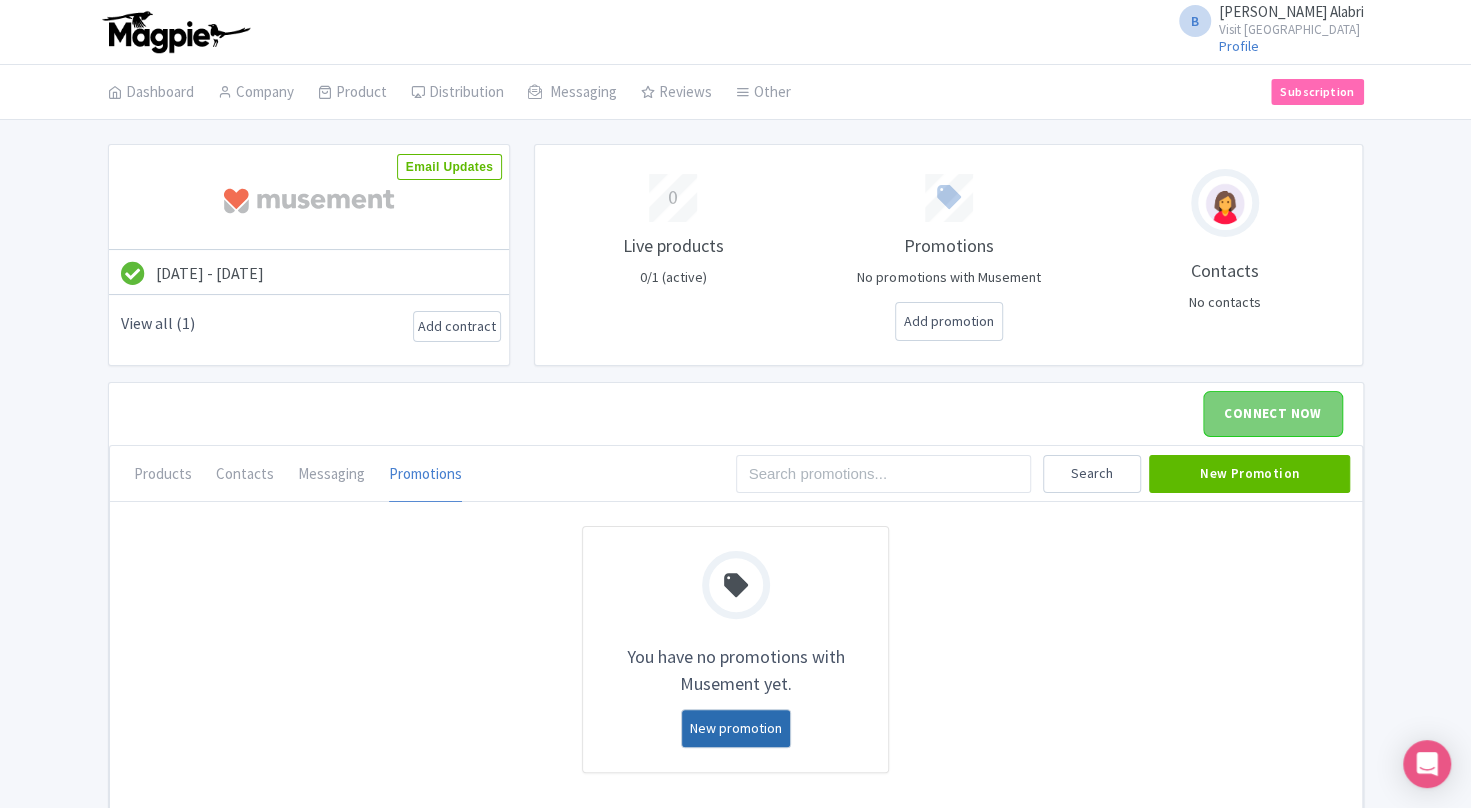 click on "Messaging" at bounding box center [331, 474] 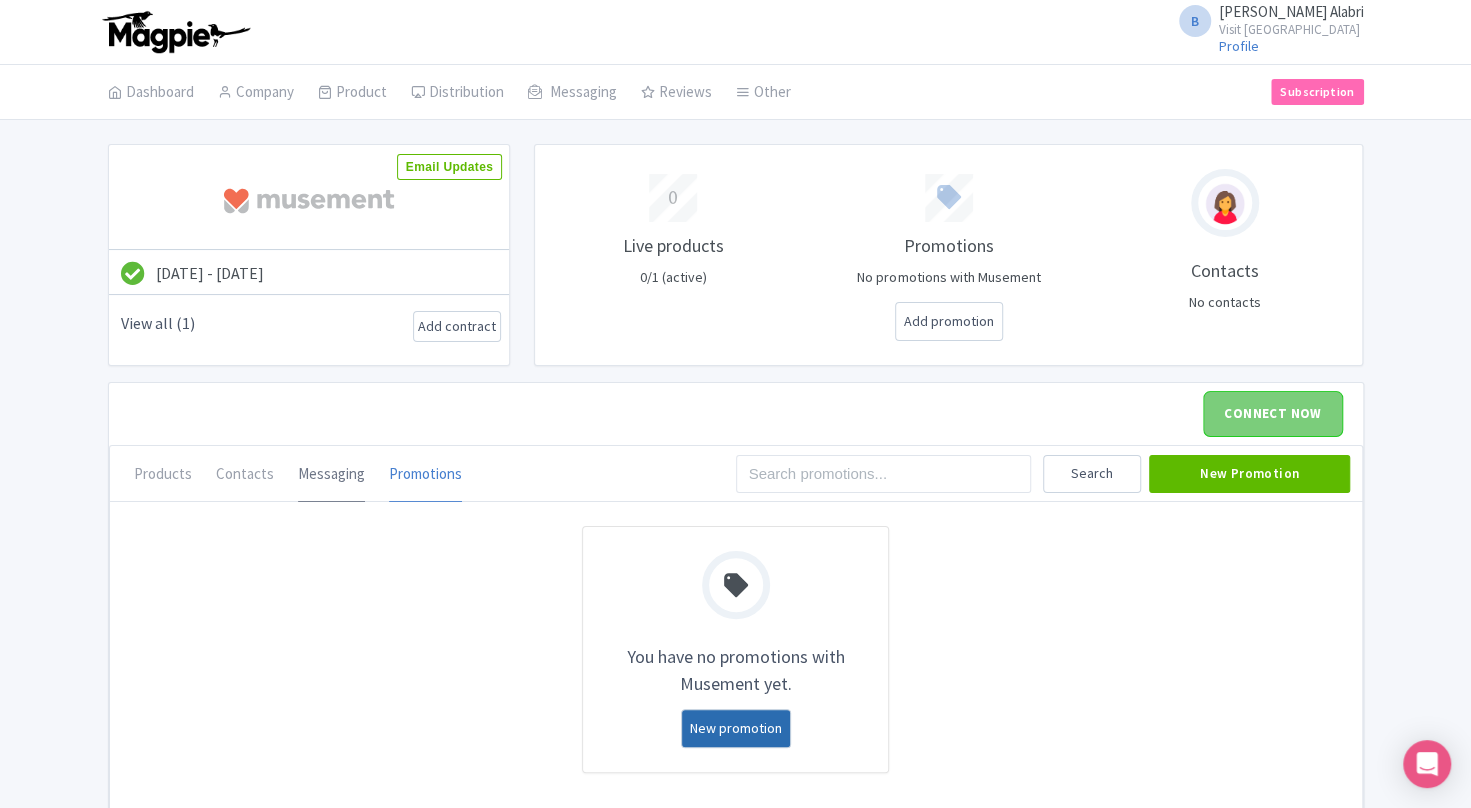 click on "Messaging" at bounding box center [331, 475] 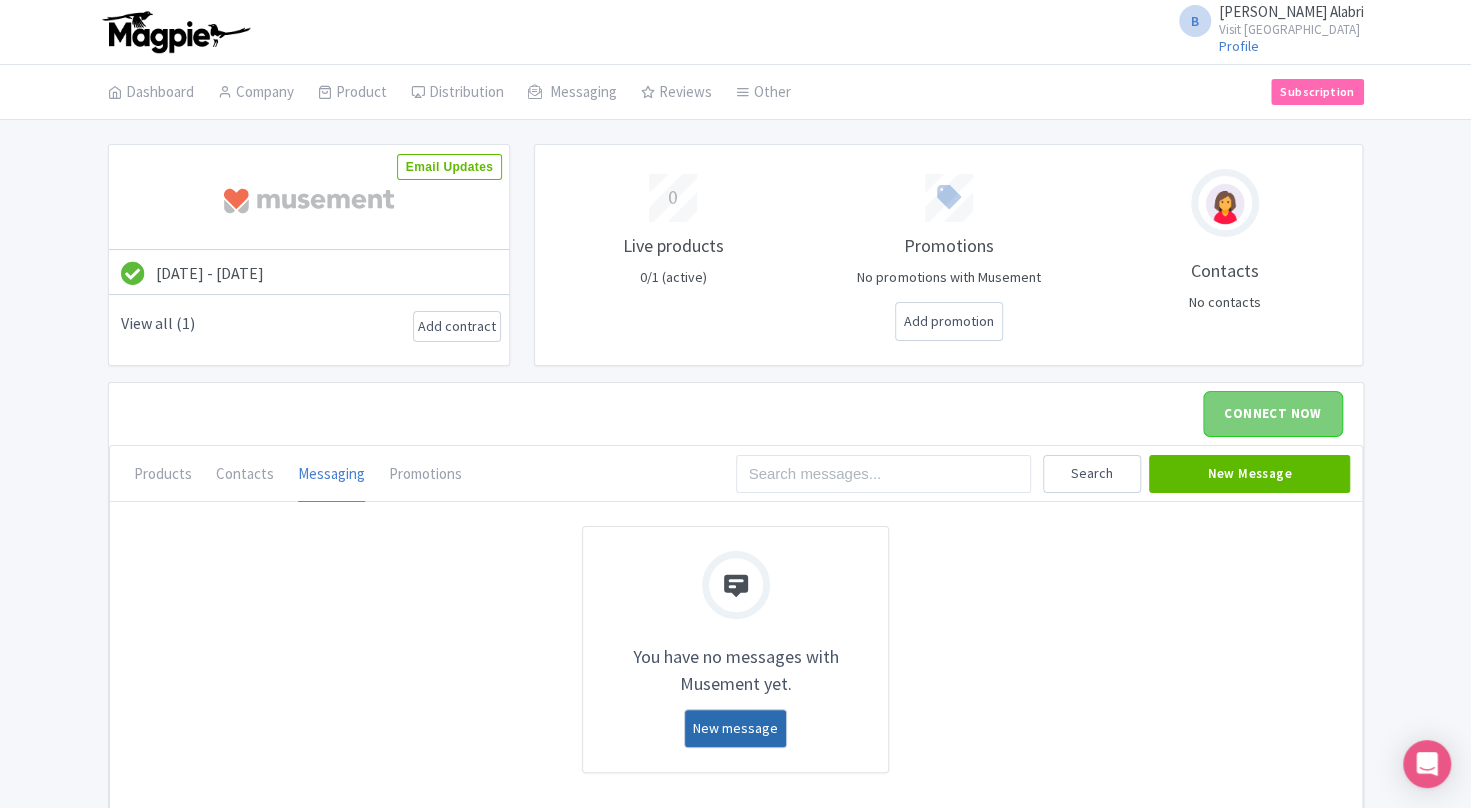click on "Add contract" at bounding box center [457, 326] 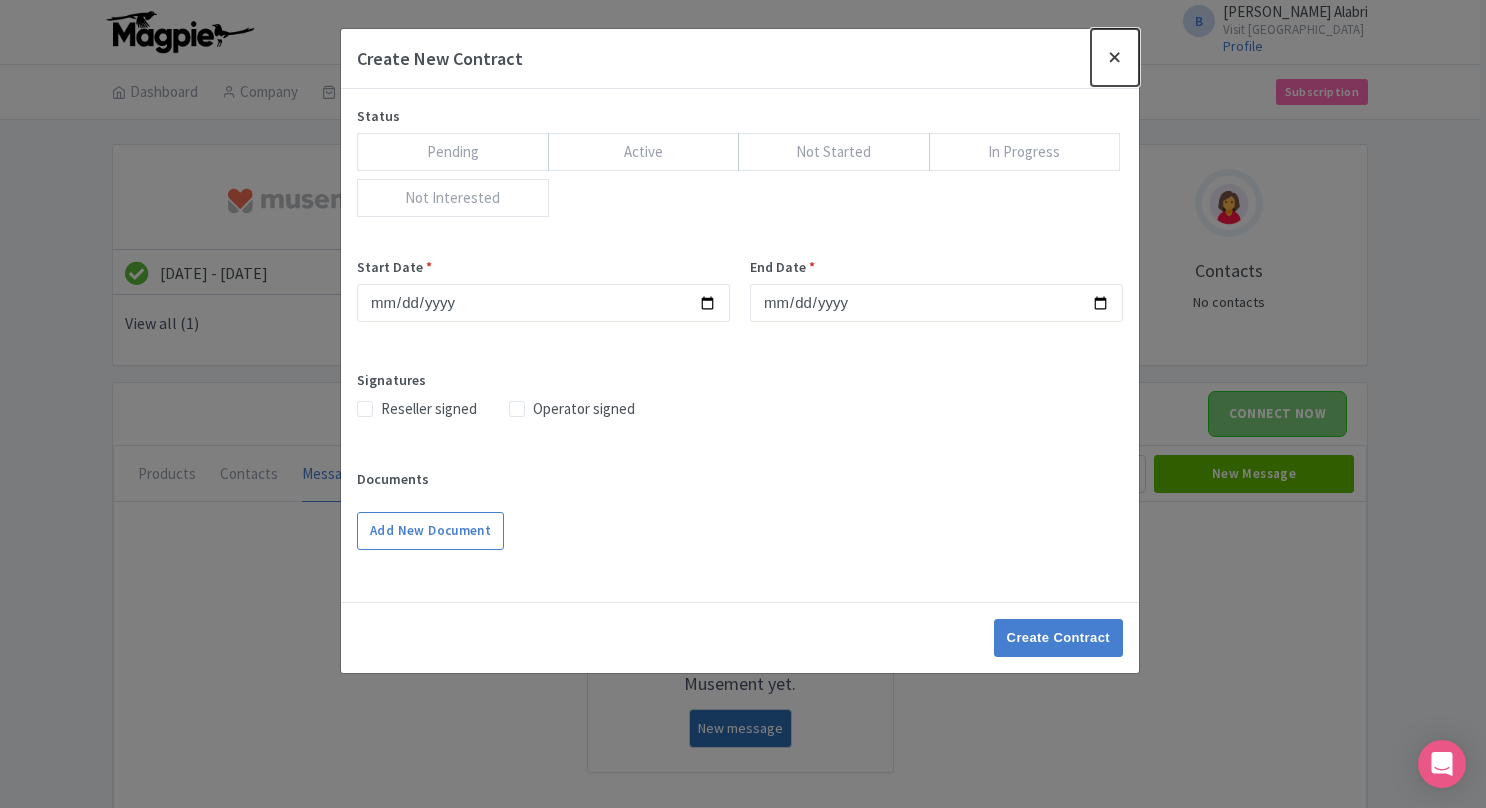 click at bounding box center (1115, 57) 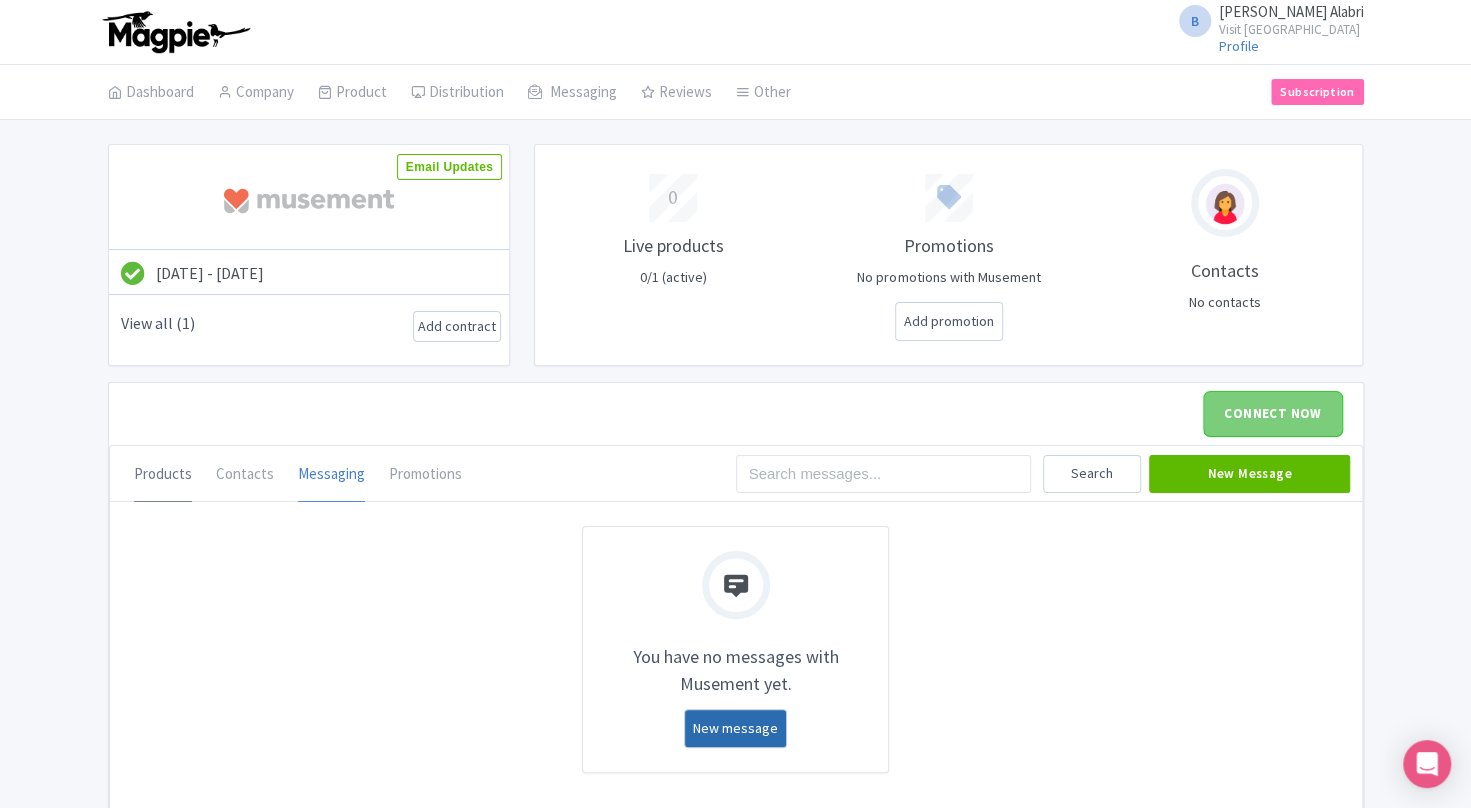 click on "Products" at bounding box center (163, 475) 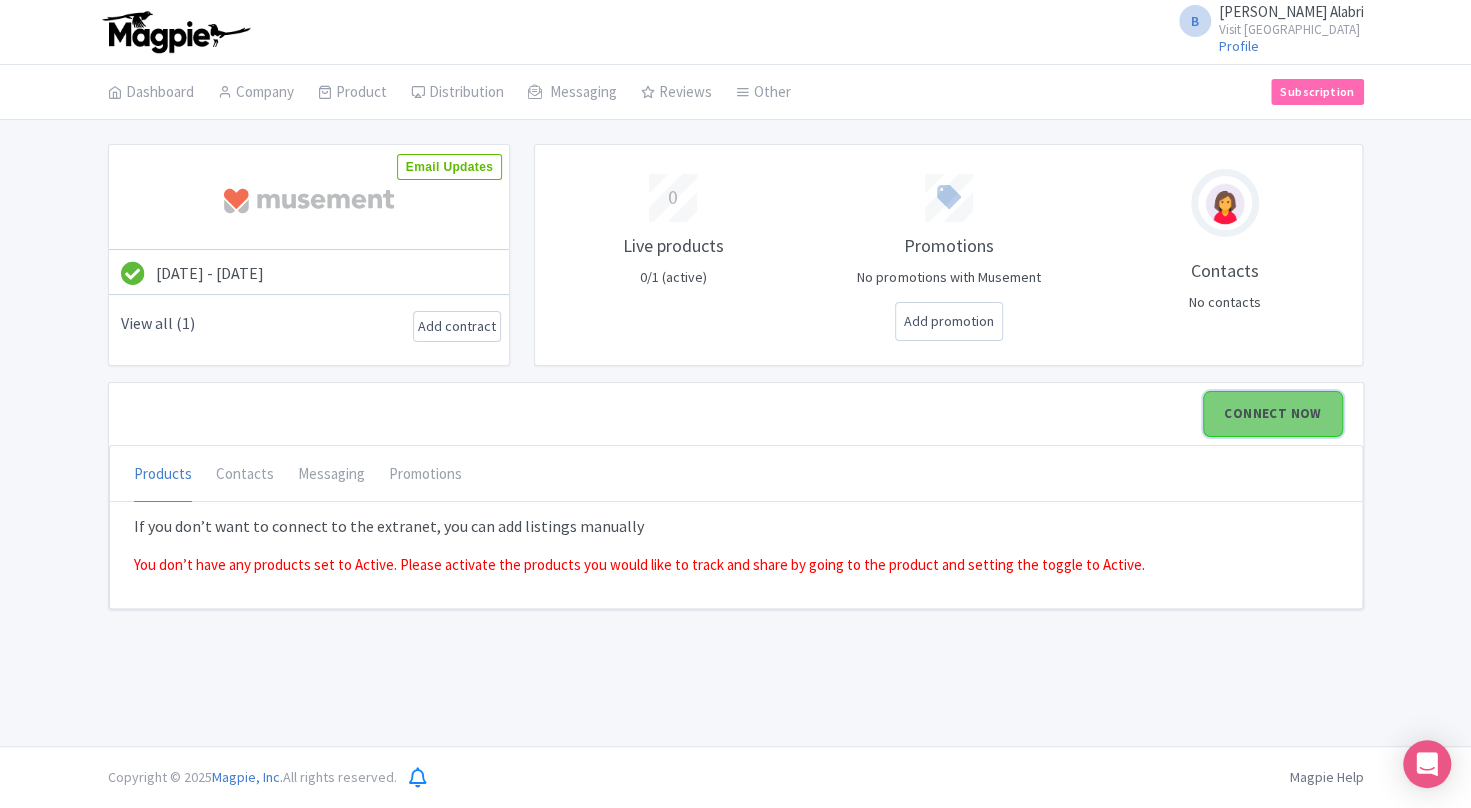 click on "CONNECT NOW" at bounding box center [1272, 414] 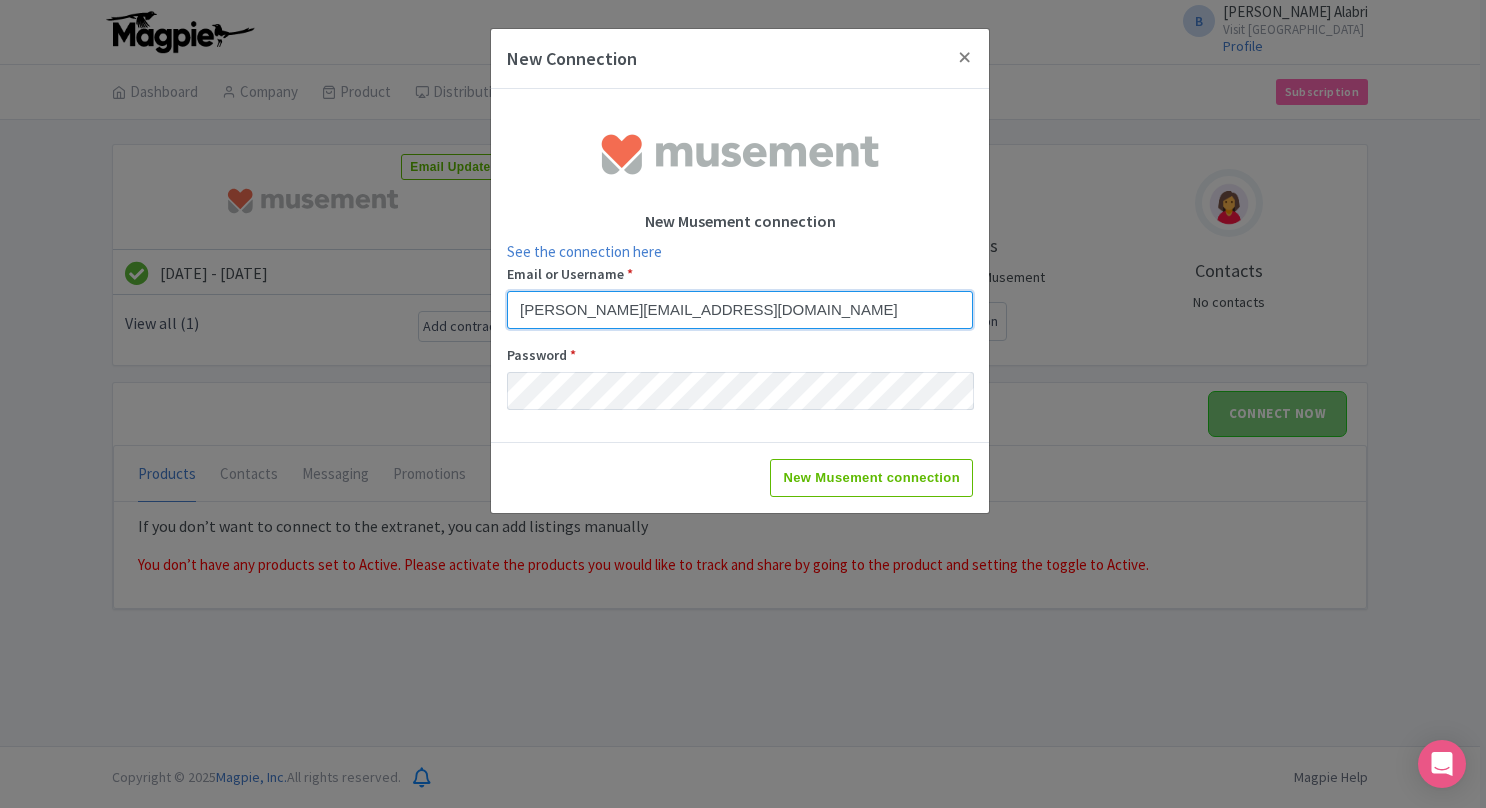 click on "barakat.alabri@visitoman.om" at bounding box center [740, 310] 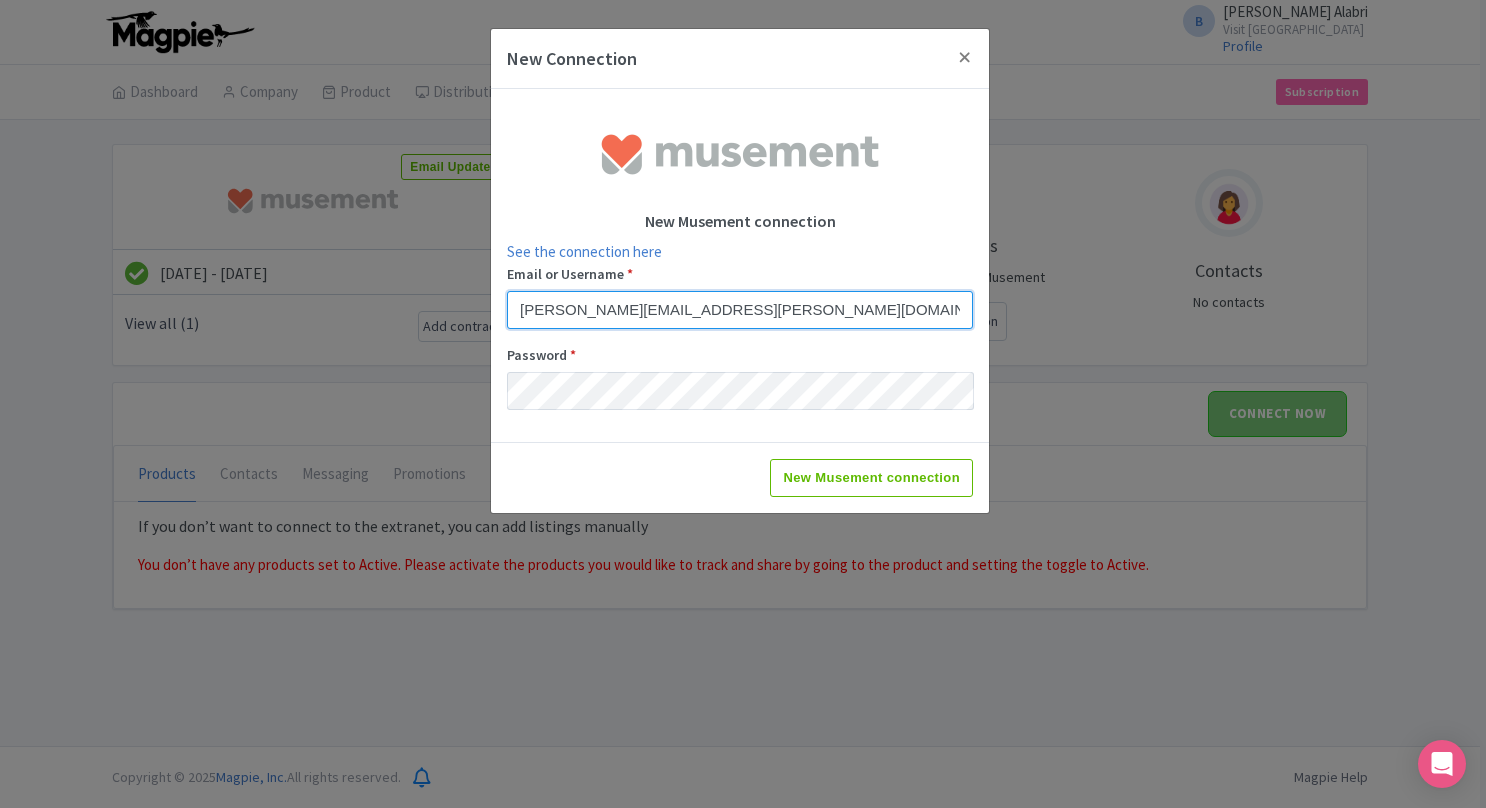 type on "Amiya.AlSabri@visitoman.om" 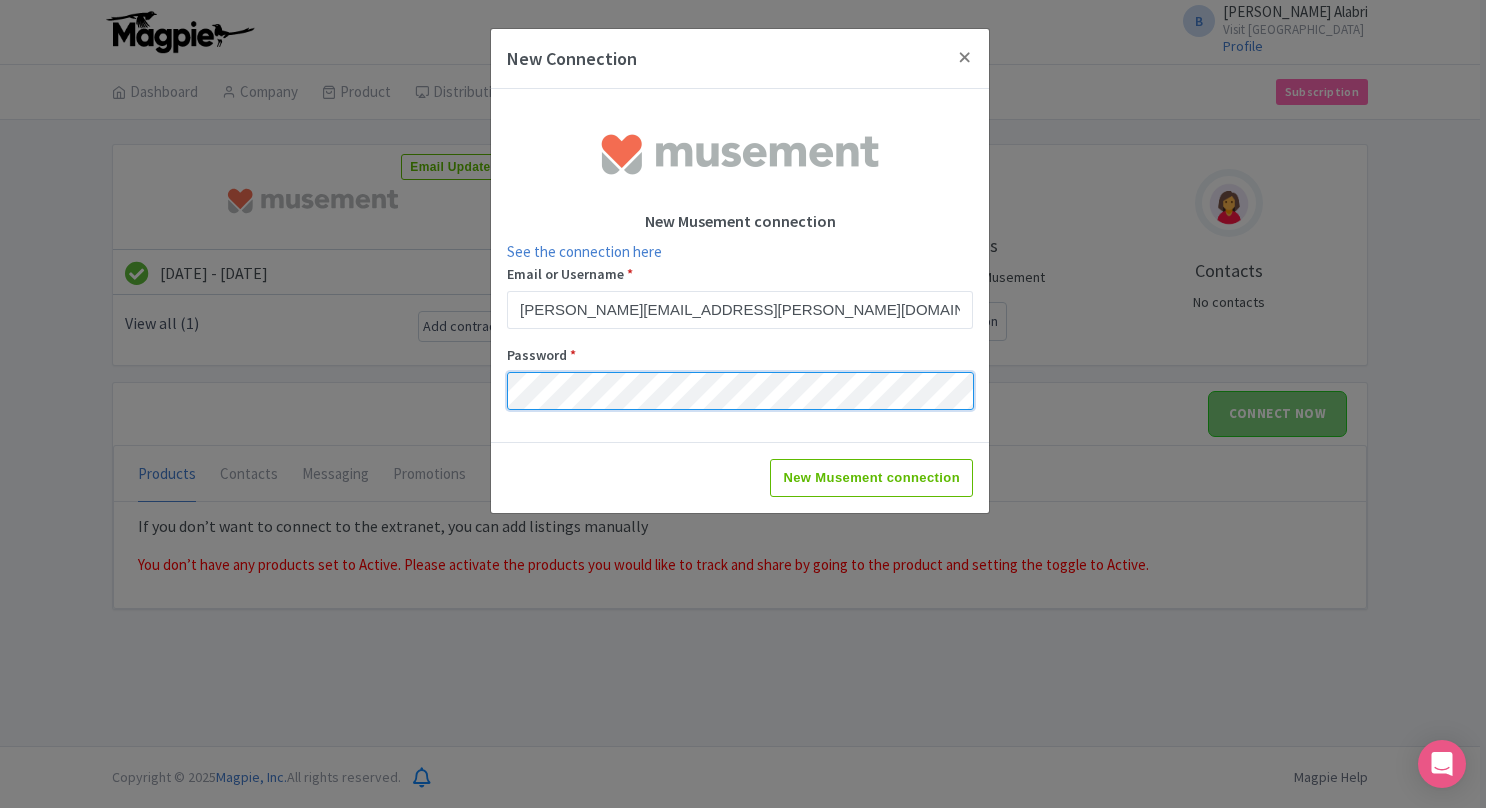 click on "New Connection
New Musement connection
See the connection here
Email or Username   * Amiya.AlSabri@visitoman.om
Password   *
New Musement connection" at bounding box center [743, 404] 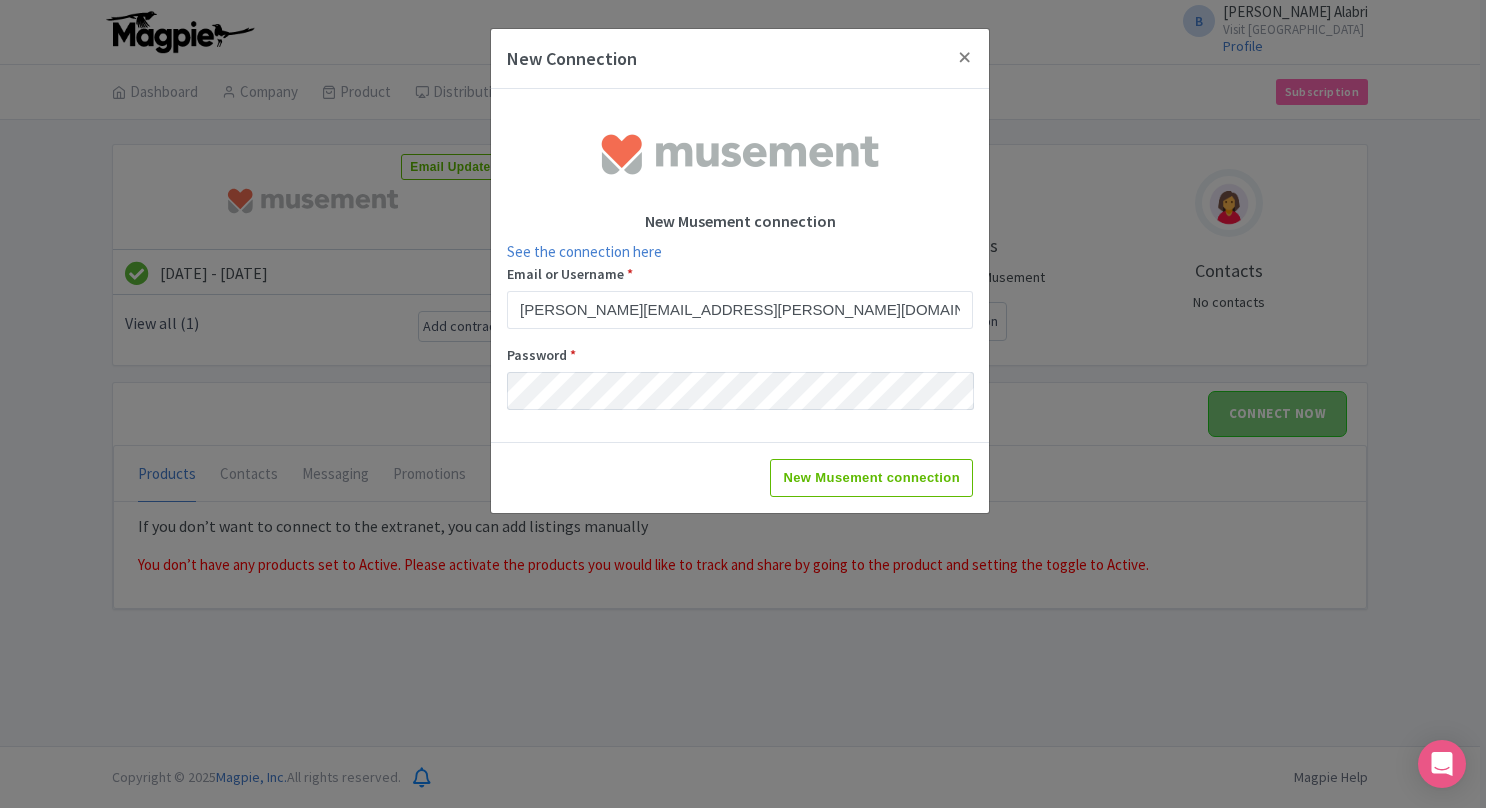 click on "New Musement connection" at bounding box center [740, 477] 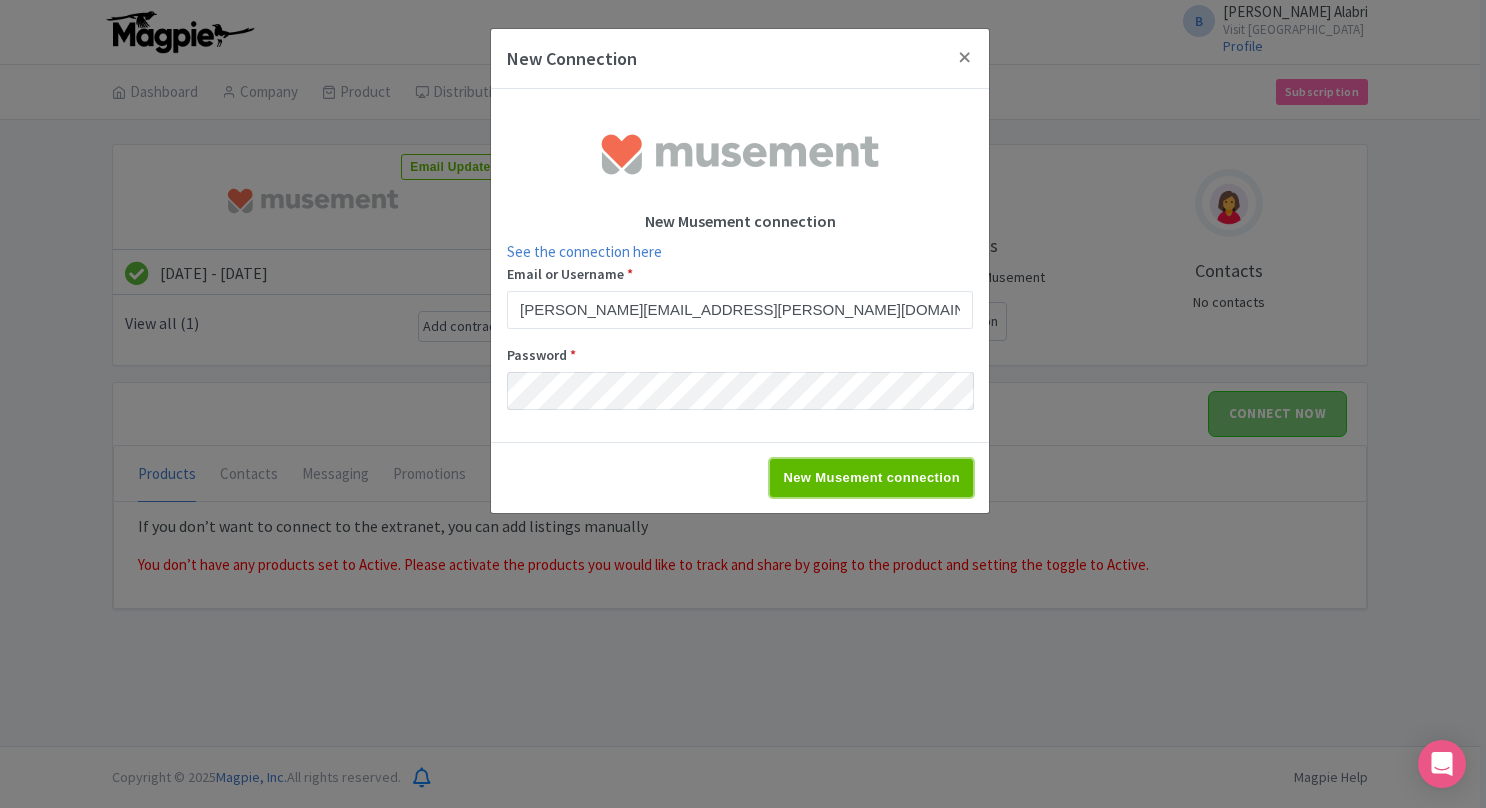 click on "New Musement connection" at bounding box center (871, 478) 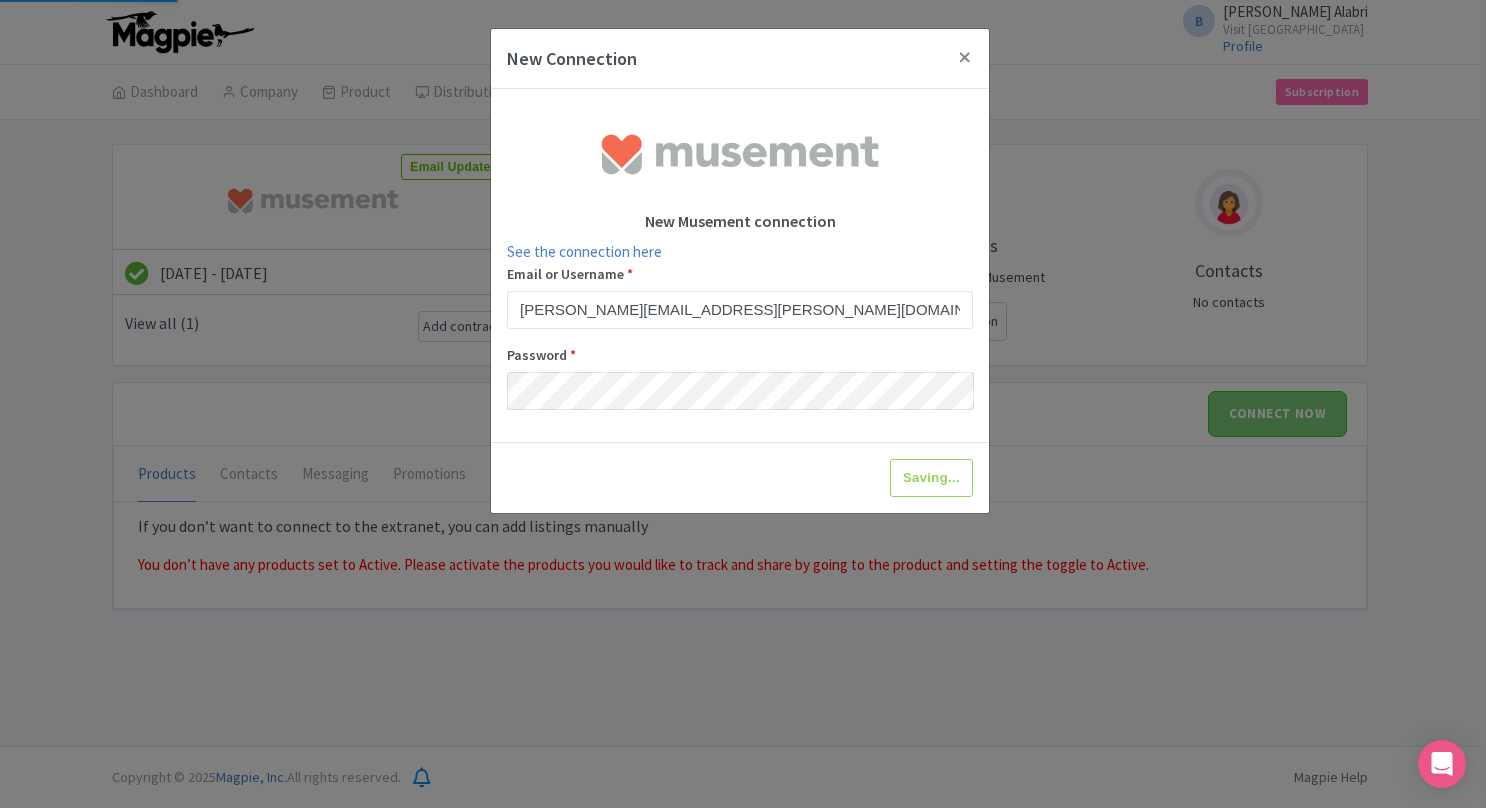 type on "New Musement connection" 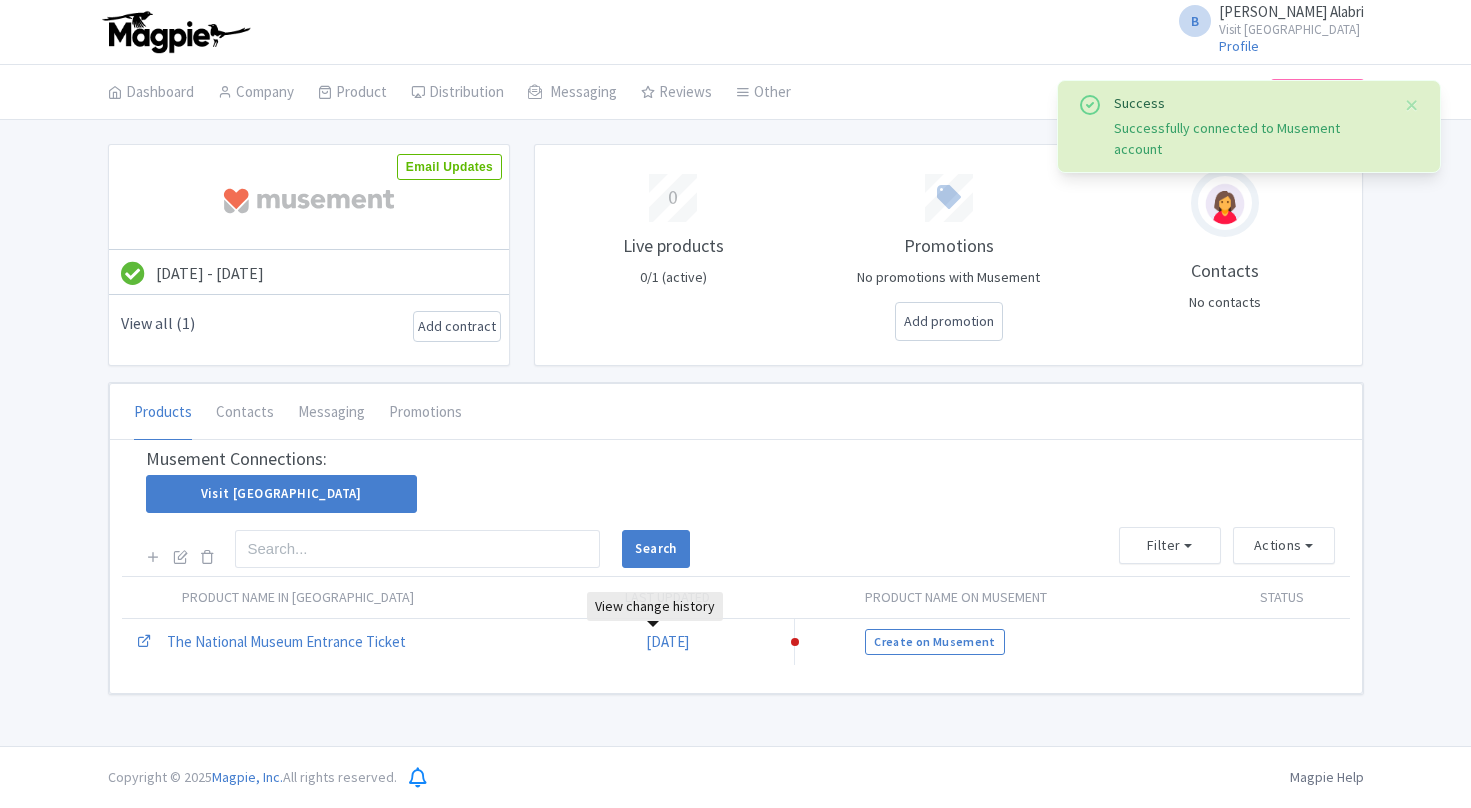 scroll, scrollTop: 0, scrollLeft: 0, axis: both 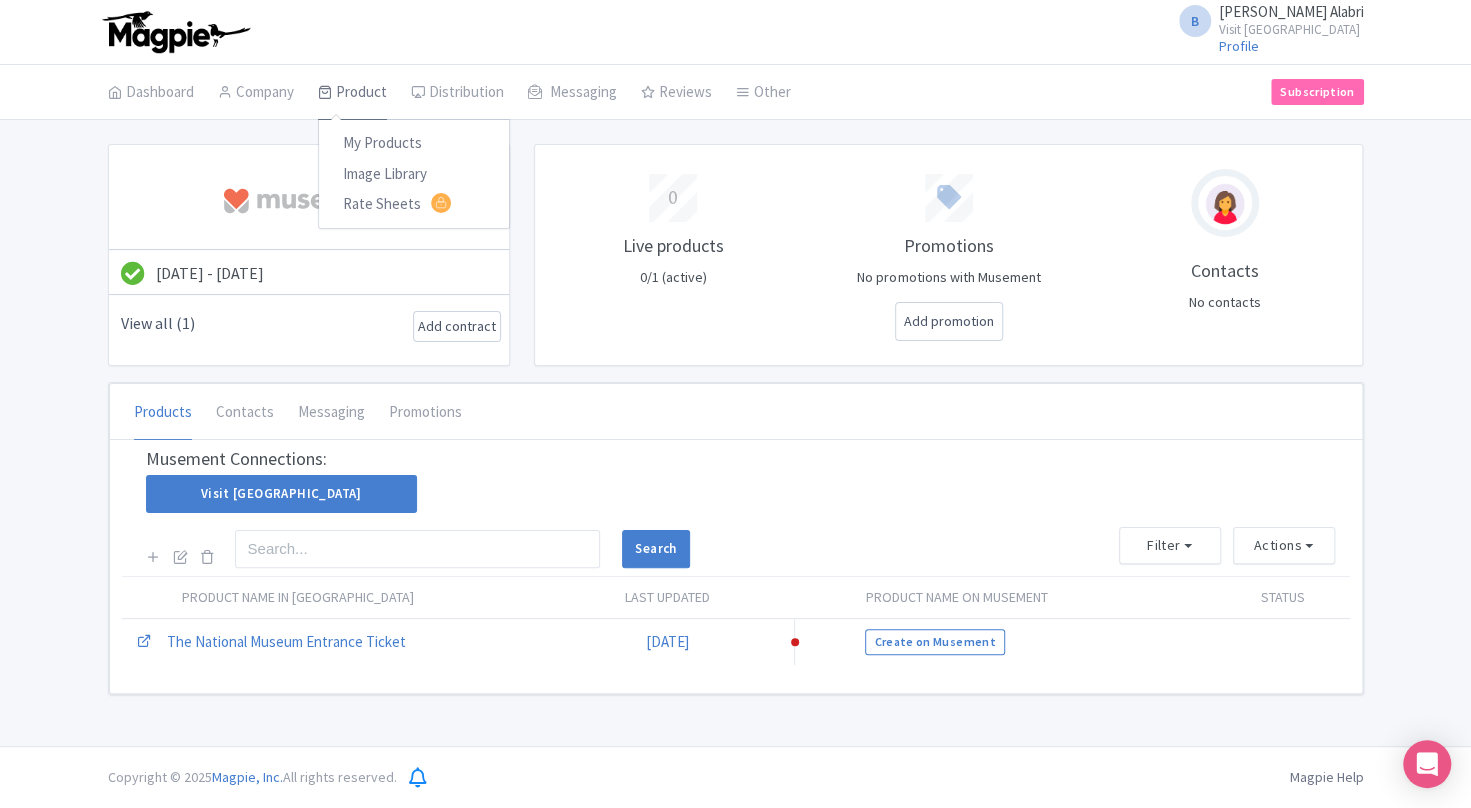 click on "Product" at bounding box center (352, 93) 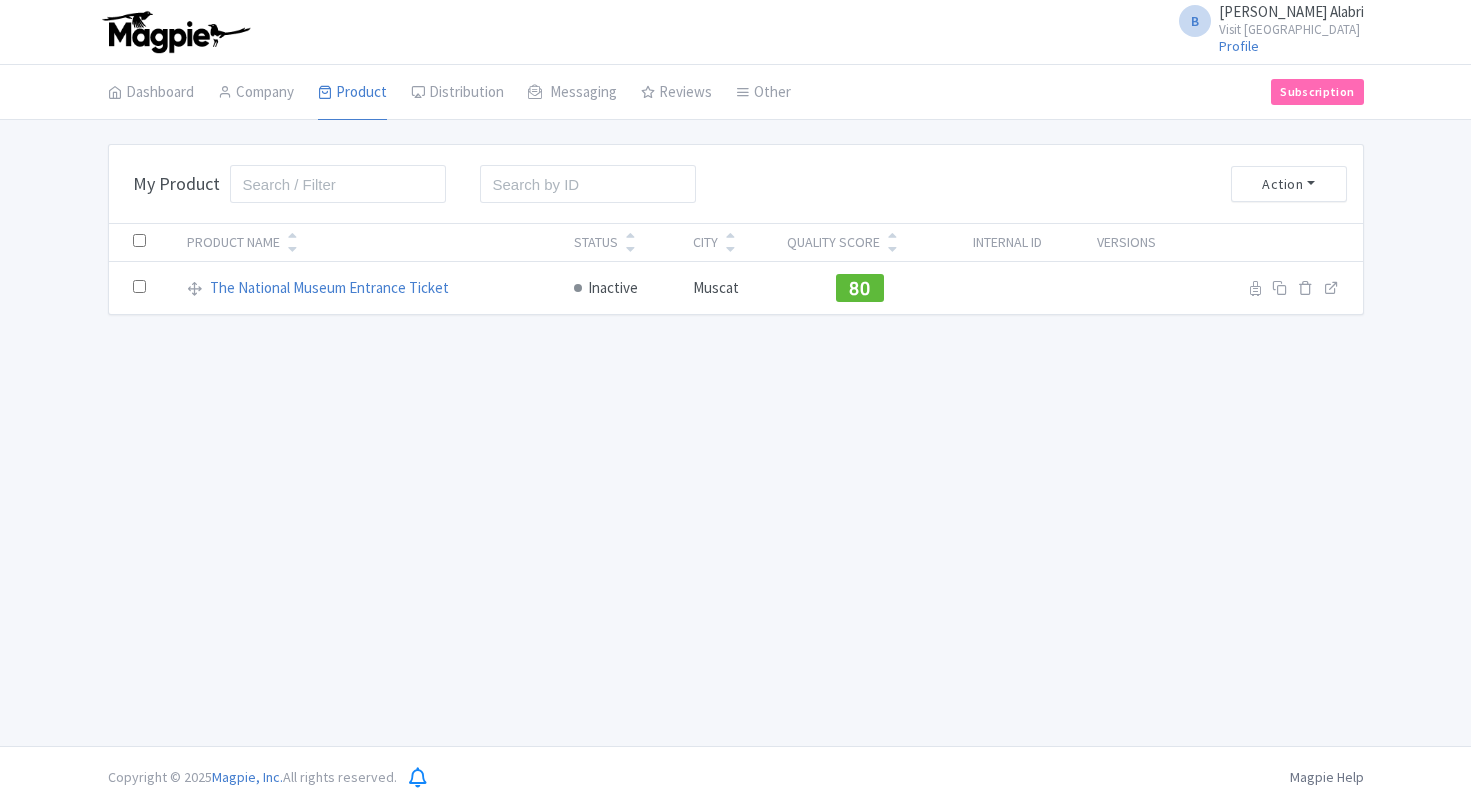 scroll, scrollTop: 0, scrollLeft: 0, axis: both 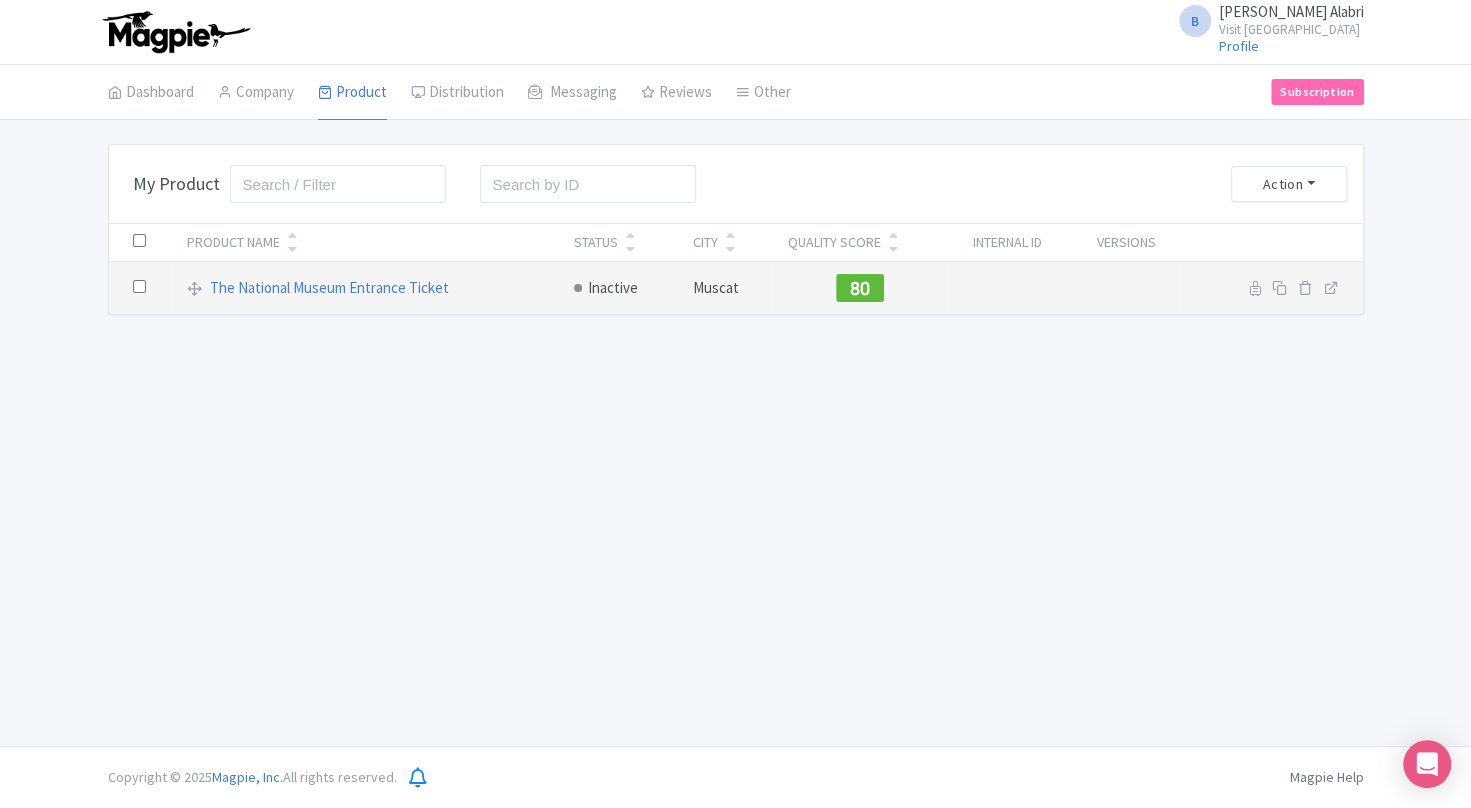 click at bounding box center [139, 286] 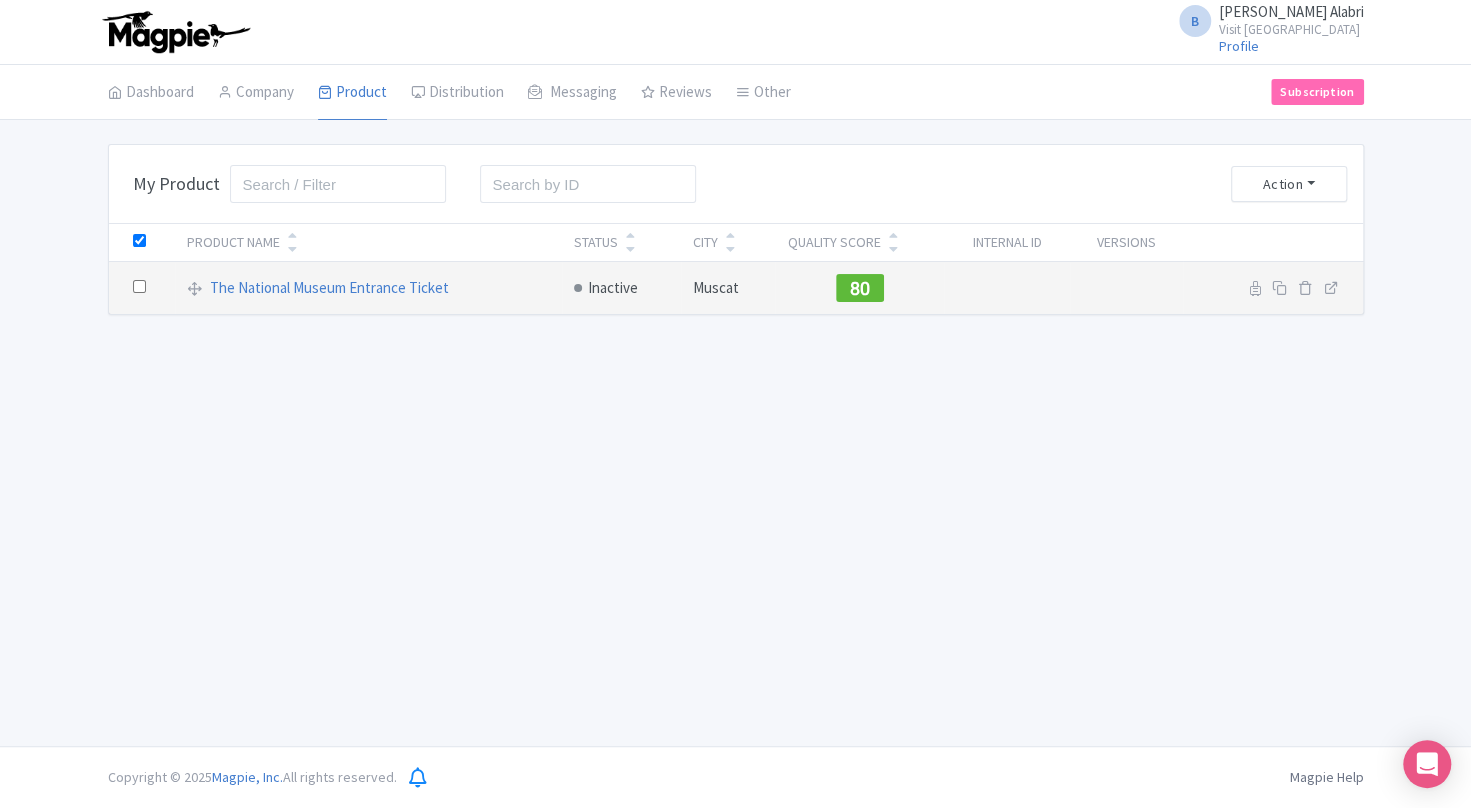 checkbox on "true" 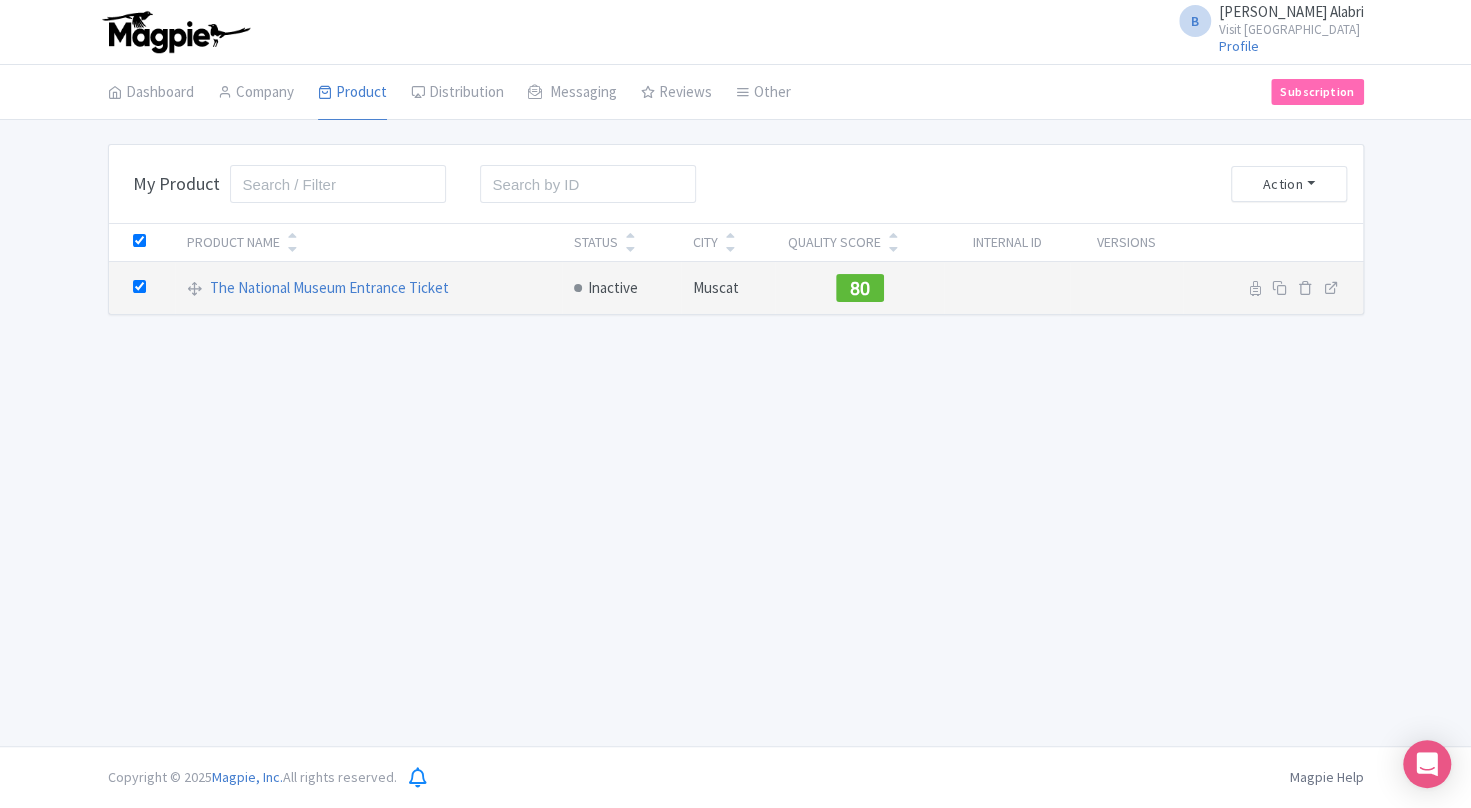 checkbox on "true" 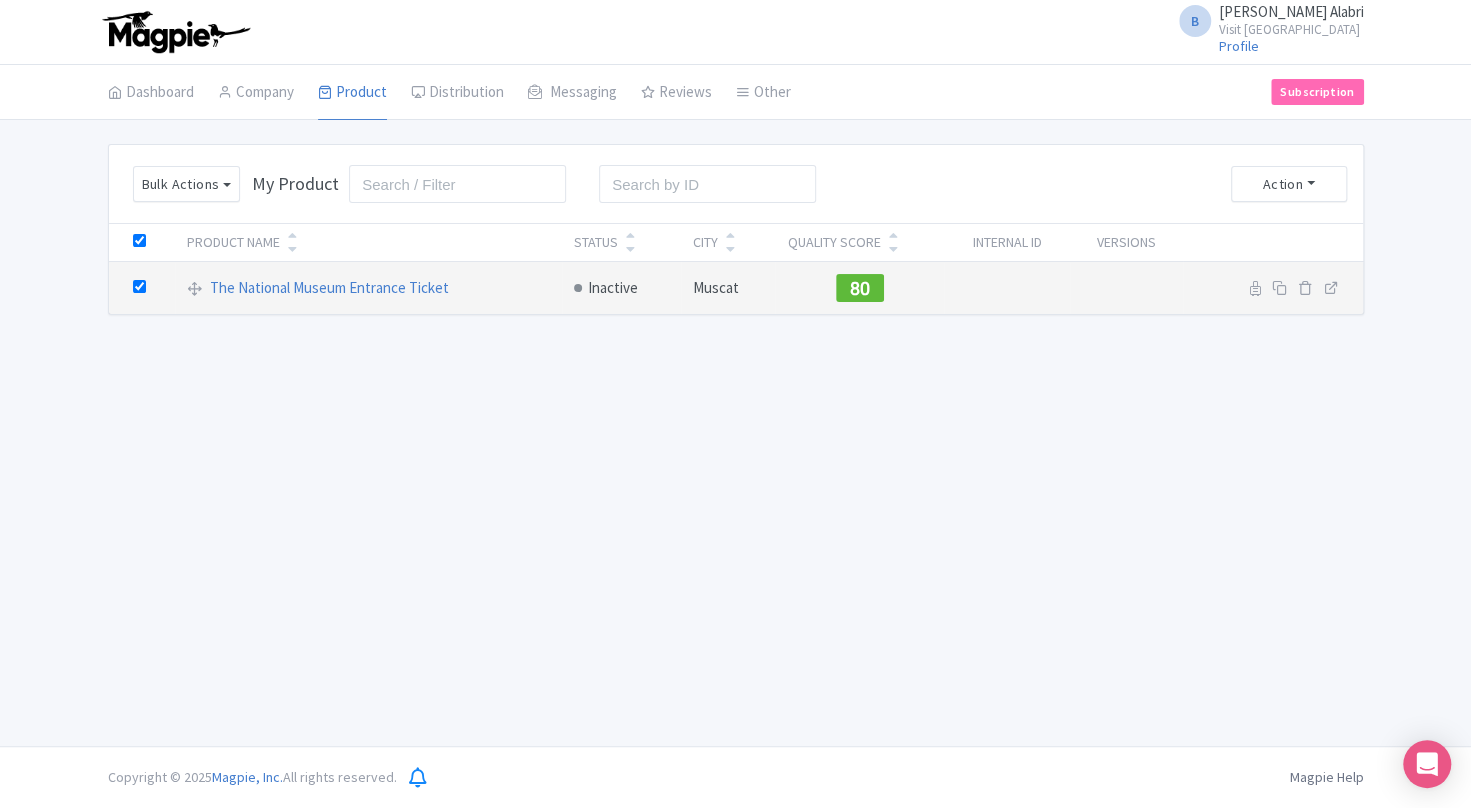 click at bounding box center [139, 286] 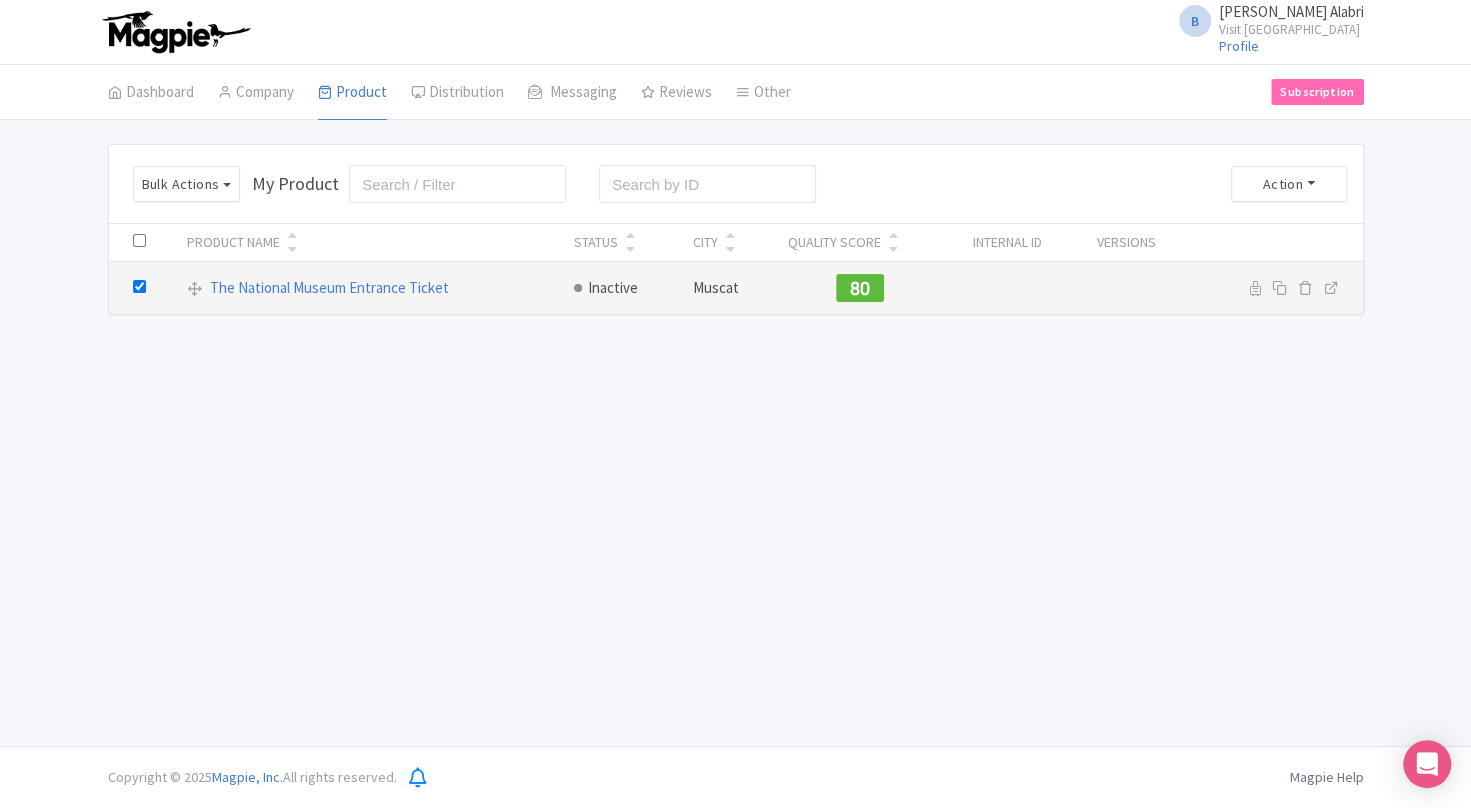 checkbox on "false" 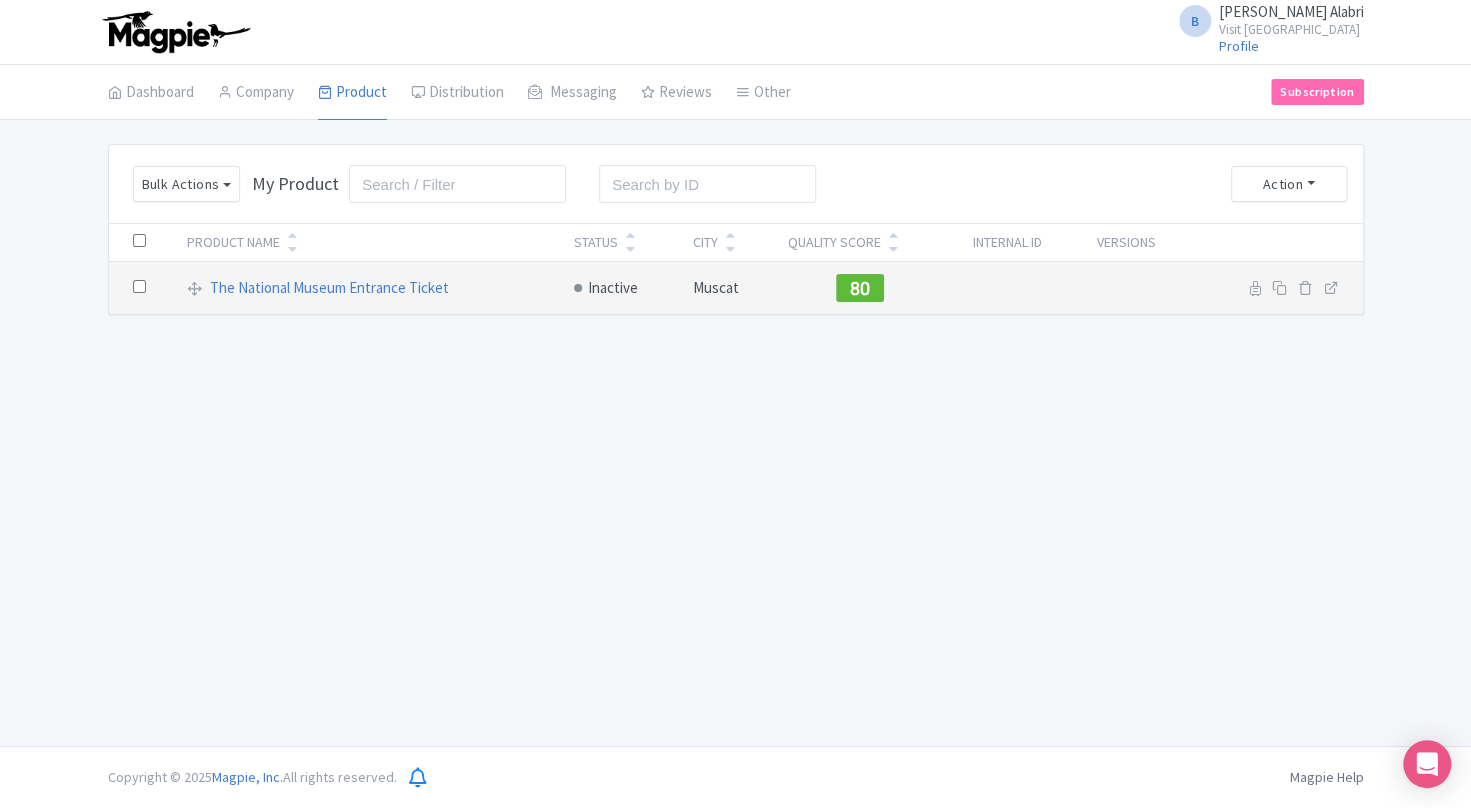 checkbox on "false" 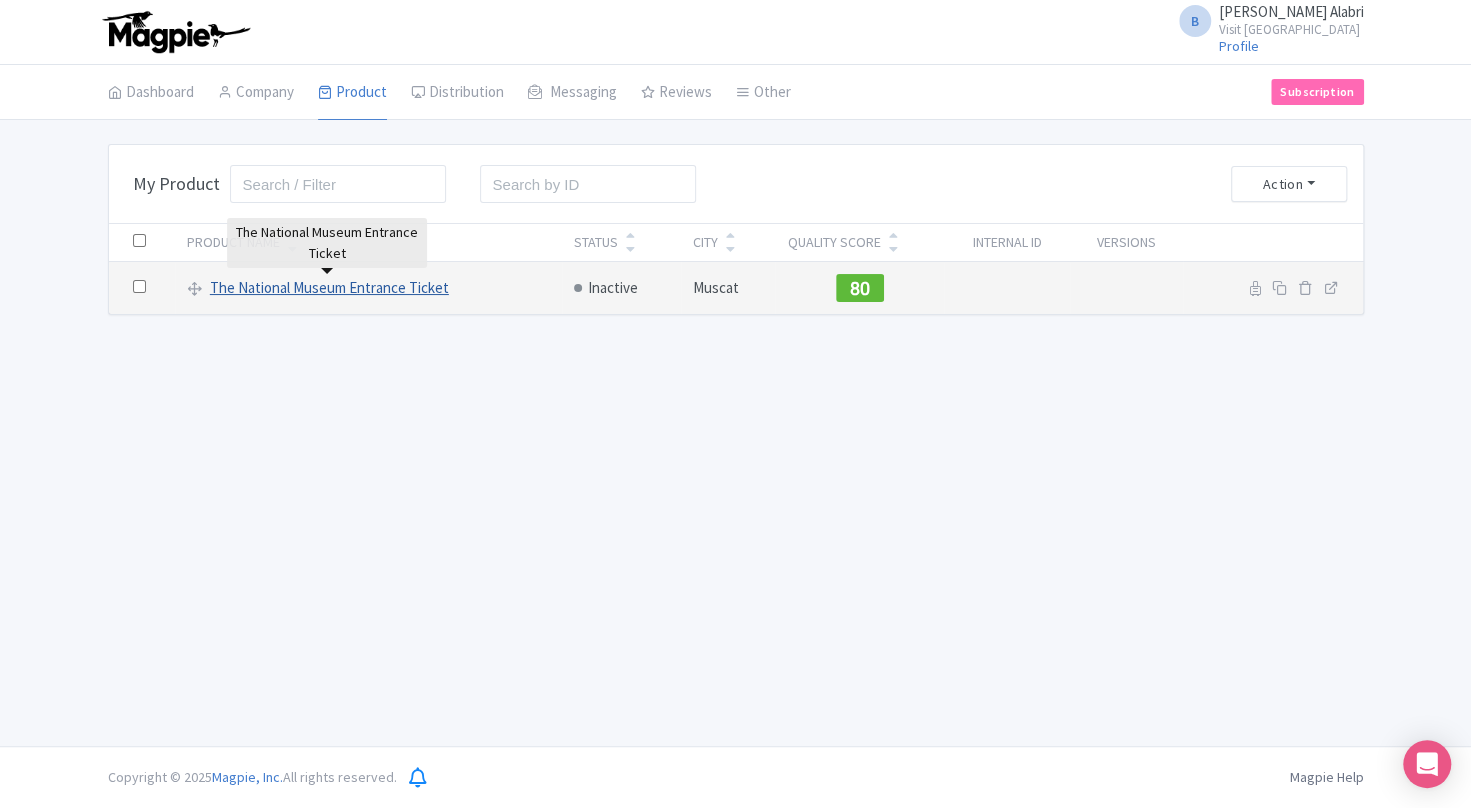 click on "The National Museum Entrance Ticket" at bounding box center (329, 288) 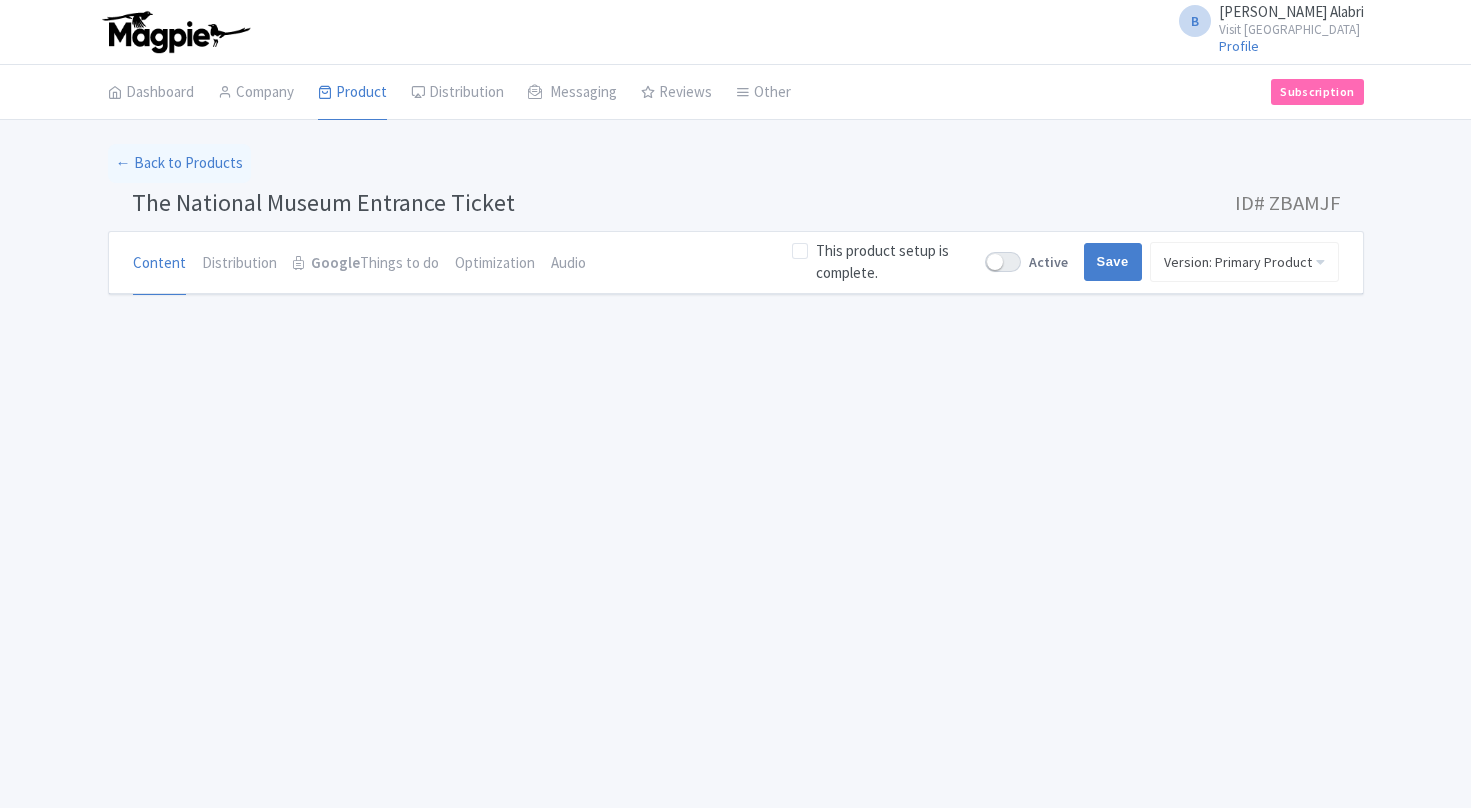 scroll, scrollTop: 0, scrollLeft: 0, axis: both 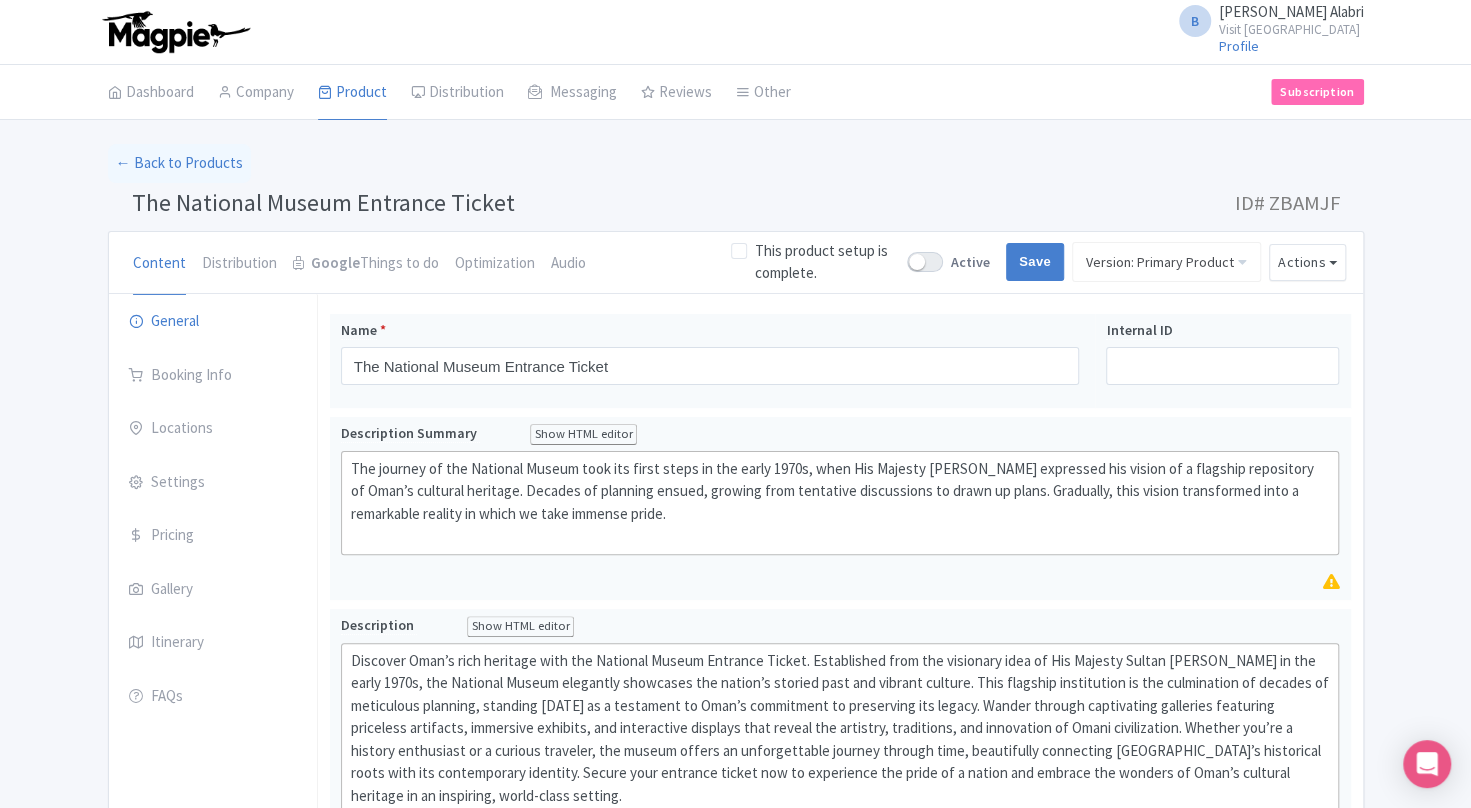 click at bounding box center (925, 262) 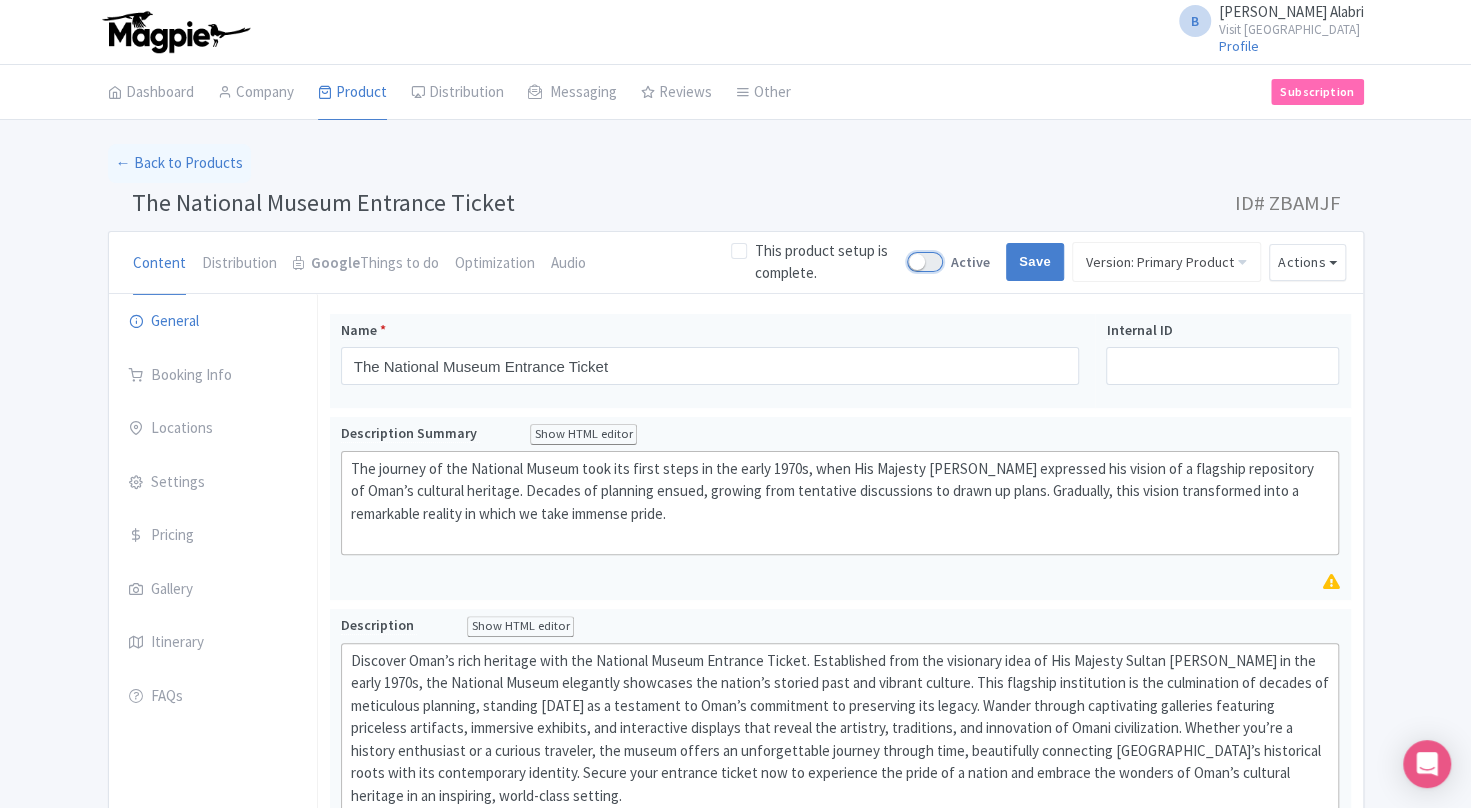 click on "Active" at bounding box center (913, 262) 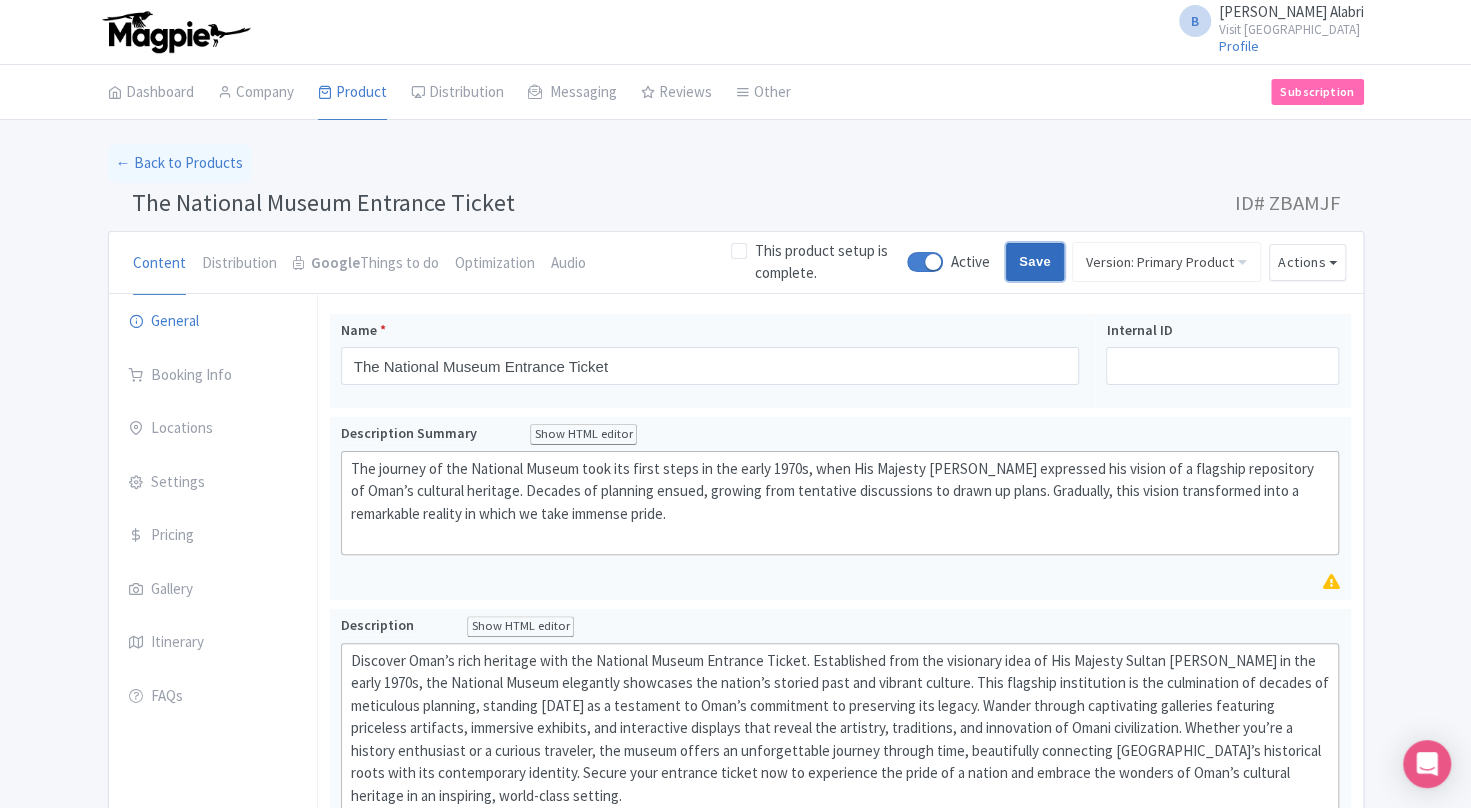 click on "Save" at bounding box center (1035, 262) 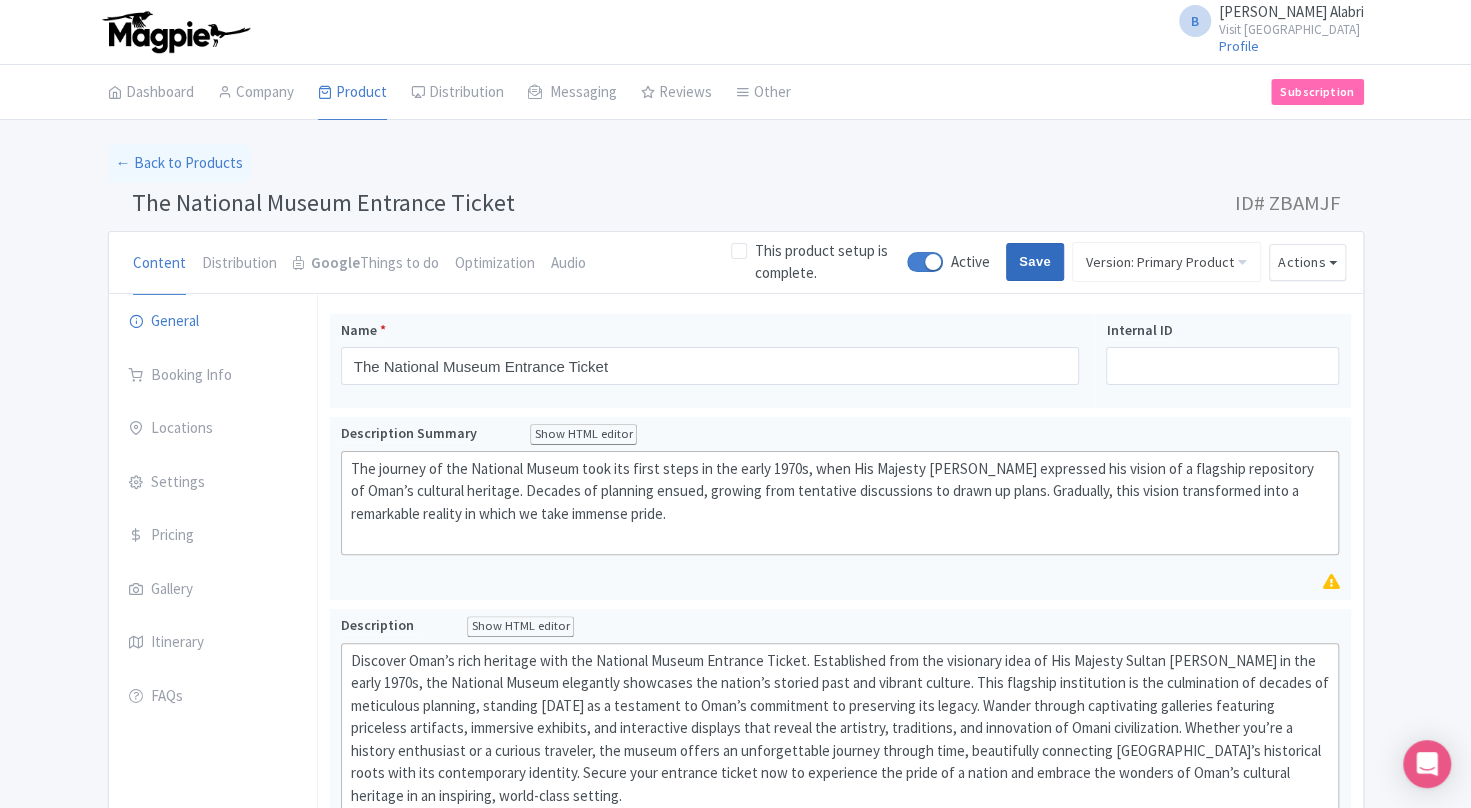 type on "Saving..." 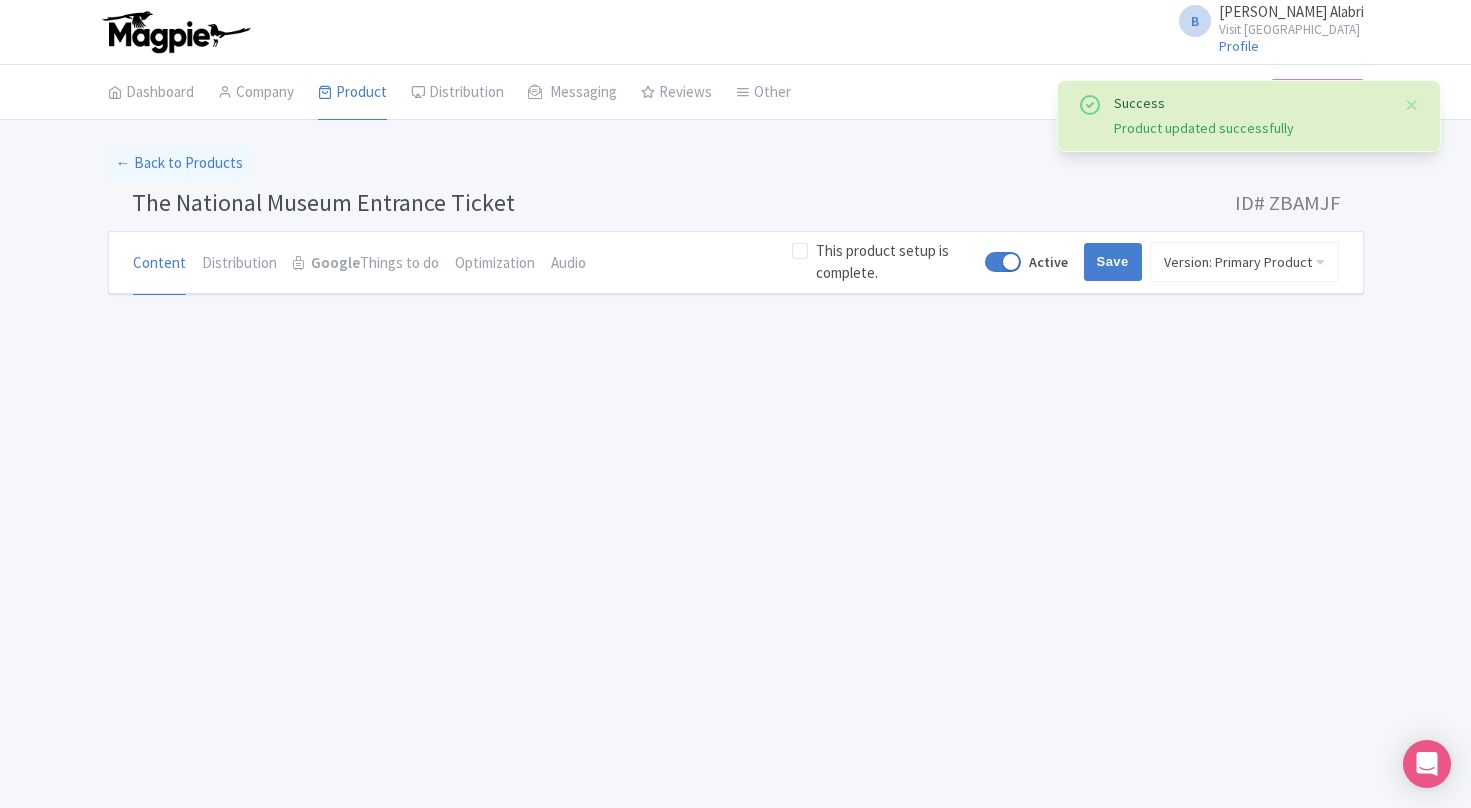 scroll, scrollTop: 0, scrollLeft: 0, axis: both 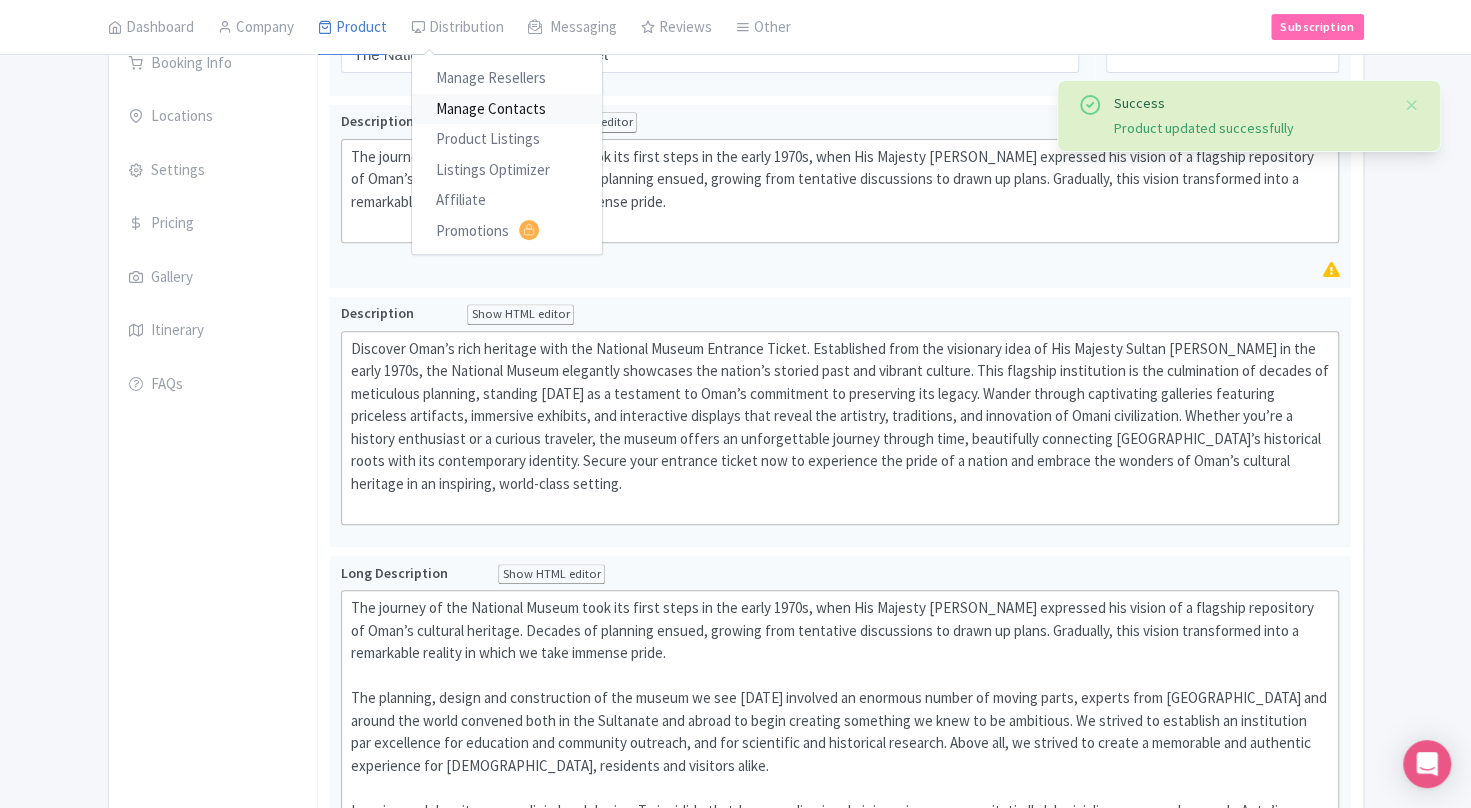 click on "Manage Contacts" at bounding box center (507, 109) 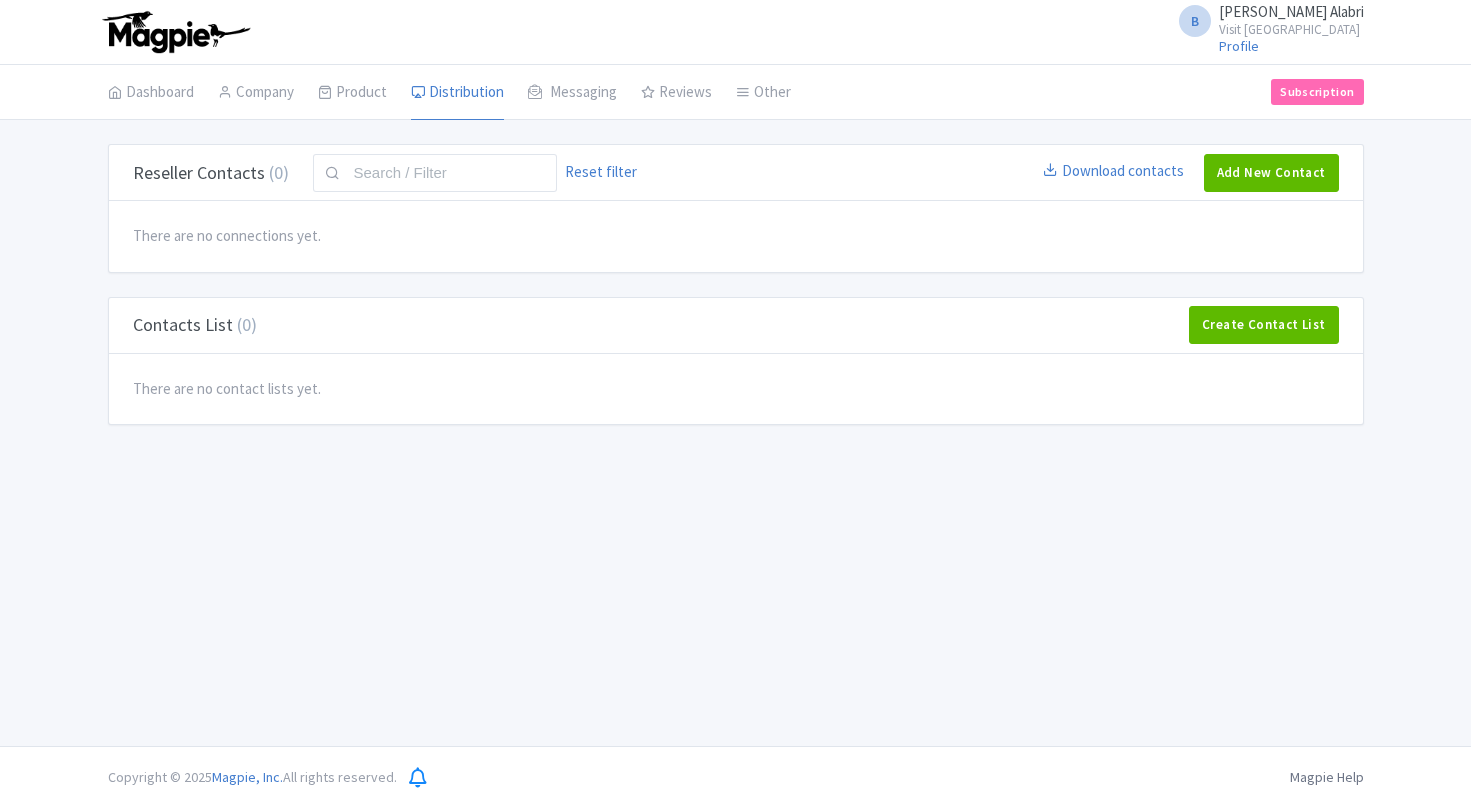 scroll, scrollTop: 0, scrollLeft: 0, axis: both 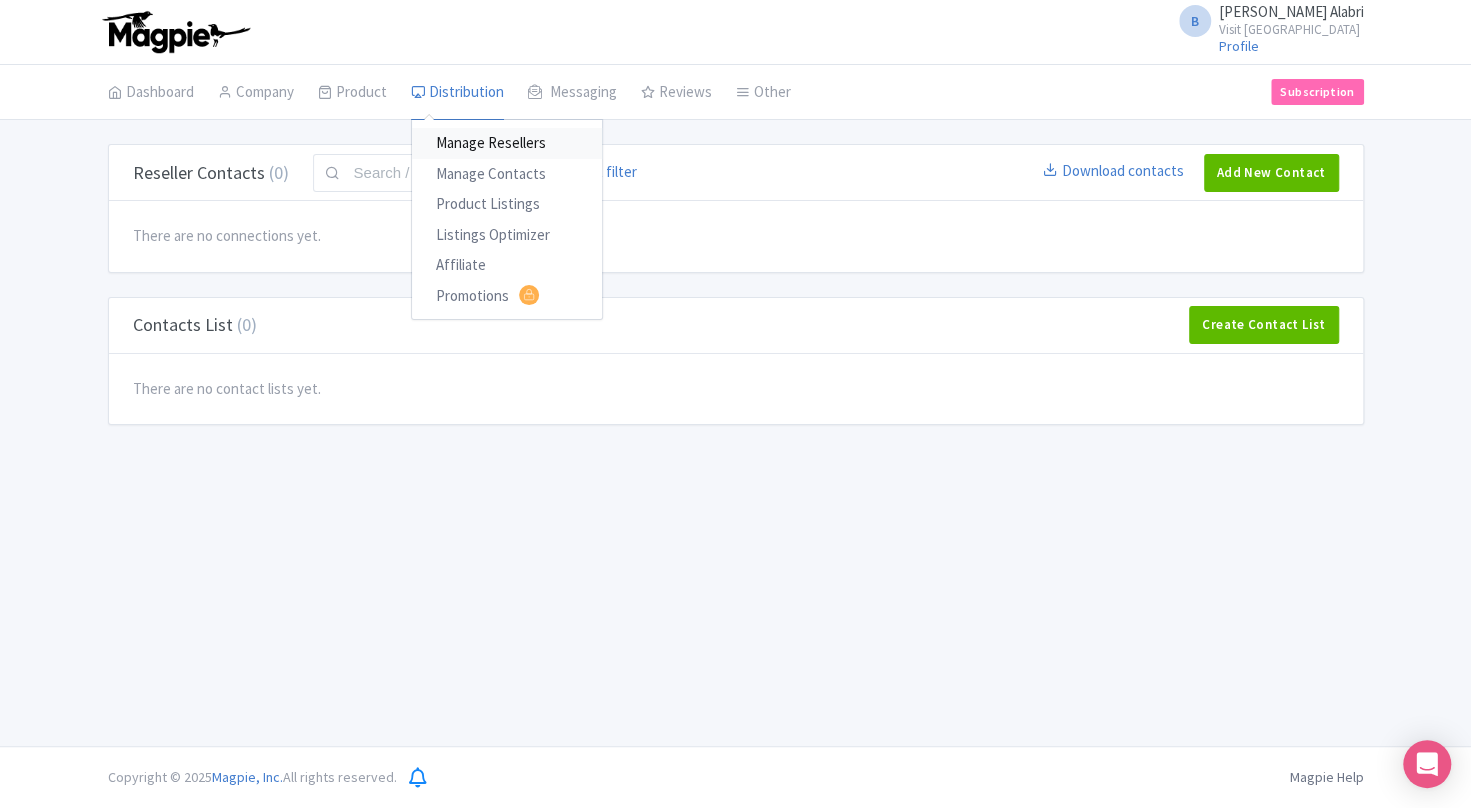 click on "Manage Resellers" at bounding box center [507, 143] 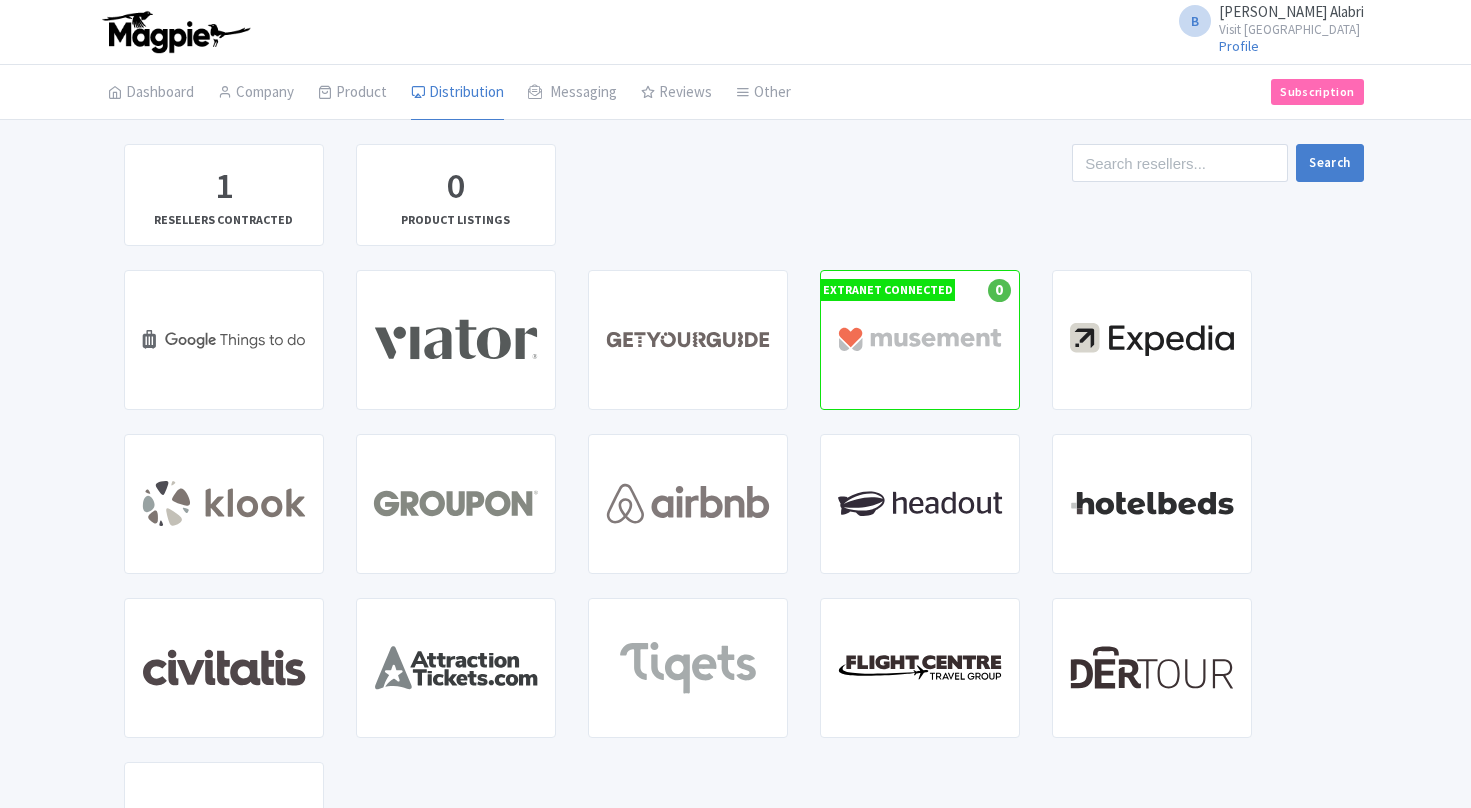 scroll, scrollTop: 0, scrollLeft: 0, axis: both 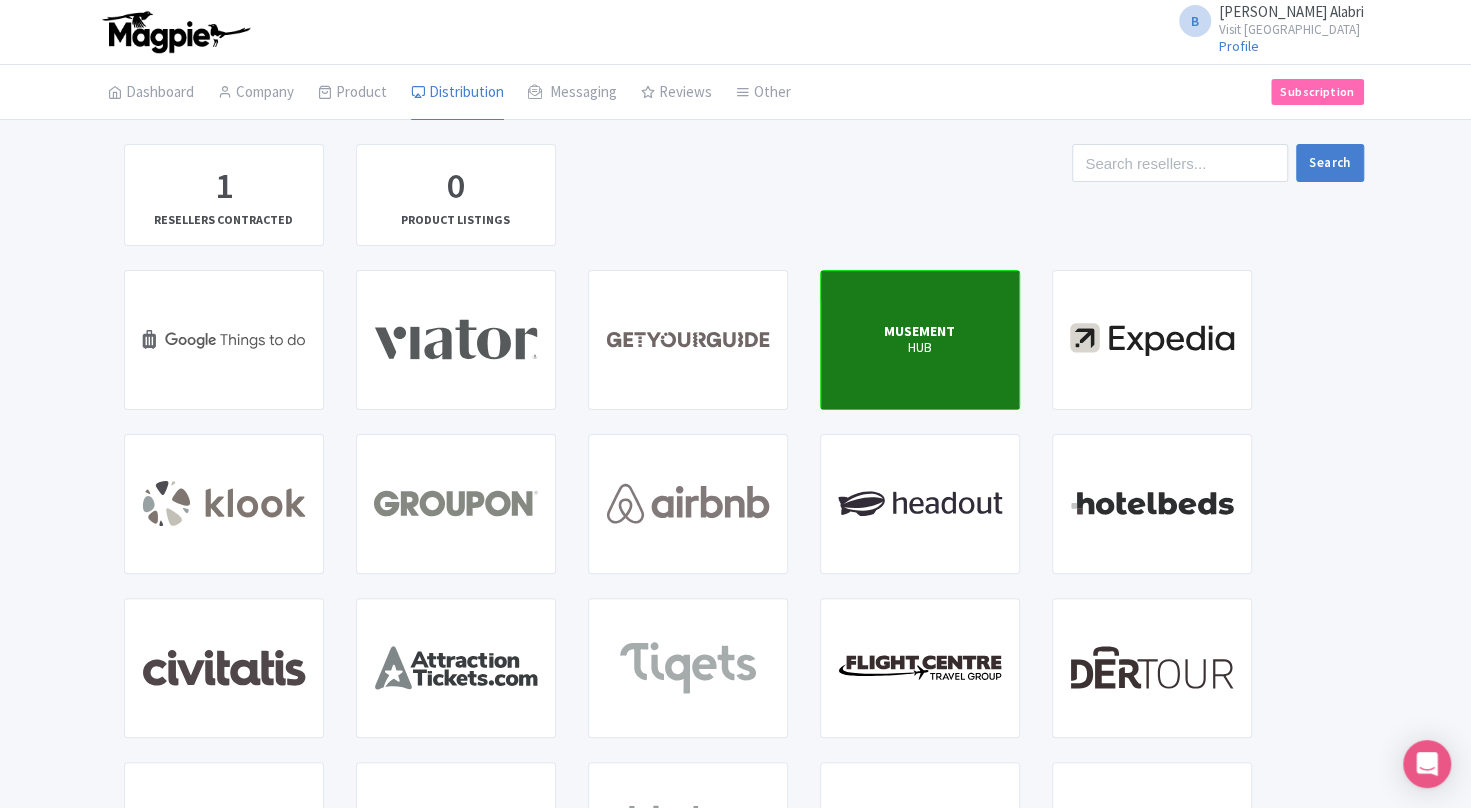 click on "HUB" at bounding box center [919, 348] 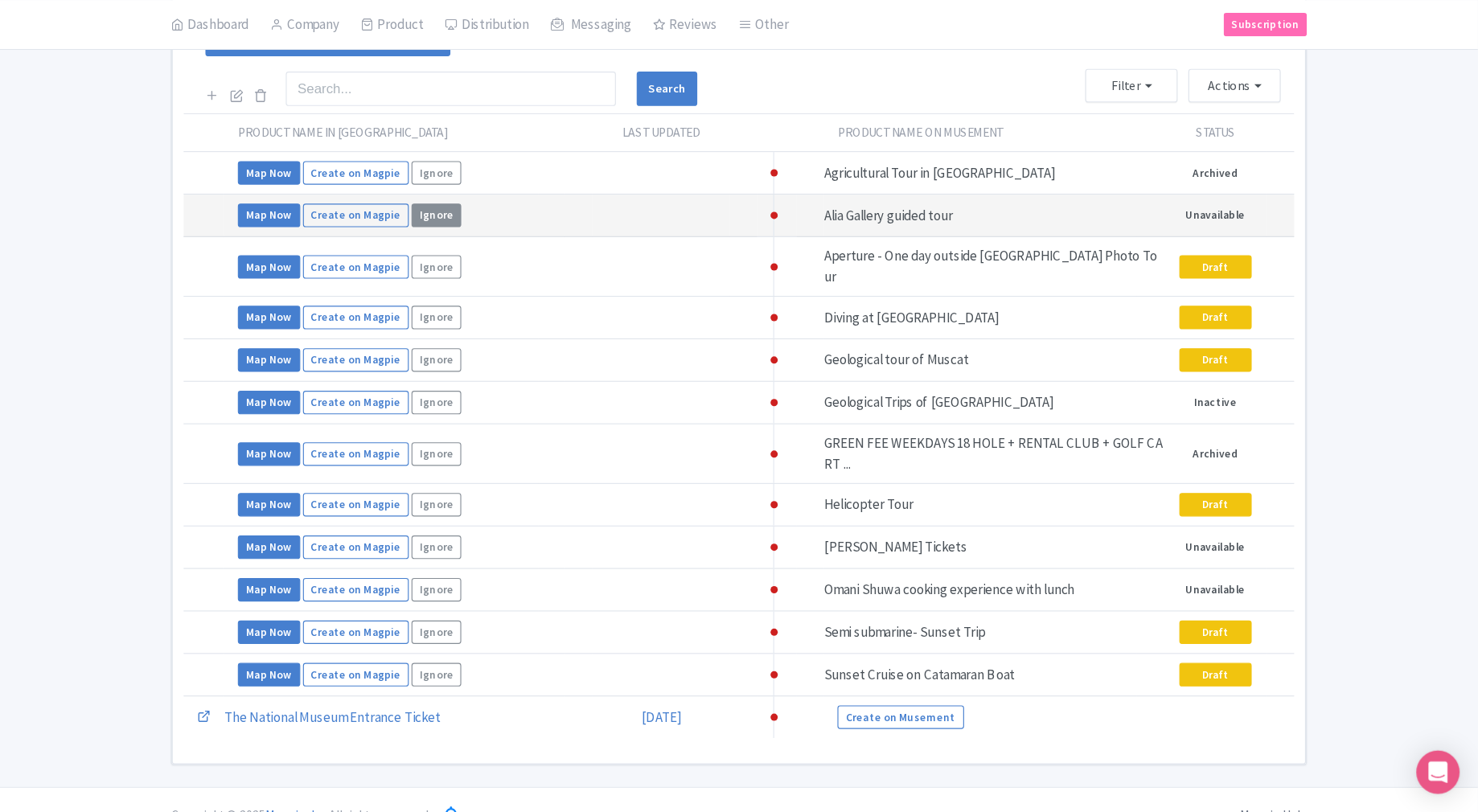 scroll, scrollTop: 279, scrollLeft: 0, axis: vertical 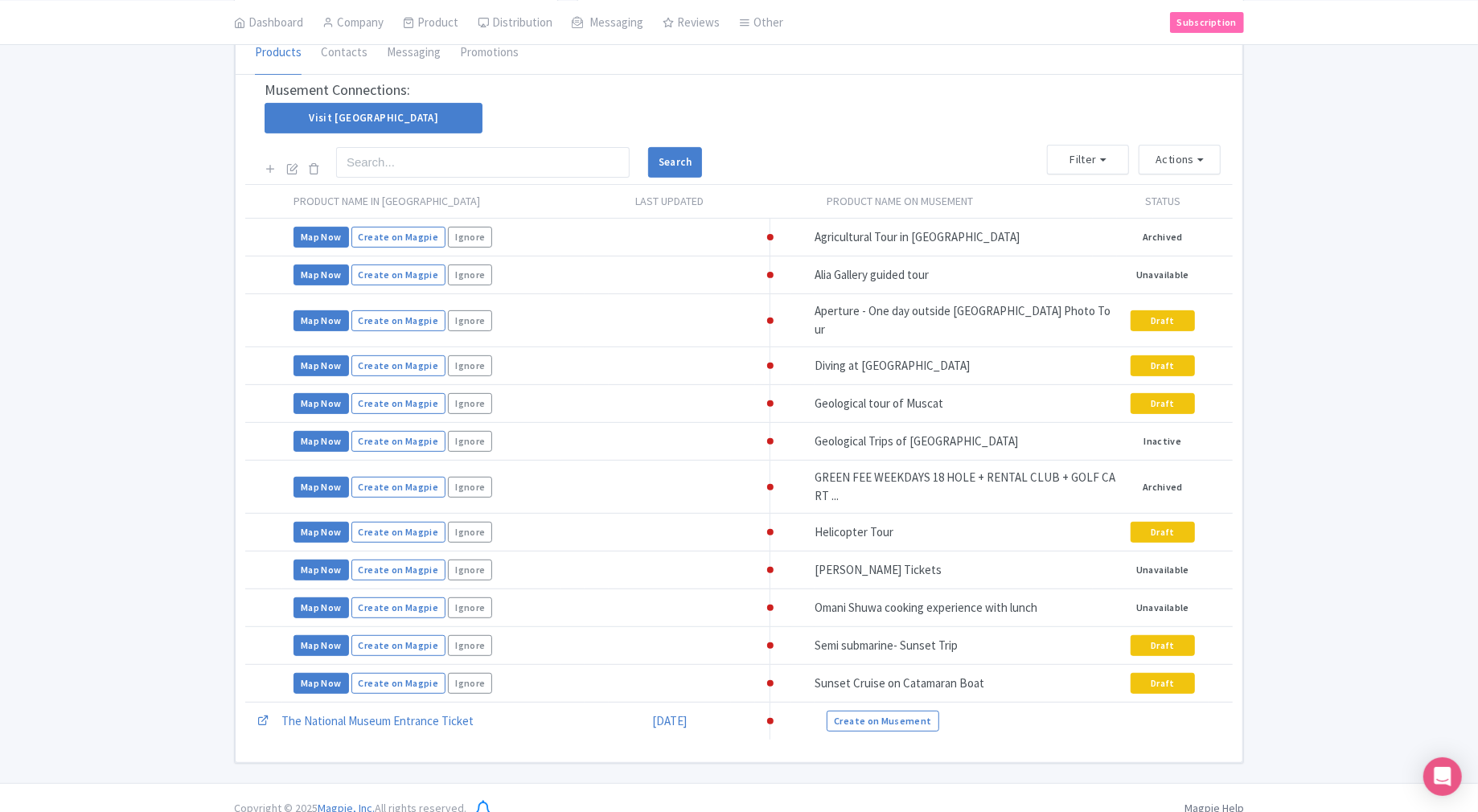 click on "[DATE] - [DATE]
View all (1)
Add contract
Email Updates
0
Live products
0/1 (active)
Promotions
No promotions with Musement
Add promotion
Contacts
No contacts
Products
Contacts
Messaging
Promotions
9a4d23e6-ad5a-409f-ad4e-e4c176ad18a0
Search
Quick share products
Create New Listing
Musement Connections:
Visit [GEOGRAPHIC_DATA]
Search
Actions
Add New Account
Refresh Product List
Import all un-mapped Products
Reimport all mapped Products
Edit Display Name
Delete Importing/Exporting Notes
Filter
All Products
Mapped Products
Visit [GEOGRAPHIC_DATA] Products
Magpie Products
Product Name in [GEOGRAPHIC_DATA]
Last updated
Product Name on Musement
Status
Map Now
Create on Magpie
Ignore" at bounding box center (739, 300) 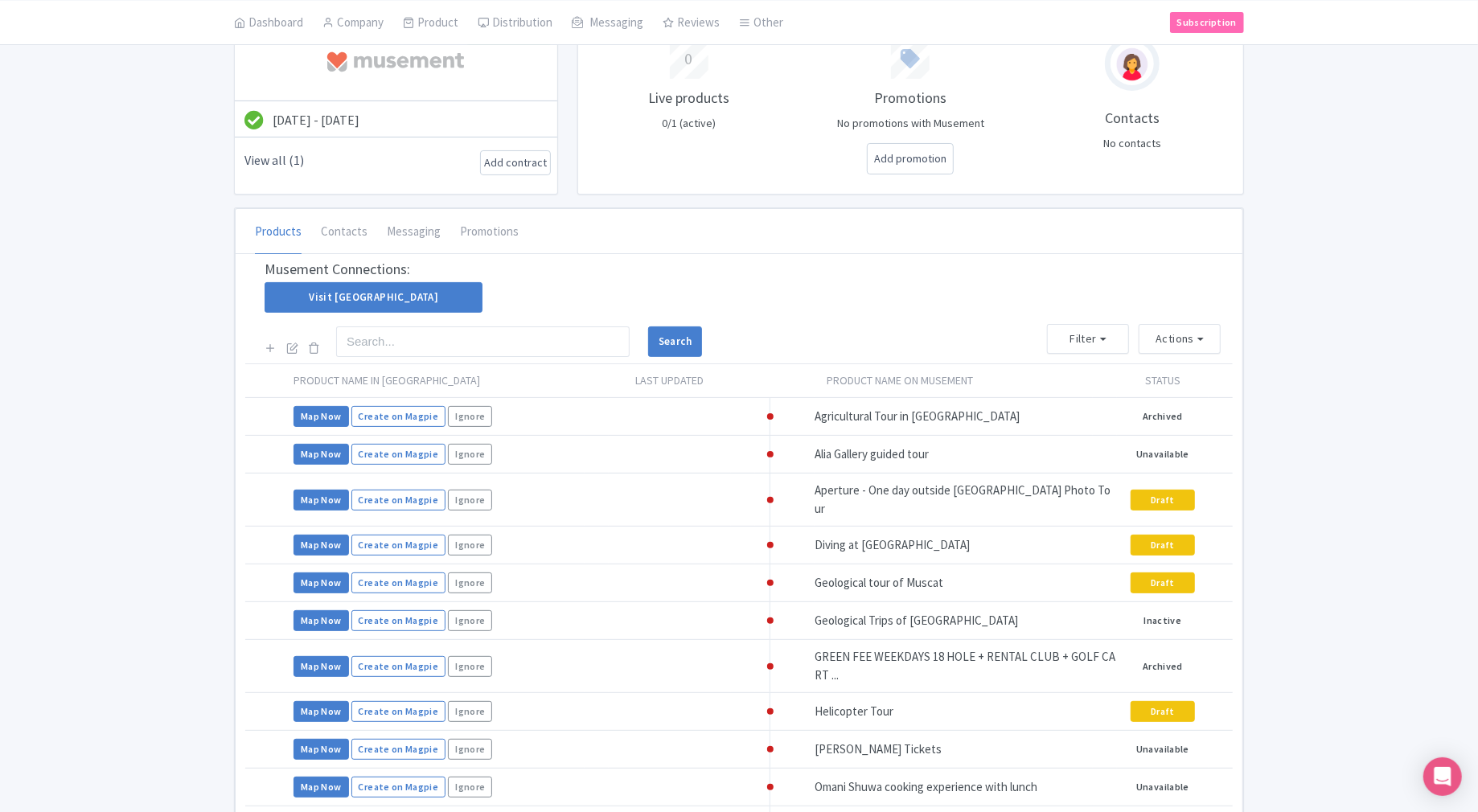 scroll, scrollTop: 0, scrollLeft: 0, axis: both 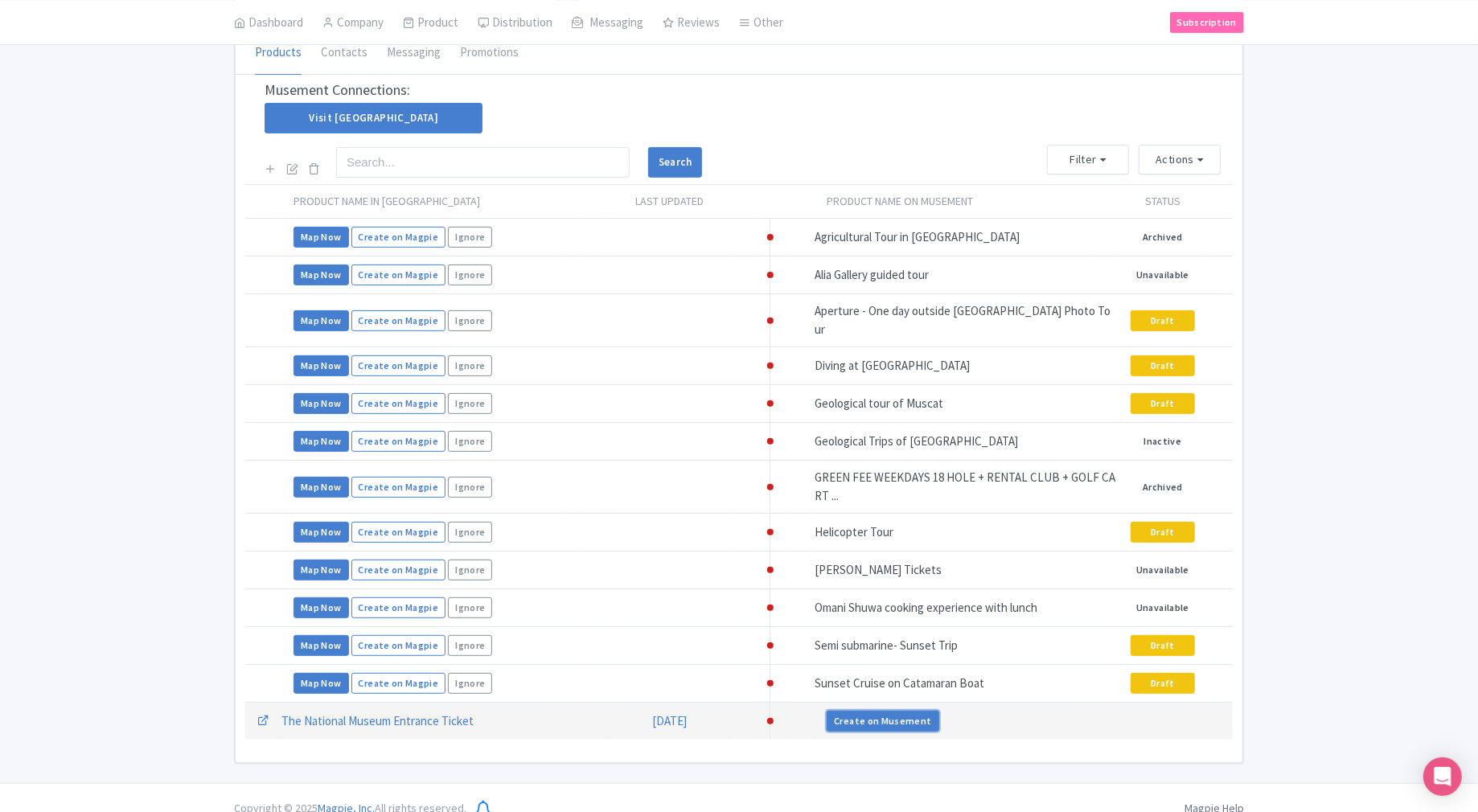 click on "Create on Musement" at bounding box center [882, 721] 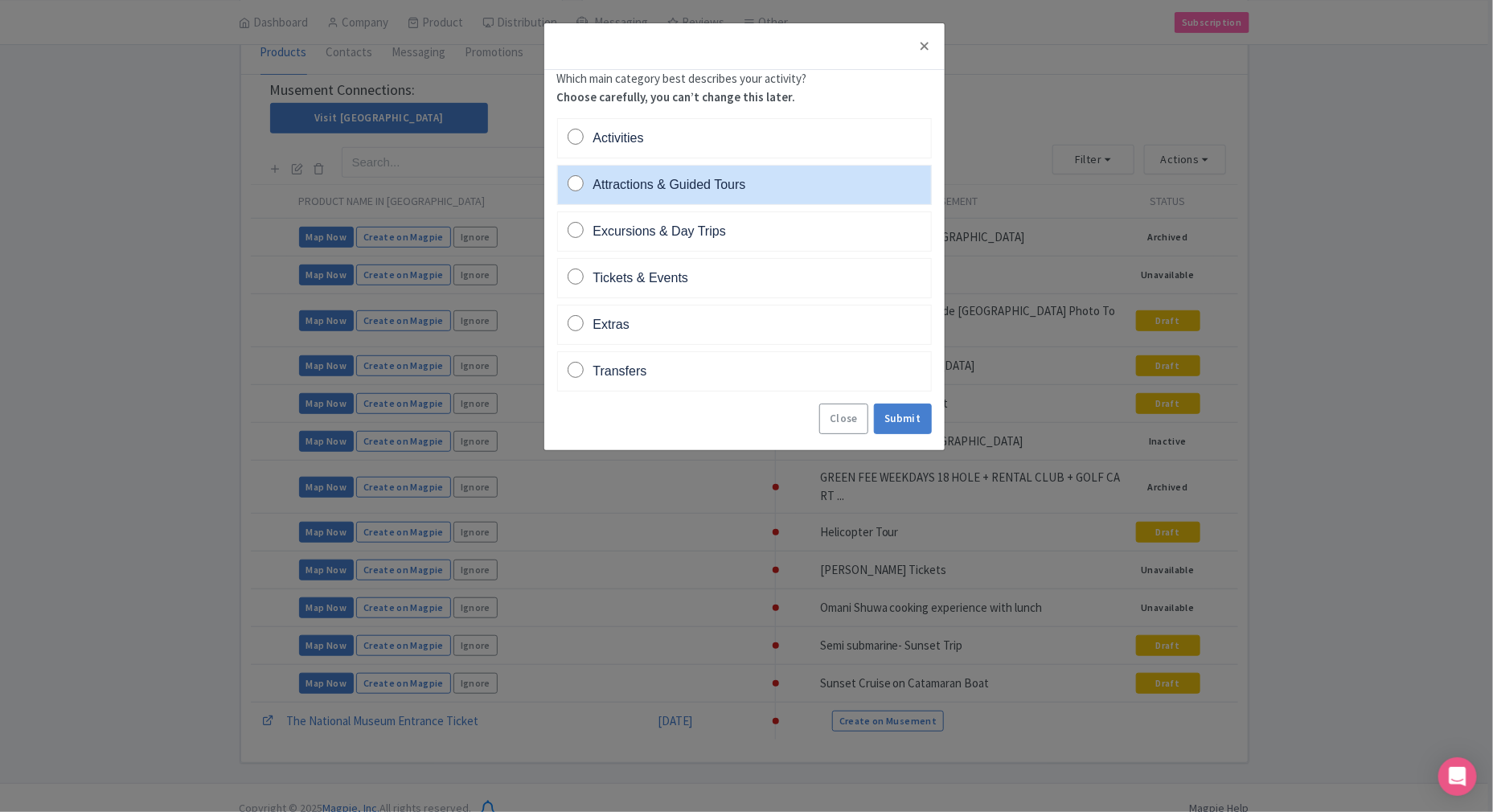 click on "Attractions & Guided Tours" at bounding box center [665, 185] 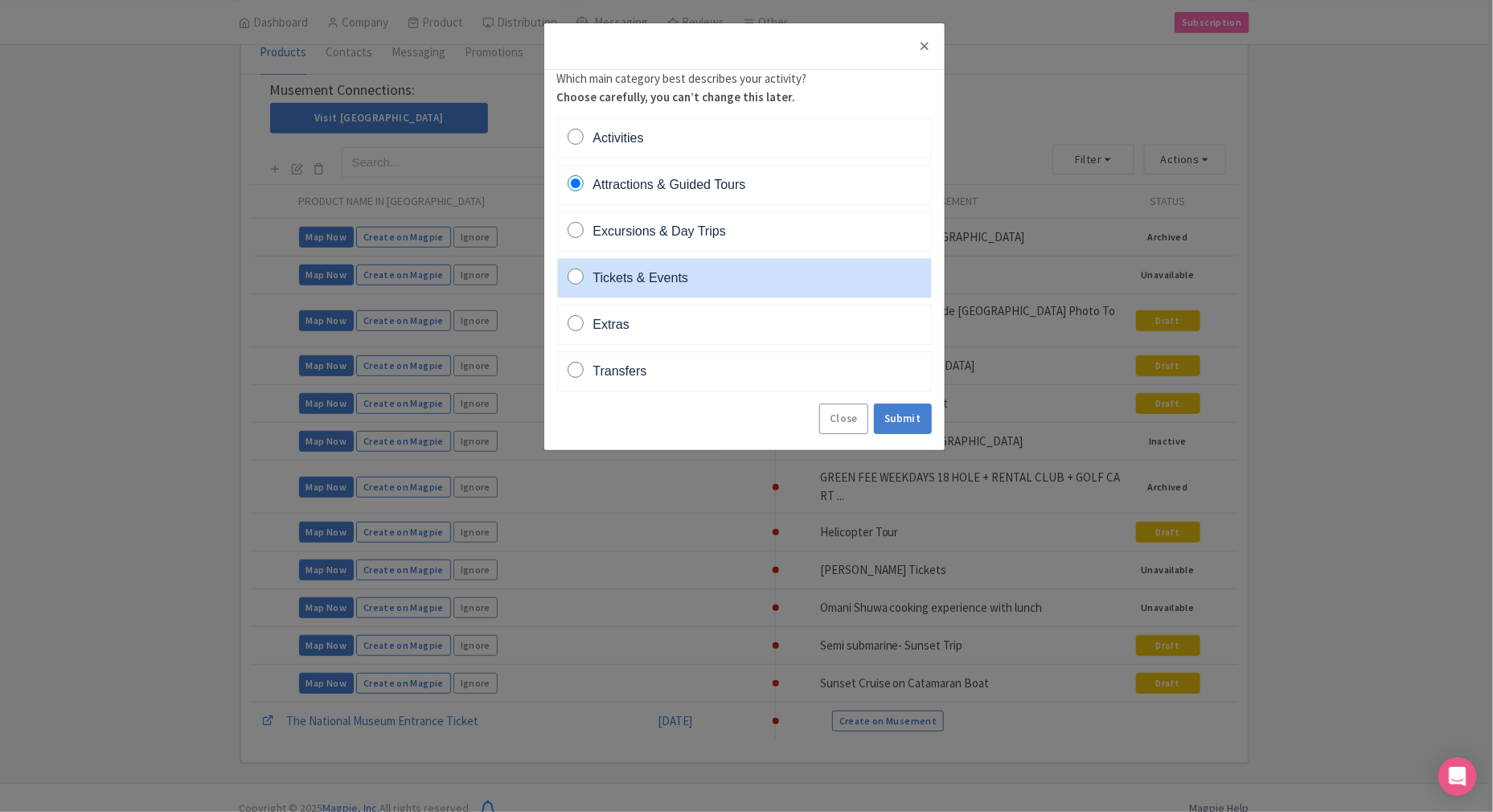 click on "Tickets & Events" at bounding box center [744, 278] 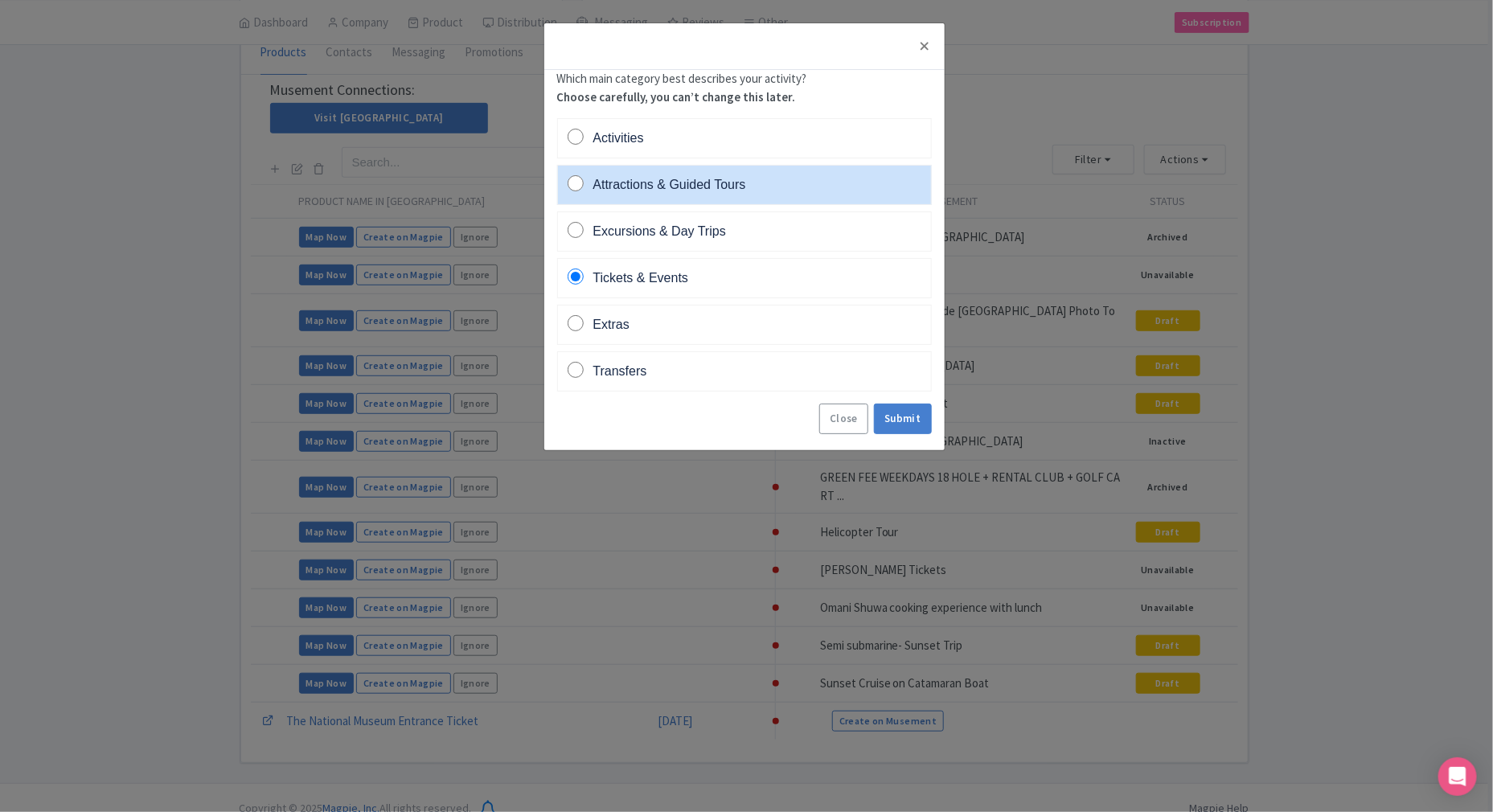 click on "Attractions & Guided Tours" at bounding box center (744, 185) 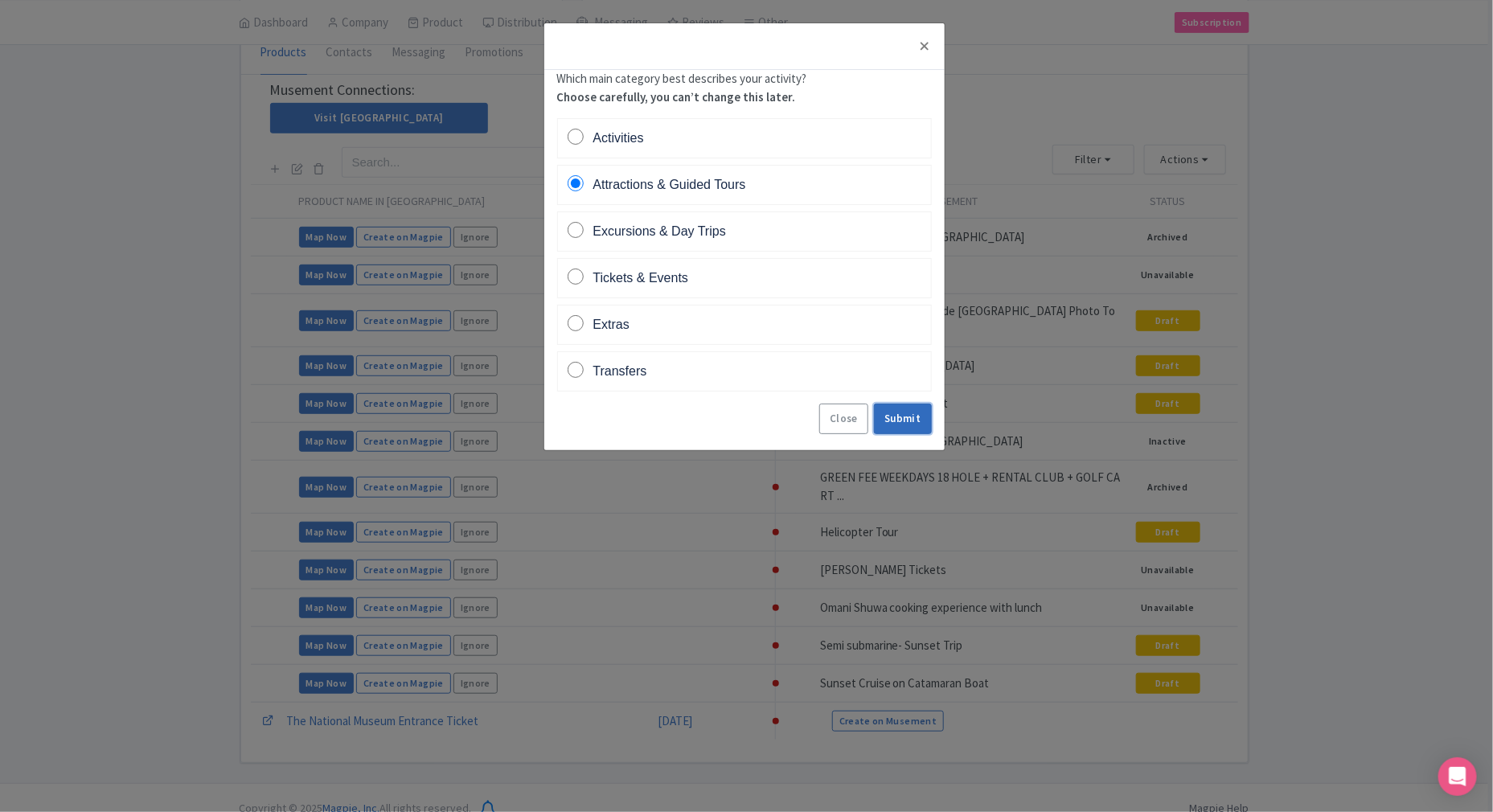 click on "Submit" at bounding box center [902, 419] 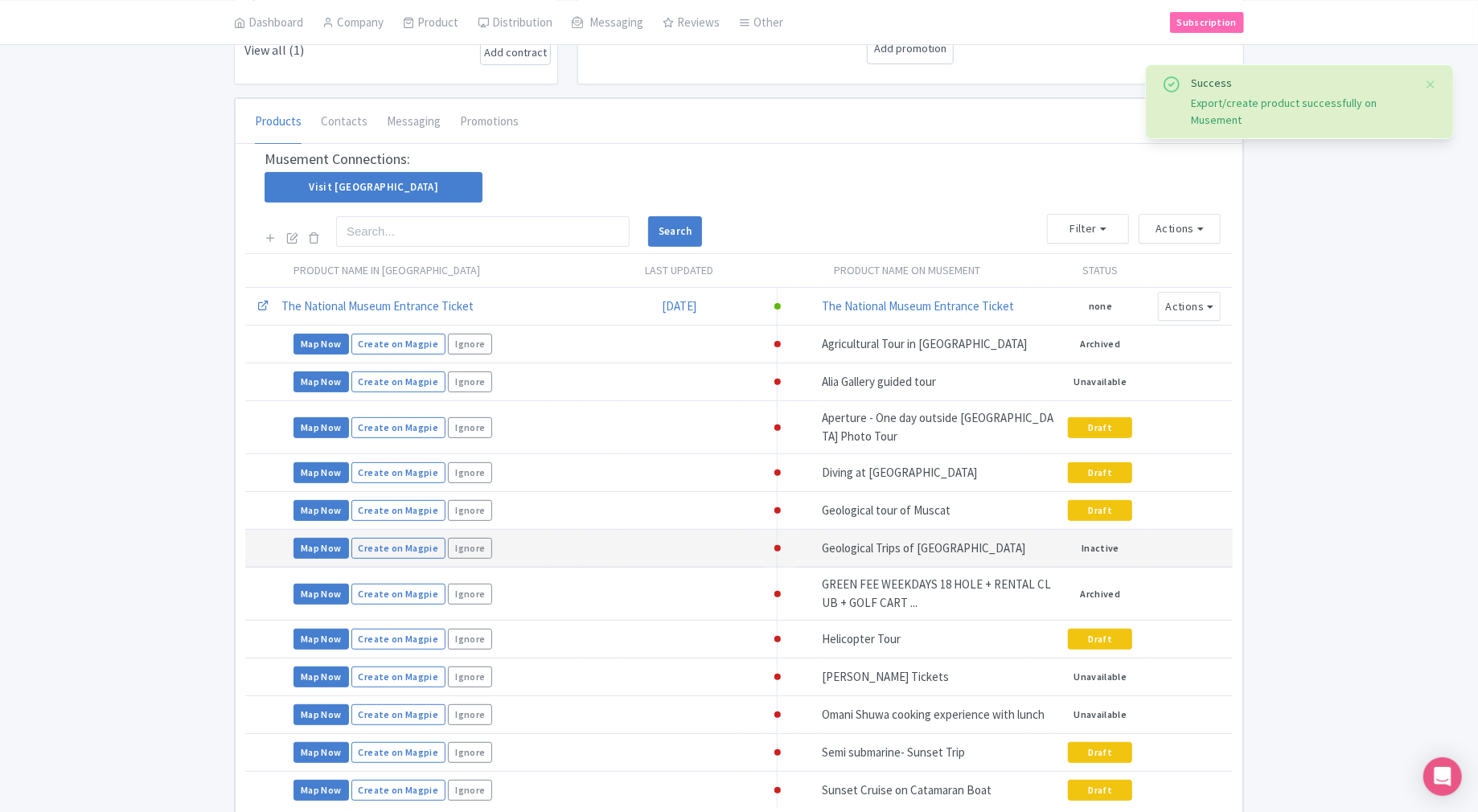 scroll, scrollTop: 178, scrollLeft: 0, axis: vertical 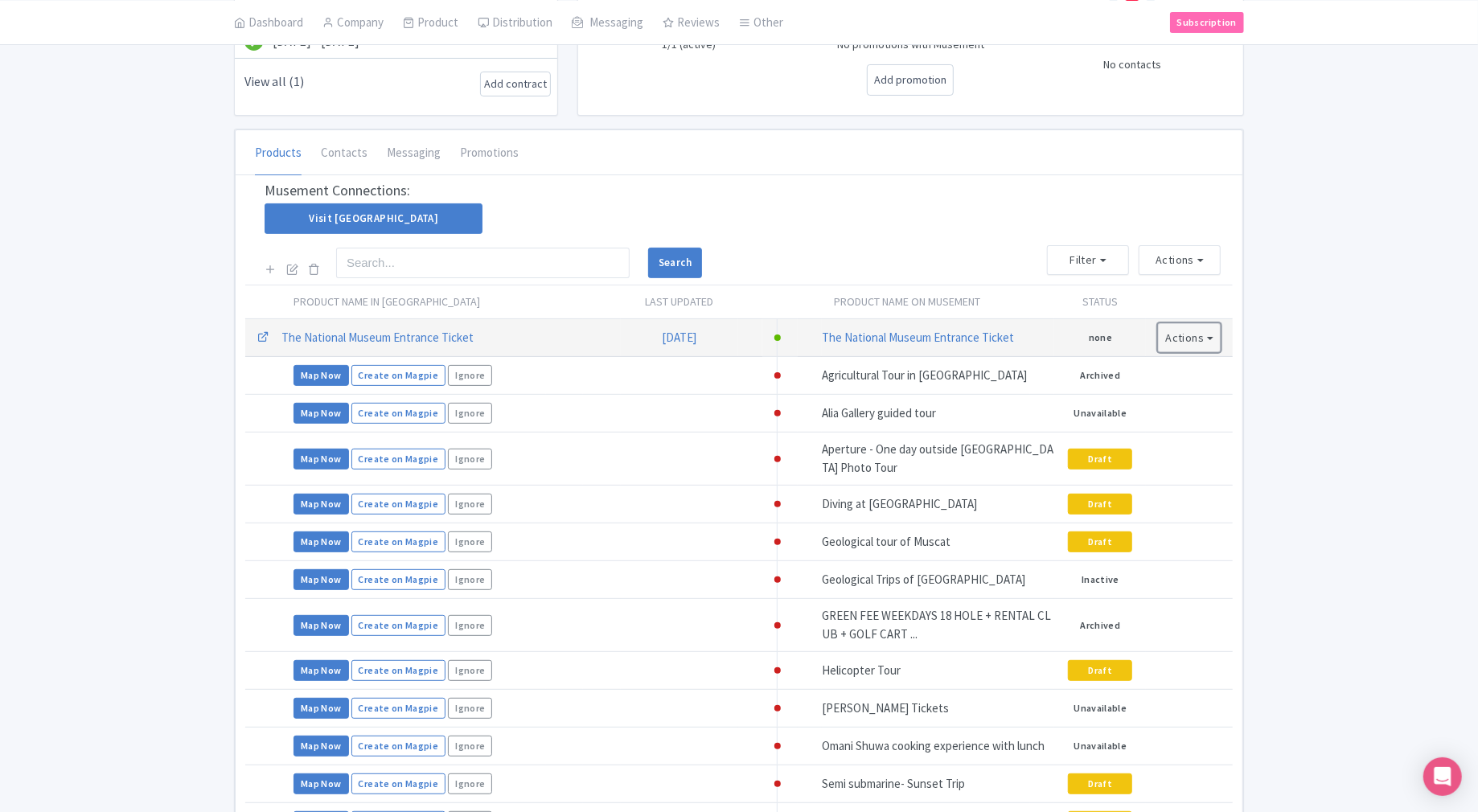 click on "Actions" at bounding box center (1189, 338) 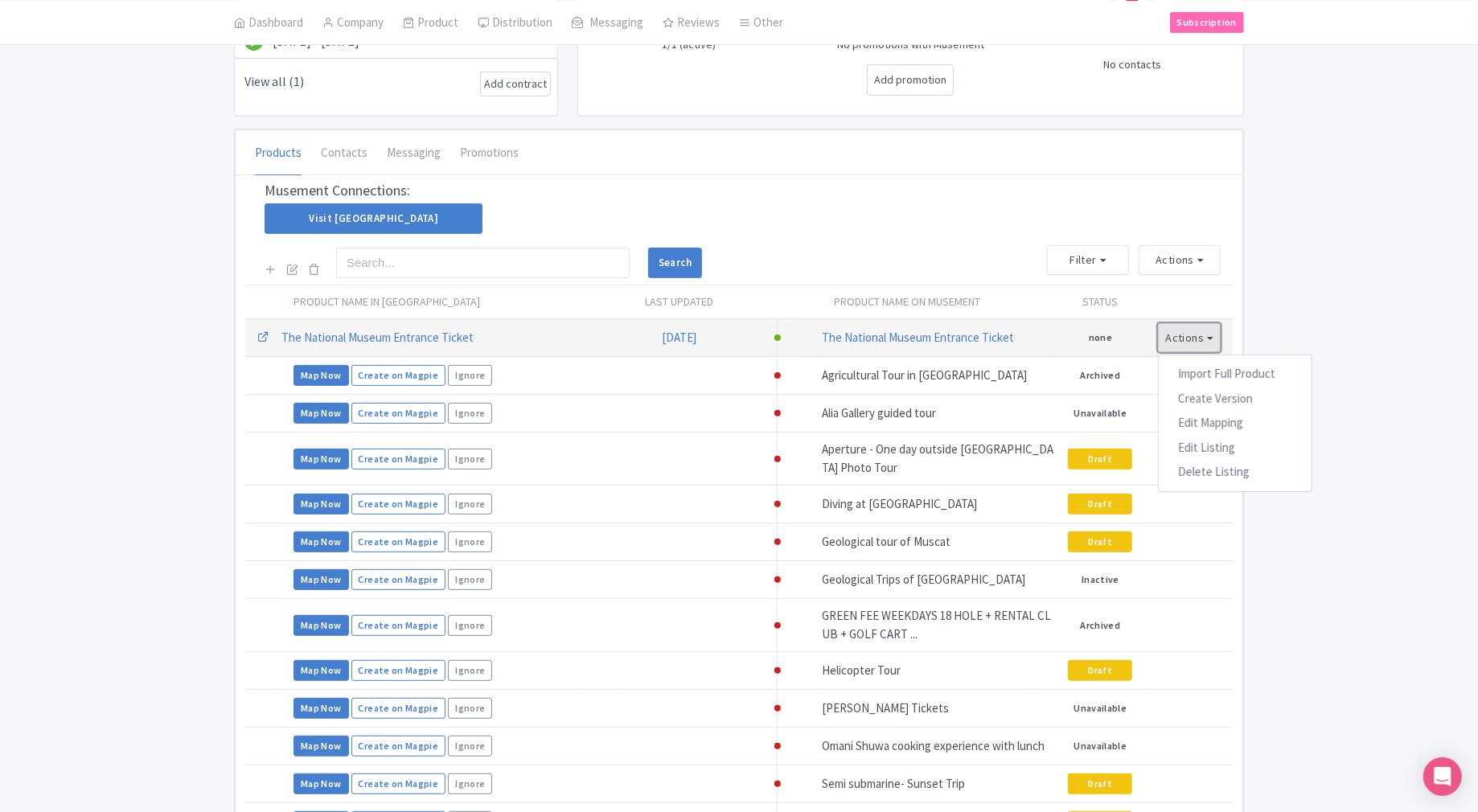 click on "Actions" at bounding box center [1189, 338] 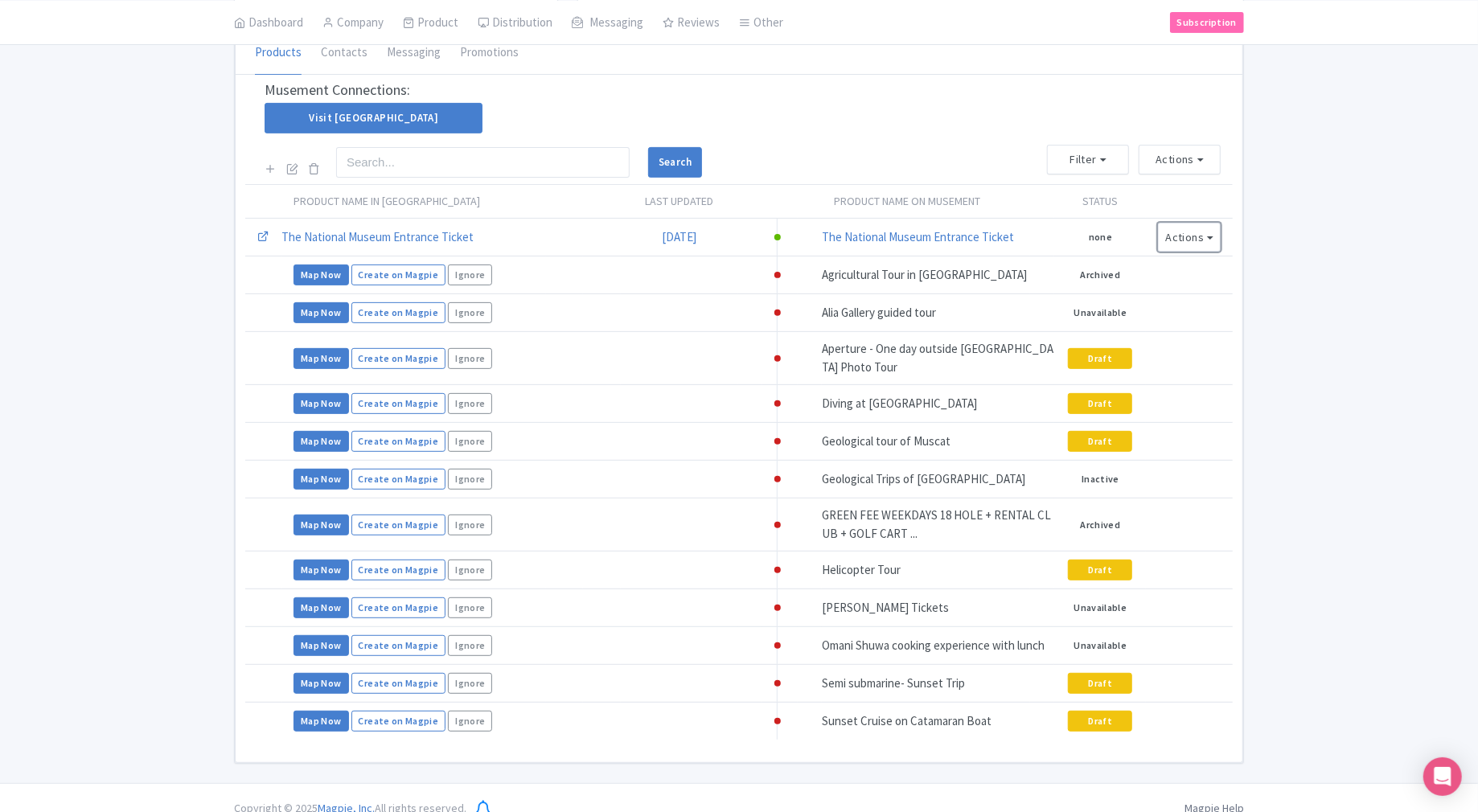 scroll, scrollTop: 0, scrollLeft: 0, axis: both 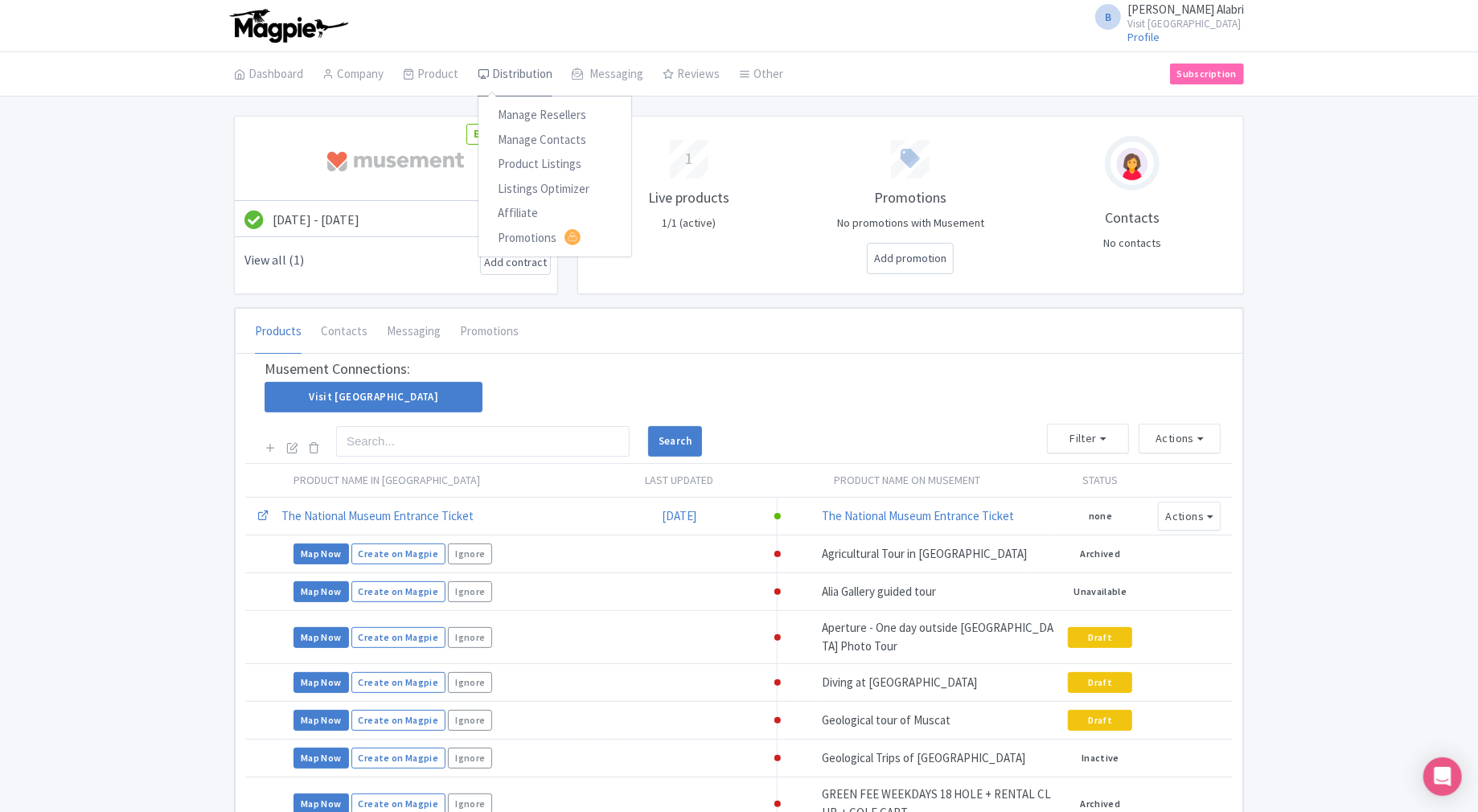 drag, startPoint x: 581, startPoint y: 87, endPoint x: 545, endPoint y: 80, distance: 36.674242 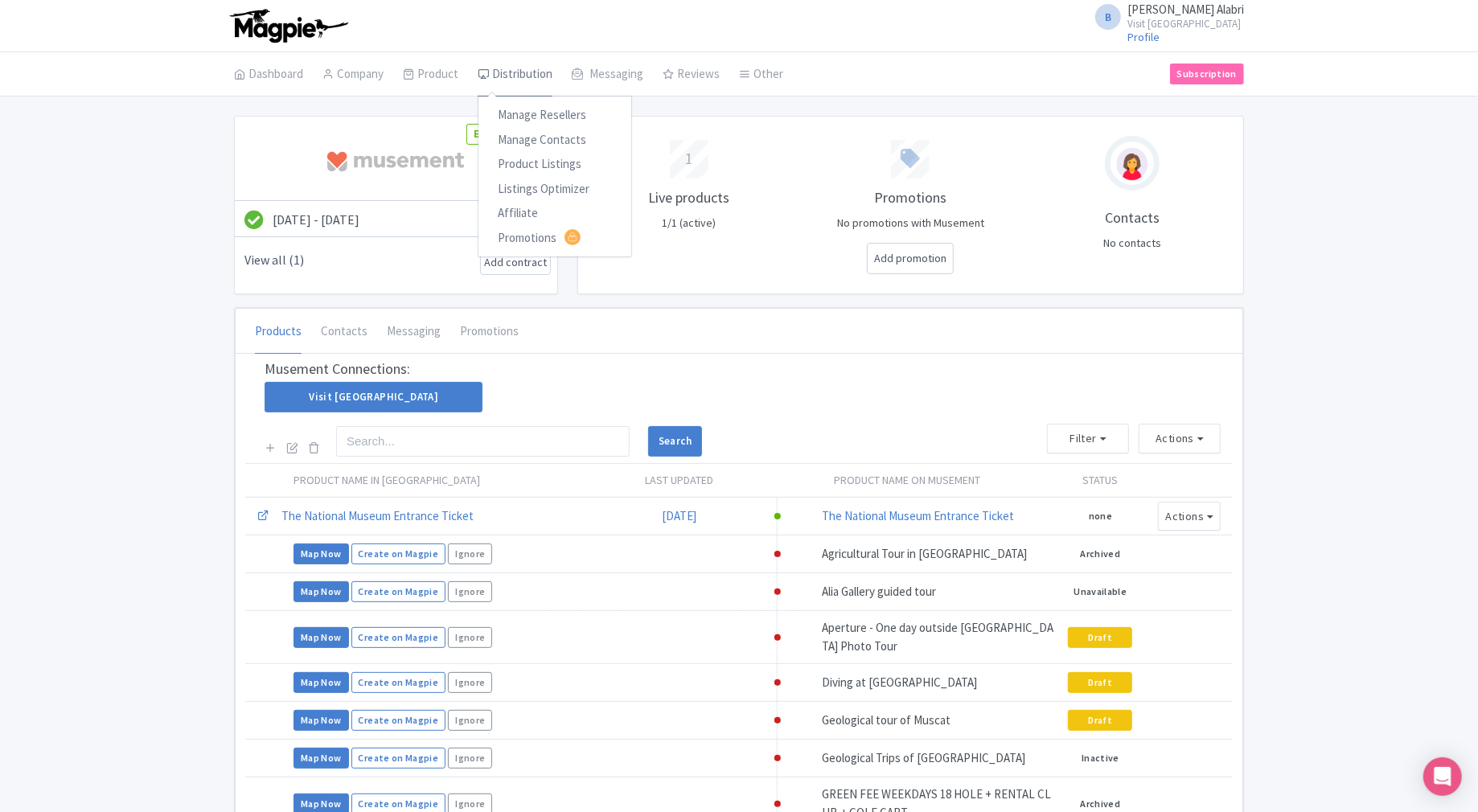 click on "Distribution" at bounding box center (515, 75) 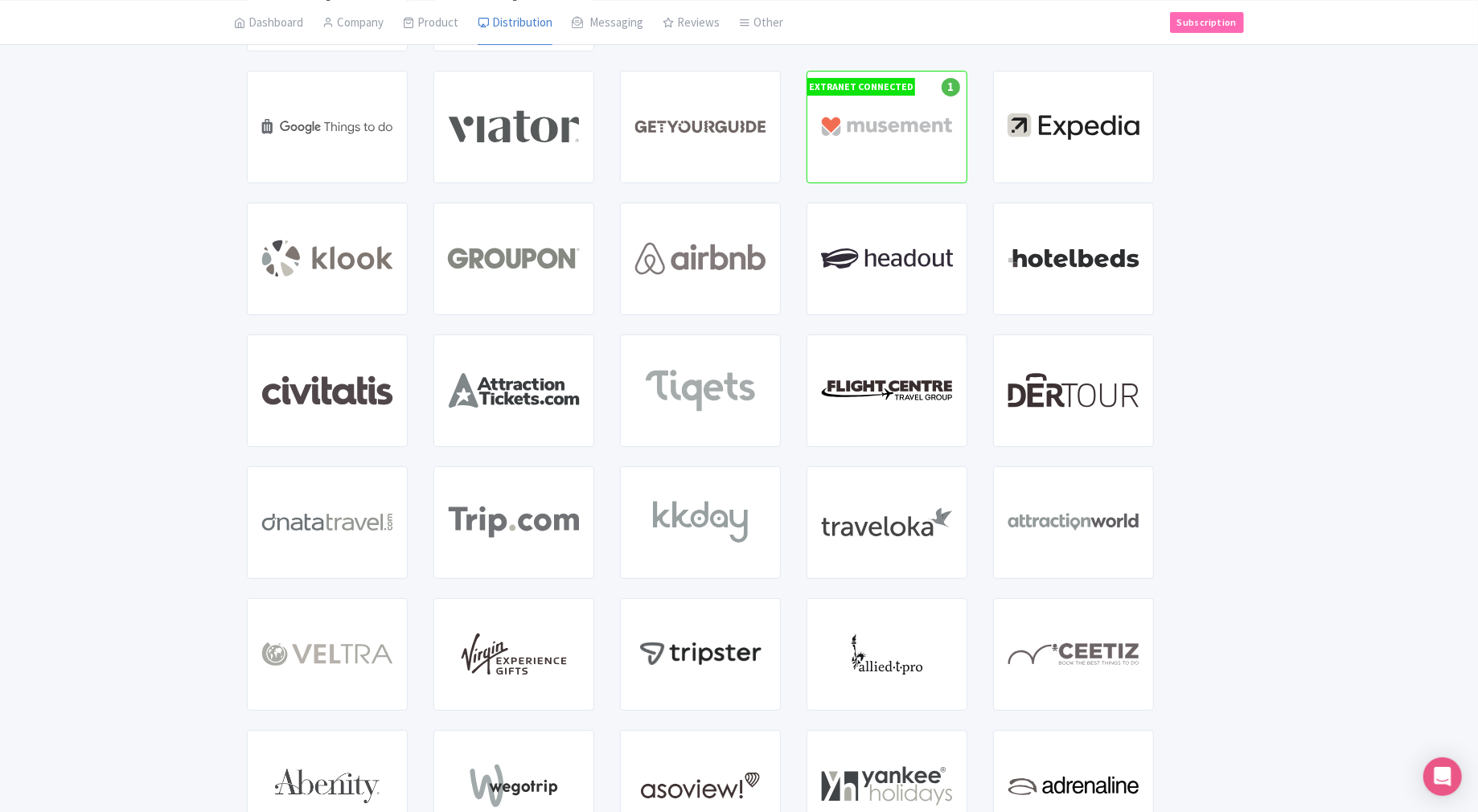 scroll, scrollTop: 0, scrollLeft: 0, axis: both 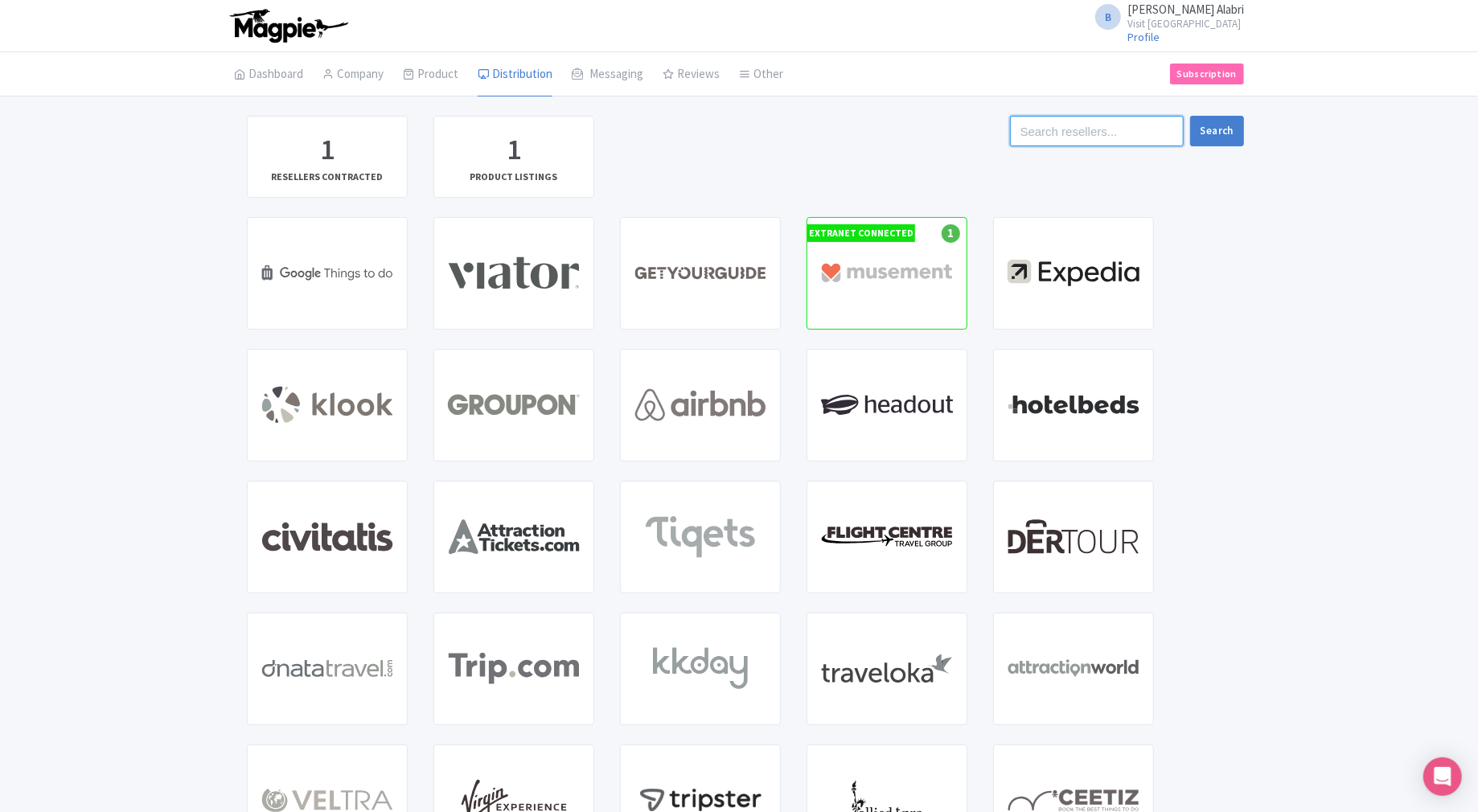 click at bounding box center [1097, 131] 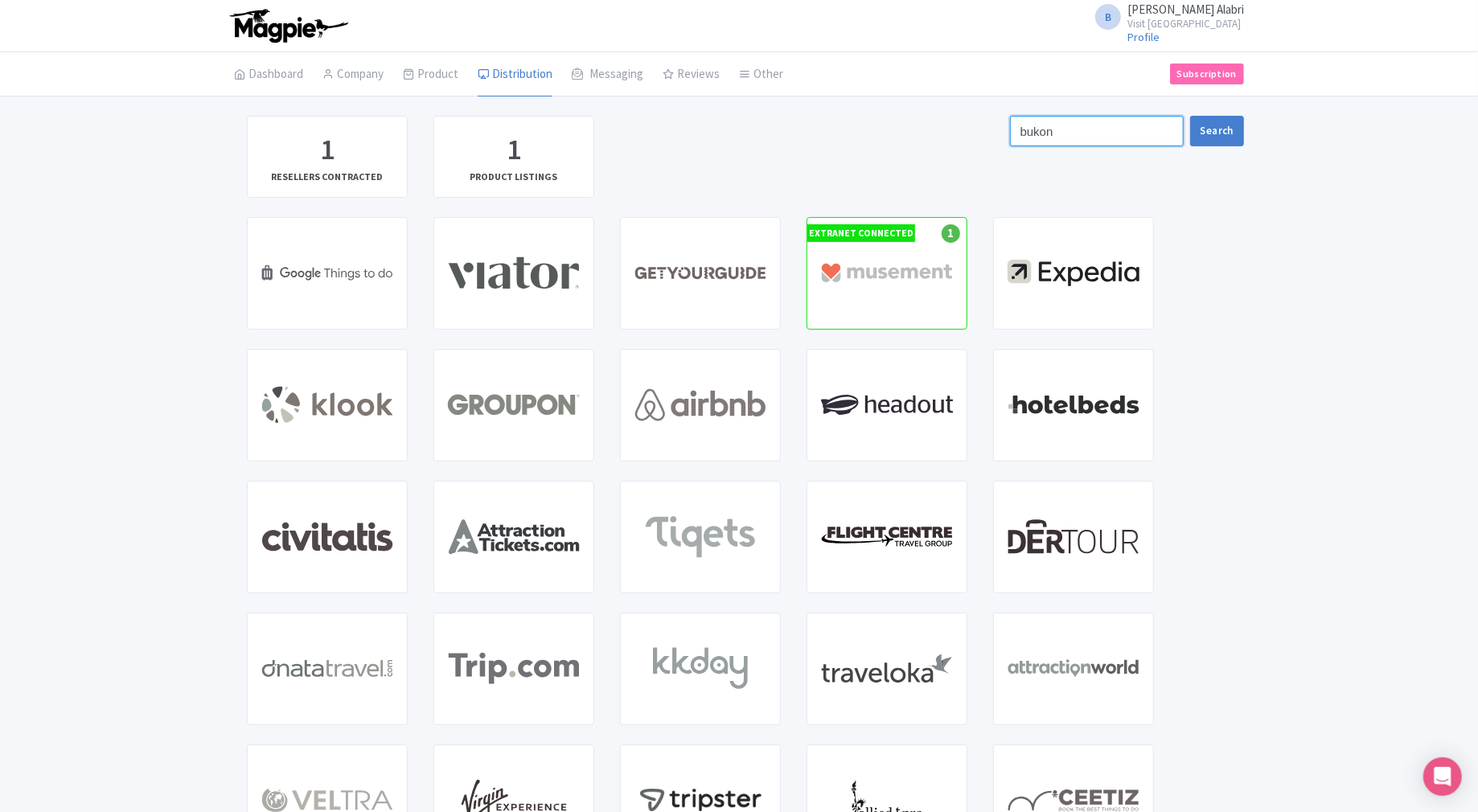 type on "bukon" 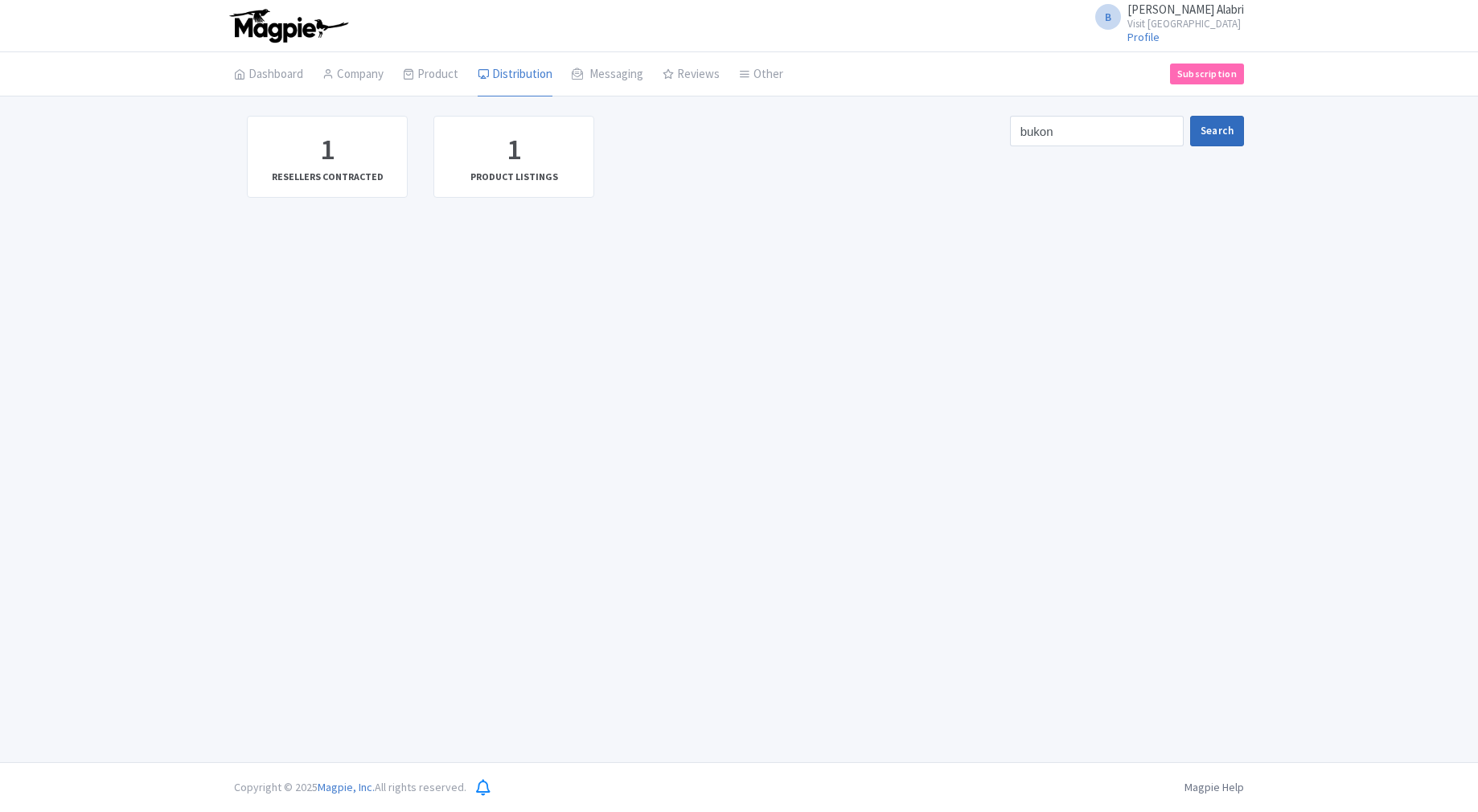 scroll, scrollTop: 0, scrollLeft: 0, axis: both 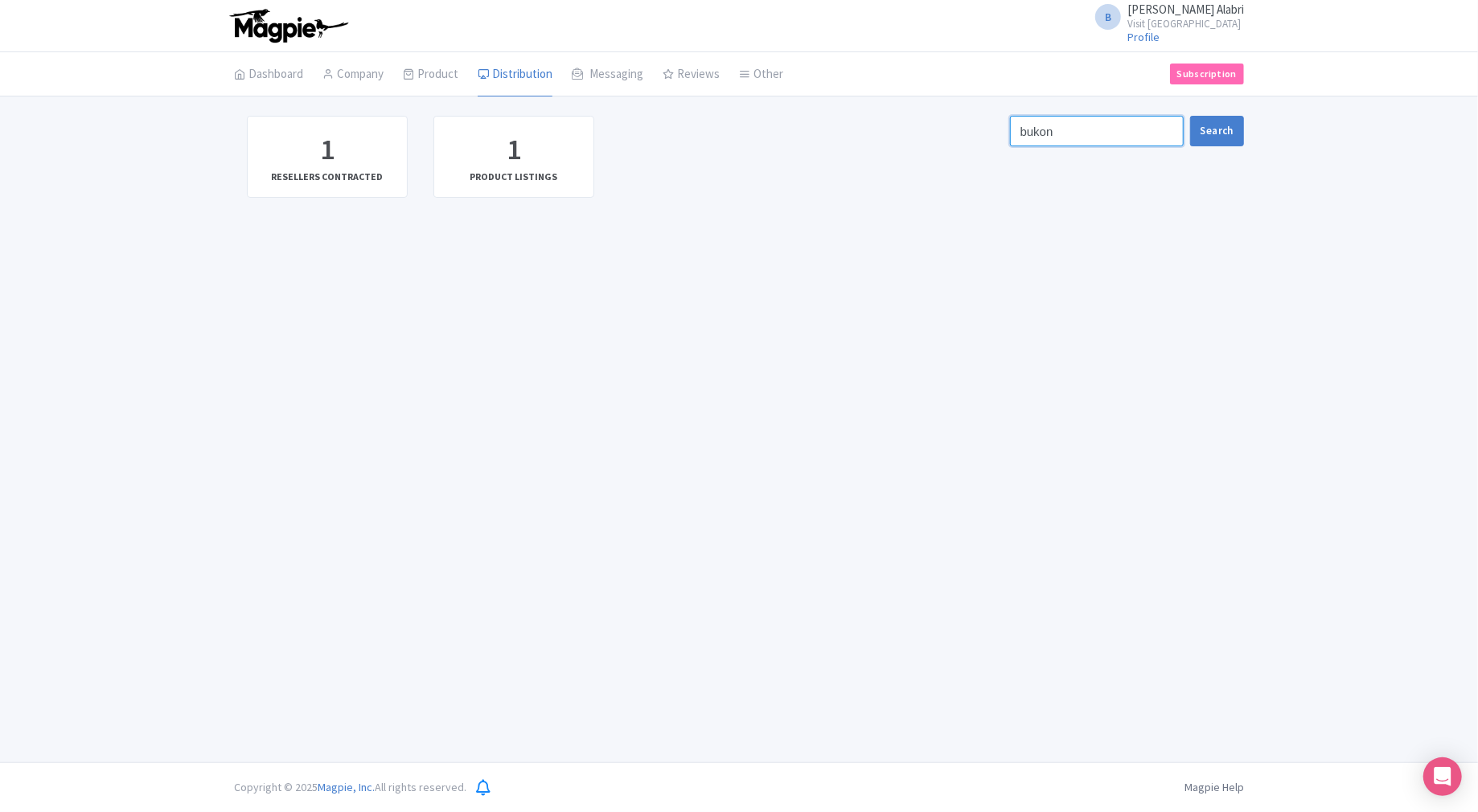 click on "bukon" at bounding box center (1097, 131) 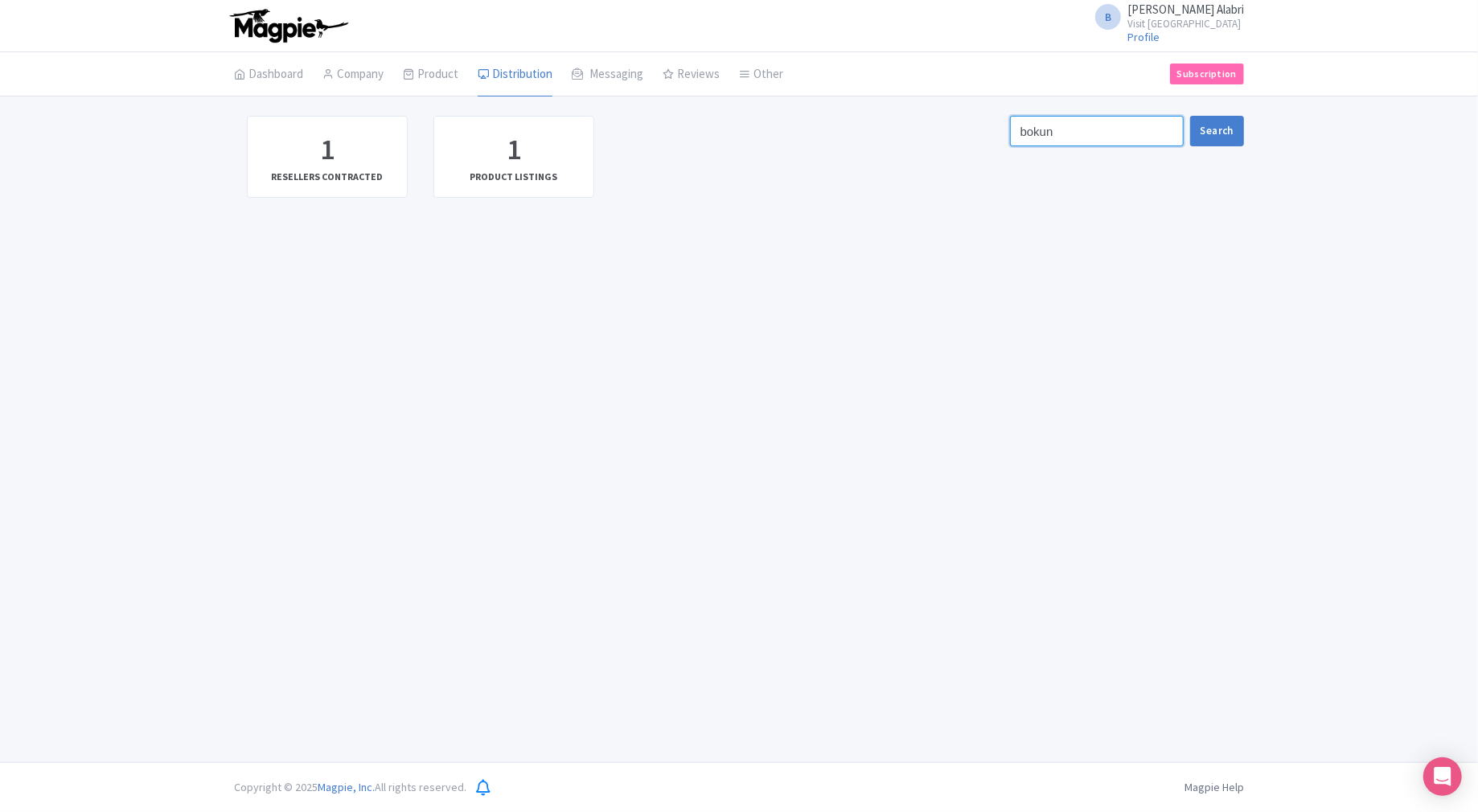 type on "bokun" 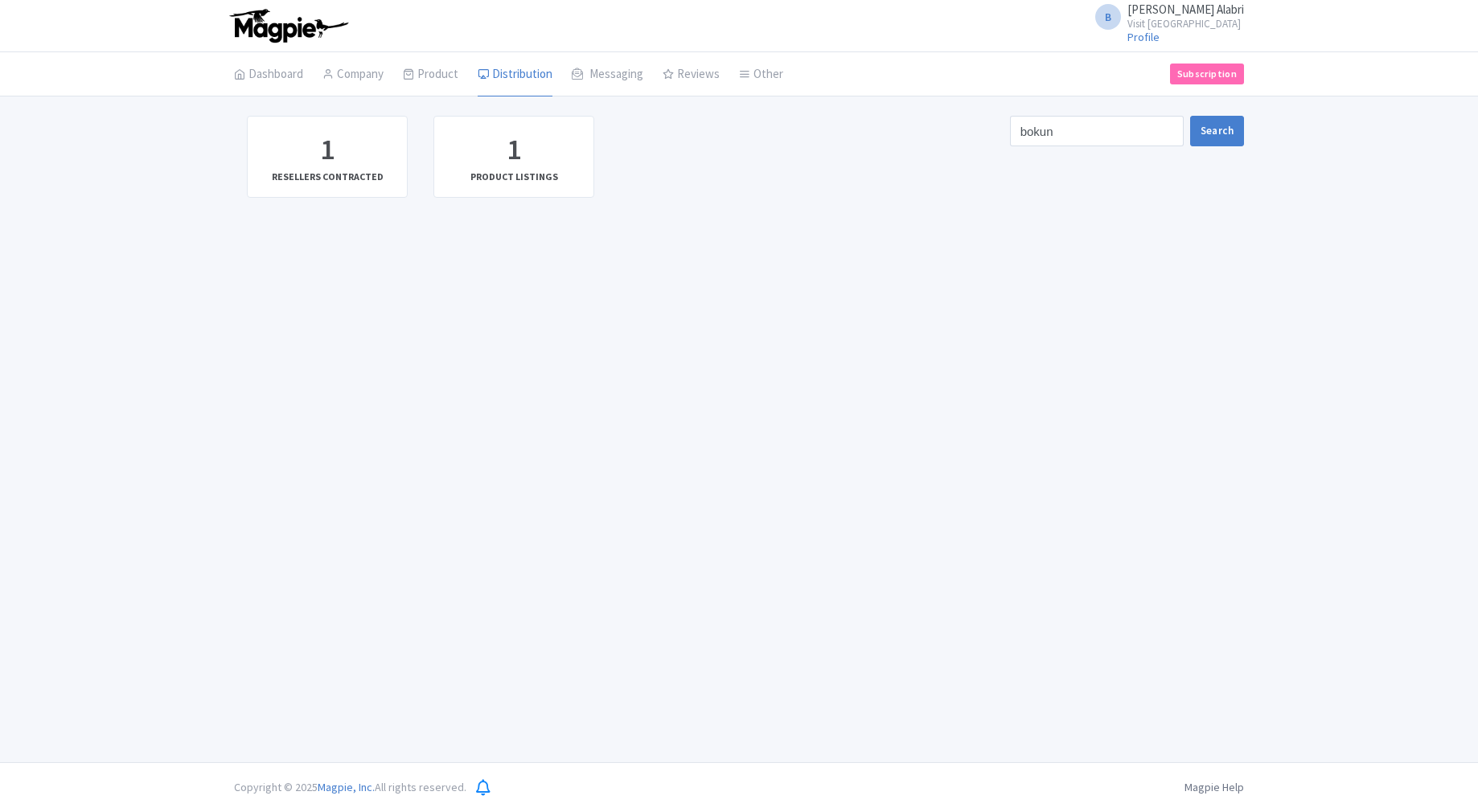 scroll, scrollTop: 0, scrollLeft: 0, axis: both 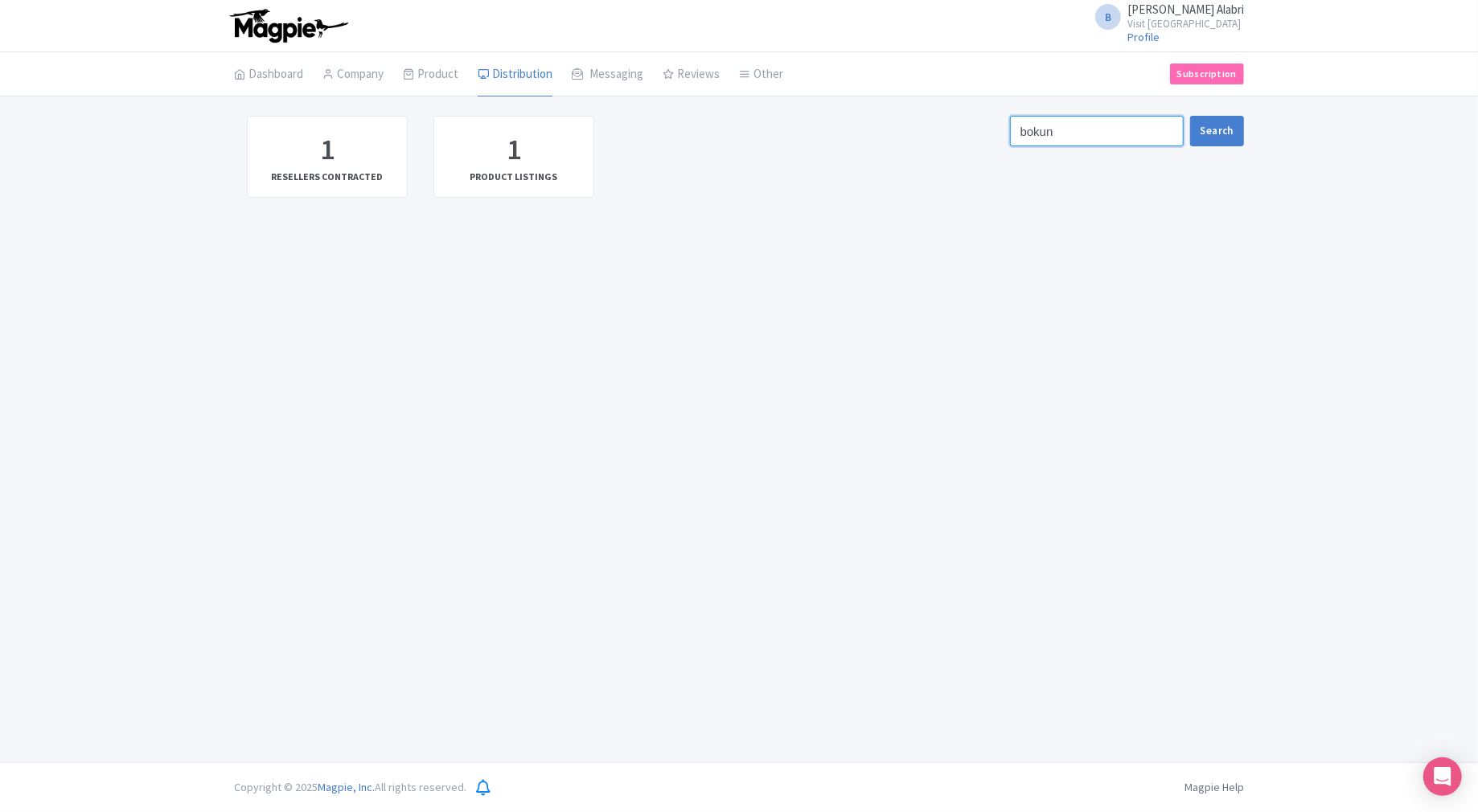 click on "bokun" at bounding box center (1097, 131) 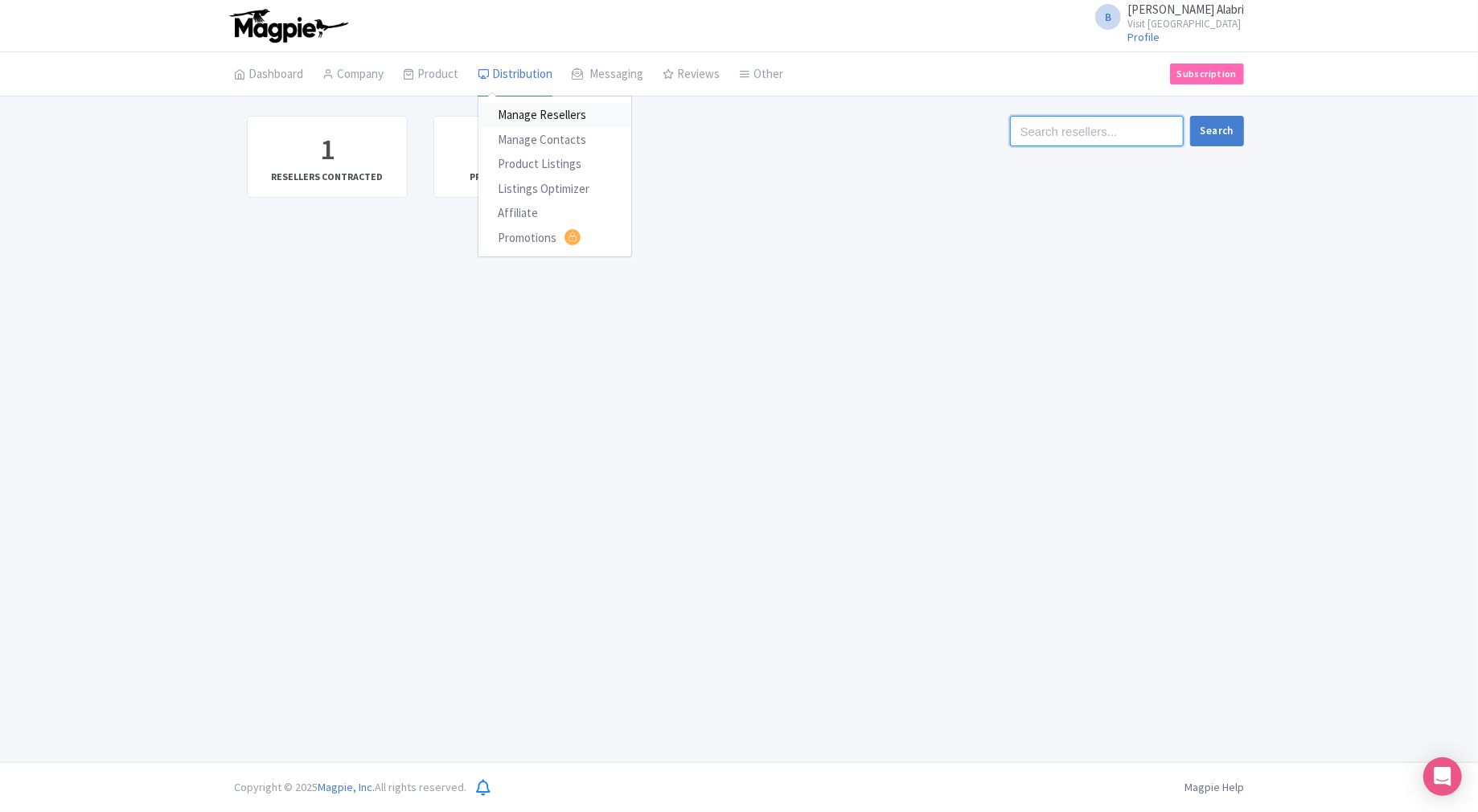 type 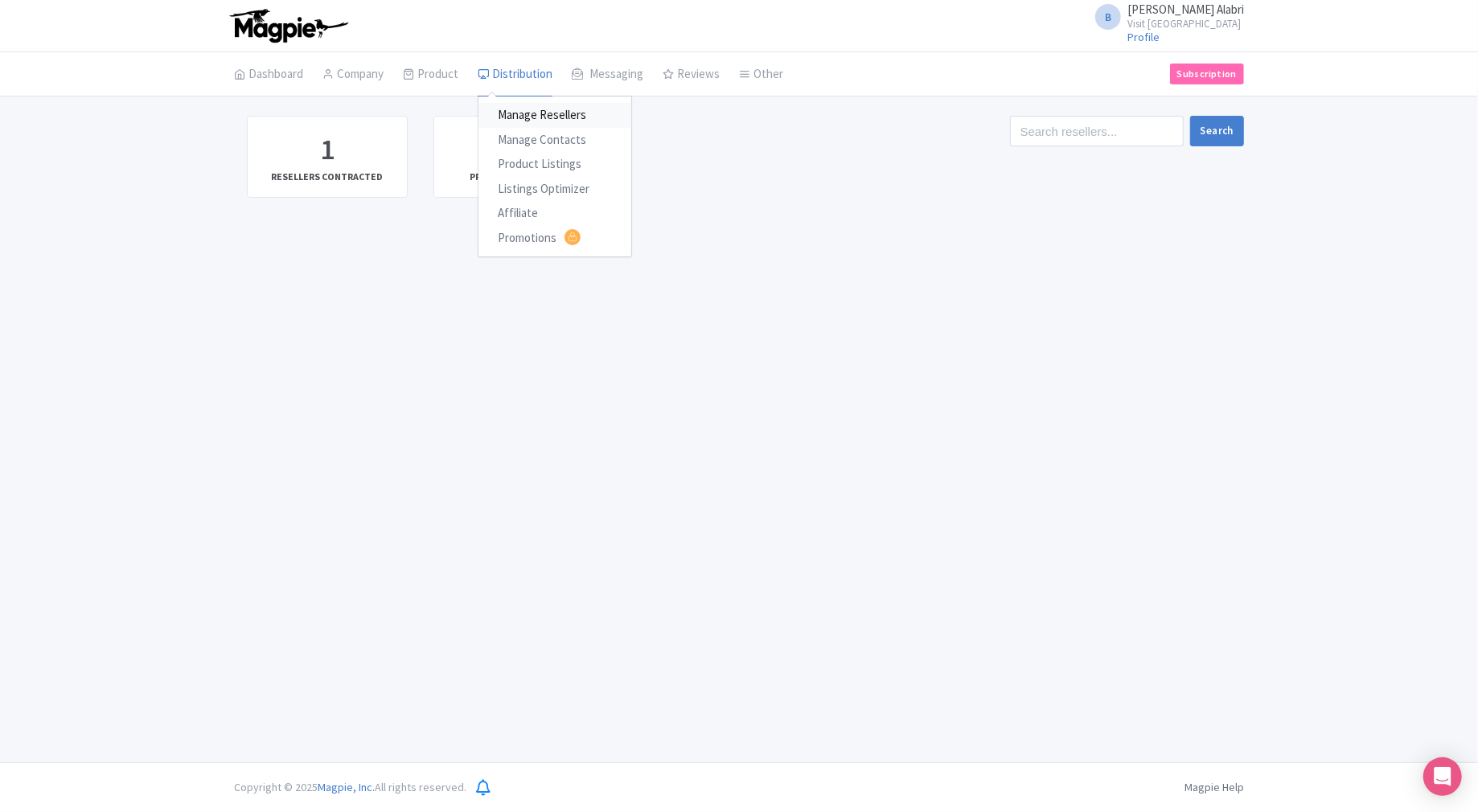 click on "Manage Resellers" at bounding box center (555, 115) 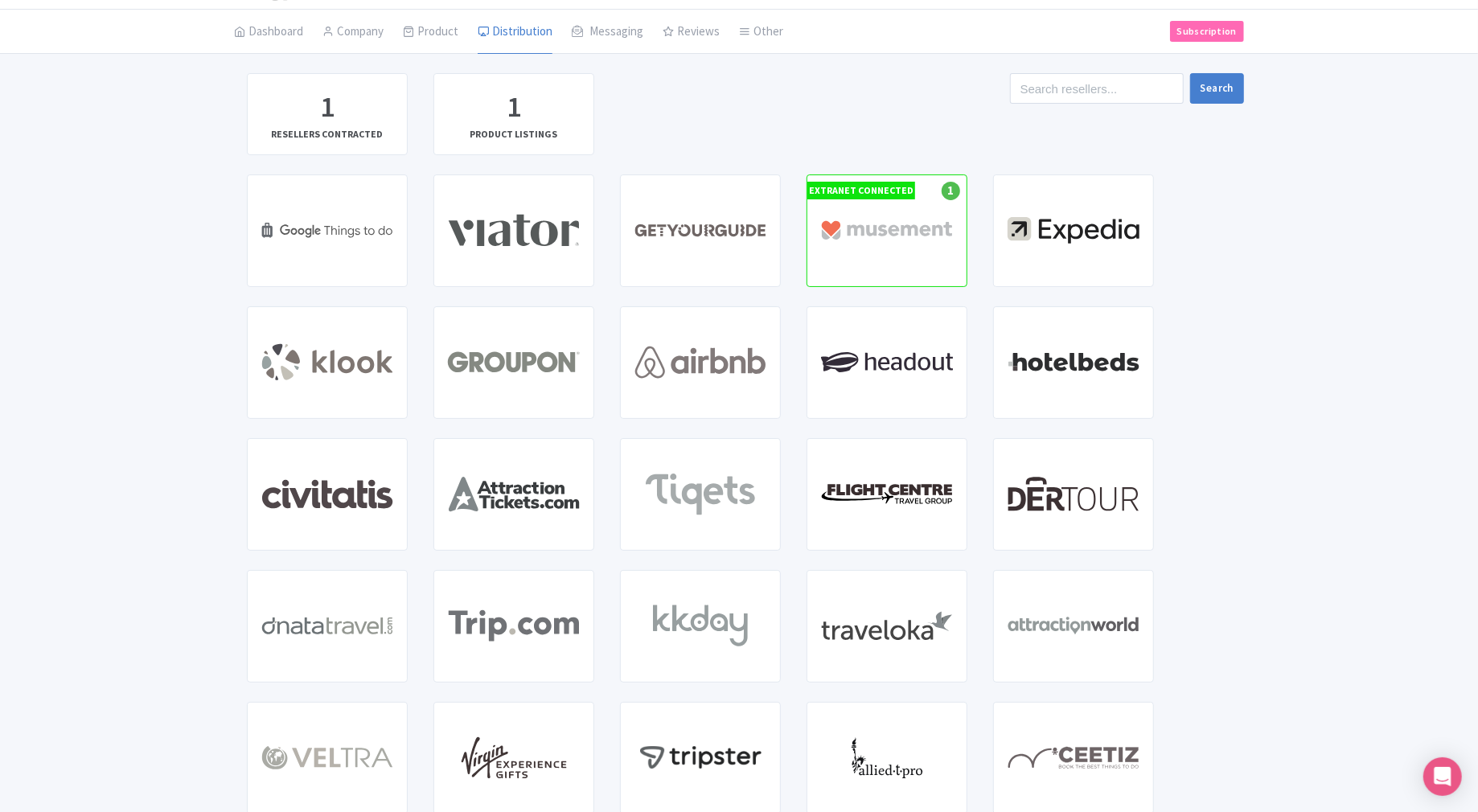 scroll, scrollTop: 0, scrollLeft: 0, axis: both 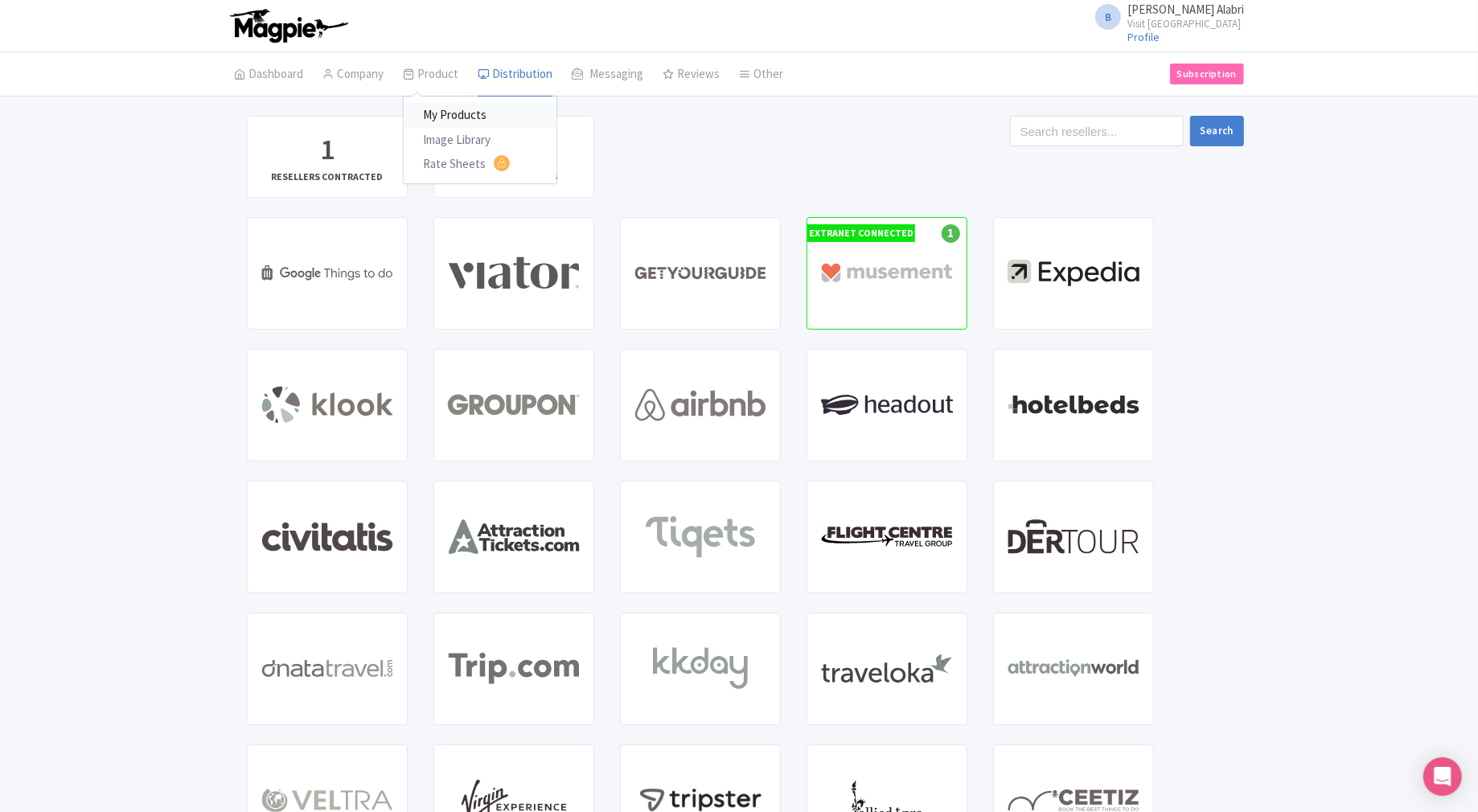 click on "My Products" at bounding box center [480, 115] 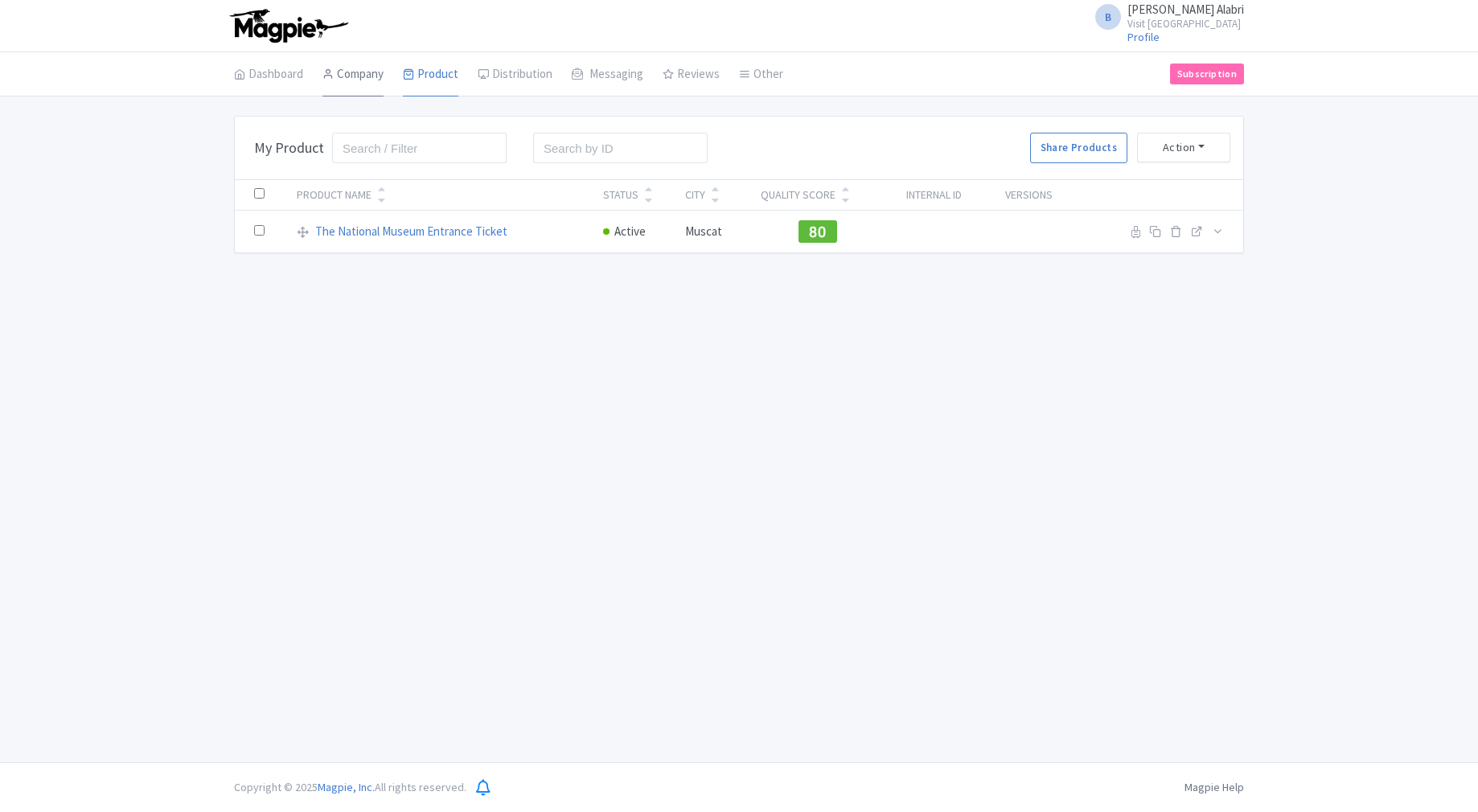 scroll, scrollTop: 0, scrollLeft: 0, axis: both 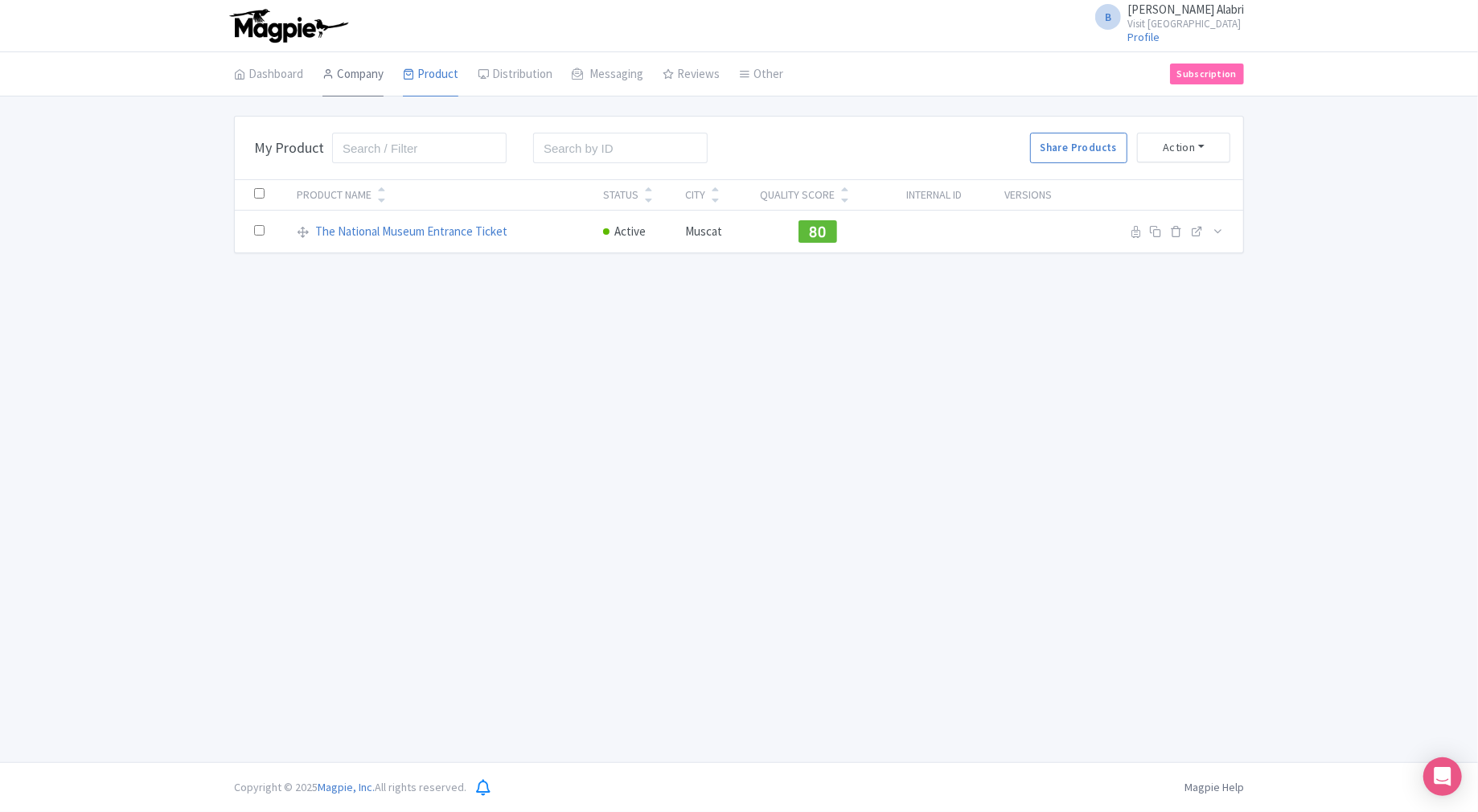 click on "Company" at bounding box center (353, 75) 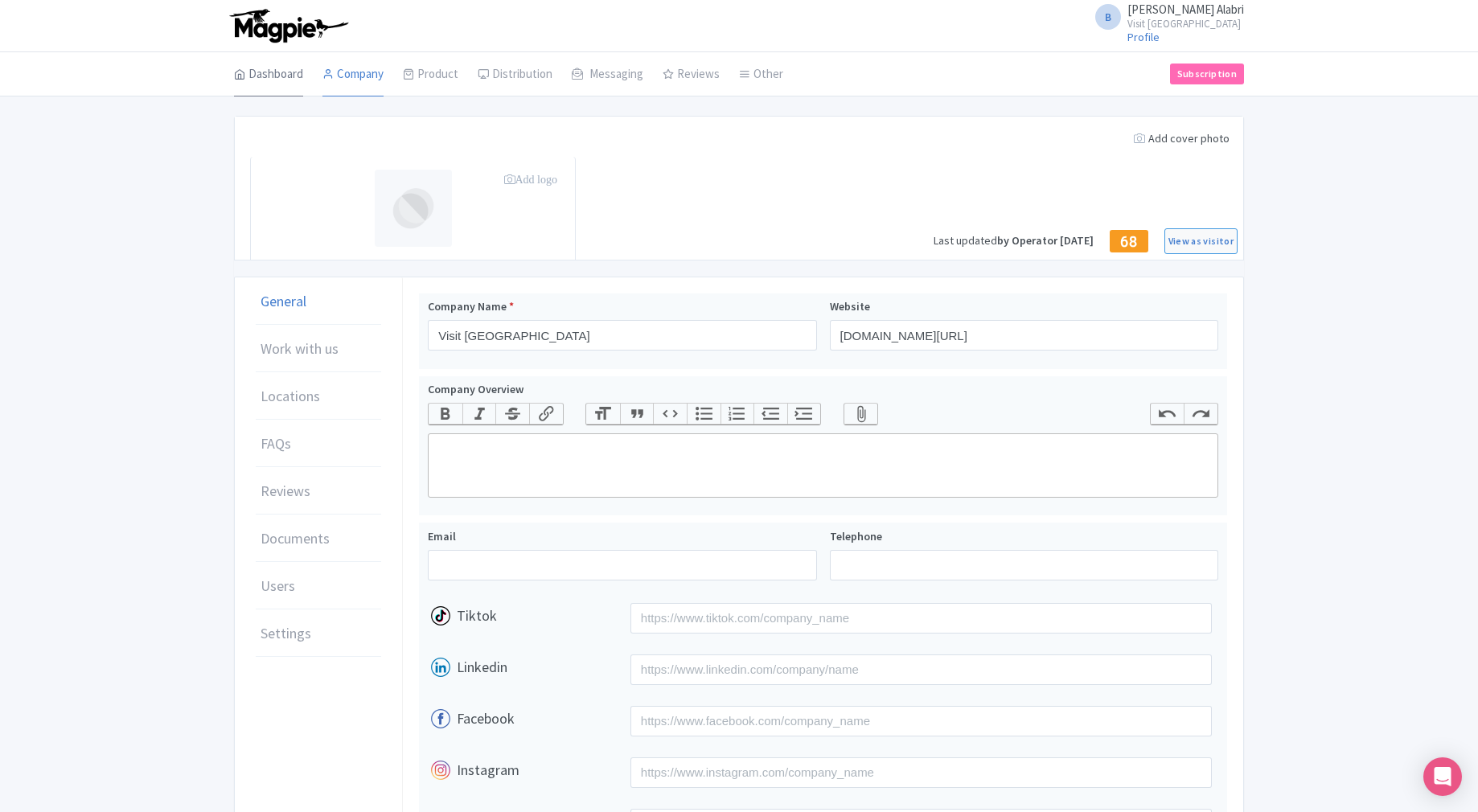 scroll, scrollTop: 0, scrollLeft: 0, axis: both 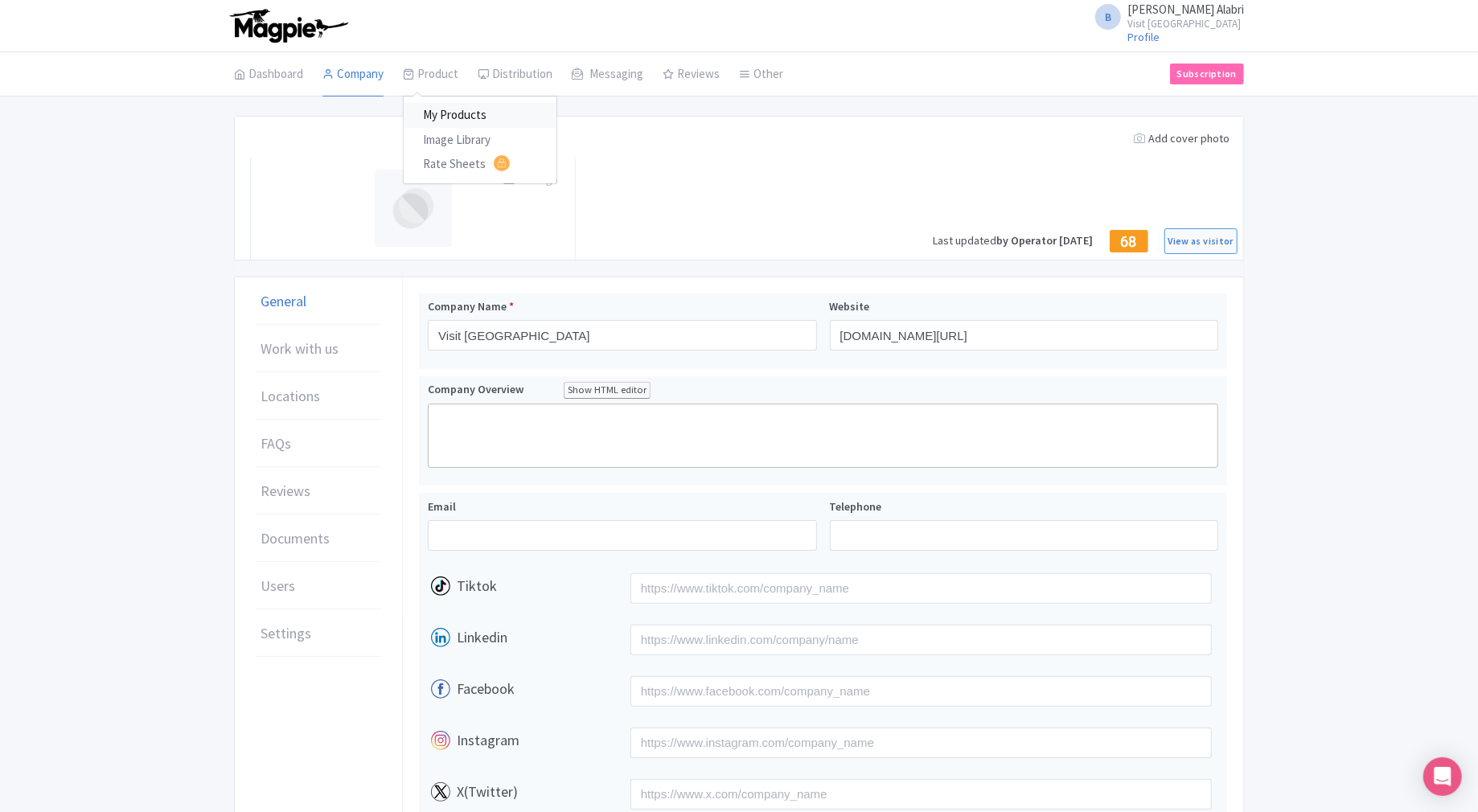 click on "My Products" at bounding box center [480, 115] 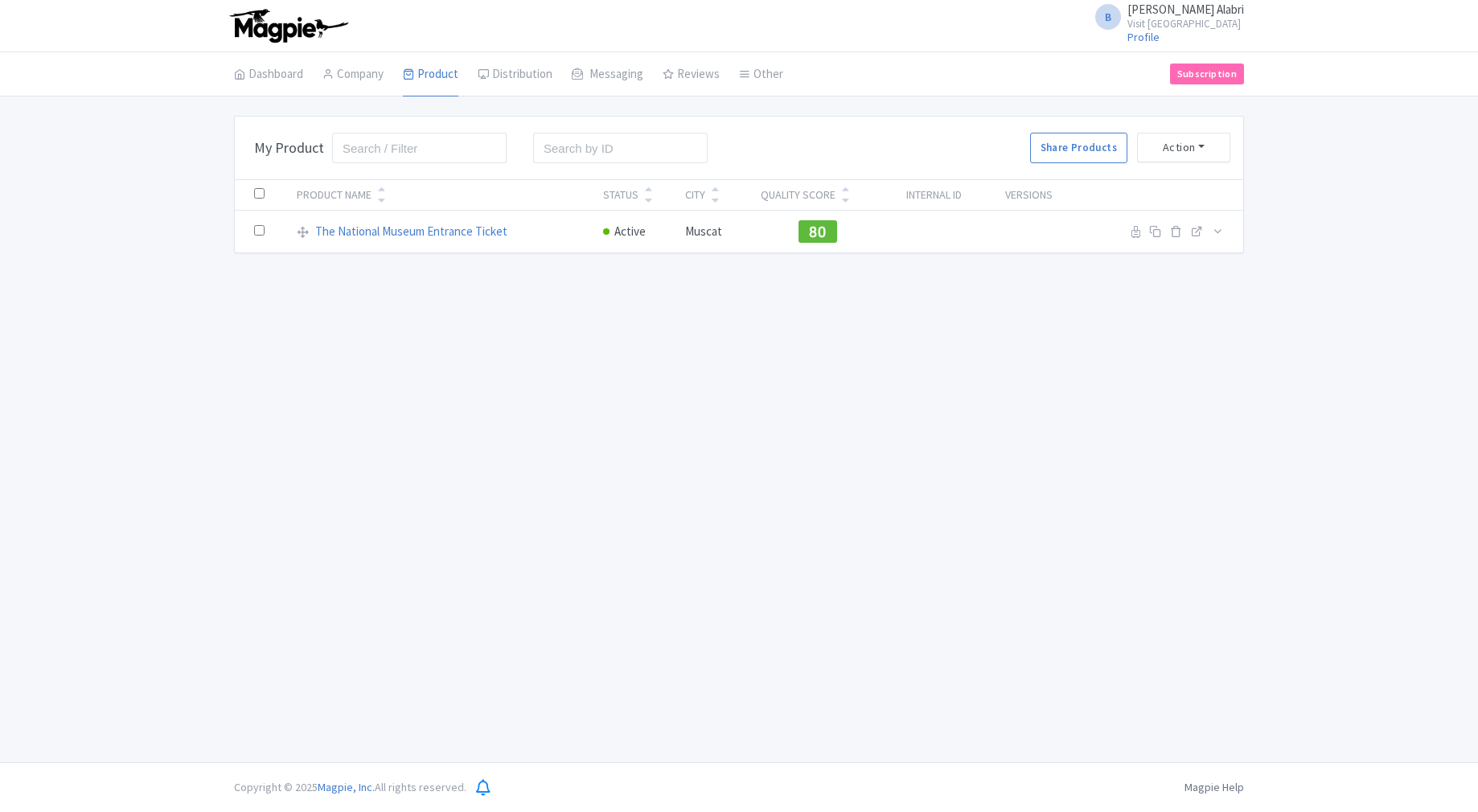 scroll, scrollTop: 0, scrollLeft: 0, axis: both 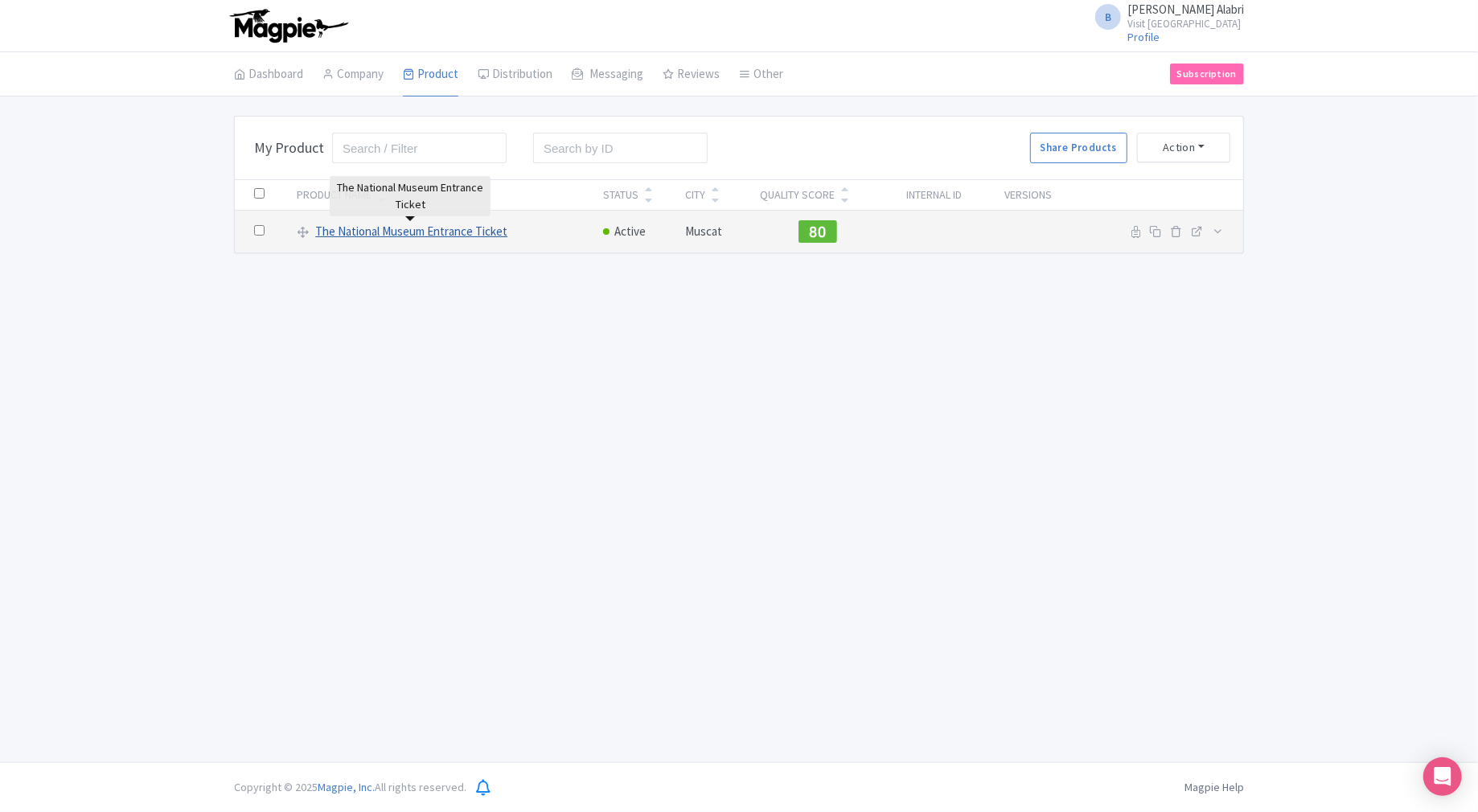 click on "The National Museum Entrance Ticket" at bounding box center (411, 232) 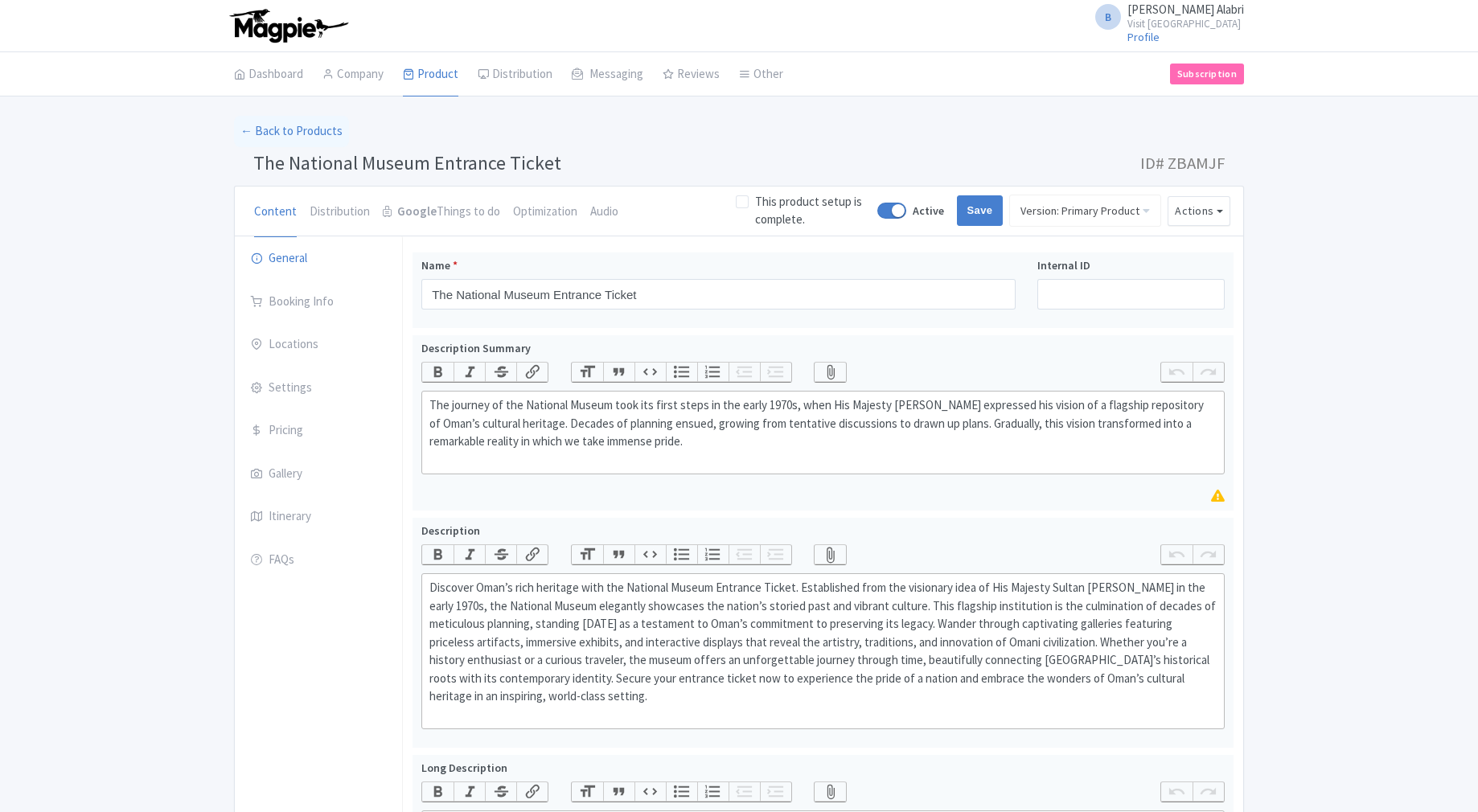 scroll, scrollTop: 0, scrollLeft: 0, axis: both 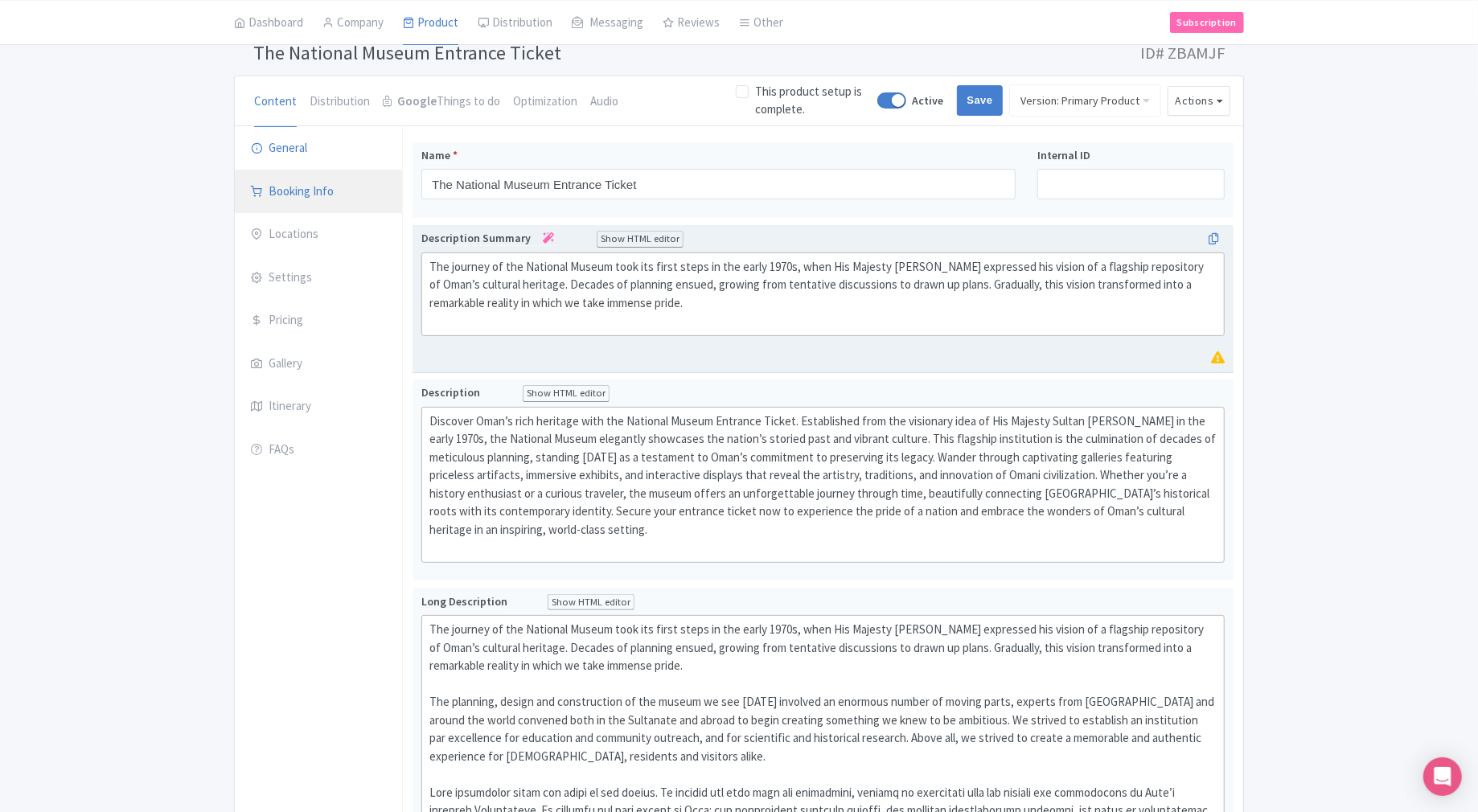 click on "Booking Info" at bounding box center [318, 192] 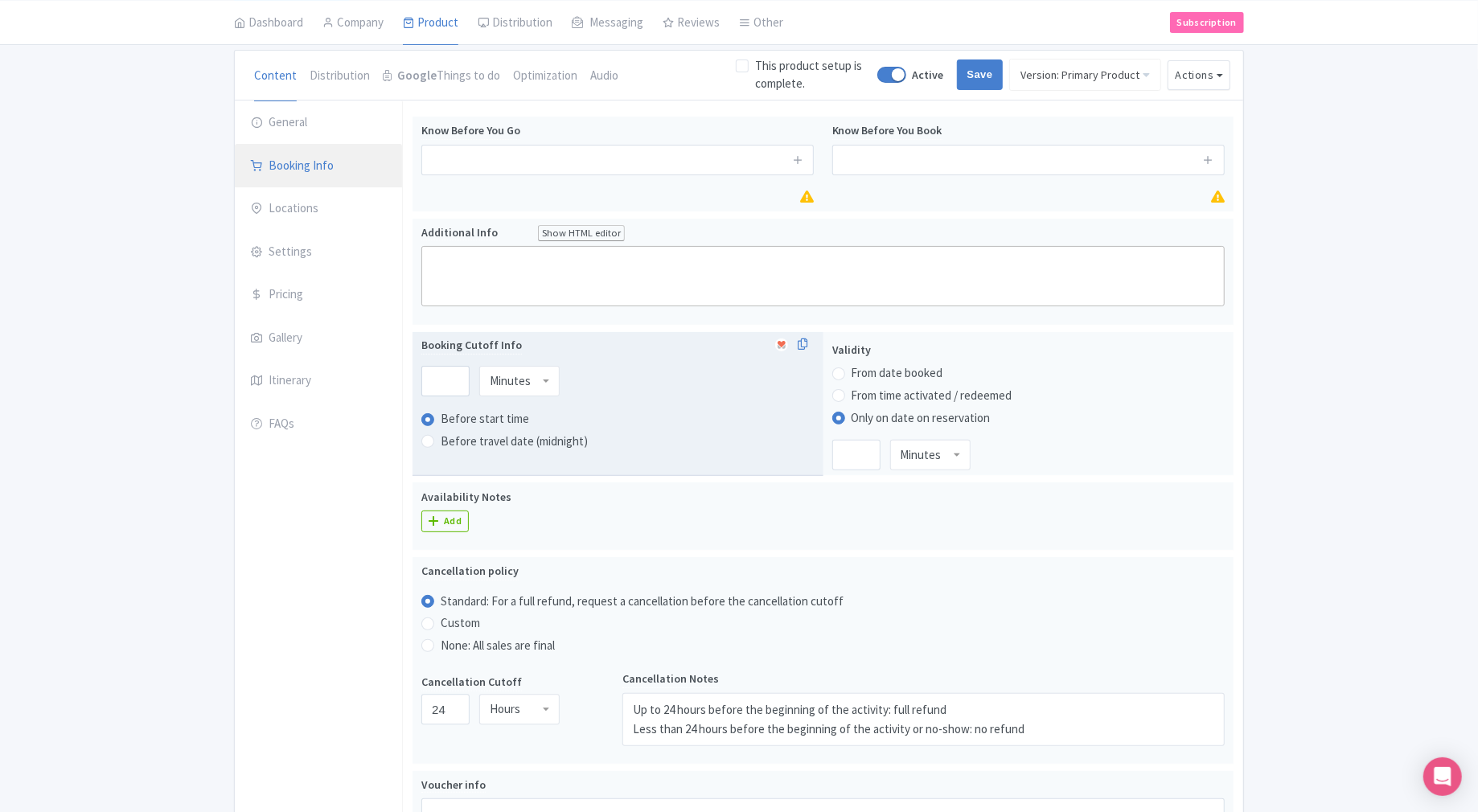 scroll, scrollTop: 122, scrollLeft: 0, axis: vertical 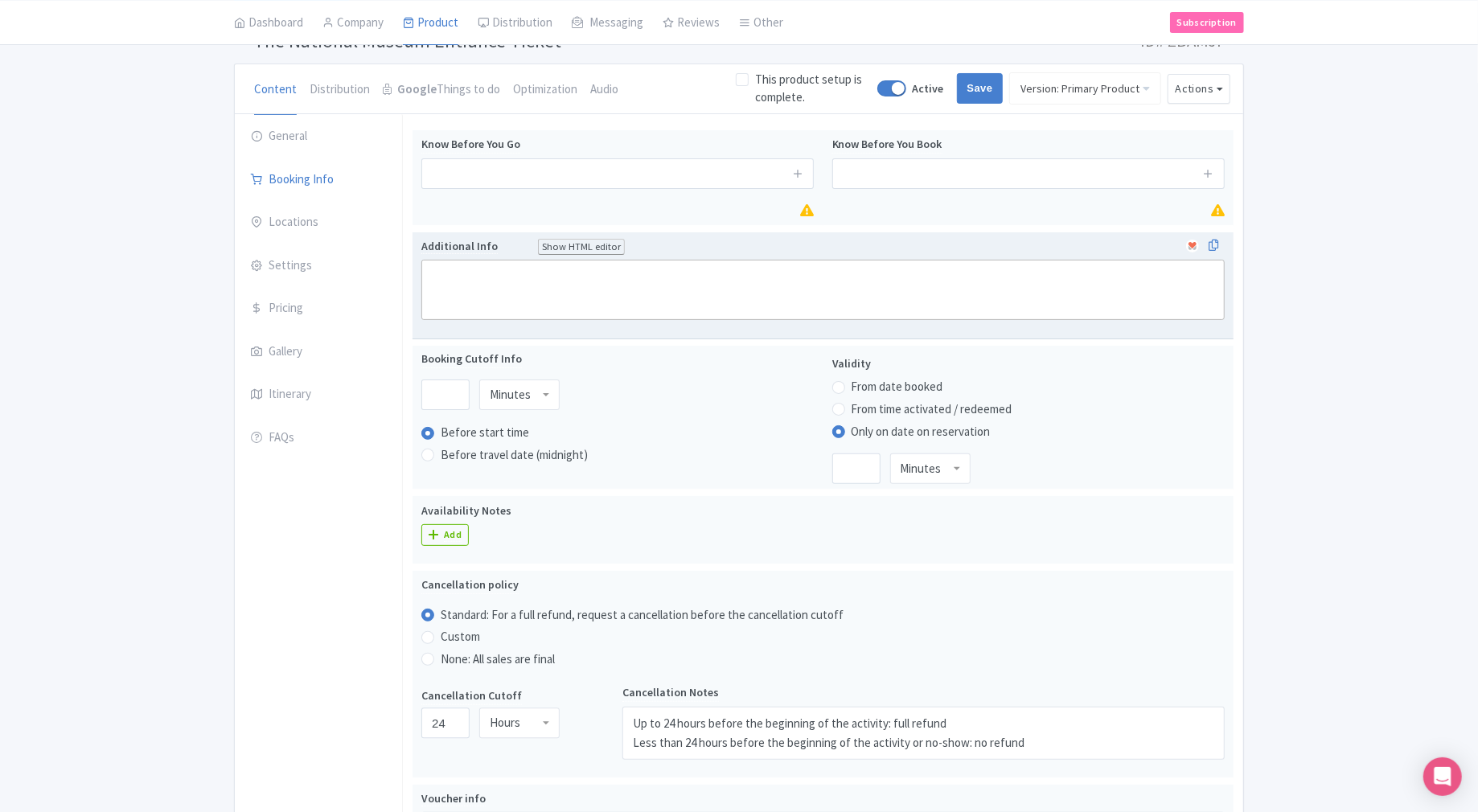 click on "Show HTML editor" at bounding box center (581, 247) 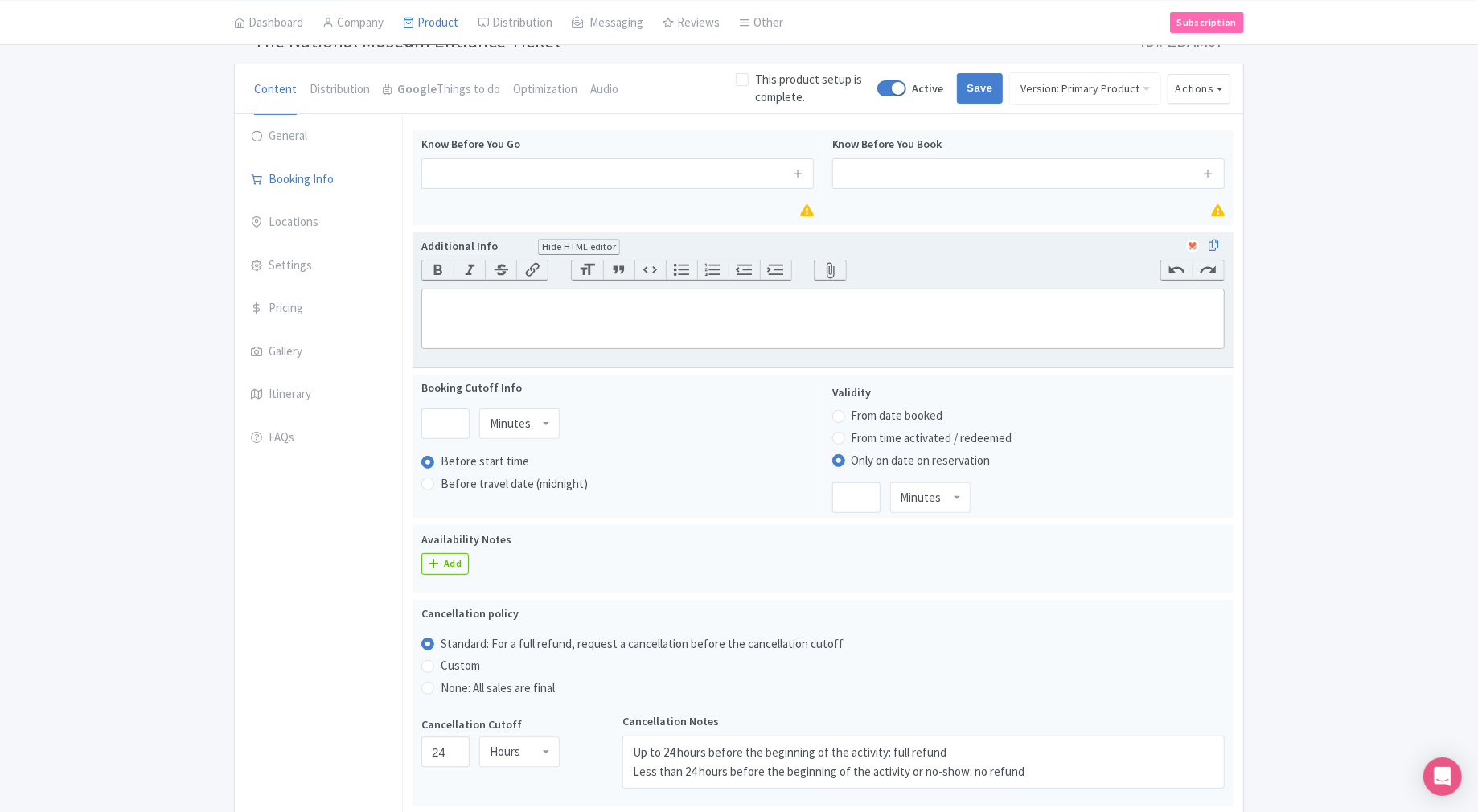 click on "Hide HTML editor" at bounding box center [579, 247] 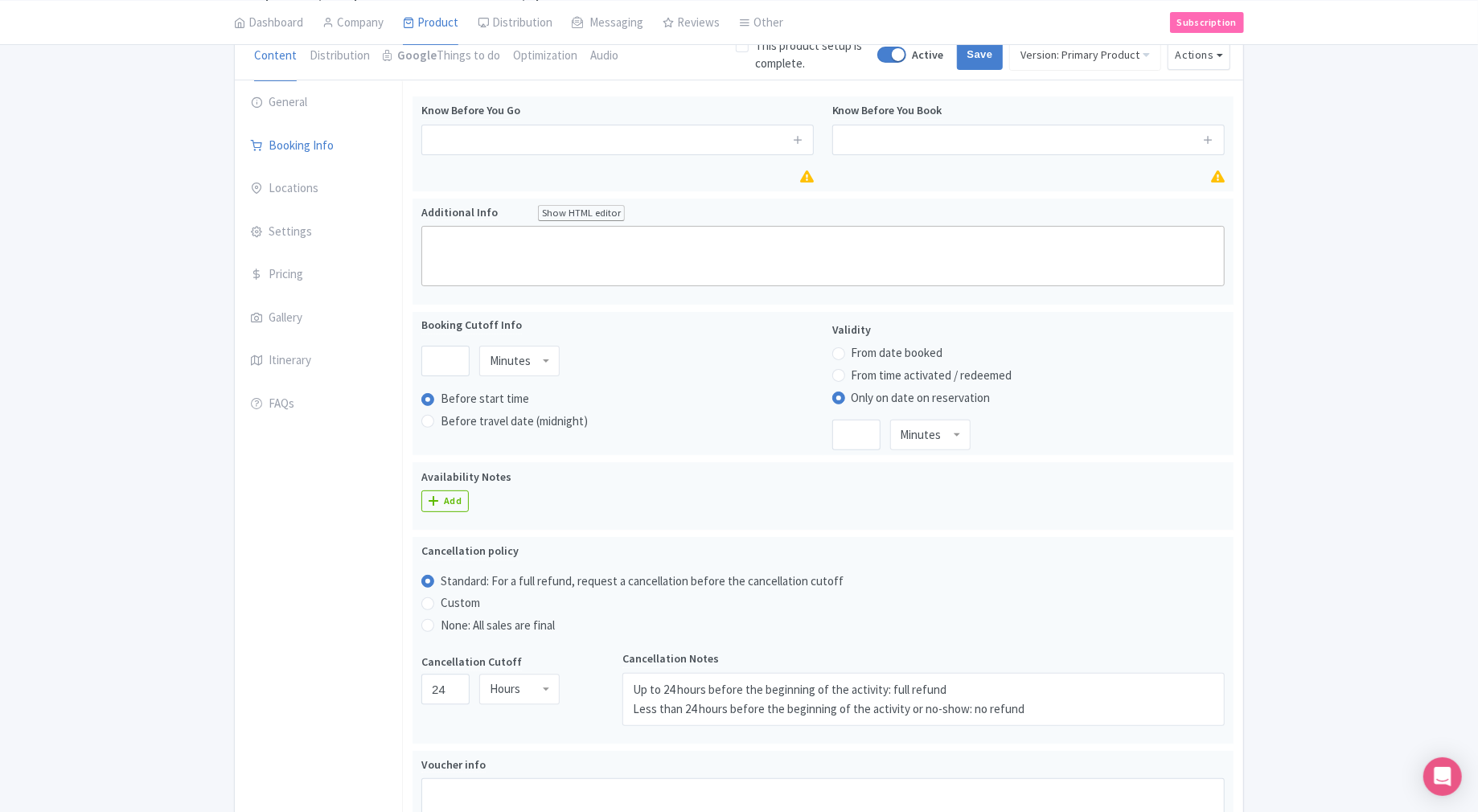 scroll, scrollTop: 156, scrollLeft: 0, axis: vertical 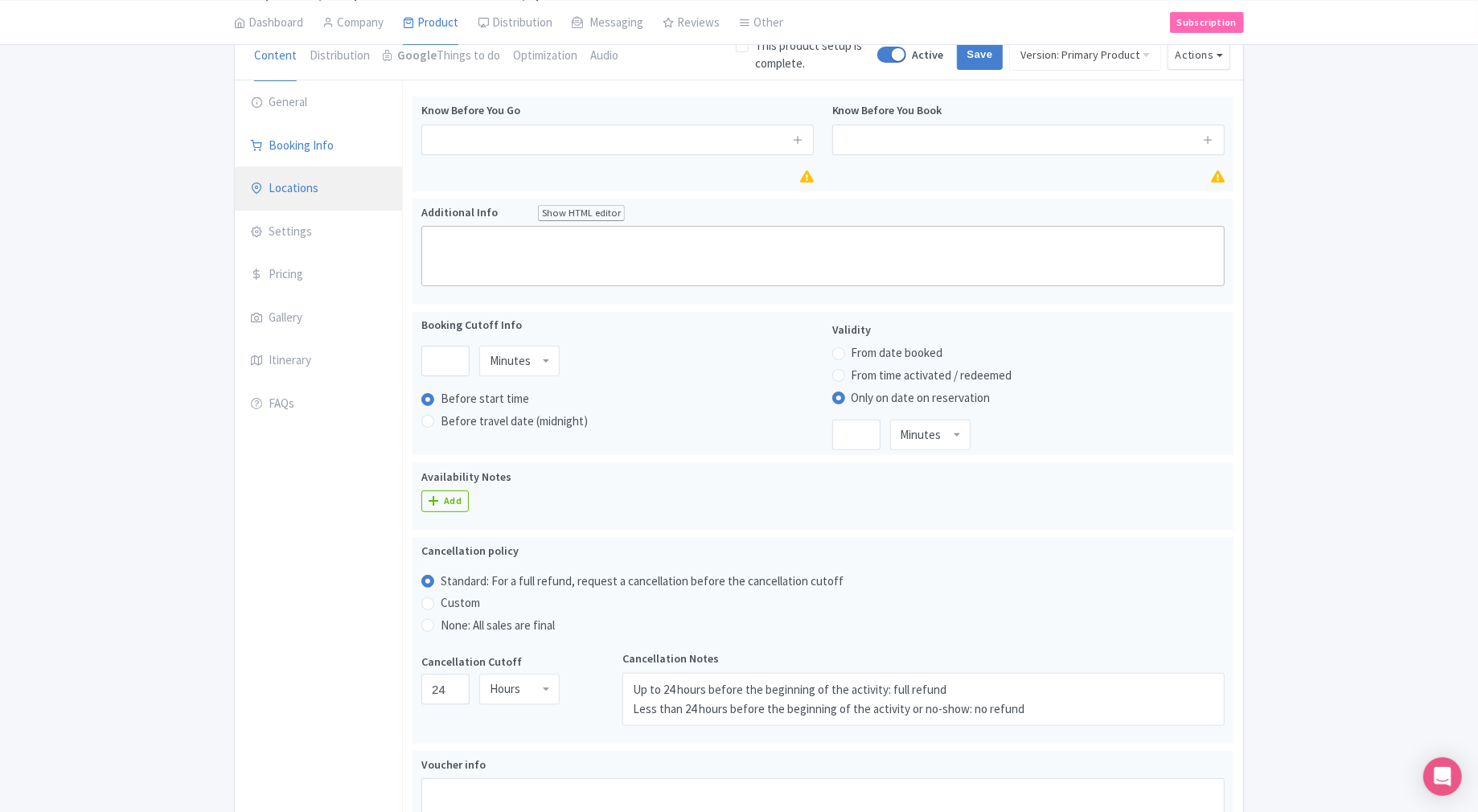 click on "Locations" at bounding box center [318, 189] 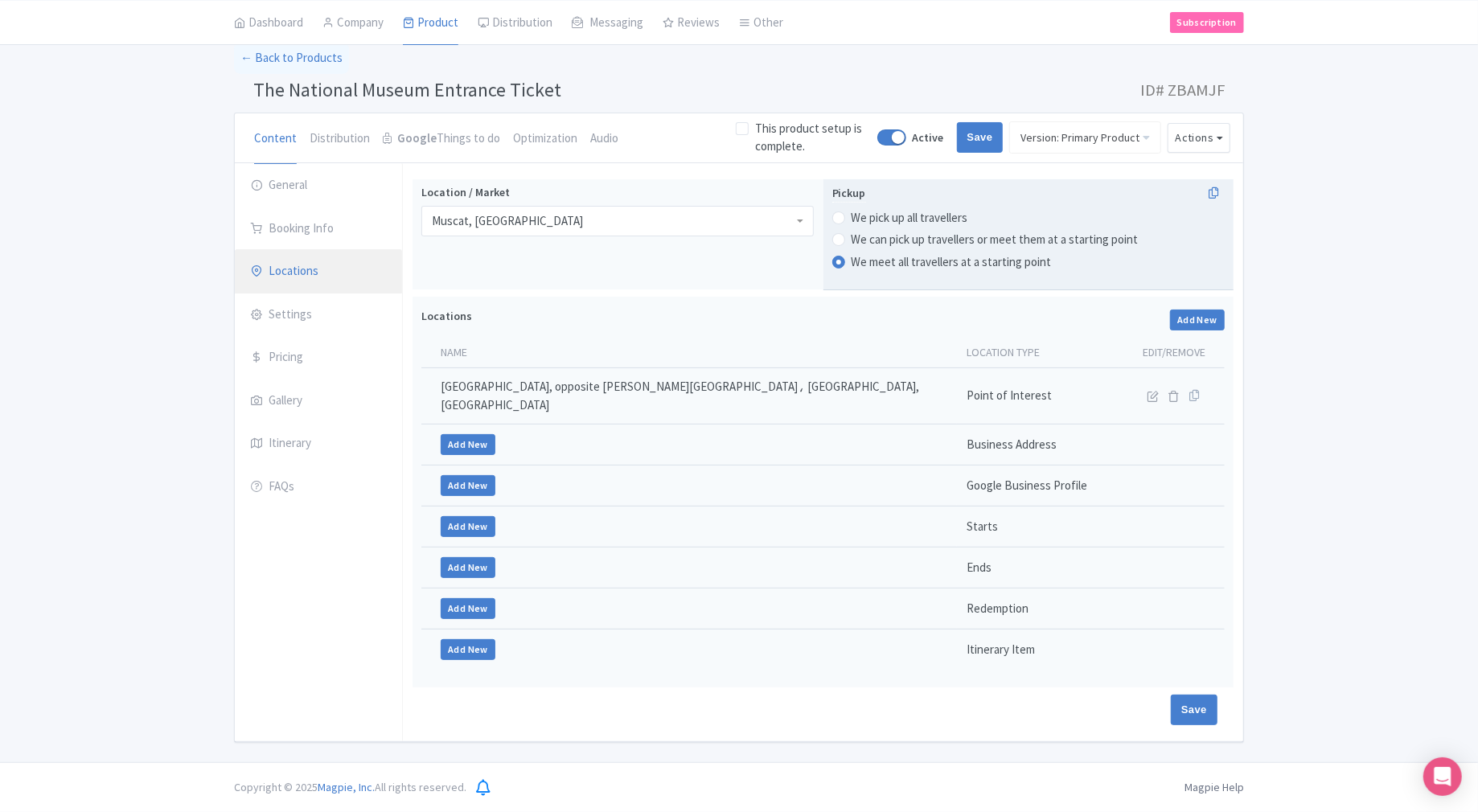 scroll, scrollTop: 55, scrollLeft: 0, axis: vertical 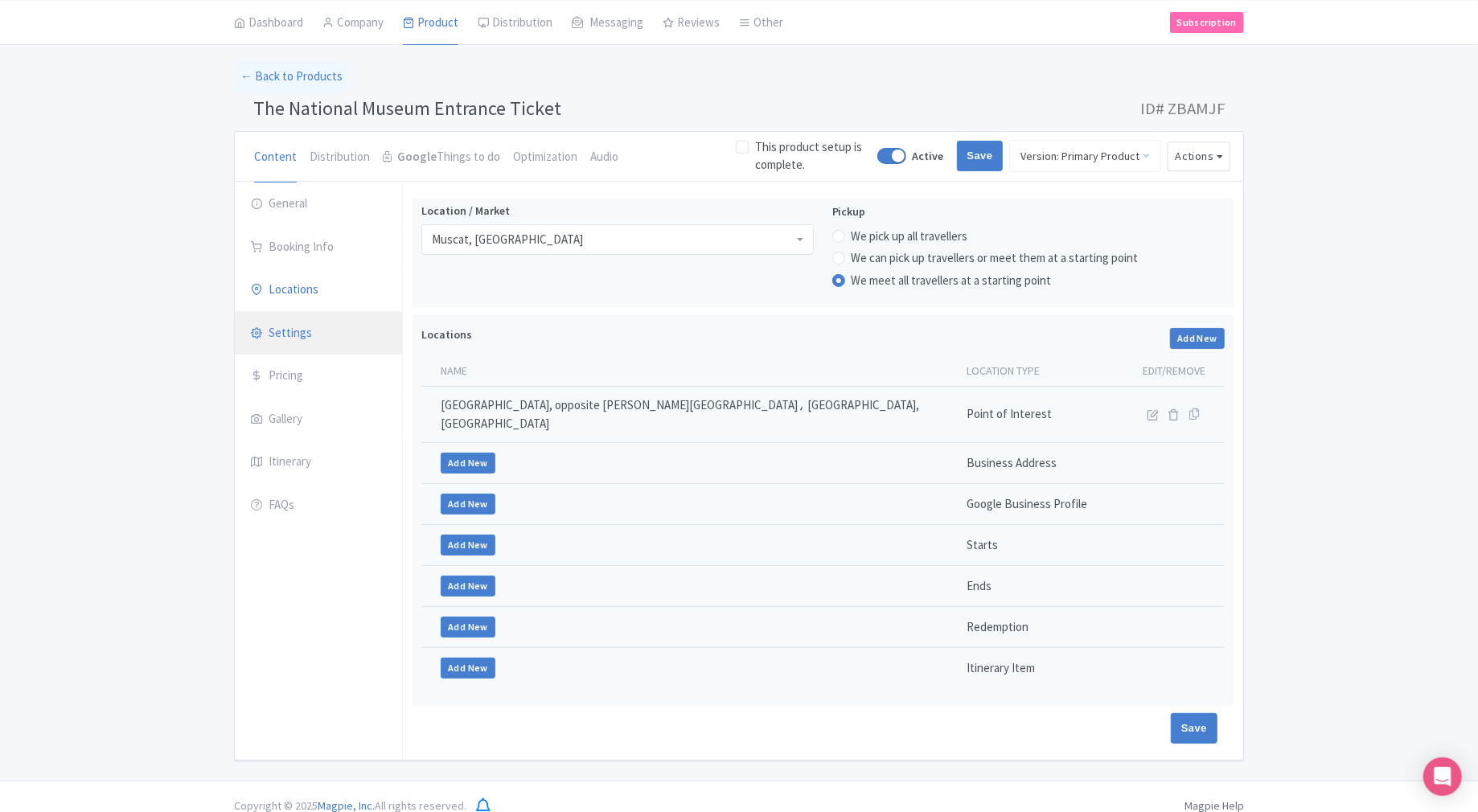 click on "Settings" at bounding box center (318, 334) 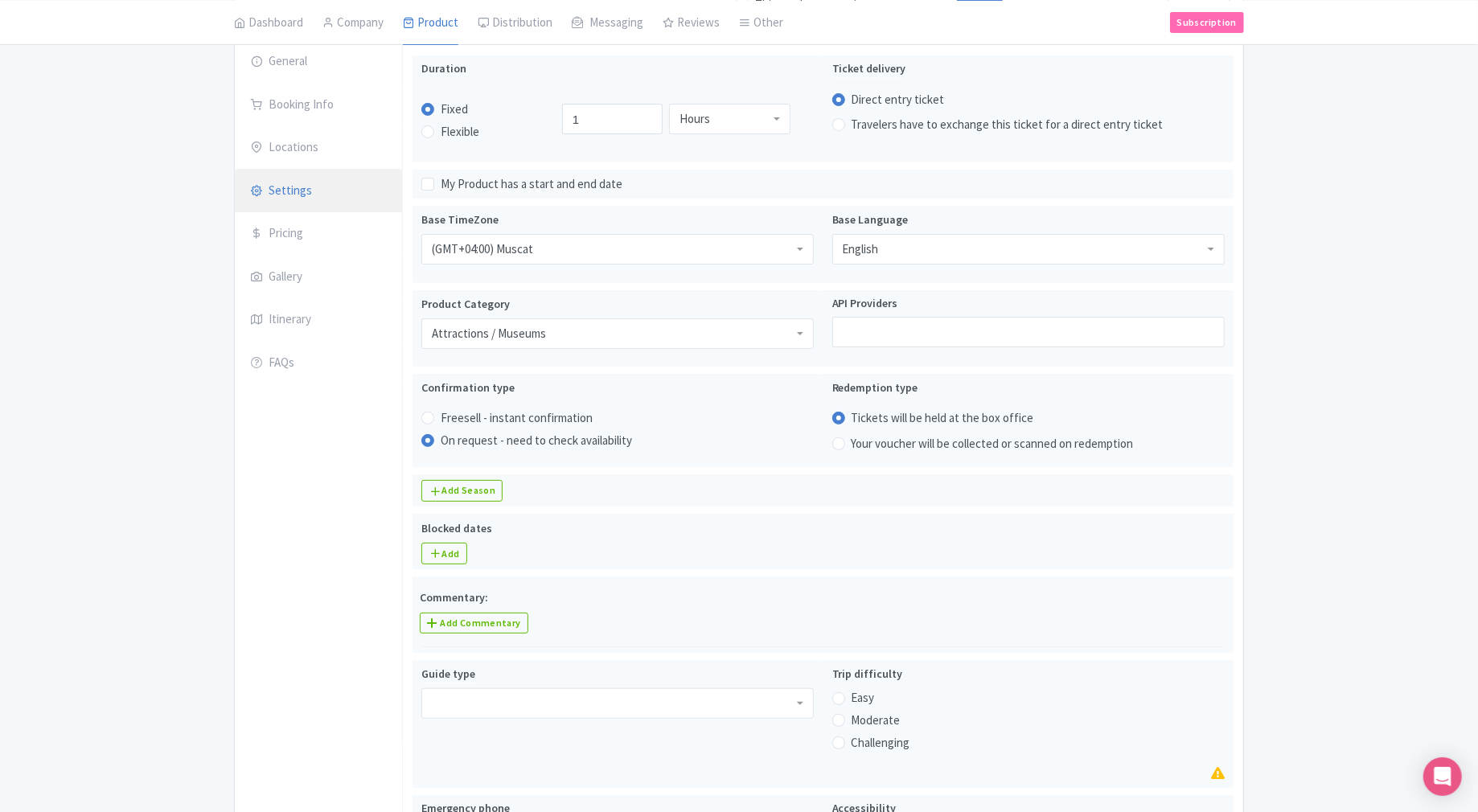scroll, scrollTop: 199, scrollLeft: 0, axis: vertical 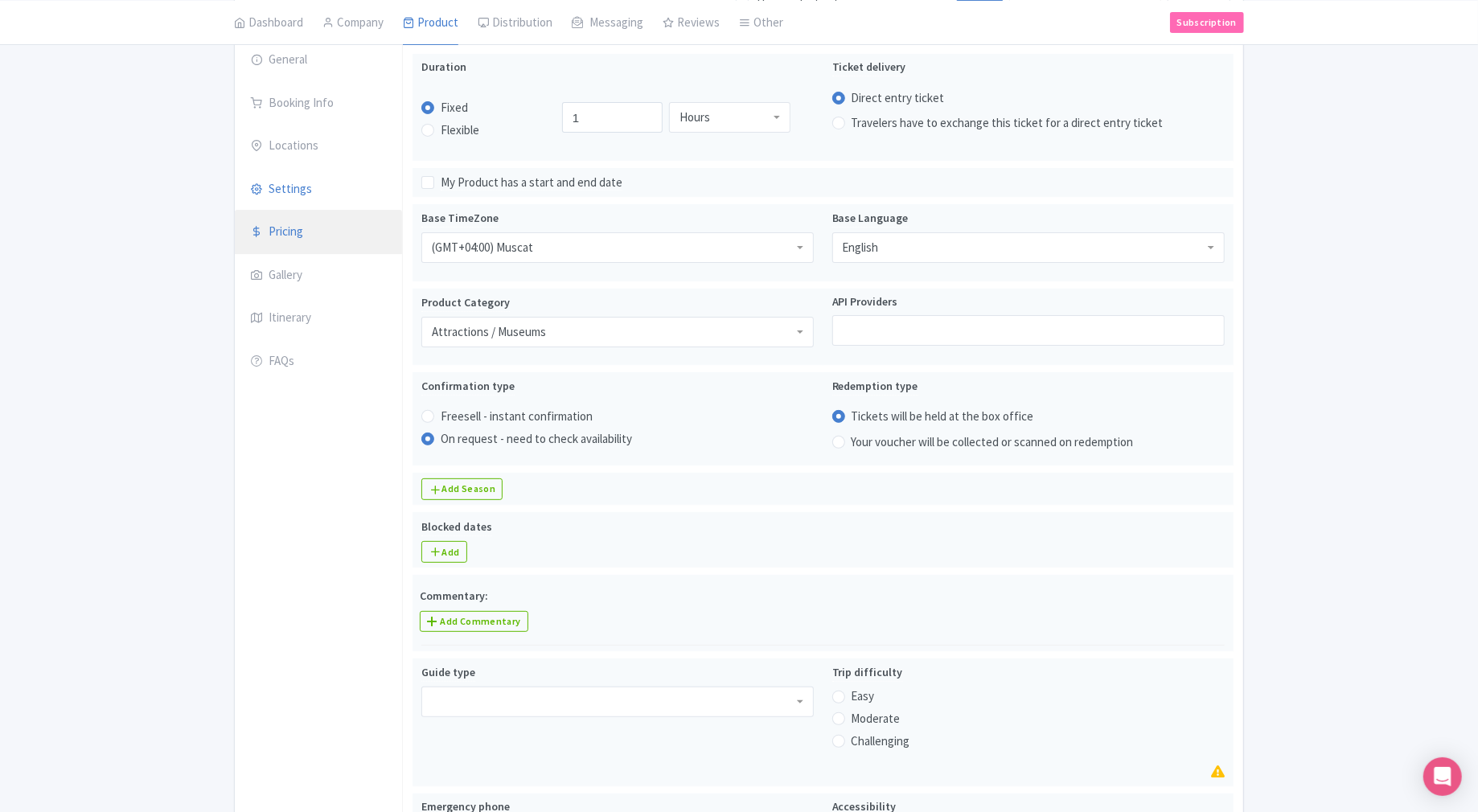 click on "Pricing" at bounding box center (318, 232) 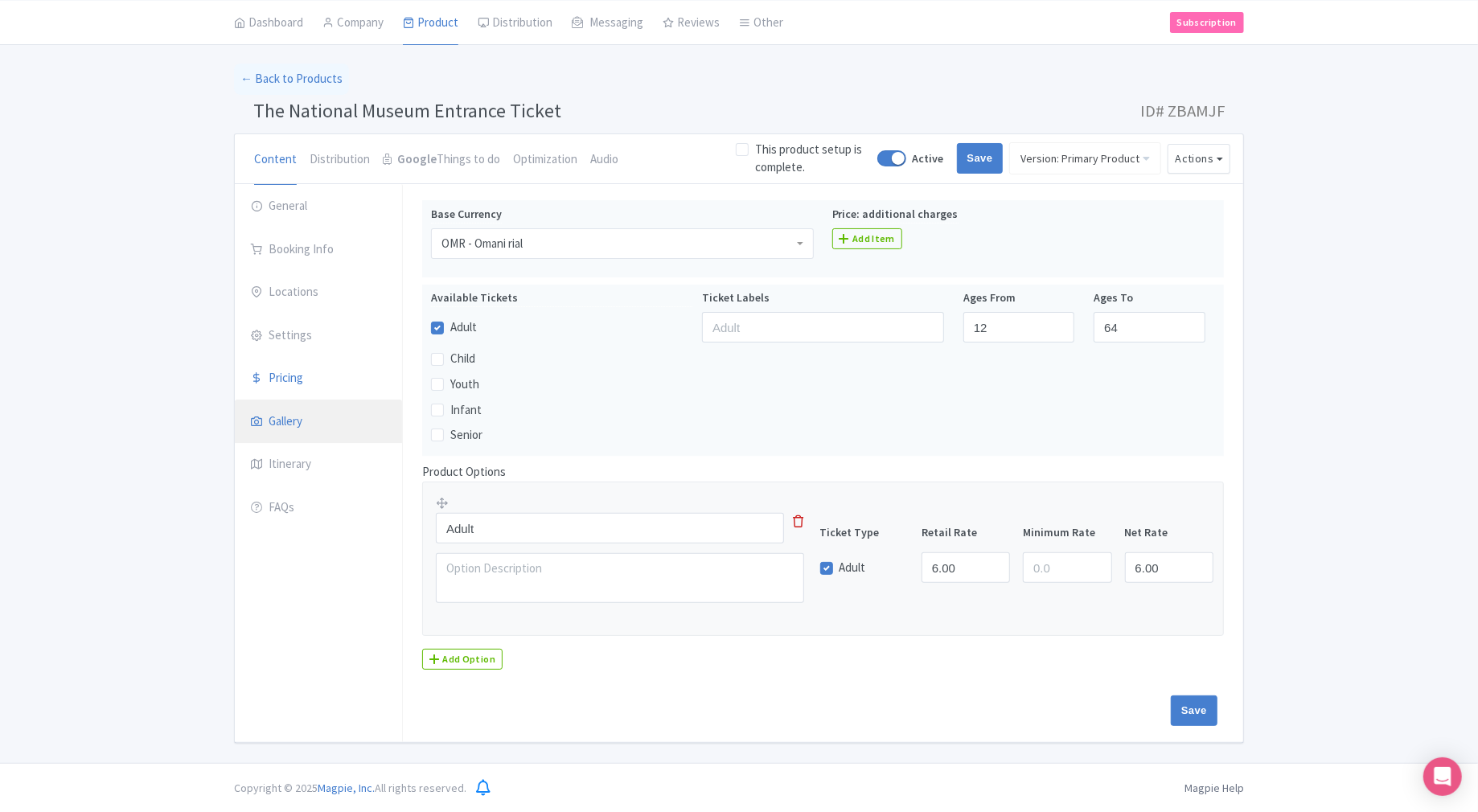click on "Gallery" at bounding box center (318, 422) 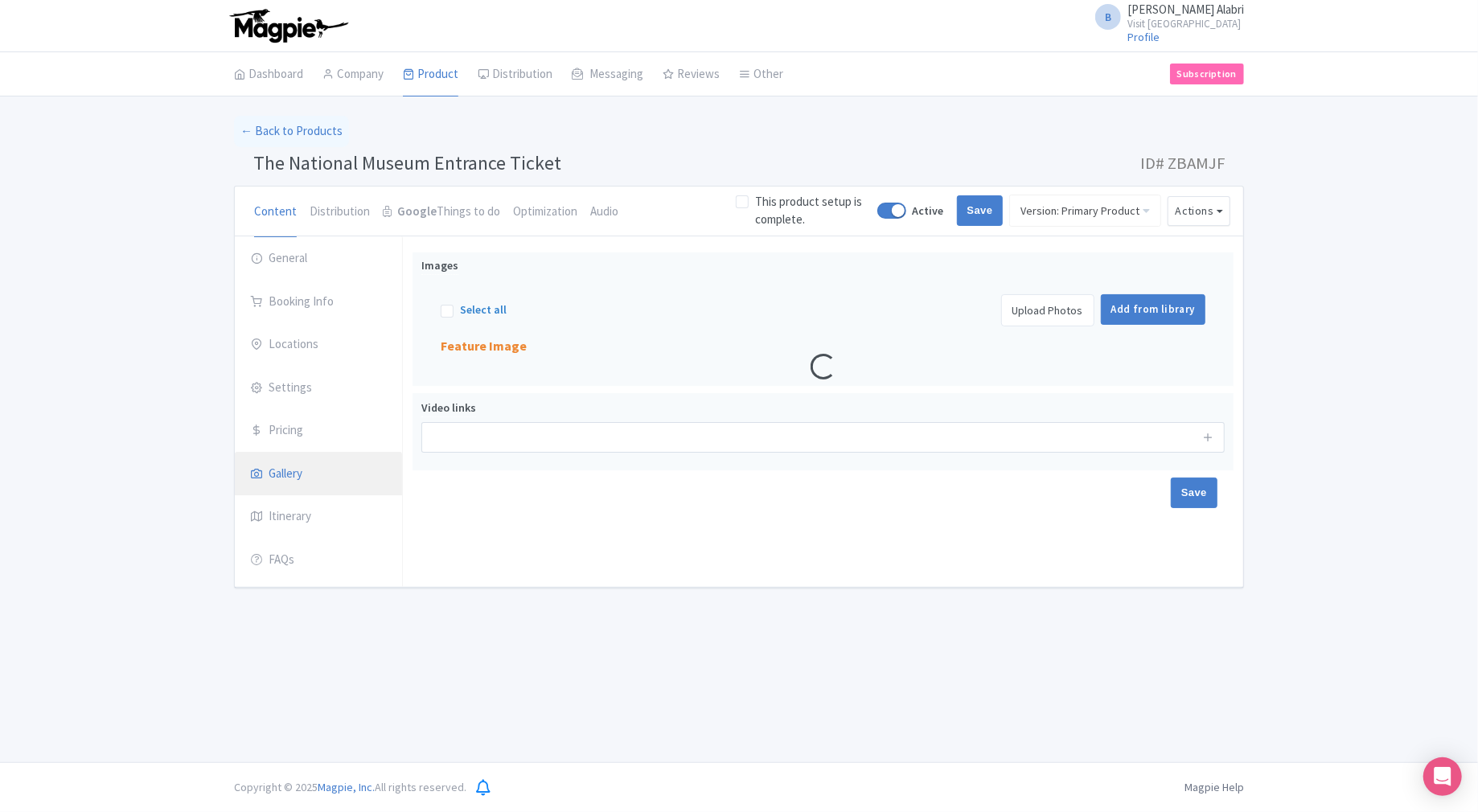 scroll, scrollTop: 0, scrollLeft: 0, axis: both 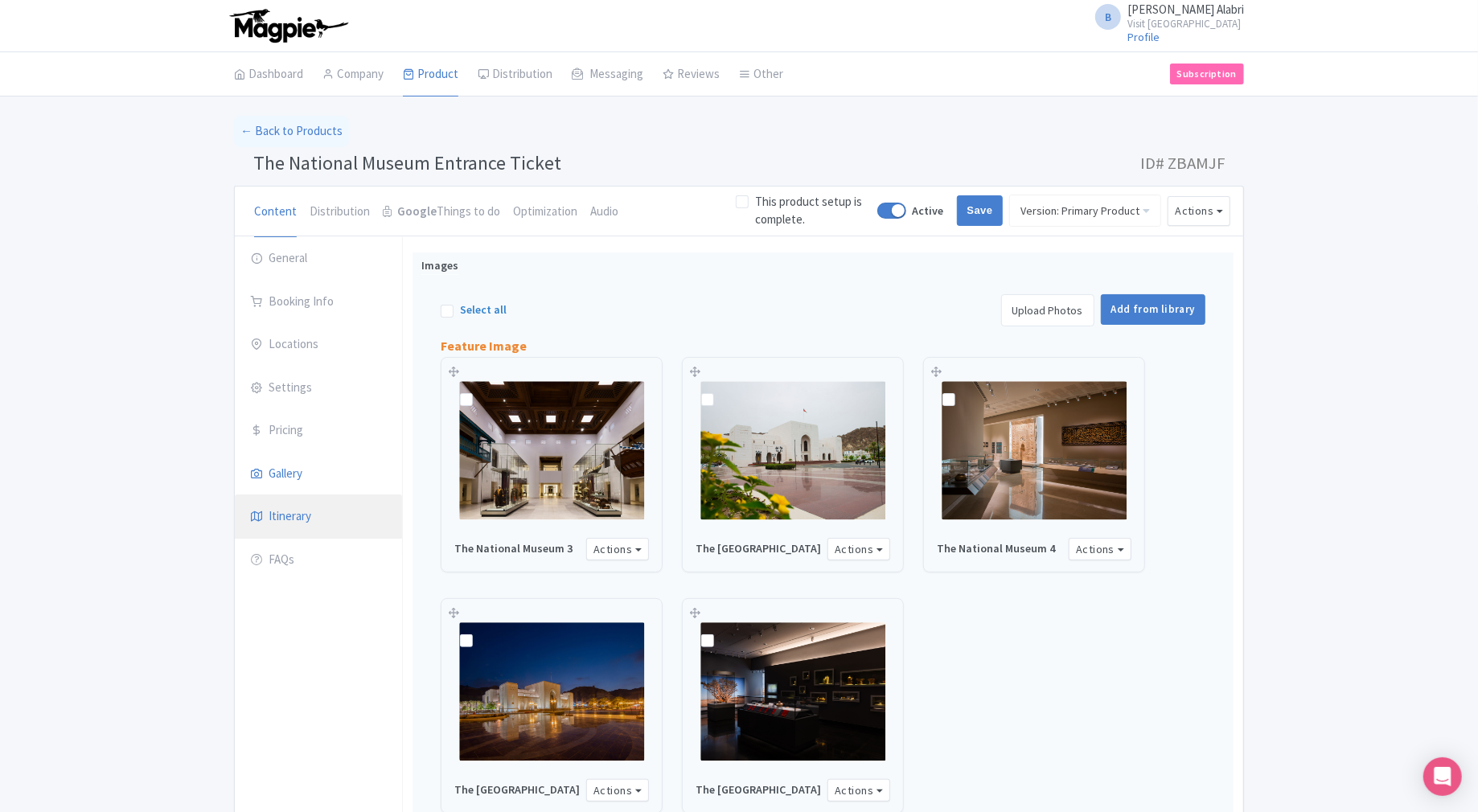 click on "Itinerary" at bounding box center (318, 517) 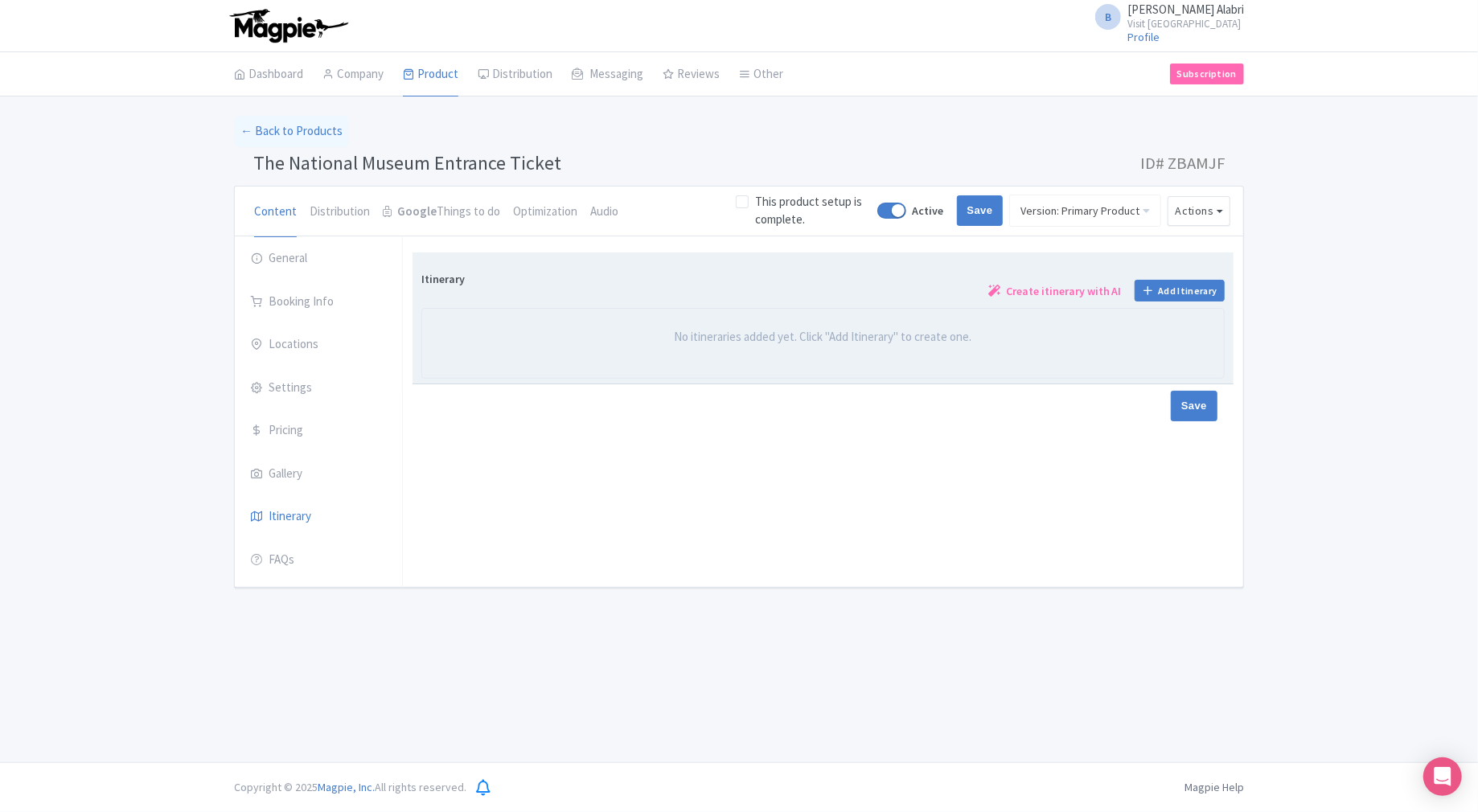 click on "Create itinerary with AI" at bounding box center [1064, 291] 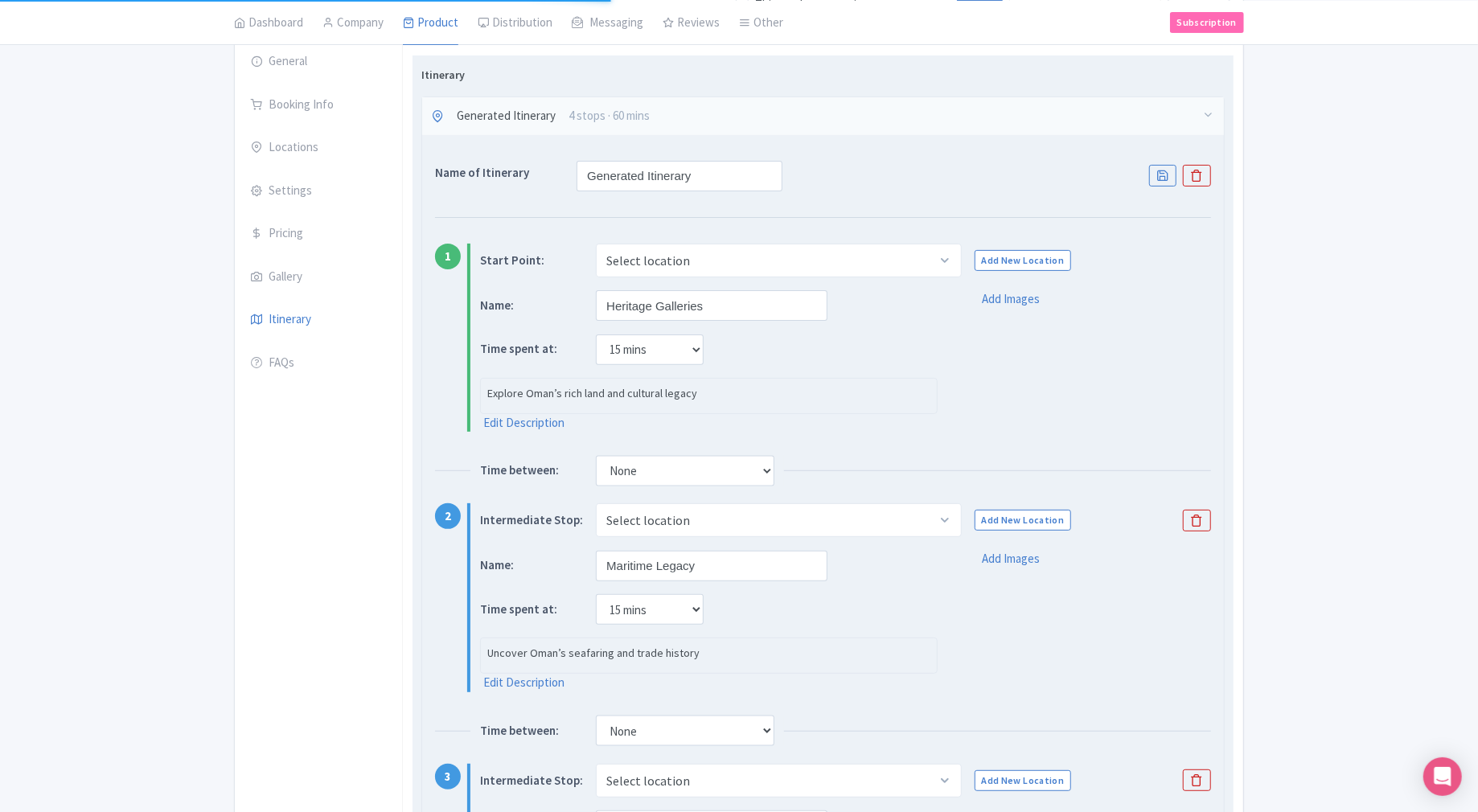 scroll, scrollTop: 0, scrollLeft: 0, axis: both 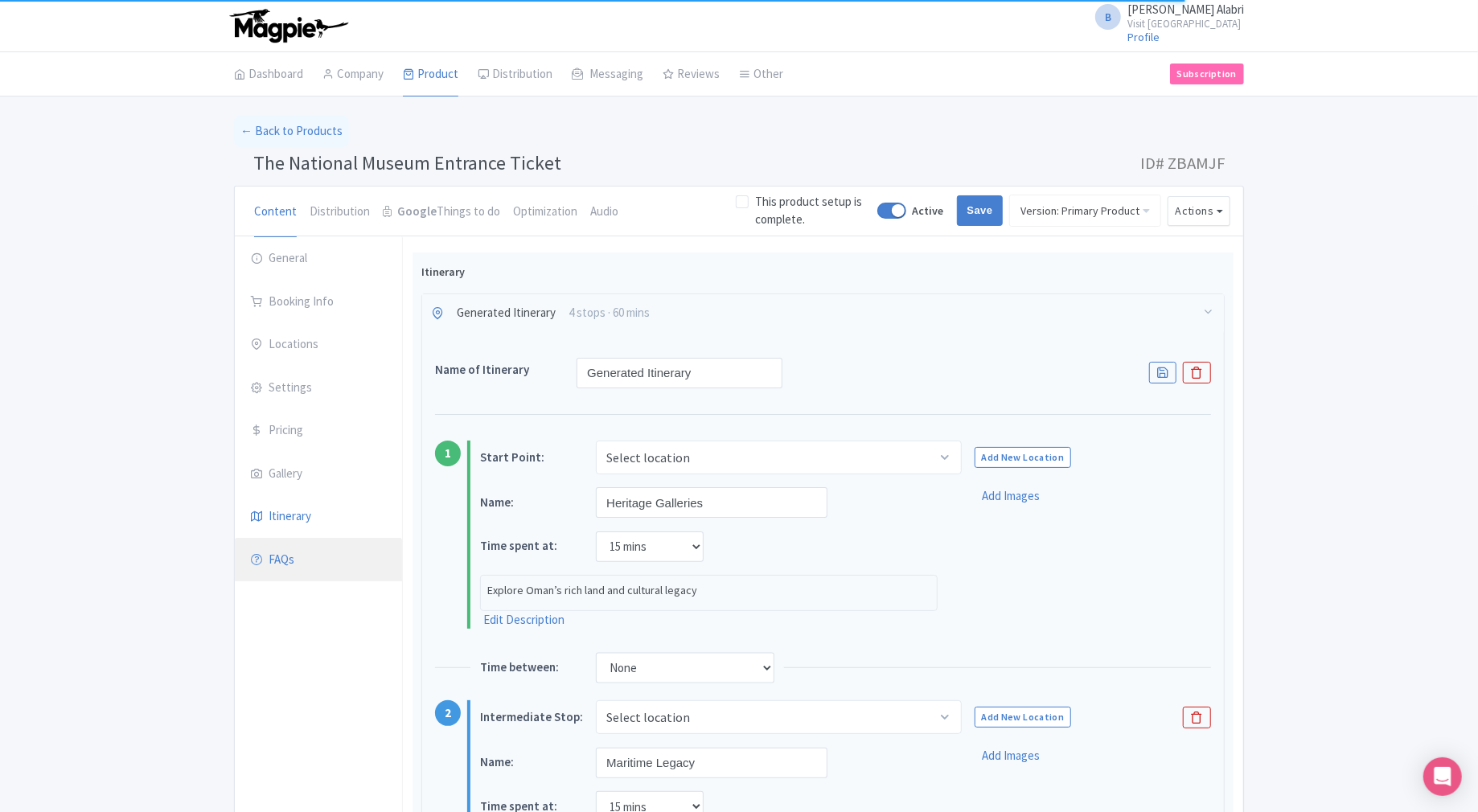 click on "FAQs" at bounding box center [318, 560] 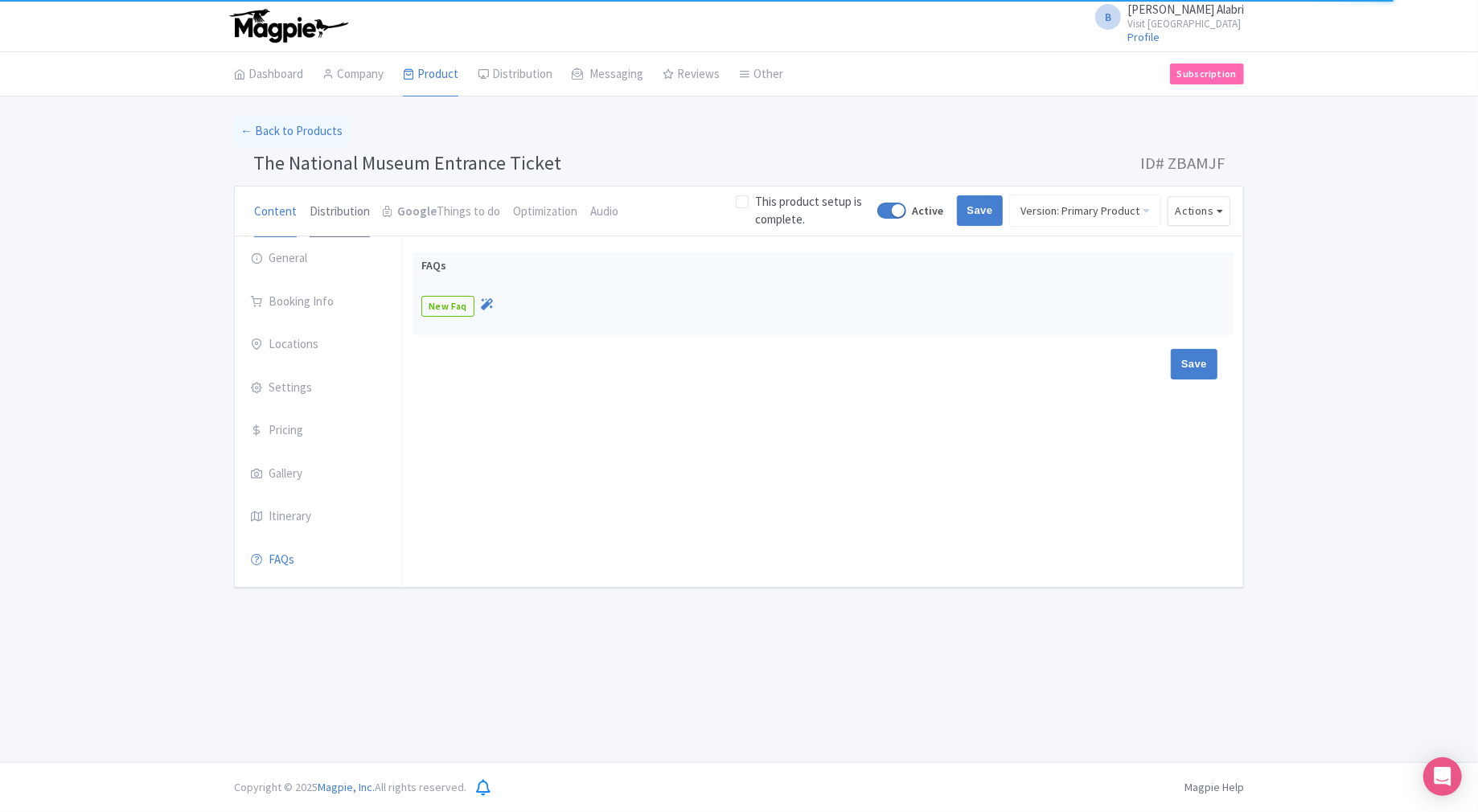 click on "Distribution" at bounding box center [339, 212] 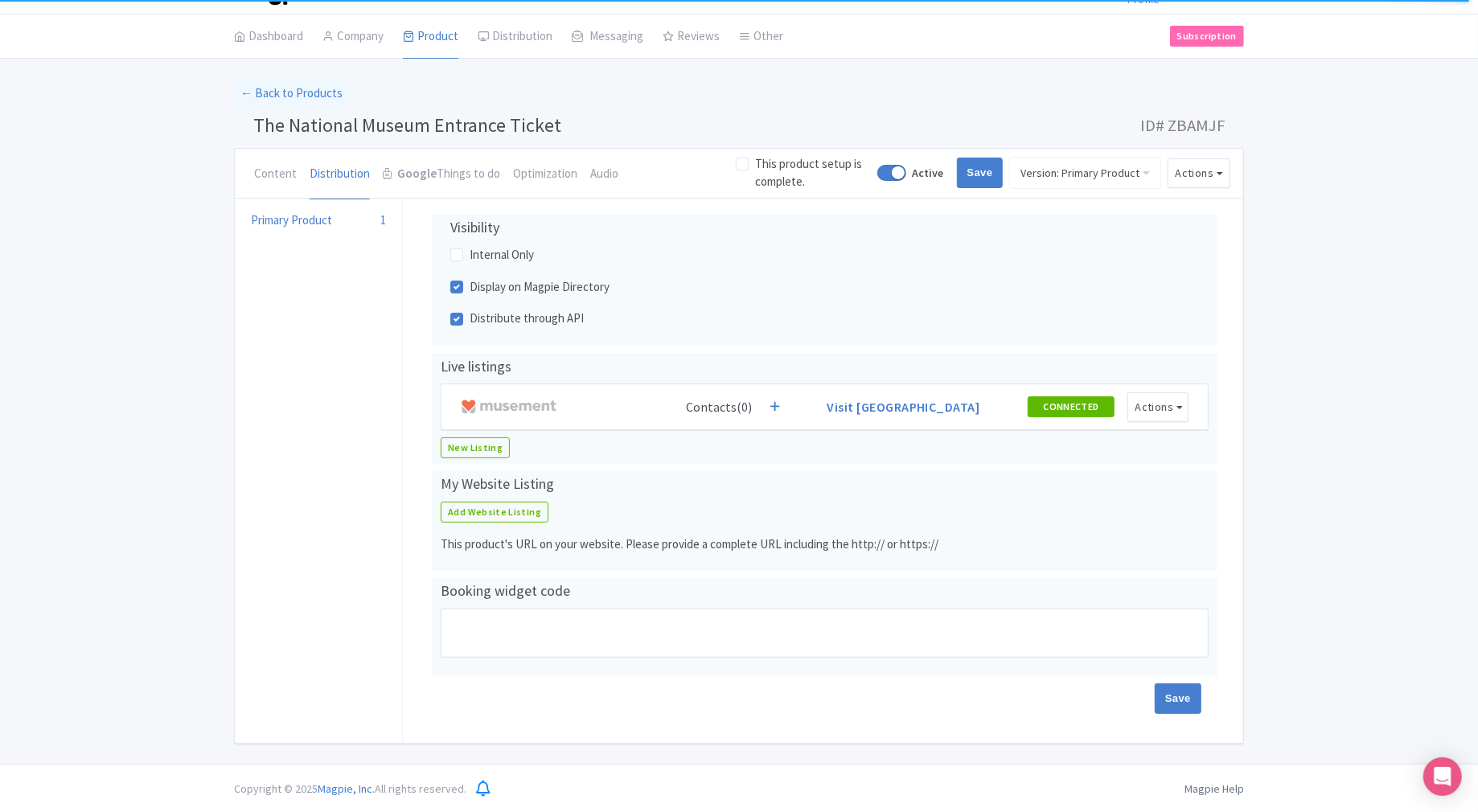 scroll, scrollTop: 0, scrollLeft: 0, axis: both 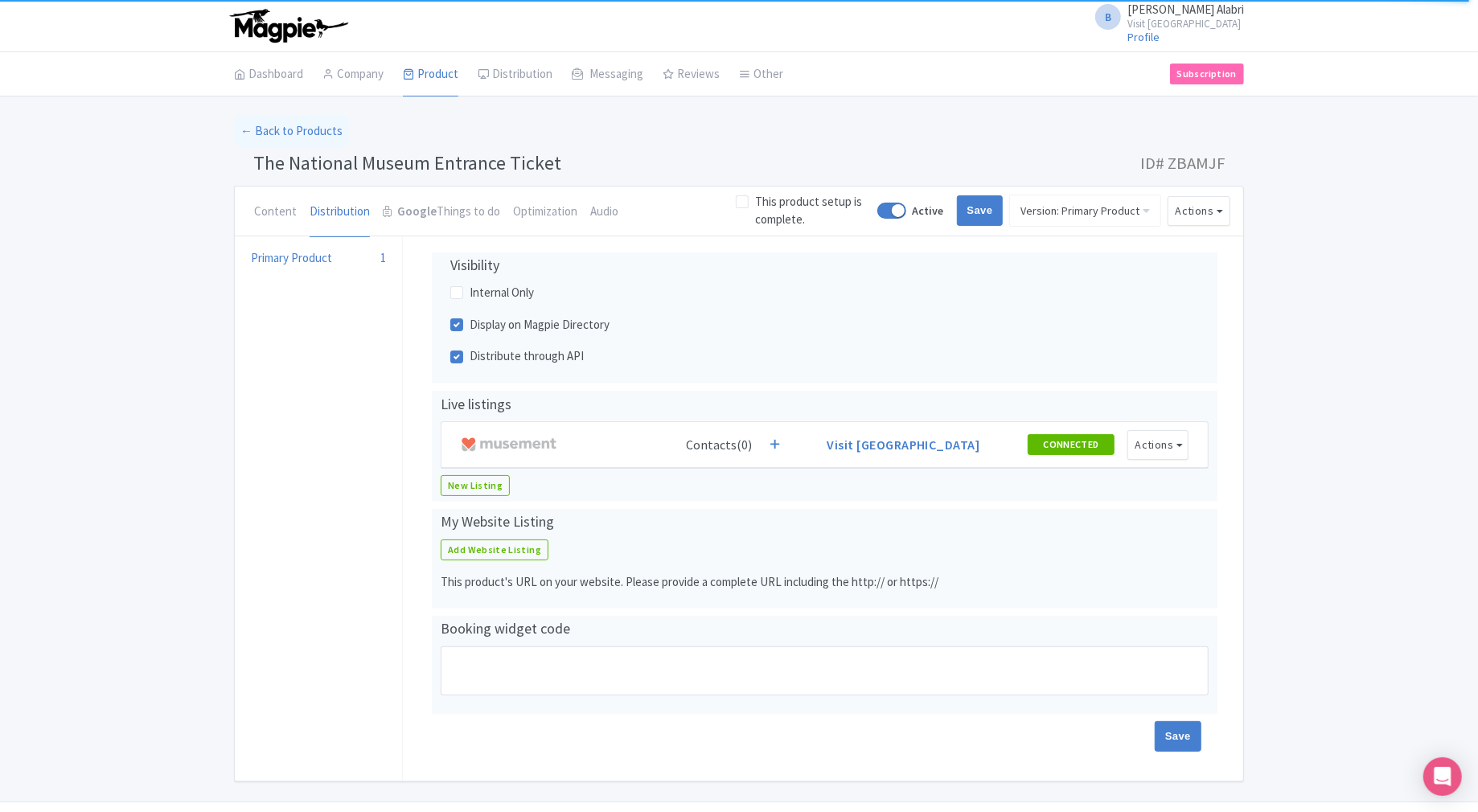 click on "Success
Itinerary generated successfully!
← Back to Products
The National Museum Entrance Ticket
ID# ZBAMJF
Content
Distribution
Google  Things to do
Optimization
Audio
This product setup is complete.
Active
Save
Version: Primary Product
Primary Product
Version: Primary Product
Version type   * Primary
Version name   * Primary Product
Version description
Date from
Date to
Select all resellers for version
Share with Resellers:
Done
Actions
View on Magpie
Customer View
Industry Partner View
Download
Excel
Word
All Images ZIP
Share Products
Musement
Delete Product
Create new version" at bounding box center (739, 449) 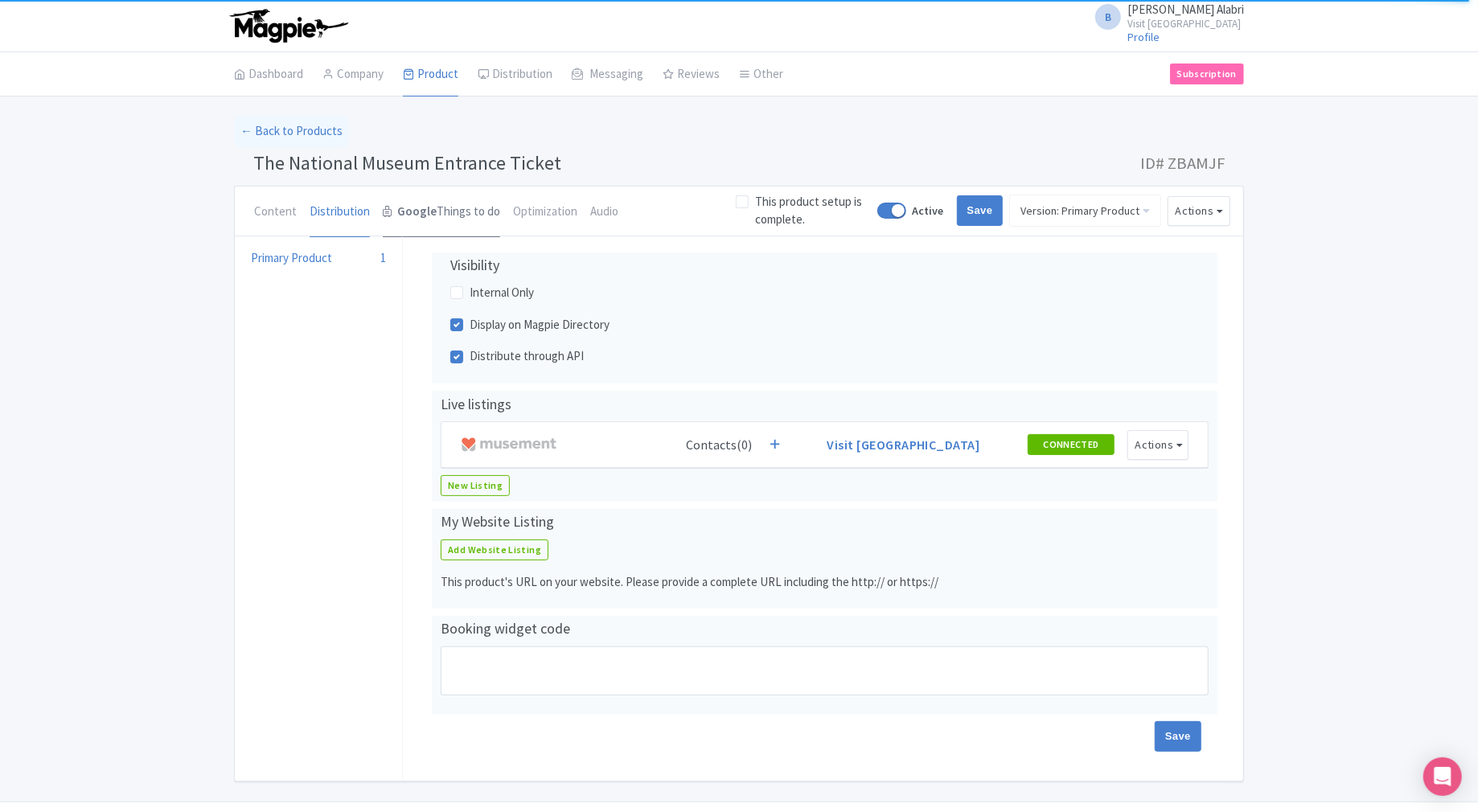 click on "Google" at bounding box center (417, 211) 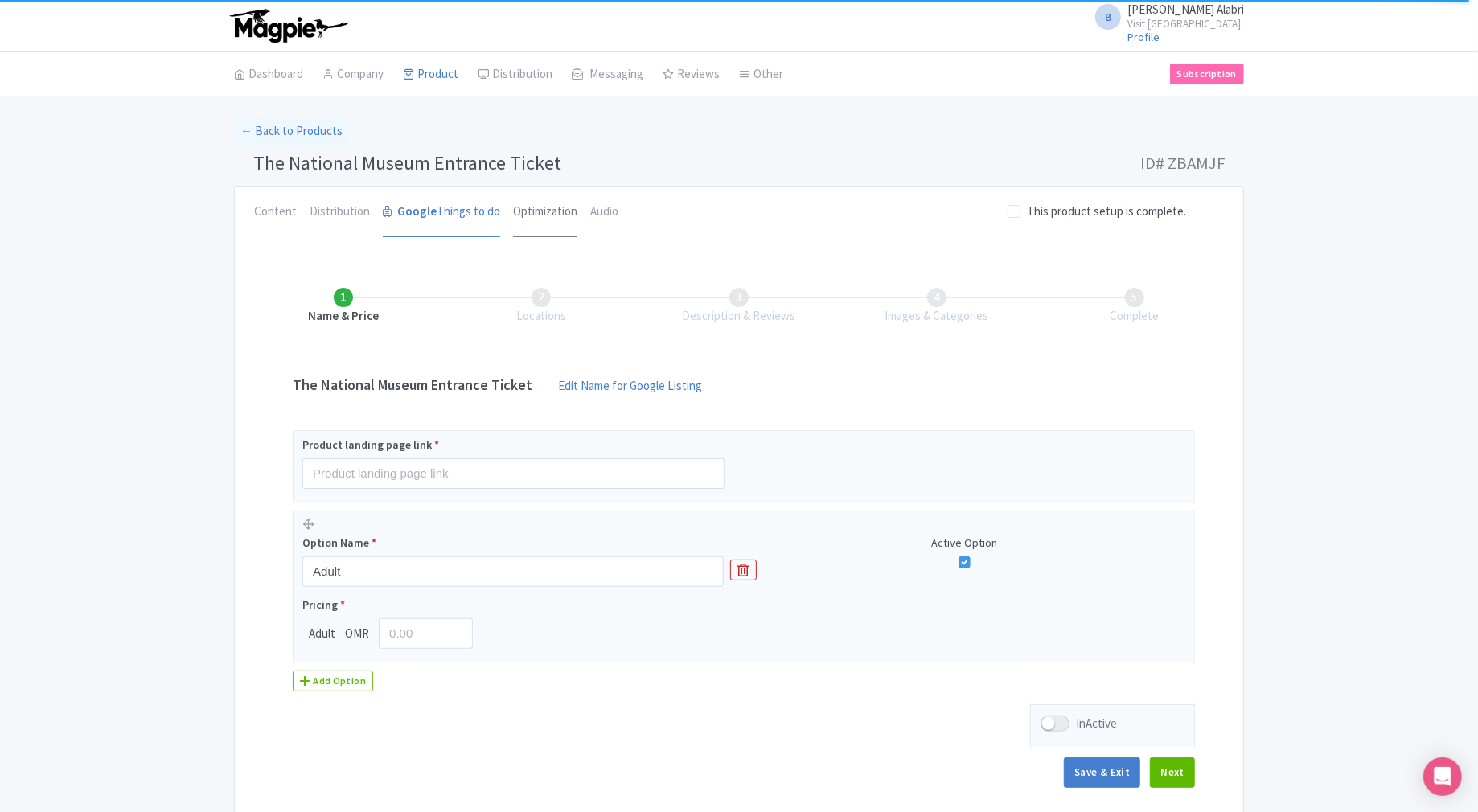 click on "Optimization" at bounding box center [545, 212] 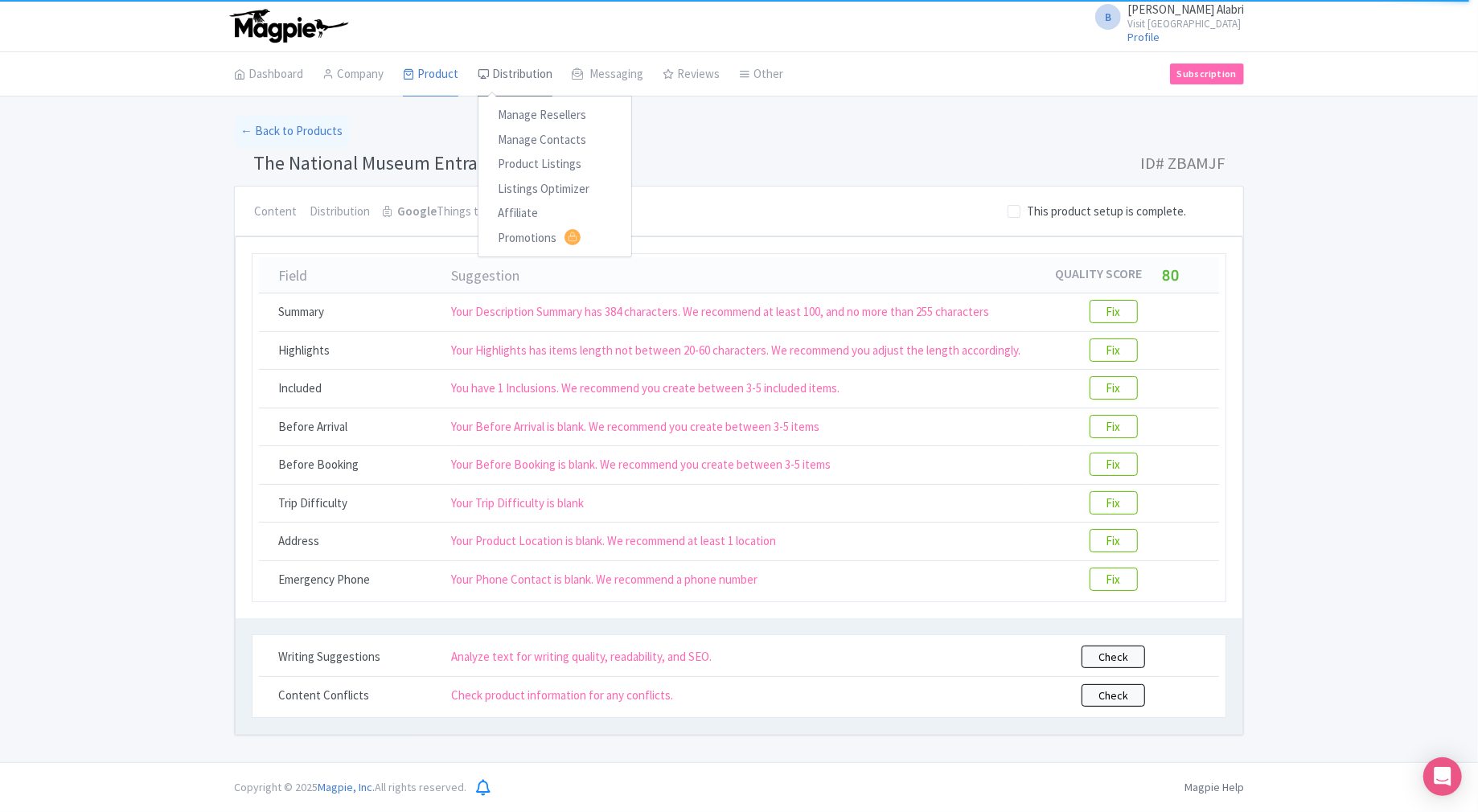 click on "Distribution" at bounding box center [515, 75] 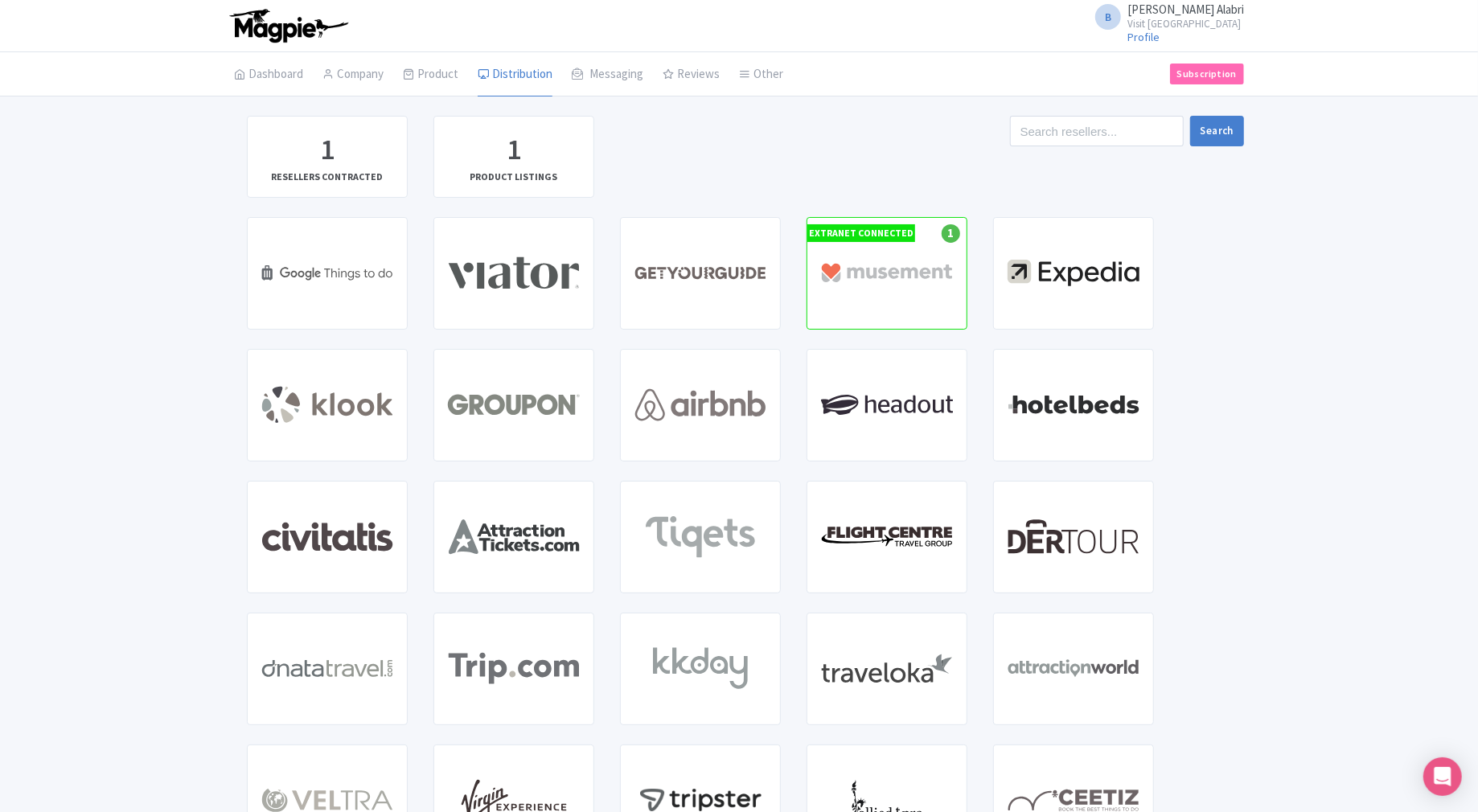 scroll, scrollTop: 22, scrollLeft: 0, axis: vertical 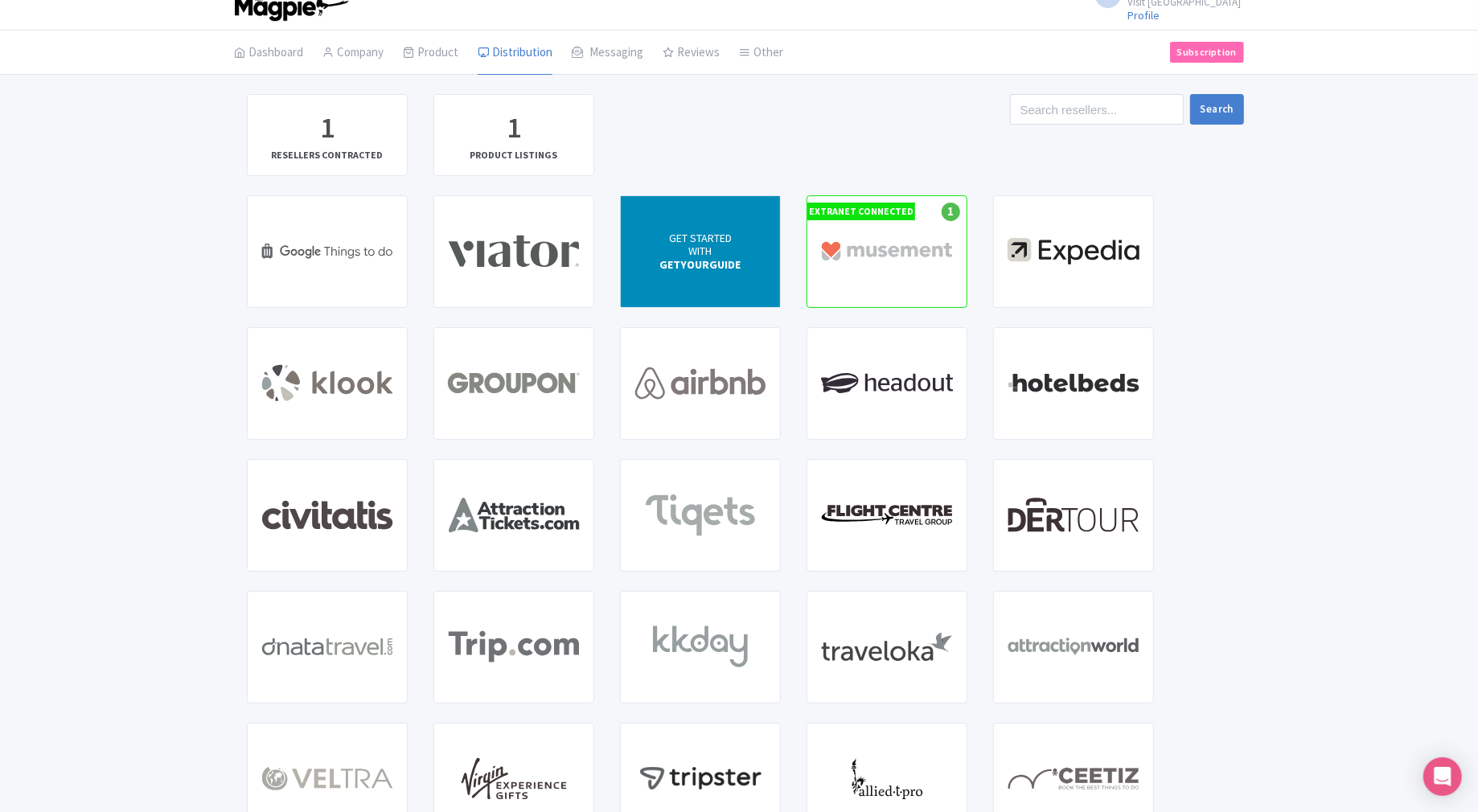 click on "GET STARTED" at bounding box center [700, 237] 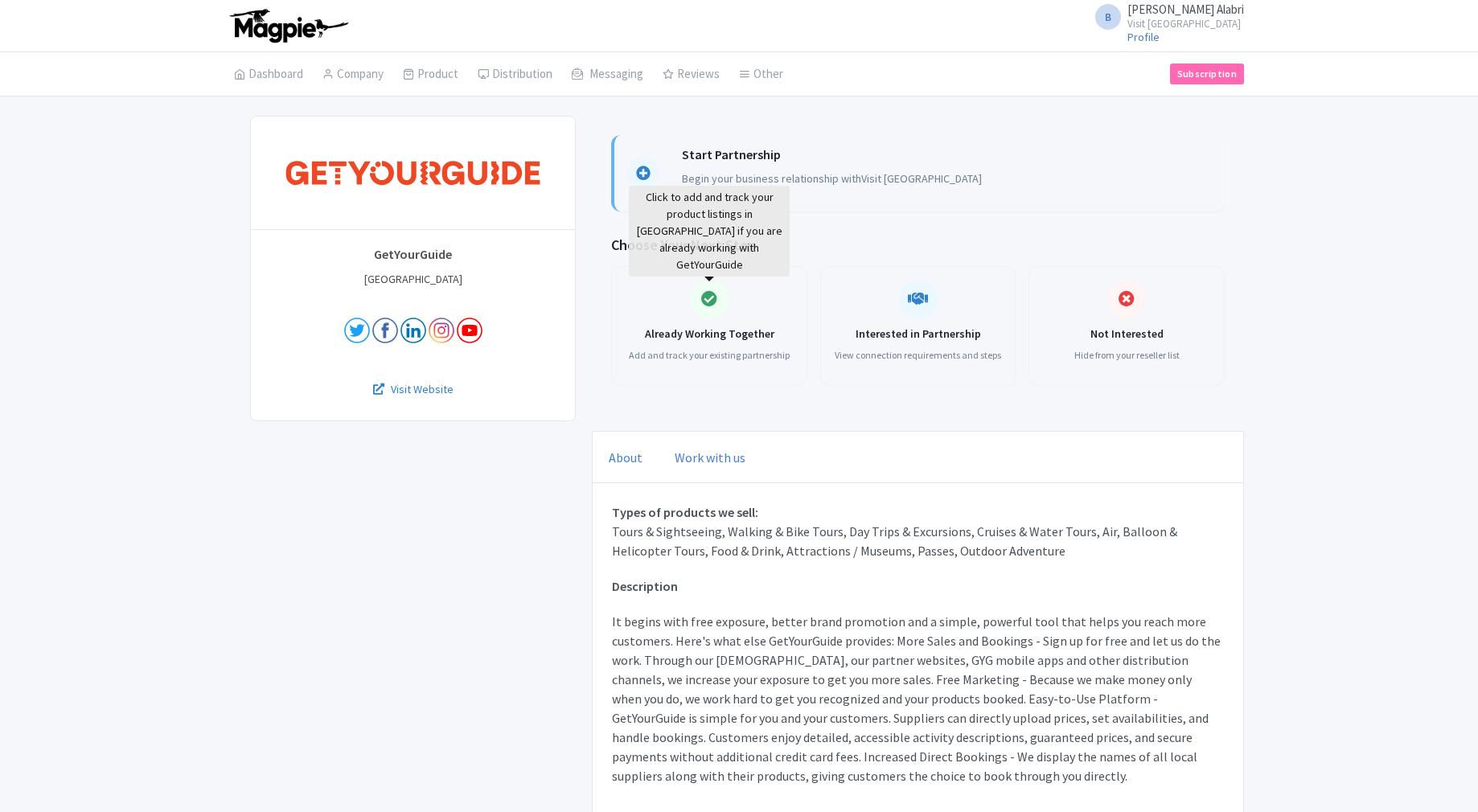 scroll, scrollTop: 0, scrollLeft: 0, axis: both 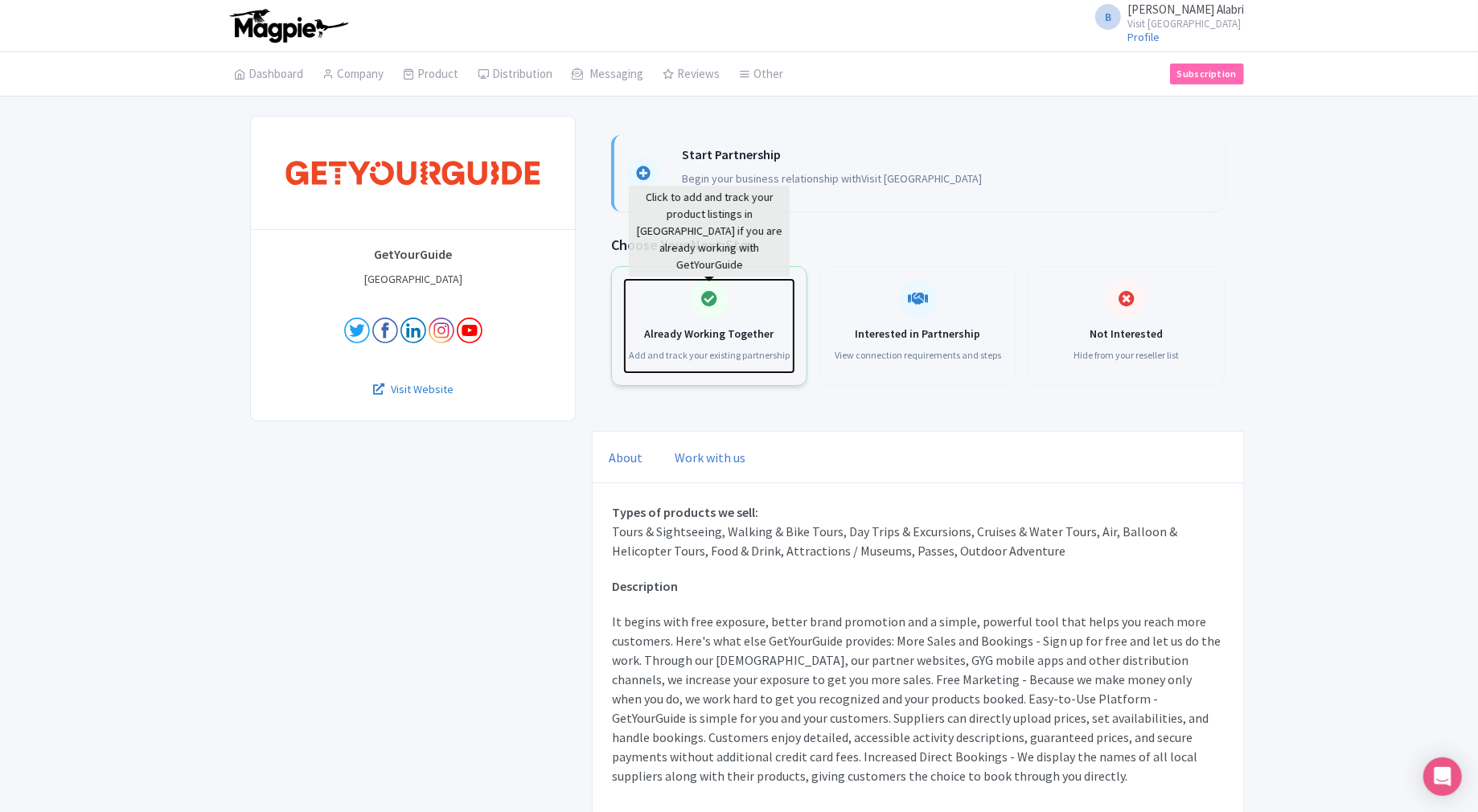 click on "Add and track your existing partnership" at bounding box center (709, 355) 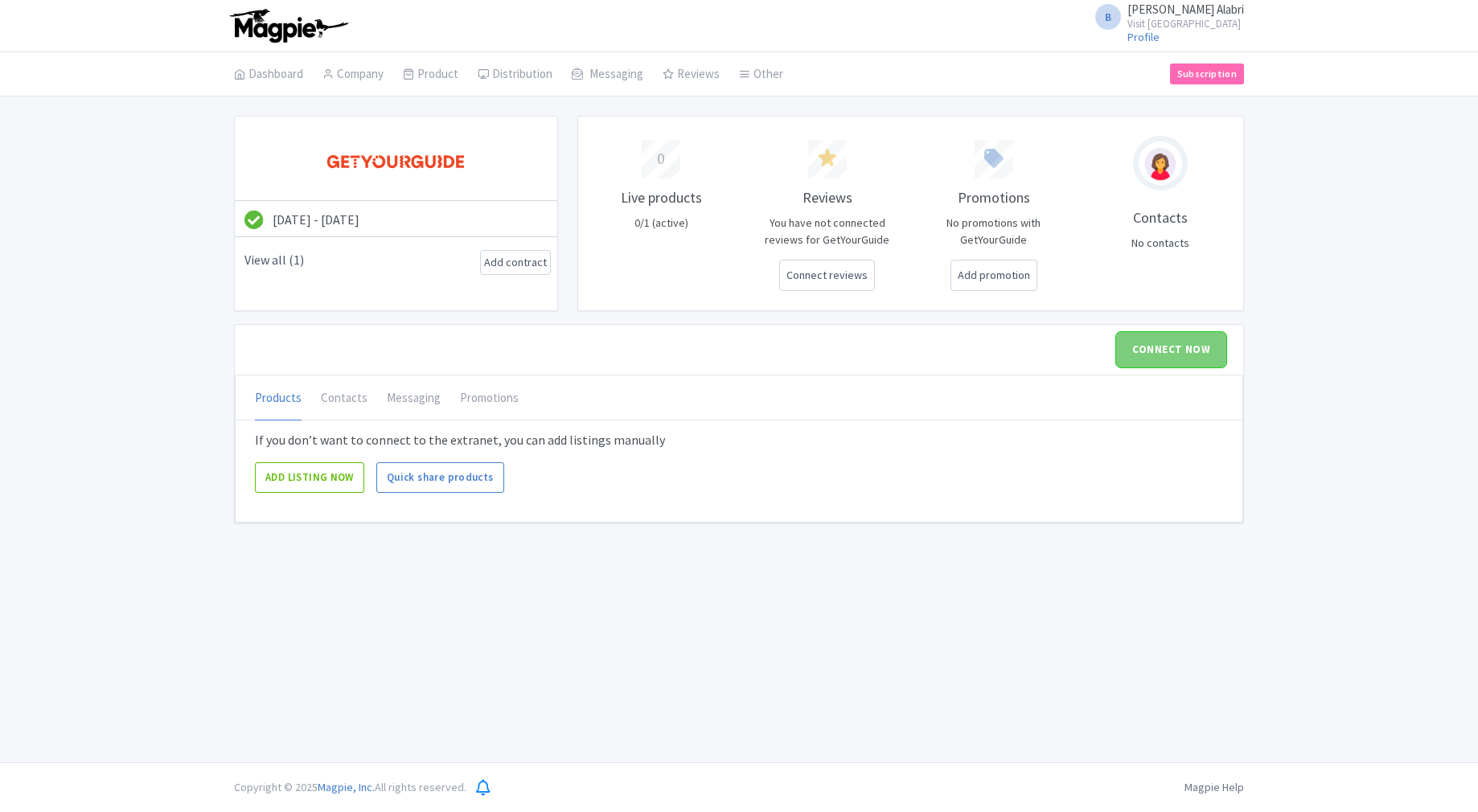 scroll, scrollTop: 0, scrollLeft: 0, axis: both 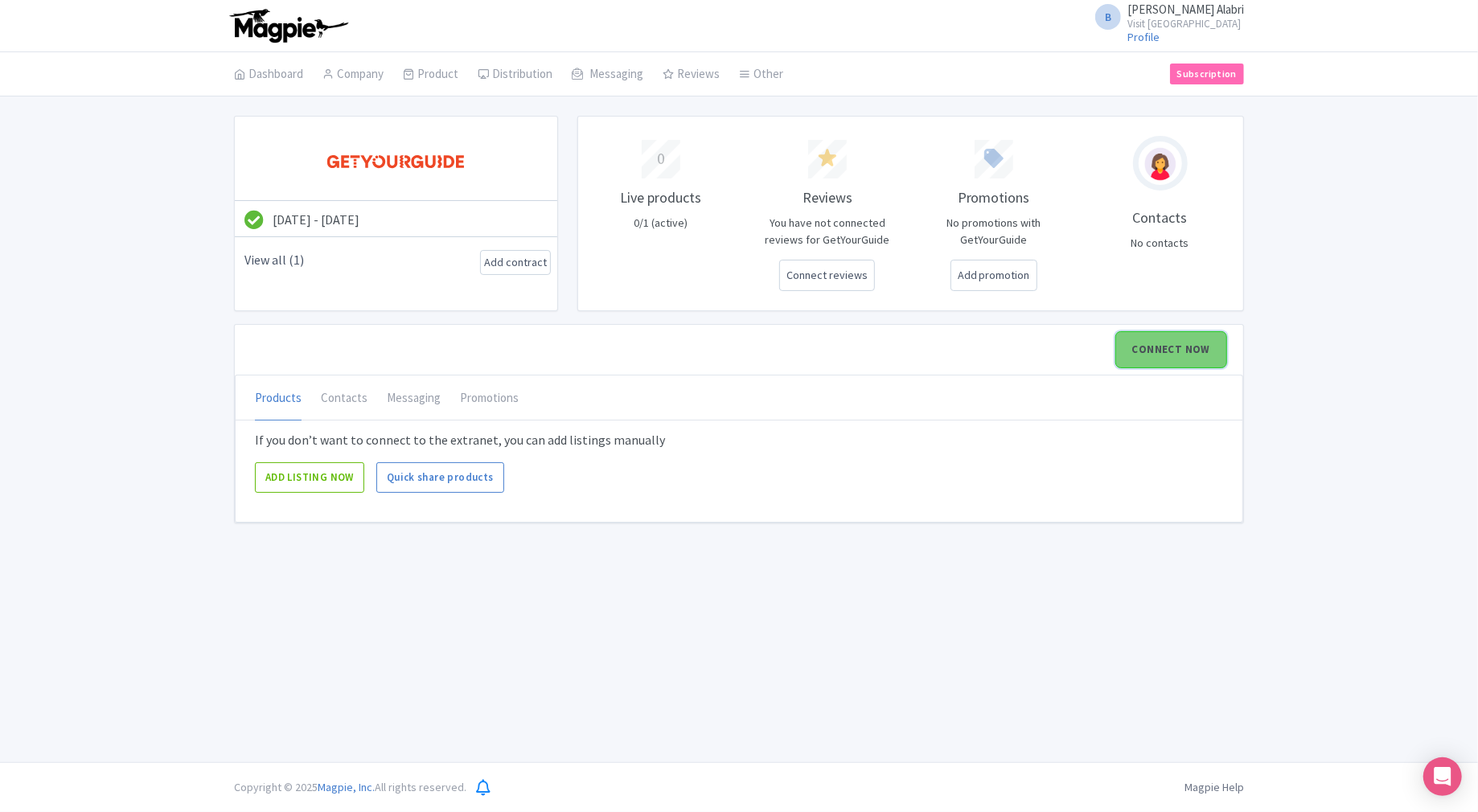 click on "CONNECT NOW" at bounding box center (1171, 350) 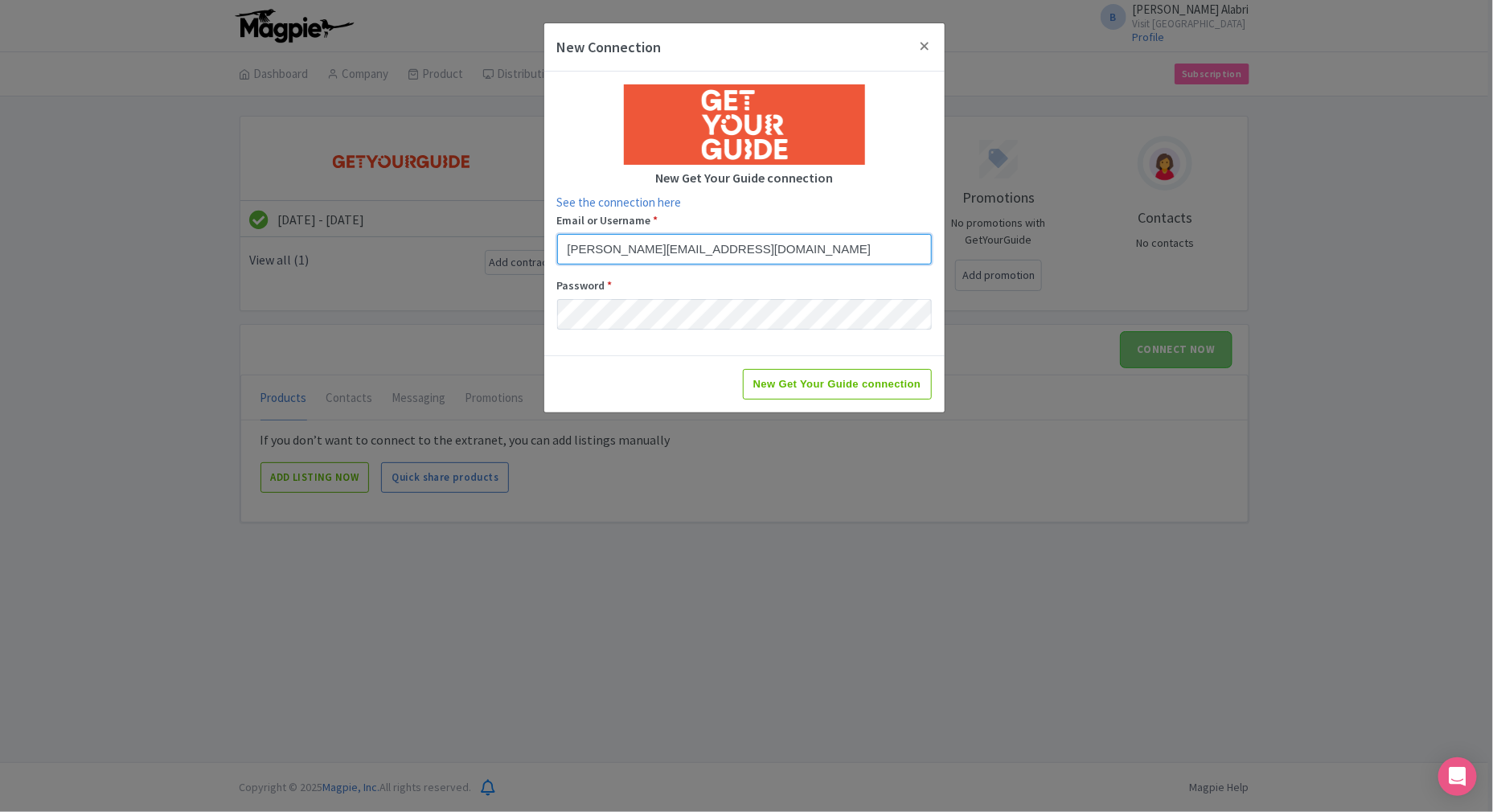 click on "barakat.alabri@visitoman.om" at bounding box center (744, 249) 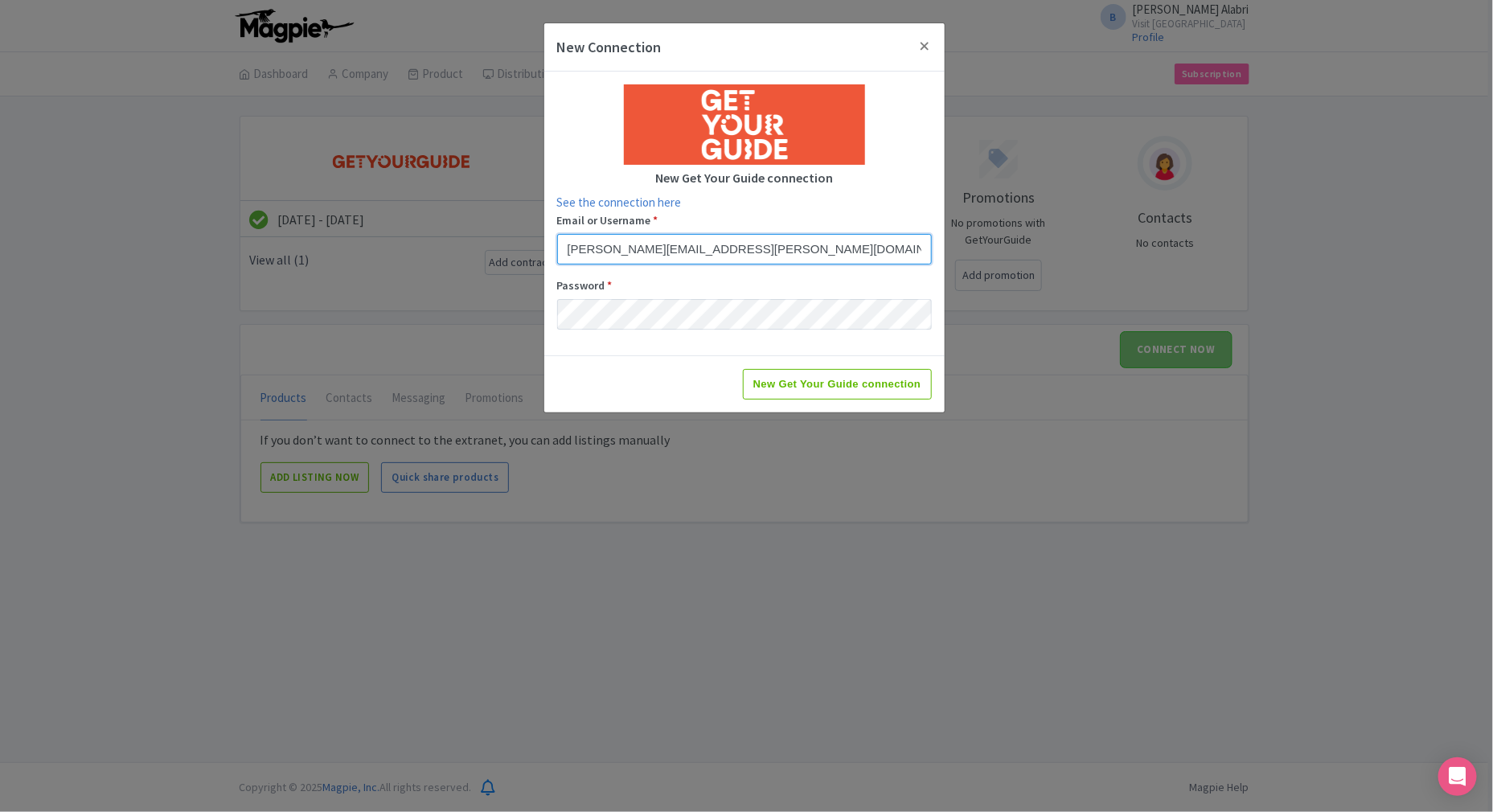 type on "Amiya.ALSabri@visitoman.om" 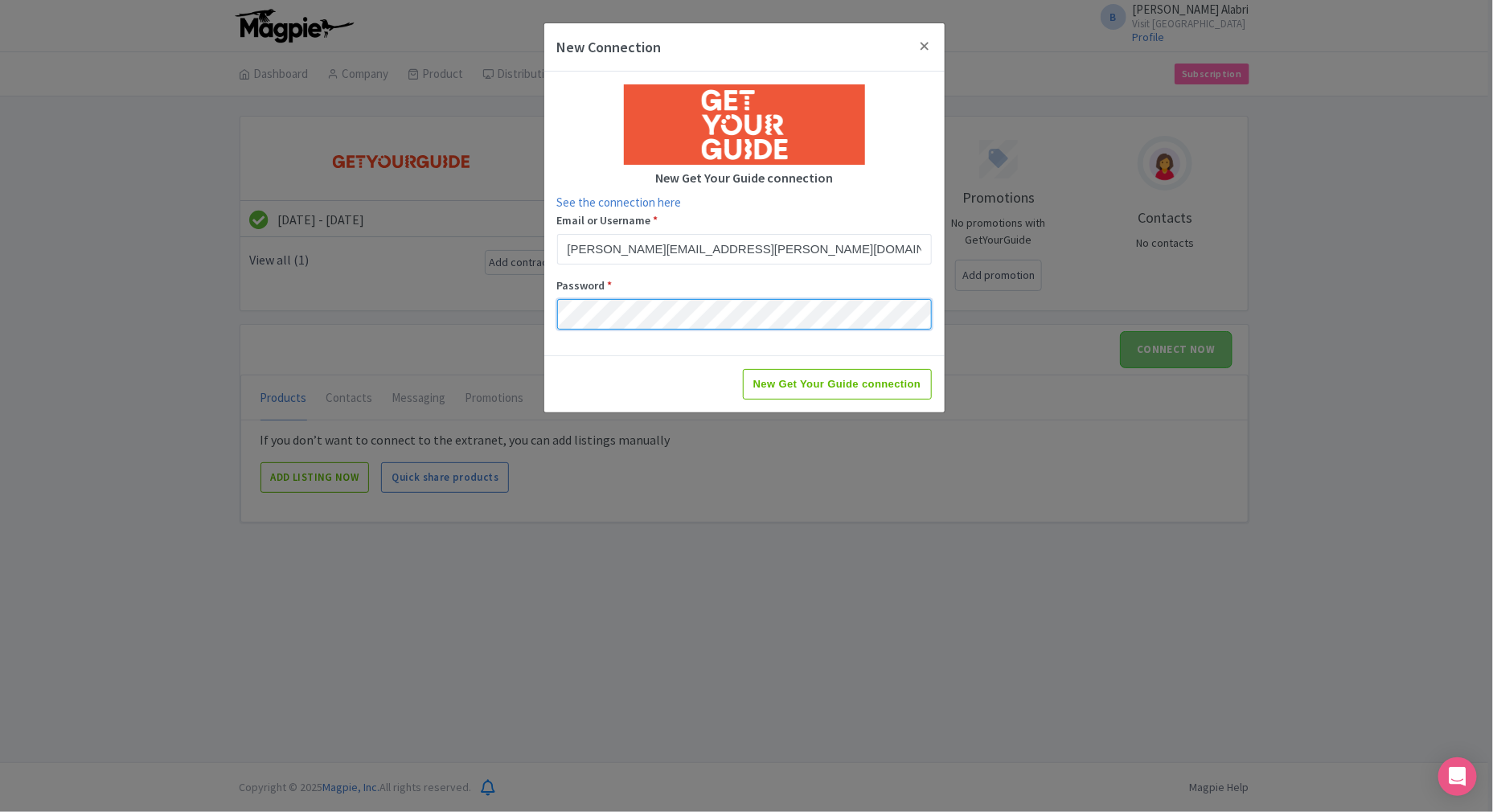 click on "New Connection
New Get Your Guide connection
See the connection here
Email or Username   * Amiya.ALSabri@visitoman.om
Password   *
New Get Your Guide connection" at bounding box center [746, 406] 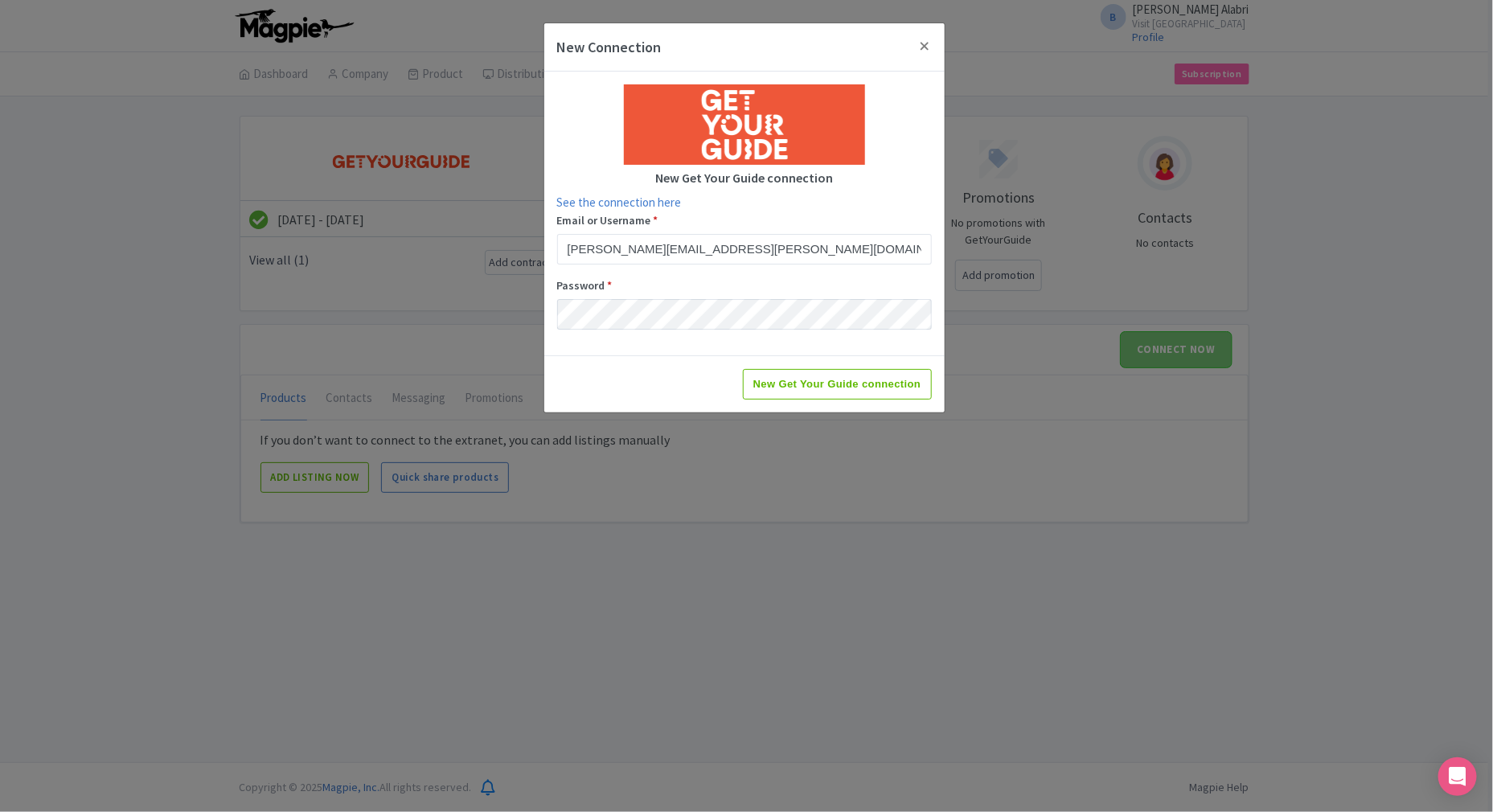 click on "New Get Your Guide connection
See the connection here
Email or Username   * Amiya.ALSabri@visitoman.om
Password   *" at bounding box center (744, 213) 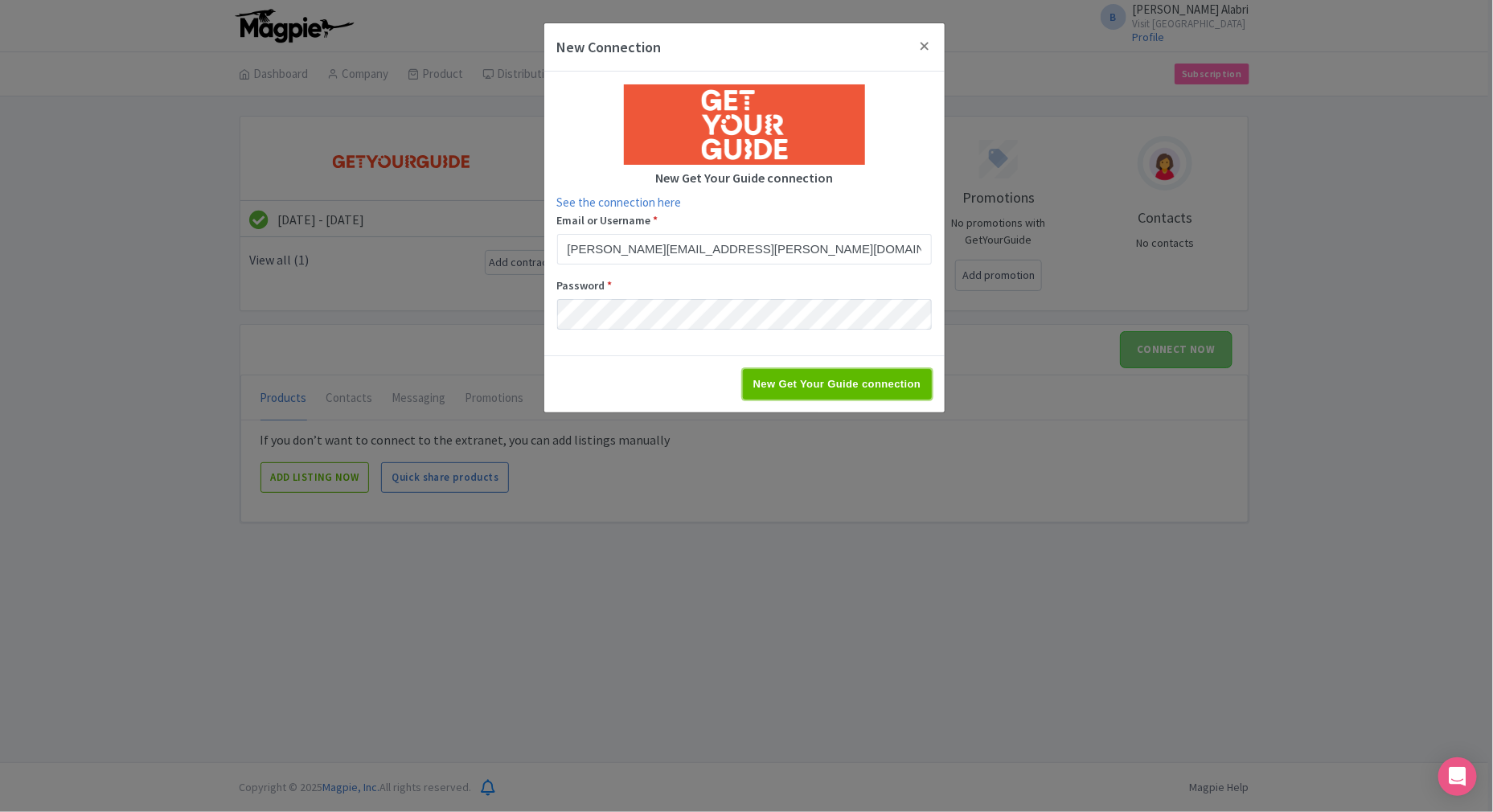 click on "New Get Your Guide connection" at bounding box center [837, 384] 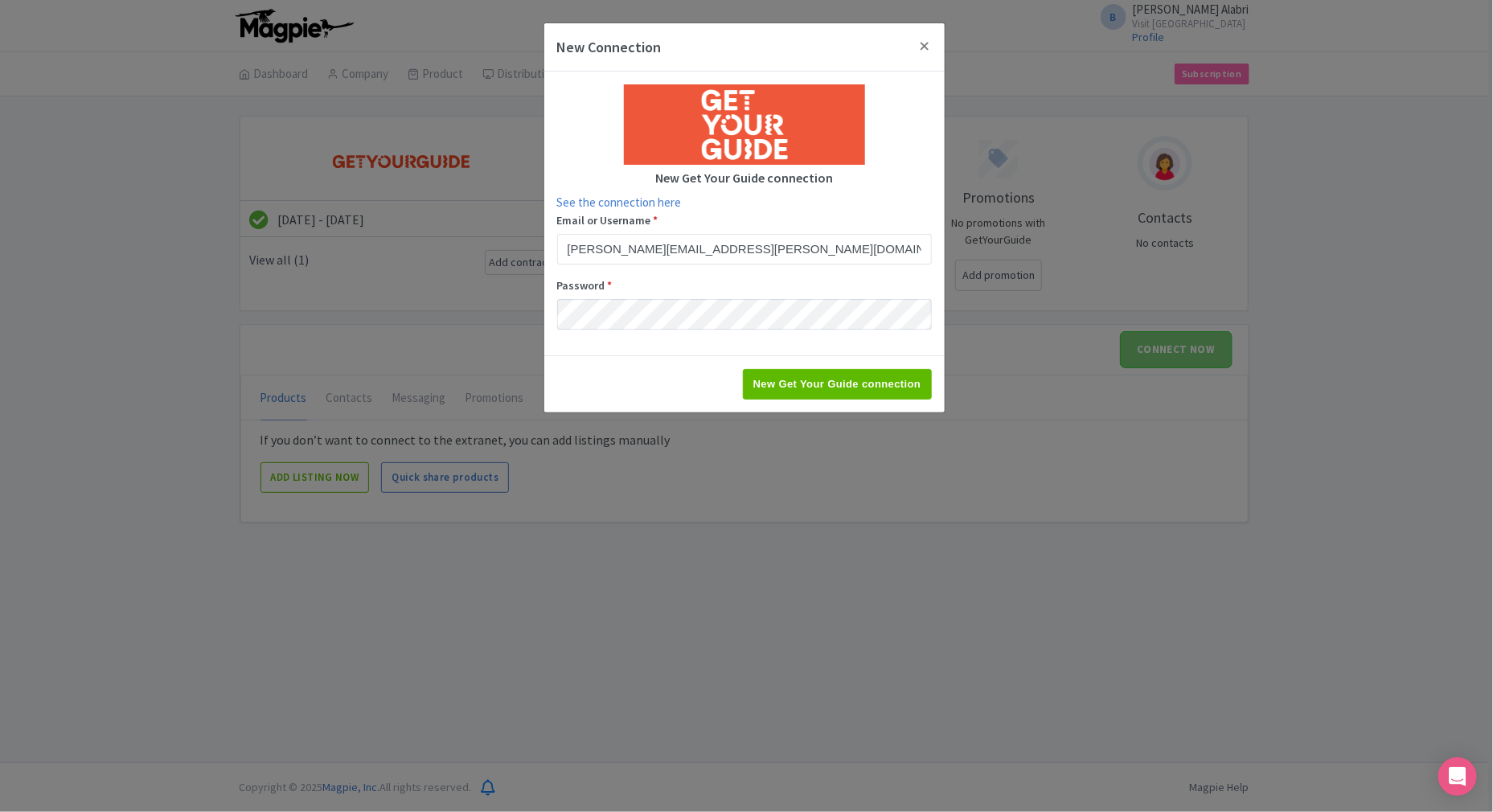 type on "Saving..." 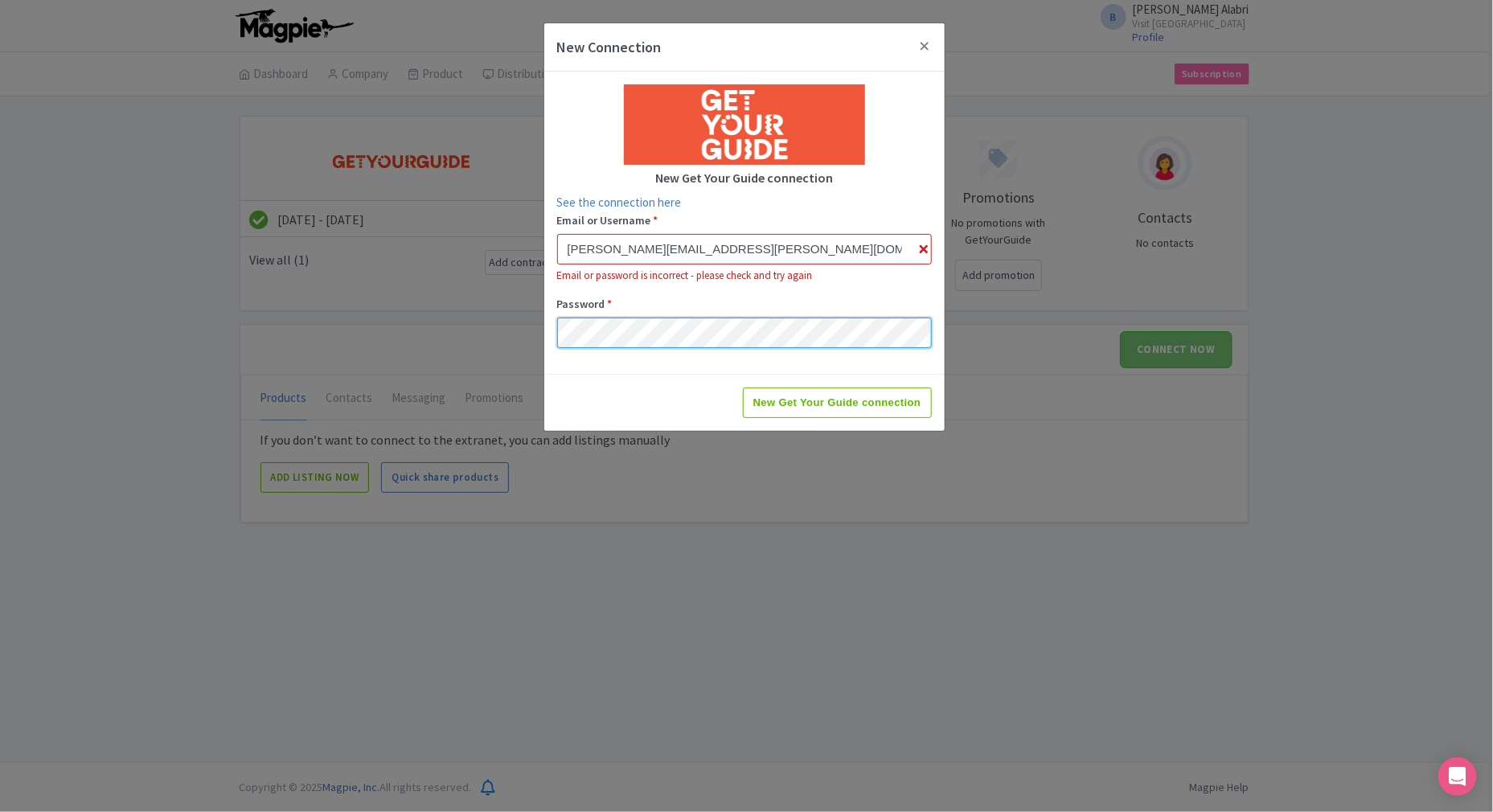 click on "New Get Your Guide connection
See the connection here
Email or Username   * Amiya.ALSabri@visitoman.om Email or password is incorrect - please check and try again
Password   *" at bounding box center [744, 223] 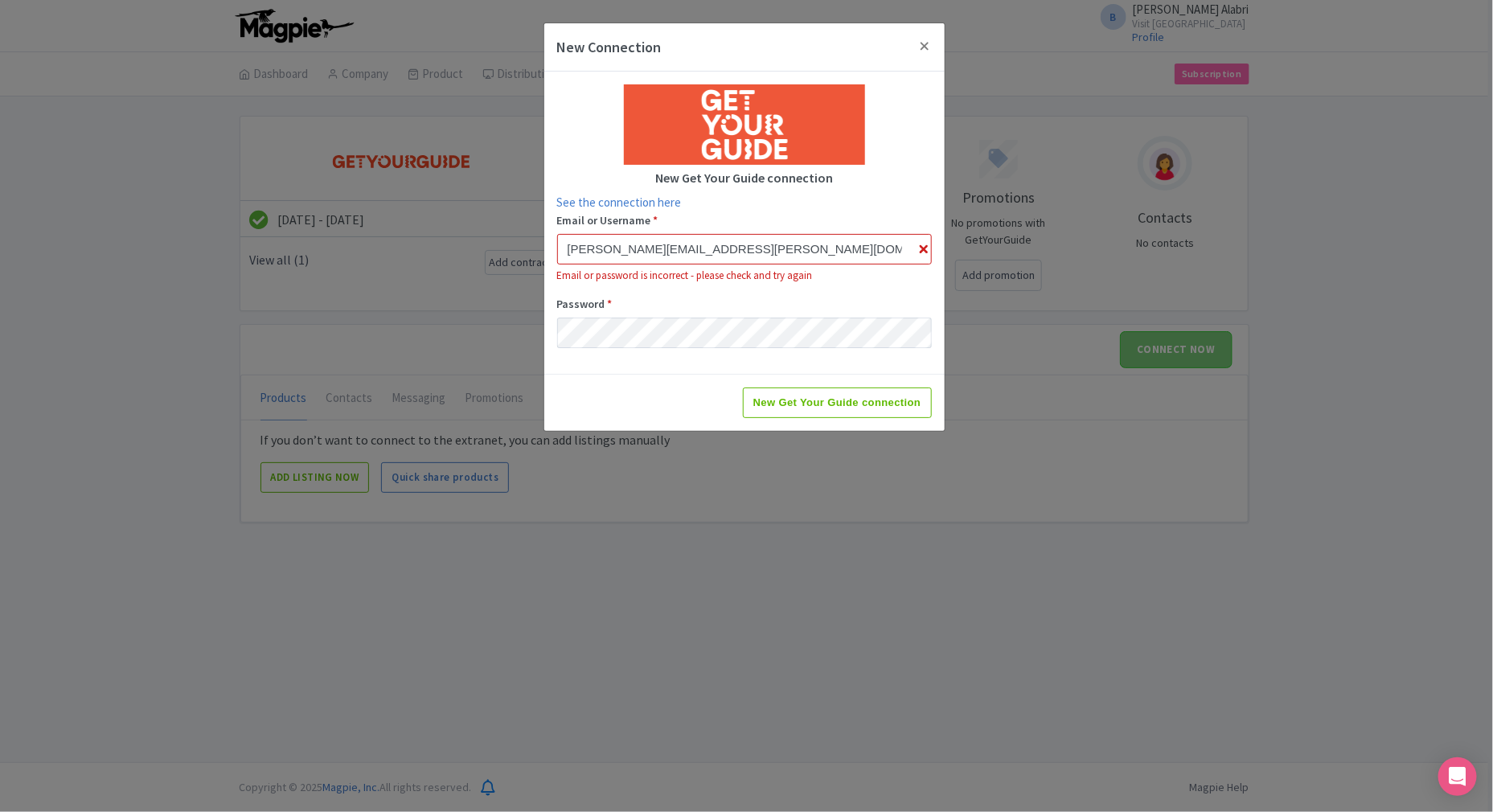click on "New Get Your Guide connection" at bounding box center [744, 402] 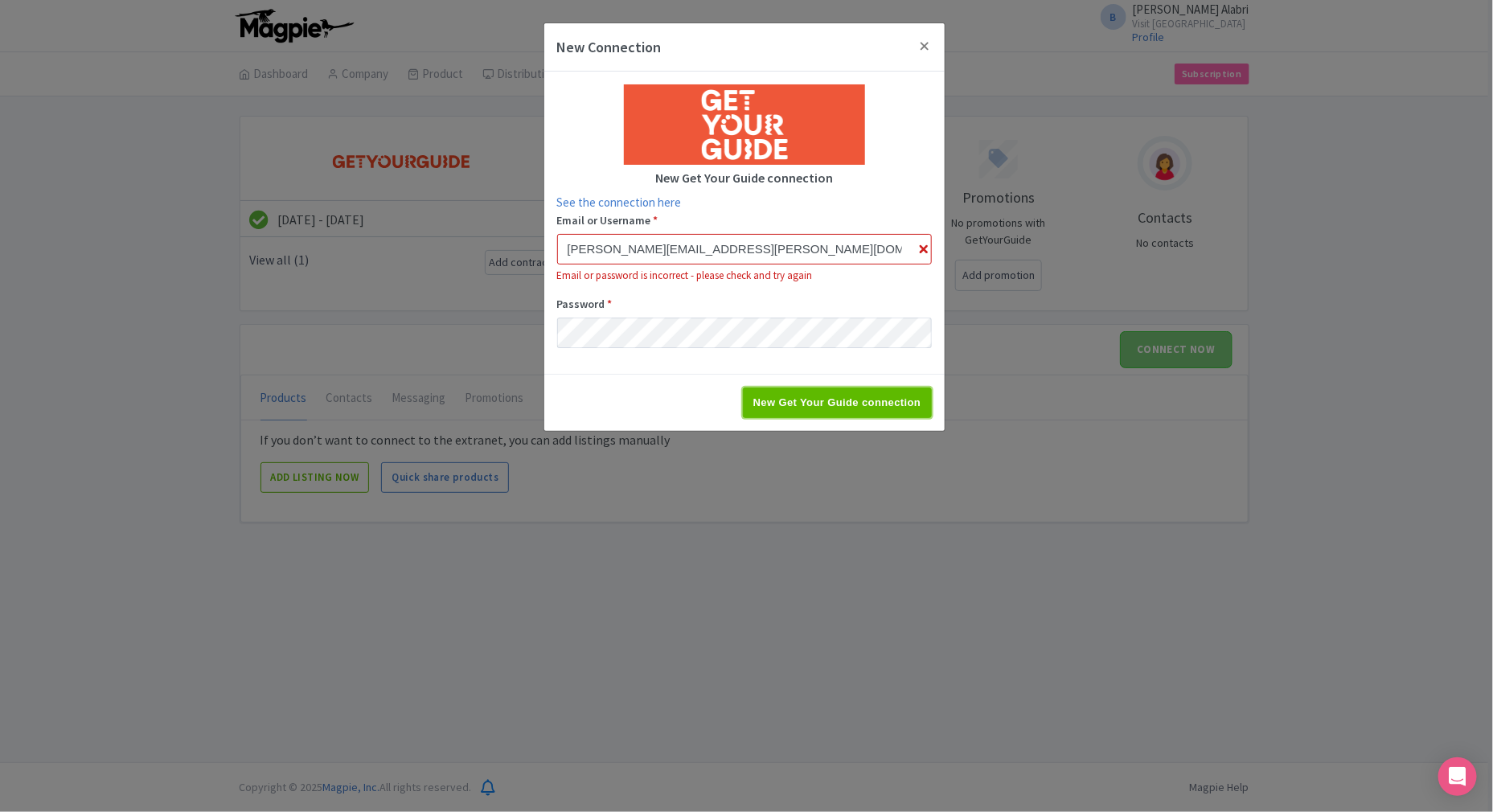 click on "New Get Your Guide connection" at bounding box center (837, 403) 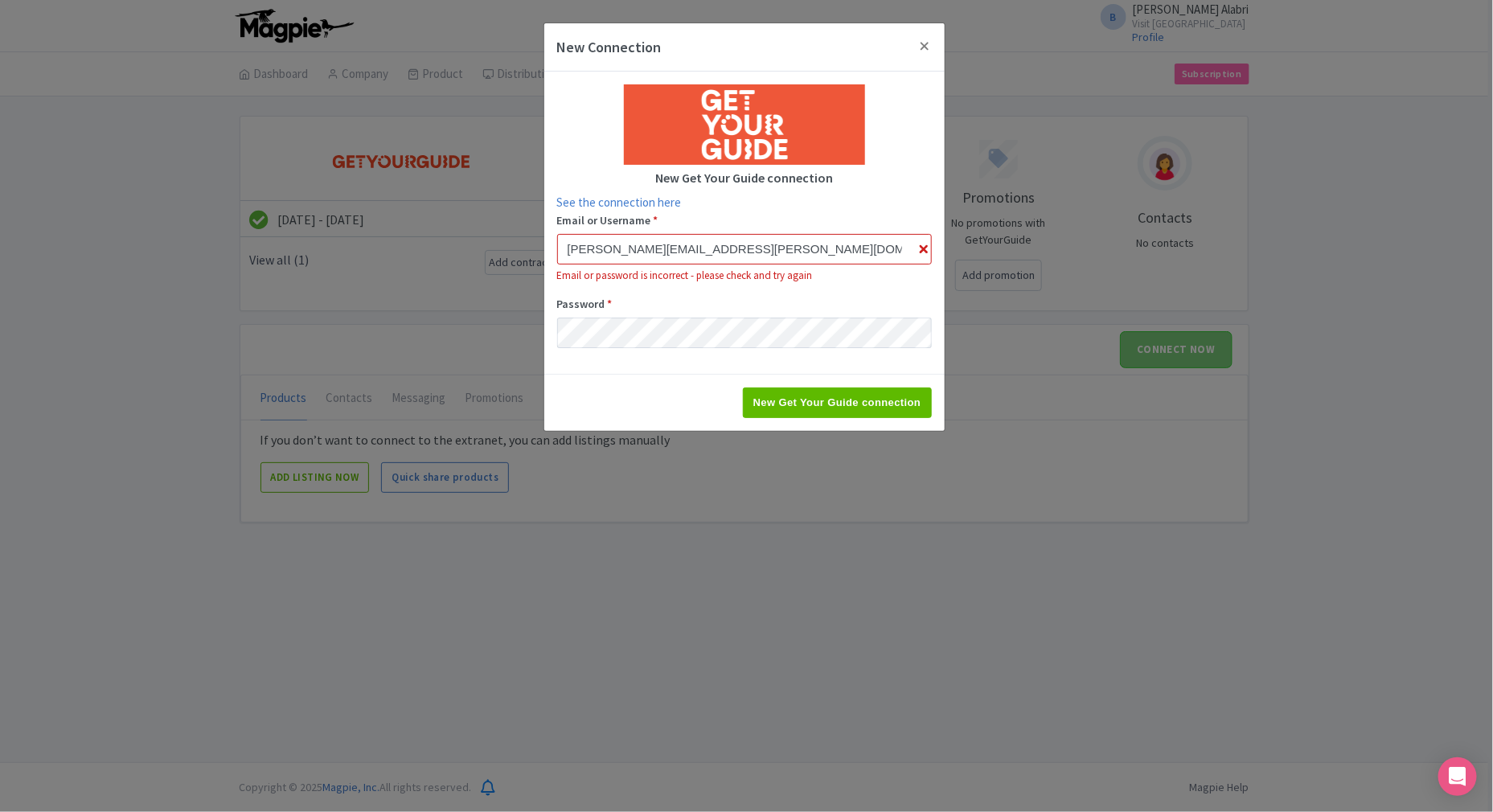 type on "Saving..." 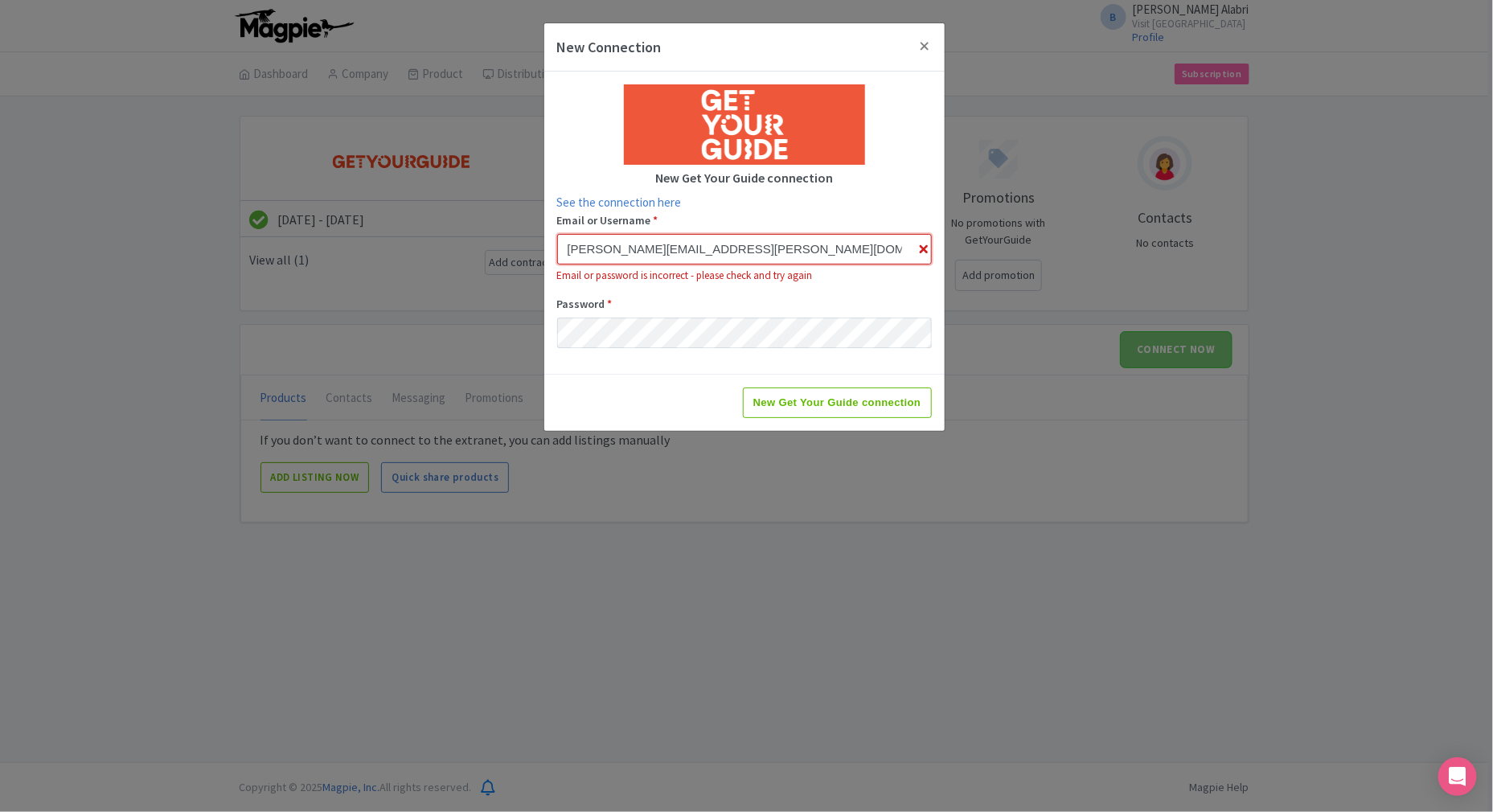 drag, startPoint x: 647, startPoint y: 245, endPoint x: 466, endPoint y: 275, distance: 183.46934 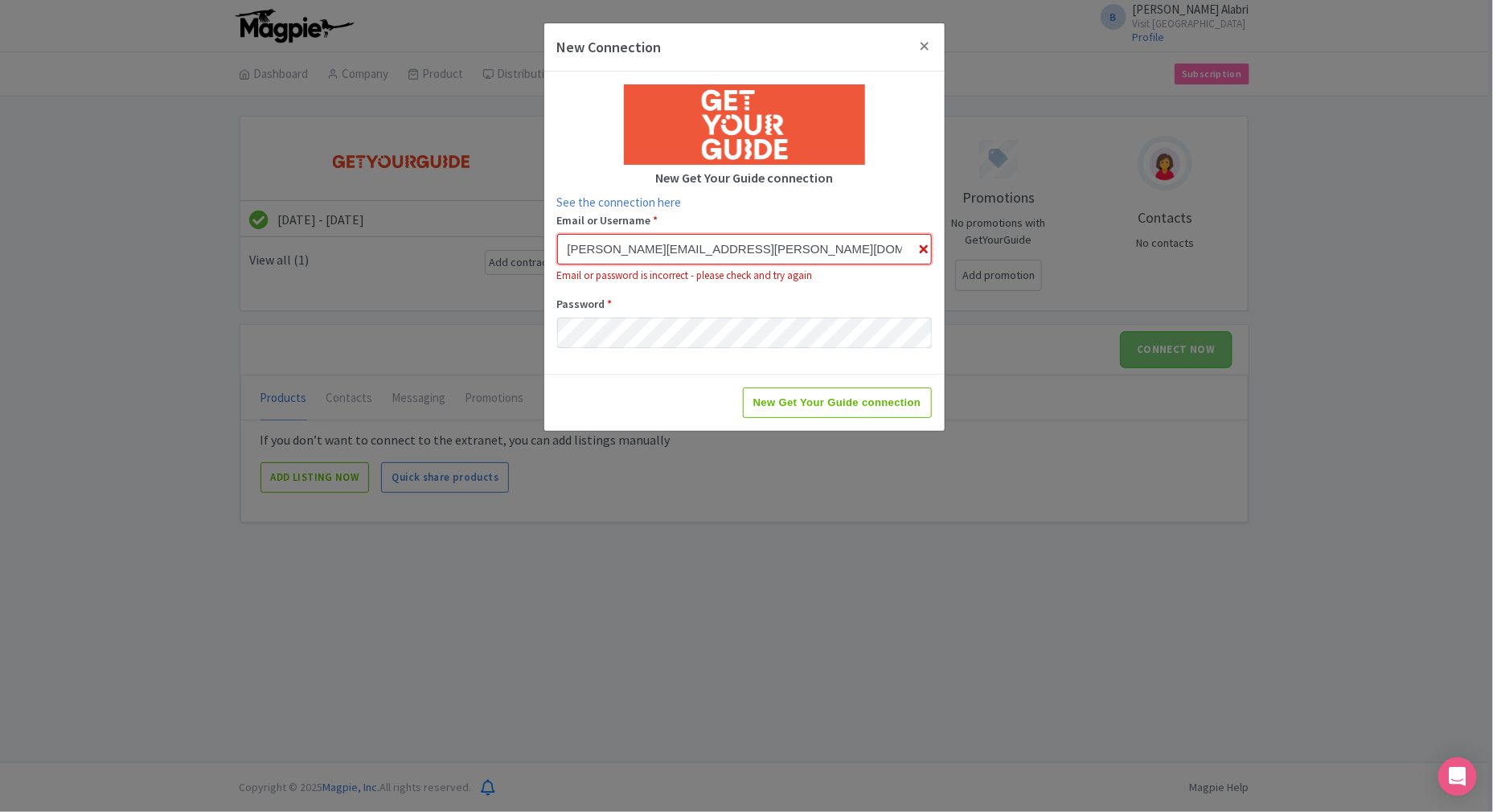 click on "New Connection
New Get Your Guide connection
See the connection here
Email or Username   * Amiya.ALSabri@visitoman.om Email or password is incorrect - please check and try again
Password   *
New Get Your Guide connection" at bounding box center (746, 406) 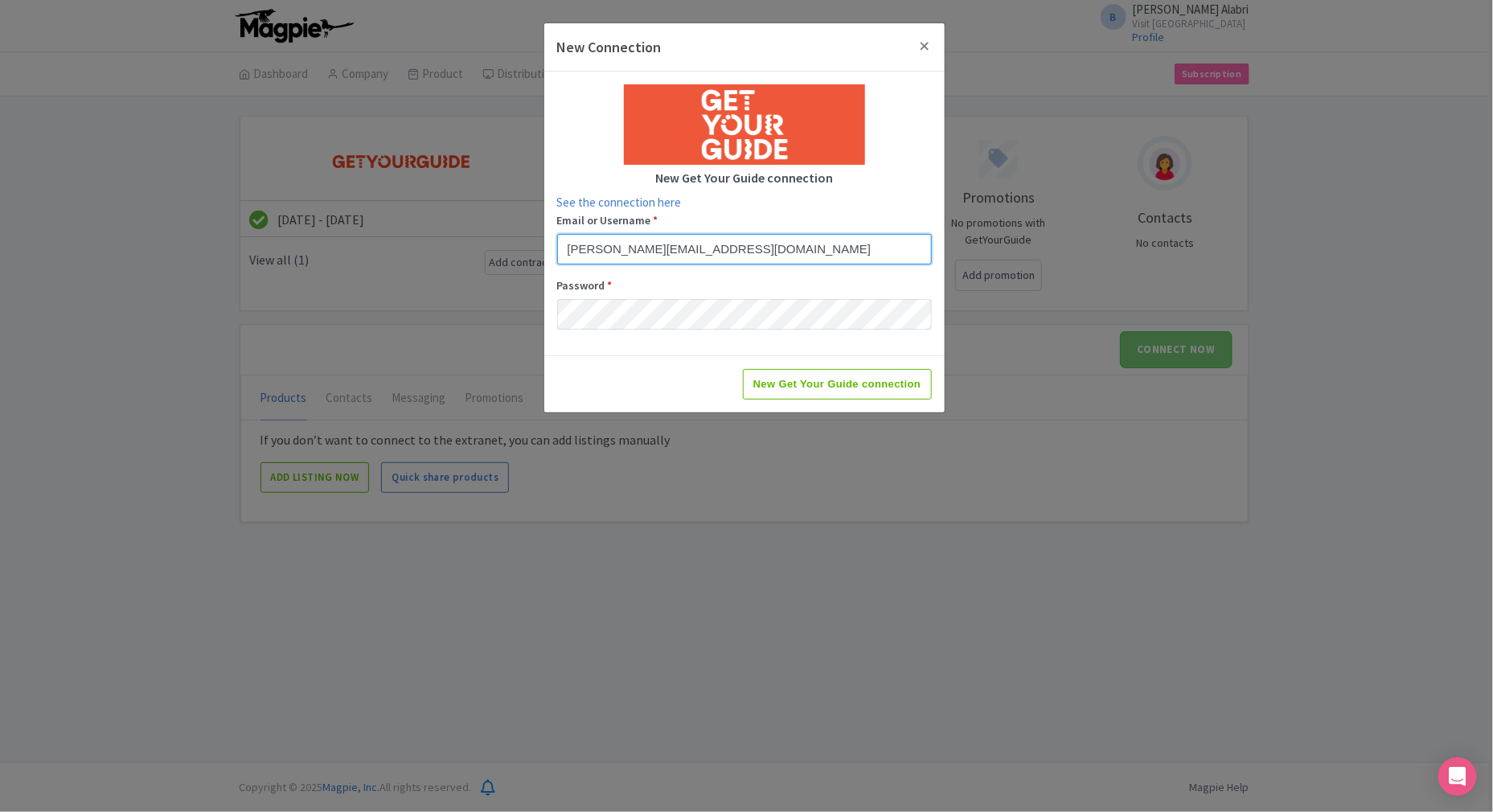 type on "barakat.alabri@visitoman.om" 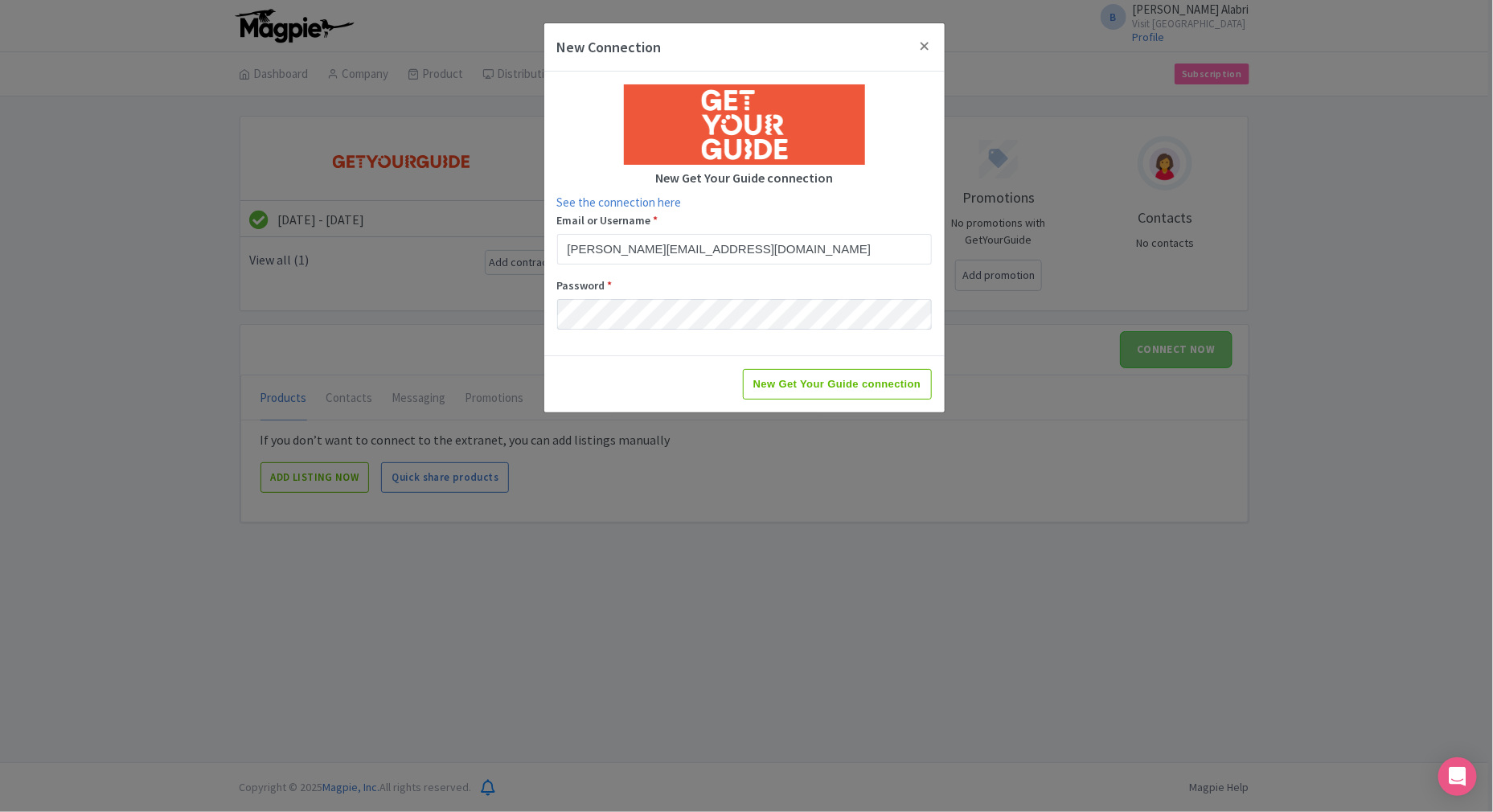 click on "New Get Your Guide connection
See the connection here
Email or Username   * barakat.alabri@visitoman.om
Password   *" at bounding box center [744, 213] 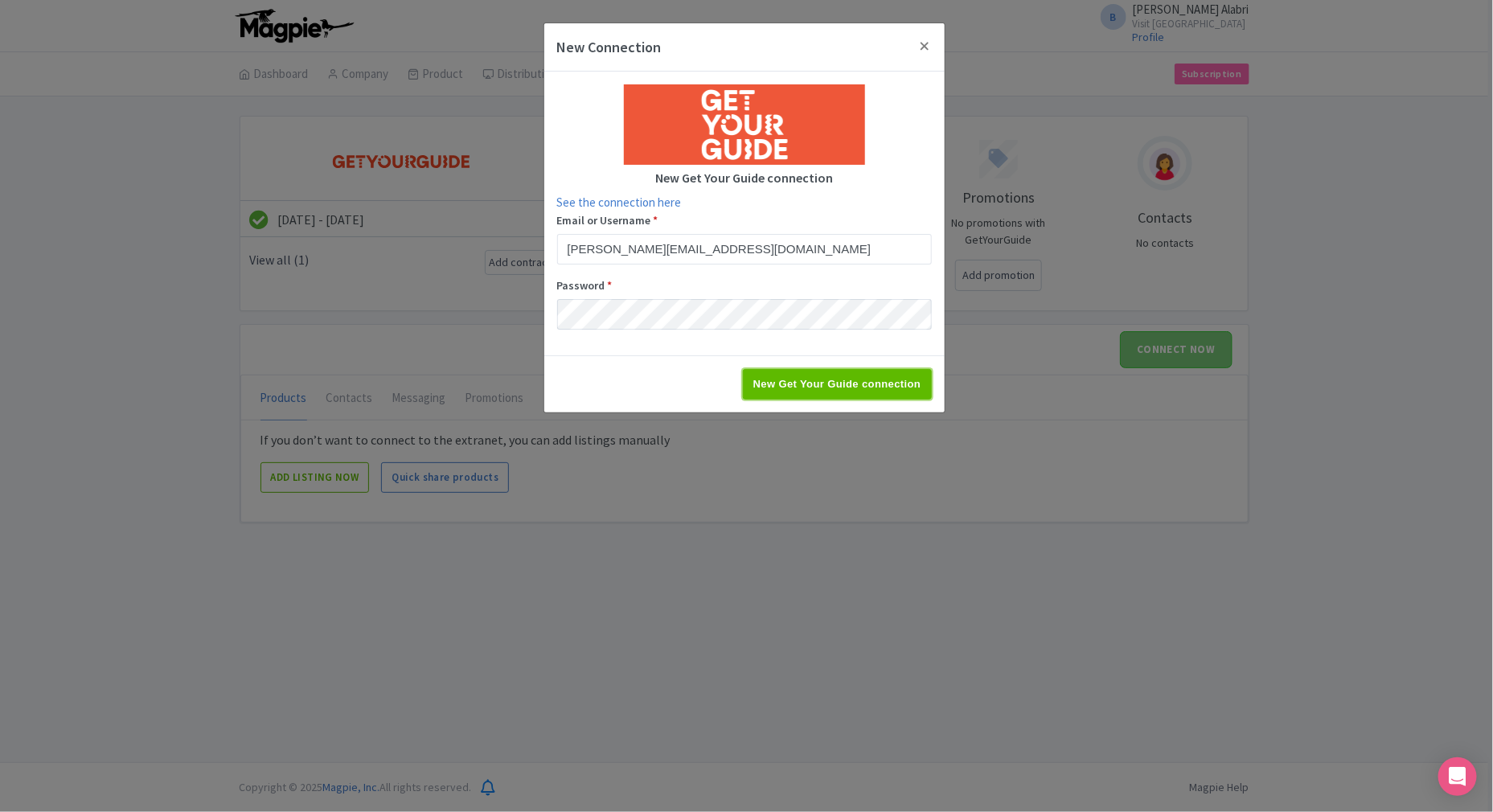 click on "New Get Your Guide connection" at bounding box center [837, 384] 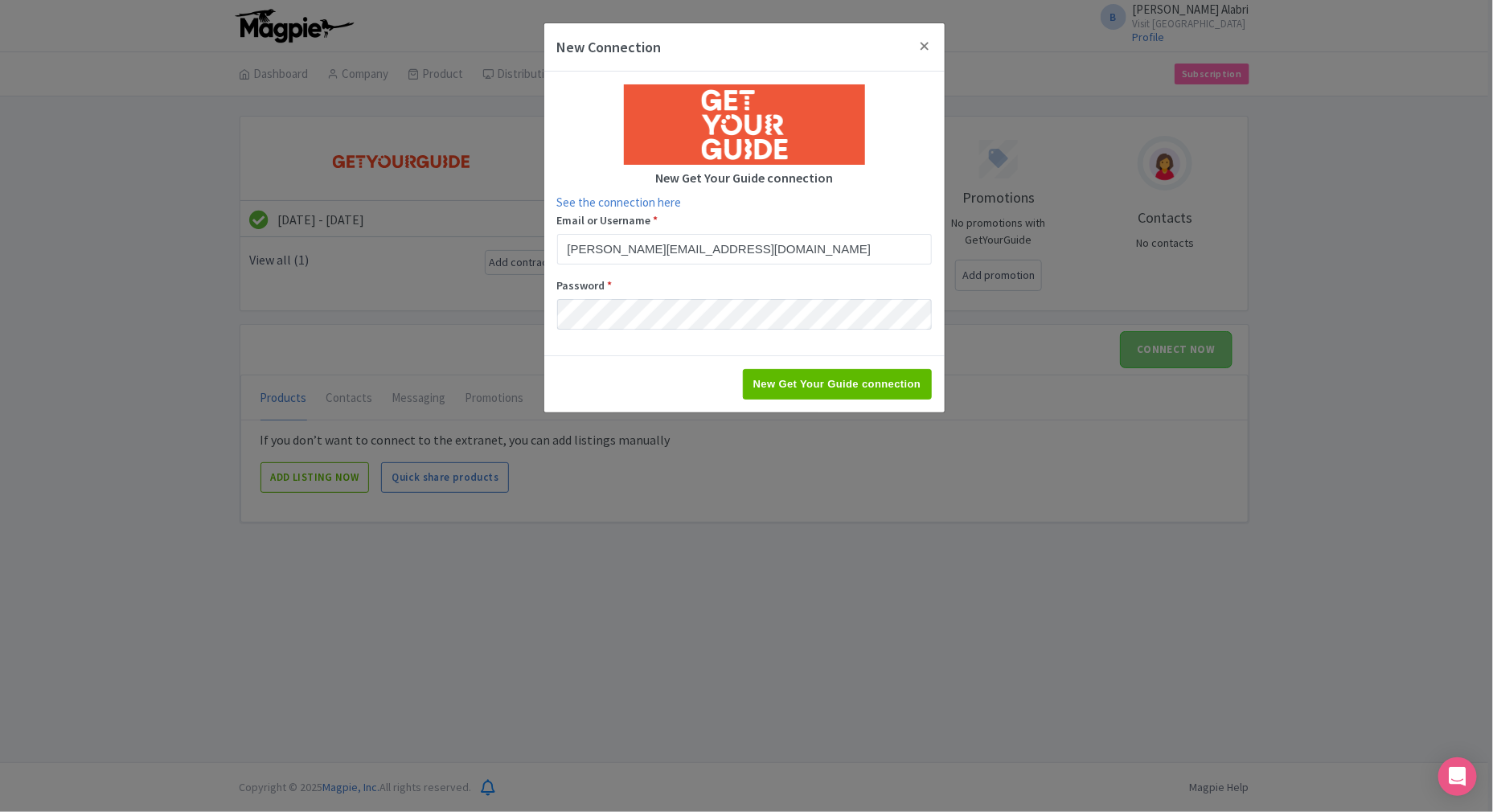 type on "Saving..." 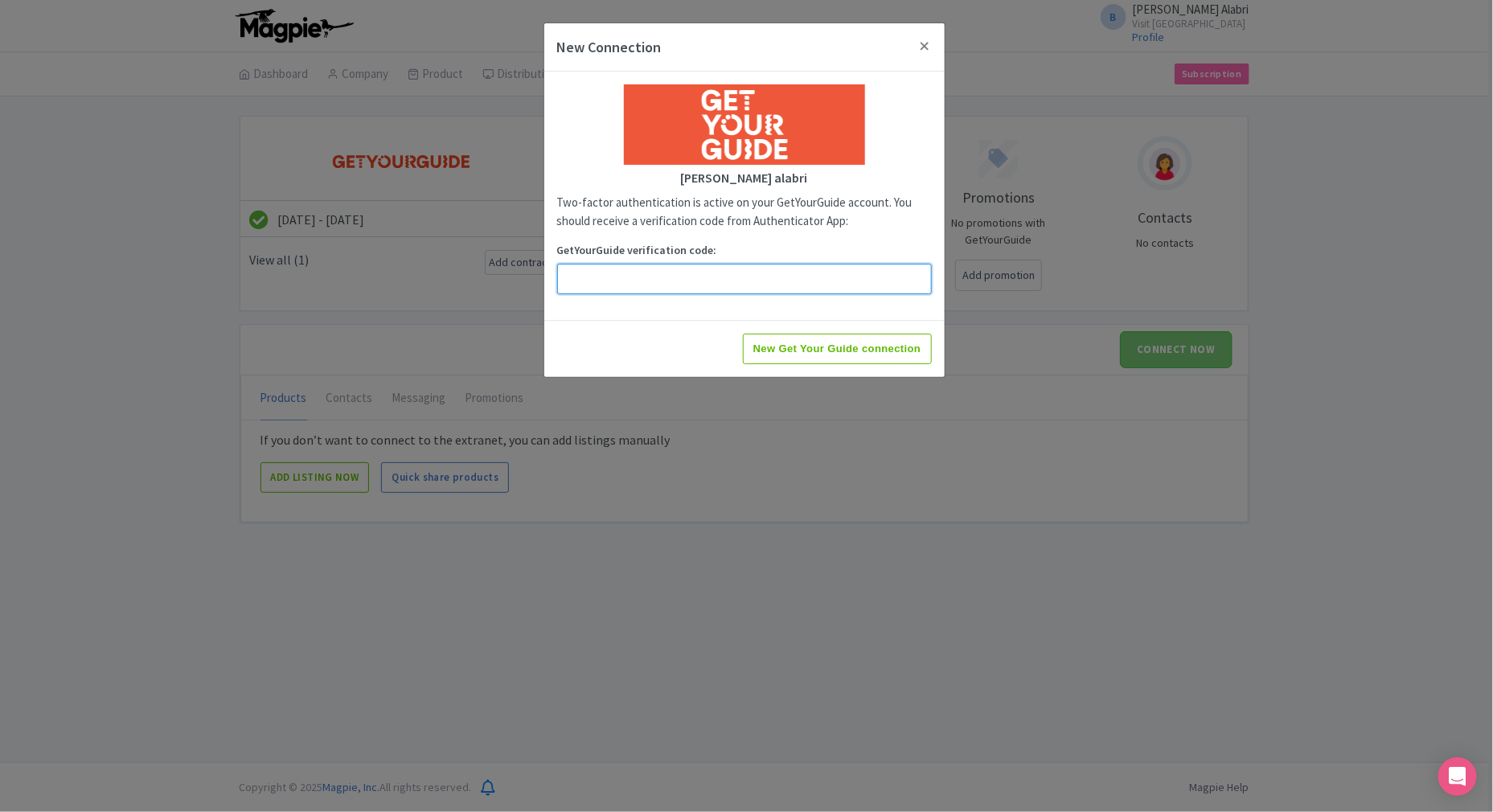 click on "GetYourGuide verification code:" at bounding box center [744, 279] 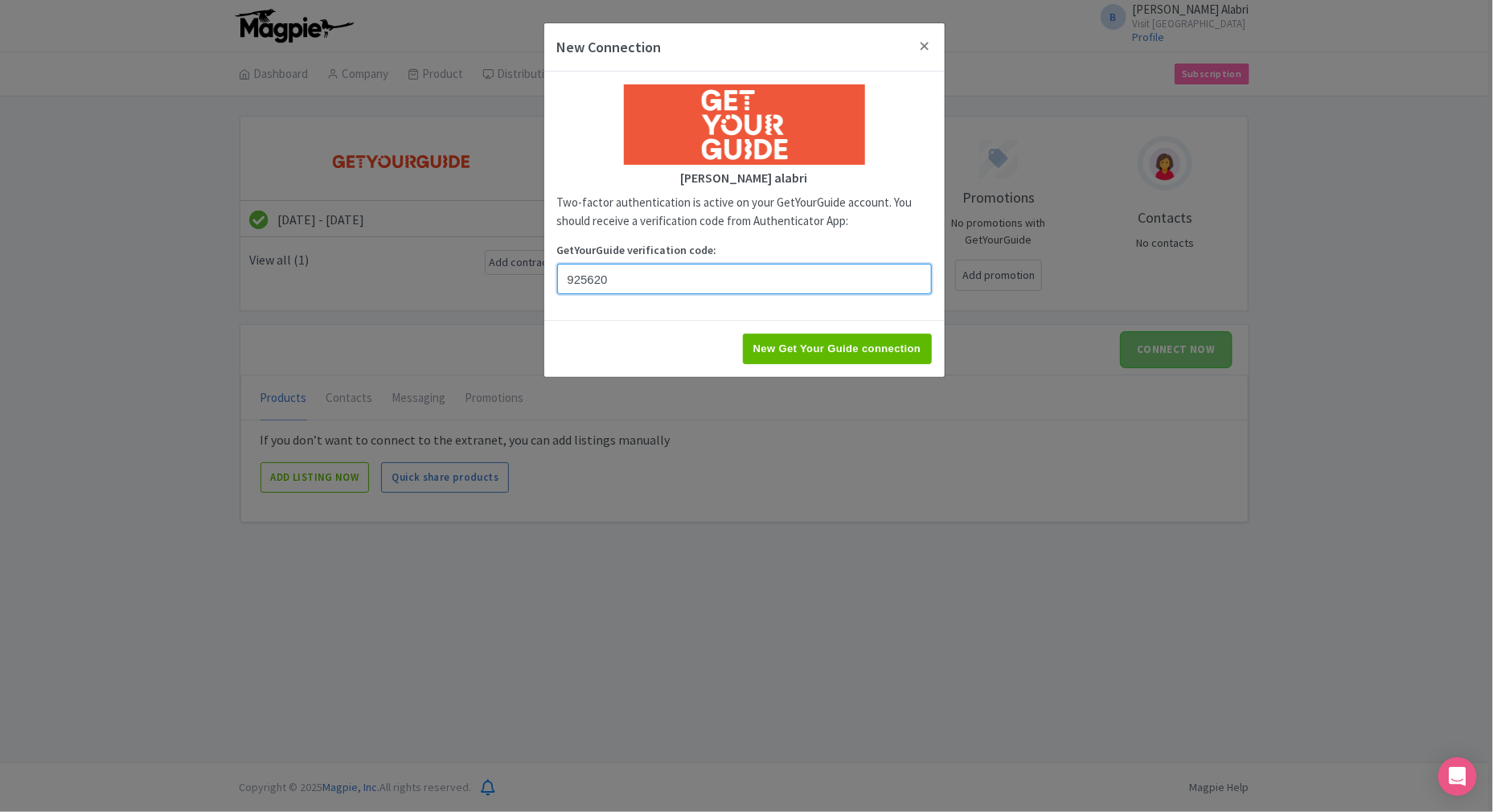 type on "925620" 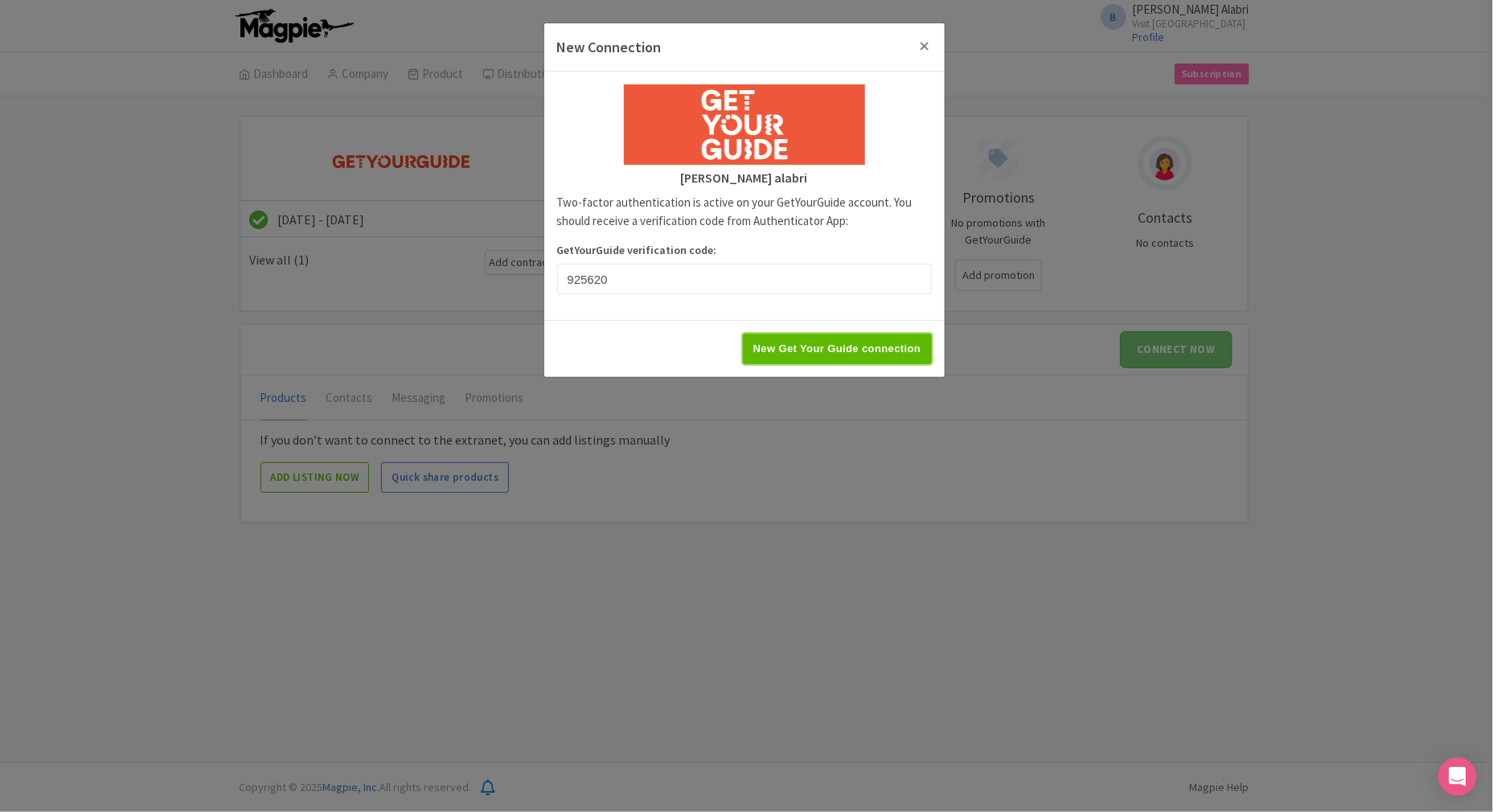 click on "New Get Your Guide connection" at bounding box center (837, 349) 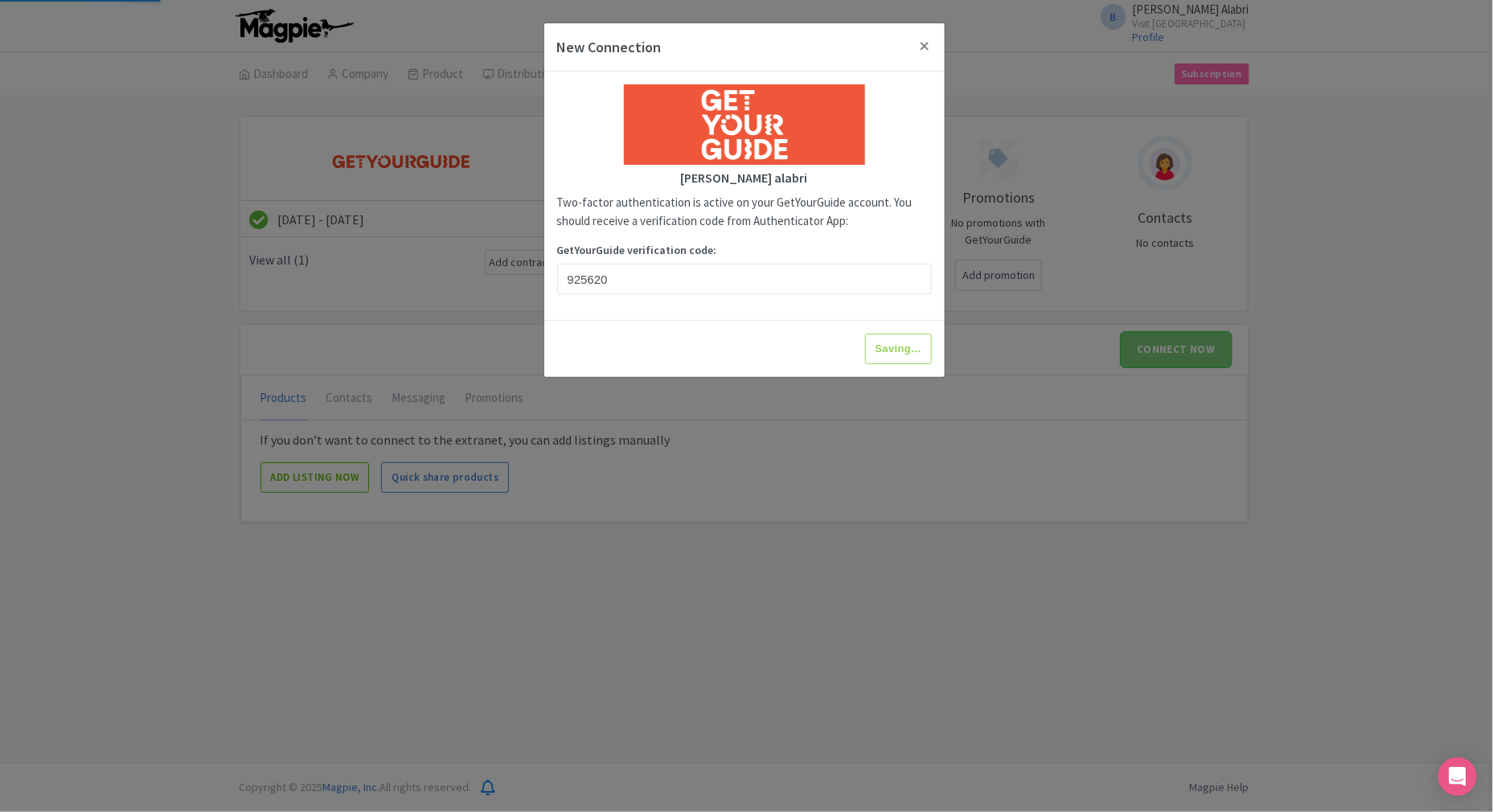 type on "New Get Your Guide connection" 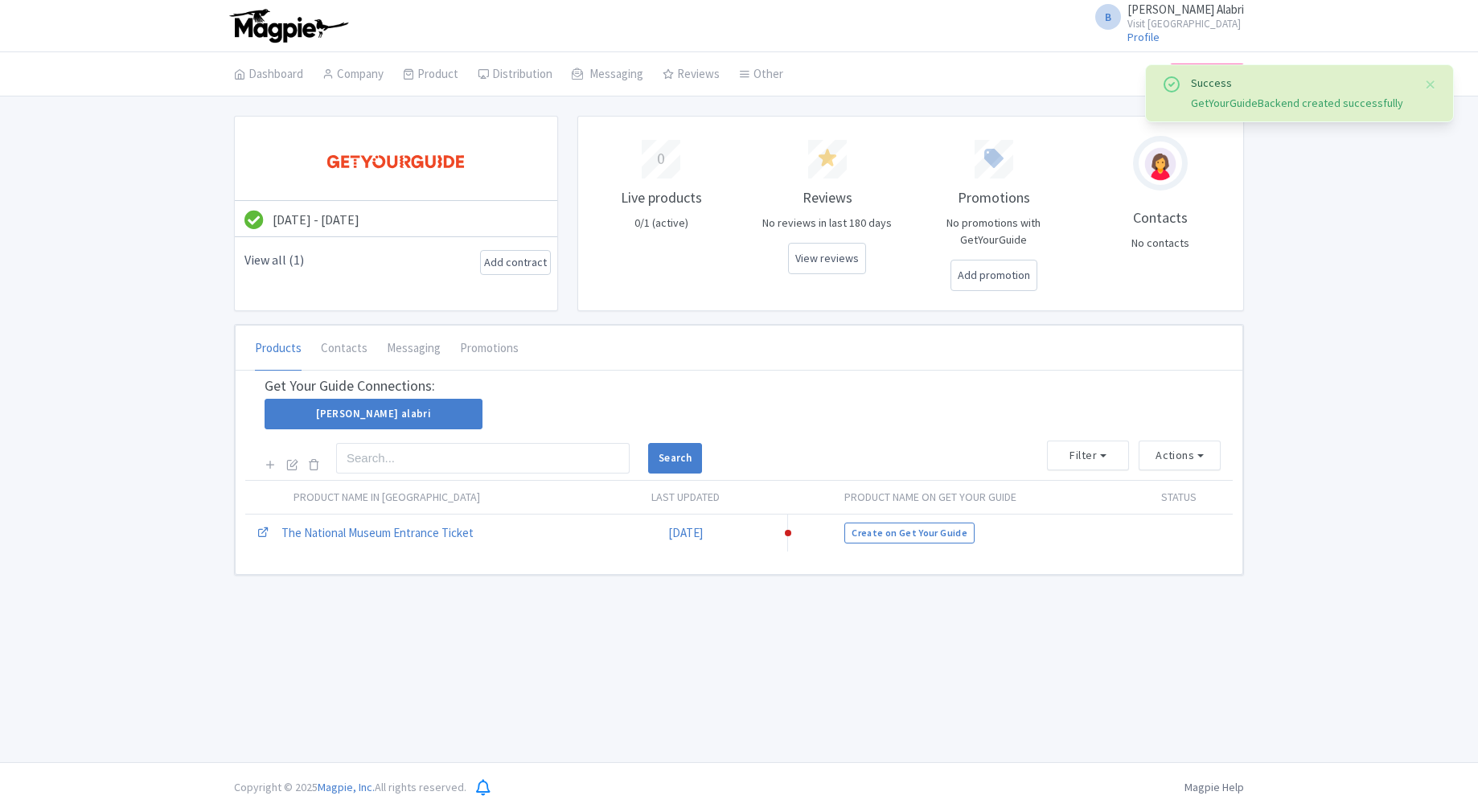 scroll, scrollTop: 0, scrollLeft: 0, axis: both 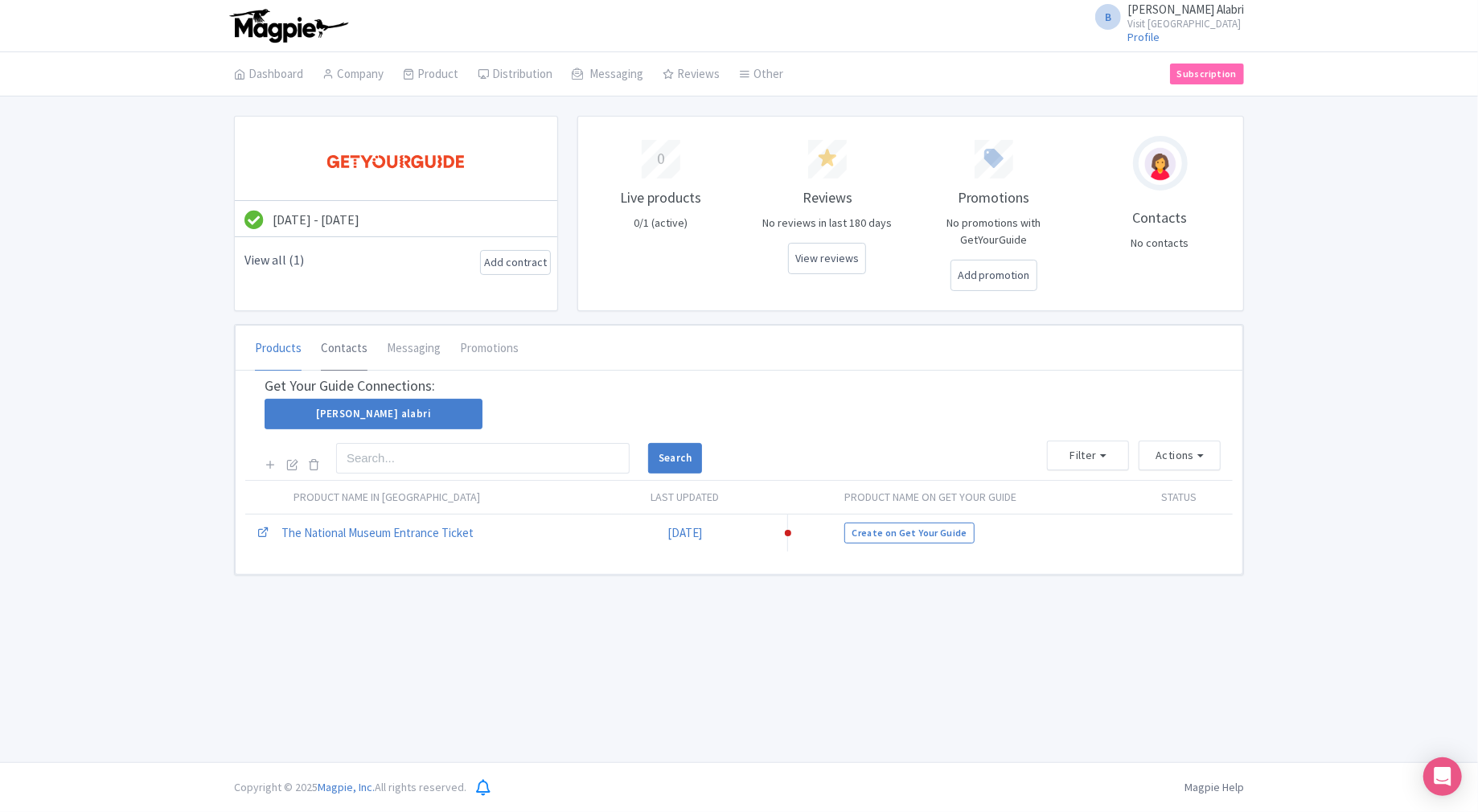 click on "Contacts" at bounding box center (344, 349) 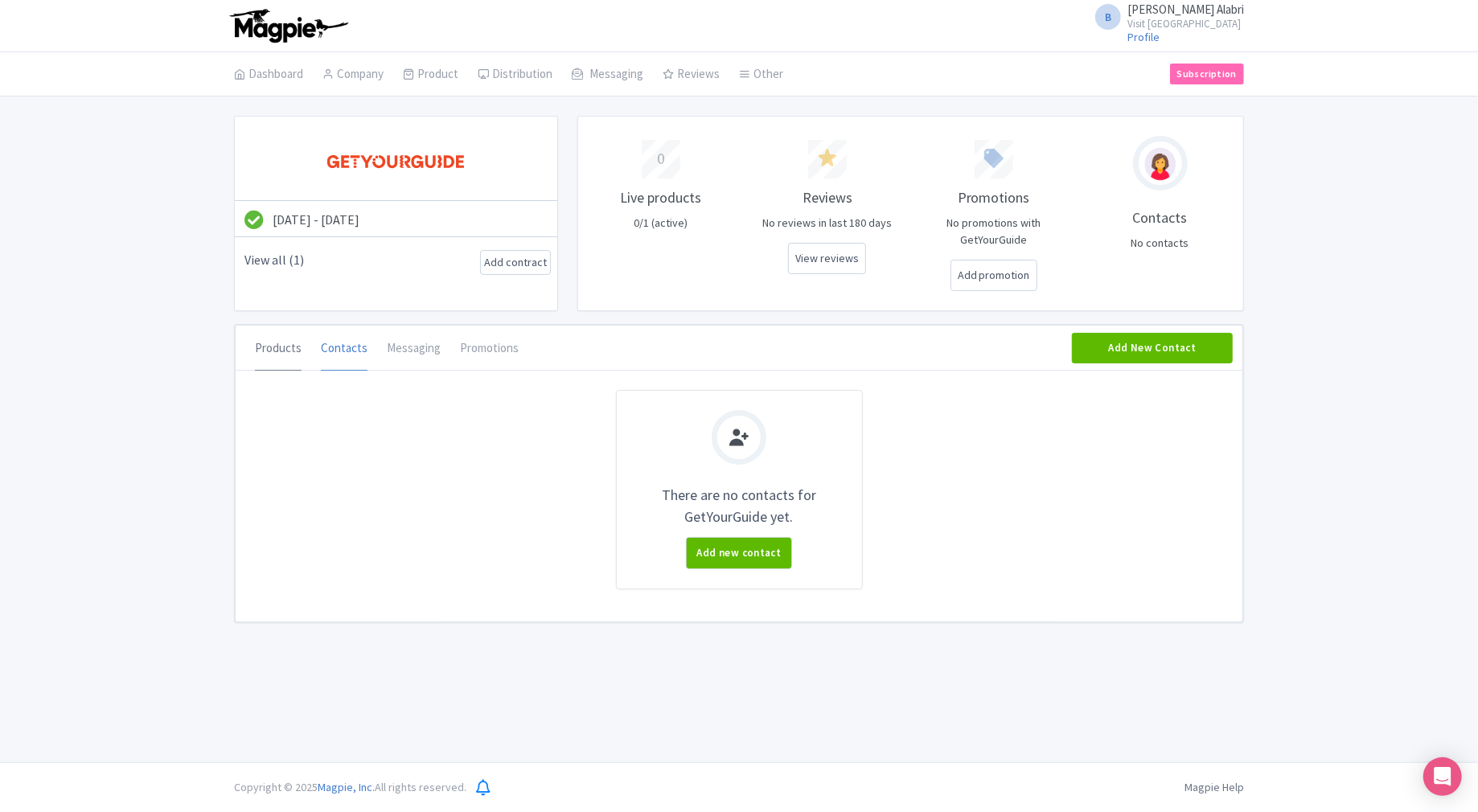 click on "Products" at bounding box center [278, 349] 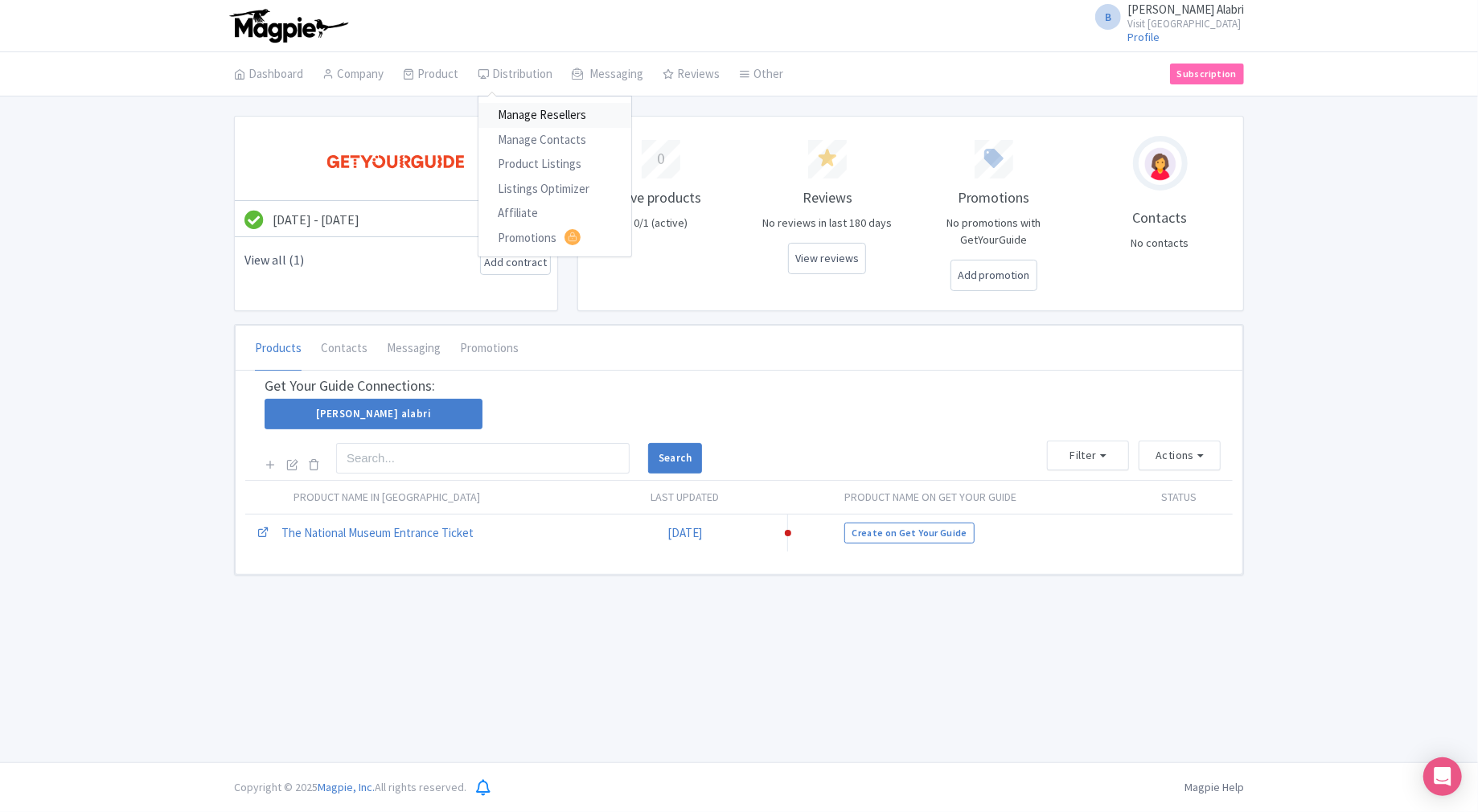 click on "Manage Resellers" at bounding box center (555, 115) 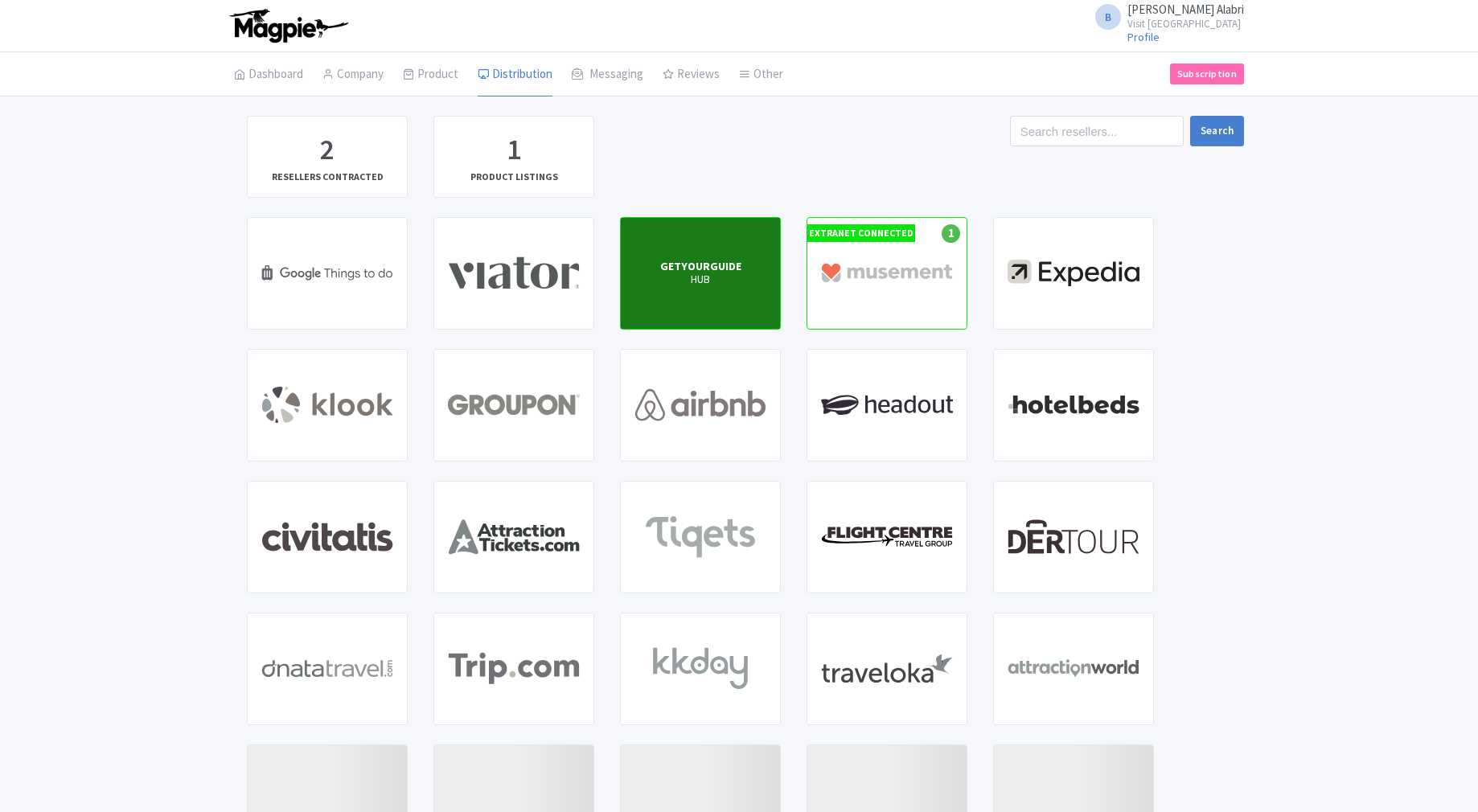 scroll, scrollTop: 0, scrollLeft: 0, axis: both 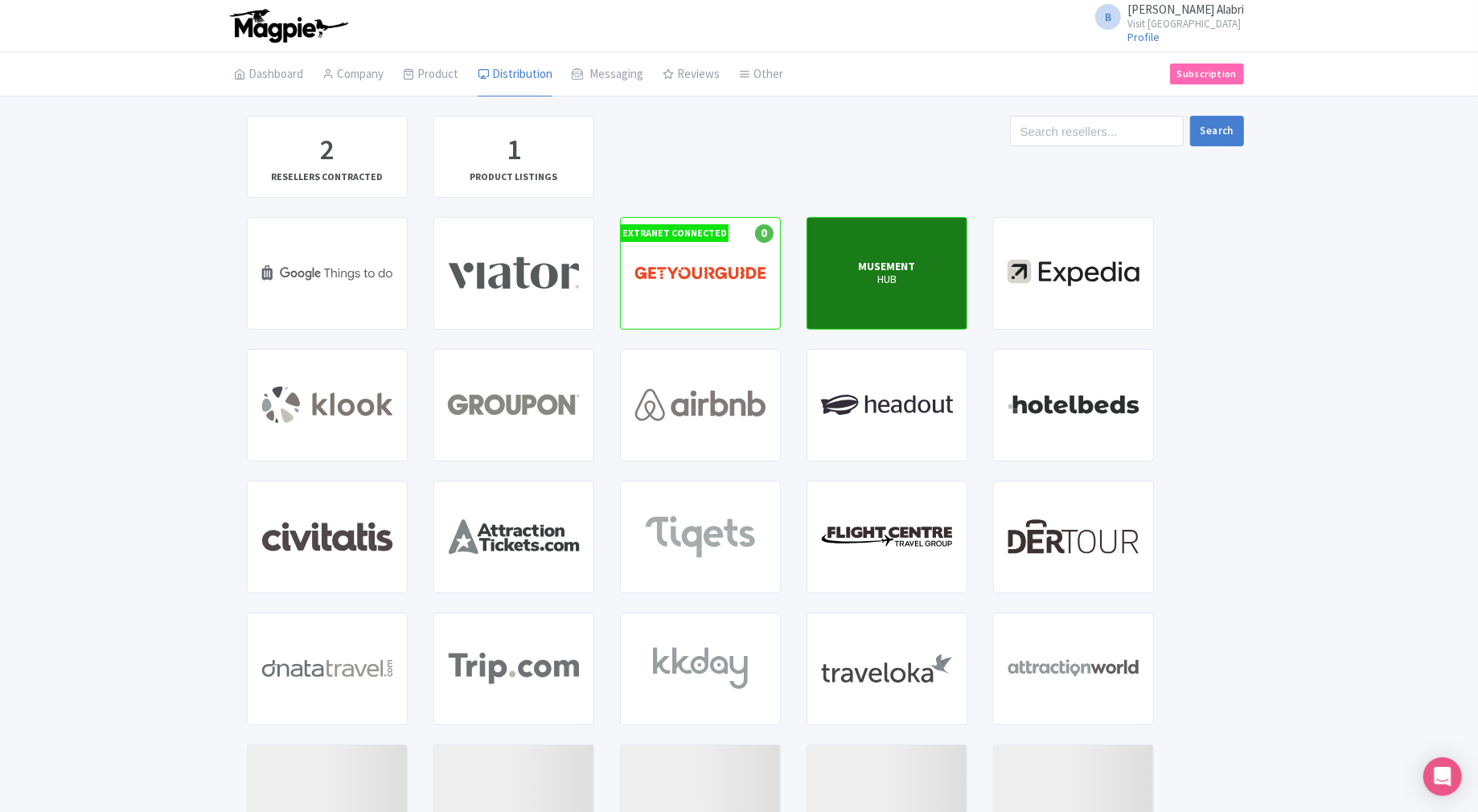 click on "MUSEMENT
HUB" at bounding box center [887, 273] 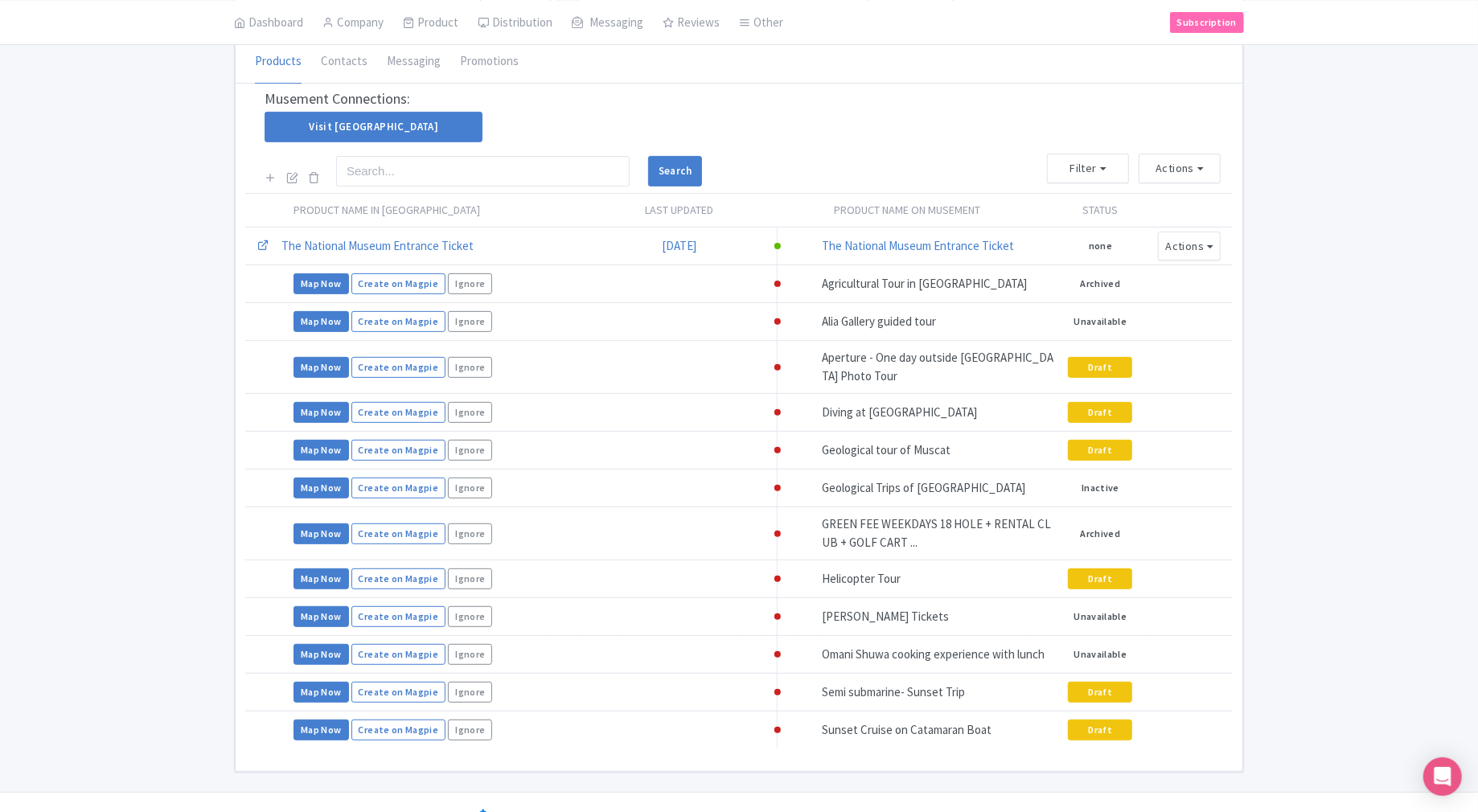 scroll, scrollTop: 279, scrollLeft: 0, axis: vertical 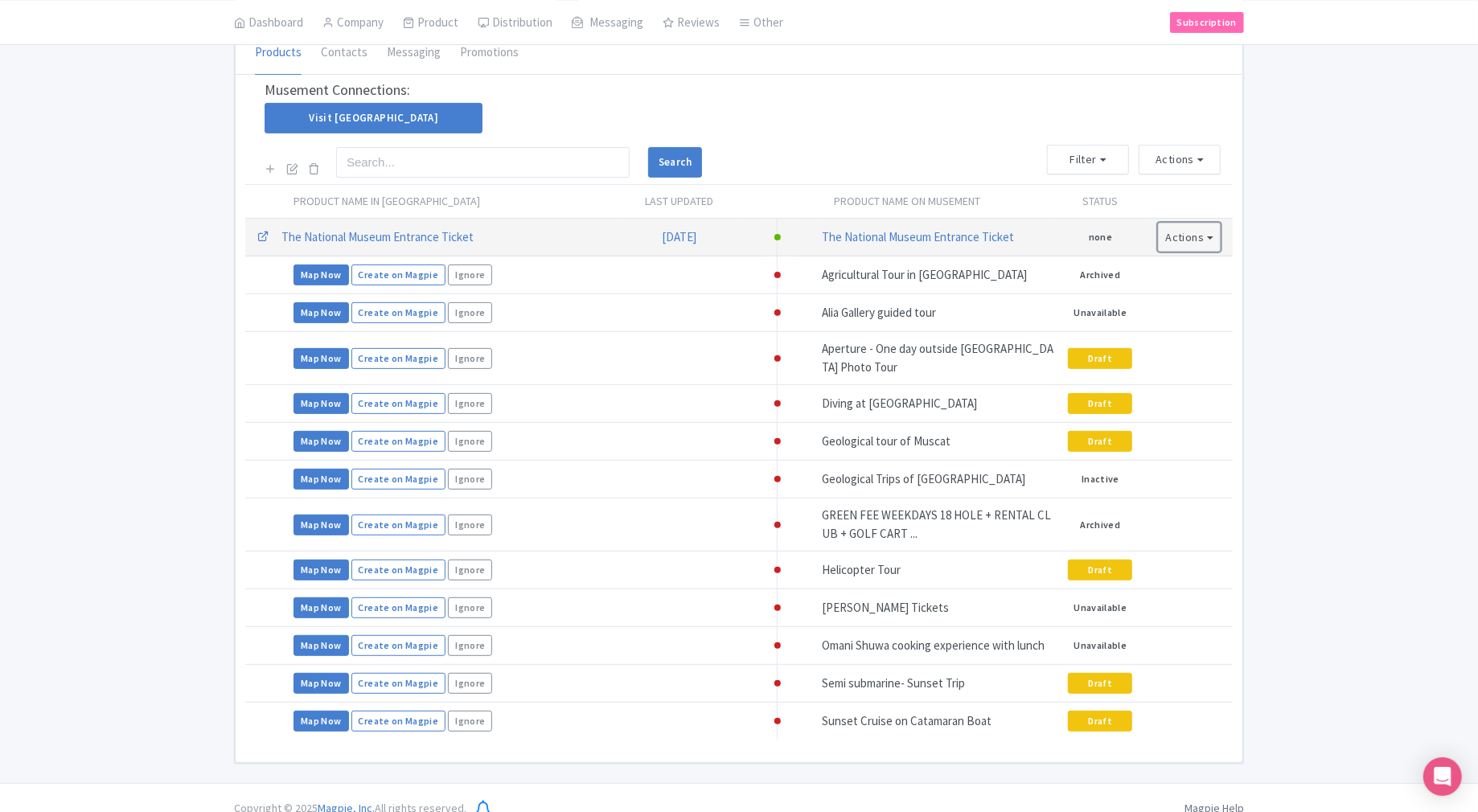 click on "Actions" at bounding box center (1189, 237) 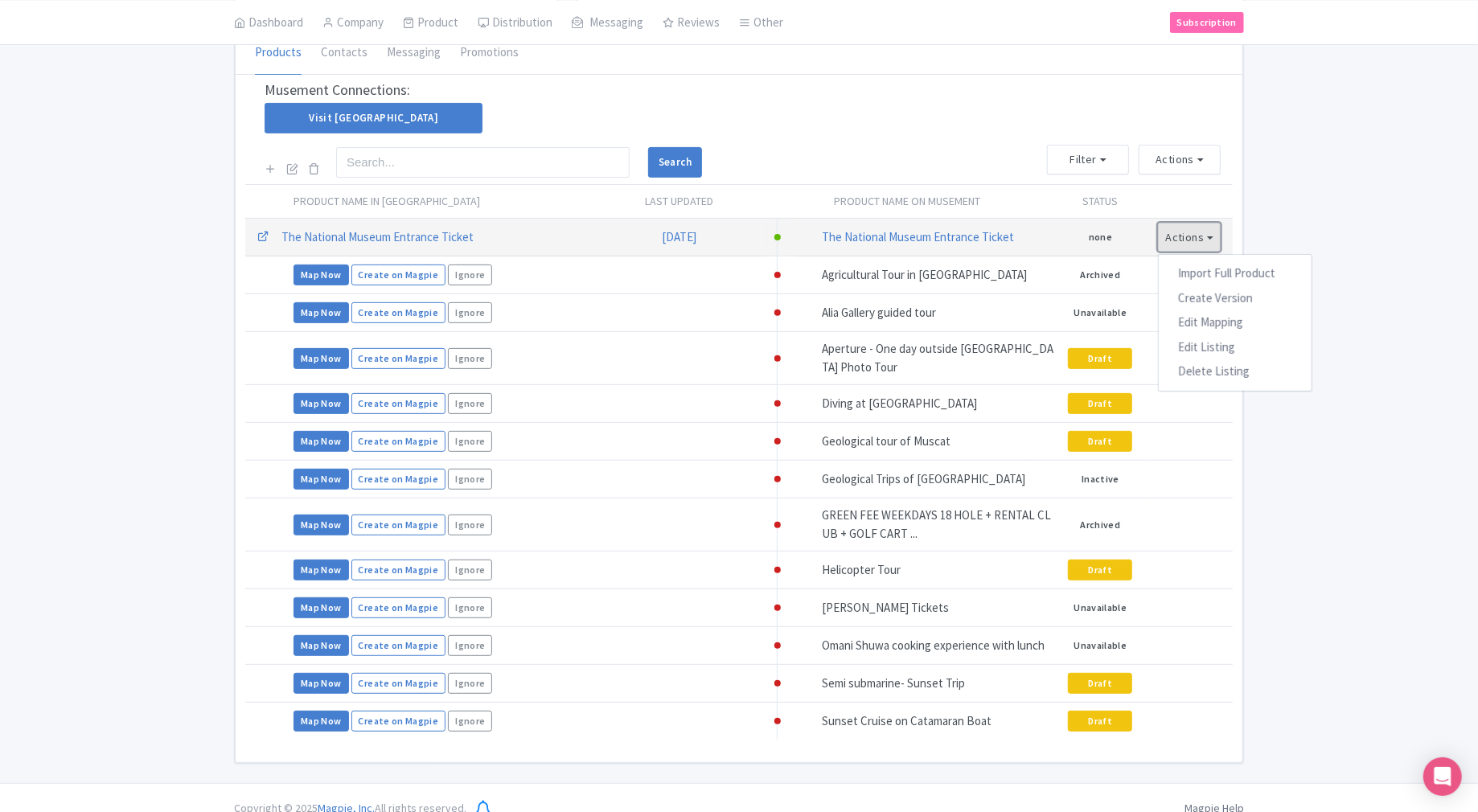 click on "Actions" at bounding box center [1189, 237] 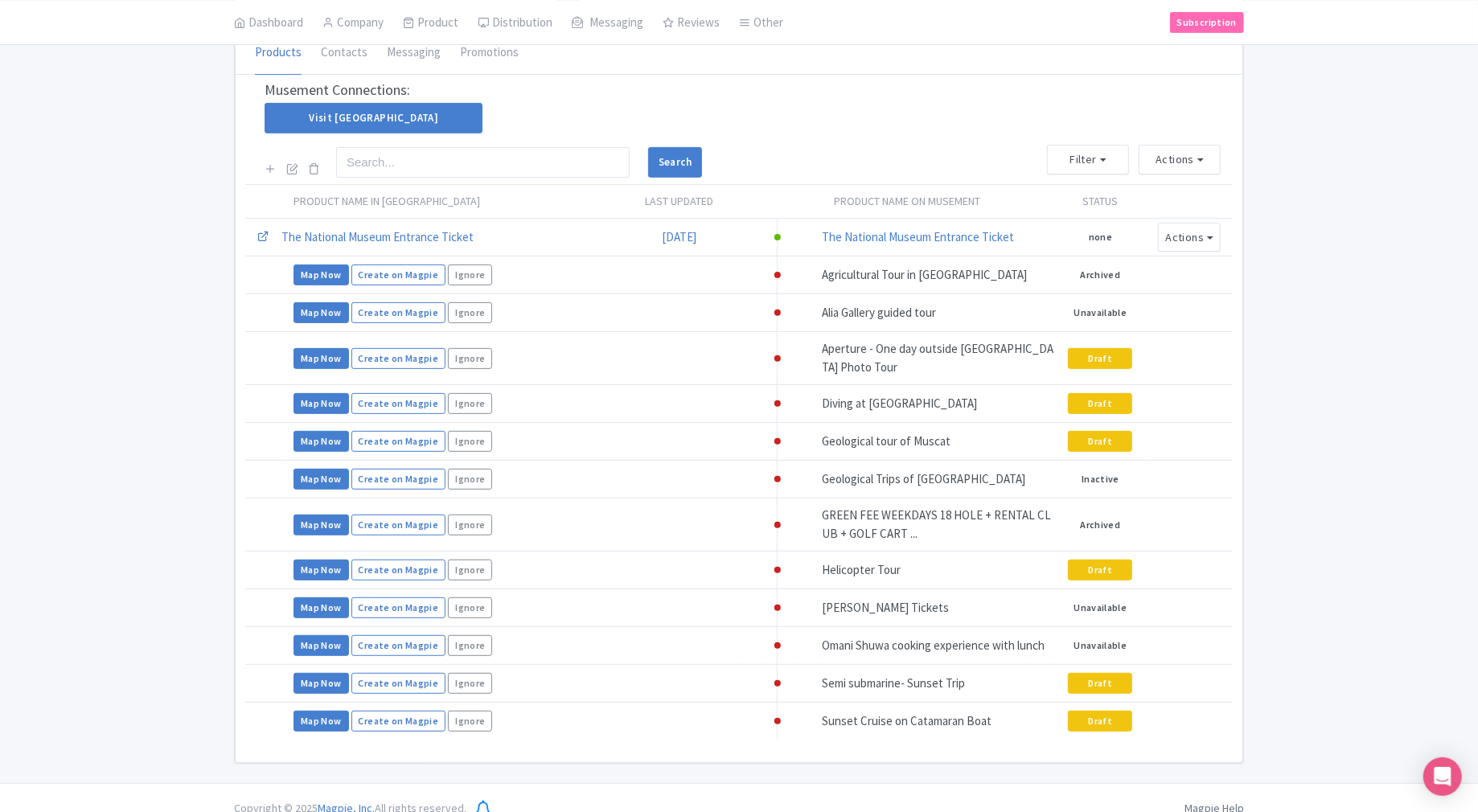 click on "Jul 13, 2025 - Jul 13, 2026
View all (1)
Add contract
Email Updates
1
Live products
1/1 (active)
Promotions
No promotions with Musement
Add promotion
Contacts
No contacts
Products
Contacts
Messaging
Promotions
9a4d23e6-ad5a-409f-ad4e-e4c176ad18a0
Search
Quick share products
Create New Listing
Musement Connections:
Visit Oman
Search
Actions
Add New Account
Refresh Product List
Import all un-mapped Products
Reimport all mapped Products
Edit Display Name
Delete Importing/Exporting Notes
Filter
All Products
Mapped Products
Visit Oman Products
Magpie Products
Product Name in Magpie
Last updated
Product Name on Musement
Status
07-13-2025" at bounding box center (739, 300) 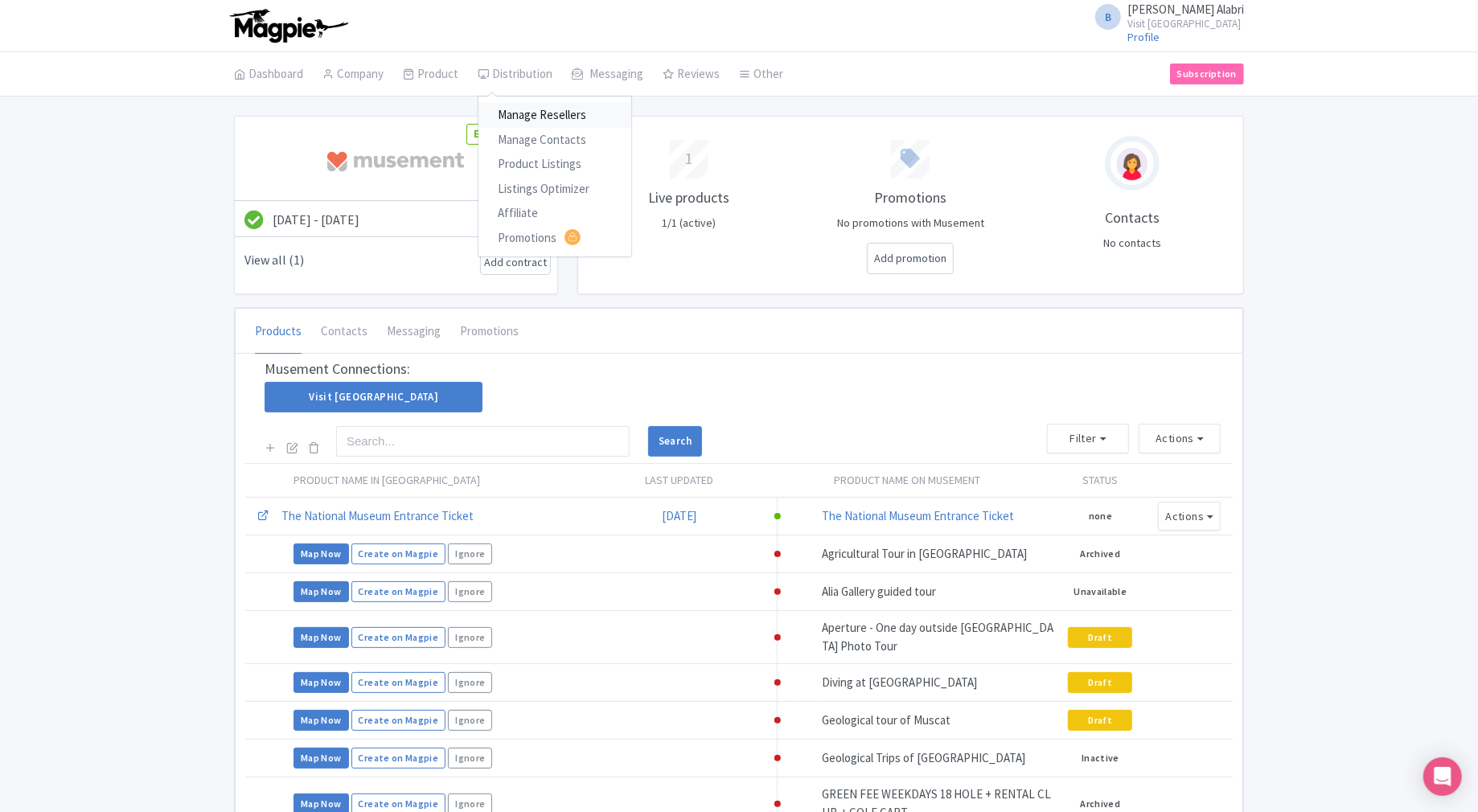 click on "Manage Resellers" at bounding box center [555, 115] 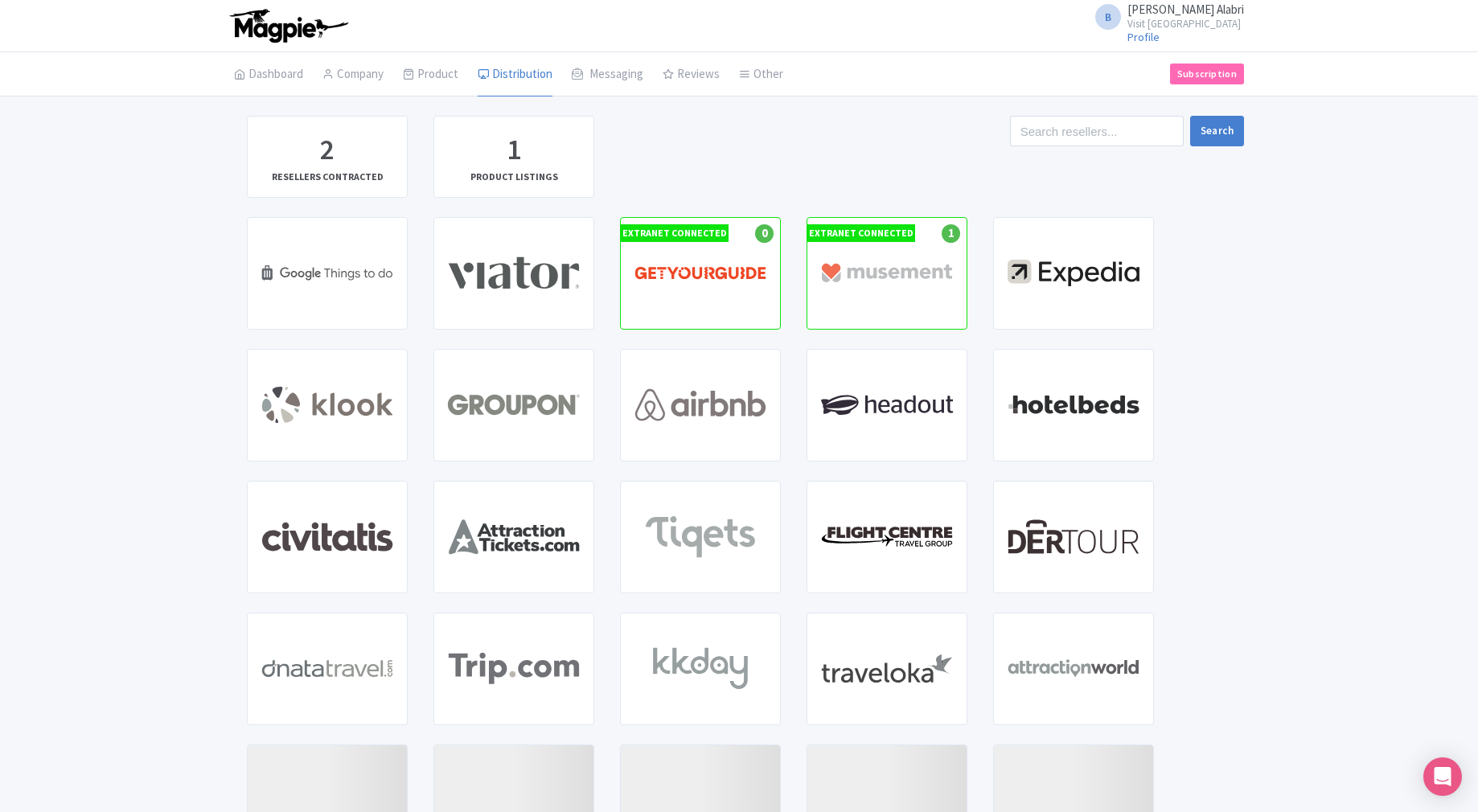 scroll, scrollTop: 0, scrollLeft: 0, axis: both 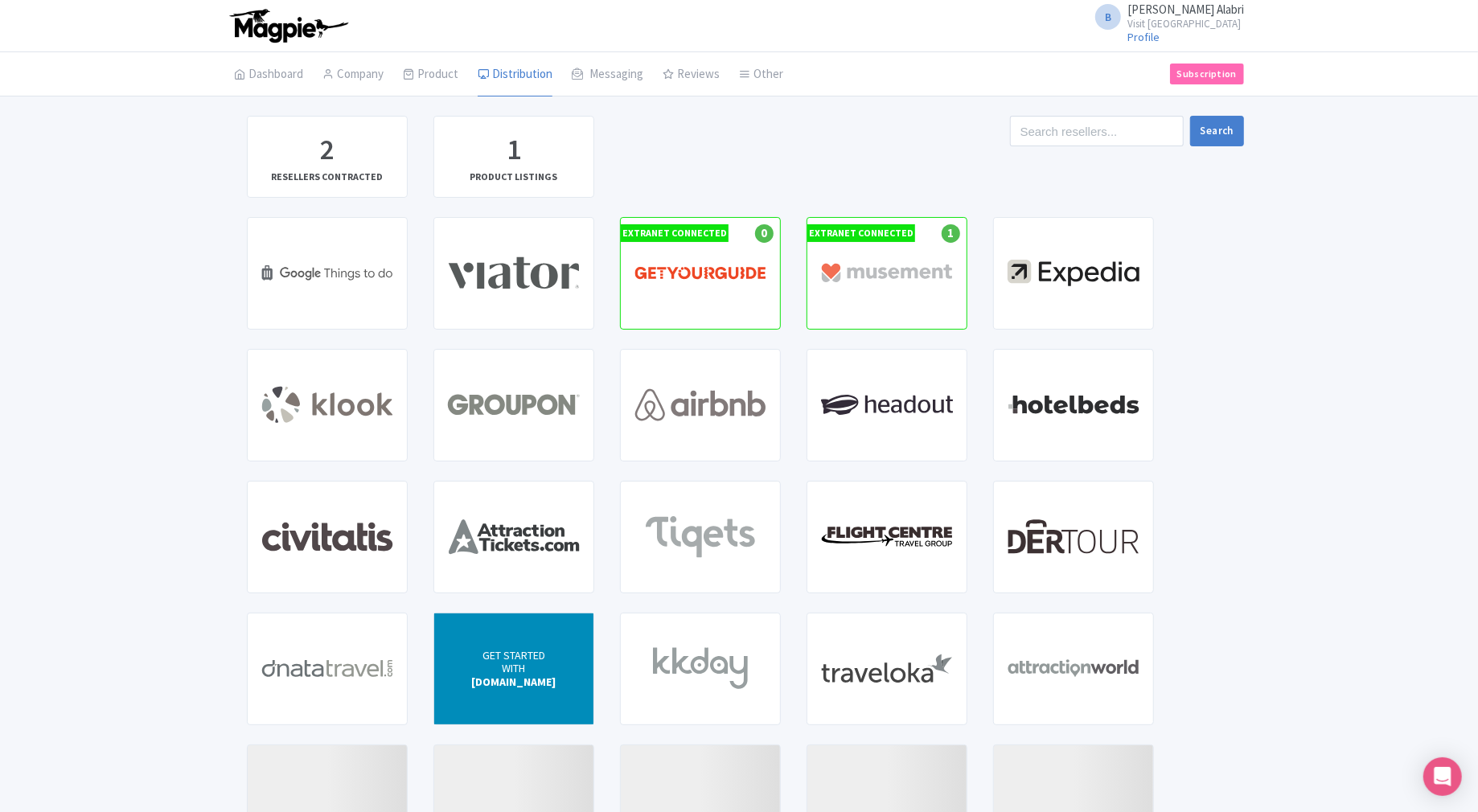 click on "GET STARTED" at bounding box center (514, 654) 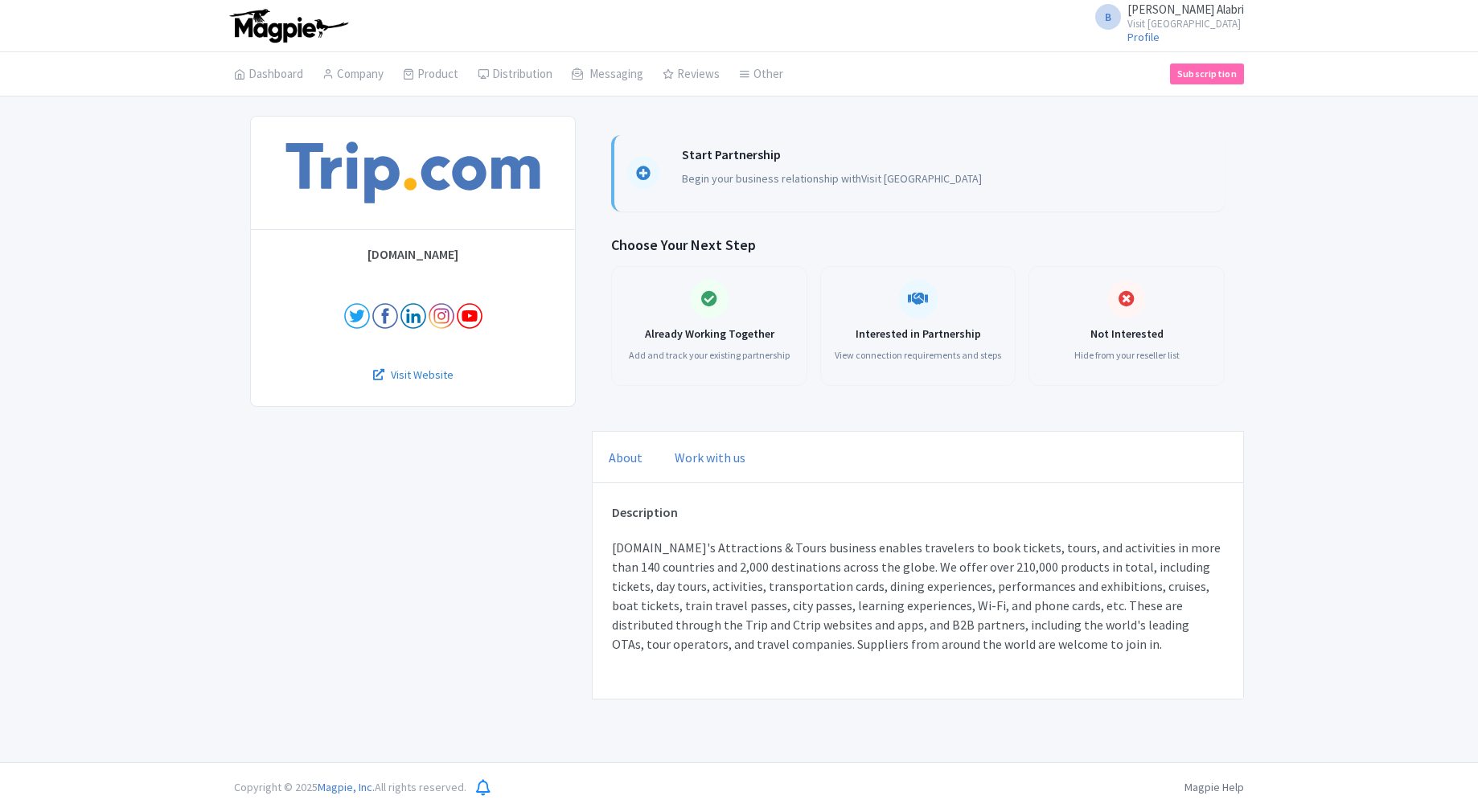 scroll, scrollTop: 0, scrollLeft: 0, axis: both 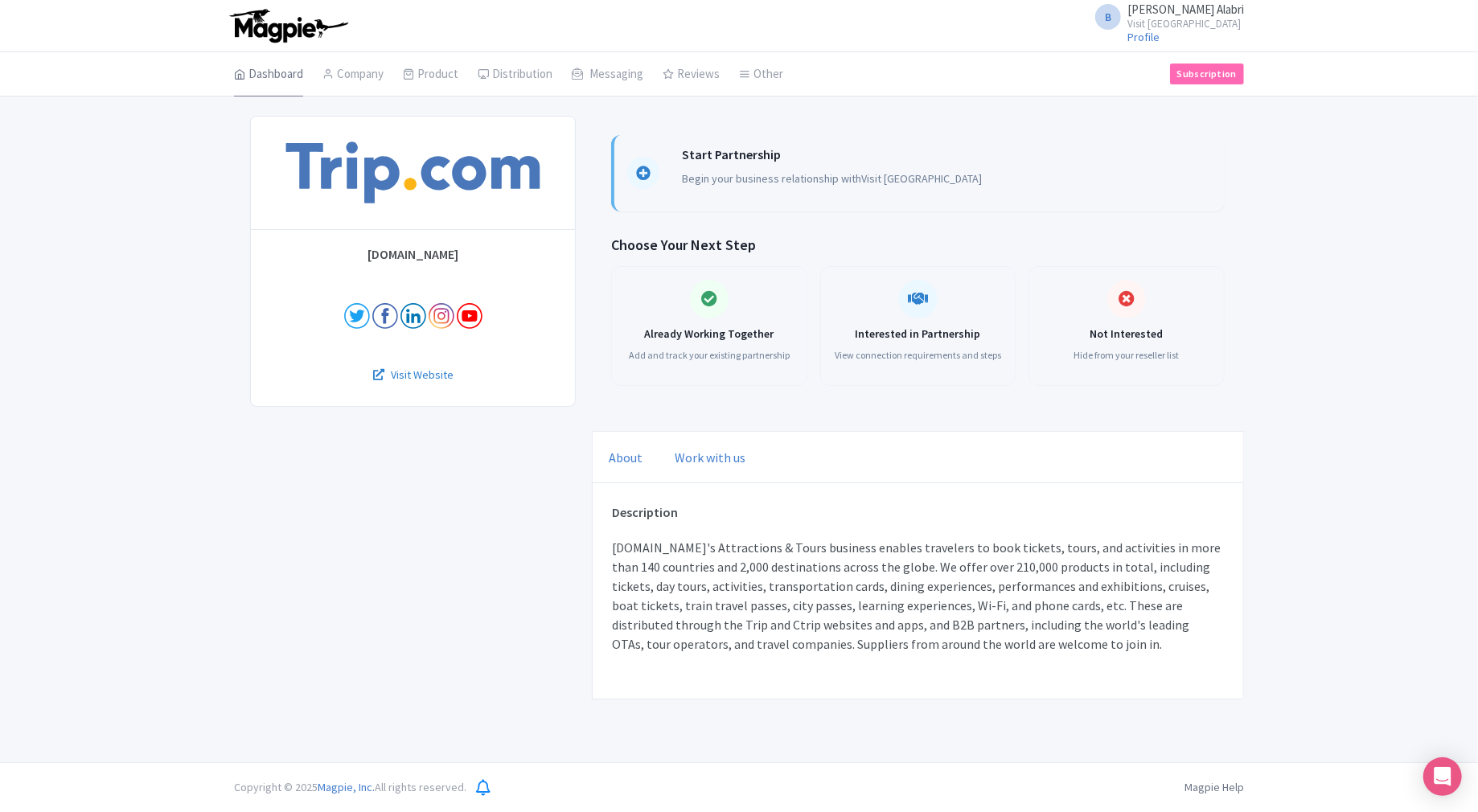 click on "Dashboard" at bounding box center (269, 75) 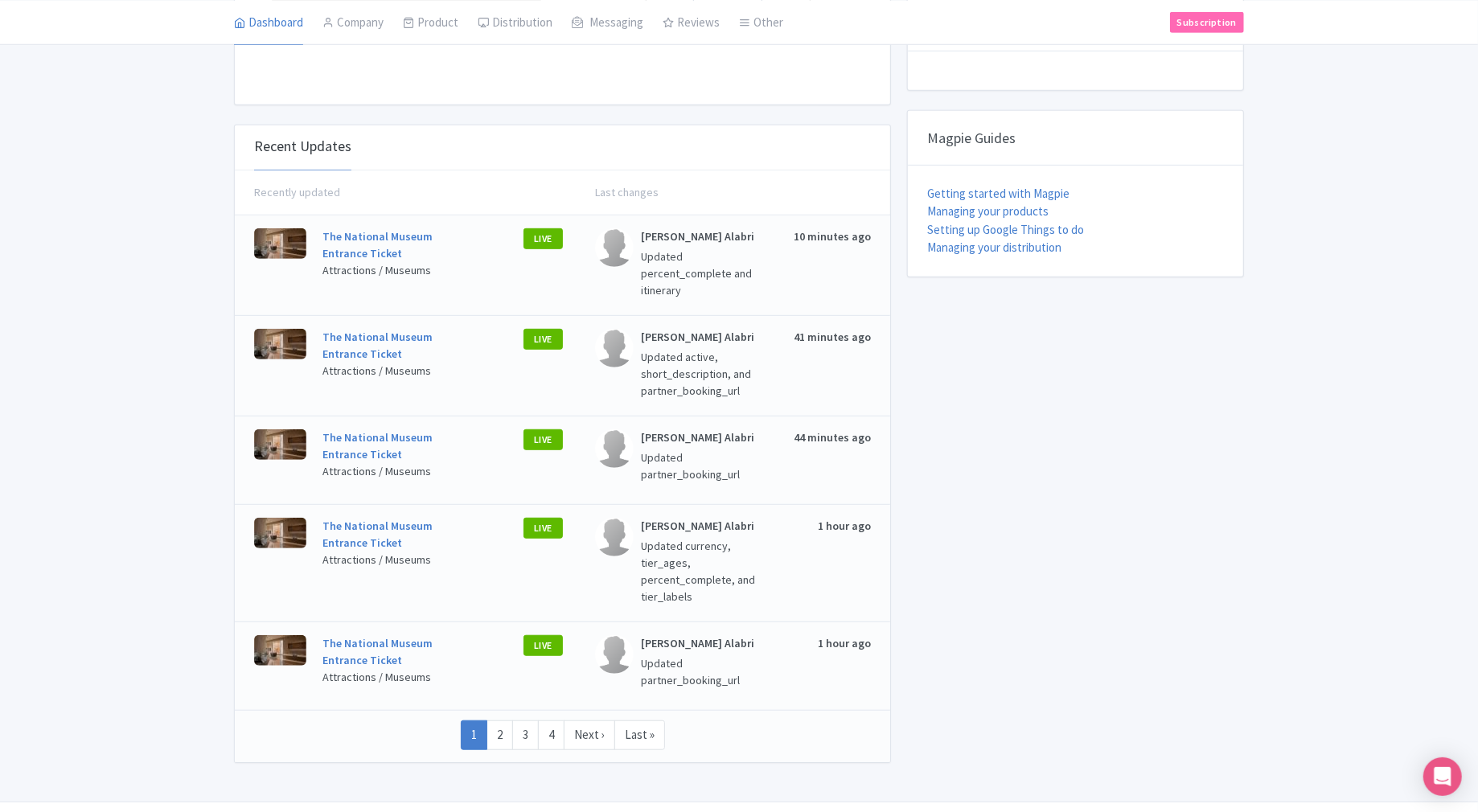 scroll, scrollTop: 0, scrollLeft: 0, axis: both 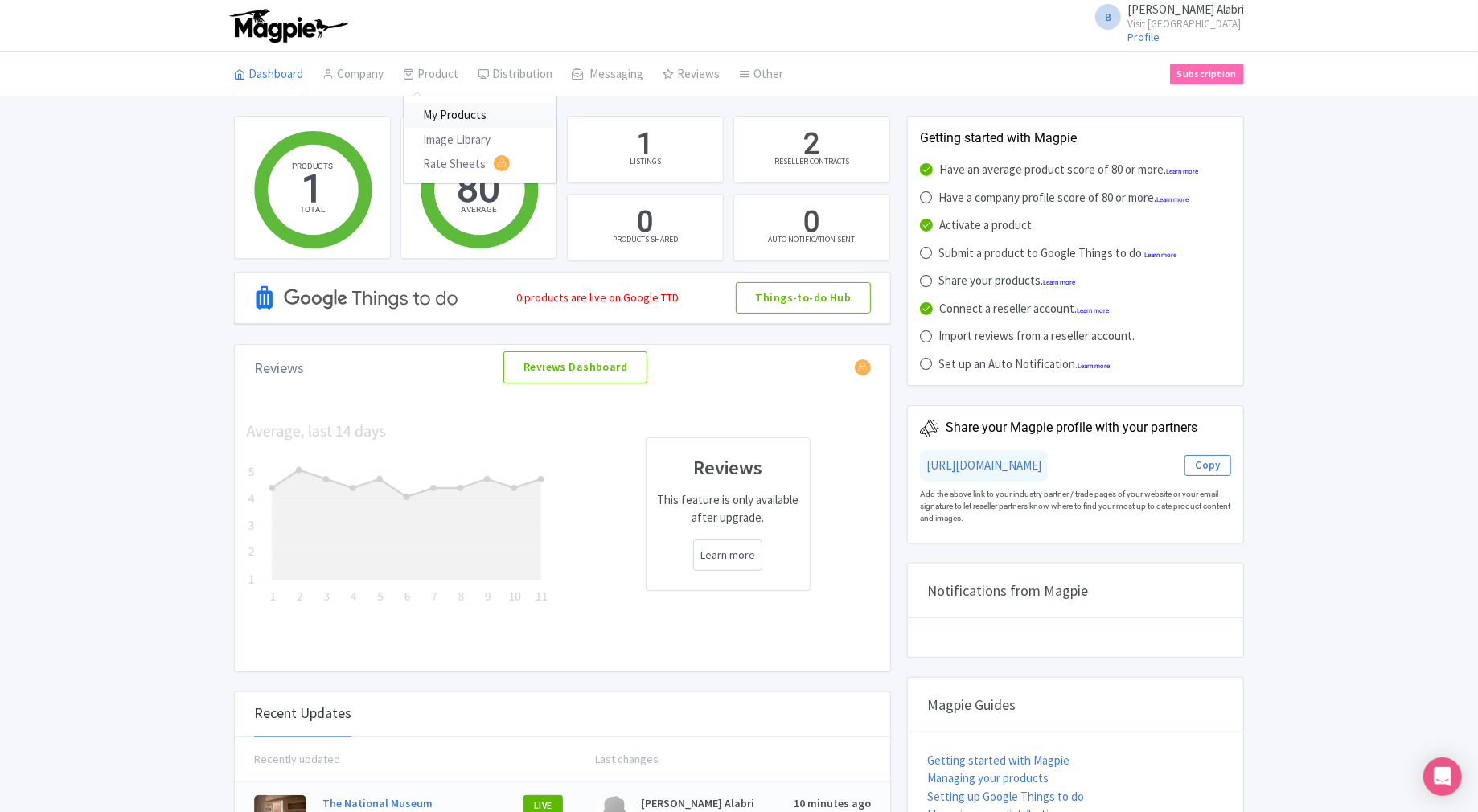 click on "My Products" at bounding box center (480, 115) 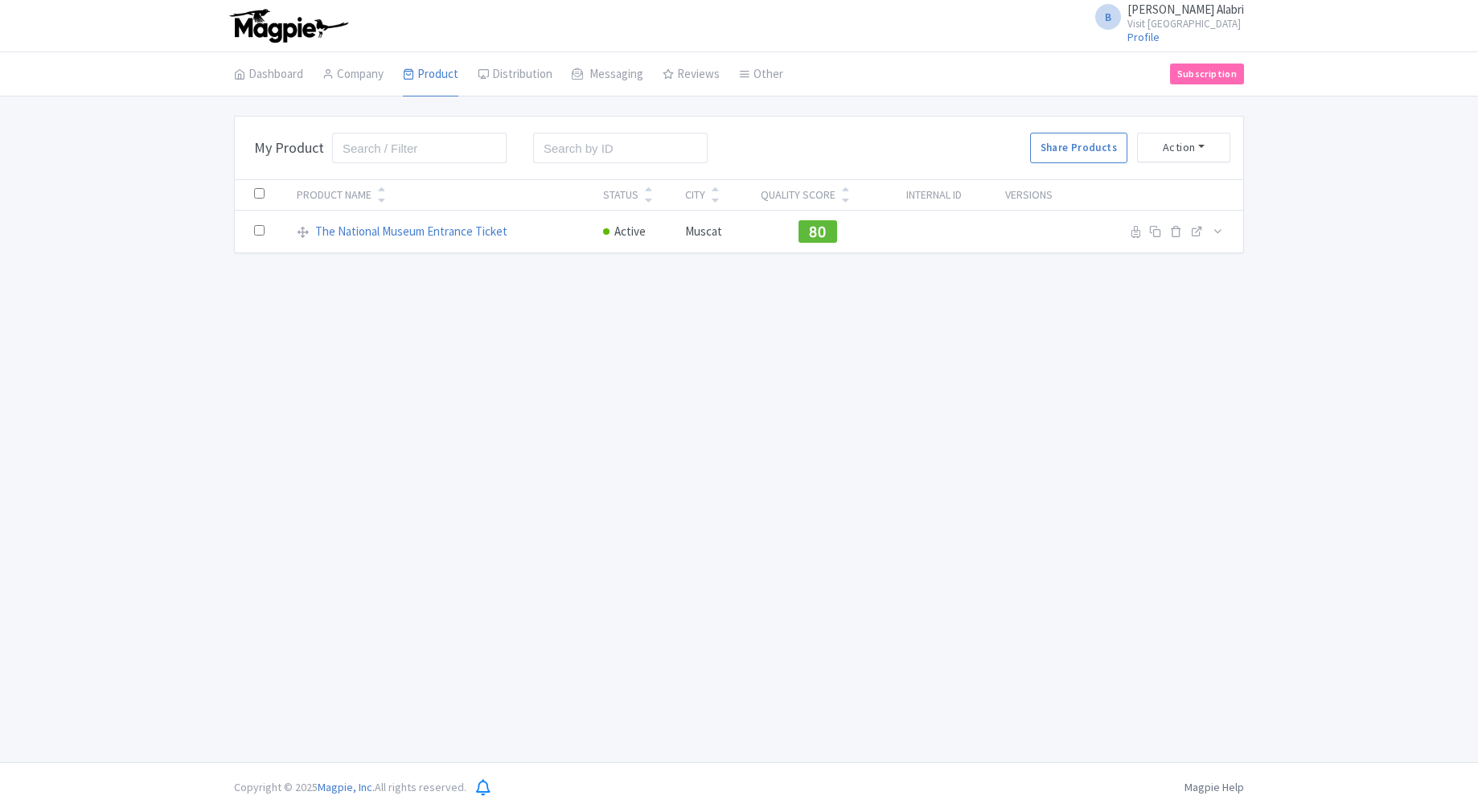 scroll, scrollTop: 0, scrollLeft: 0, axis: both 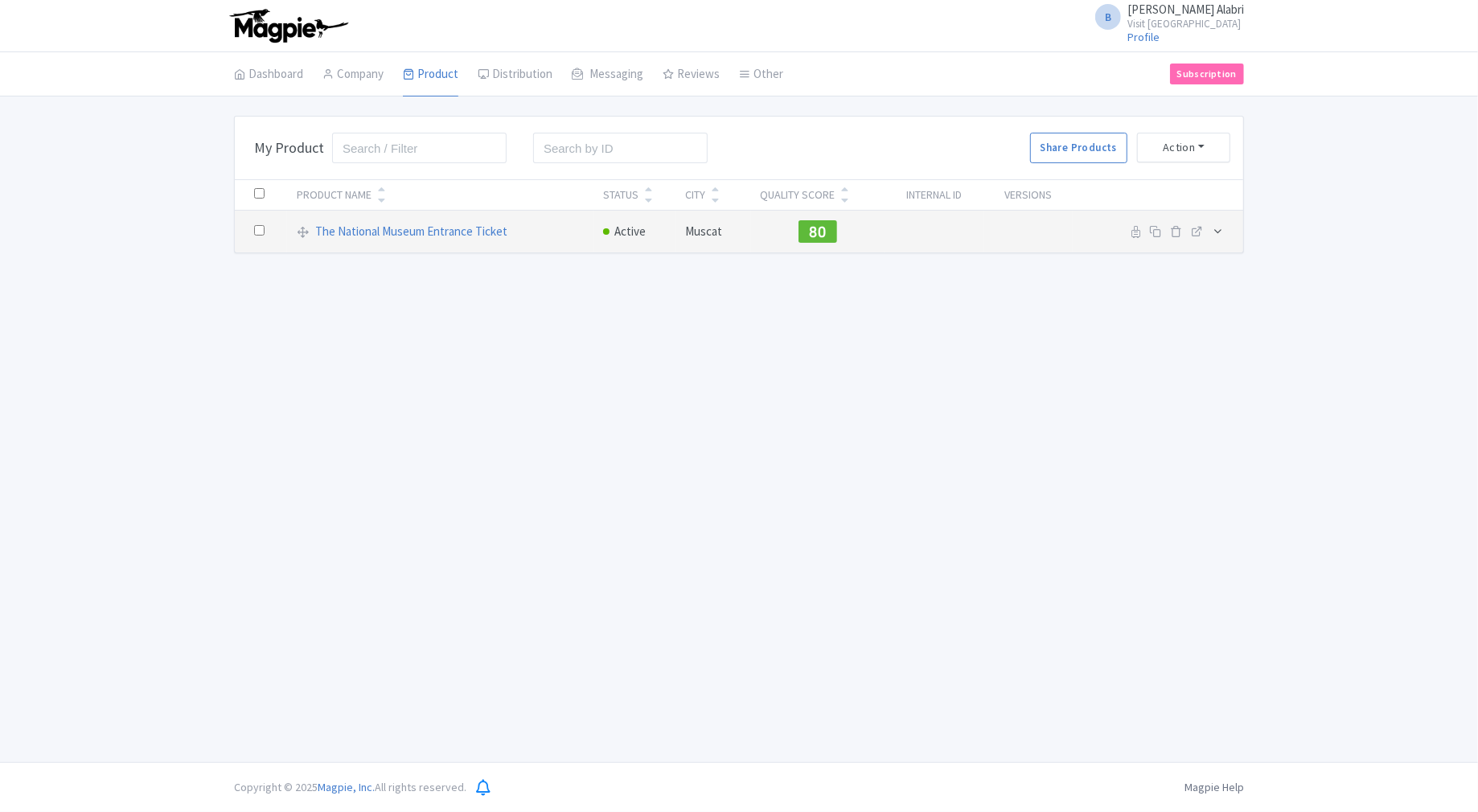 click at bounding box center [1217, 231] 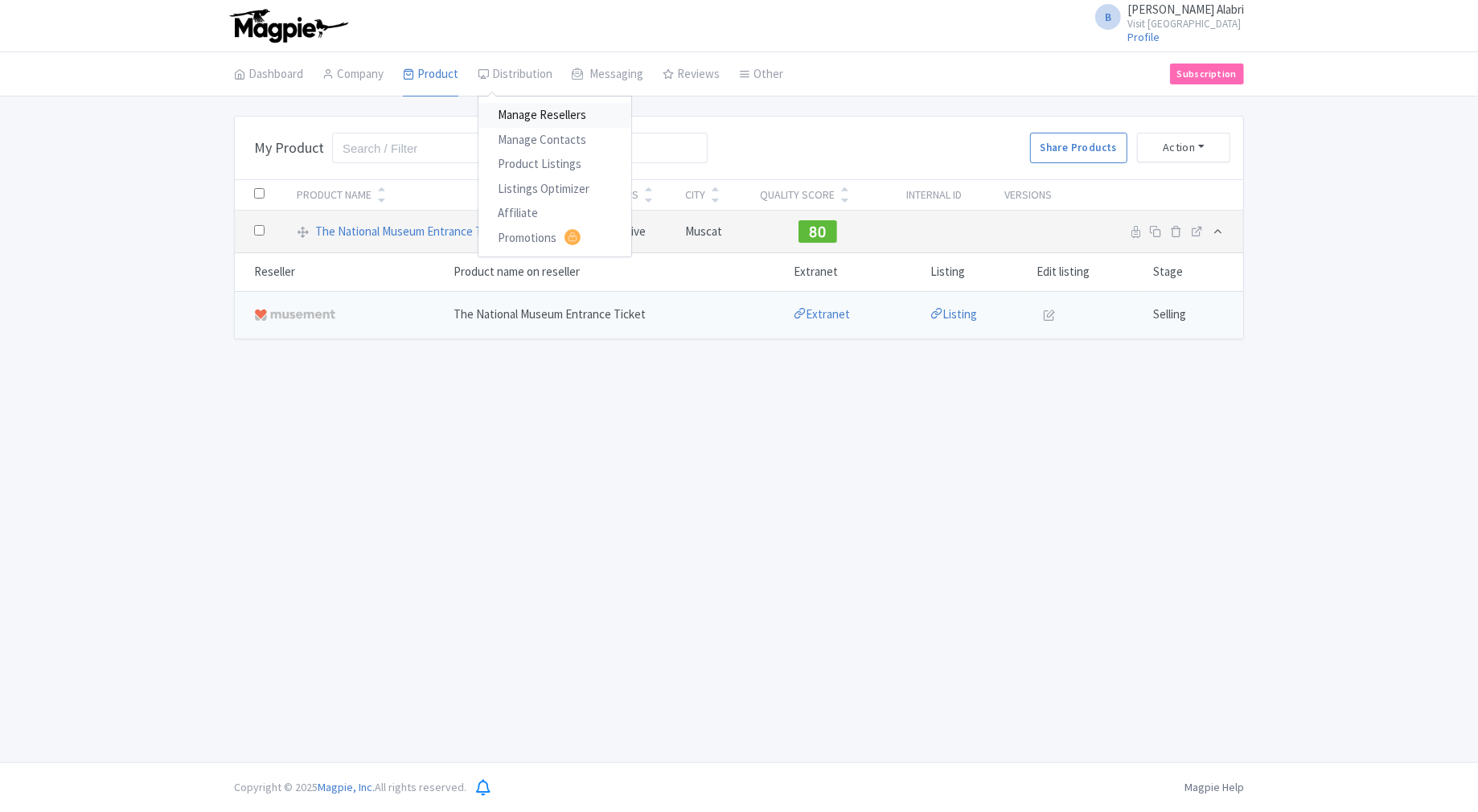 click on "Manage Resellers" at bounding box center (555, 115) 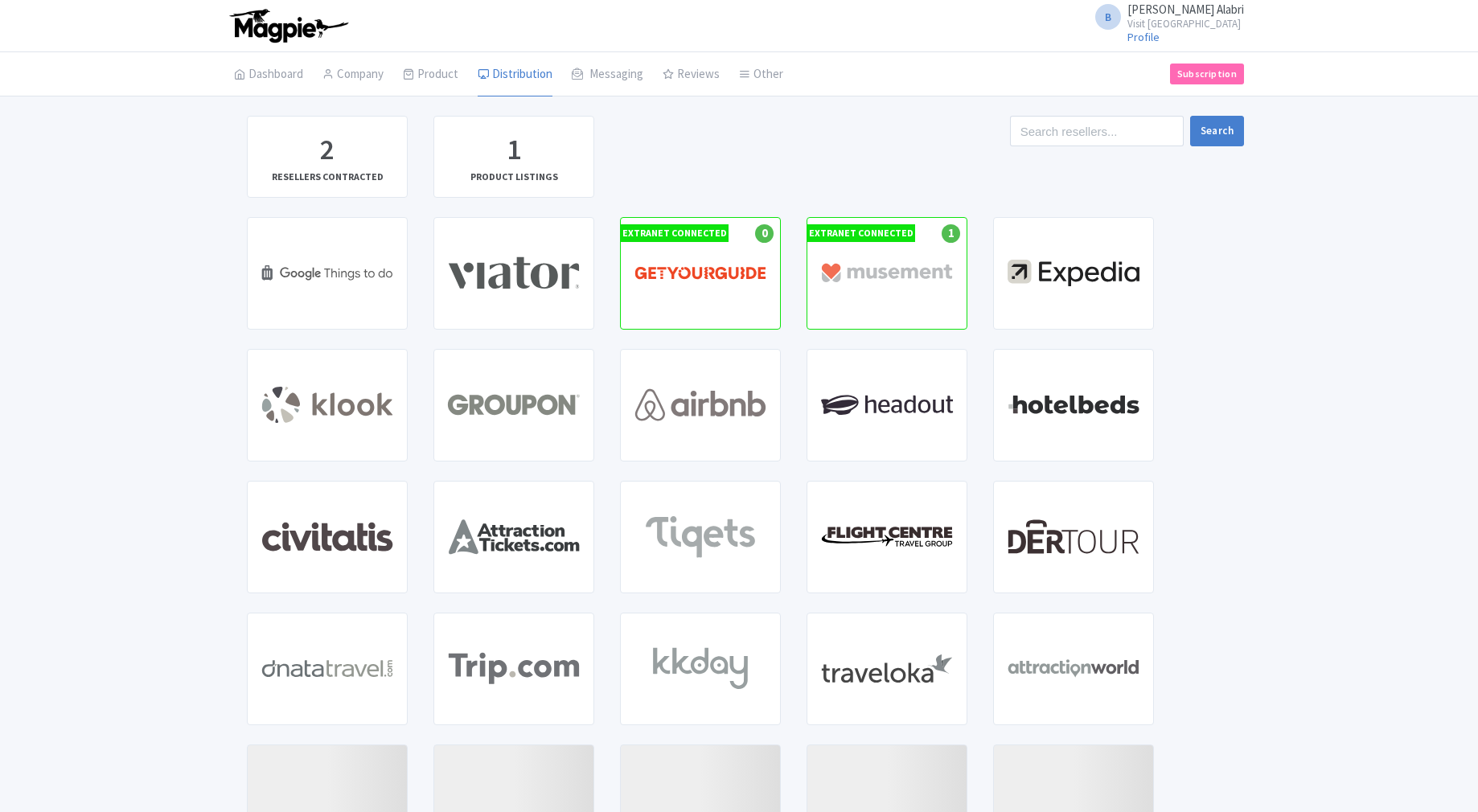 scroll, scrollTop: 0, scrollLeft: 0, axis: both 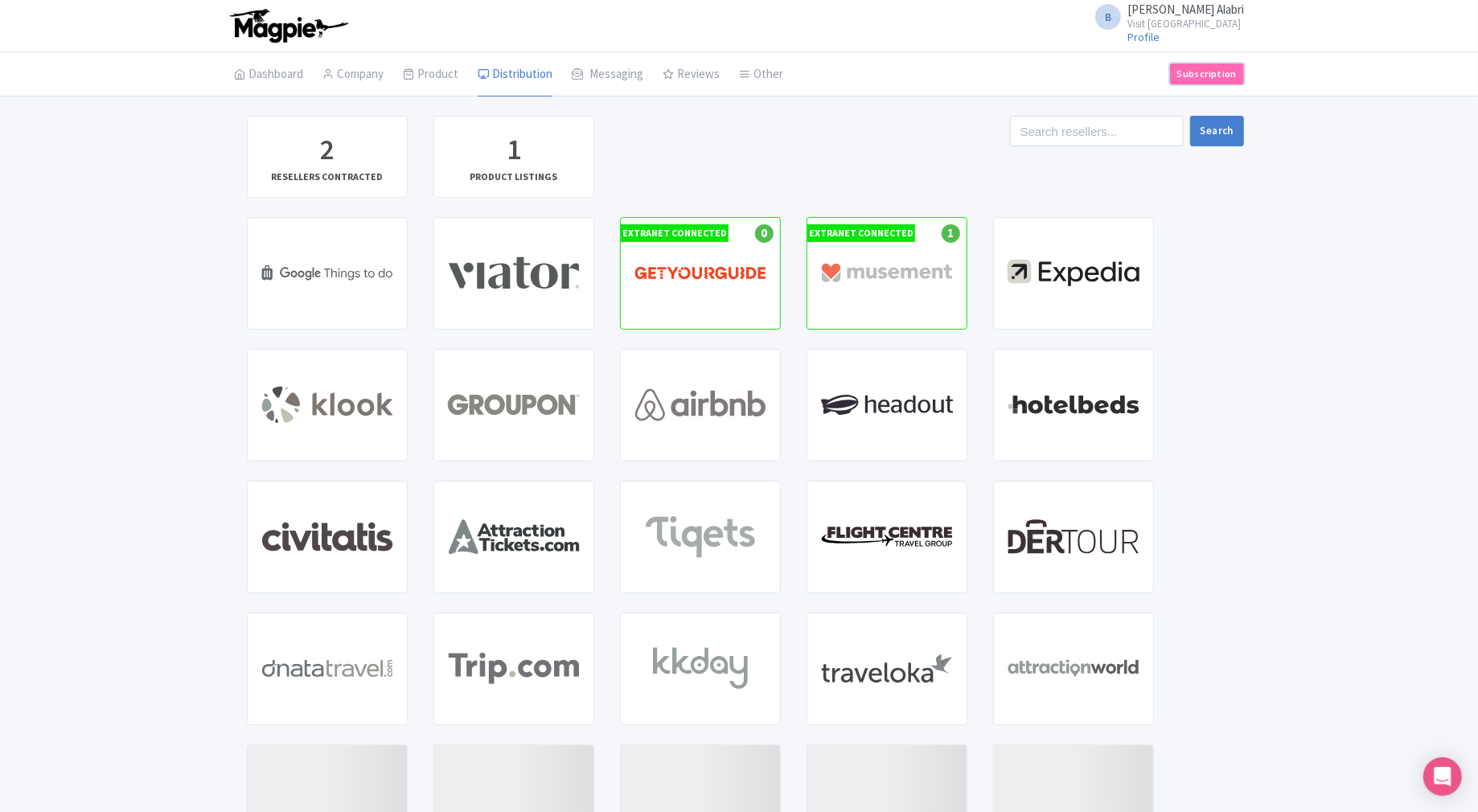click on "Subscription" at bounding box center (1207, 74) 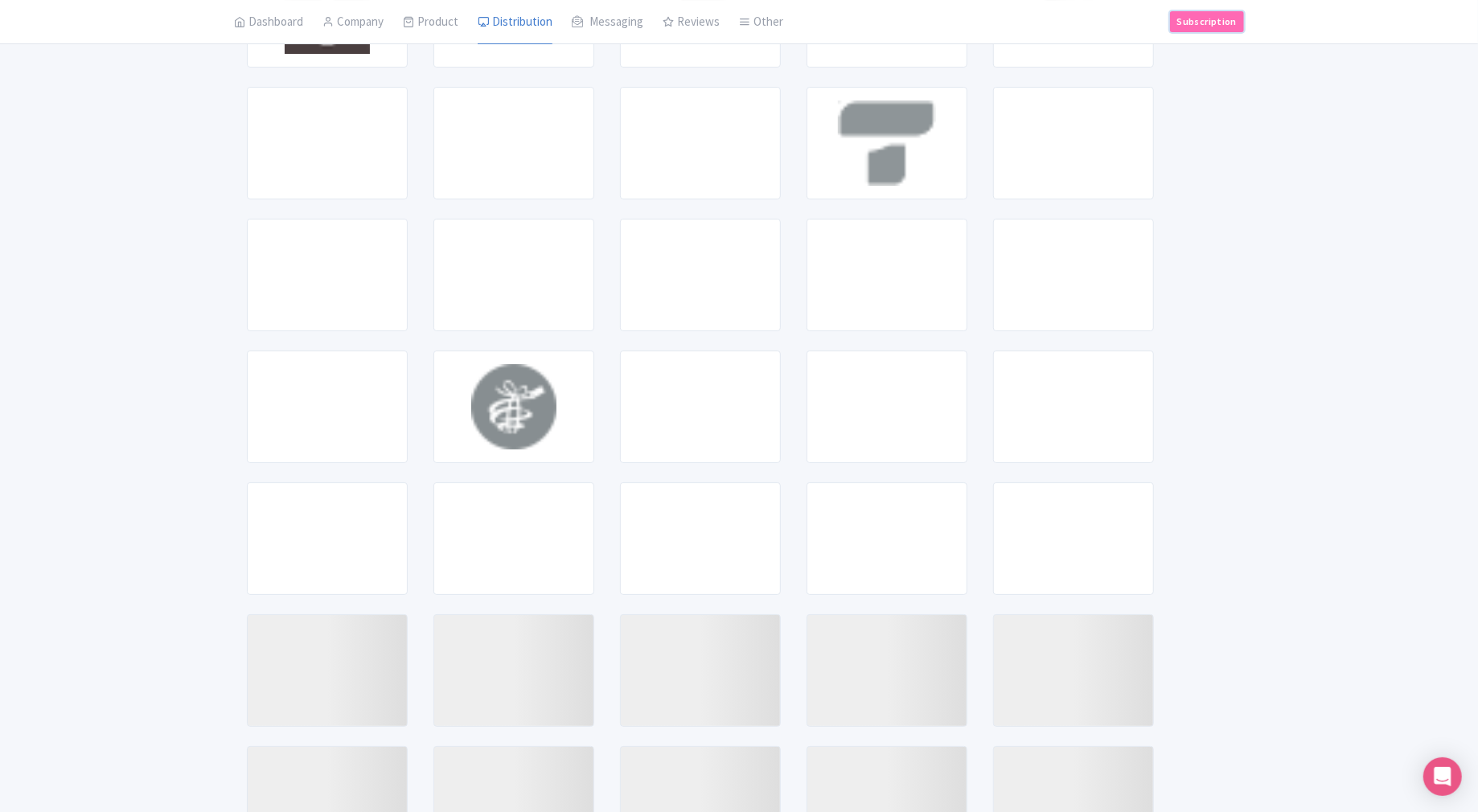 scroll, scrollTop: 4352, scrollLeft: 0, axis: vertical 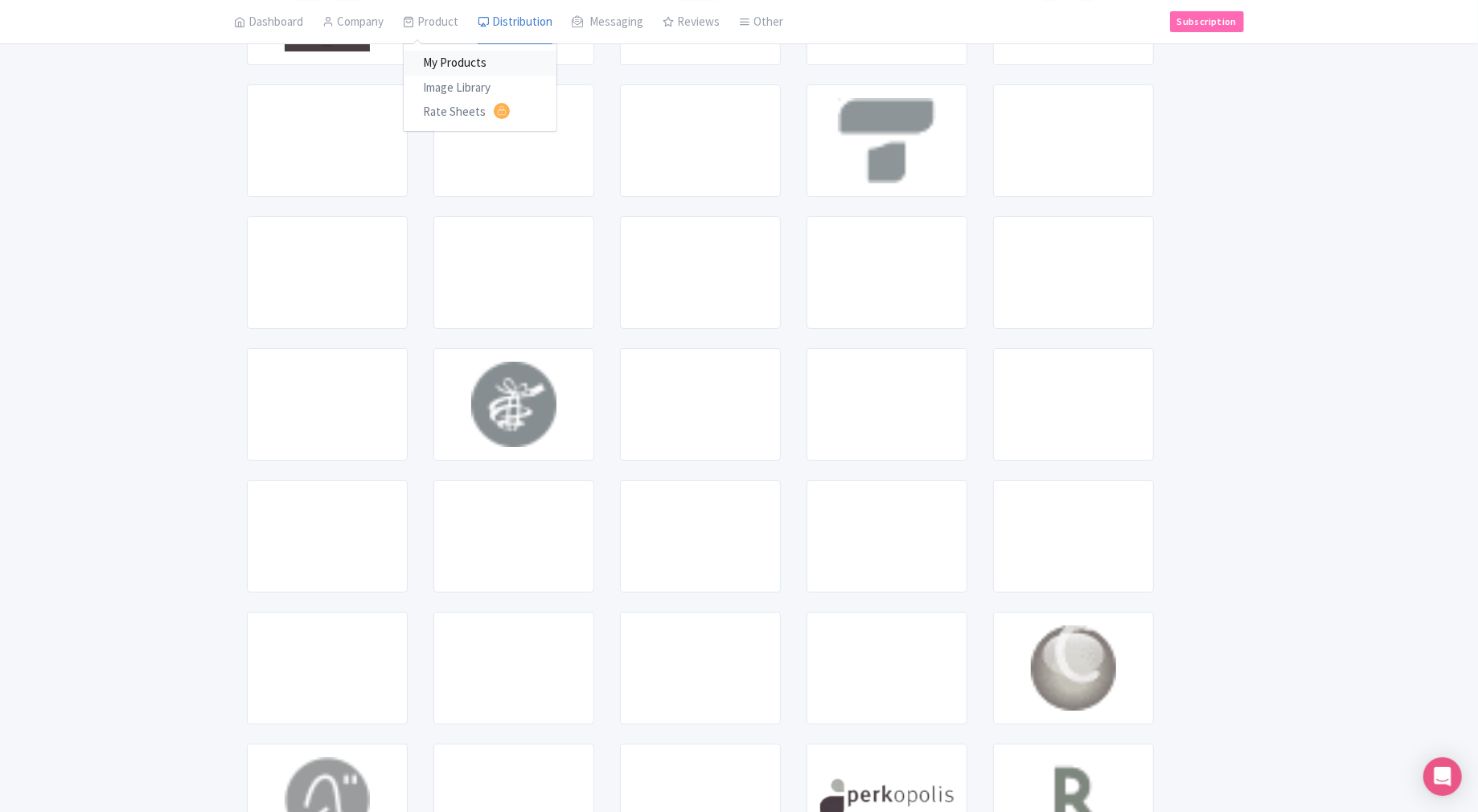 click on "My Products" at bounding box center (480, 64) 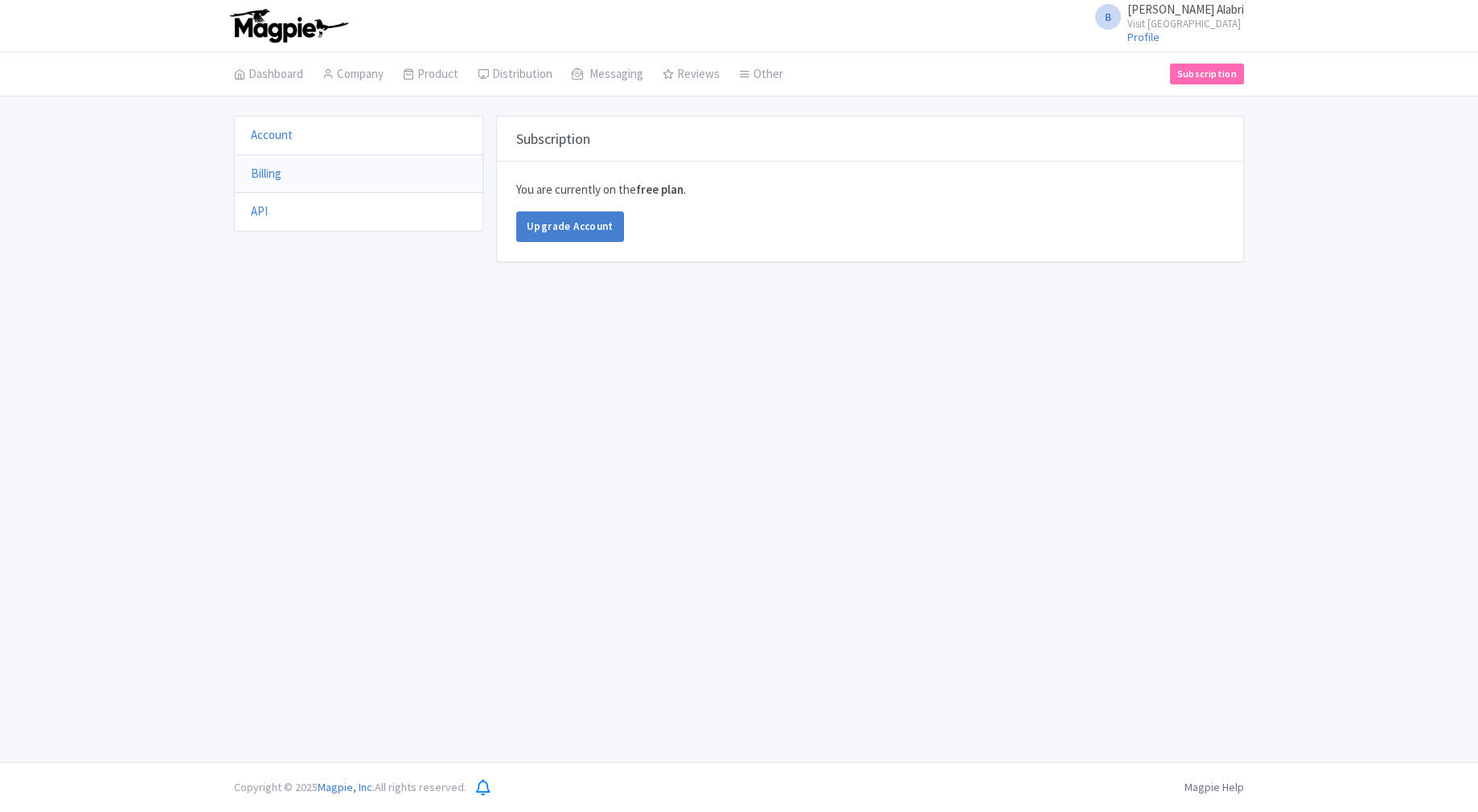 scroll, scrollTop: 0, scrollLeft: 0, axis: both 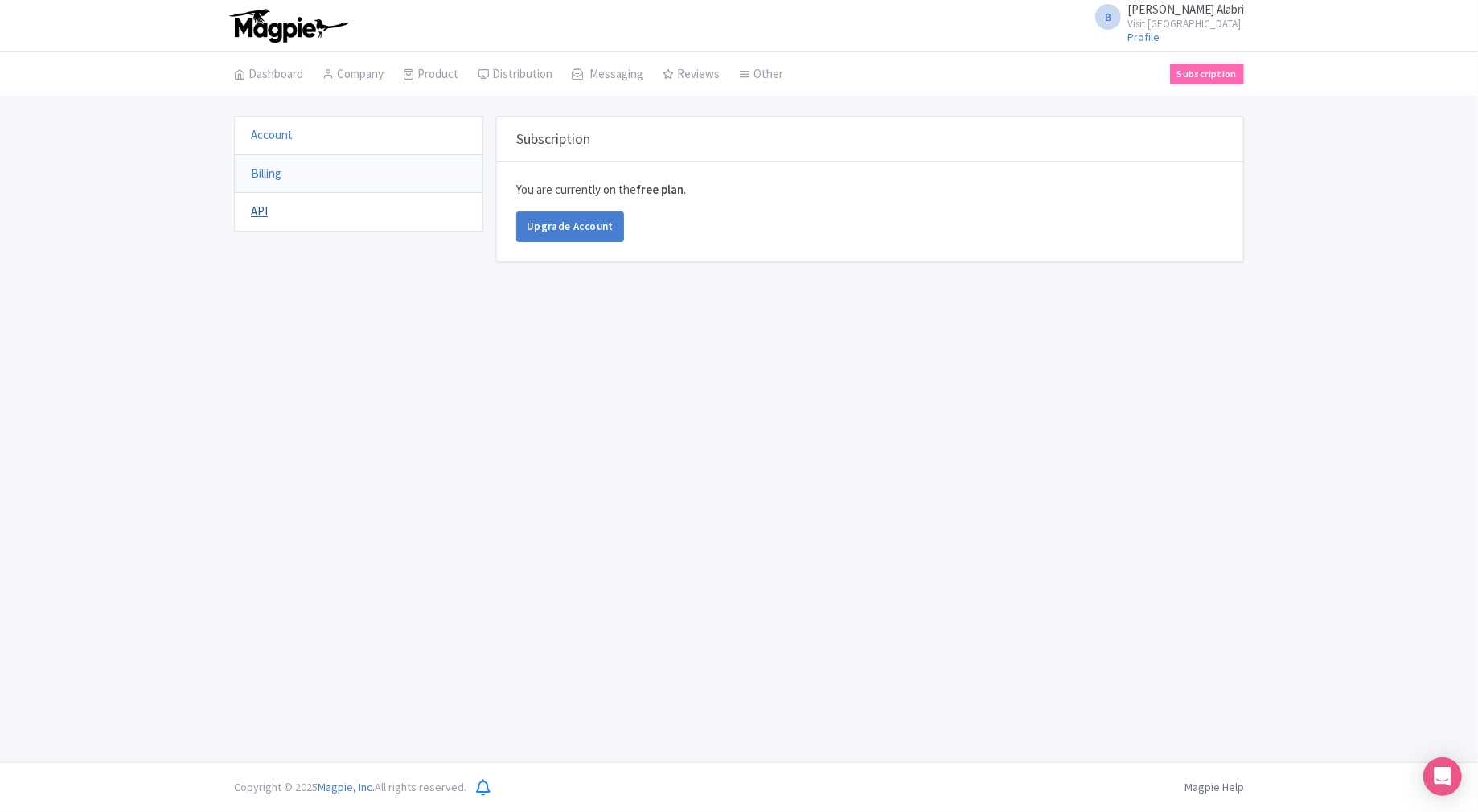 click on "API" at bounding box center [259, 211] 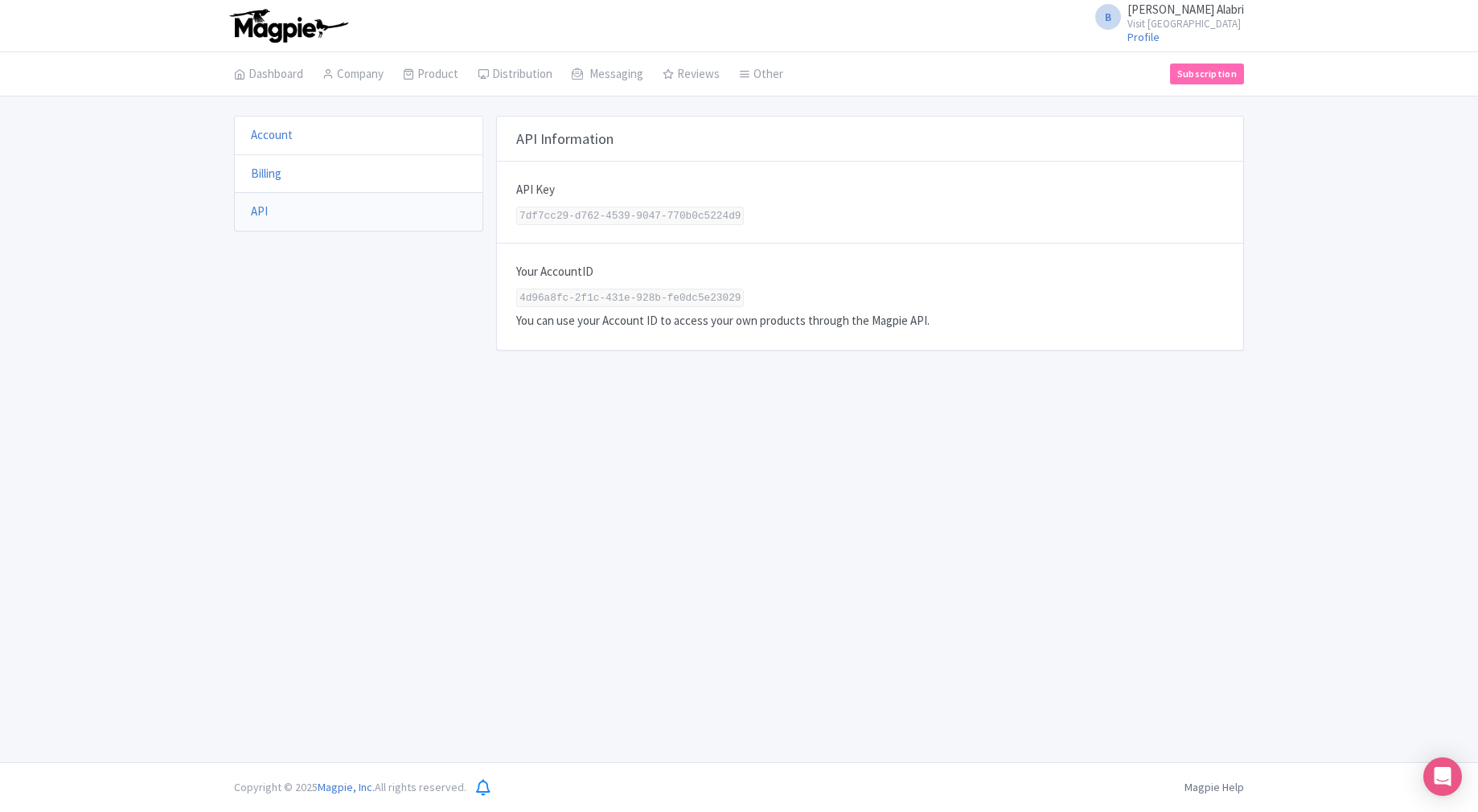 scroll, scrollTop: 0, scrollLeft: 0, axis: both 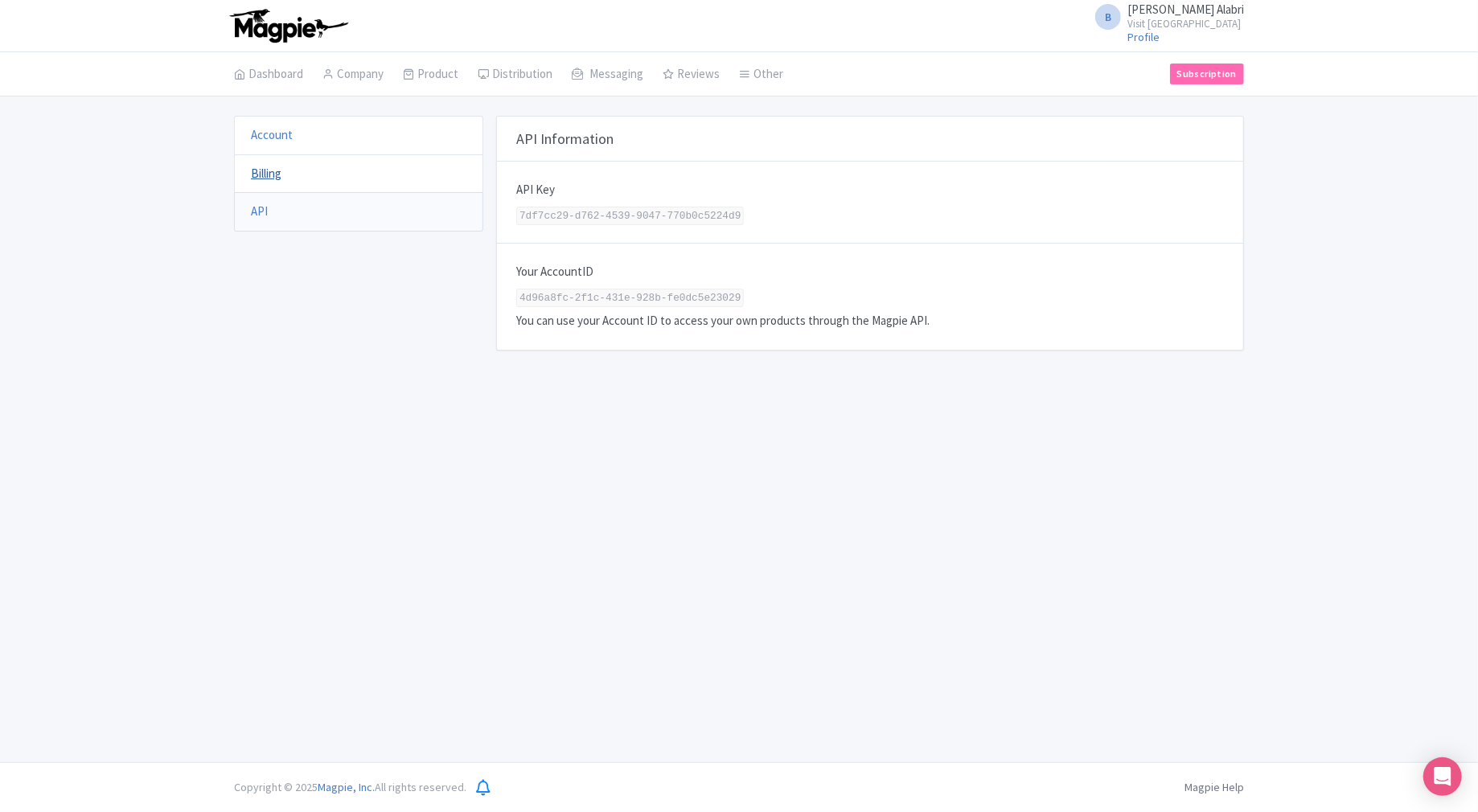 click on "Billing" at bounding box center [266, 173] 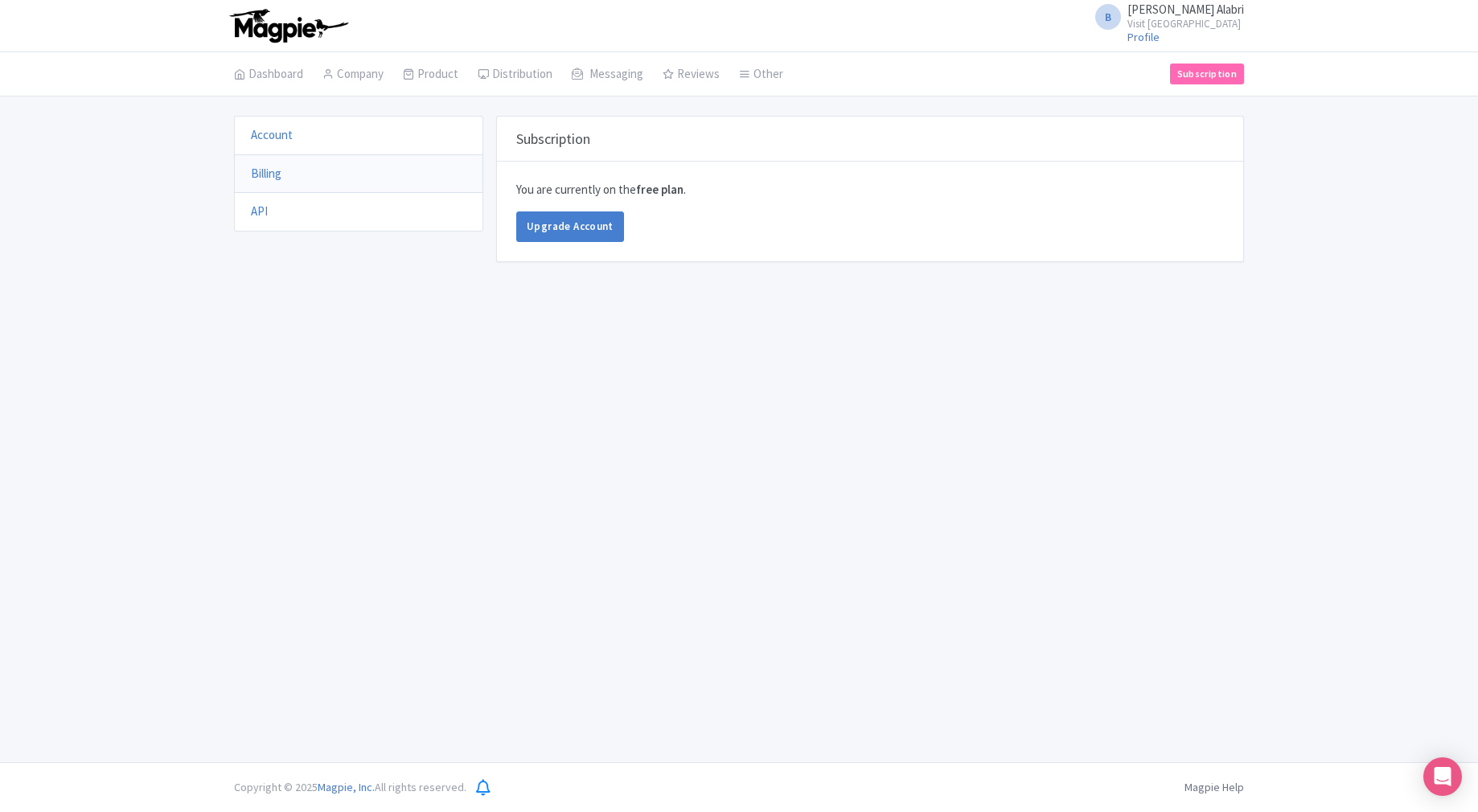 scroll, scrollTop: 0, scrollLeft: 0, axis: both 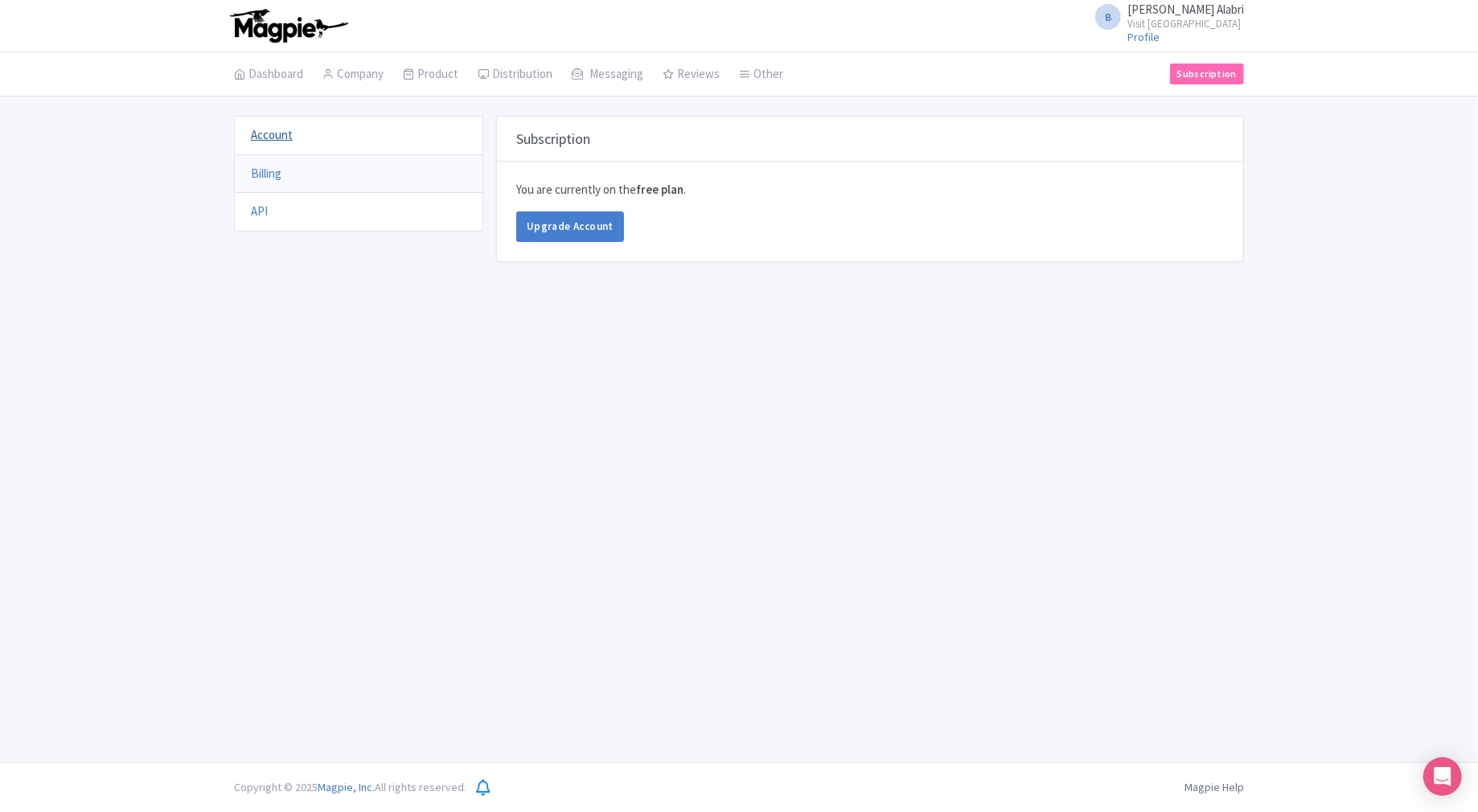 click on "Account" at bounding box center [272, 134] 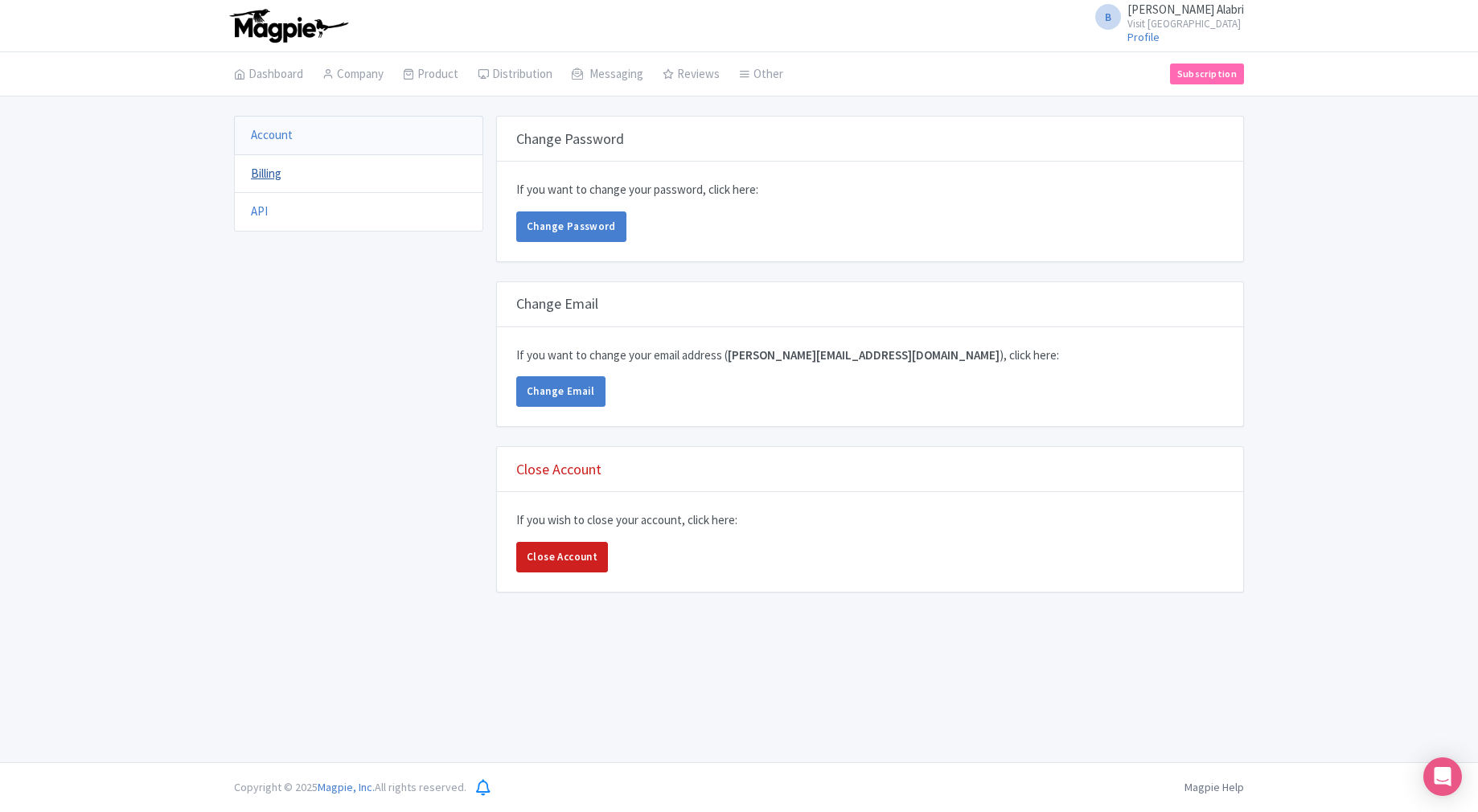 scroll, scrollTop: 0, scrollLeft: 0, axis: both 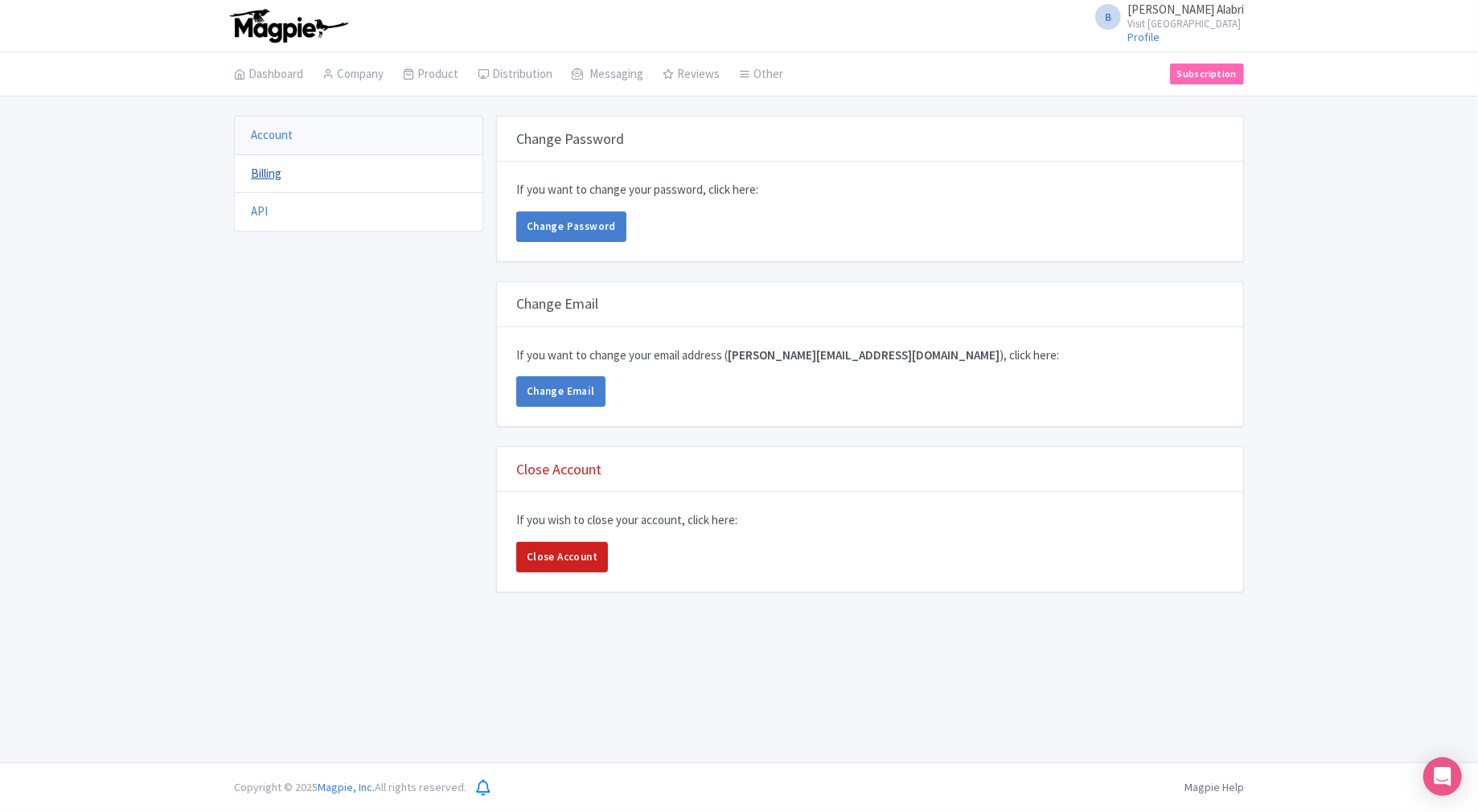click on "Billing" at bounding box center (266, 173) 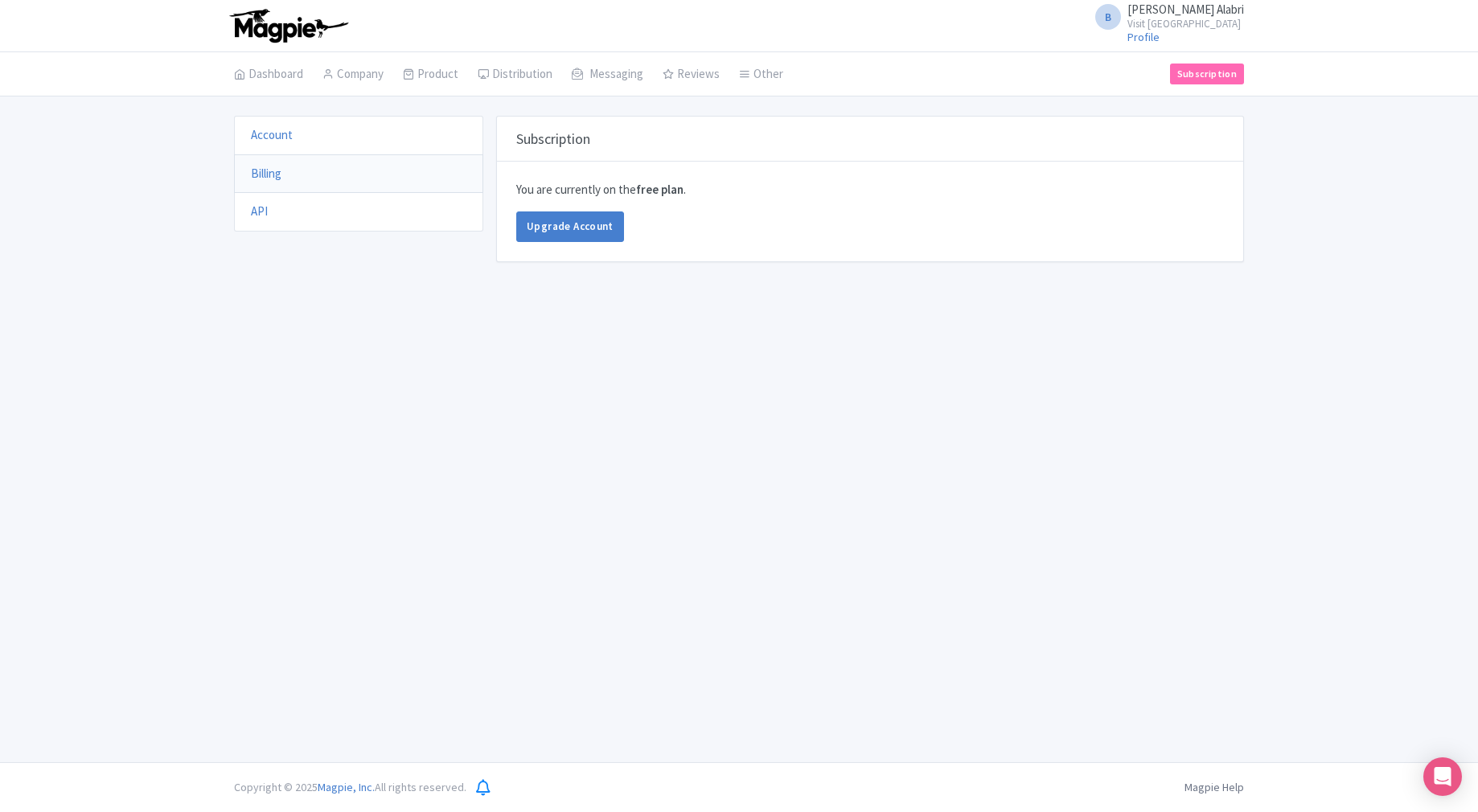scroll, scrollTop: 0, scrollLeft: 0, axis: both 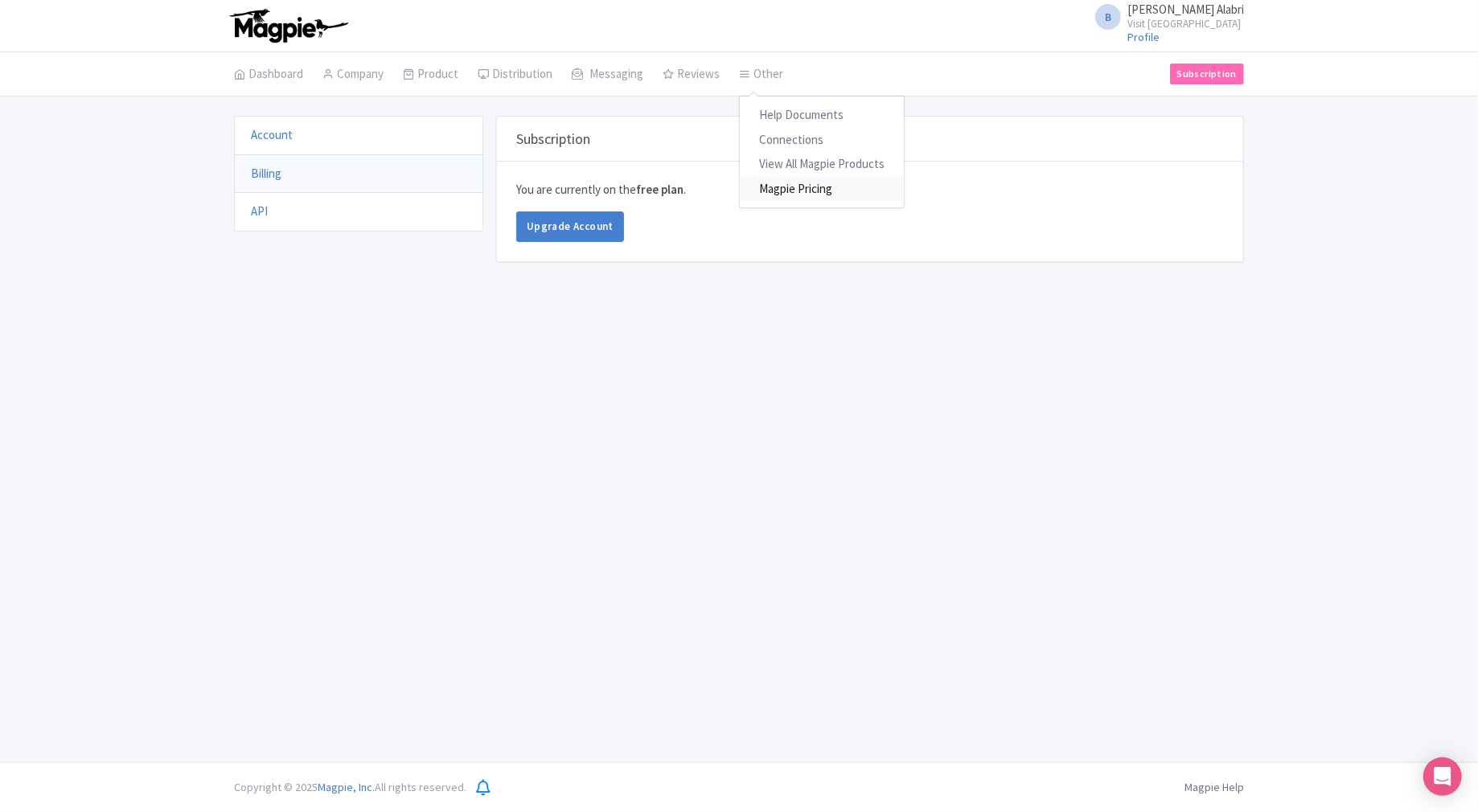 click on "Magpie Pricing" at bounding box center [822, 189] 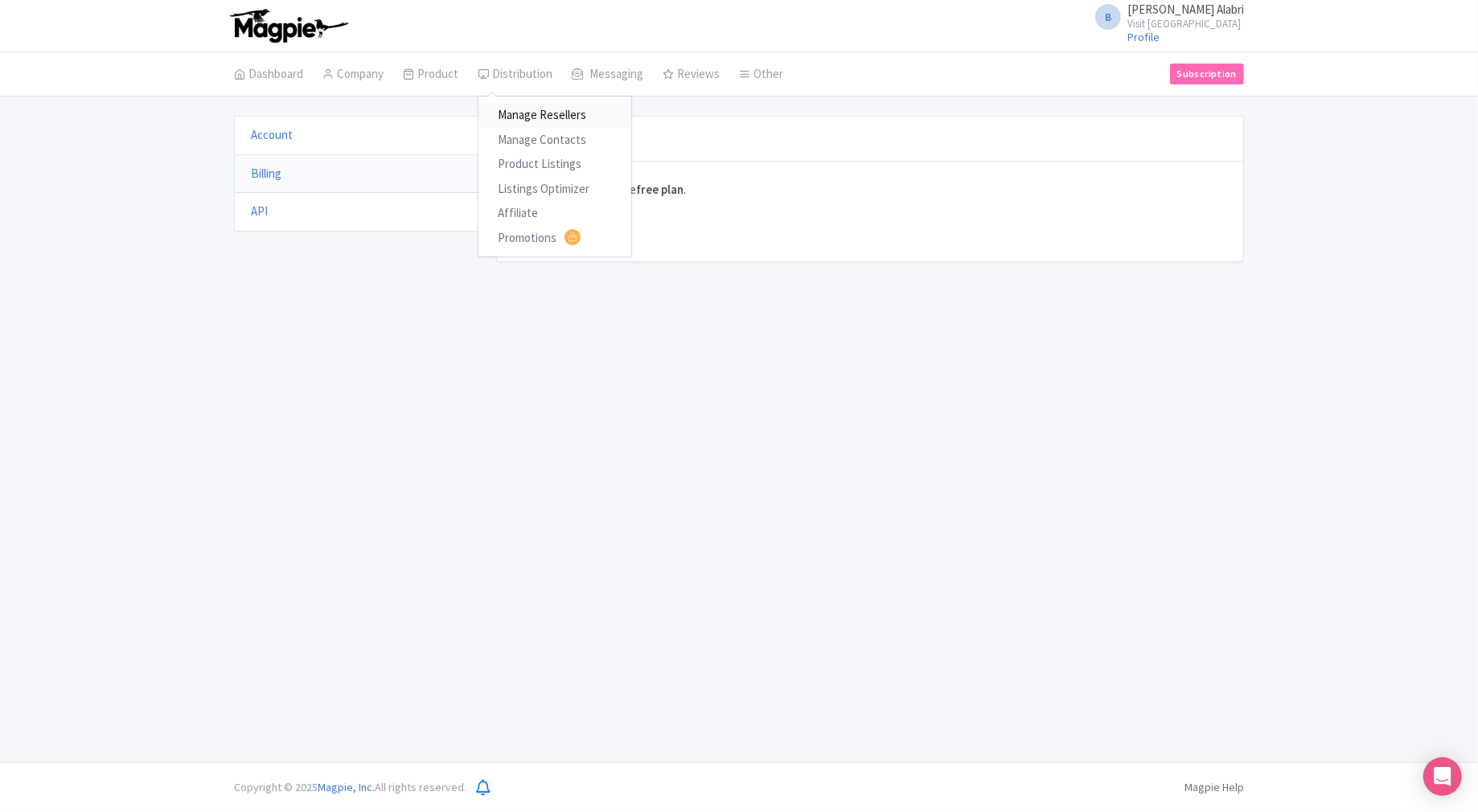 click on "Manage Resellers" at bounding box center [555, 115] 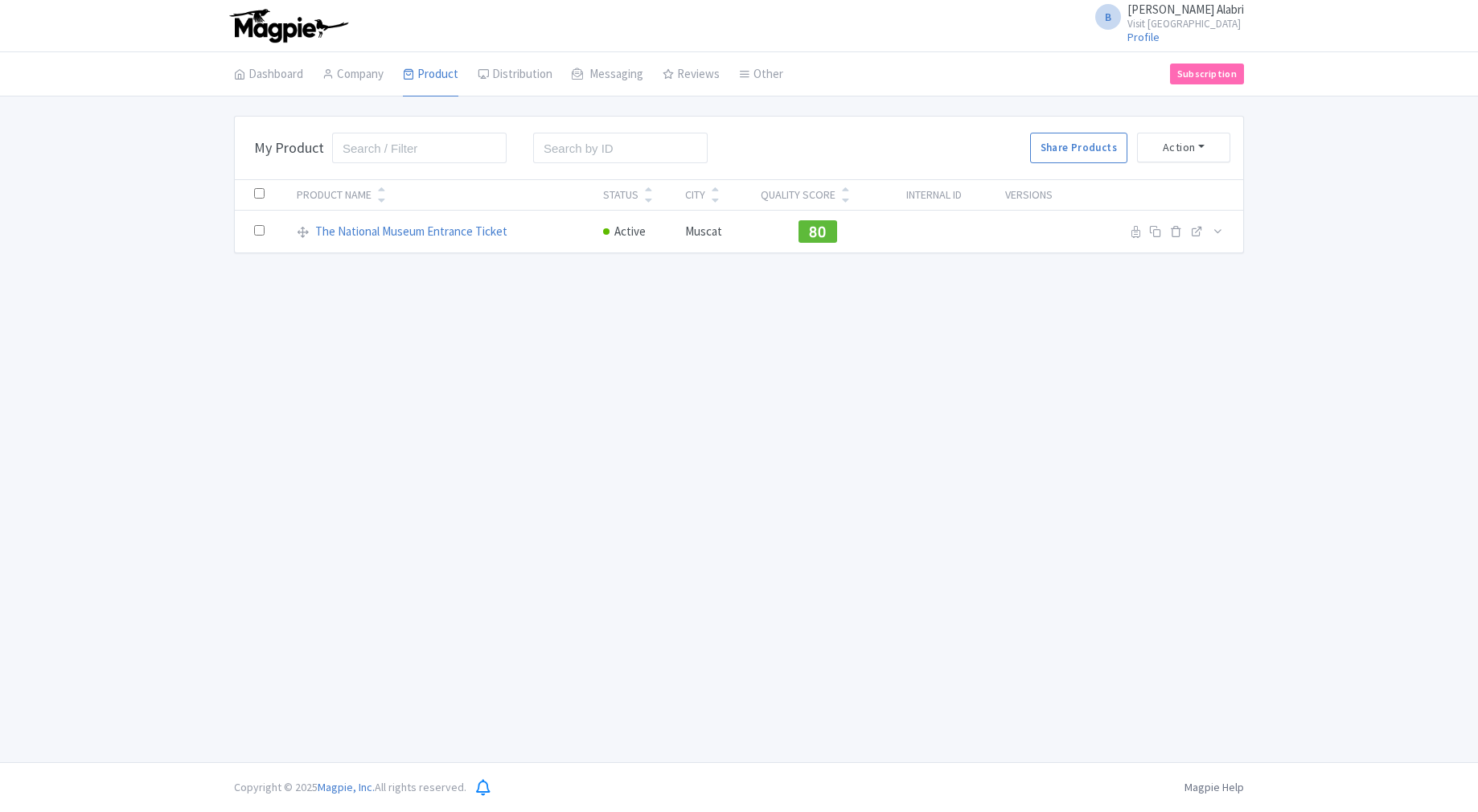 scroll, scrollTop: 0, scrollLeft: 0, axis: both 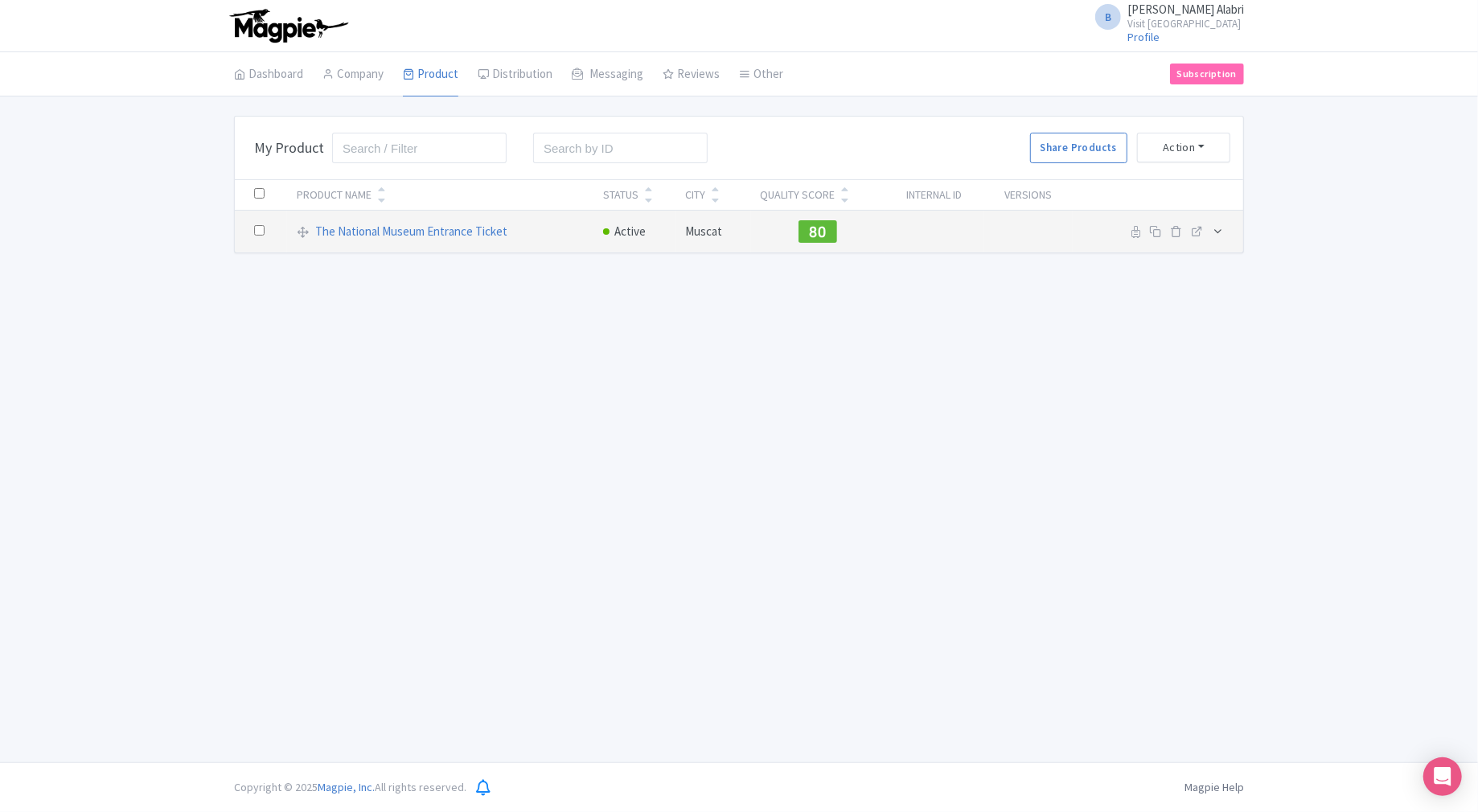 click at bounding box center [1217, 231] 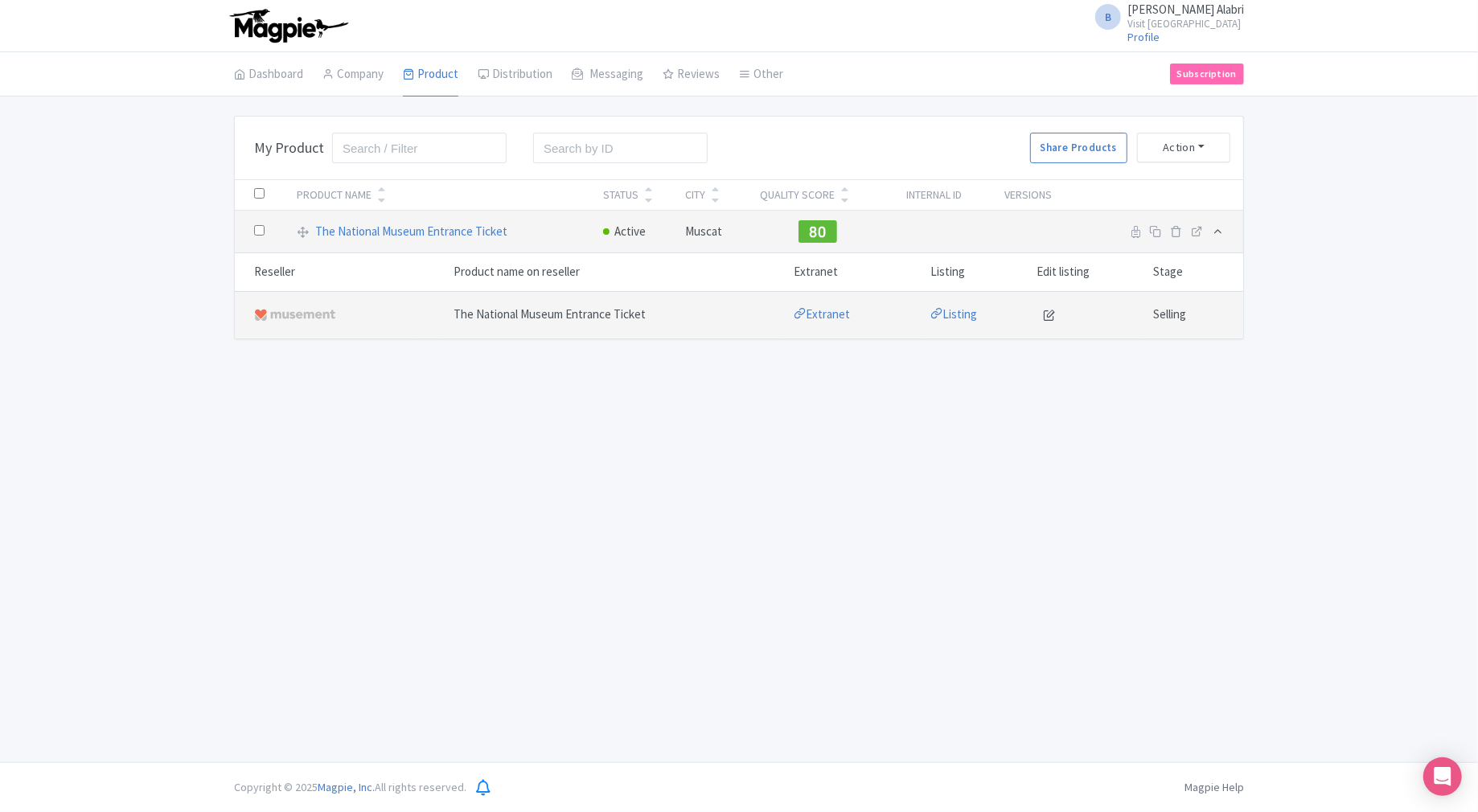 click at bounding box center (1049, 314) 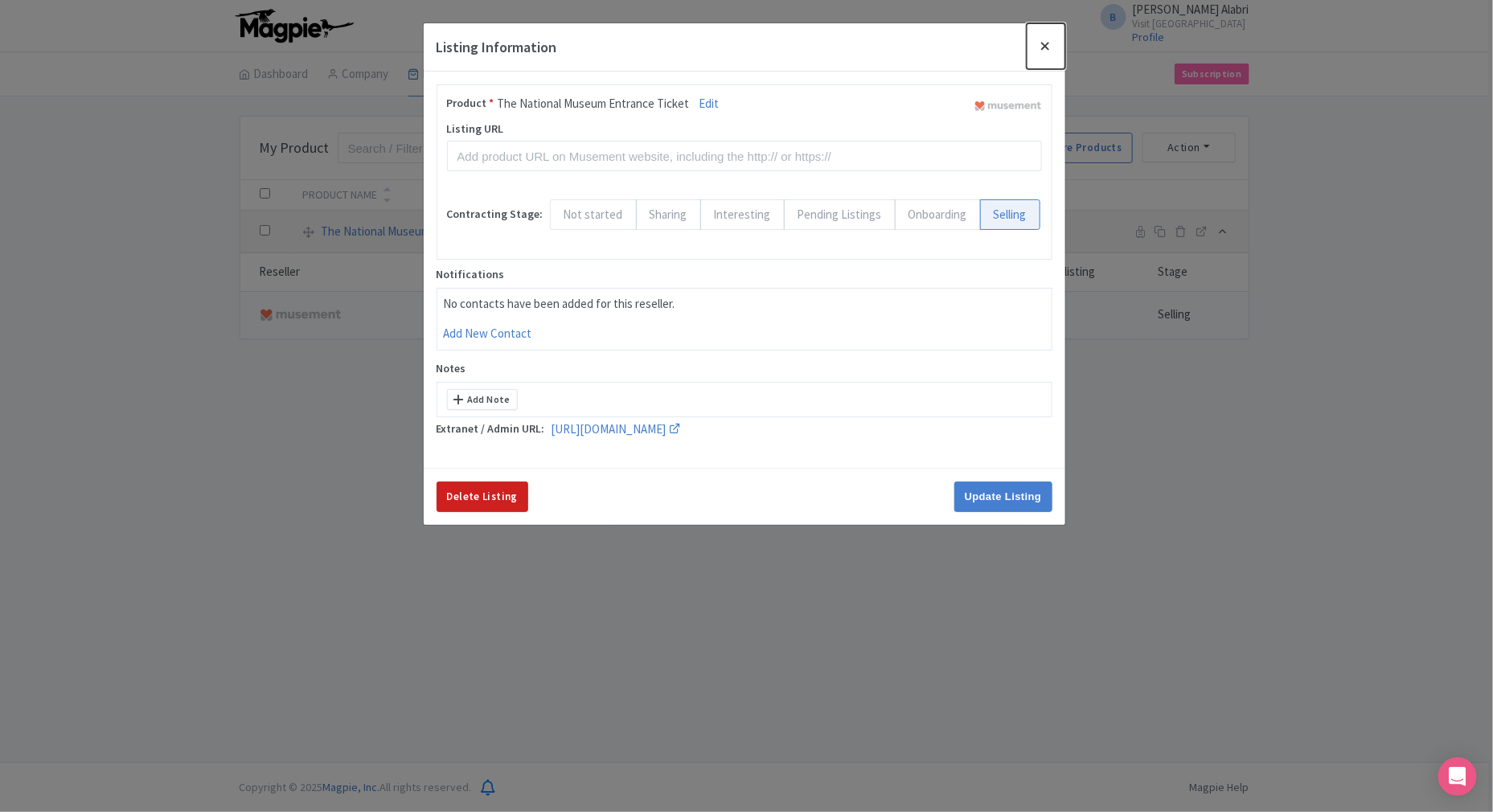 click at bounding box center [1046, 46] 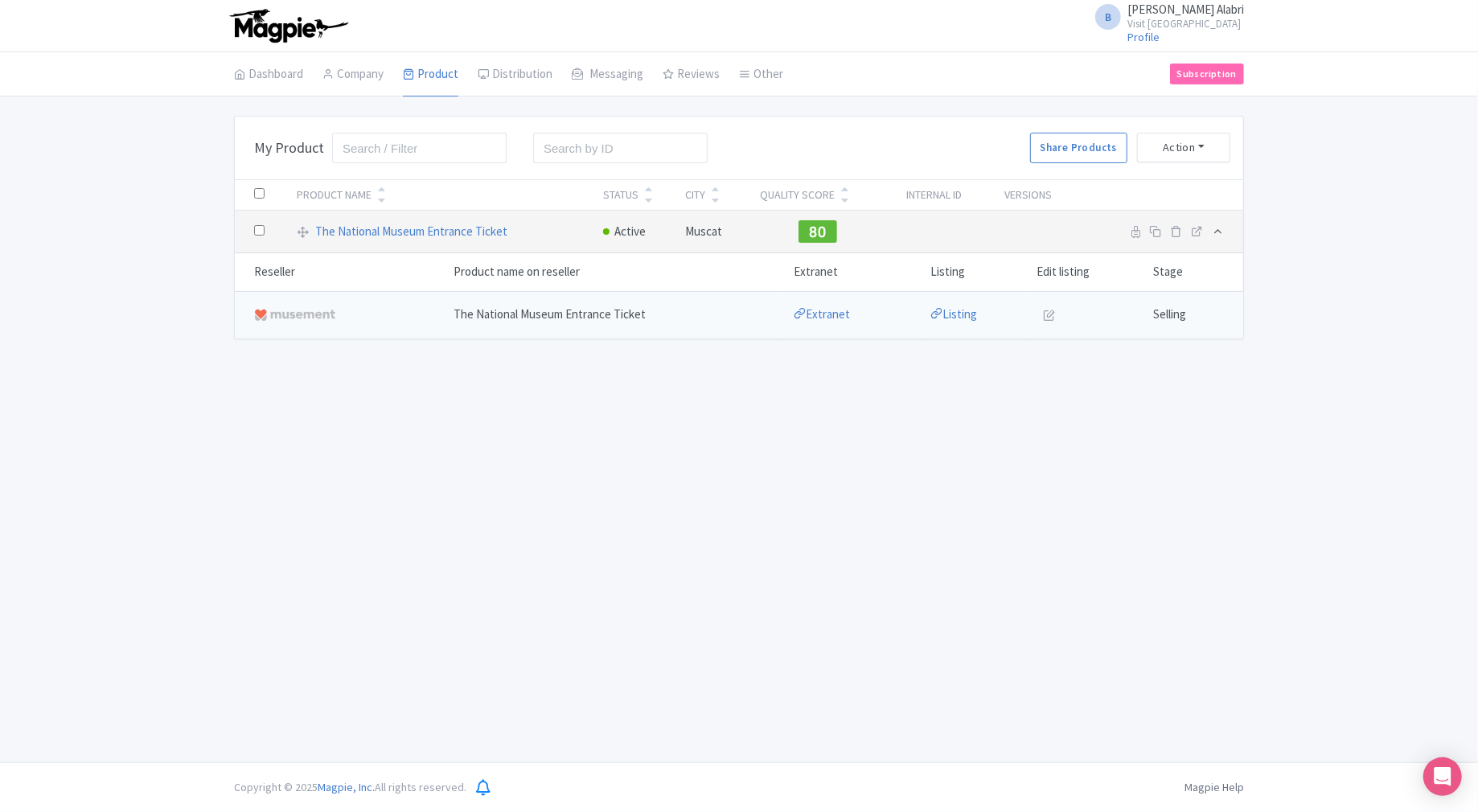 click on "B
[PERSON_NAME] Alabri
Visit [GEOGRAPHIC_DATA]
Profile
Users
Settings
Sign out
Dashboard
Company
Product
My Products
Image Library
Rate Sheets
Distribution
Manage Resellers
Manage Contacts
Product Listings
Listings Optimizer
Affiliate
Promotions
Messaging
Outbox
New Announcement
Manage Message Templates
Reviews
Review Dashboard
Manage
Analytics
Tools
Other
Help Documents
Connections
View All Magpie Products
Magpie Pricing
Subscription
Enterprise Information
Email
Contact Support
Upgrade
Premium
Up to 10 Products
$69
Premium Plus
Up to 50 Products
$119
Enterprise
Request a quote
Bulk Actions
[GEOGRAPHIC_DATA]
Add to Collection
Share Products
Add to Collection
Collections   *" at bounding box center (739, 381) 